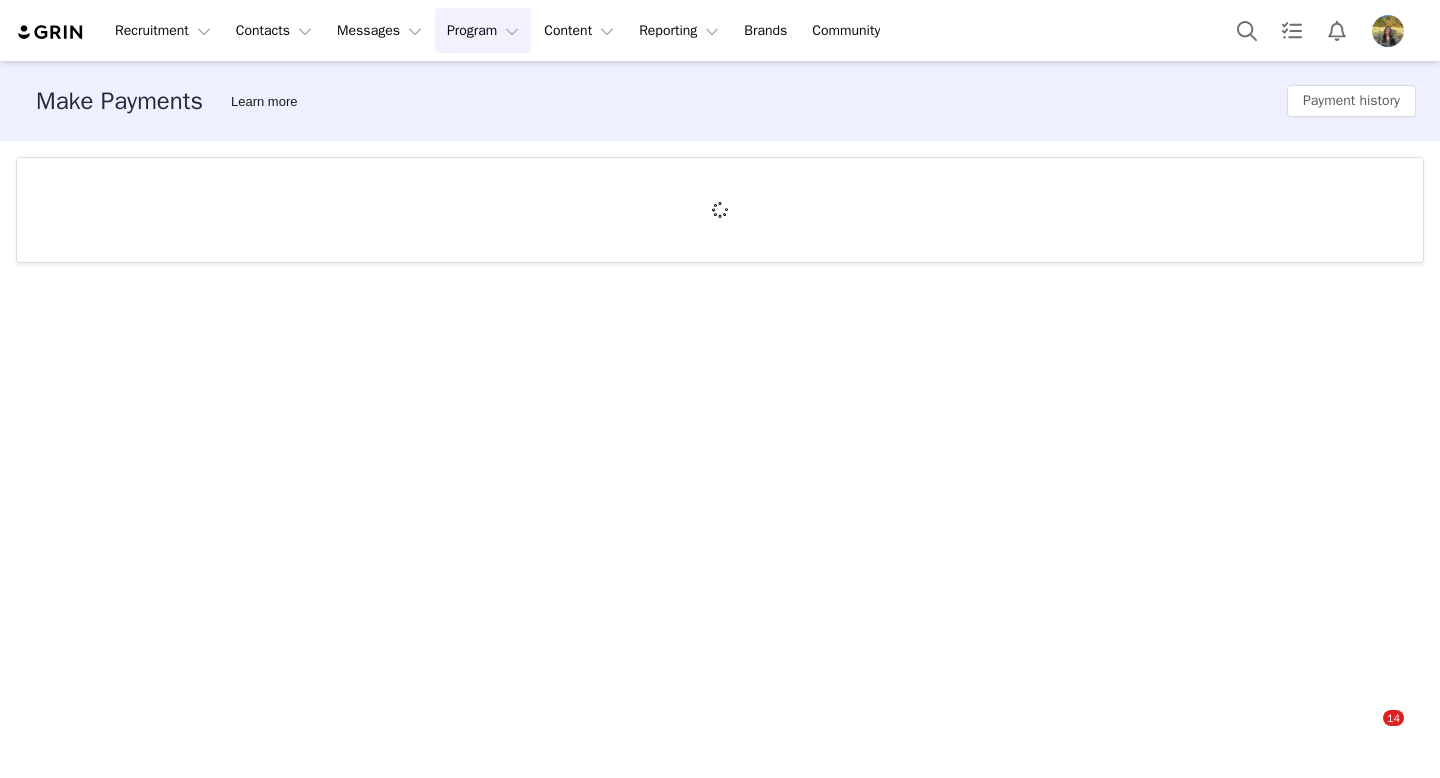 scroll, scrollTop: 0, scrollLeft: 0, axis: both 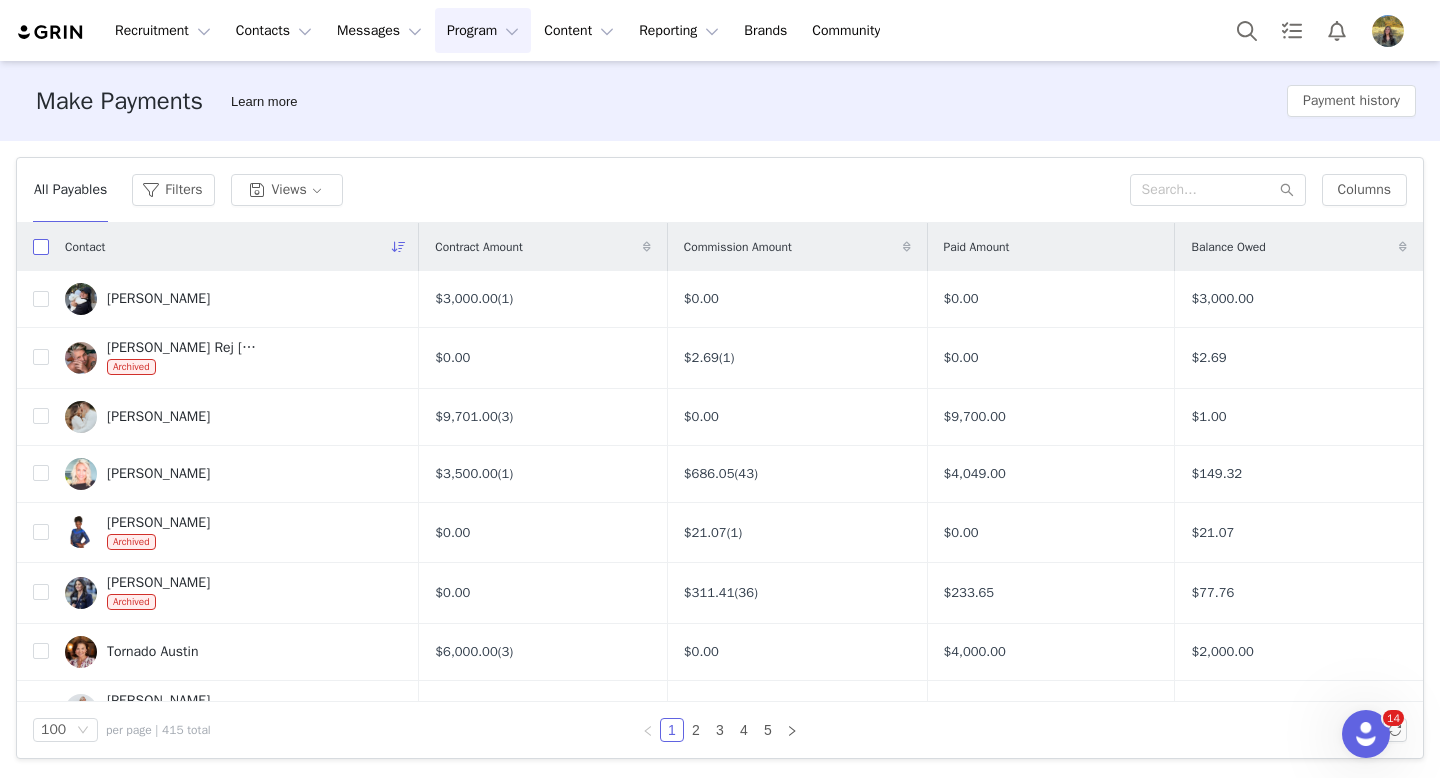 click at bounding box center (41, 247) 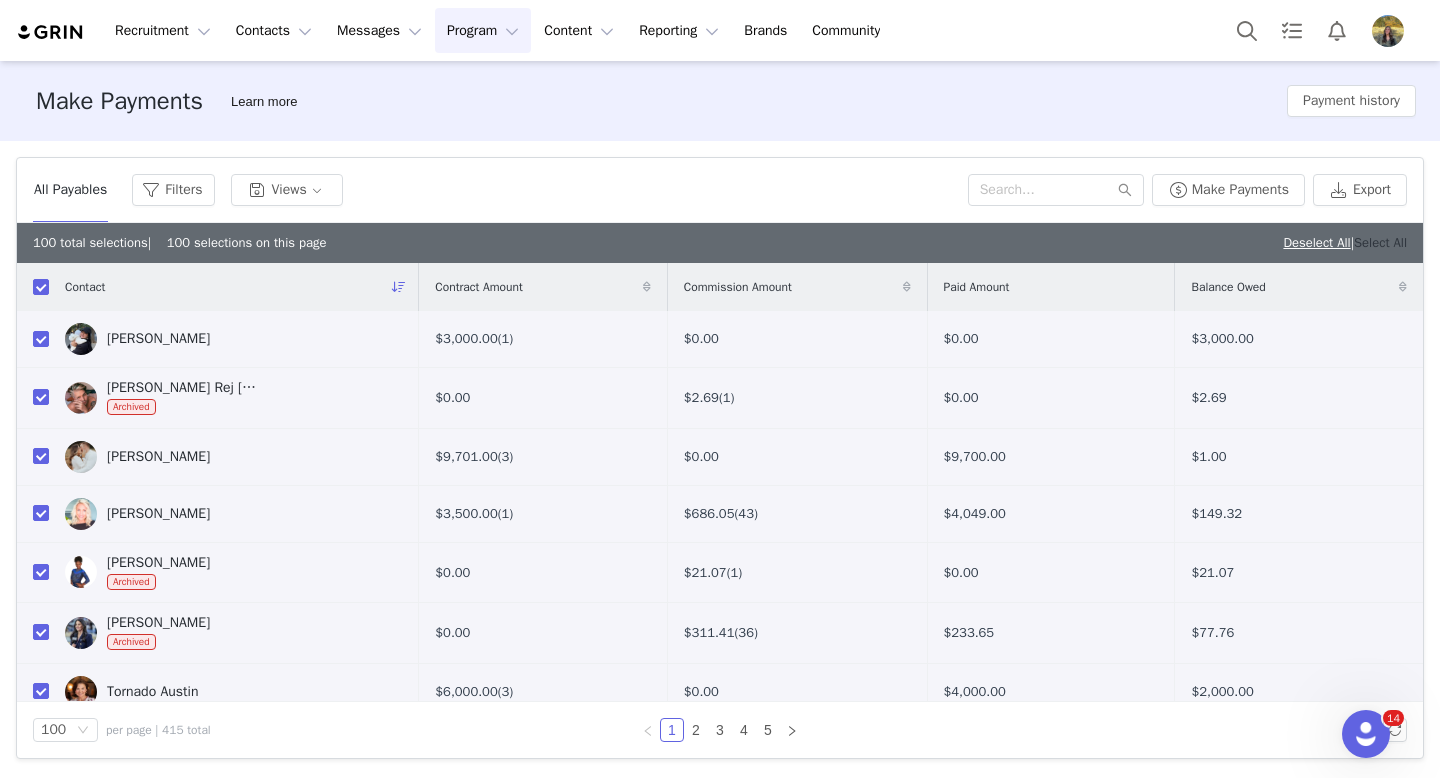 click on "Select All" at bounding box center (1380, 242) 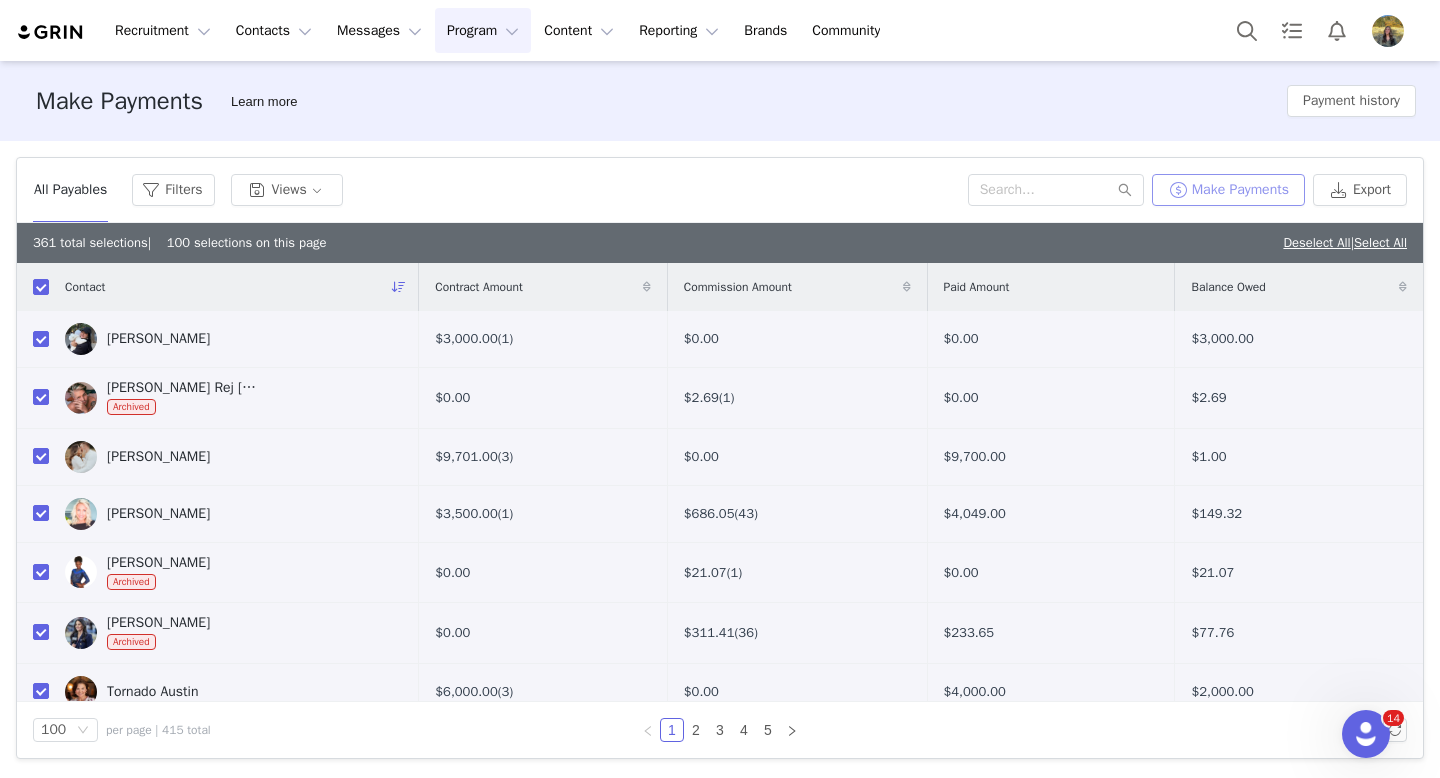 click on "Make Payments" at bounding box center [1228, 190] 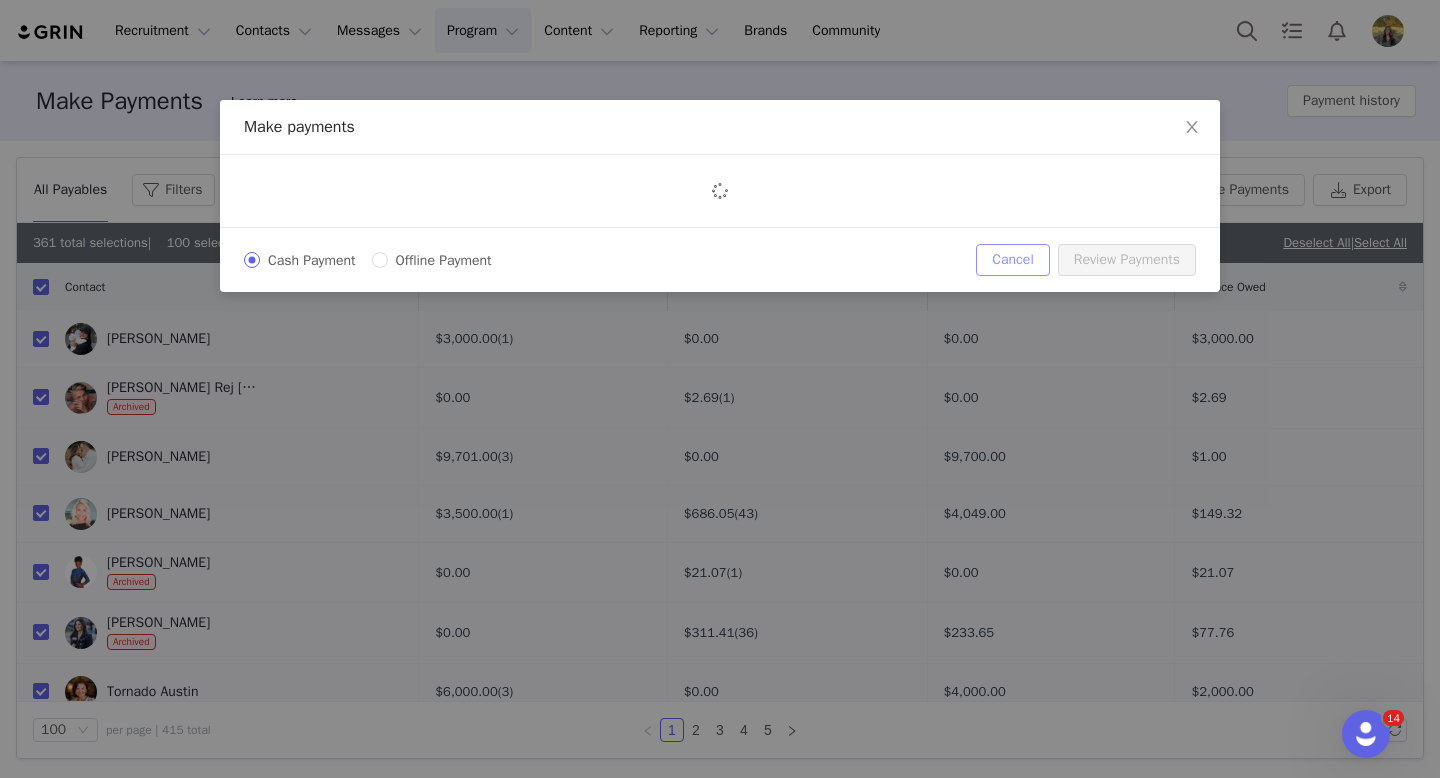 click on "Cancel" at bounding box center (1012, 260) 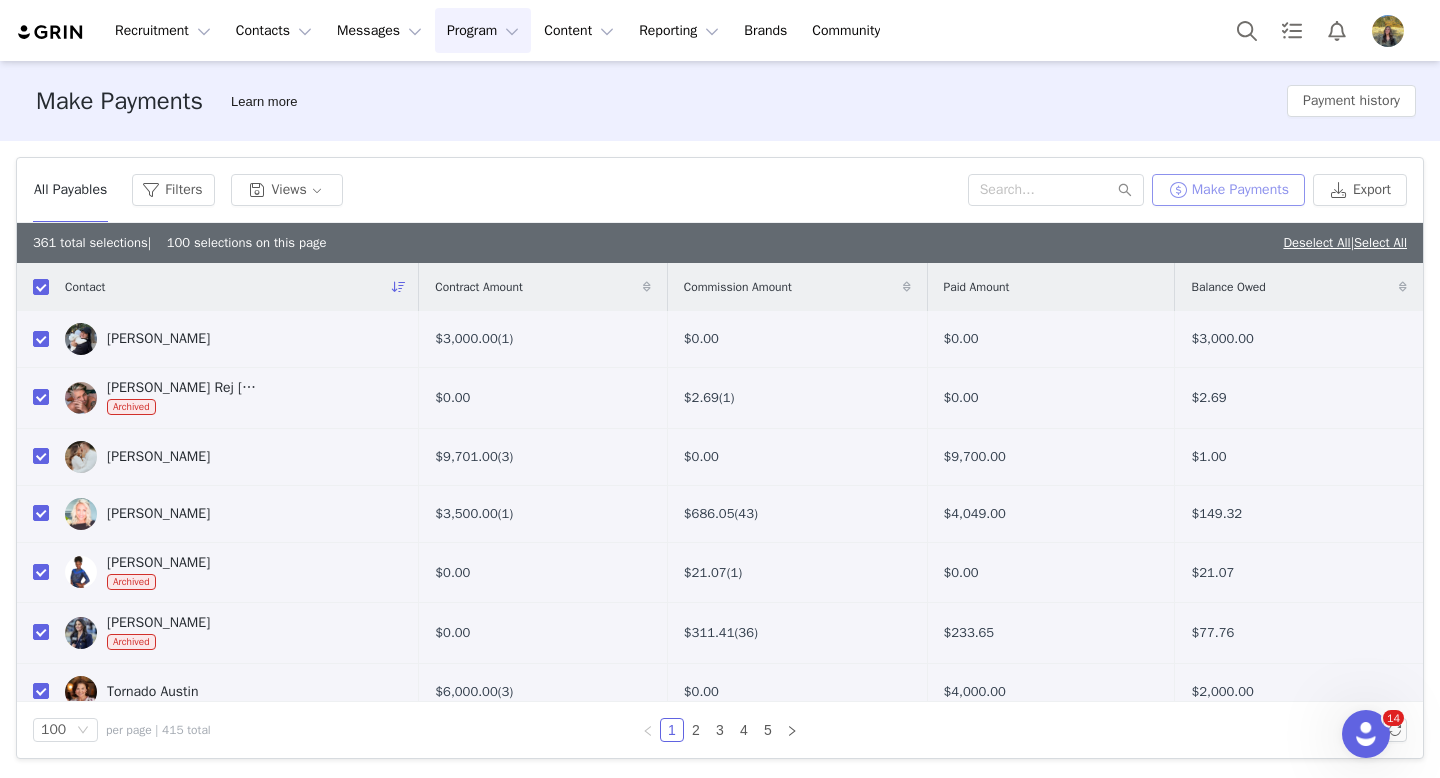 click on "Make Payments" at bounding box center (1228, 190) 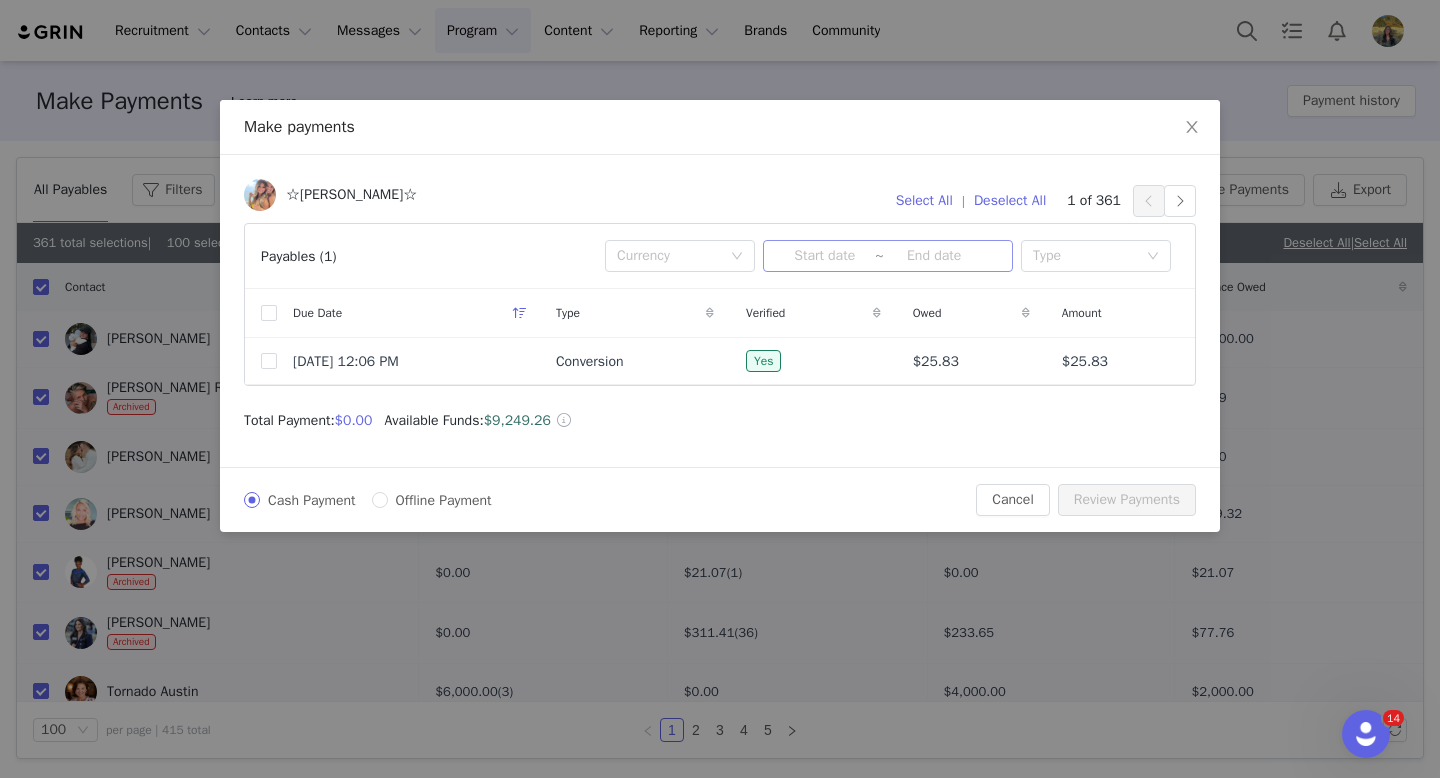 click at bounding box center (824, 256) 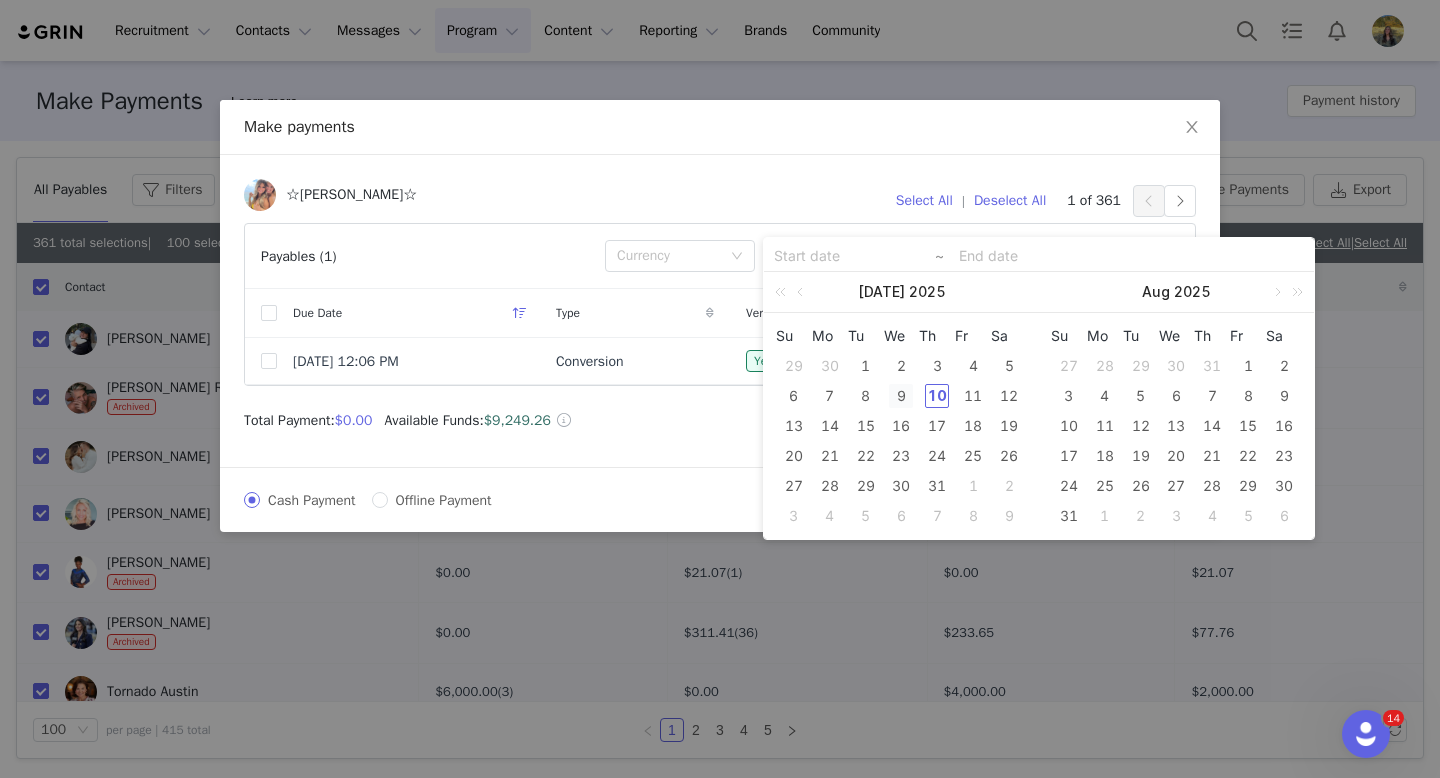 click on "9" at bounding box center (901, 396) 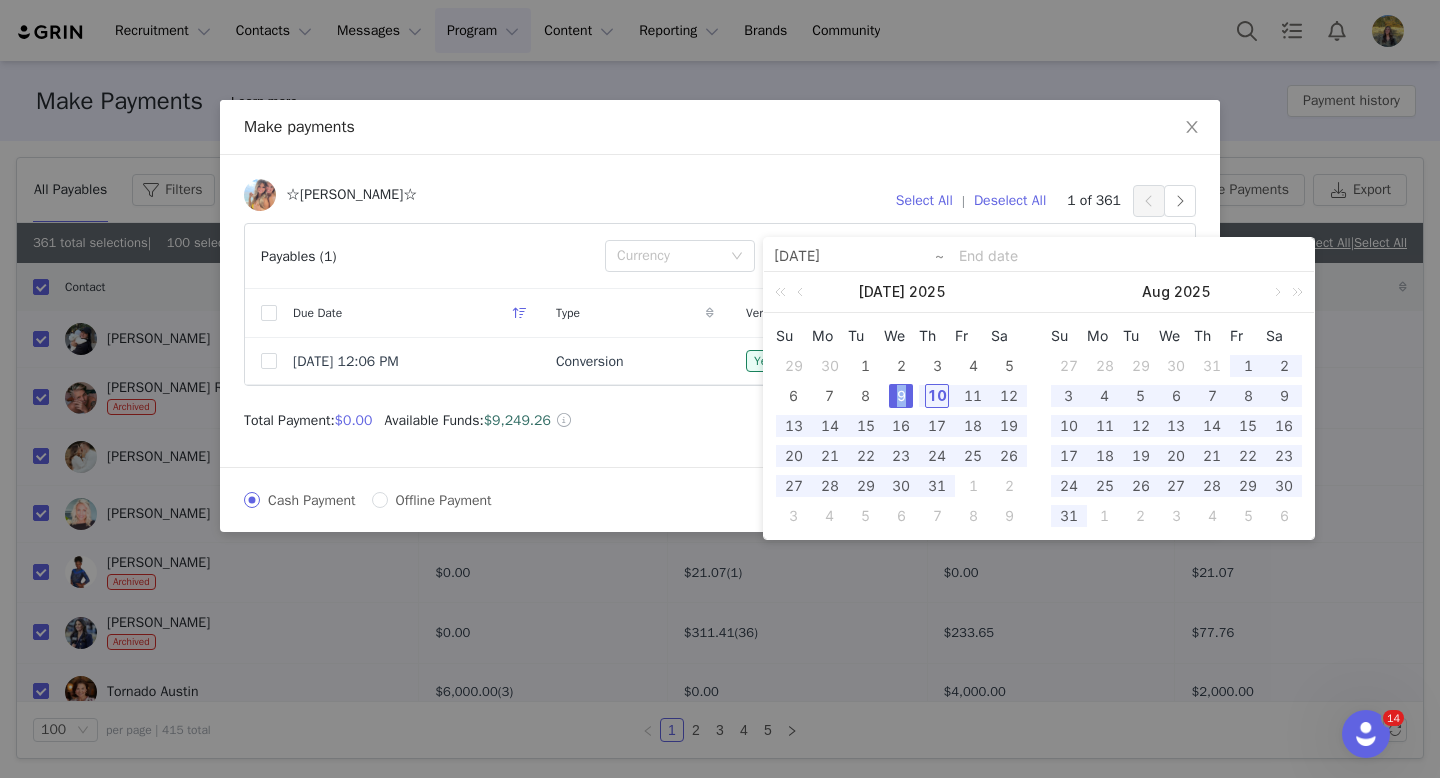 click on "9" at bounding box center (901, 396) 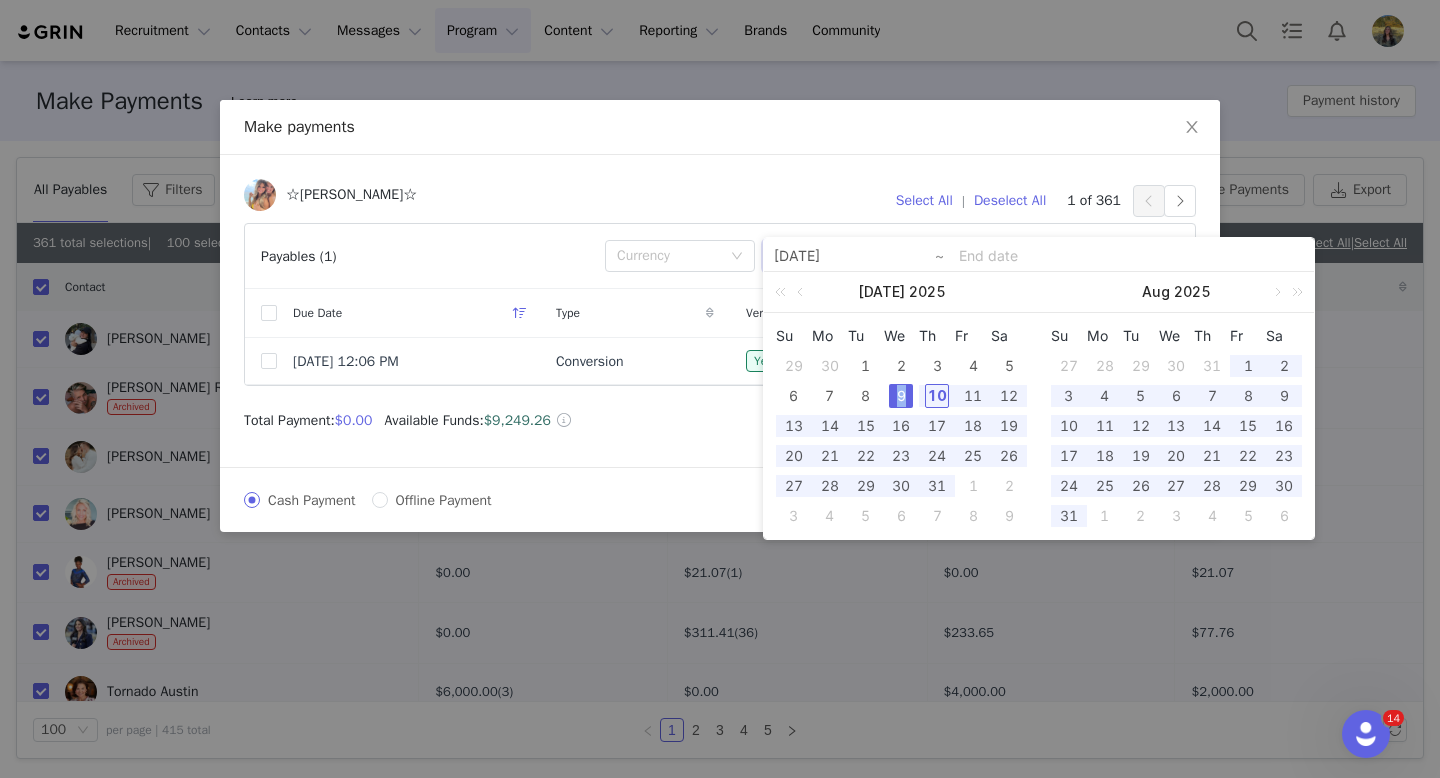 type on "2025-07-09" 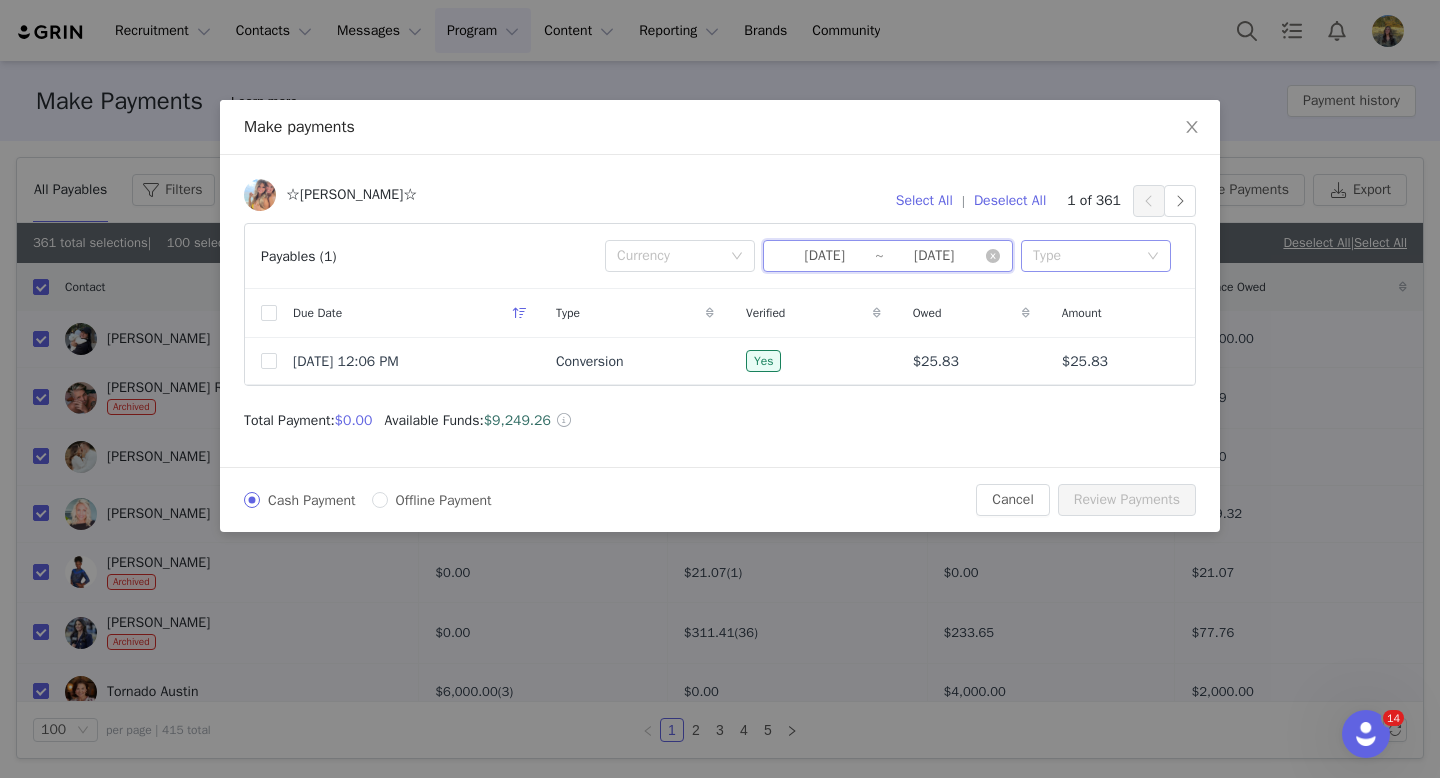 click on "Type" at bounding box center [1085, 256] 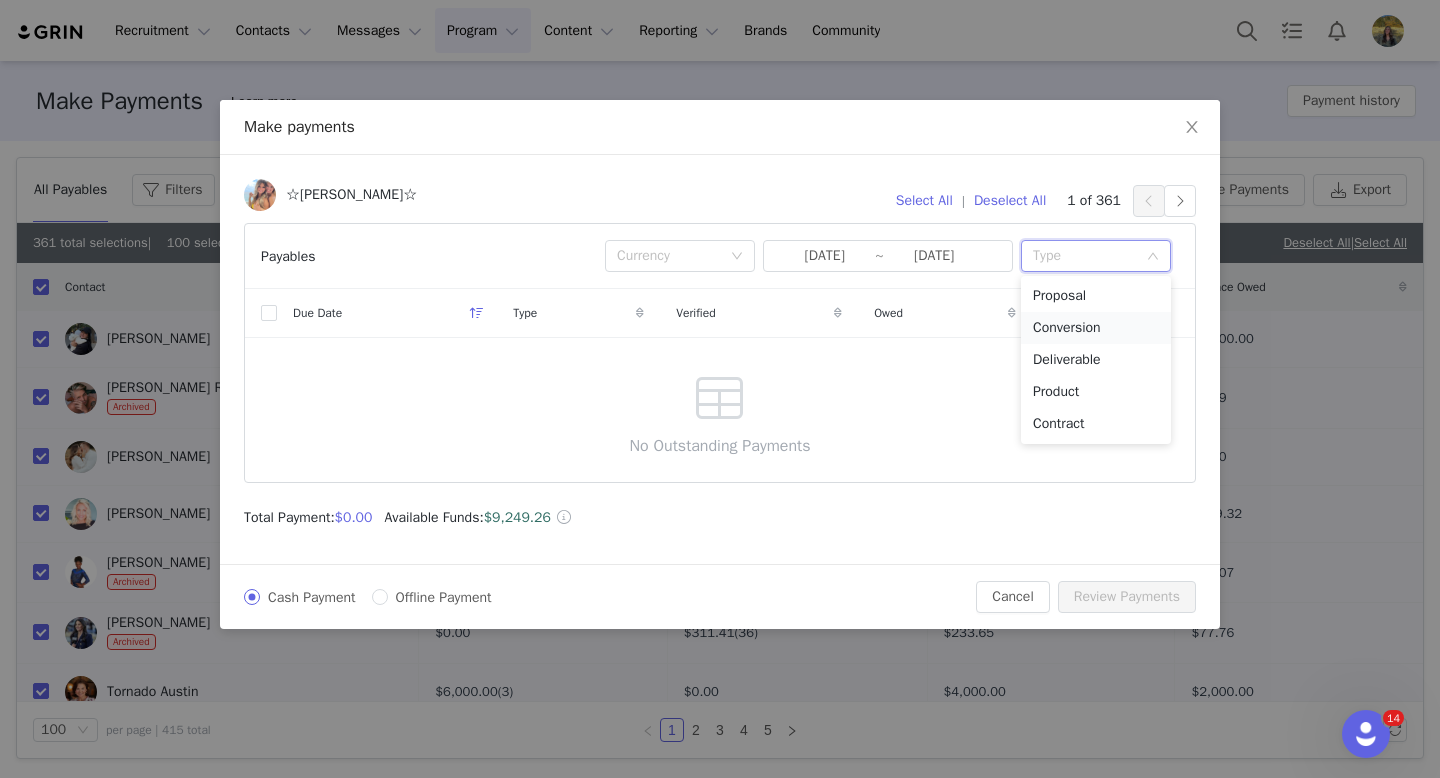 click on "Conversion" at bounding box center (1096, 328) 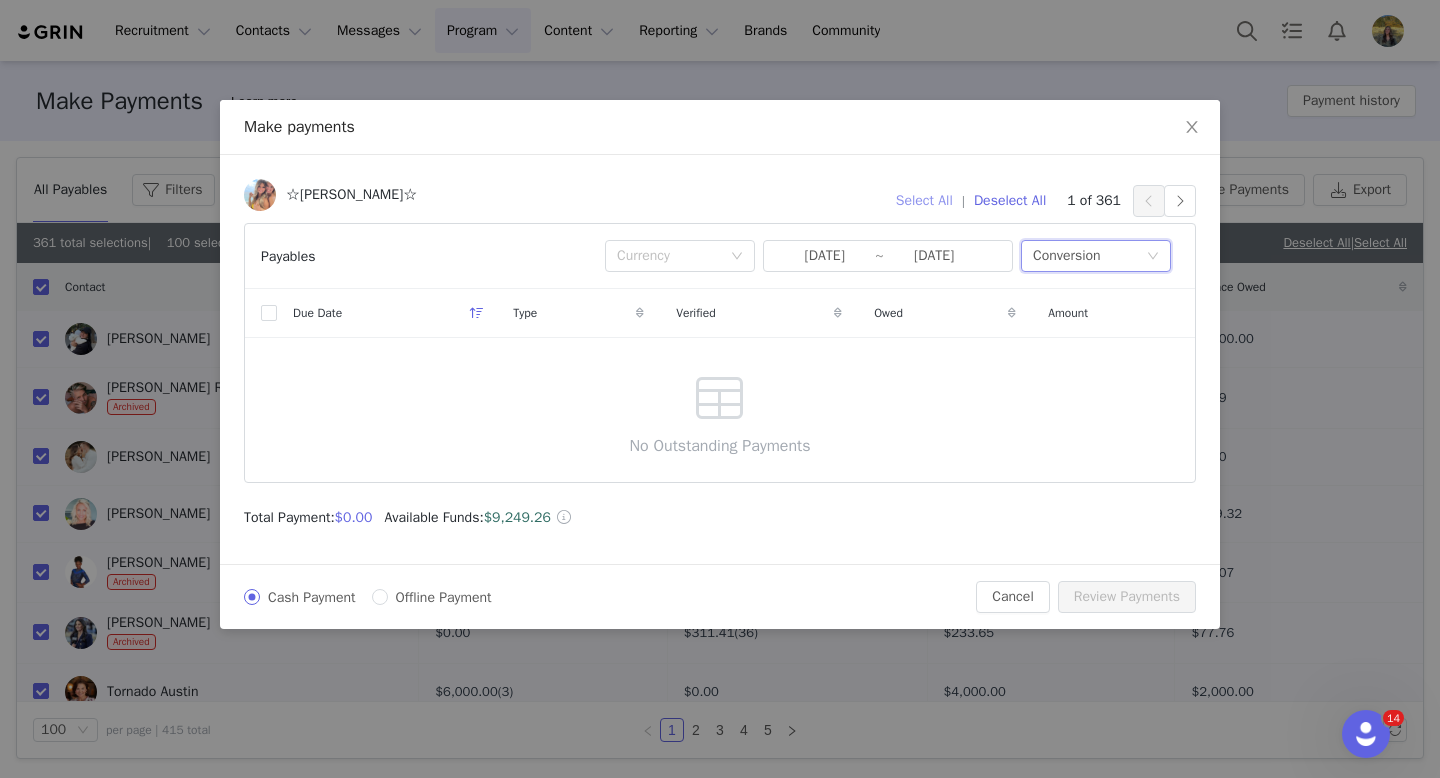 click on "Select All" at bounding box center (924, 201) 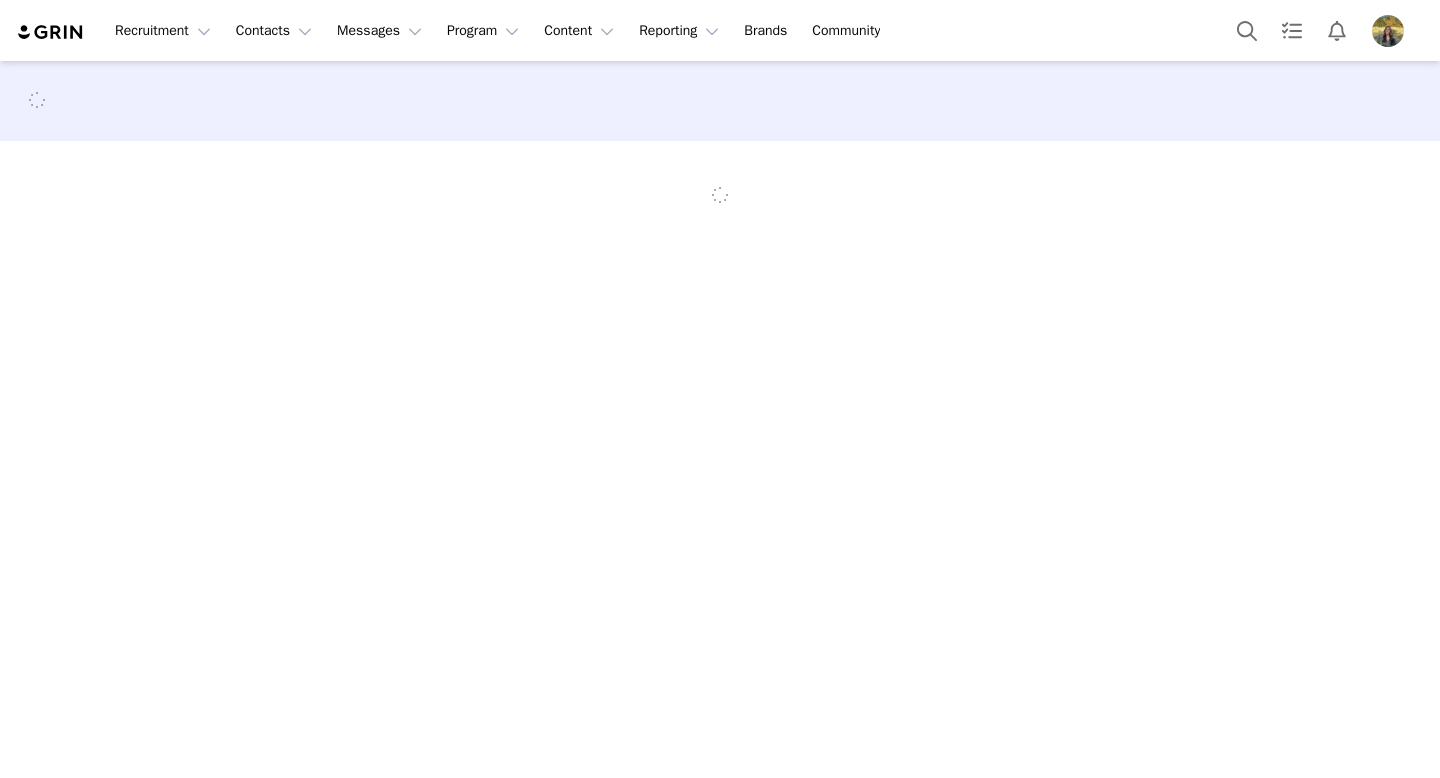 scroll, scrollTop: 0, scrollLeft: 0, axis: both 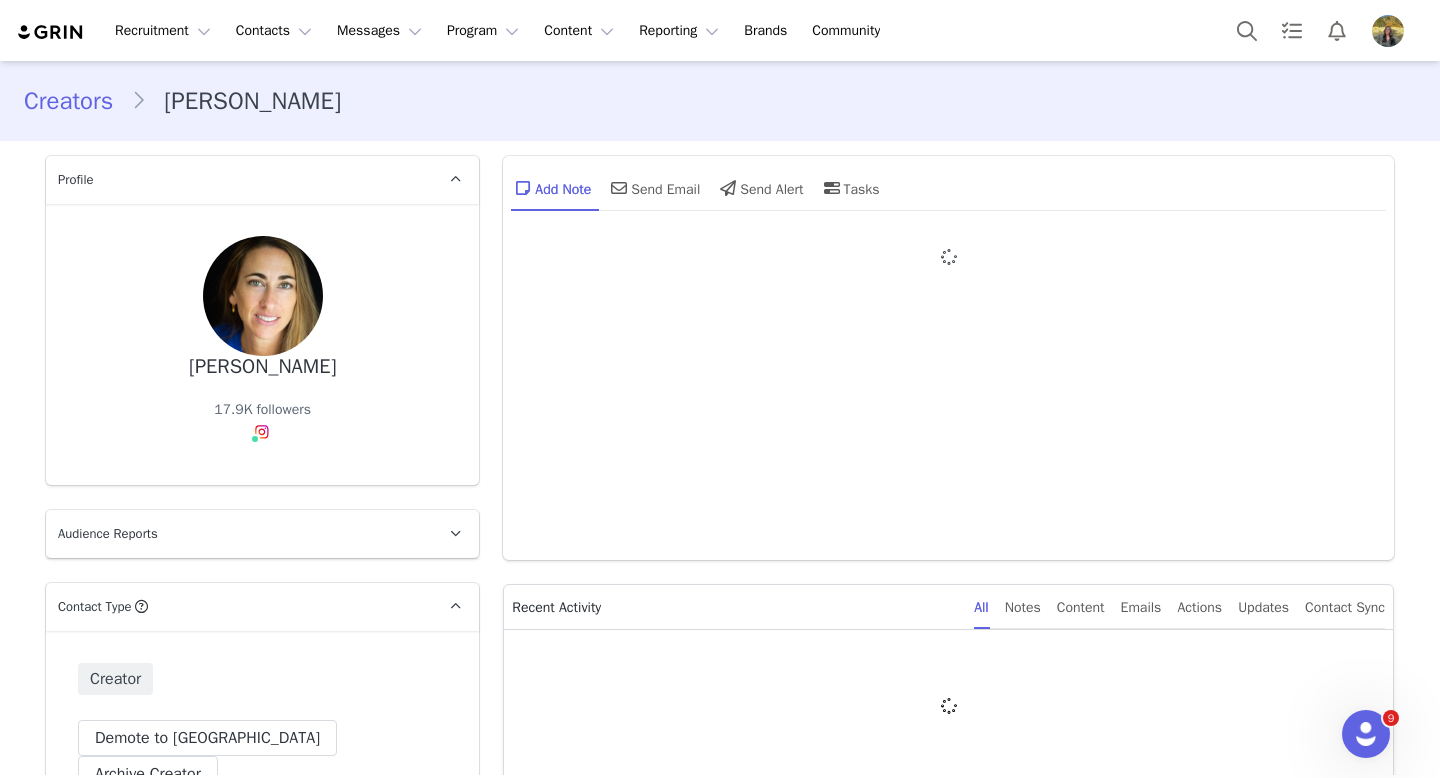 type on "+1 ([GEOGRAPHIC_DATA])" 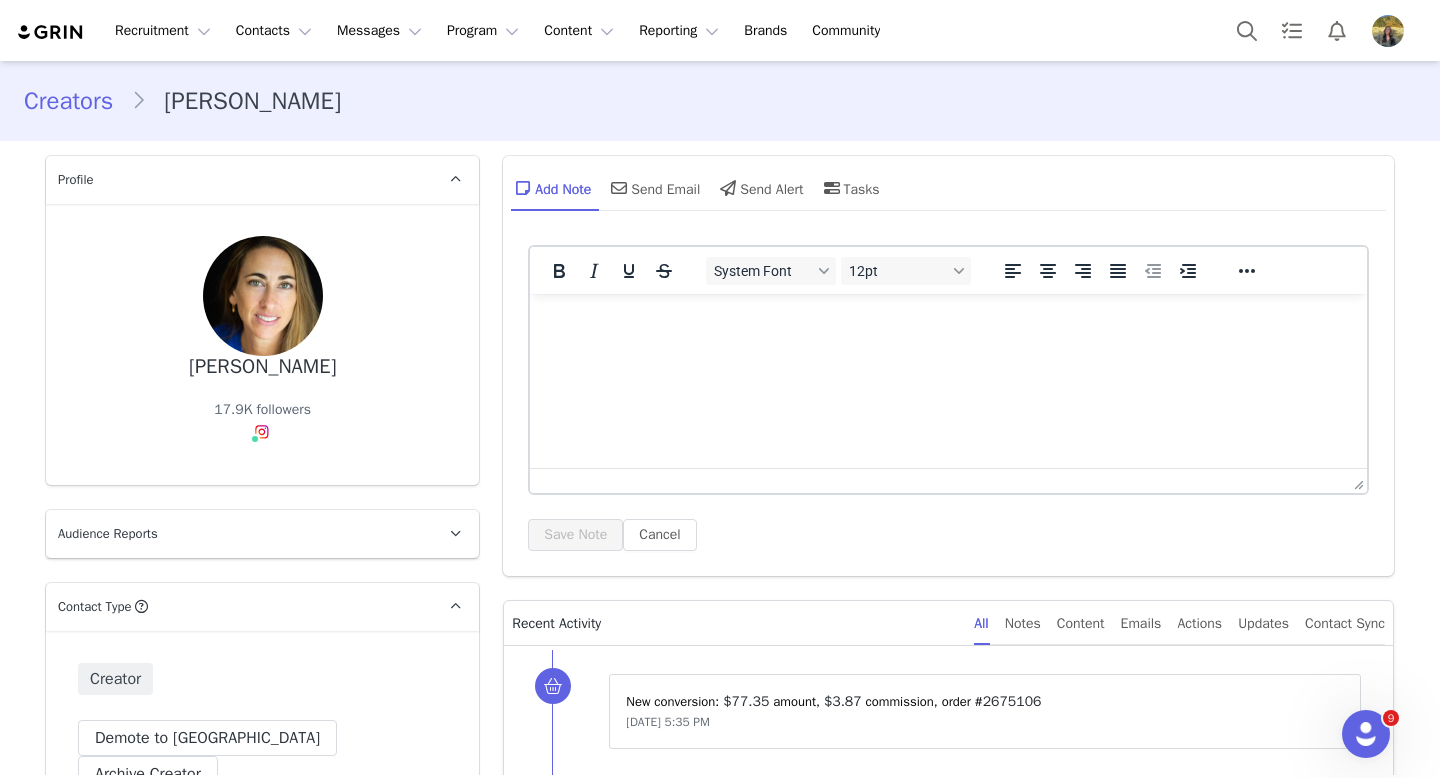 scroll, scrollTop: 2329, scrollLeft: 0, axis: vertical 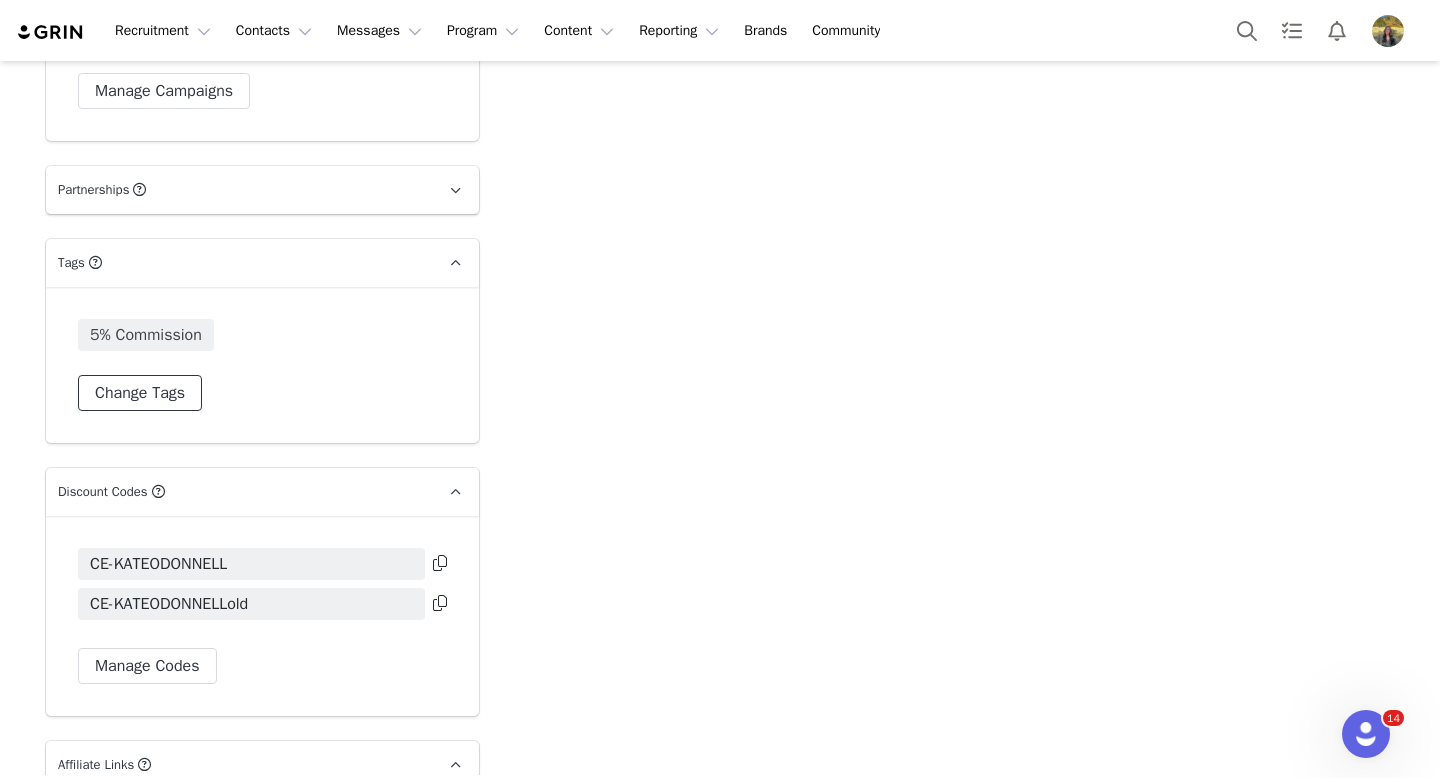 click on "Change Tags" at bounding box center [140, 393] 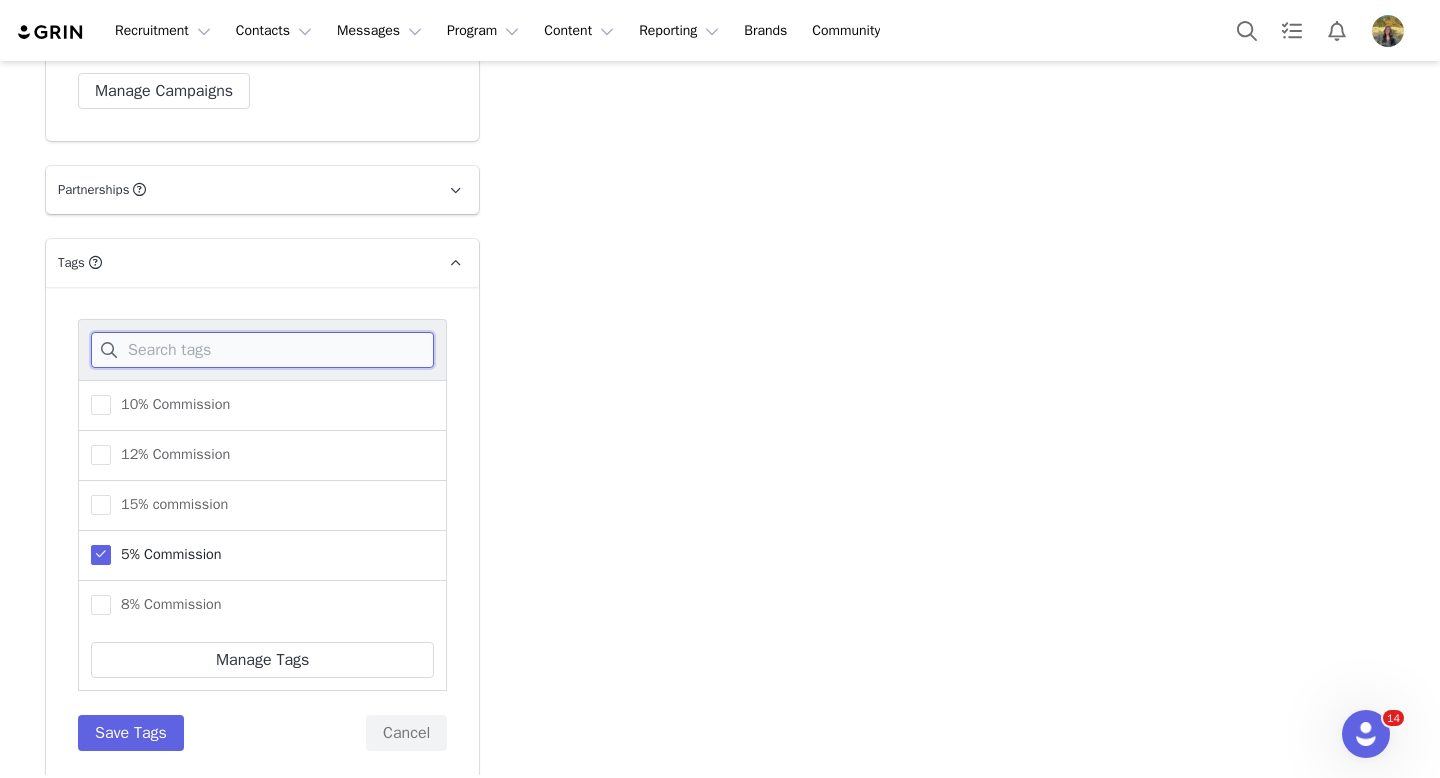 click at bounding box center [262, 350] 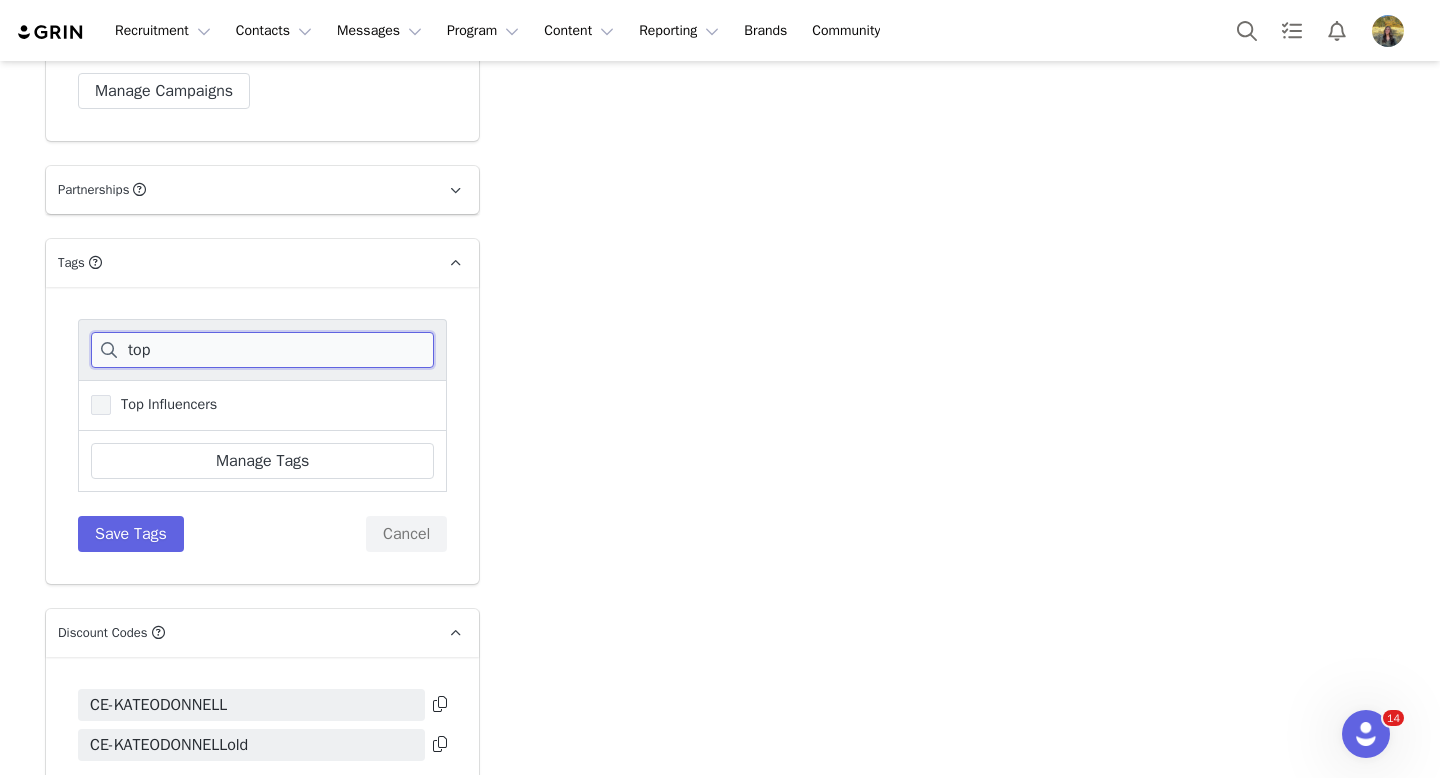 type on "top" 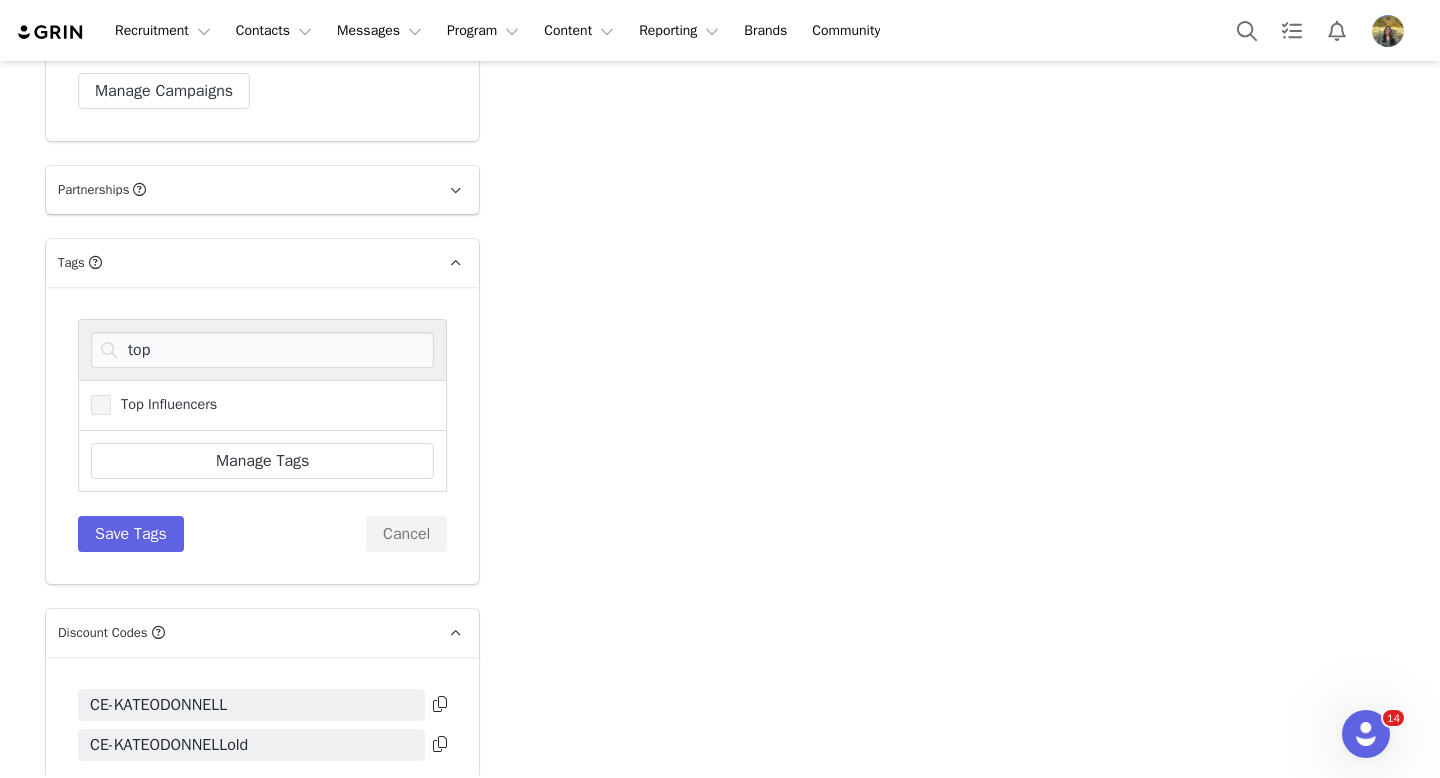 click on "Top Influencers" at bounding box center [164, 404] 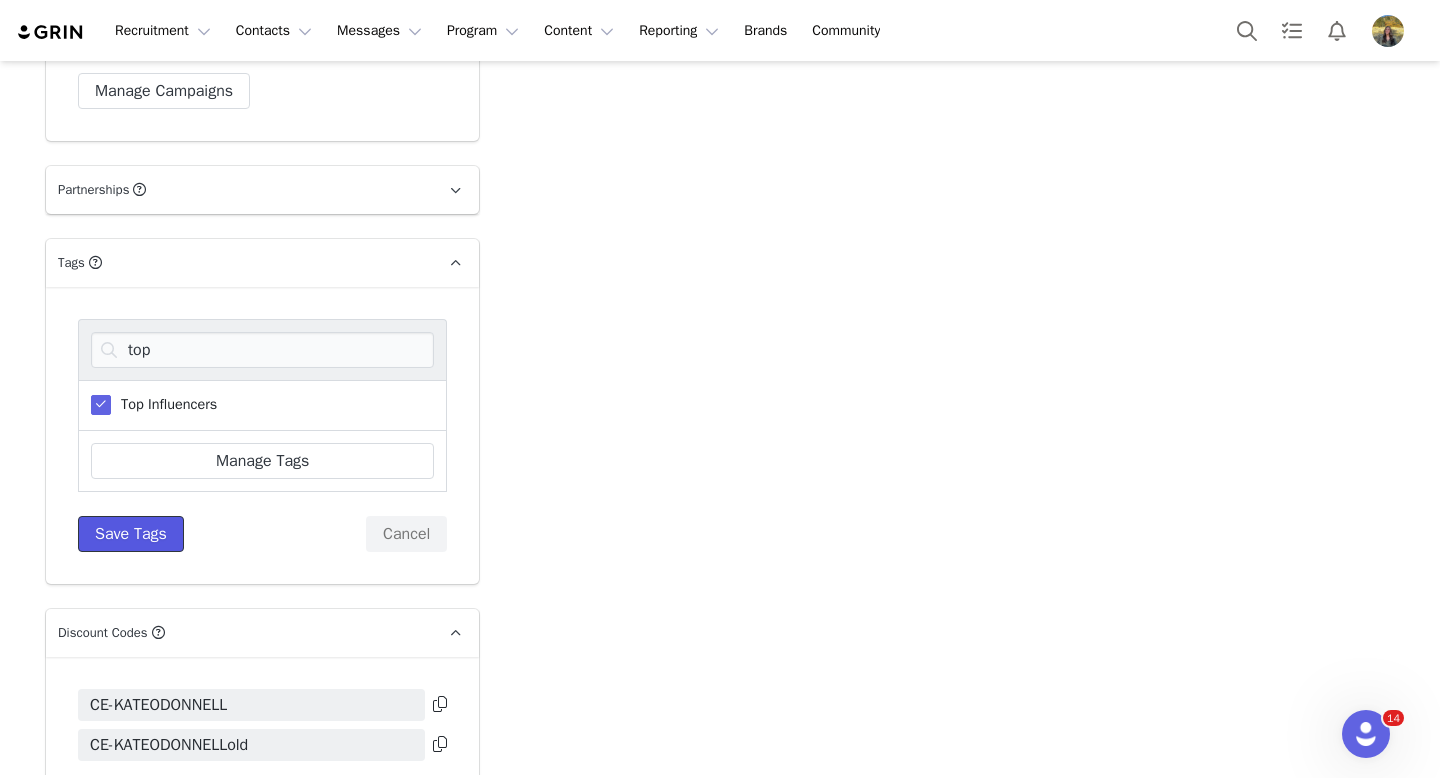 click on "Save Tags" at bounding box center [131, 534] 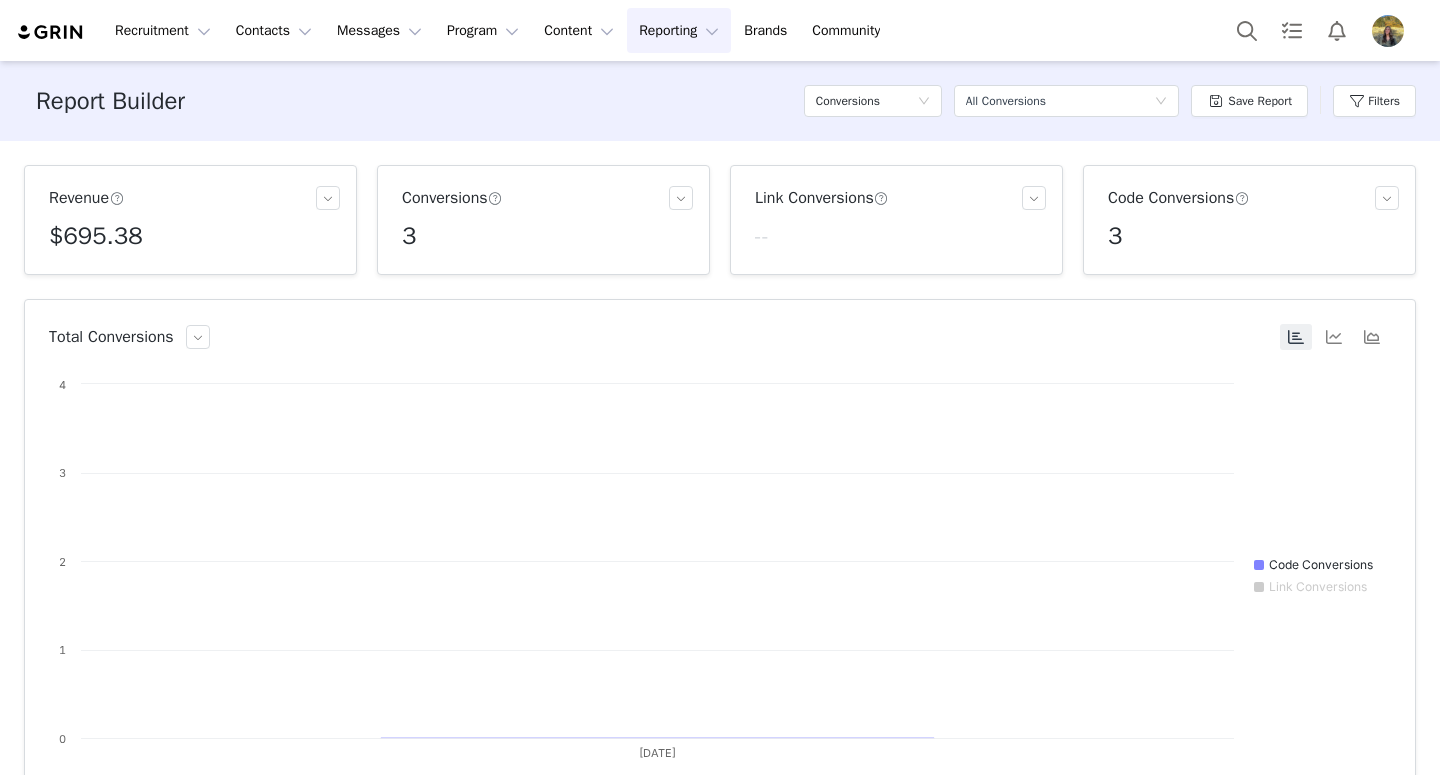 scroll, scrollTop: 0, scrollLeft: 0, axis: both 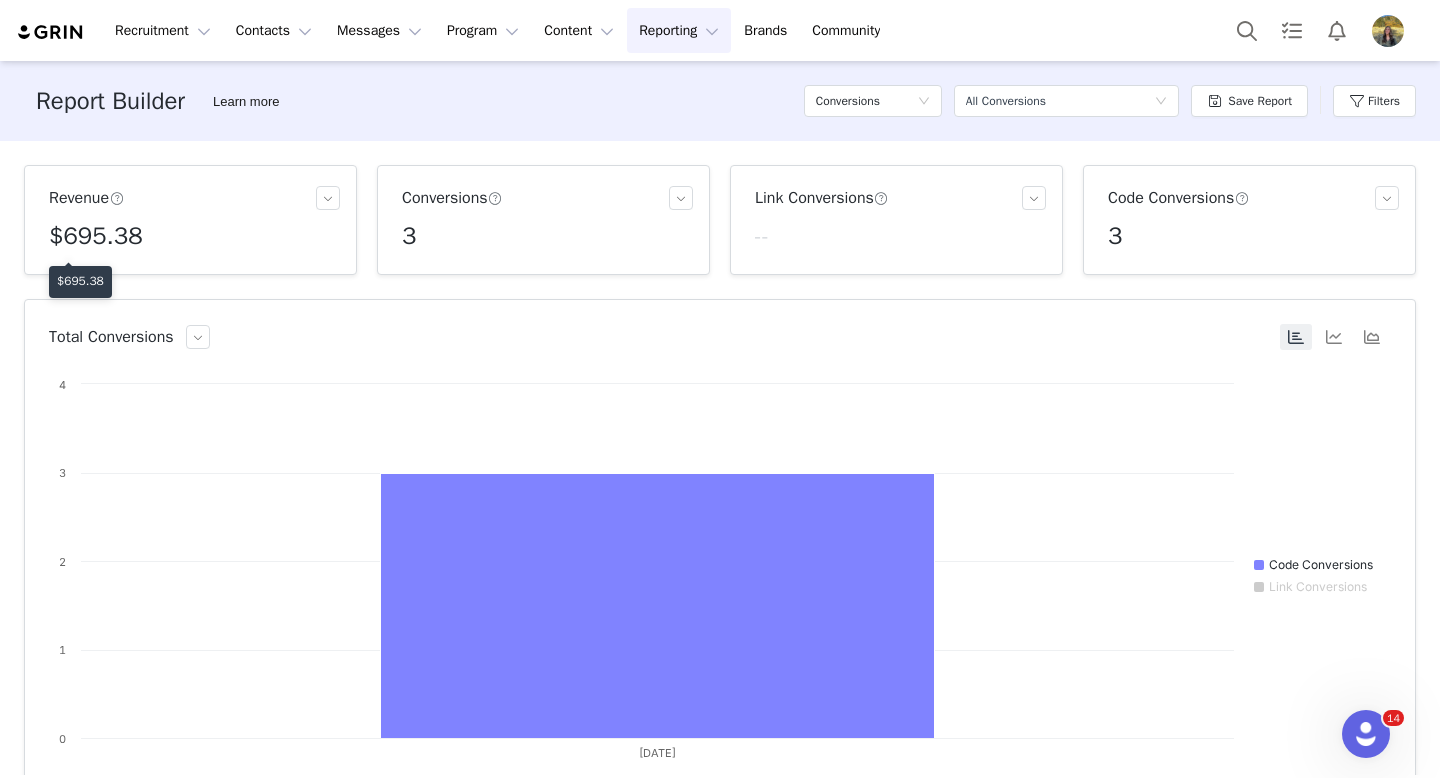 click on "$695.38" at bounding box center (80, 281) 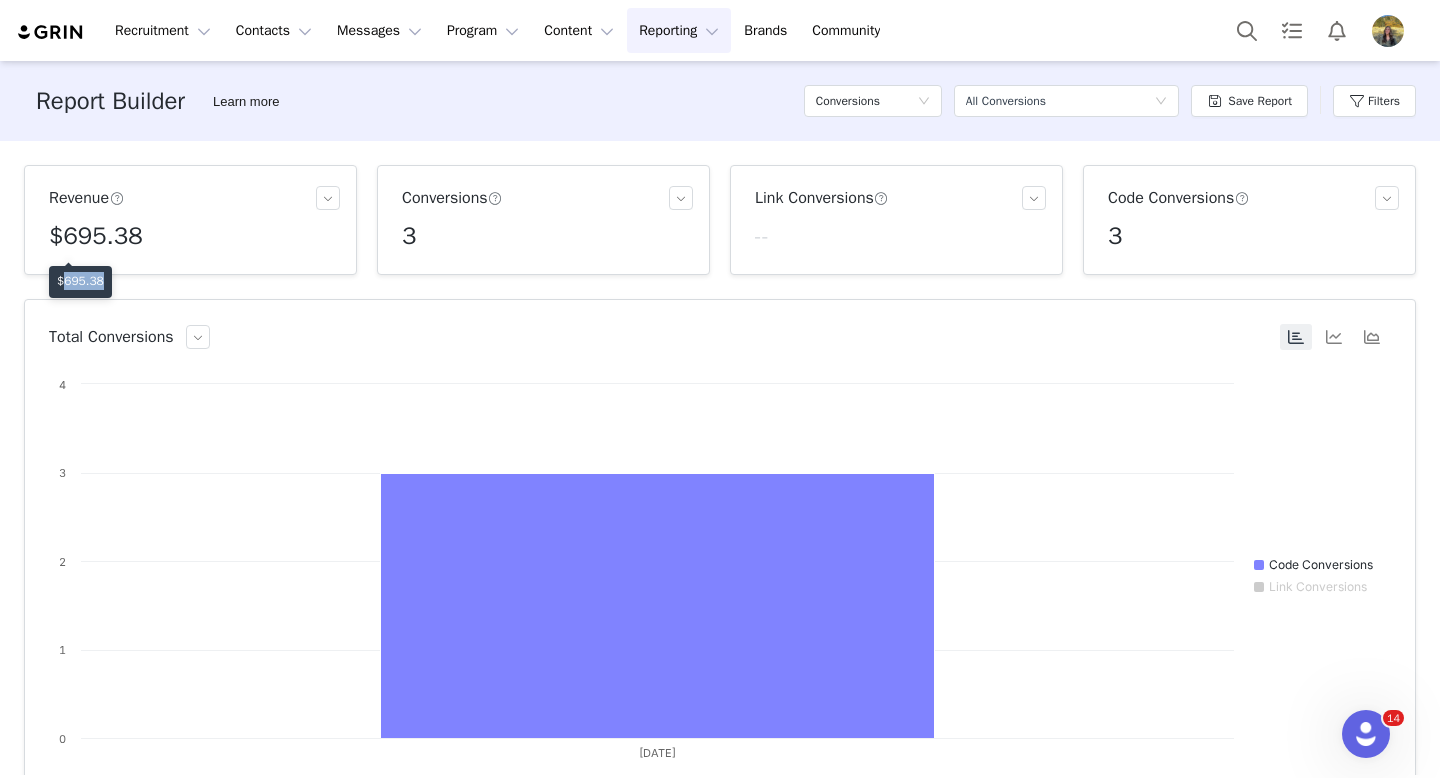 click on "$695.38" at bounding box center [80, 281] 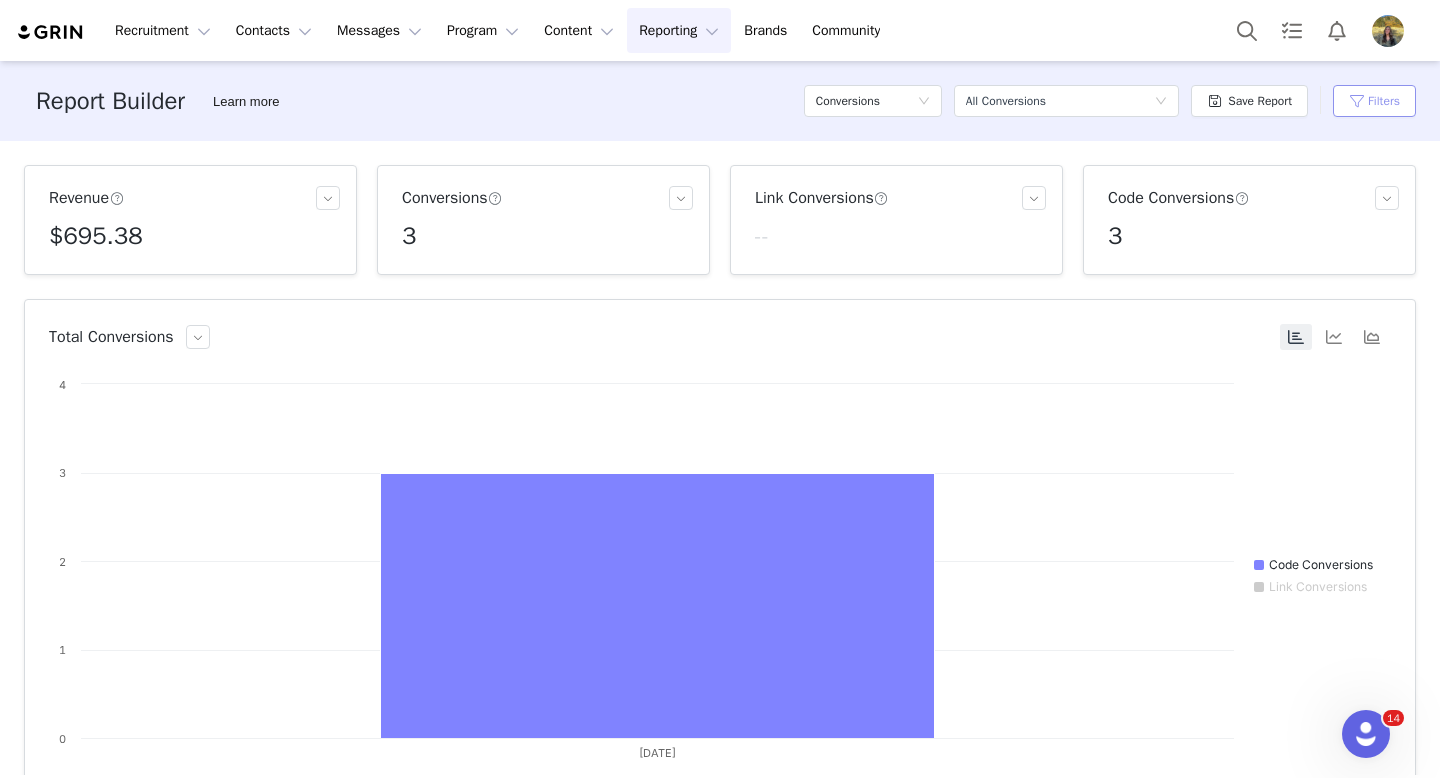 drag, startPoint x: 1375, startPoint y: 108, endPoint x: 1341, endPoint y: 134, distance: 42.80187 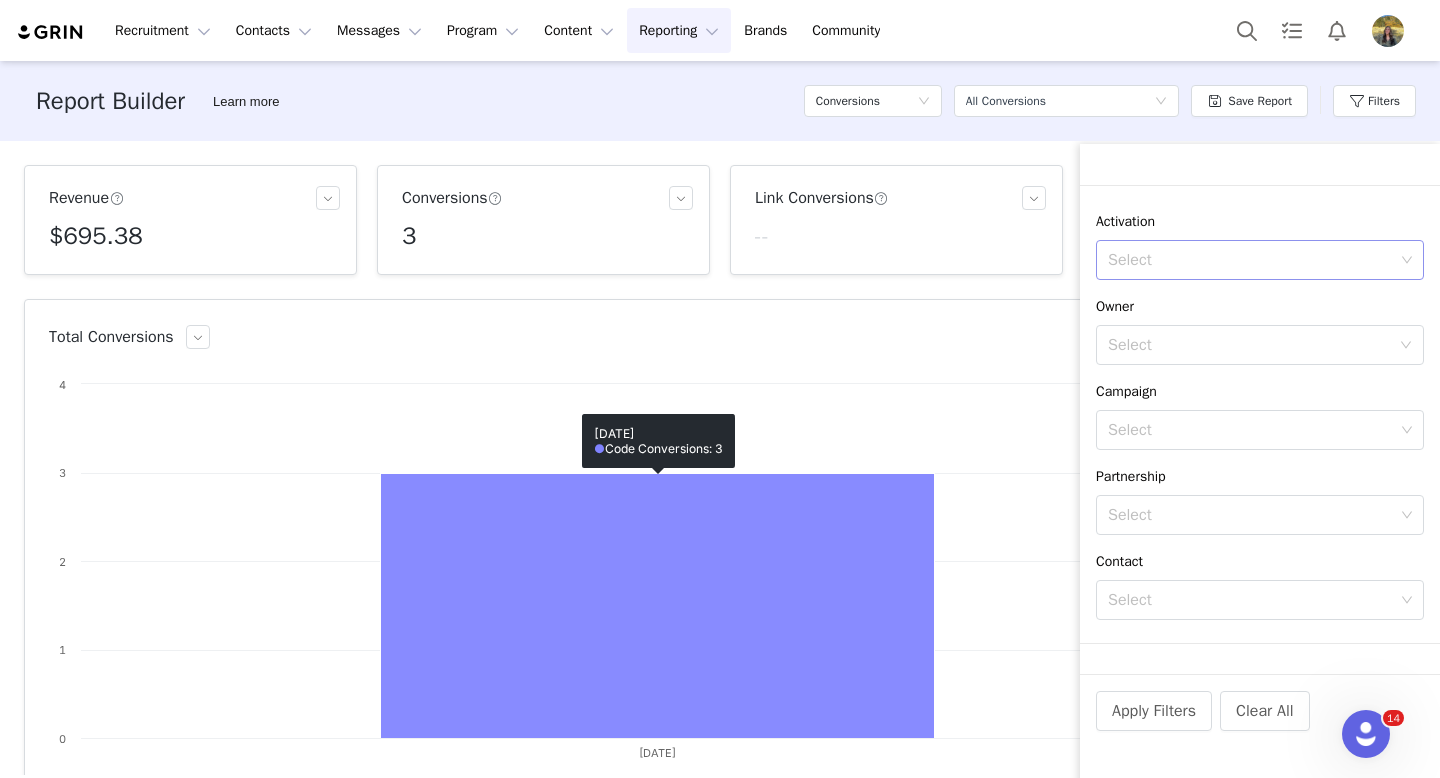 scroll, scrollTop: 404, scrollLeft: 0, axis: vertical 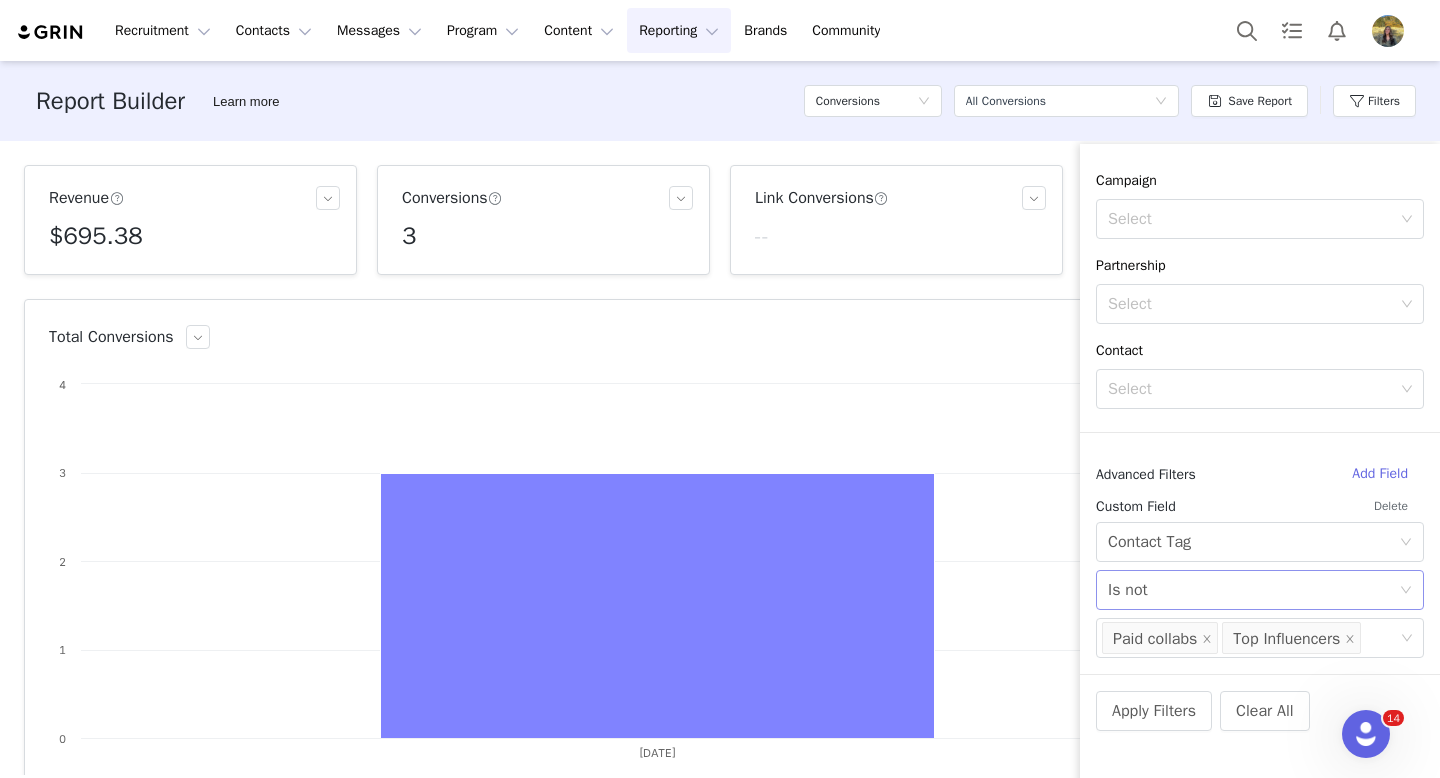 click on "Select  Is not" at bounding box center [1253, 590] 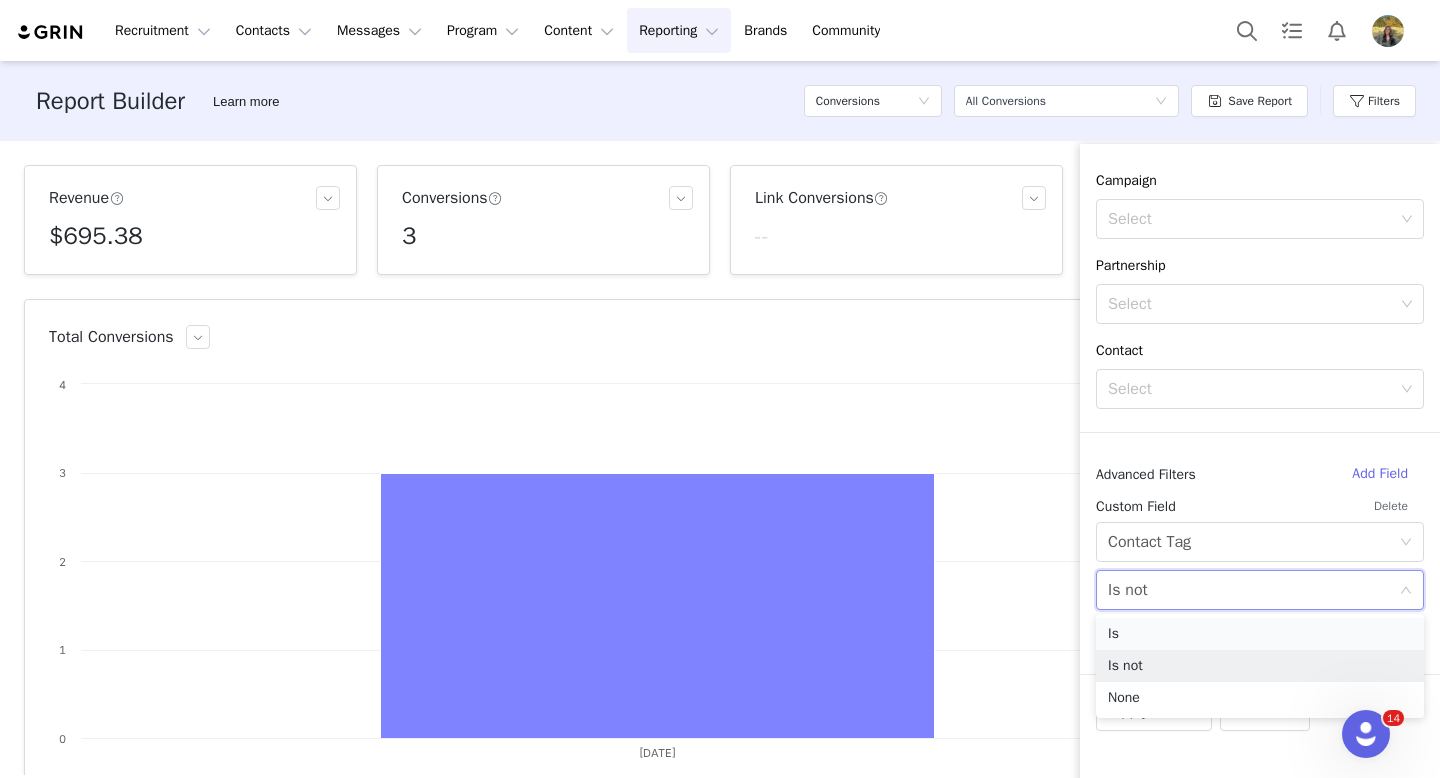click on "Is" at bounding box center (1260, 634) 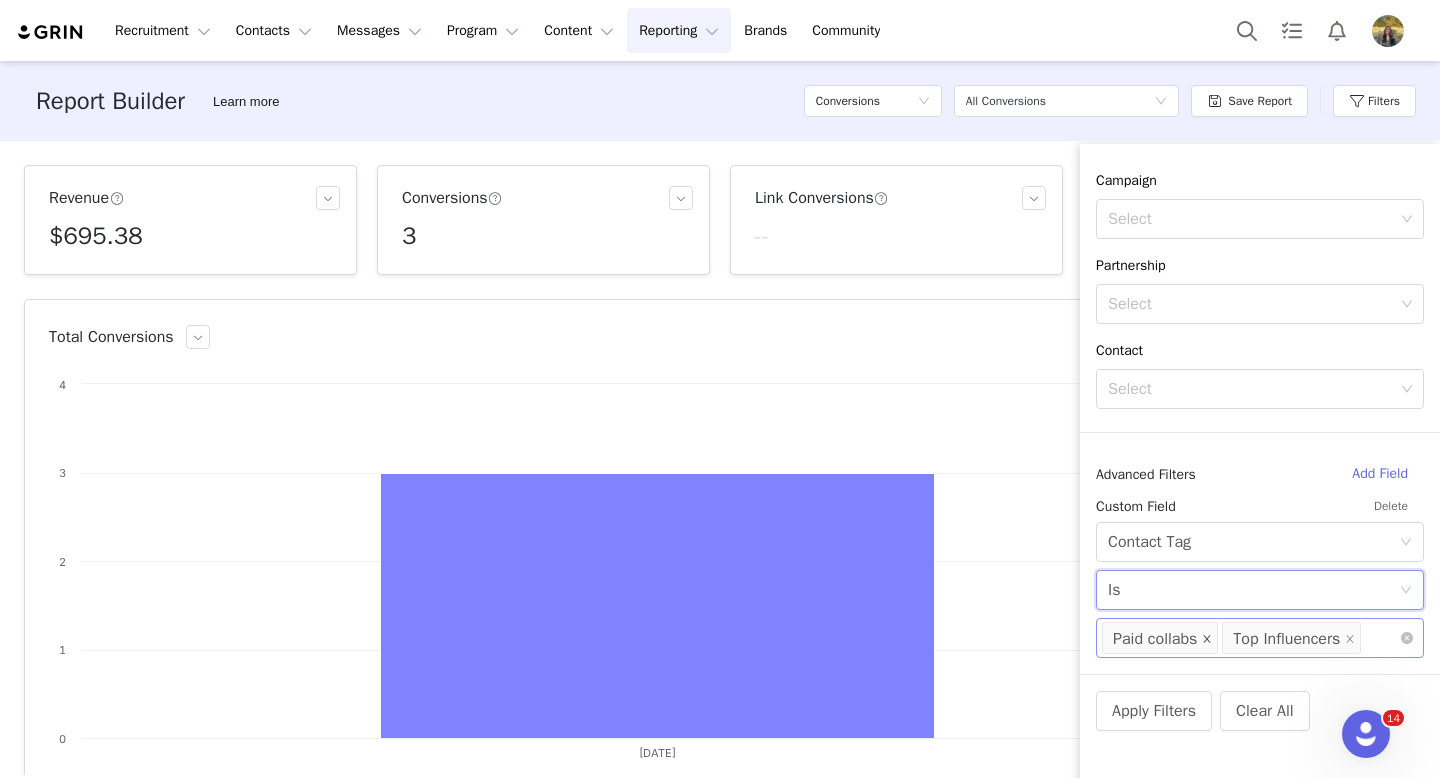 click 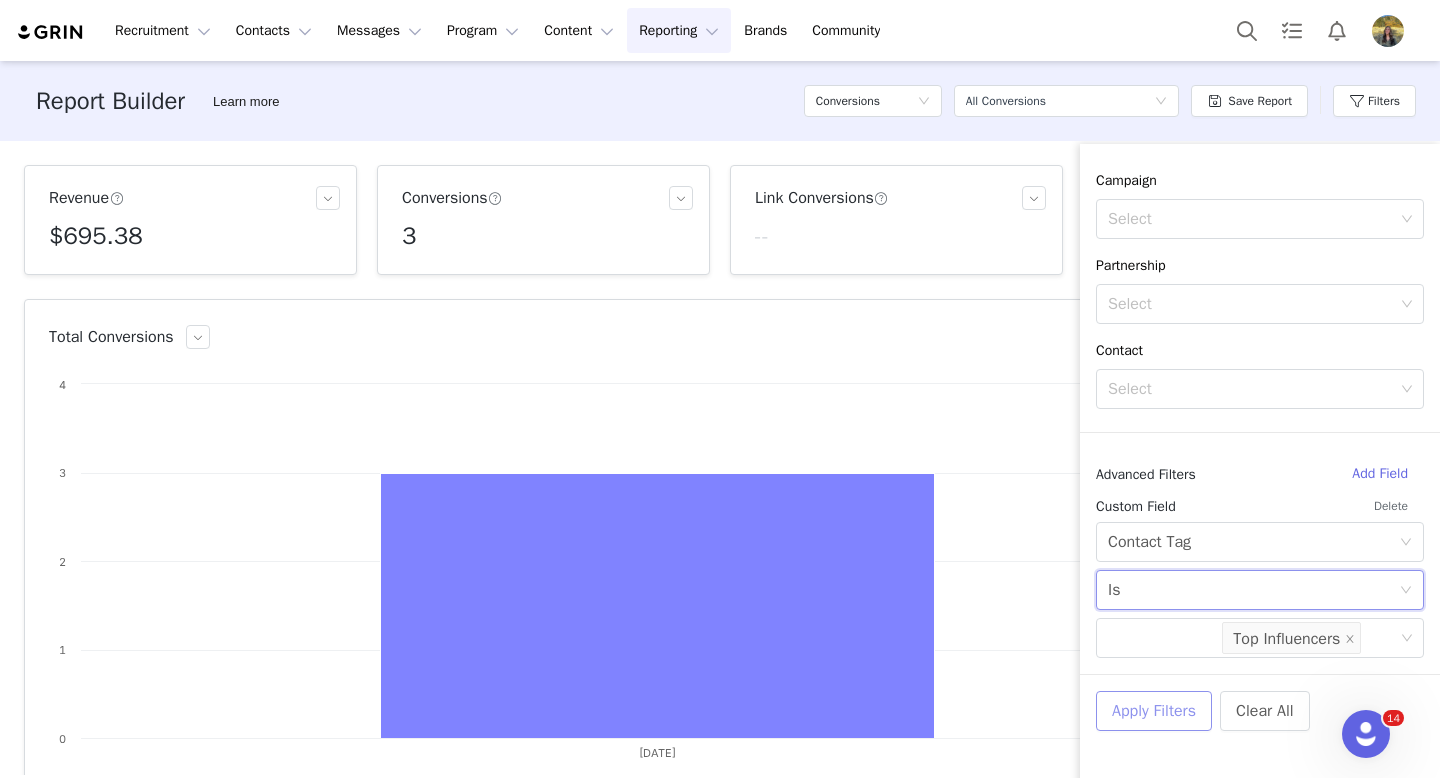 click on "Apply Filters" at bounding box center [1154, 711] 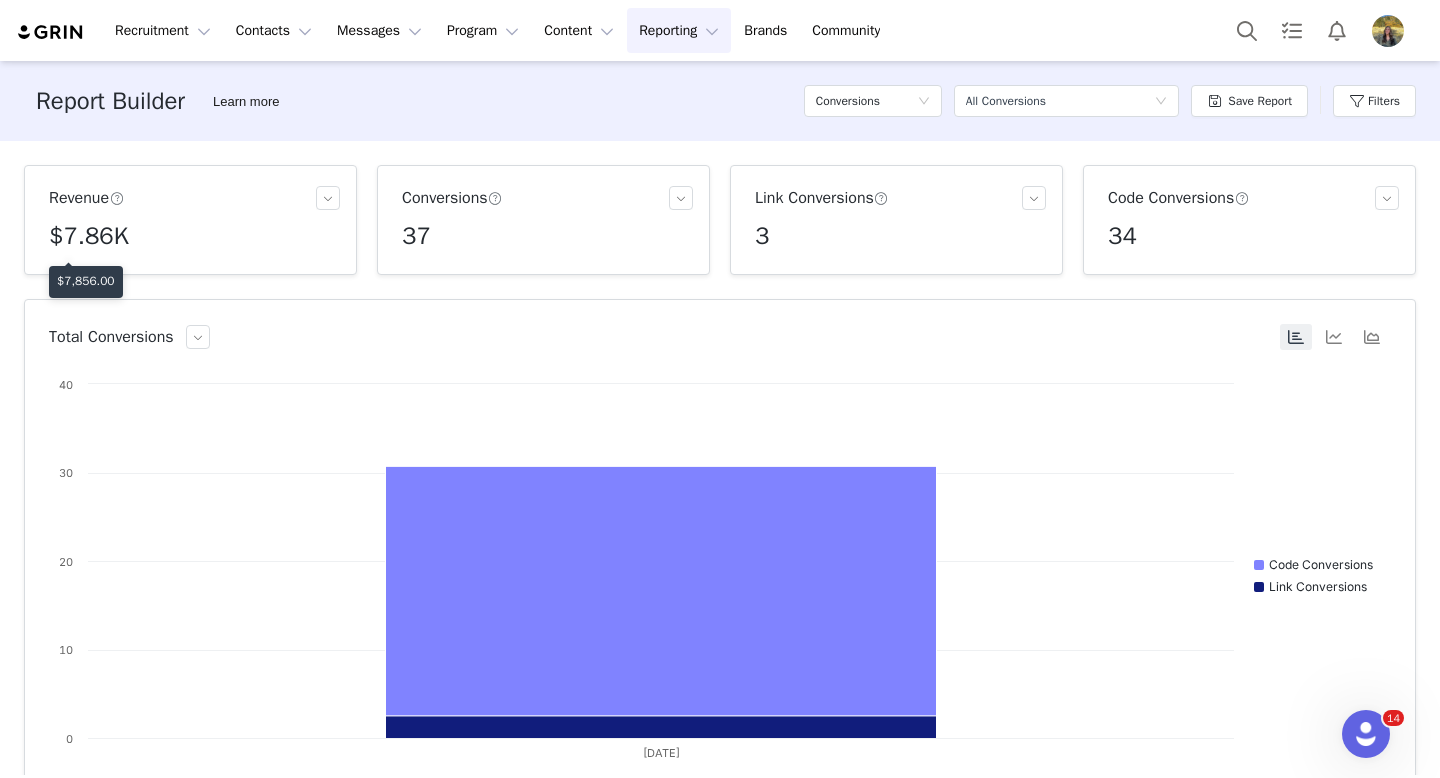 click on "$7,856.00" at bounding box center (86, 282) 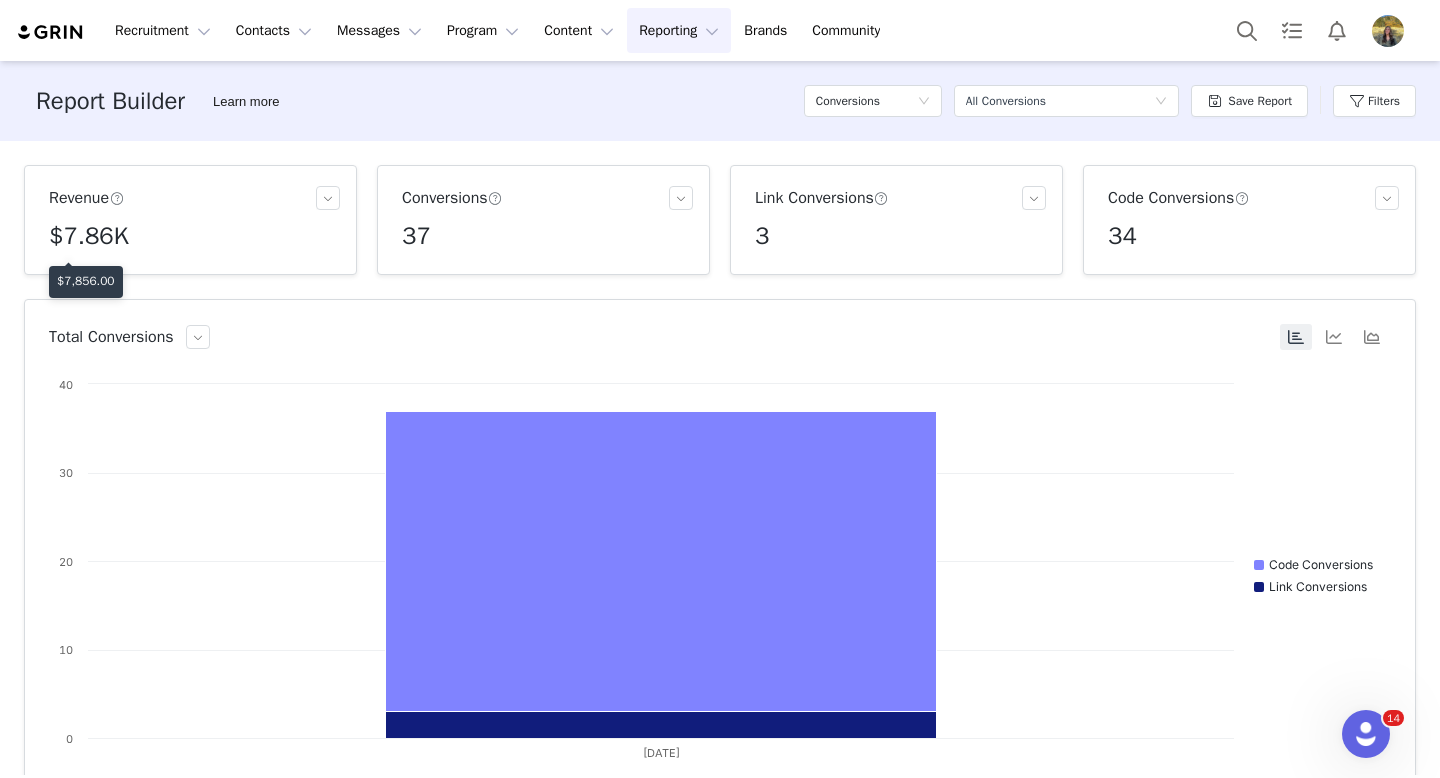 click on "$7,856.00" at bounding box center [86, 282] 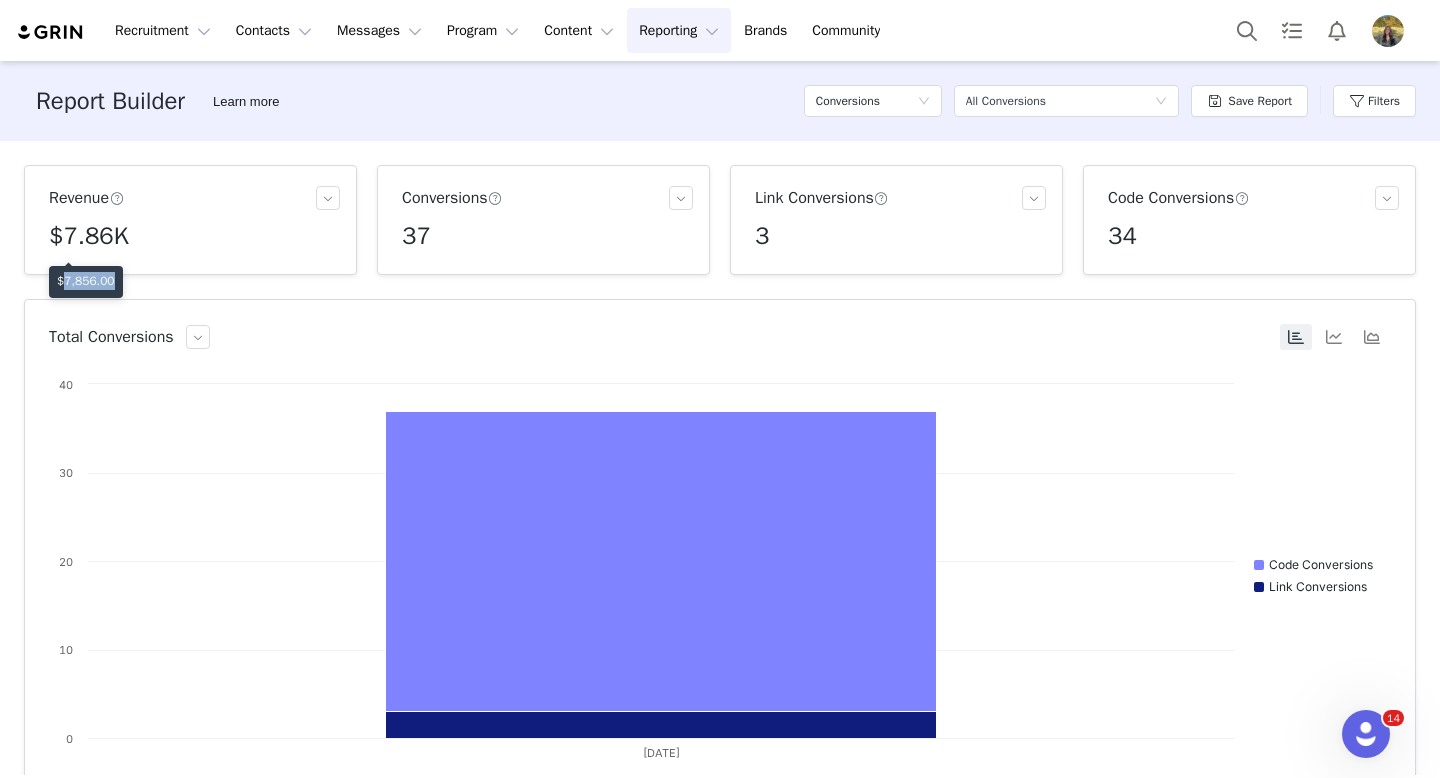 click on "$7,856.00" at bounding box center (86, 281) 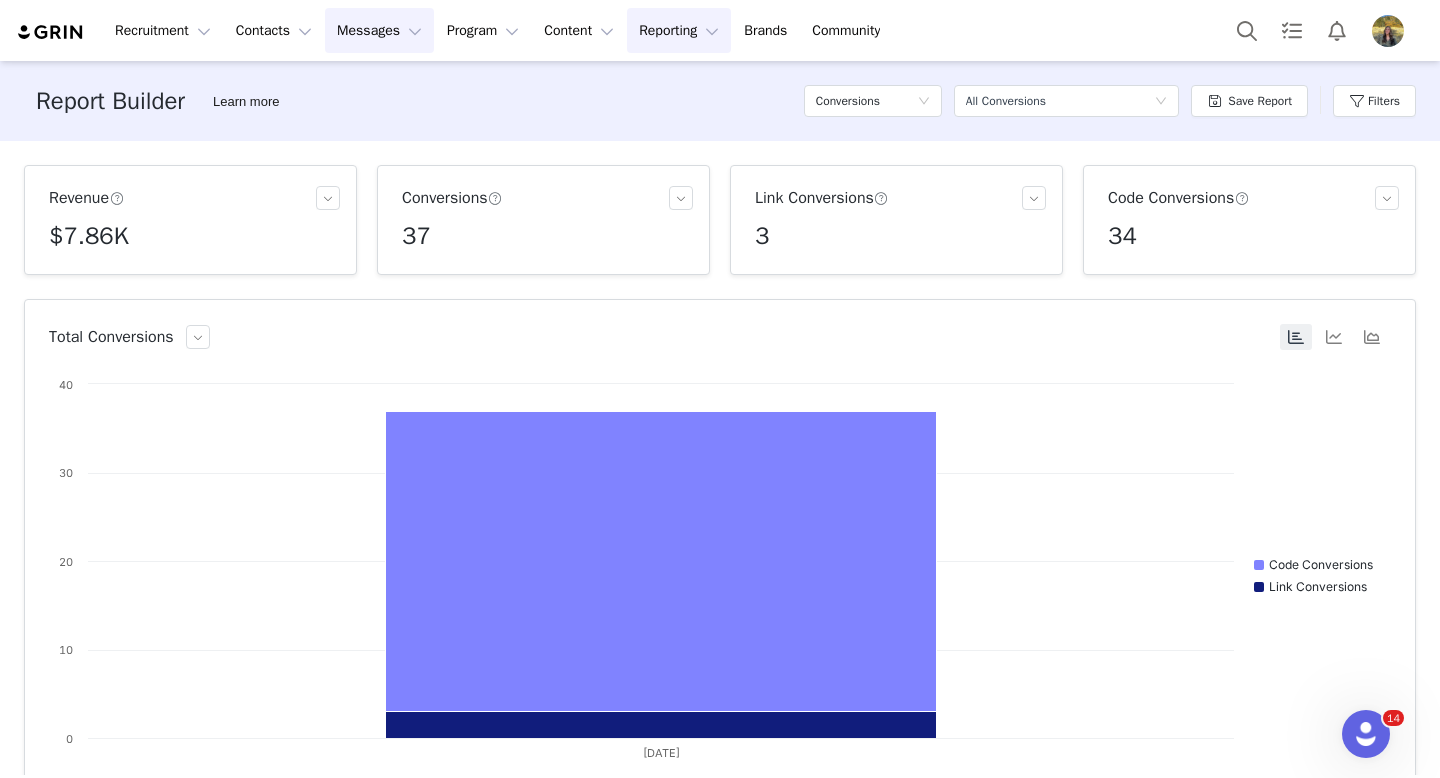click on "Messages Messages" at bounding box center [379, 30] 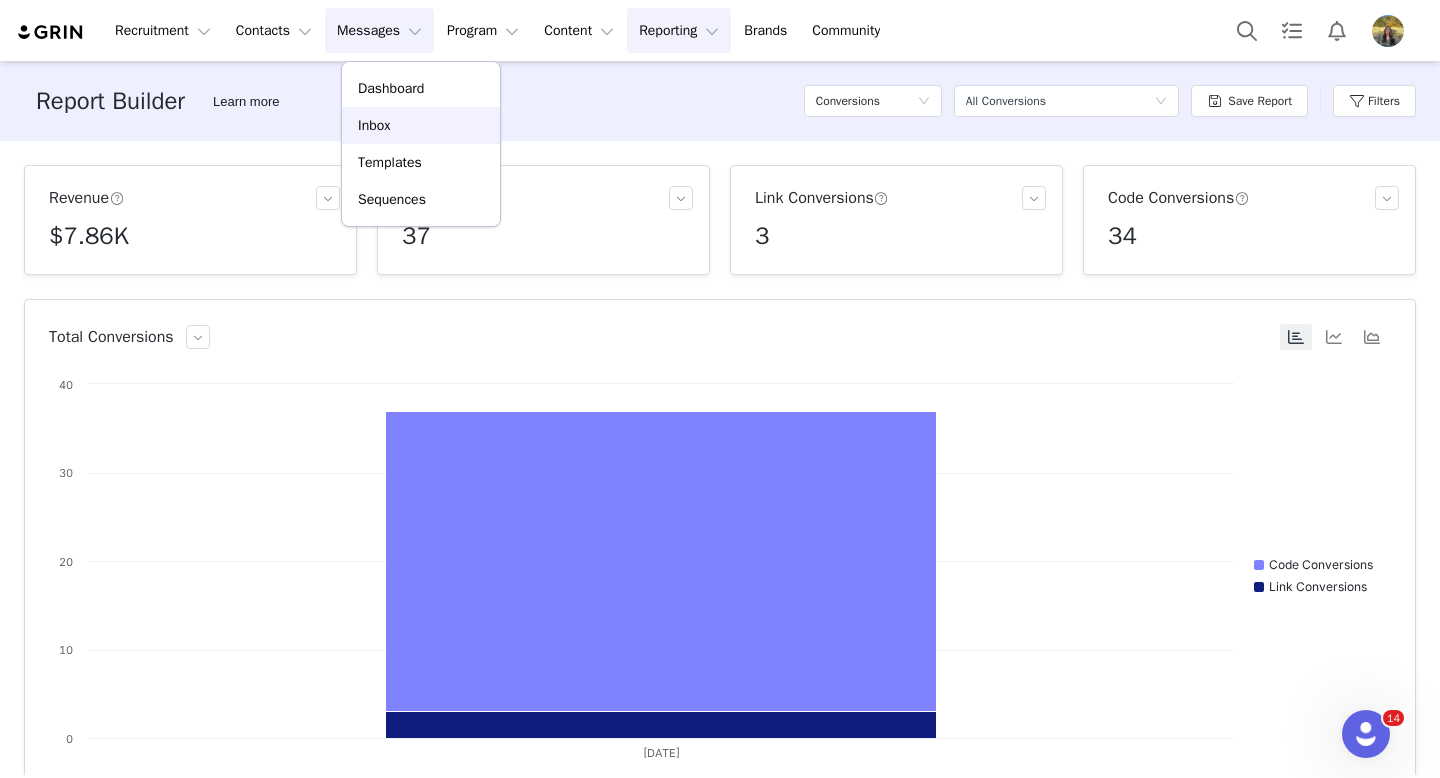click on "Inbox" at bounding box center [421, 125] 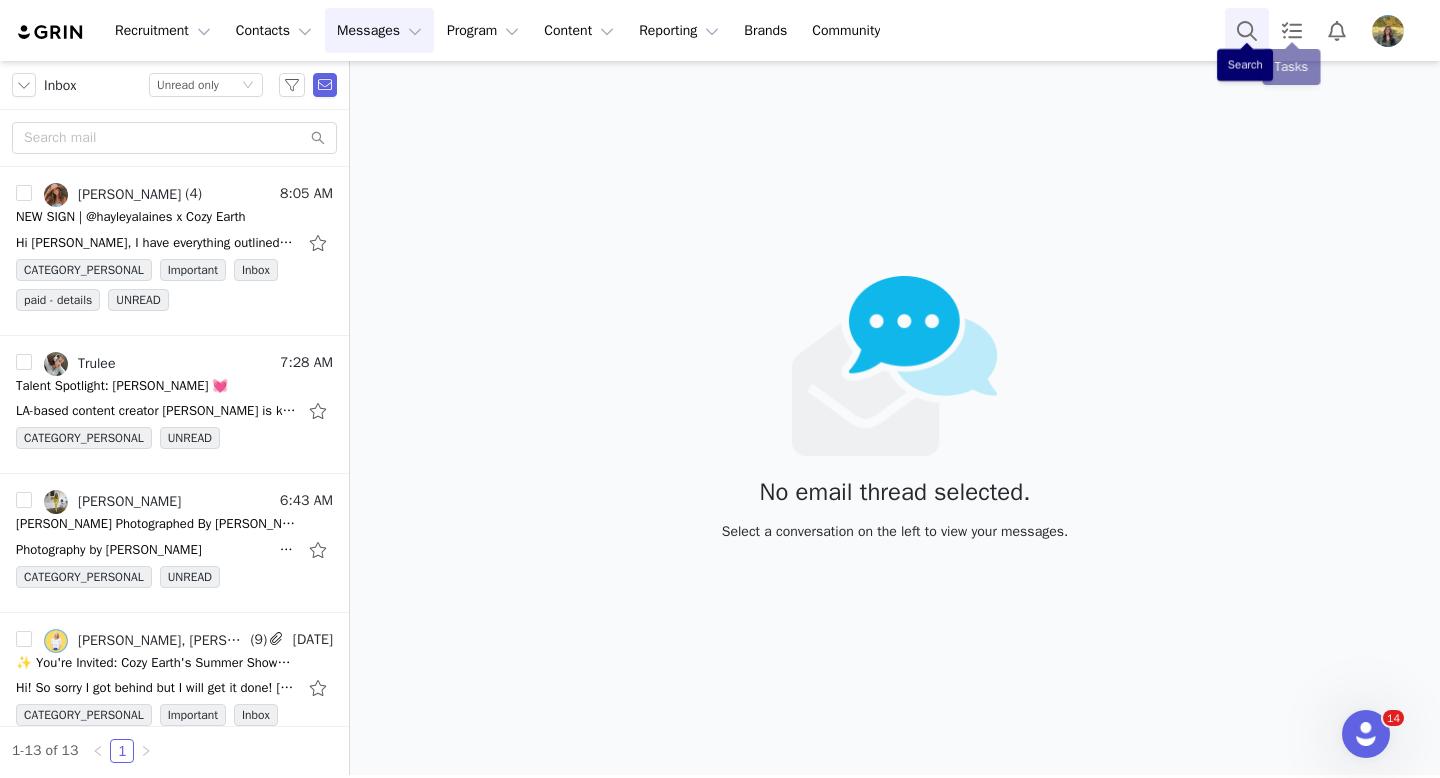 click at bounding box center [1247, 30] 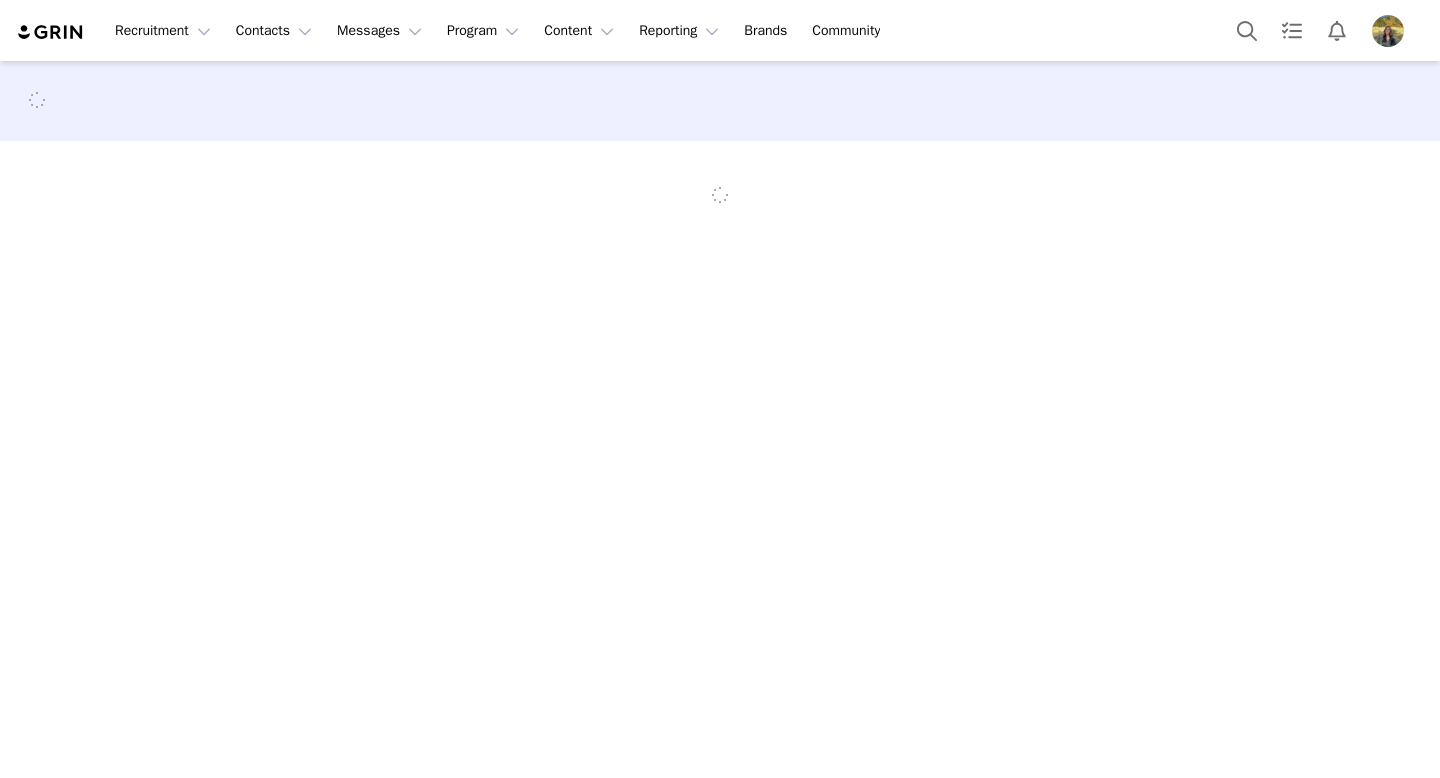 scroll, scrollTop: 0, scrollLeft: 0, axis: both 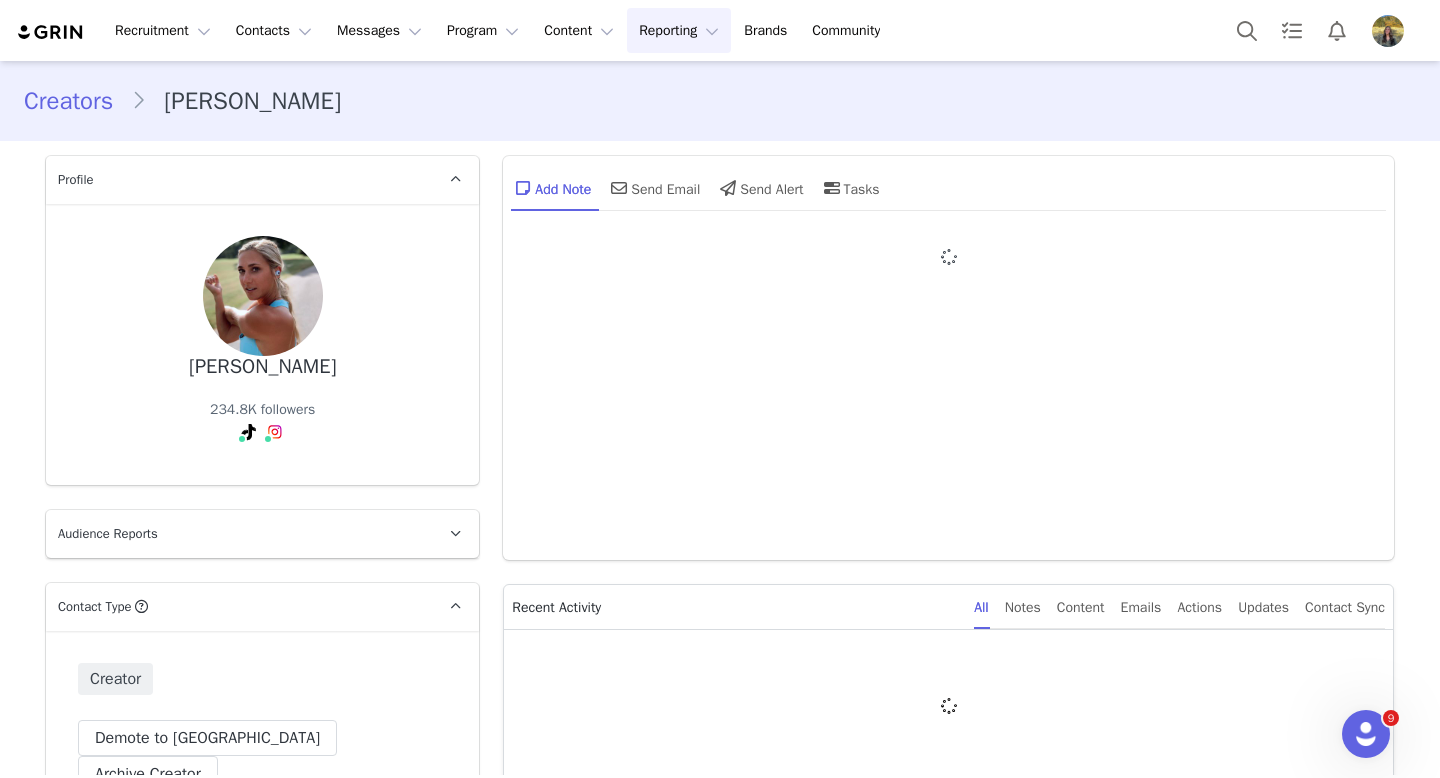 type on "+1 ([GEOGRAPHIC_DATA])" 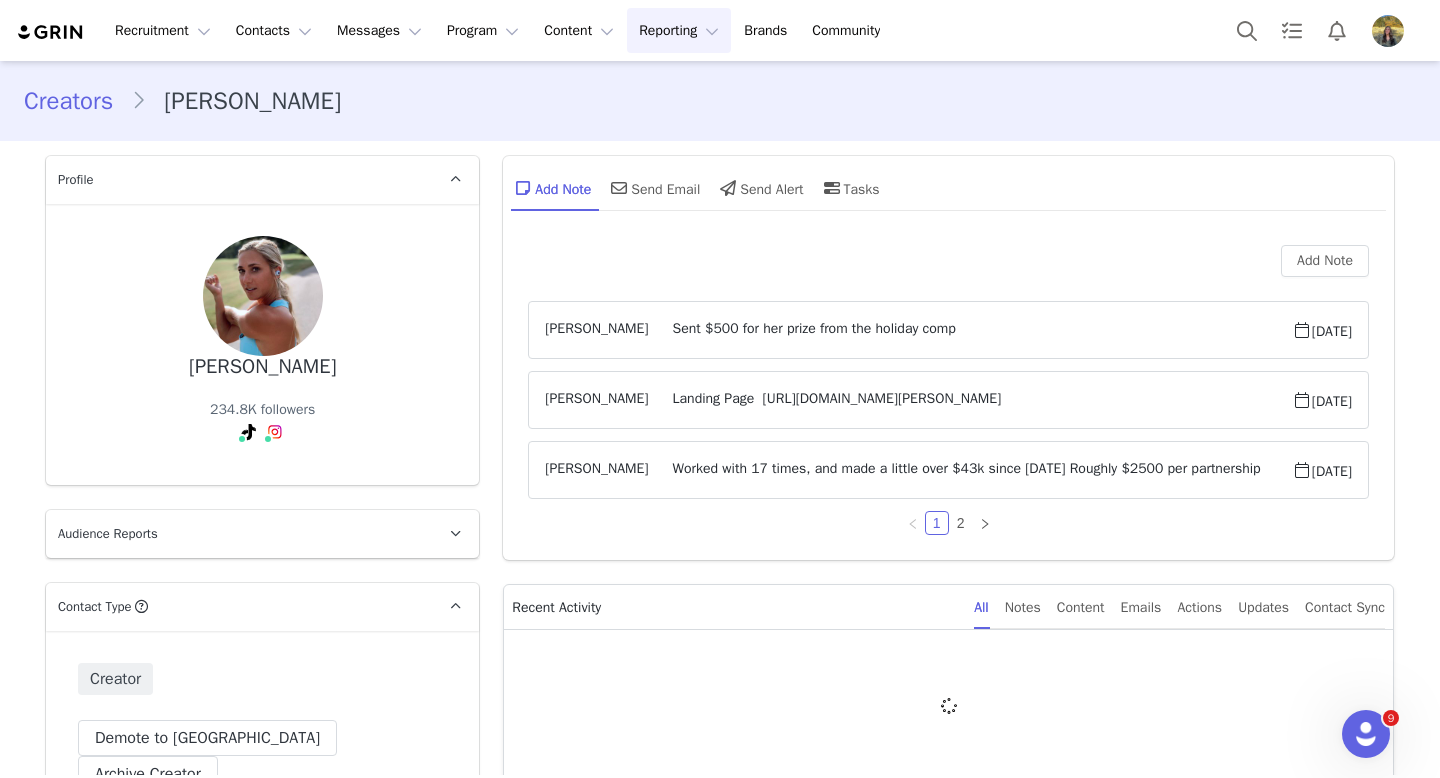 click on "Reporting Reporting" at bounding box center [679, 30] 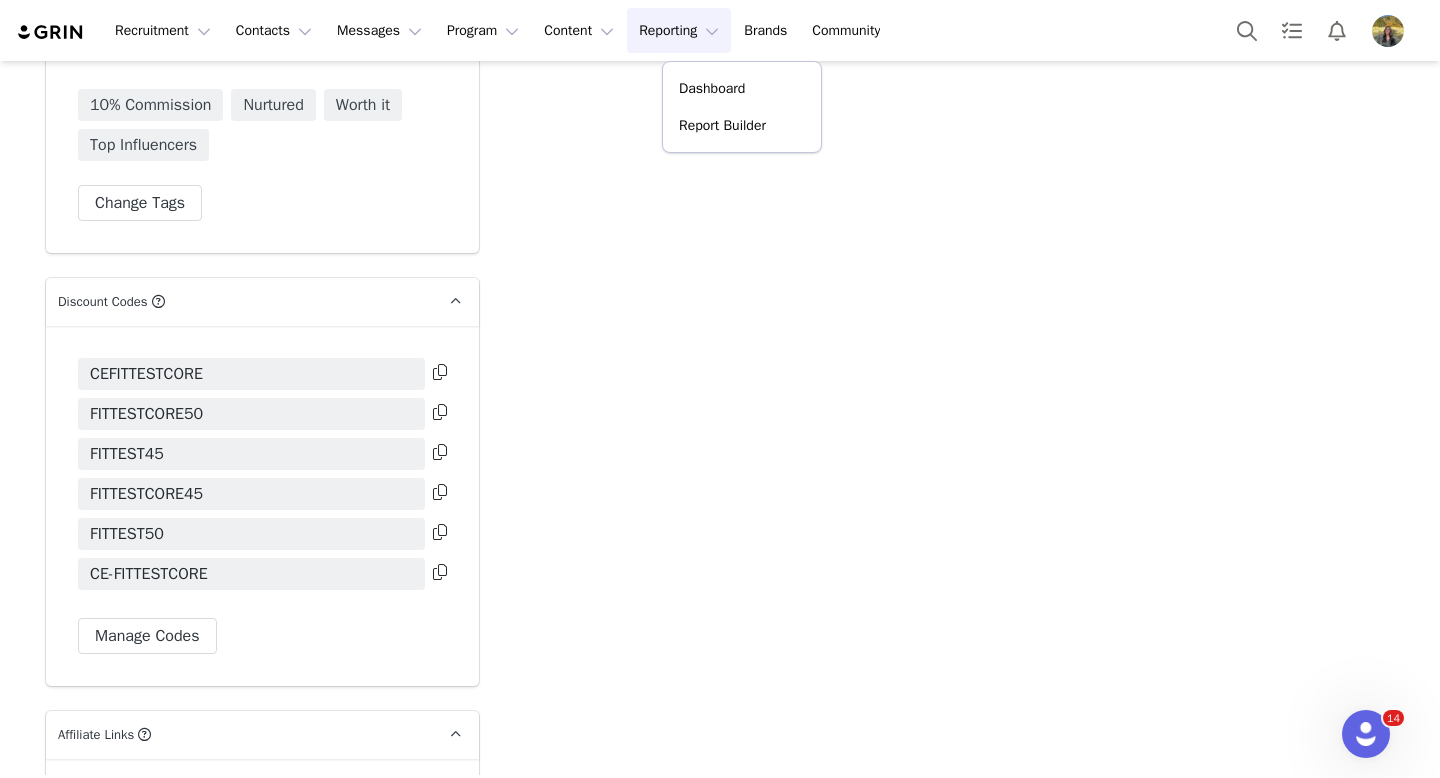 scroll, scrollTop: 3961, scrollLeft: 0, axis: vertical 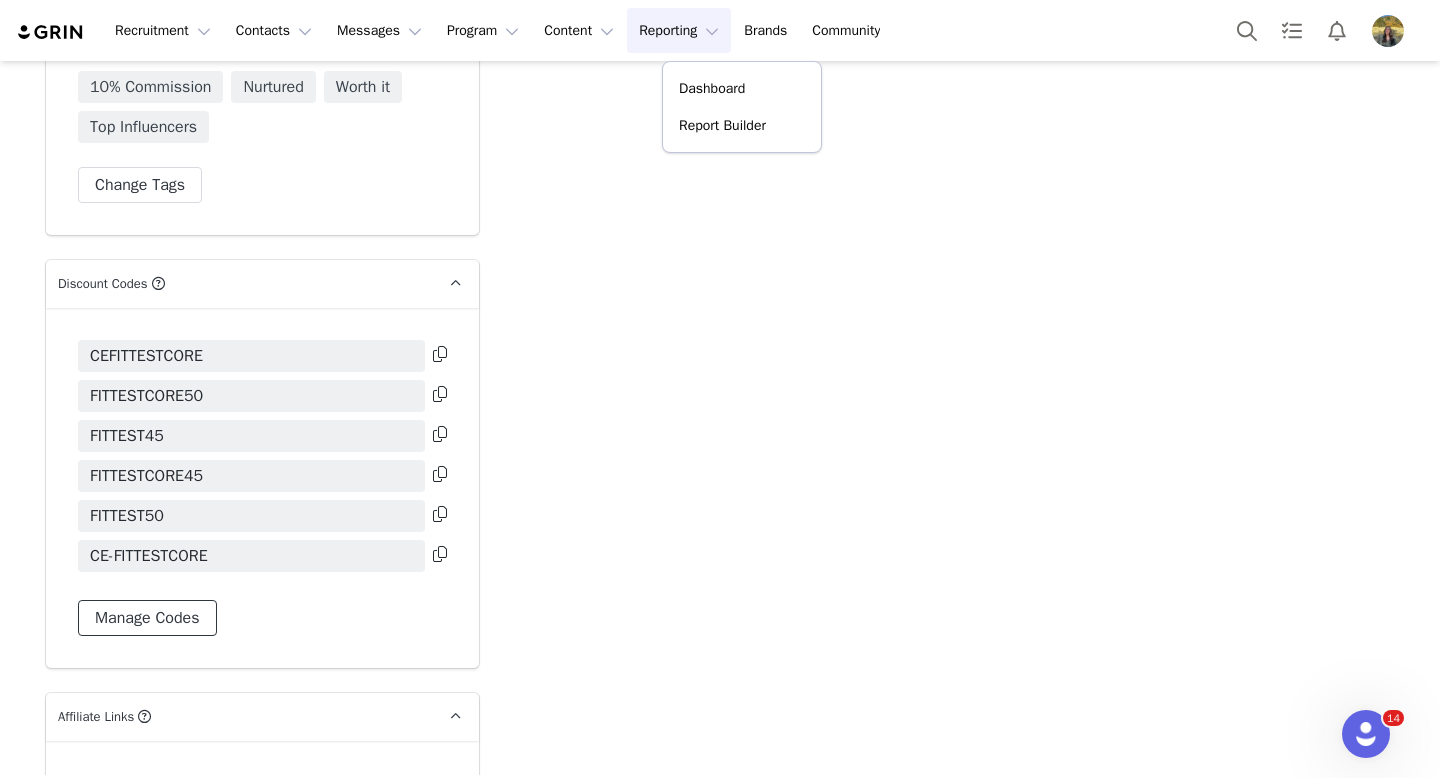 click on "Manage Codes" at bounding box center (147, 618) 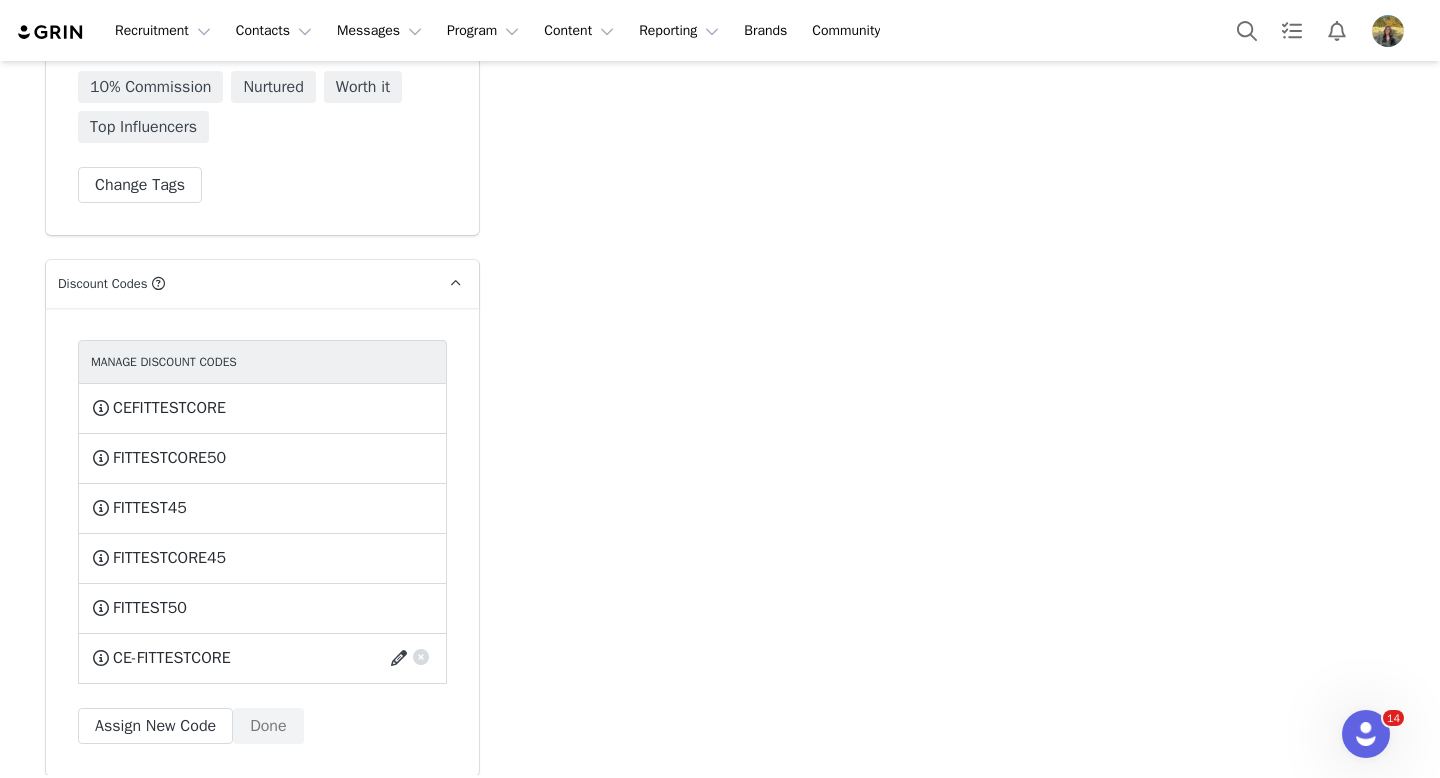click at bounding box center (402, 658) 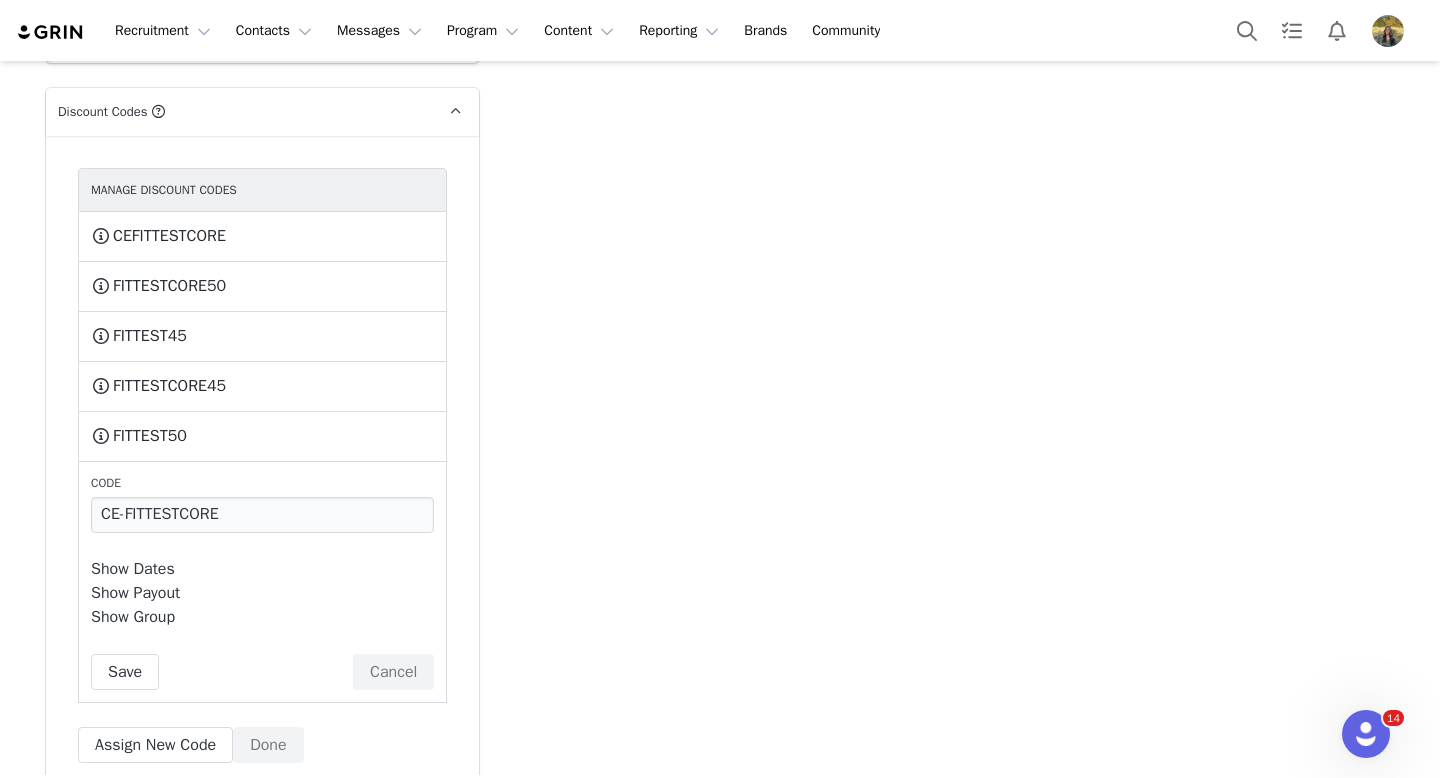 click on "Show Dates" at bounding box center [133, 569] 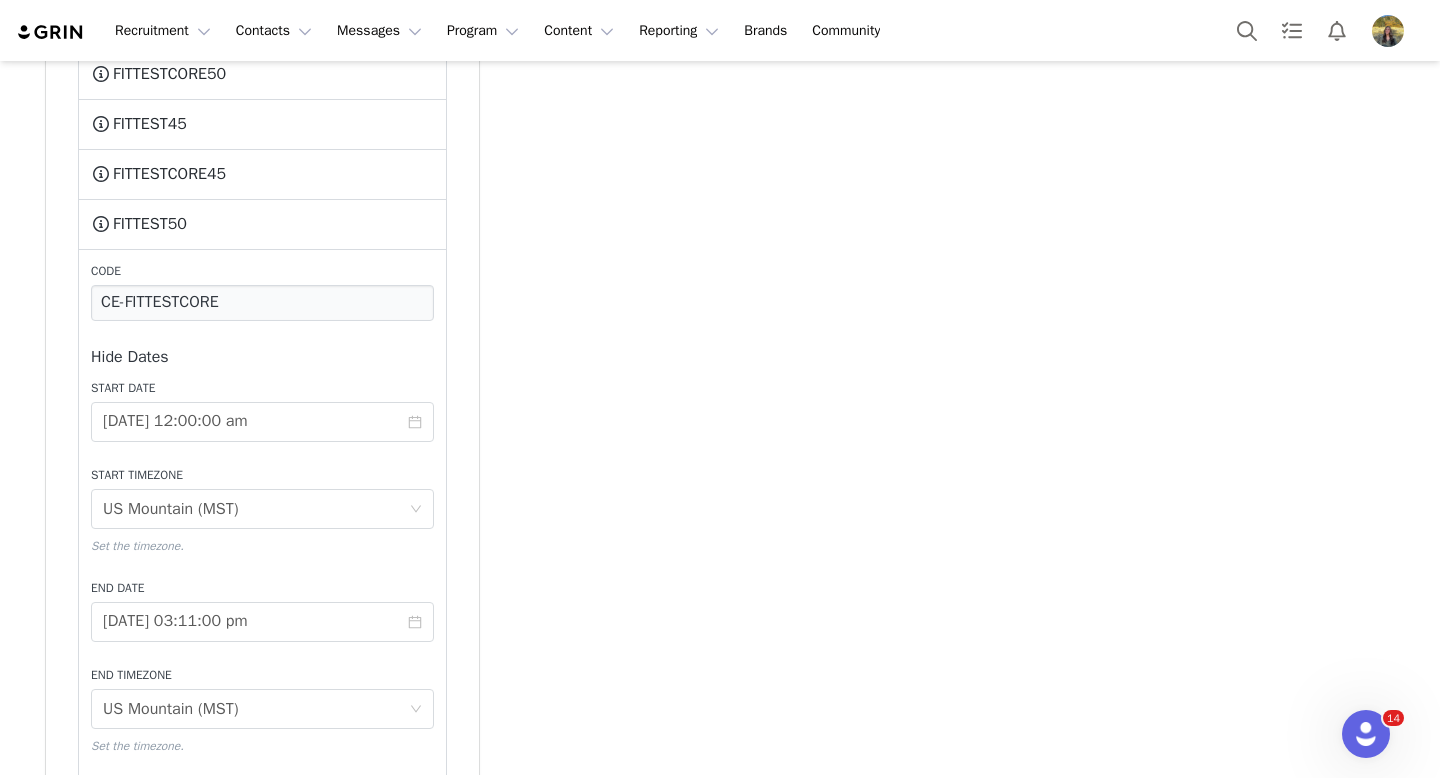 scroll, scrollTop: 4361, scrollLeft: 0, axis: vertical 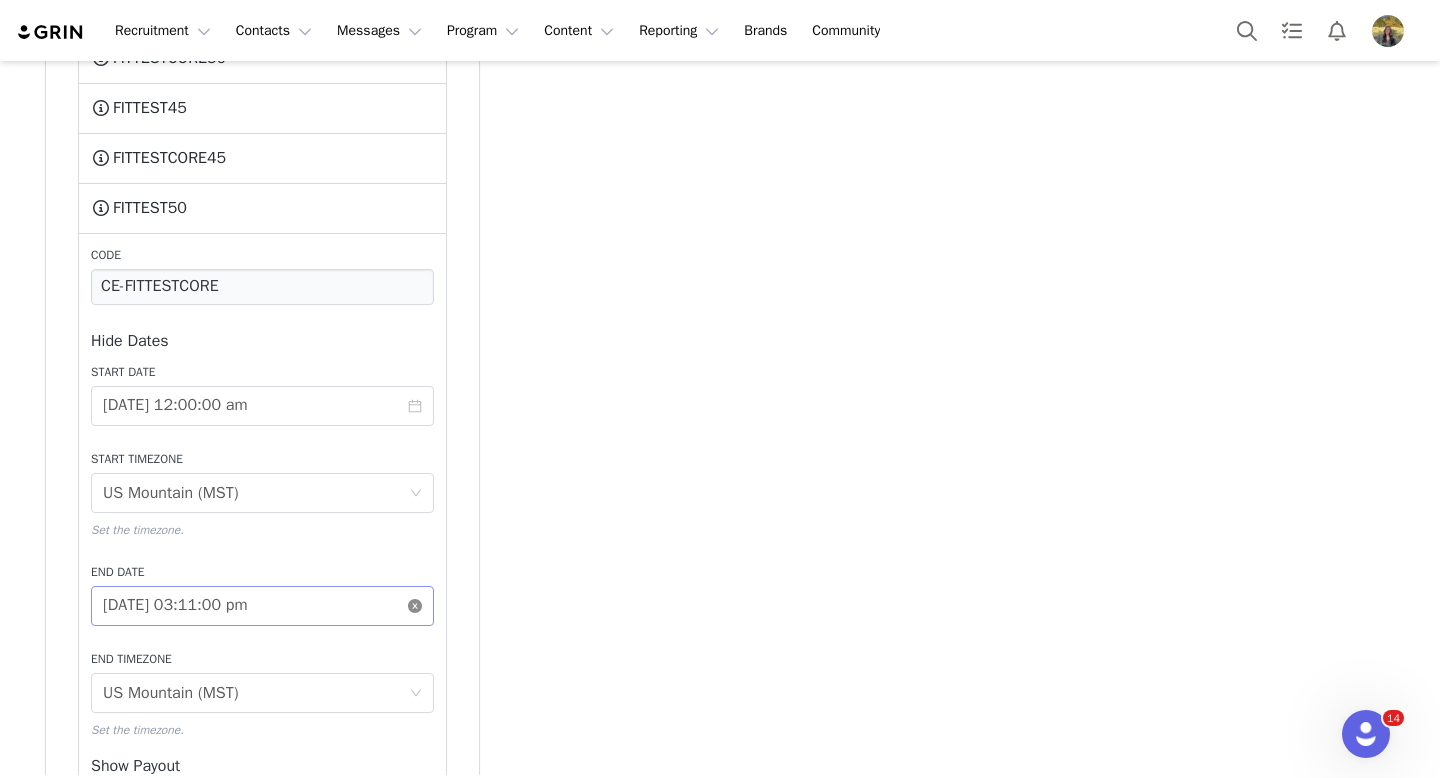 click 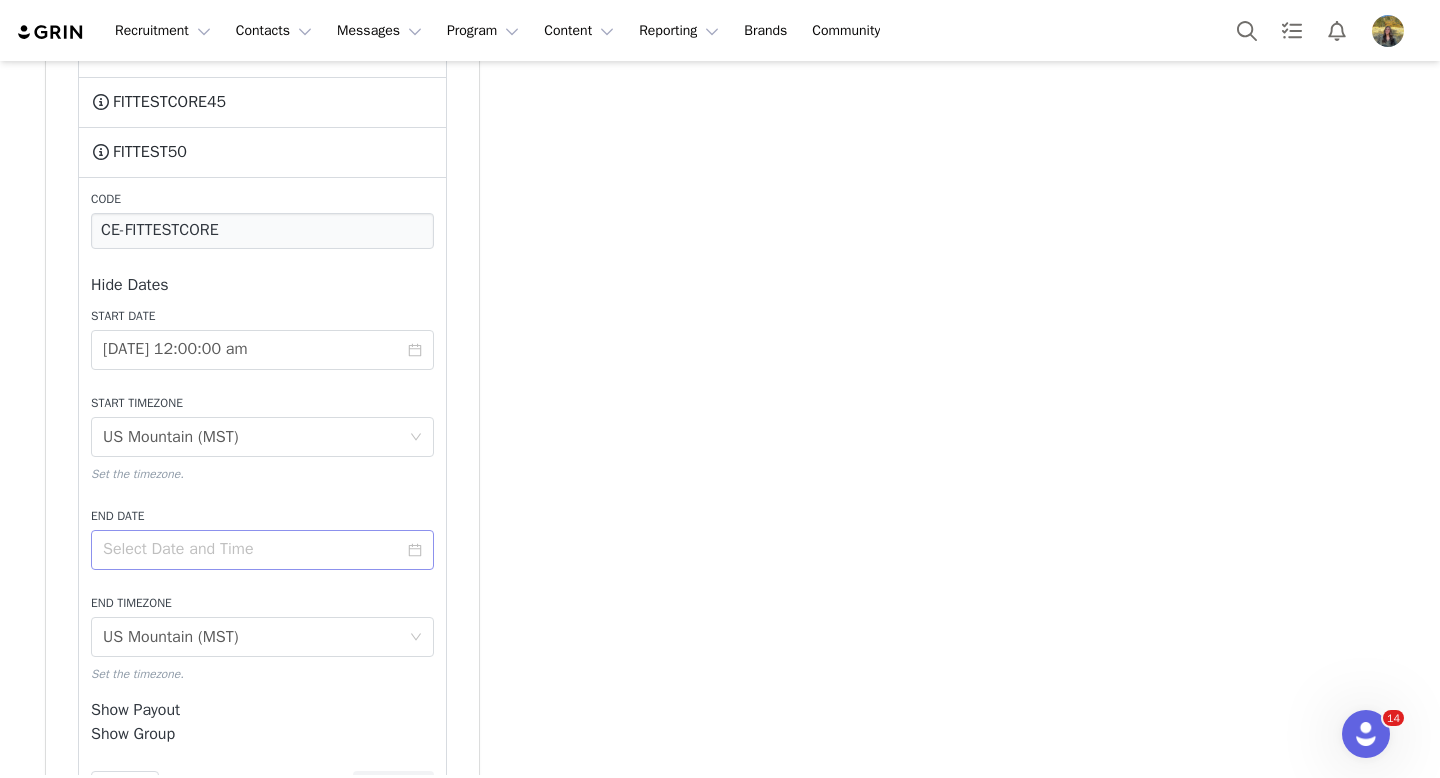 scroll, scrollTop: 4488, scrollLeft: 0, axis: vertical 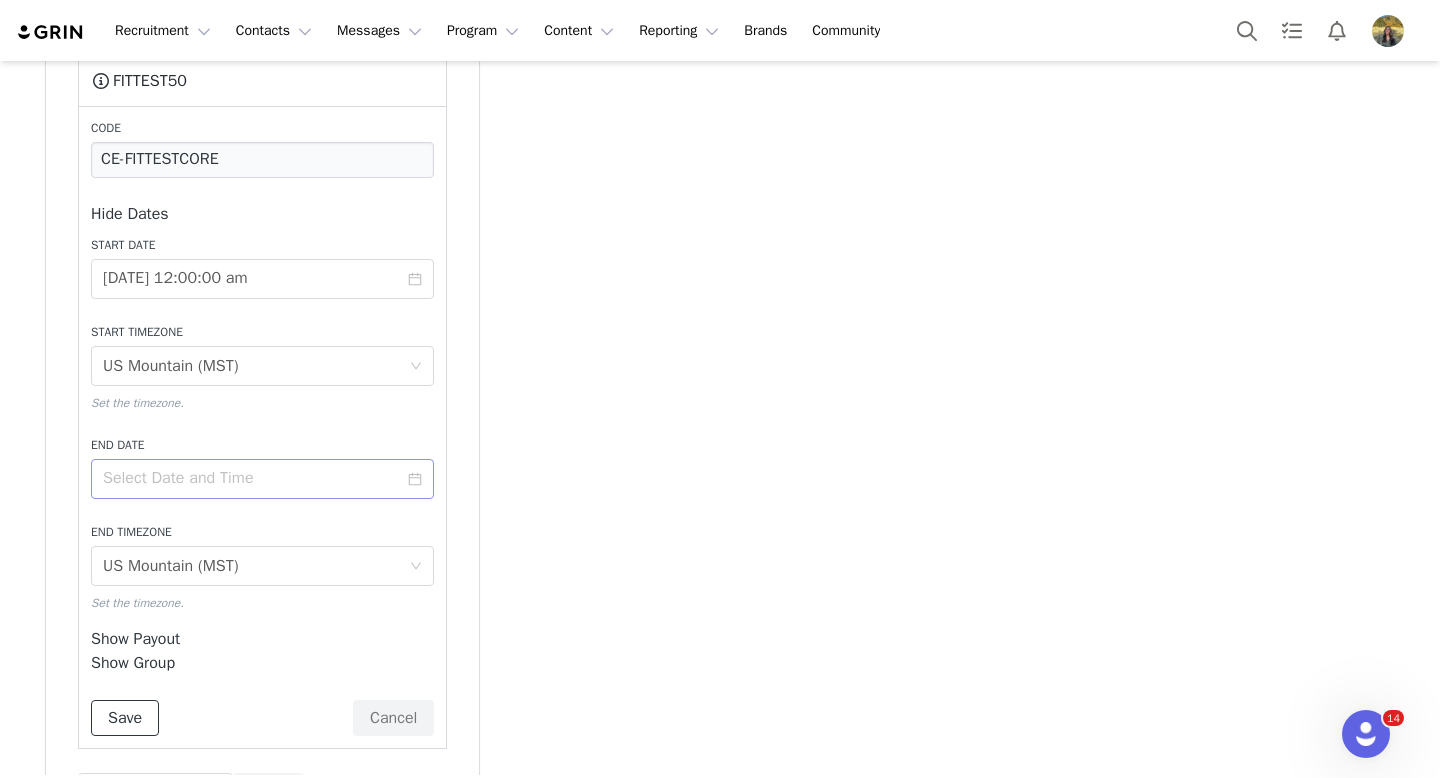 click on "Save" at bounding box center (125, 718) 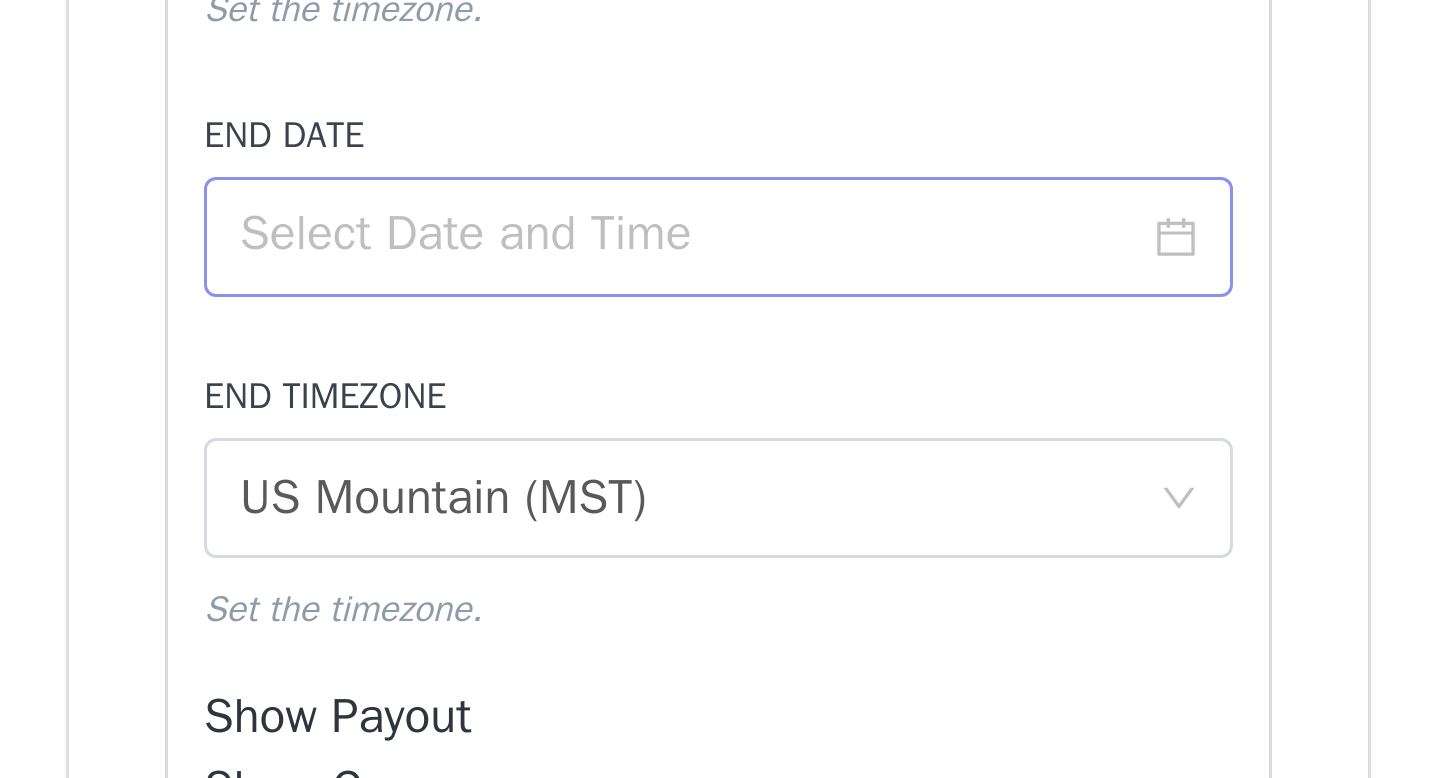 scroll, scrollTop: 4479, scrollLeft: 0, axis: vertical 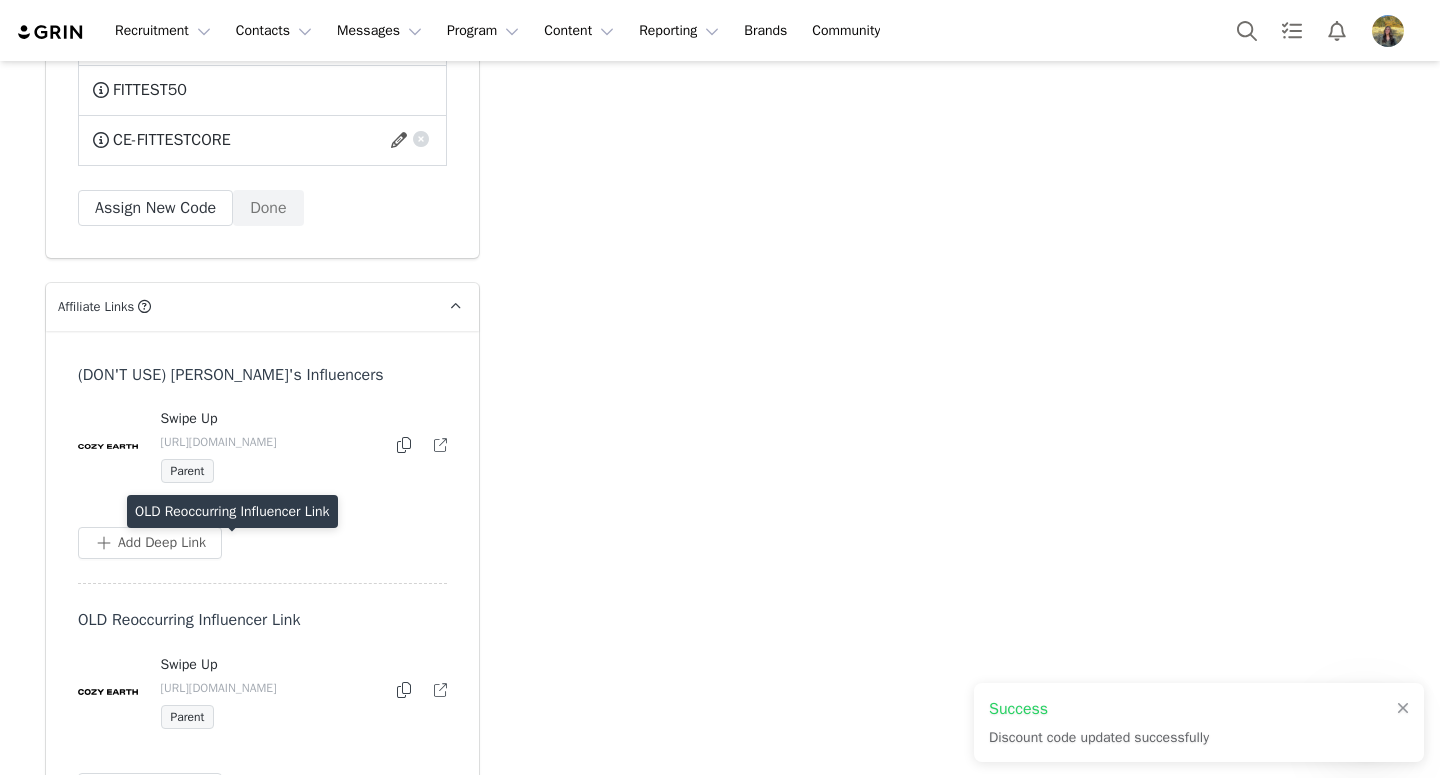 click on "Add Note   Send Email   Send Alert   Tasks  Add Note Bryn Bell  Sent $500 for her prize from the holiday comp   Apr 4, 2025 Hailey Hendricks  Landing Page
https://cozyearth.com/pages/influencers/macy-pruett
Sep 12, 2024 Bryn Bell  Worked with 17 times, and made a little over $43k since Jan 2023
Roughly $2500 per partnership   Jun 12, 2024 1 2 Recent Activity All Notes Content Emails Actions Updates Contact Sync received an email from  Macy Pruett      View in Emails   Discount code   Show Email  Jul 9, 2025, 3:42 PM     received an email from  Macy Pruett      View in Emails   Re: Tote Bags   Show Email  Jul 9, 2025, 6:56 AM       ⁨ Instagram ⁩ ⁨ Story ⁩ for the ⁨ New Influencers ⁩ 2.7K  0  Details Download View on Instagram   Jul 9, 2025, 6:49 AM Unlabeled Labels & Tags  Save  Cancel  Media Content Rights Bryn Bell sent a tracked email to  Macy Pruett      View in Emails   Re: Tote Bags   Show Email  Jul 8, 2025, 10:49 AM      Opens  0  Clicks  0  Replies  0 Bryn Bell  Macy Pruett" at bounding box center (948, -900) 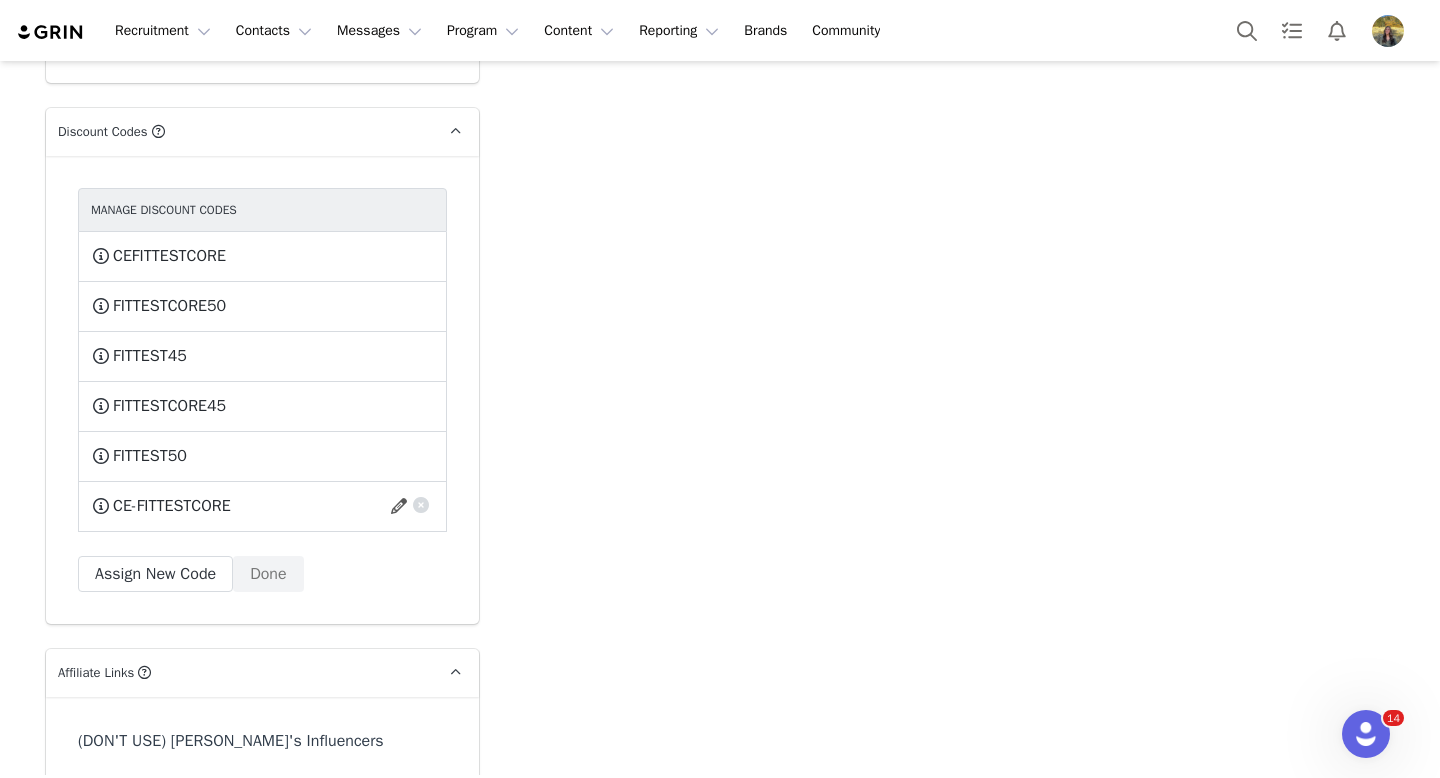 scroll, scrollTop: 4086, scrollLeft: 0, axis: vertical 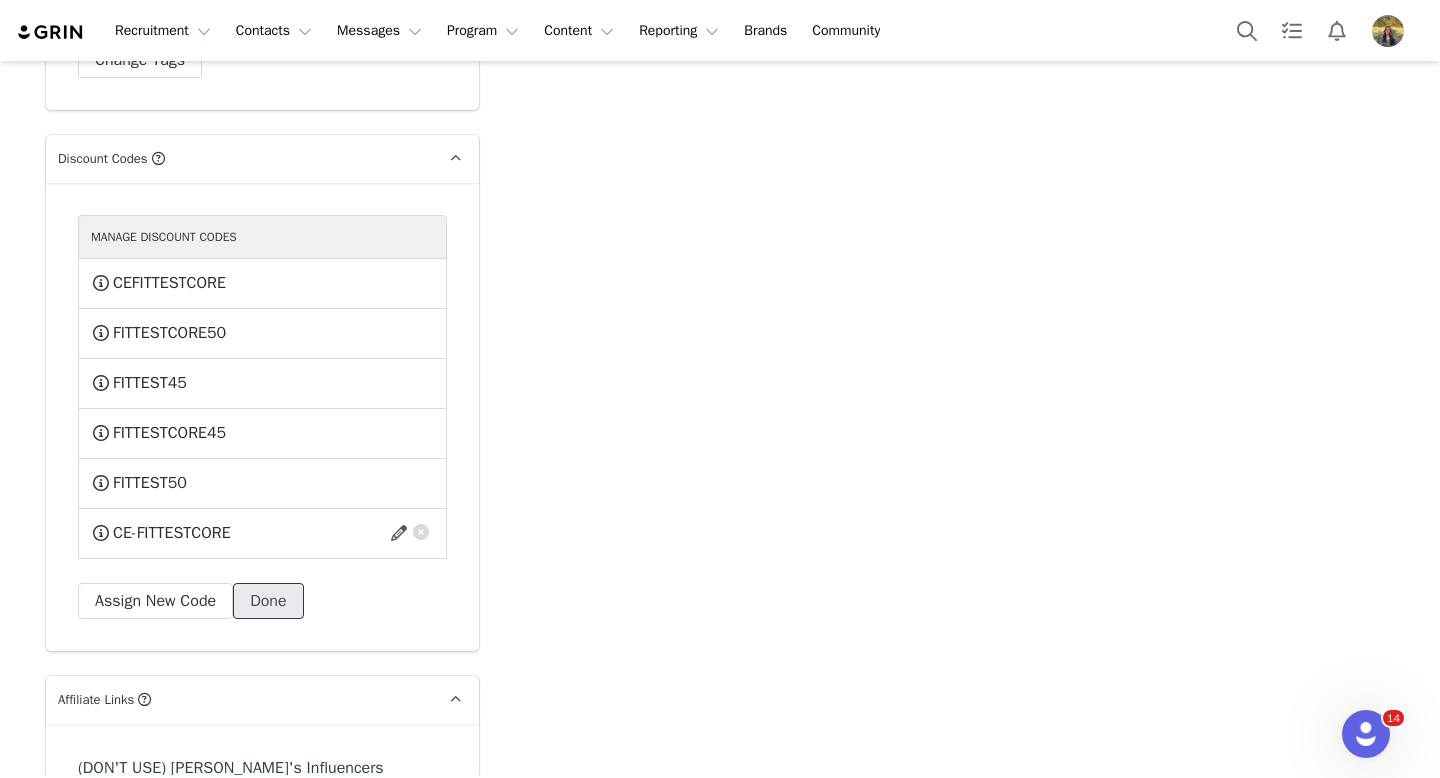 click on "Done" at bounding box center (268, 601) 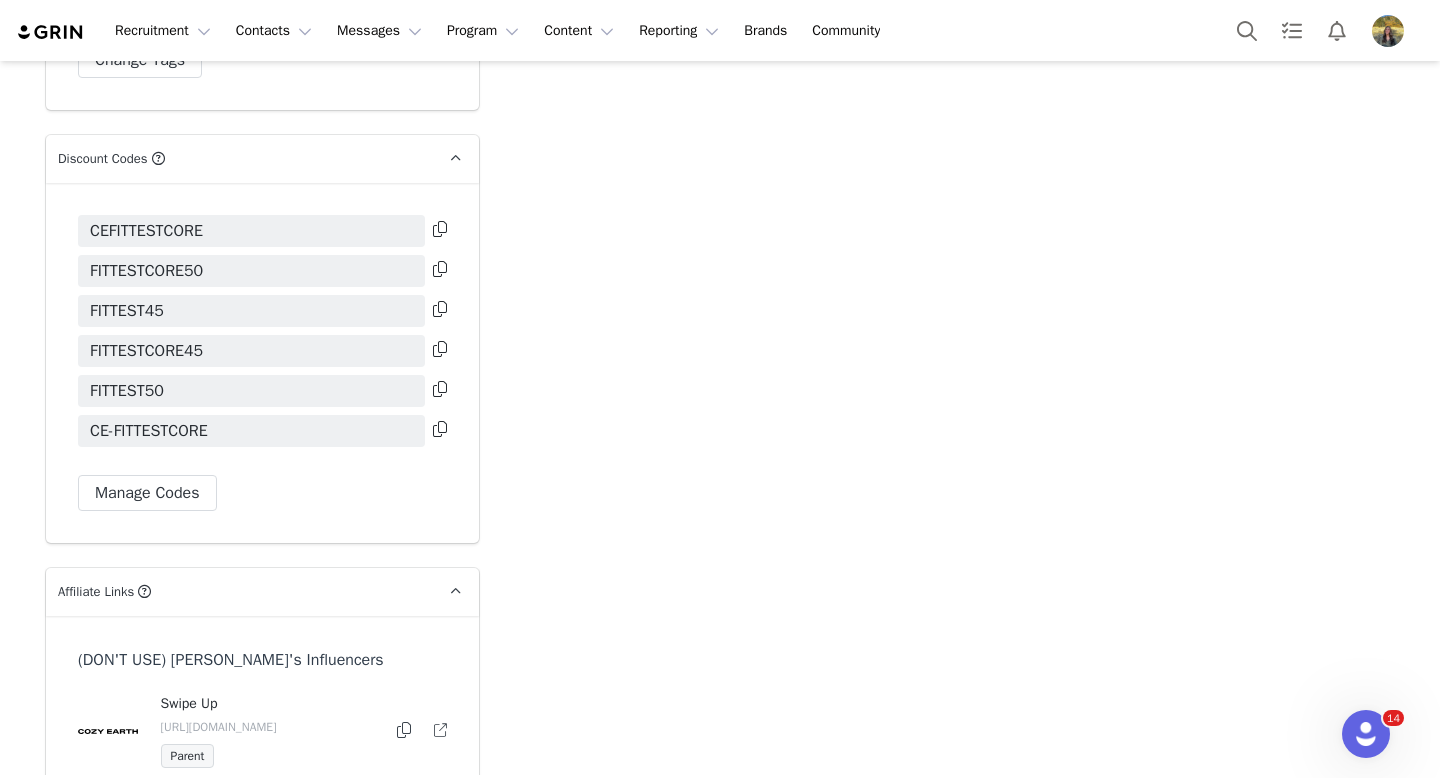 click at bounding box center [440, 429] 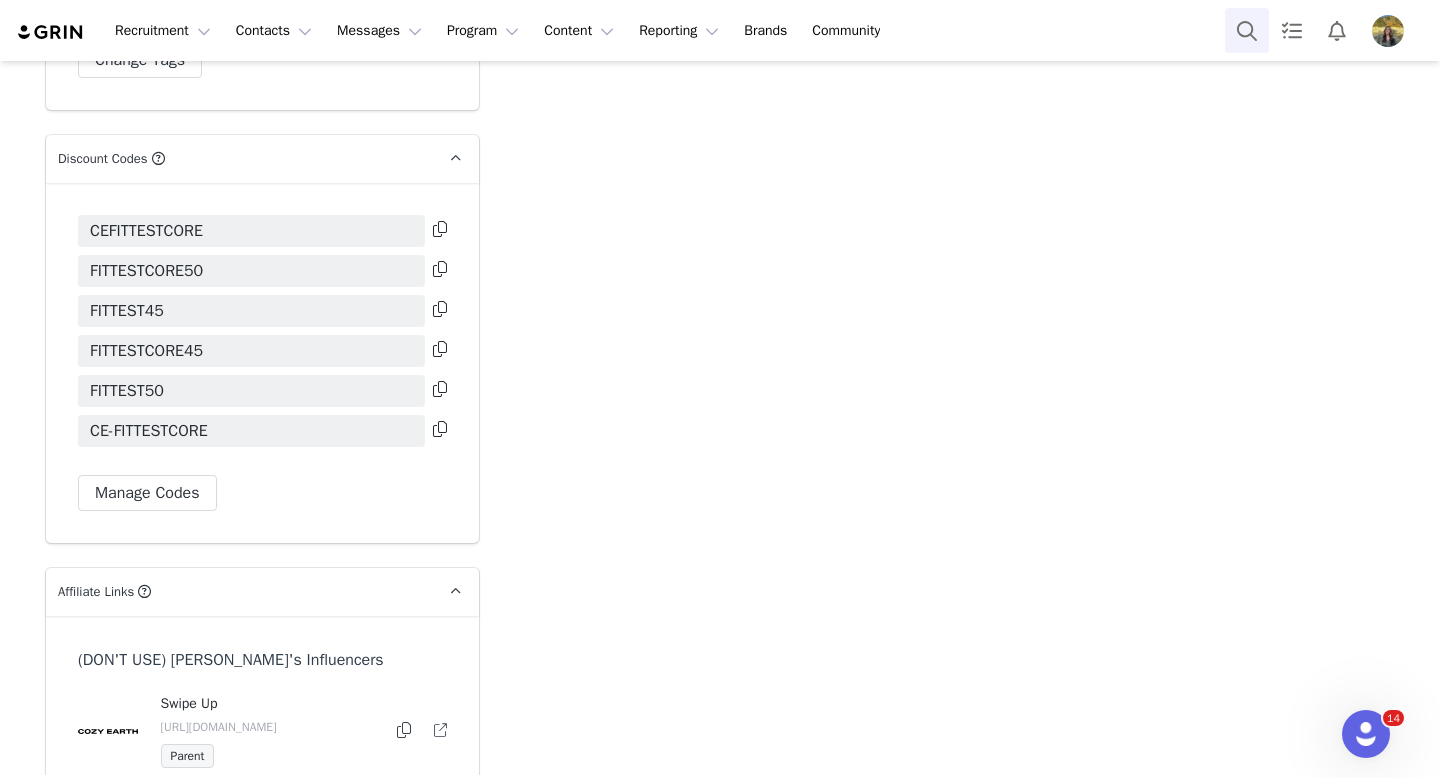 click at bounding box center [1247, 30] 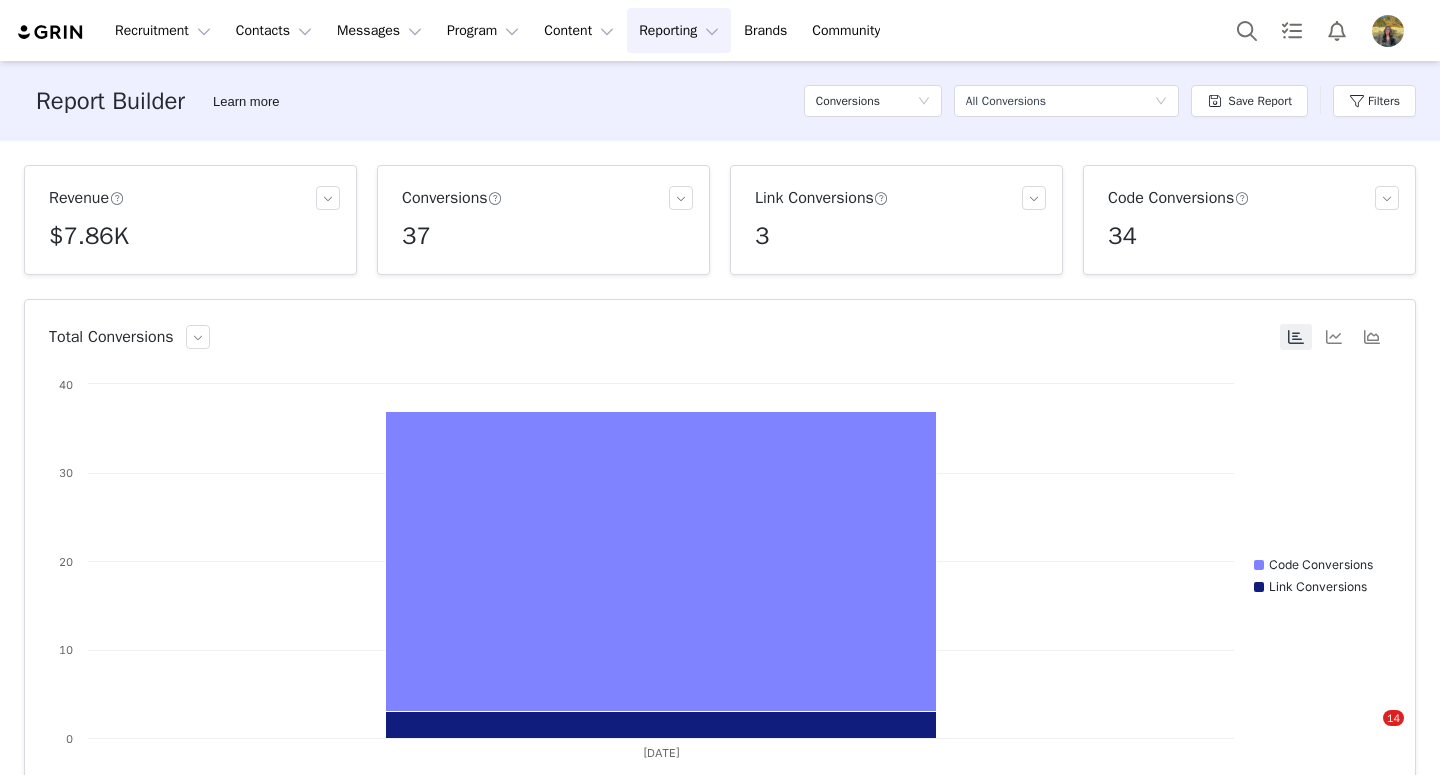 scroll, scrollTop: 0, scrollLeft: 0, axis: both 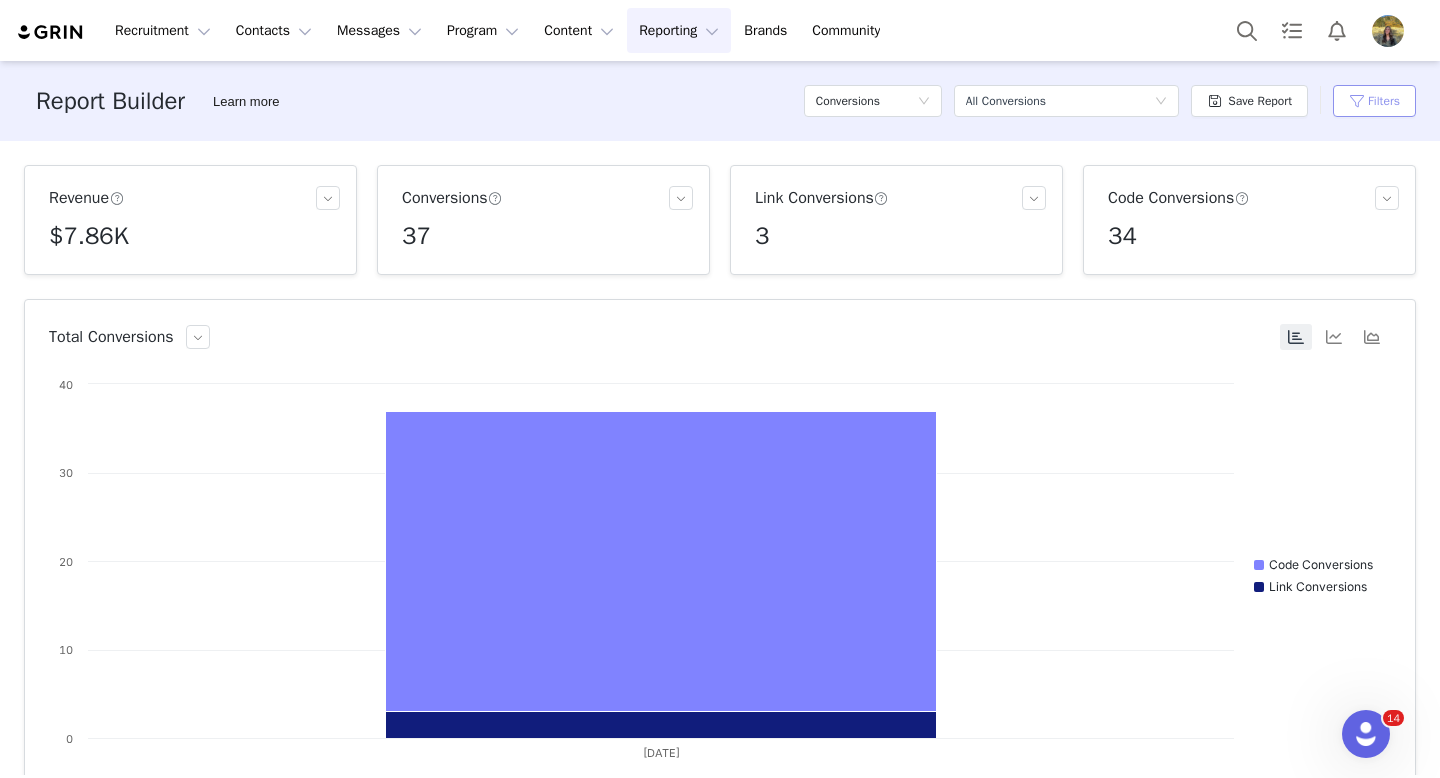 click on "Filters" at bounding box center (1374, 101) 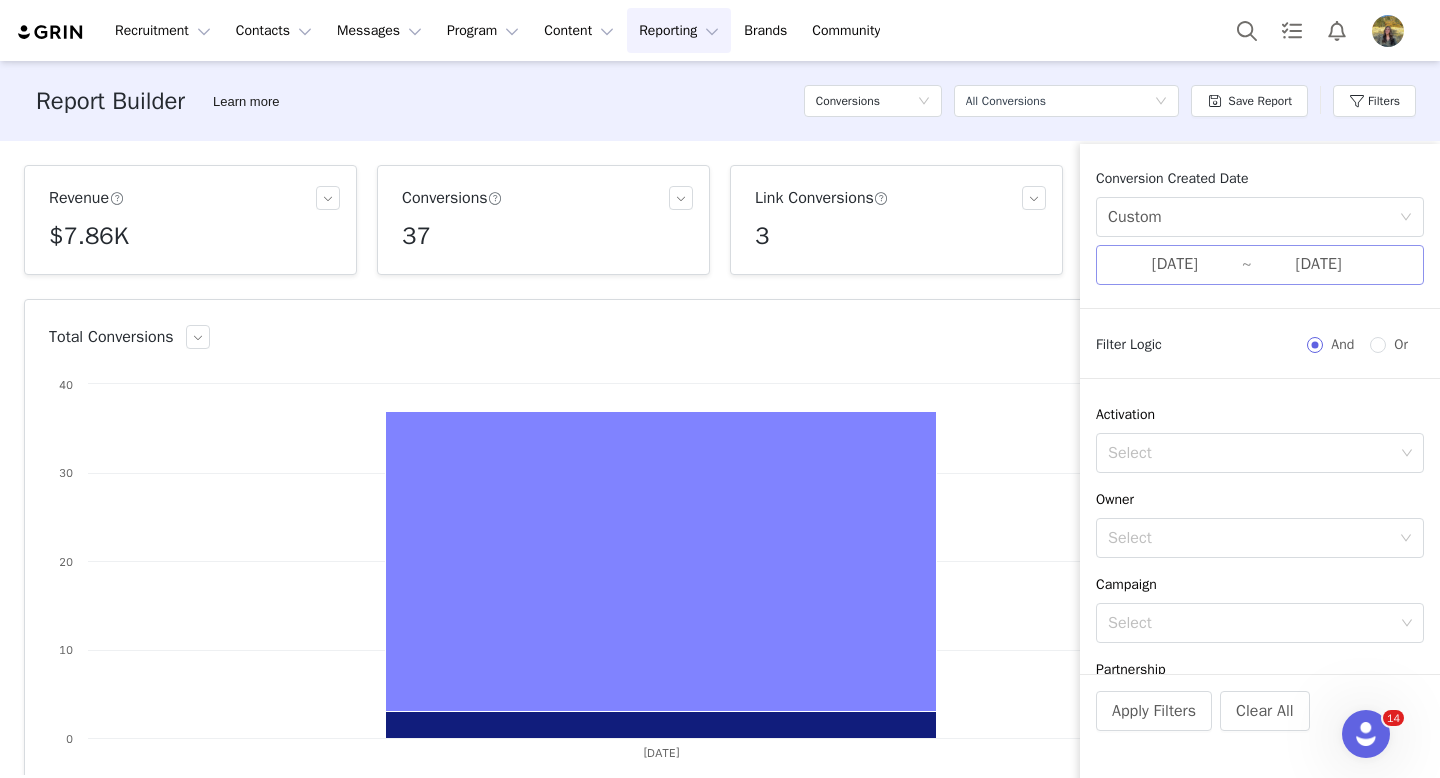 click on "[DATE]" at bounding box center [1175, 265] 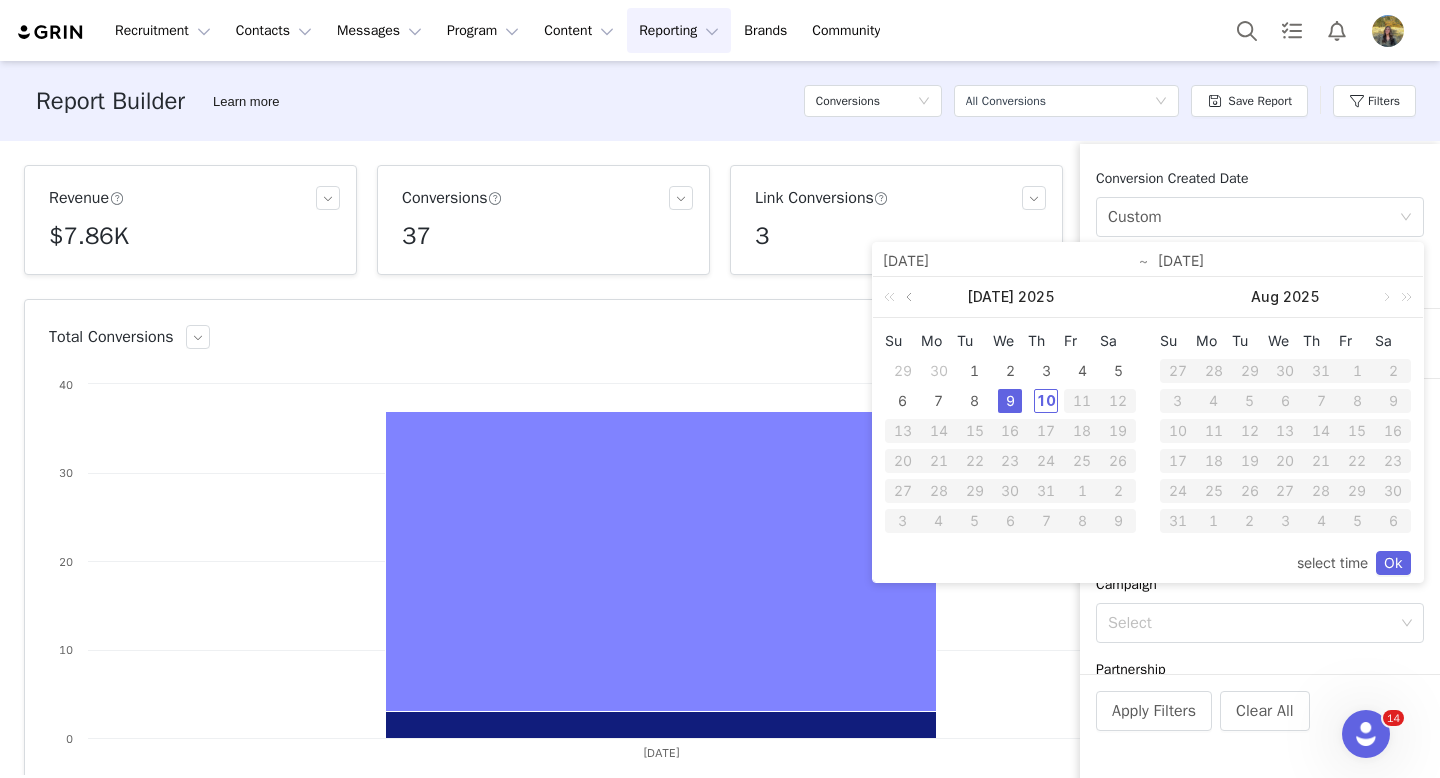 click at bounding box center [911, 297] 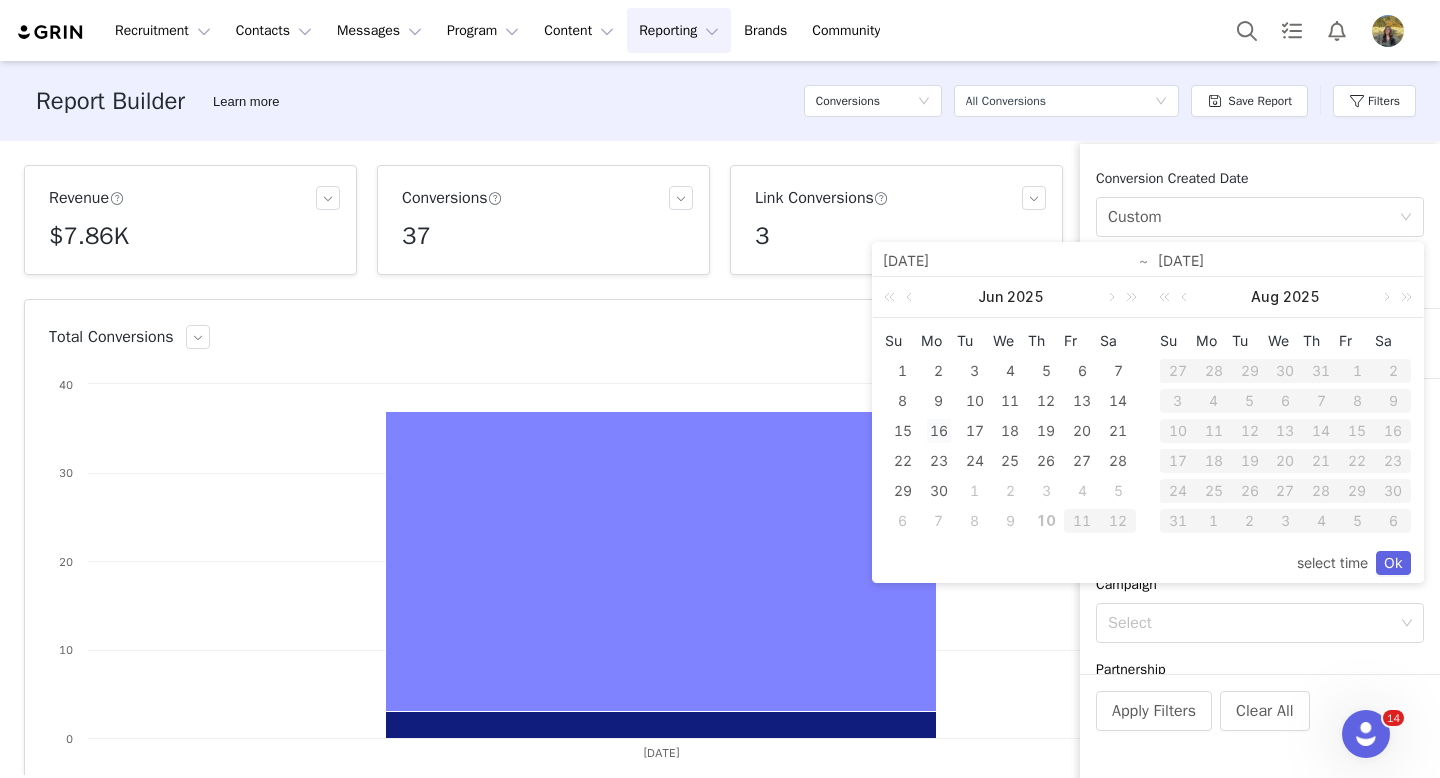 click on "16" at bounding box center (939, 431) 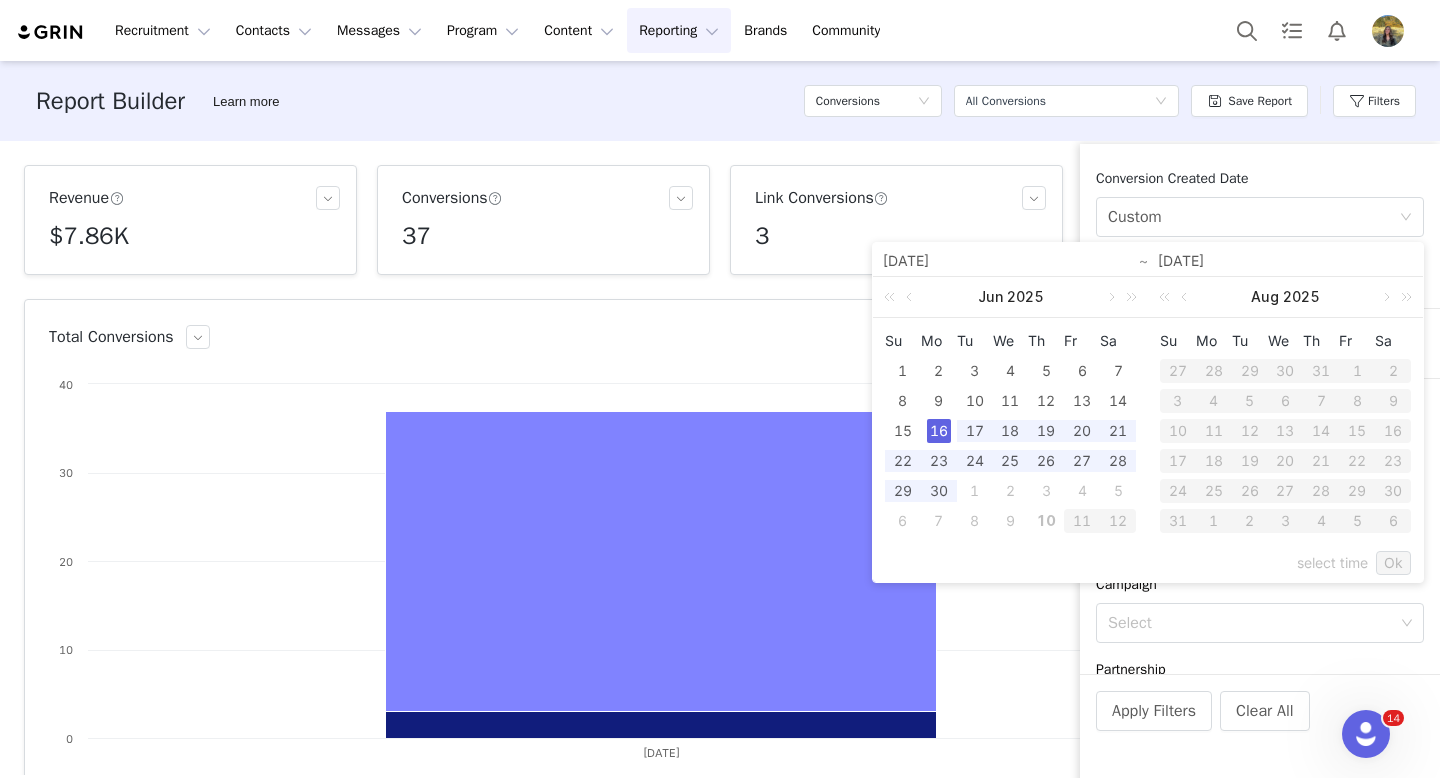 click on "10" at bounding box center (1046, 521) 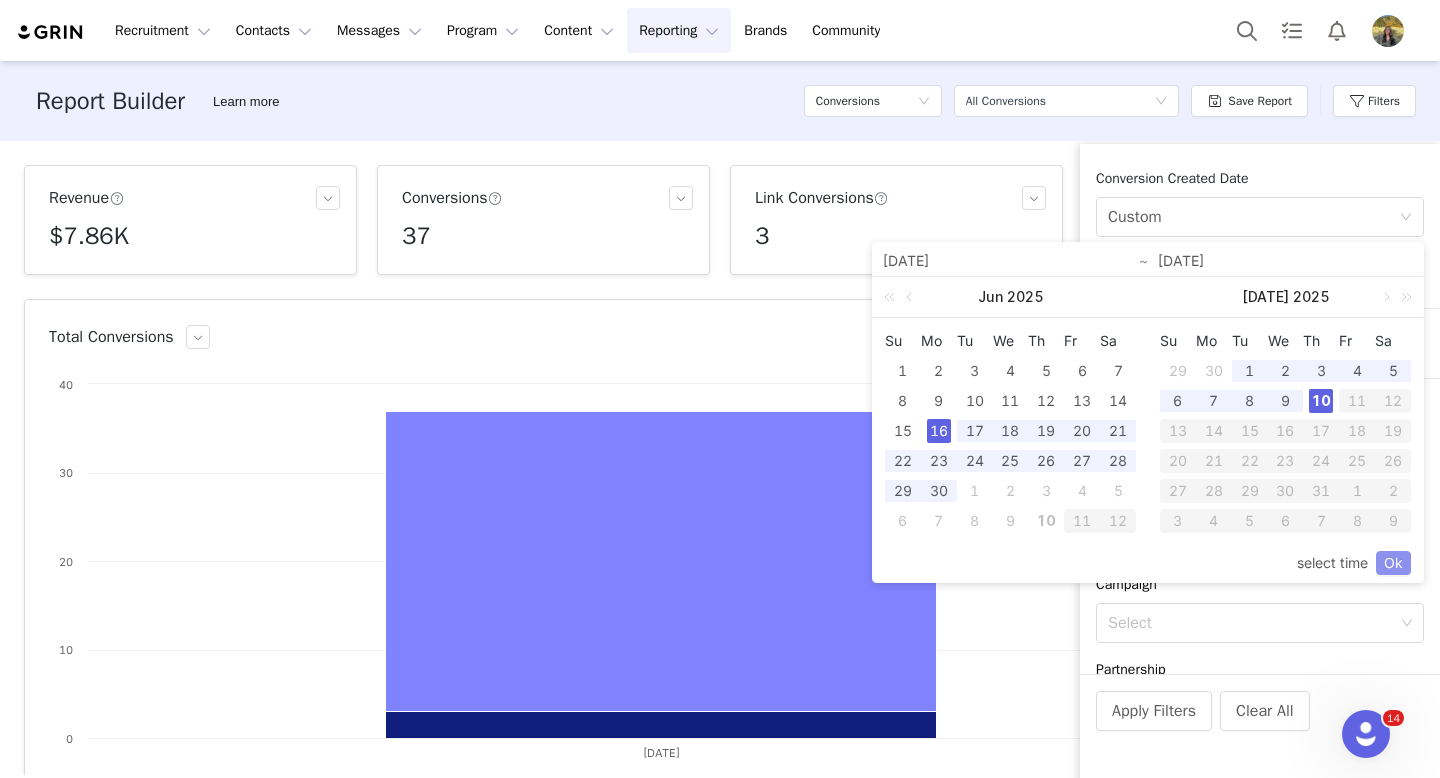 click on "Ok" at bounding box center [1393, 563] 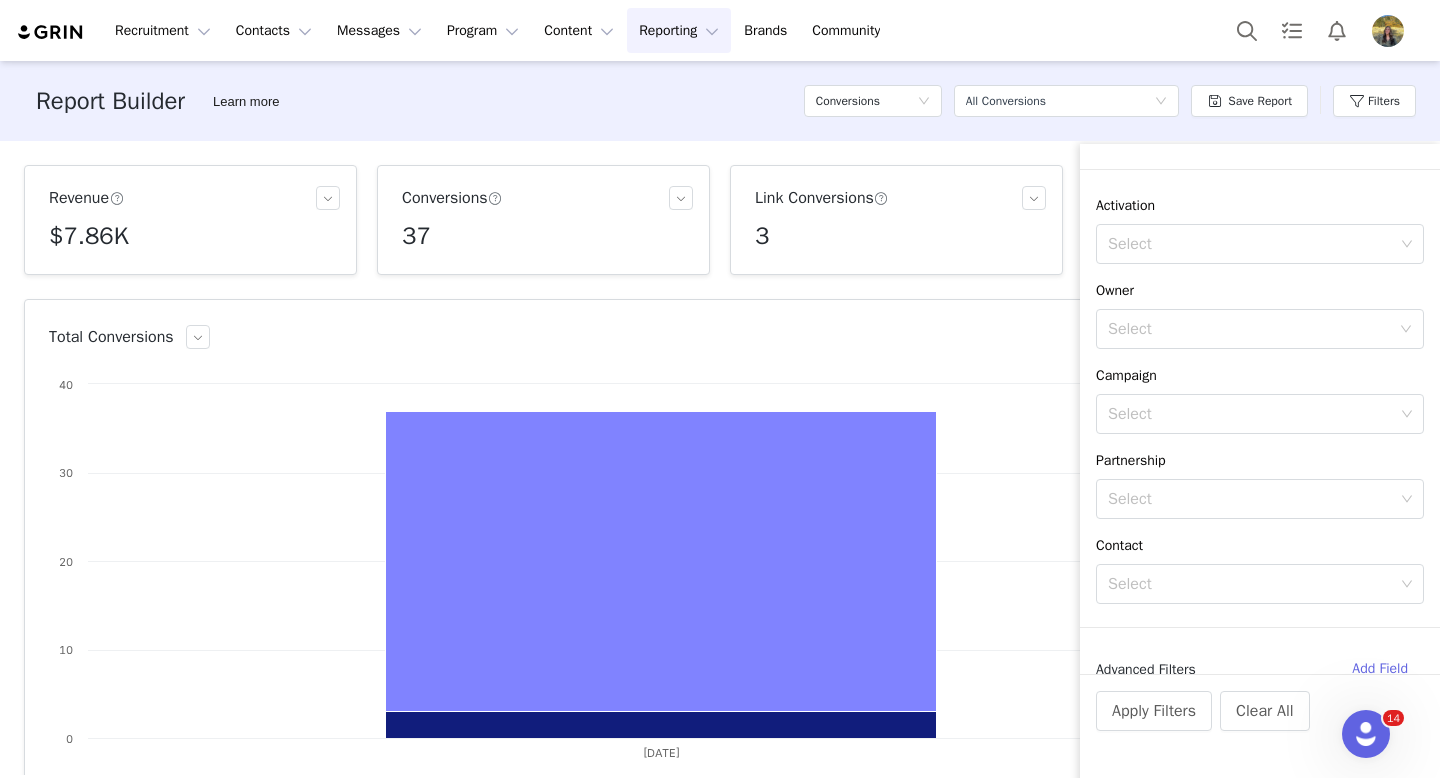 scroll, scrollTop: 404, scrollLeft: 0, axis: vertical 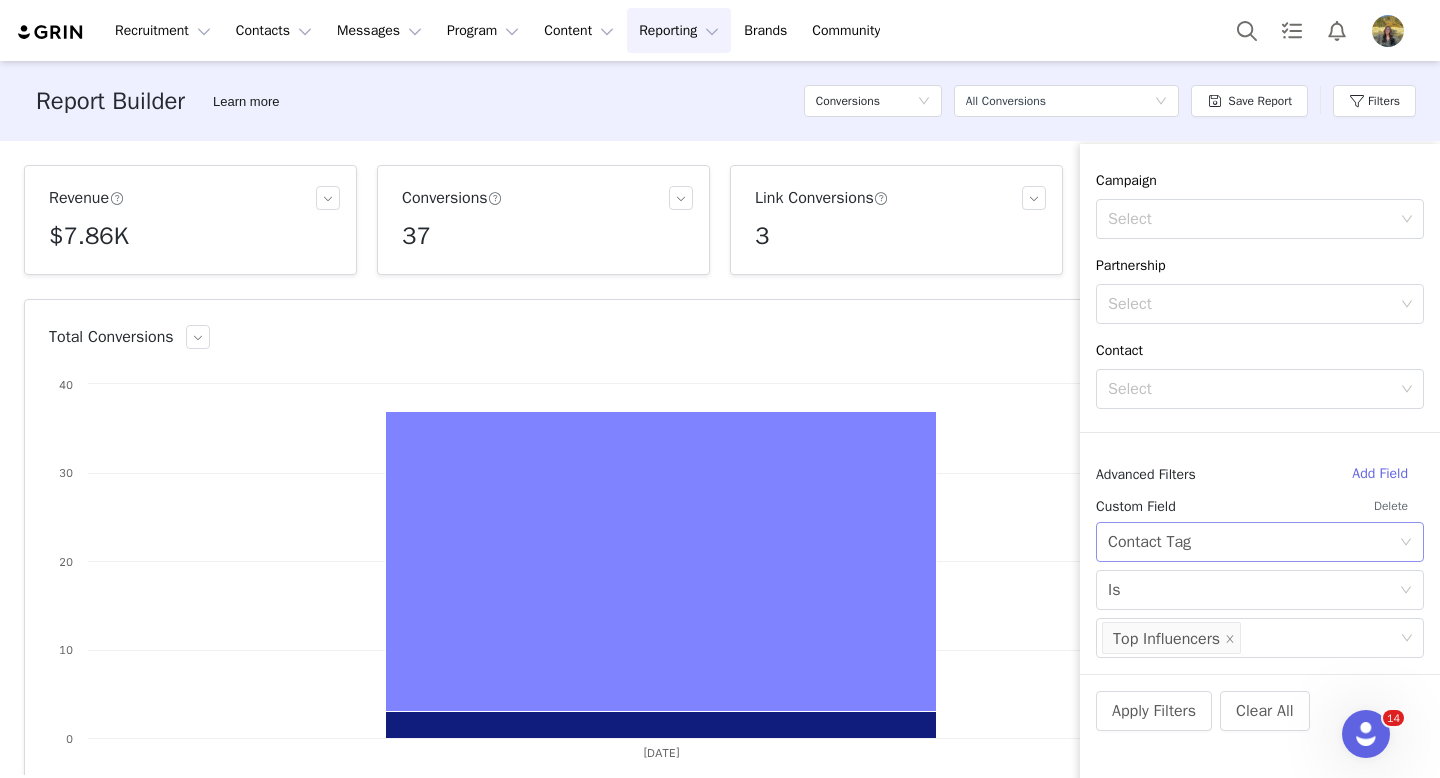 click on "Select Contact Tag" at bounding box center (1260, 542) 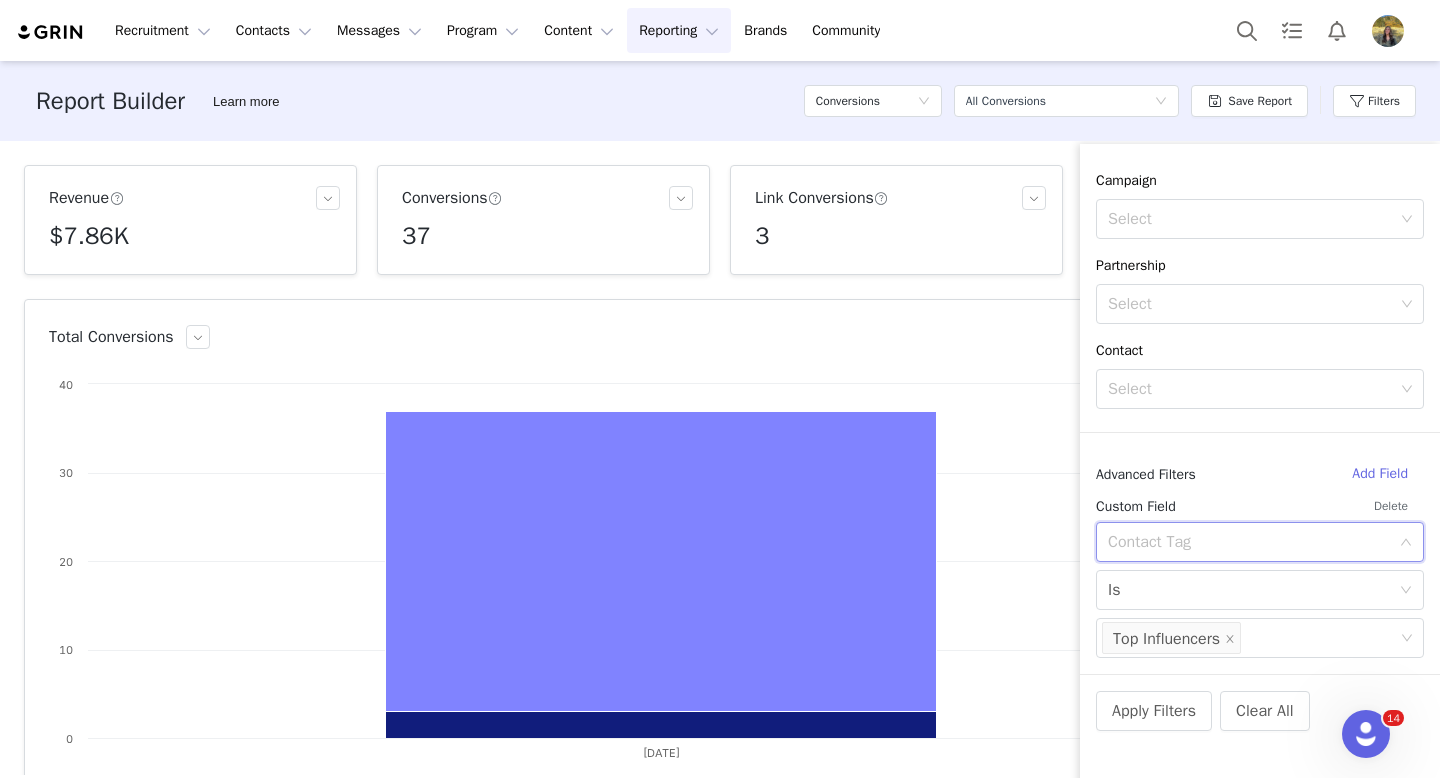 scroll, scrollTop: 10, scrollLeft: 0, axis: vertical 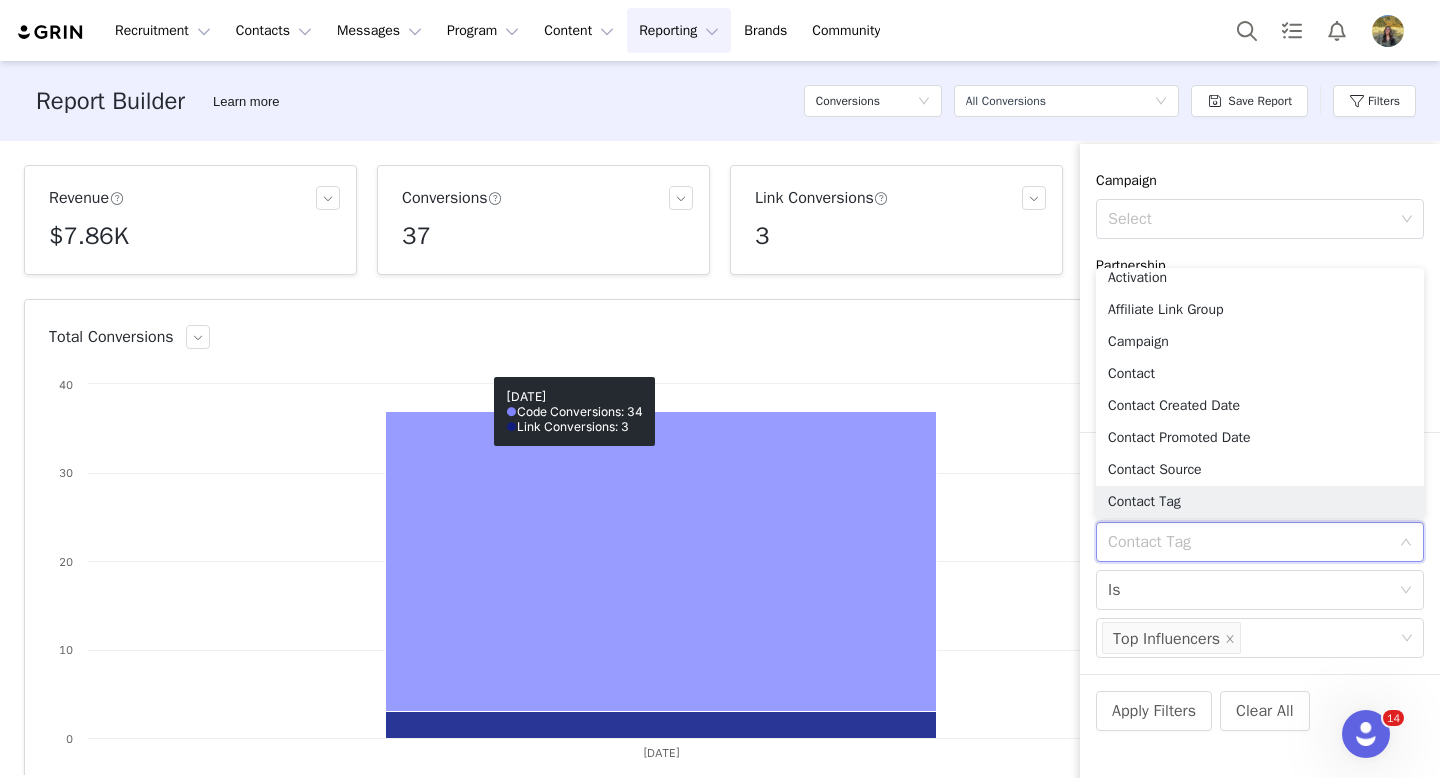 click on "Custom Field     Delete Select Contact Tag   Select  Is  Select Top Influencers" at bounding box center (1260, 574) 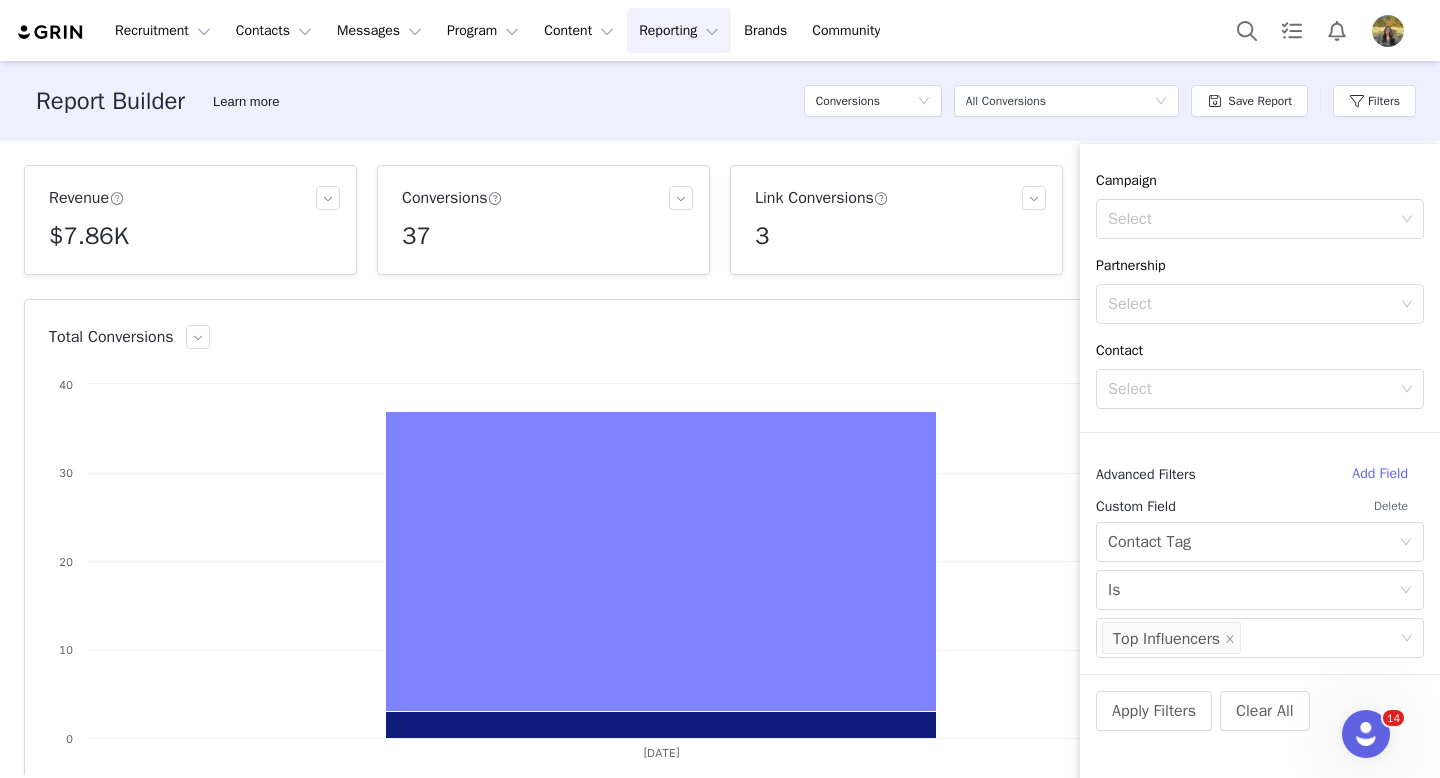 click on "Delete" at bounding box center (1391, 506) 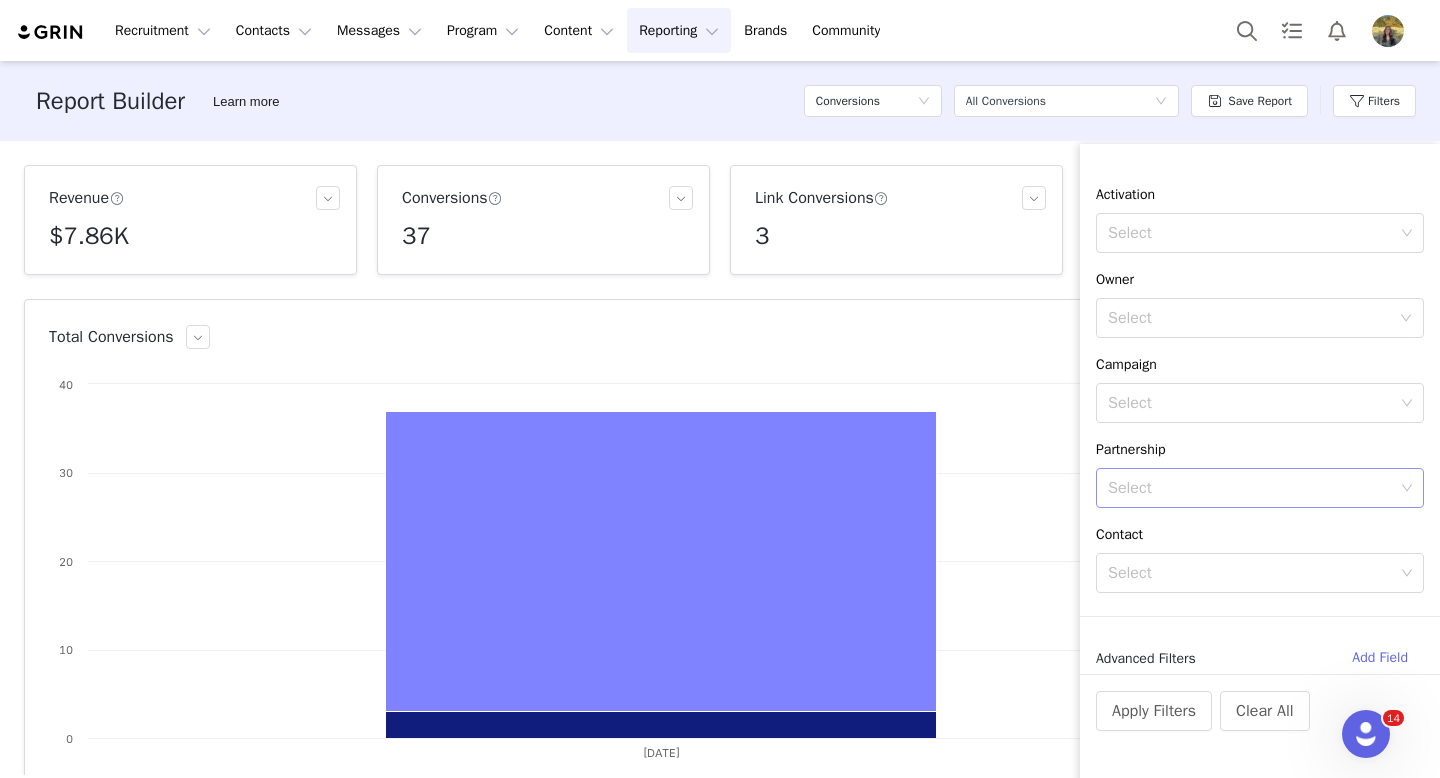 scroll, scrollTop: 220, scrollLeft: 0, axis: vertical 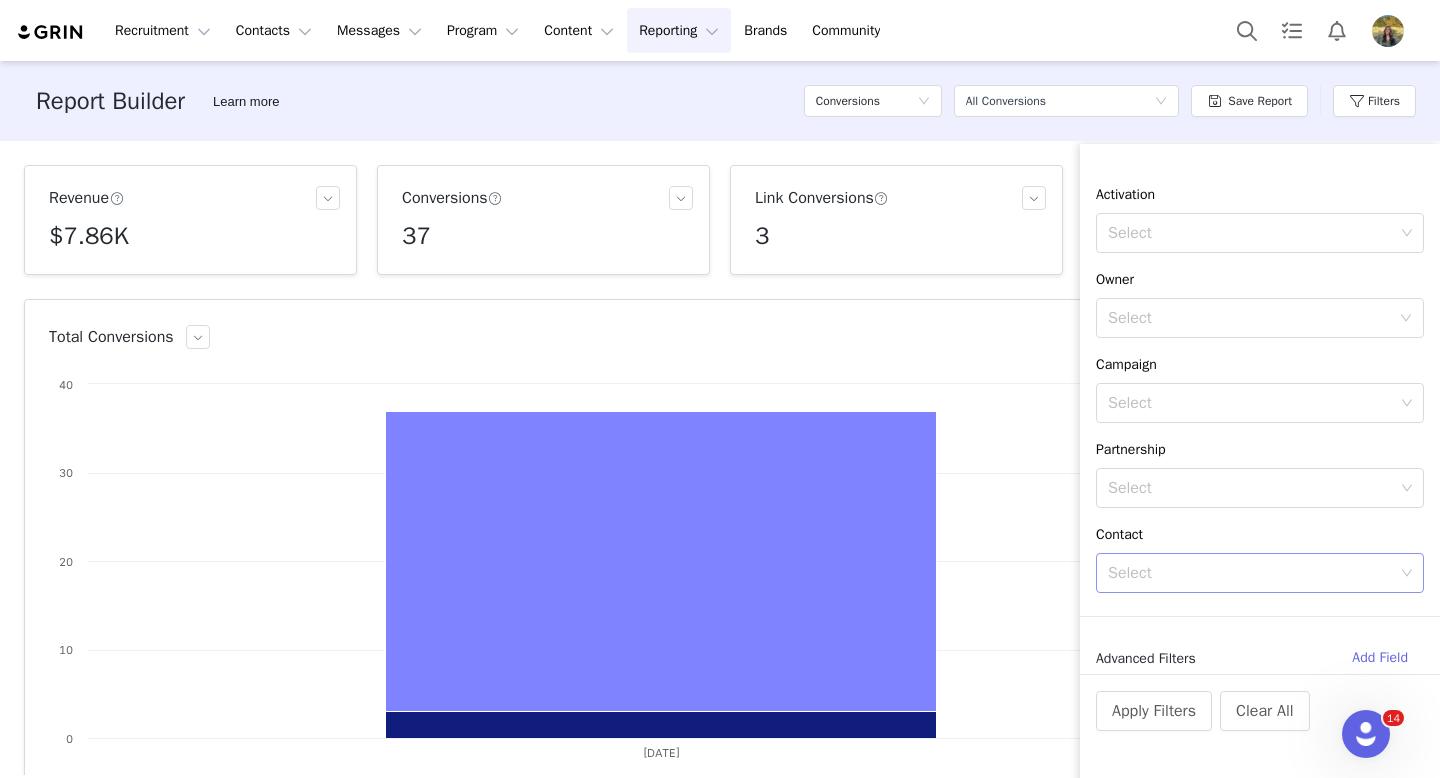 click on "Select" at bounding box center [1252, 573] 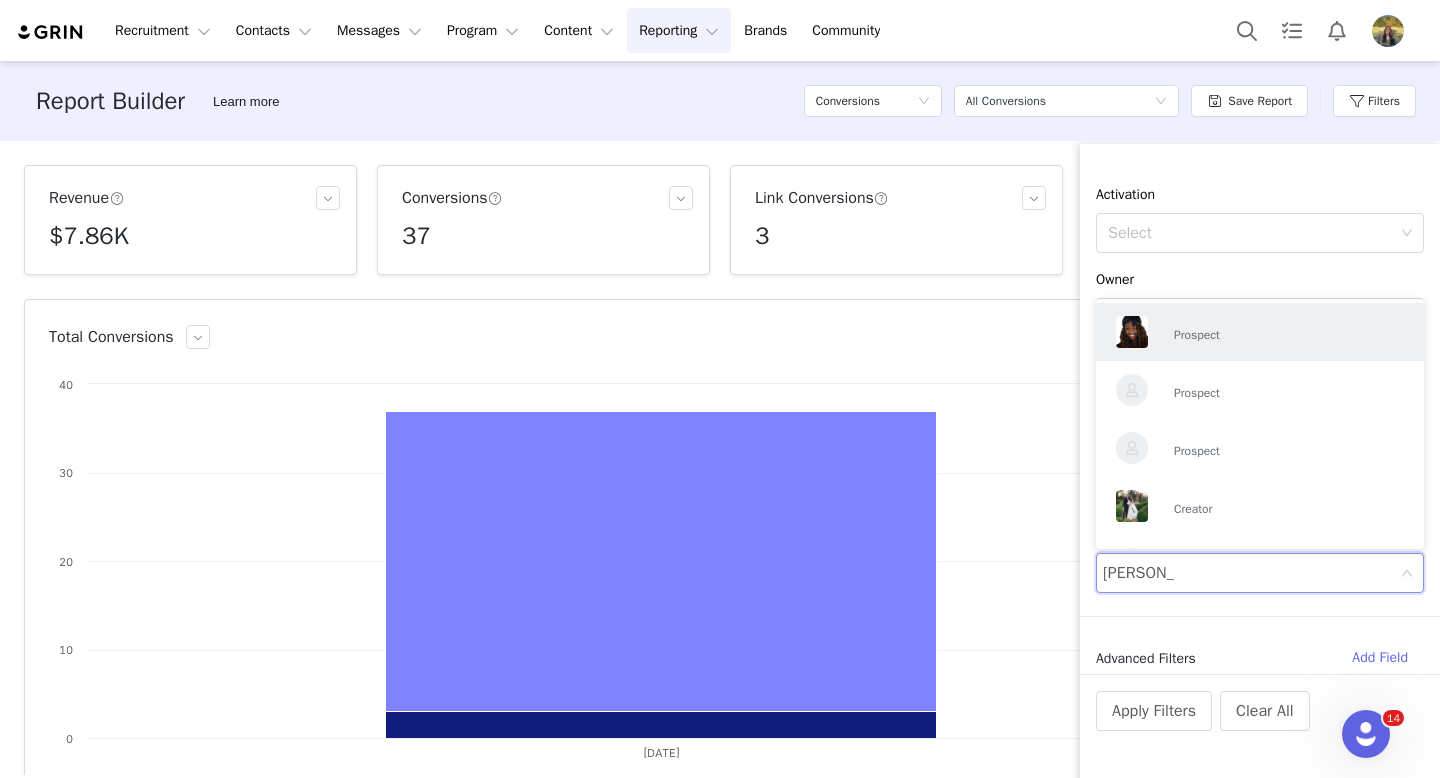 type on "macy pru" 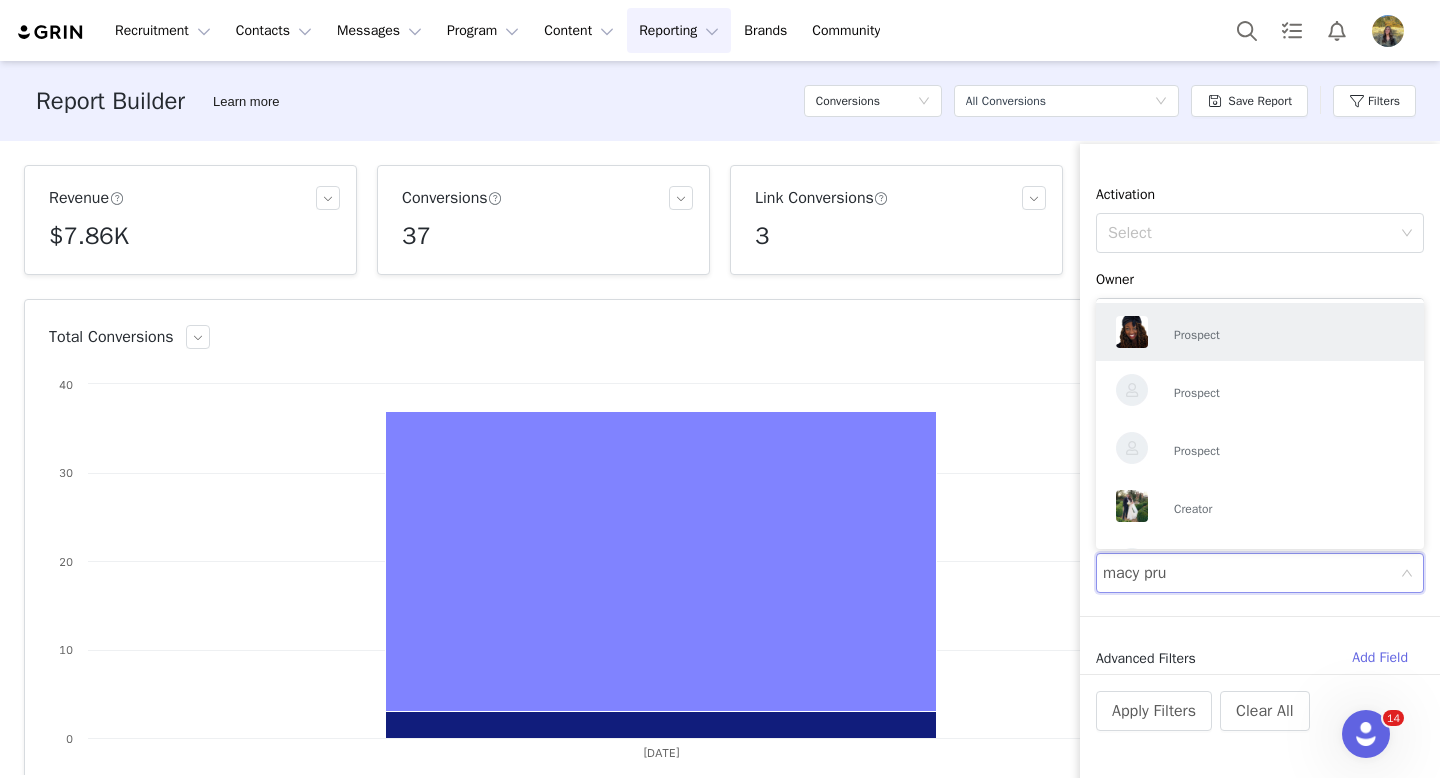 scroll, scrollTop: 44, scrollLeft: 0, axis: vertical 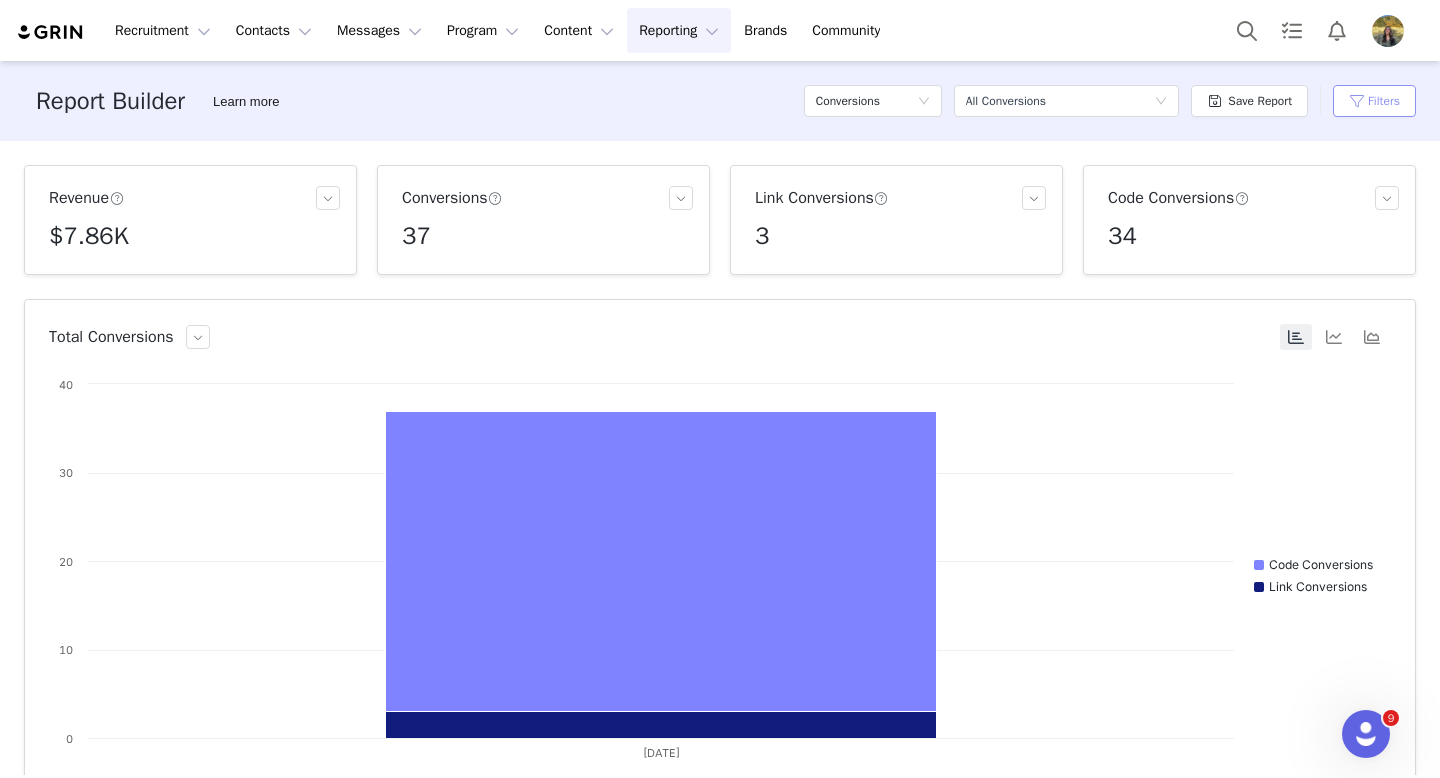 click on "Filters" at bounding box center (1374, 101) 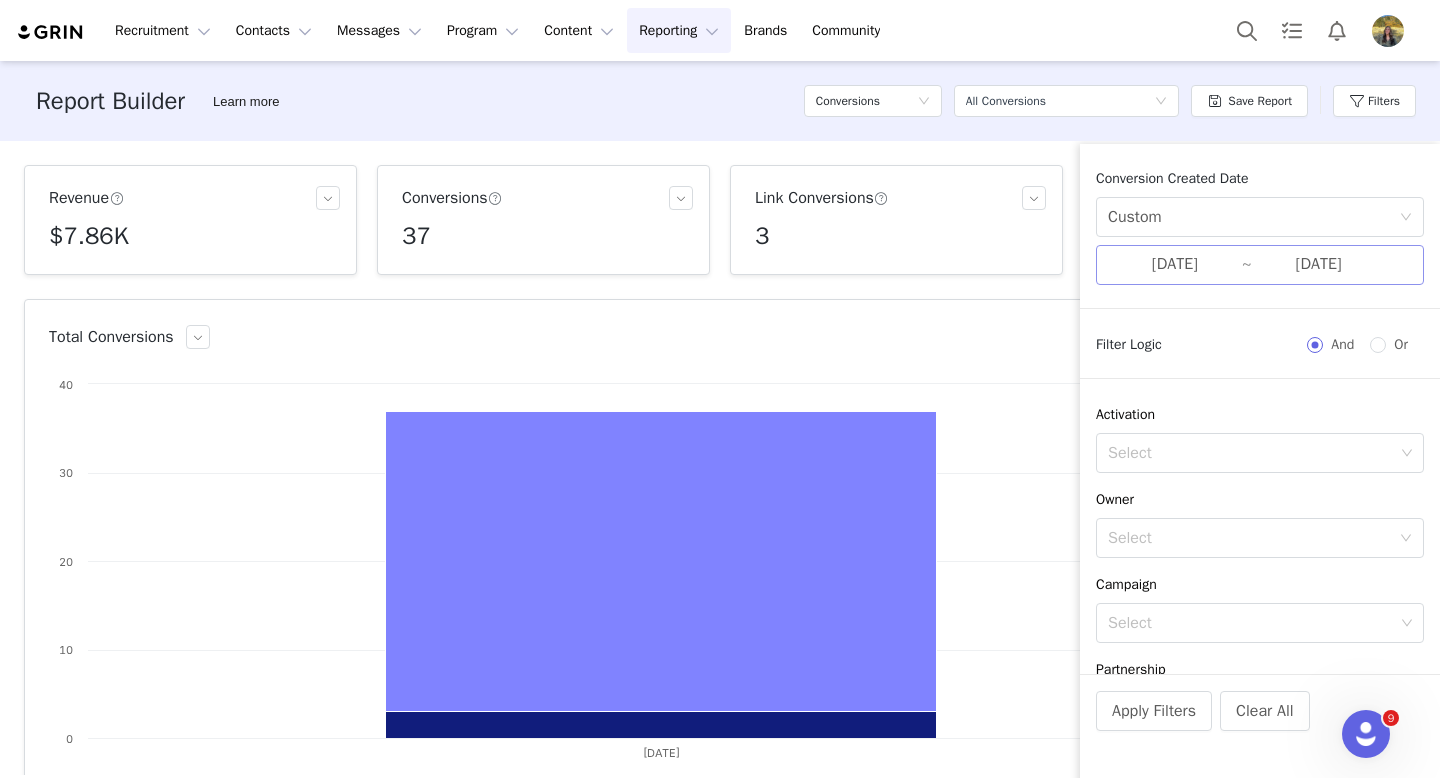 click on "[DATE]" at bounding box center [1175, 265] 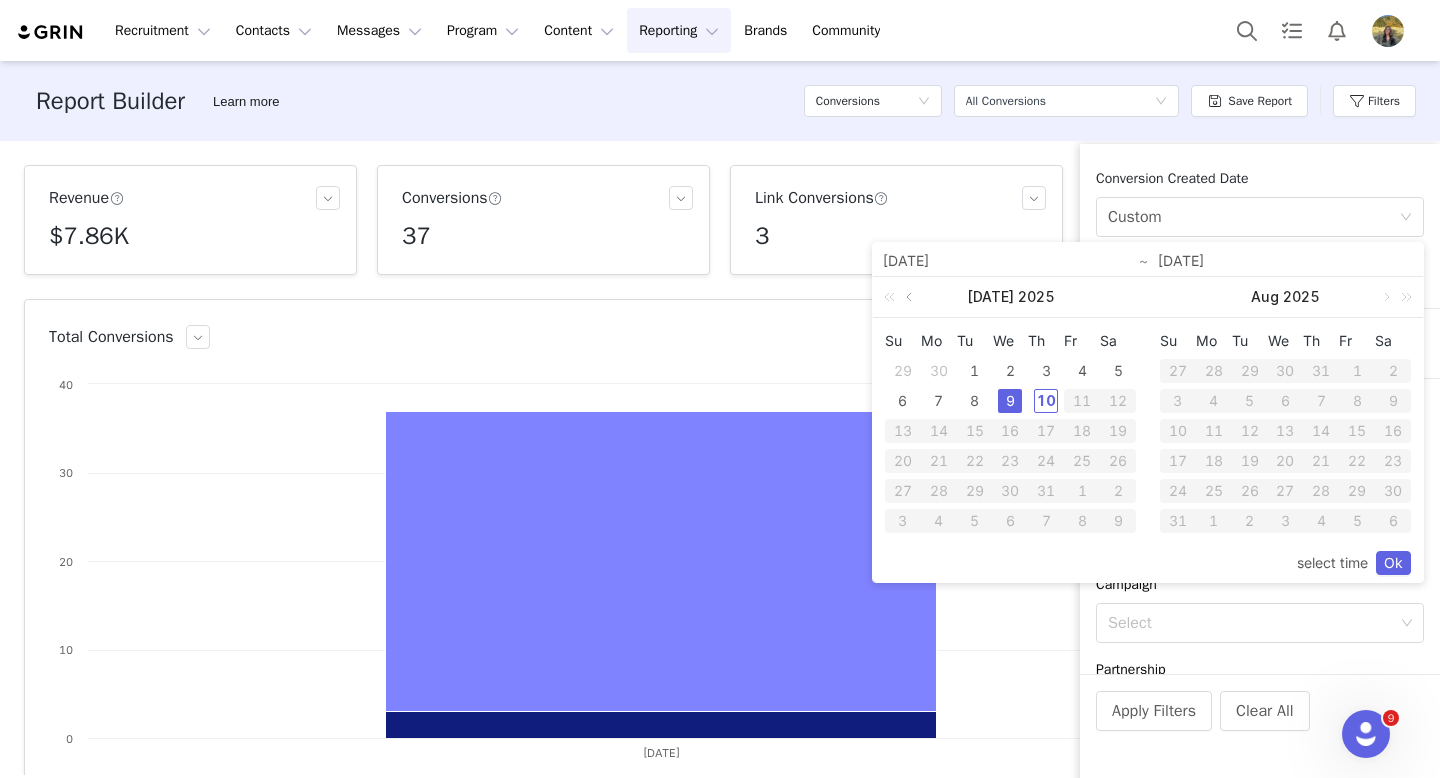 click at bounding box center (911, 297) 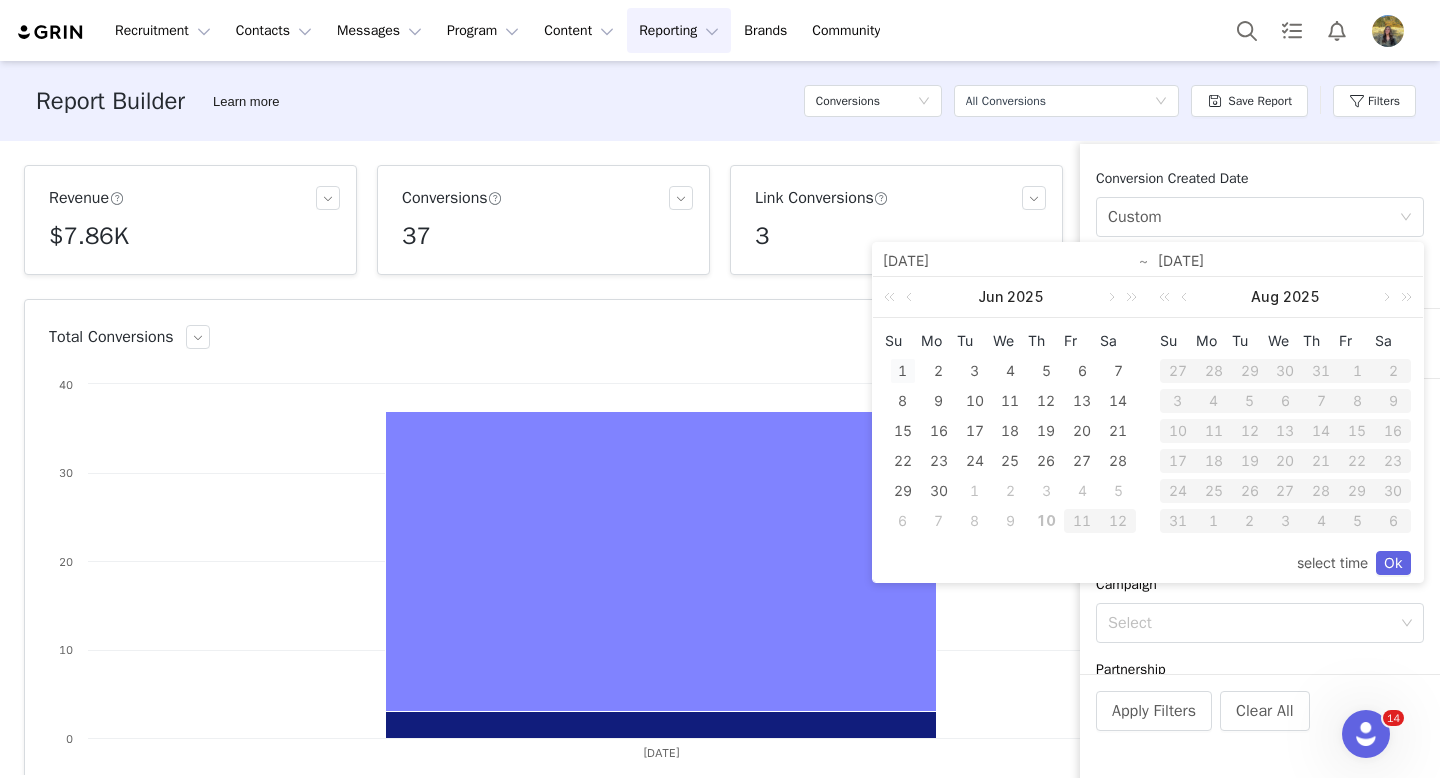 click on "1" at bounding box center (903, 371) 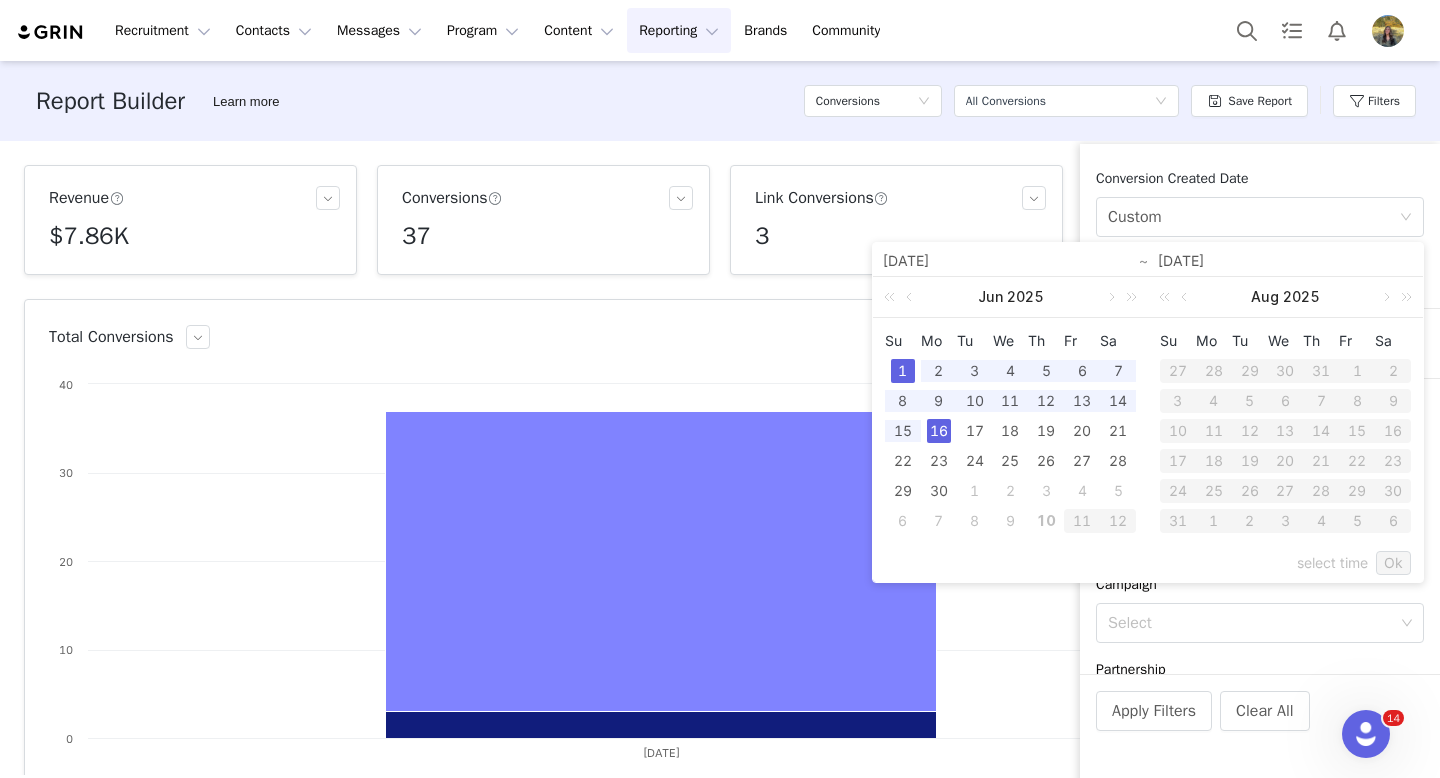 click on "16" at bounding box center [939, 431] 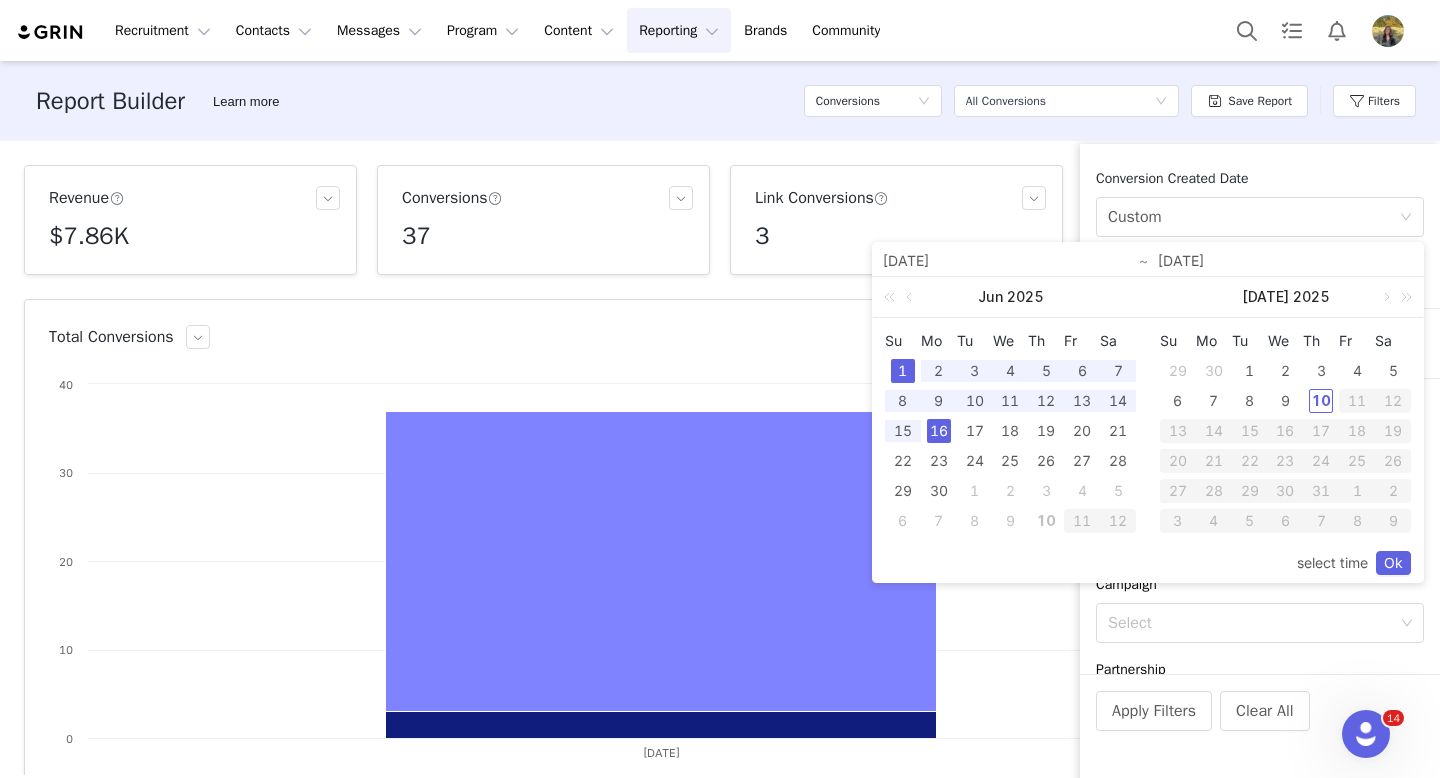 click on "16" at bounding box center (939, 431) 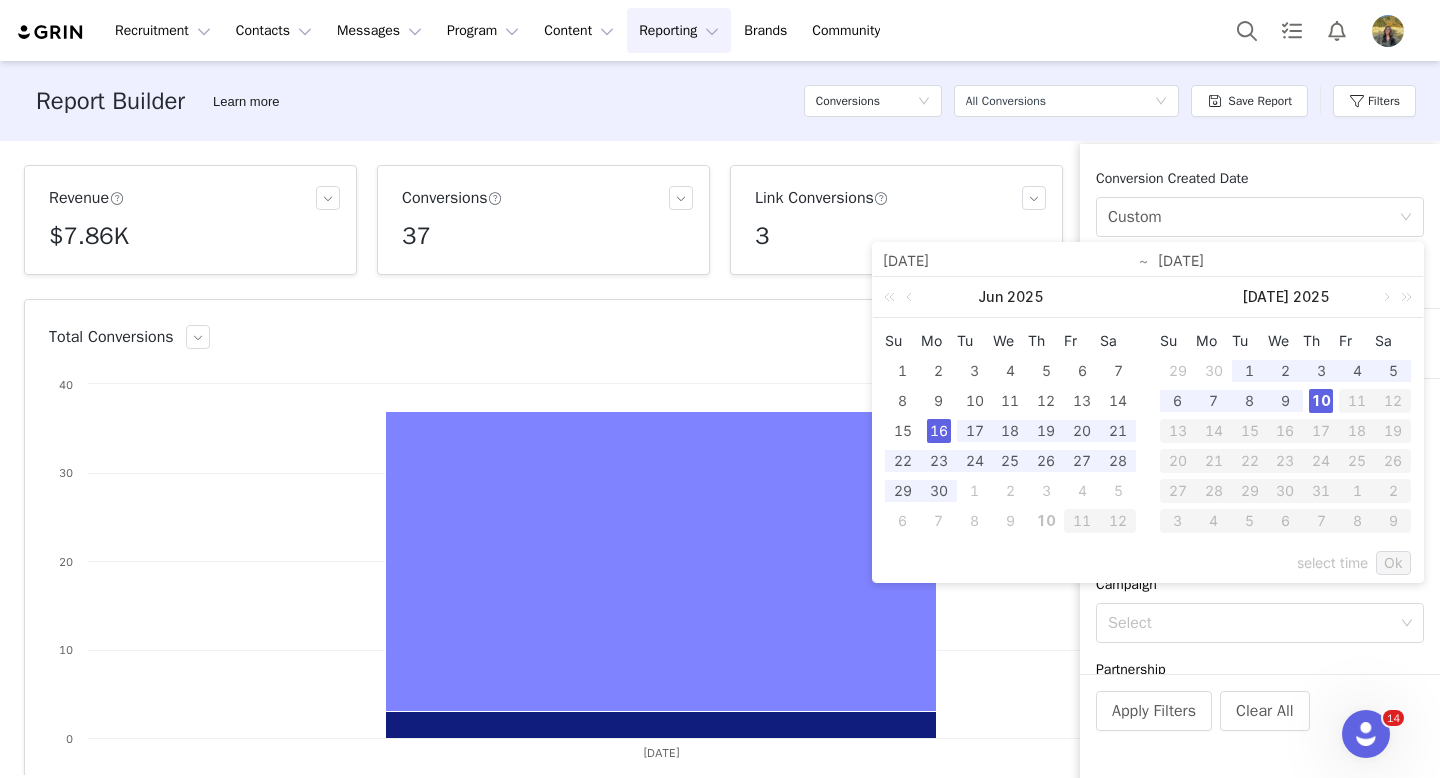 click on "10" at bounding box center (1321, 401) 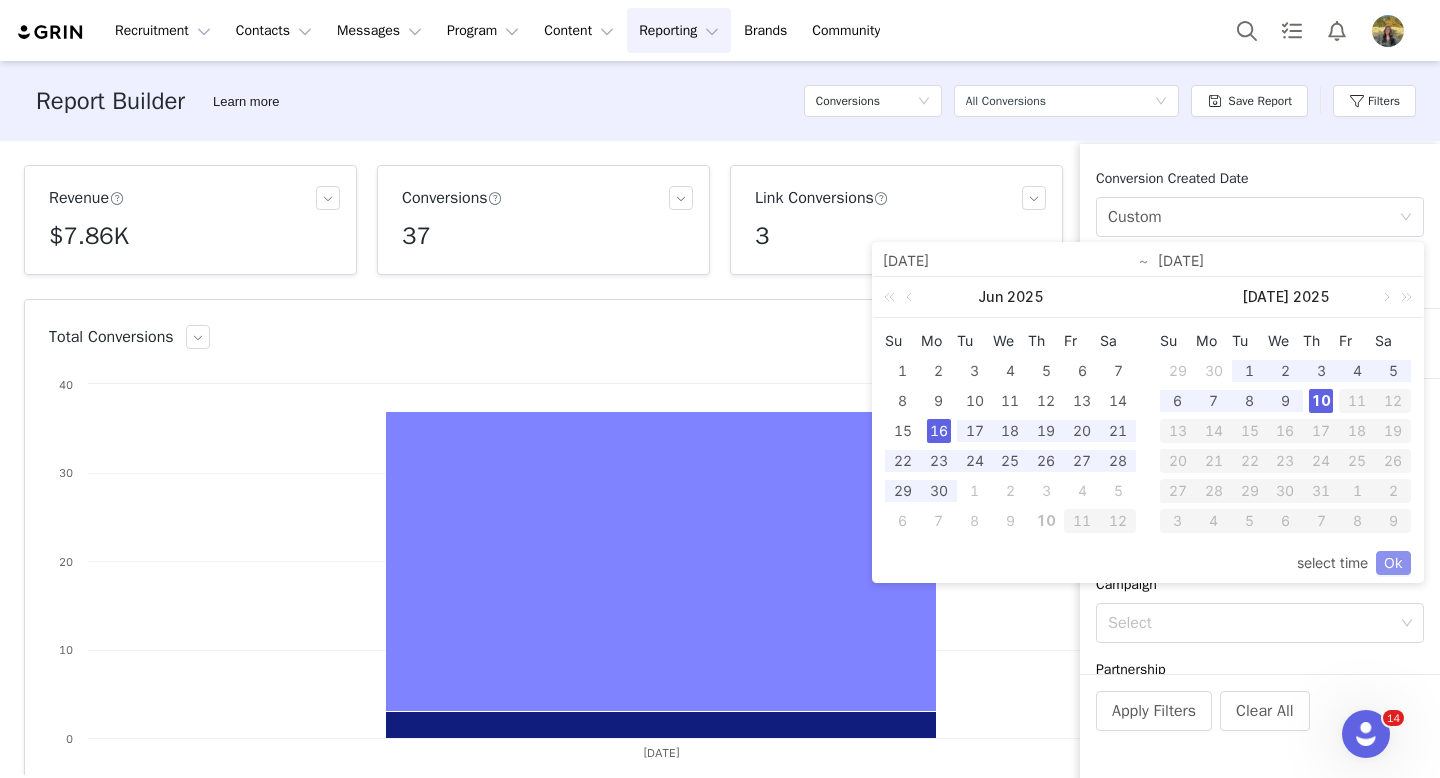 click on "Ok" at bounding box center [1393, 563] 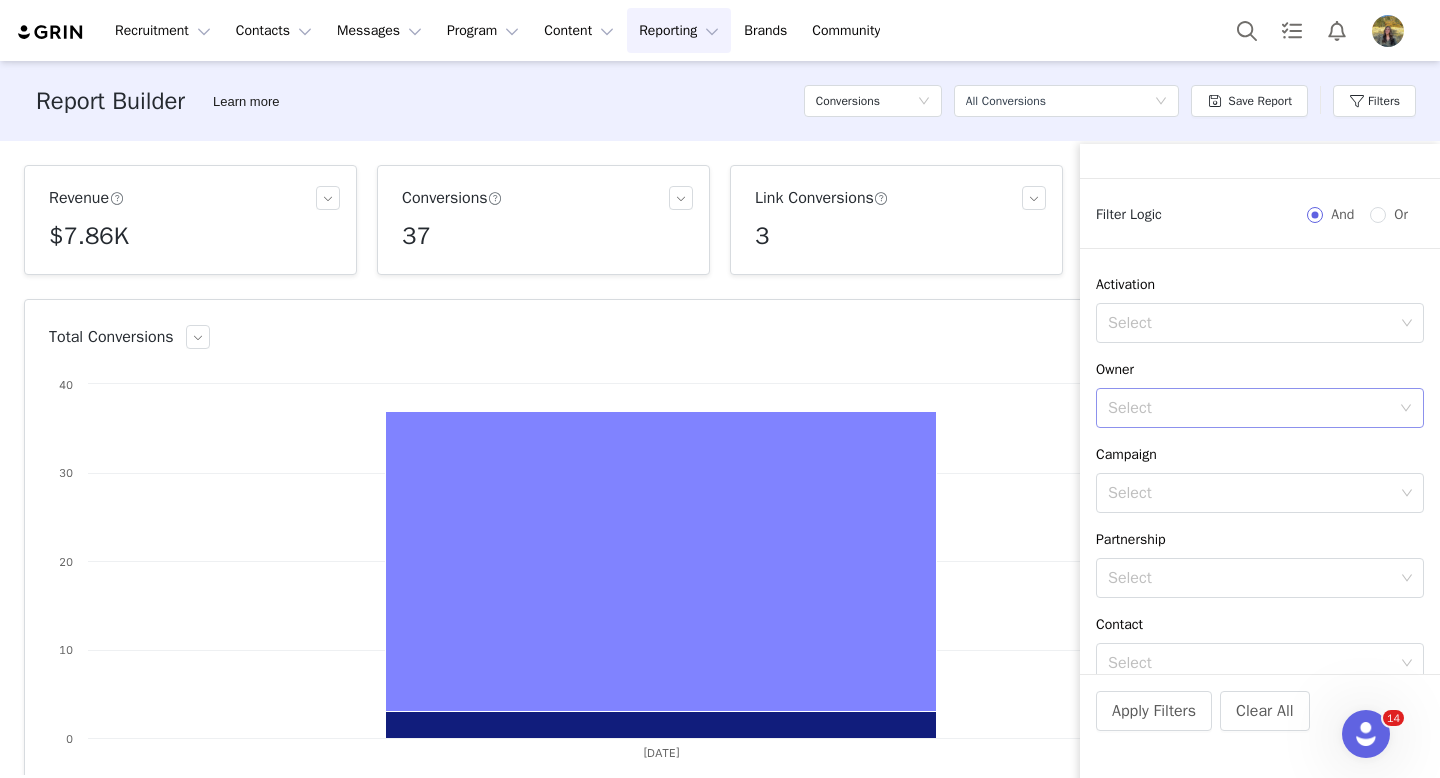 scroll, scrollTop: 404, scrollLeft: 0, axis: vertical 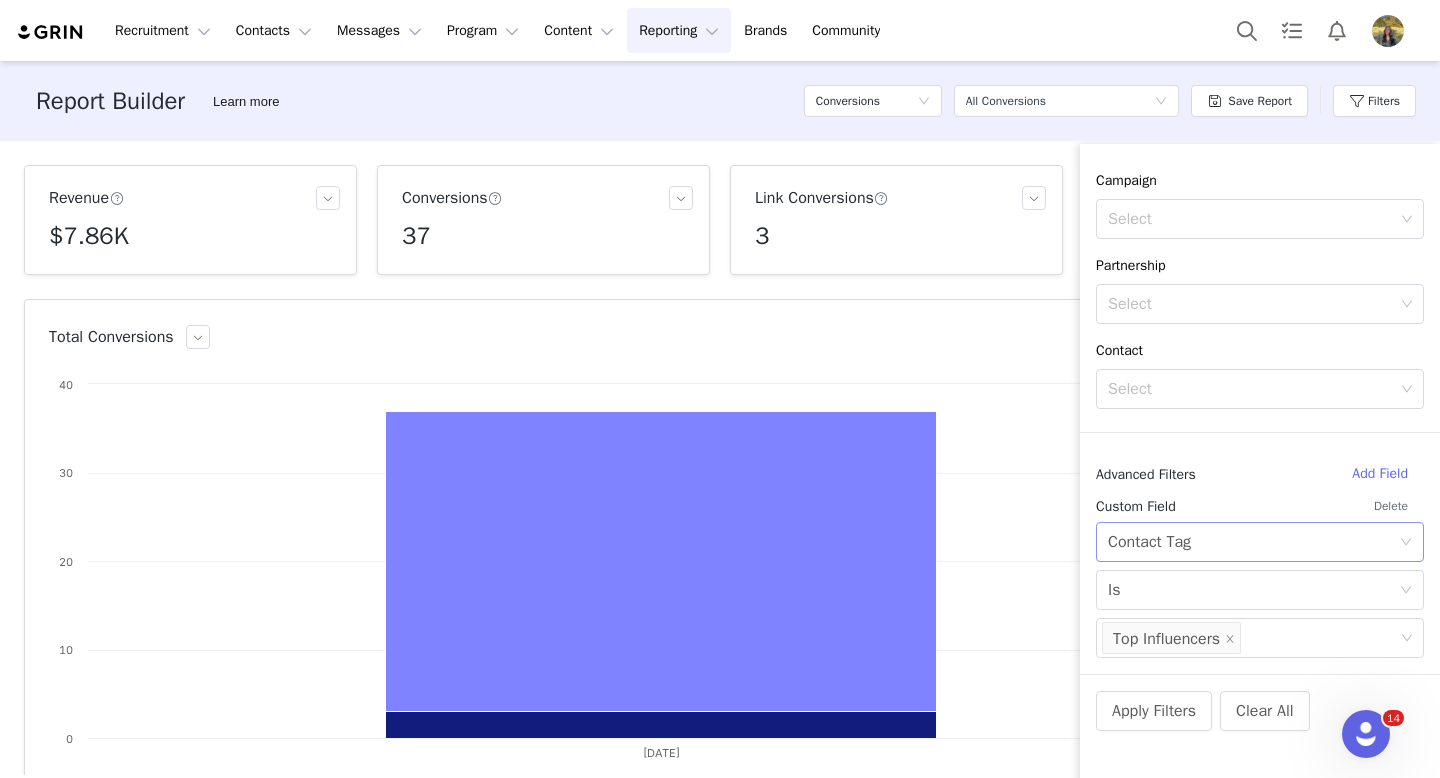 click on "Select Contact Tag" at bounding box center [1253, 542] 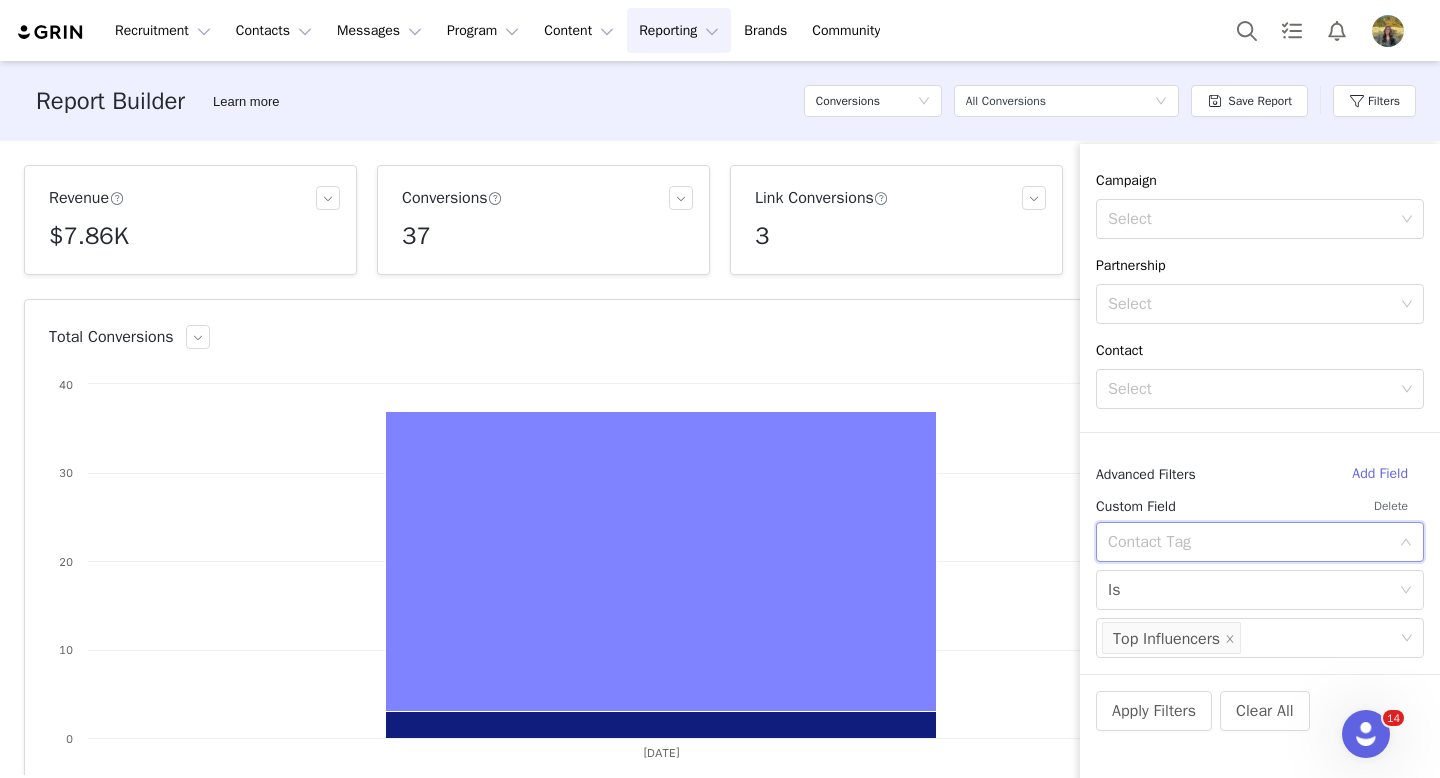 scroll, scrollTop: 10, scrollLeft: 0, axis: vertical 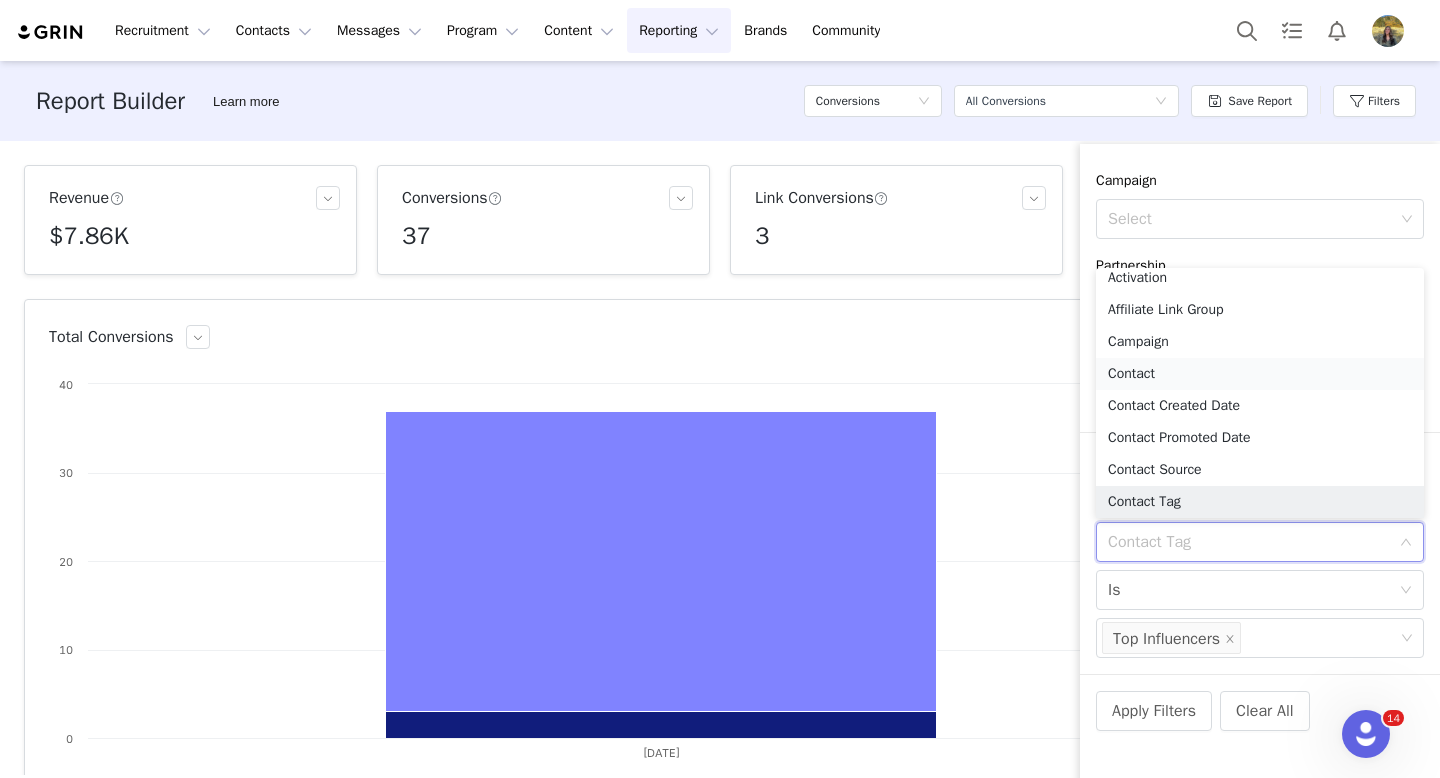 click on "Contact" at bounding box center [1260, 374] 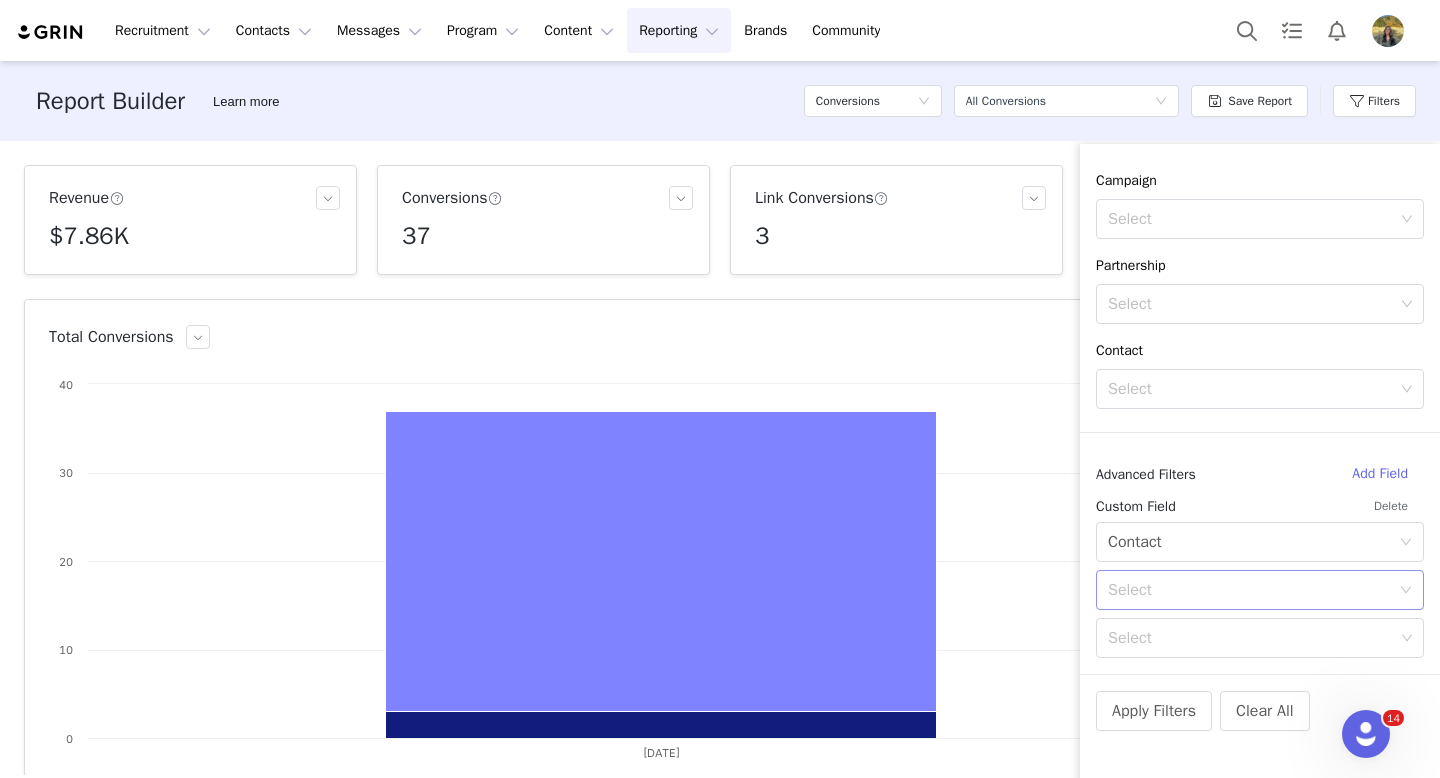 click on "Select" at bounding box center [1249, 590] 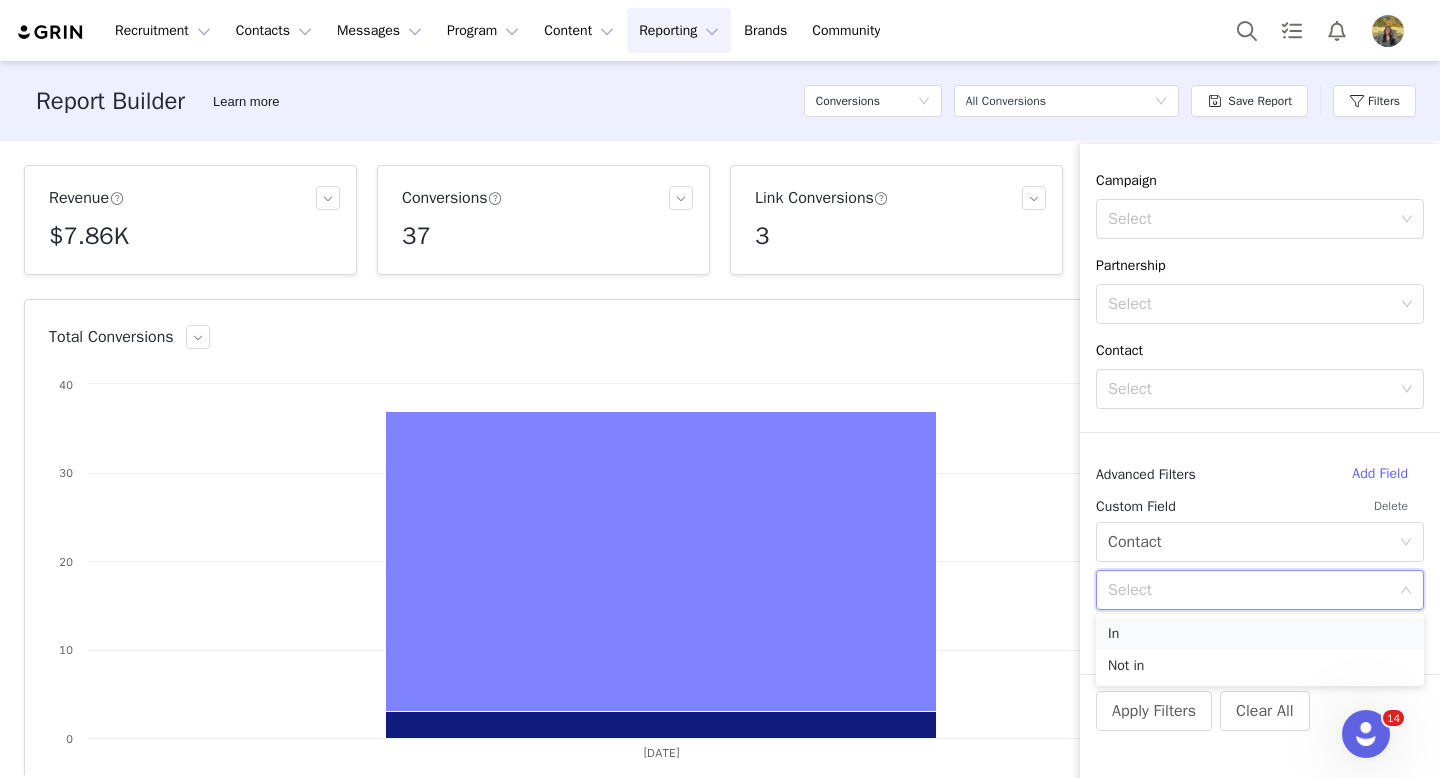 click on "In" at bounding box center (1260, 634) 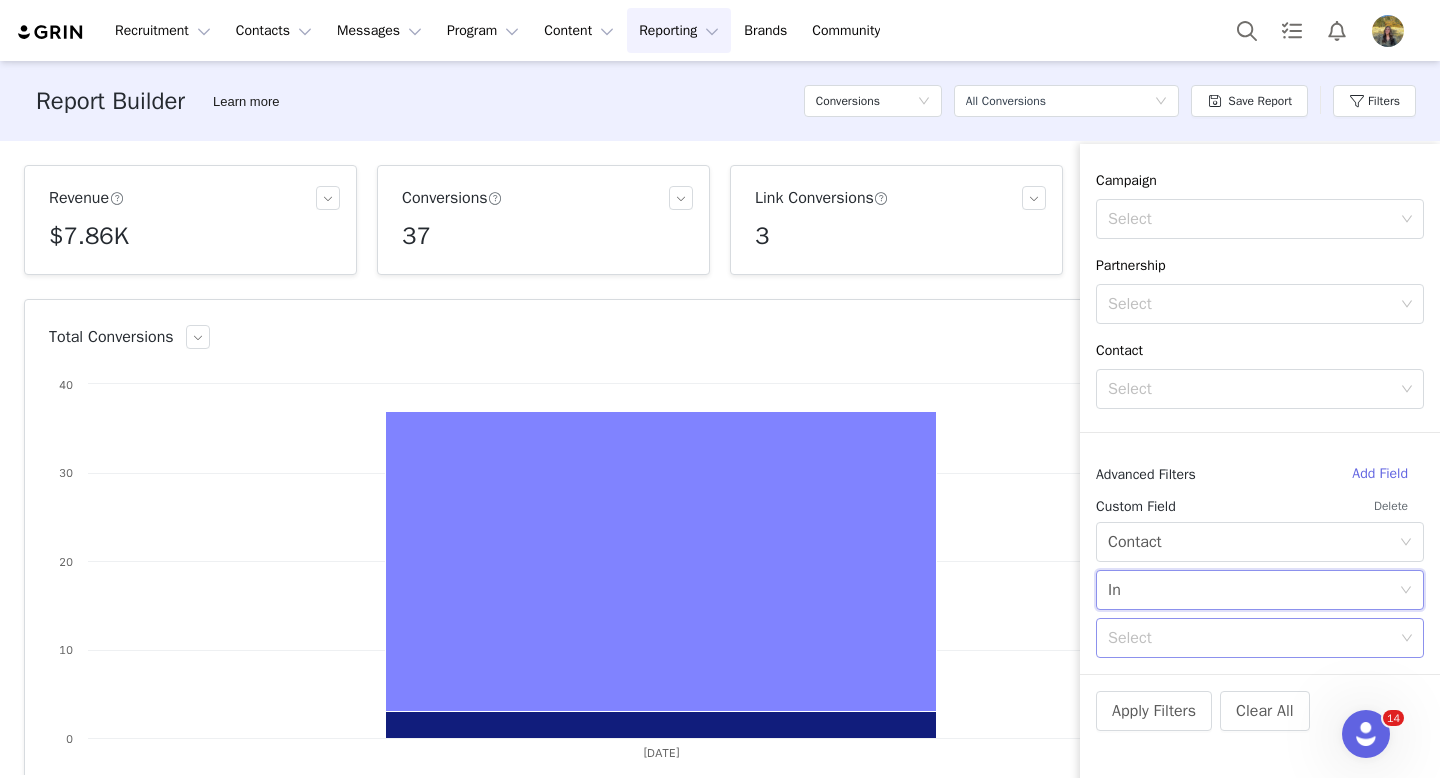 click on "Select" at bounding box center [1252, 638] 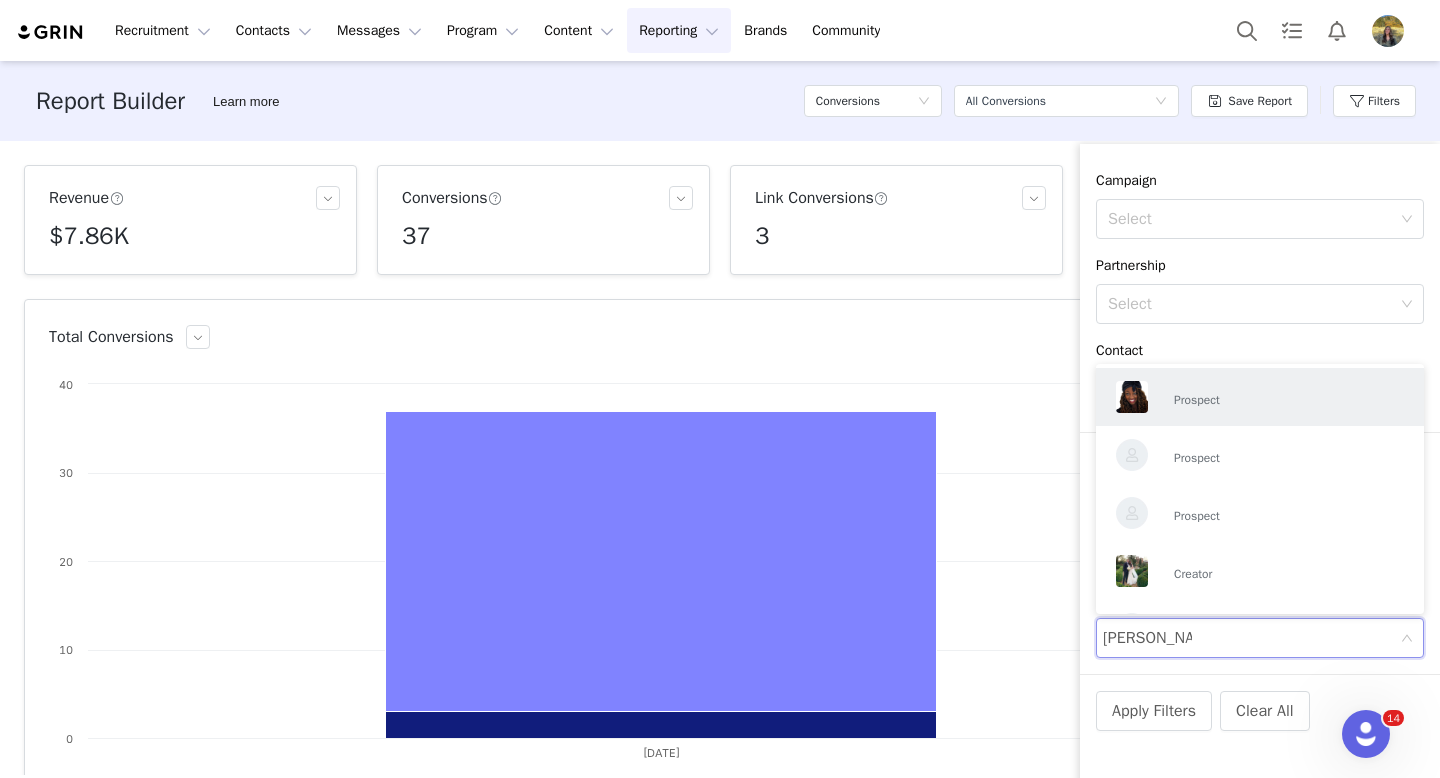 type on "macy pru" 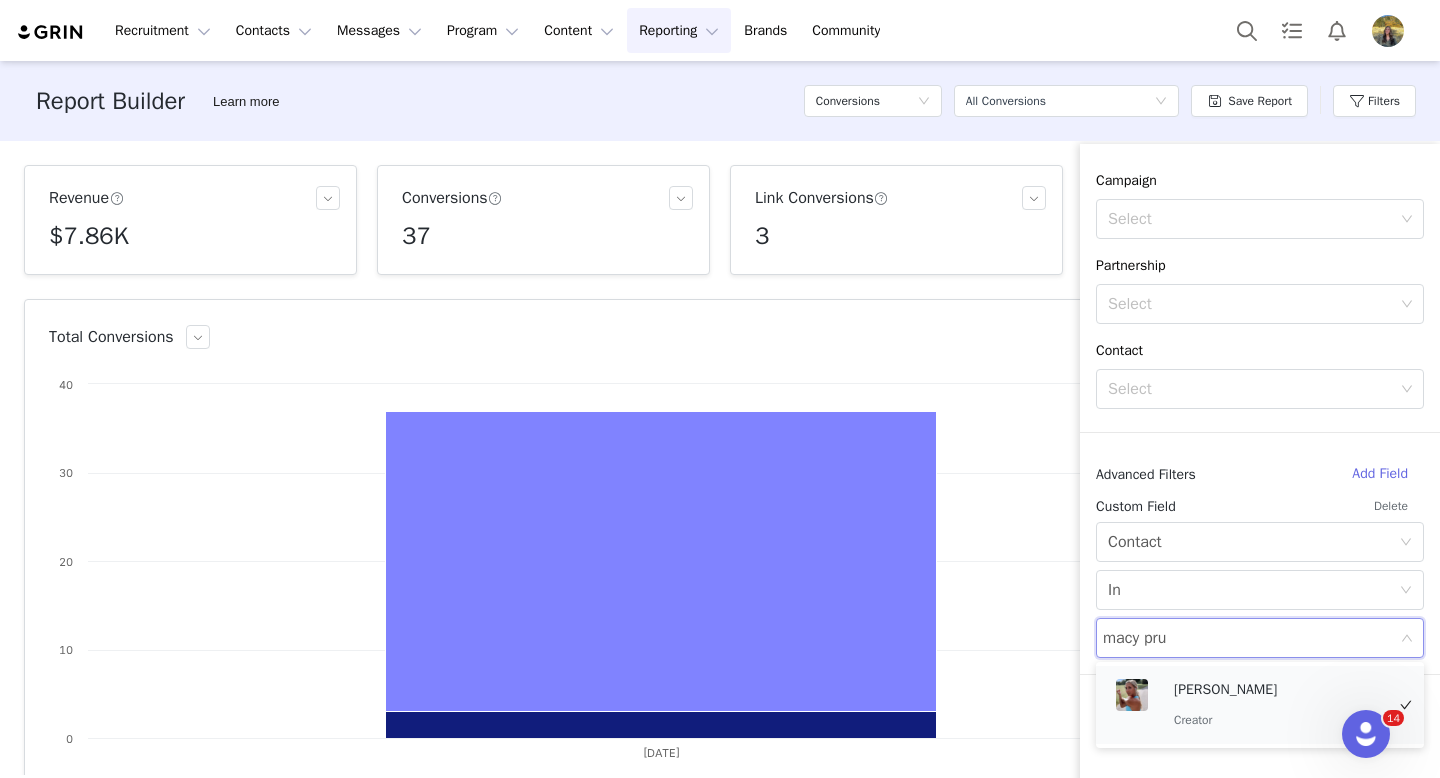 click at bounding box center [1141, 695] 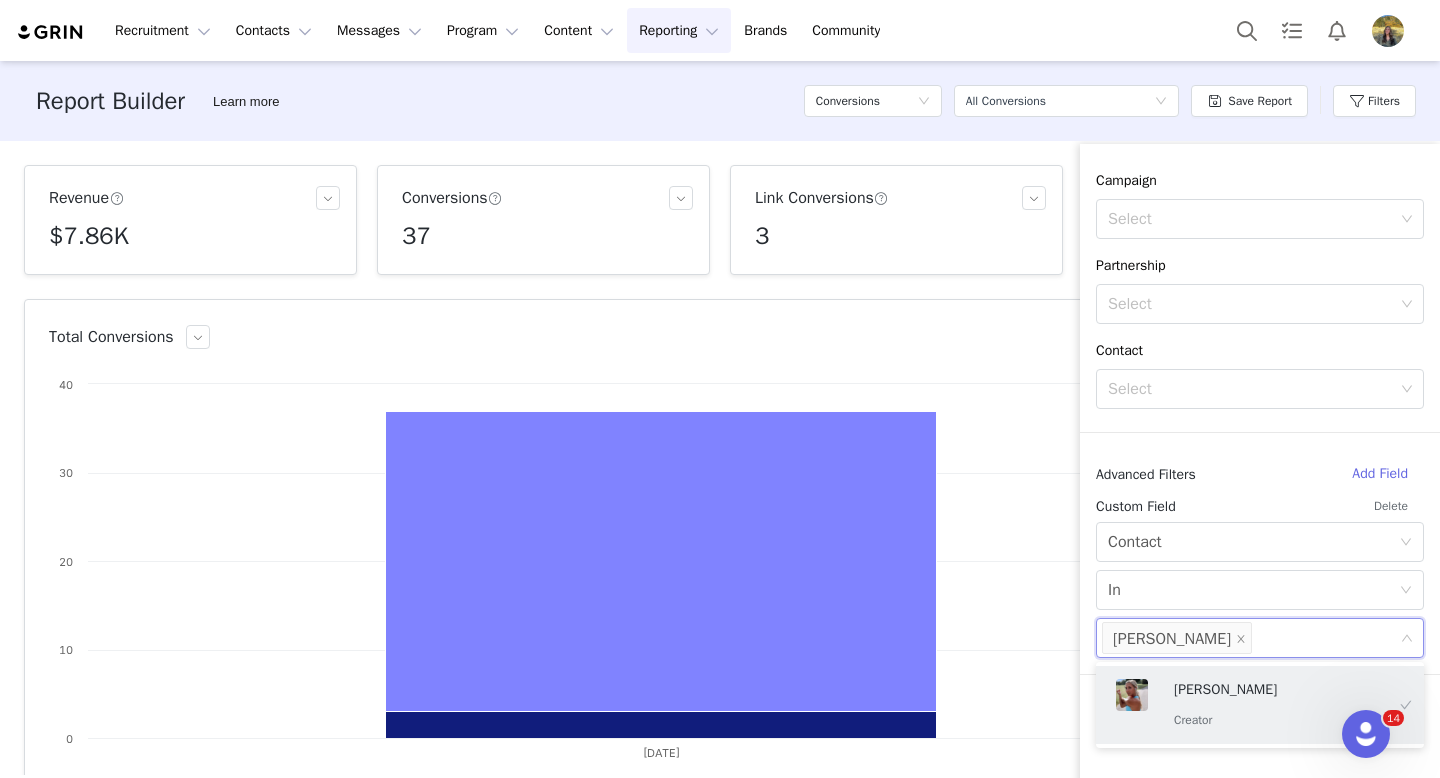 click on "Apply Filters Clear All" at bounding box center [1260, 738] 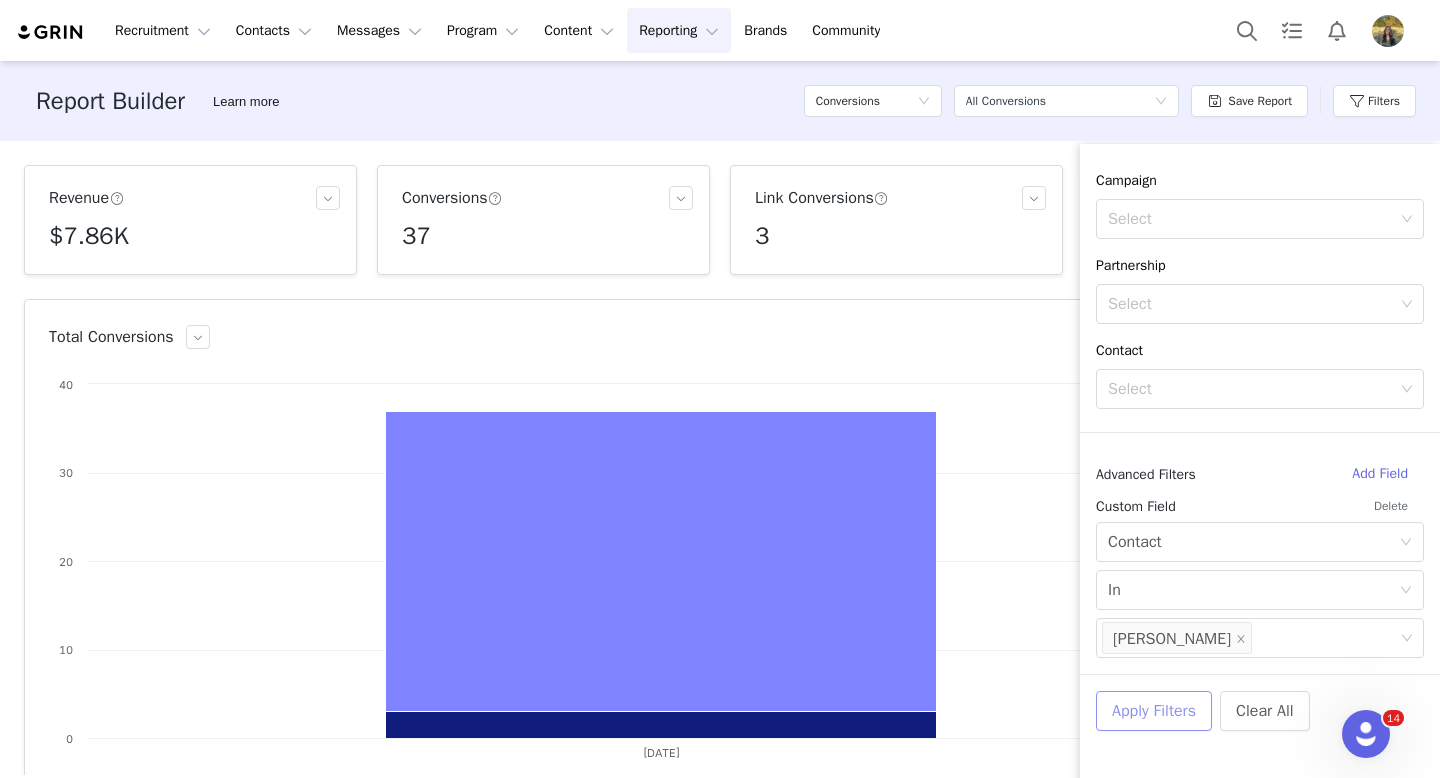 click on "Apply Filters" at bounding box center (1154, 711) 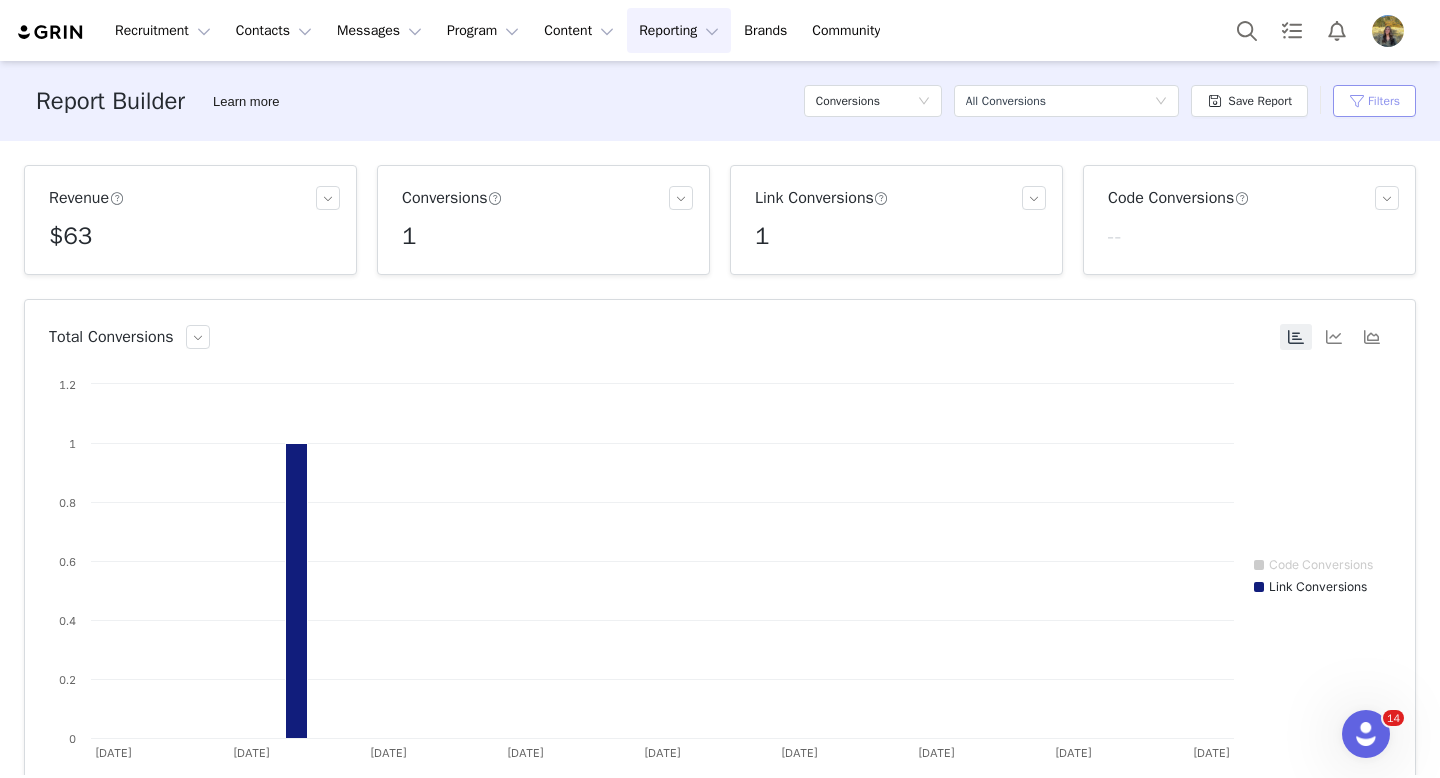 click on "Filters" at bounding box center (1374, 101) 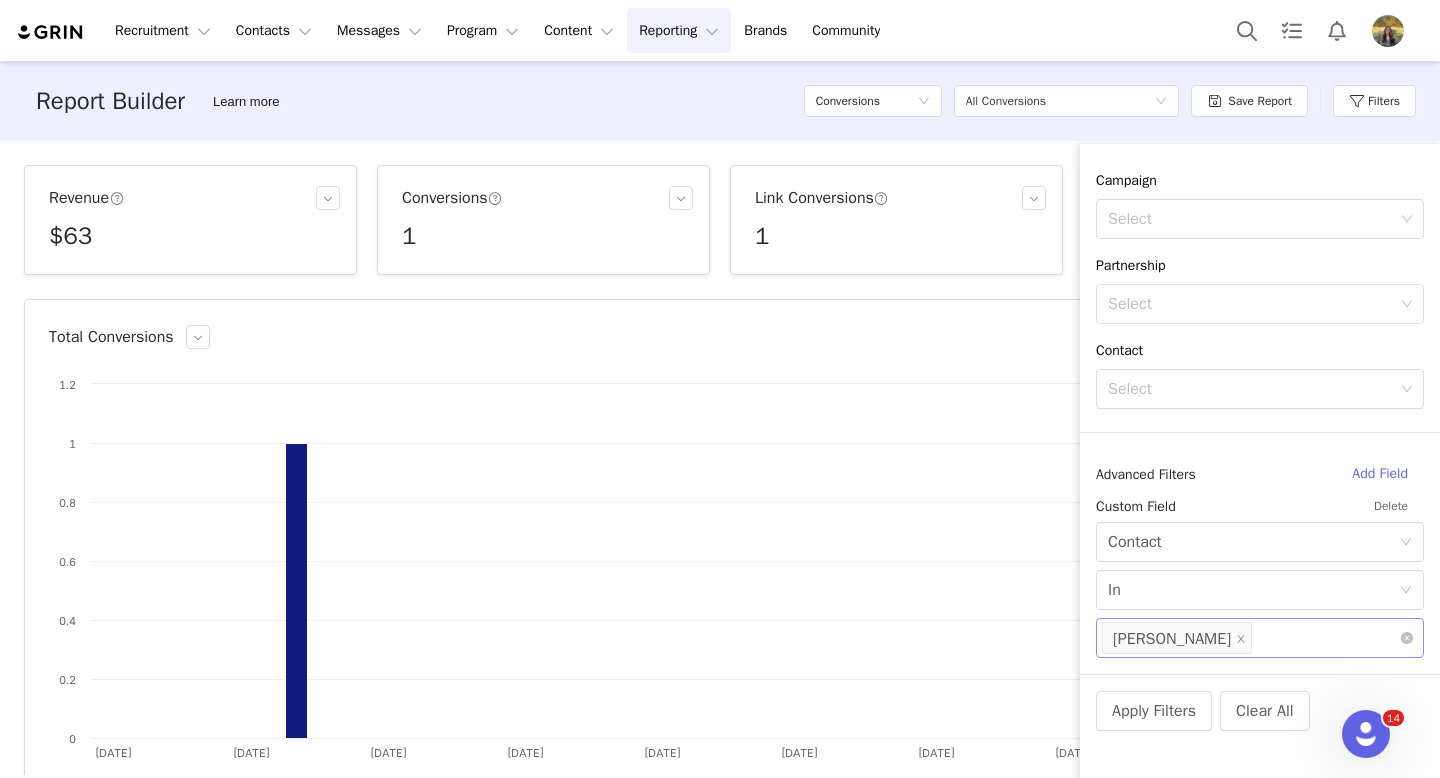 click on "Select Macy Pruett" at bounding box center (1252, 638) 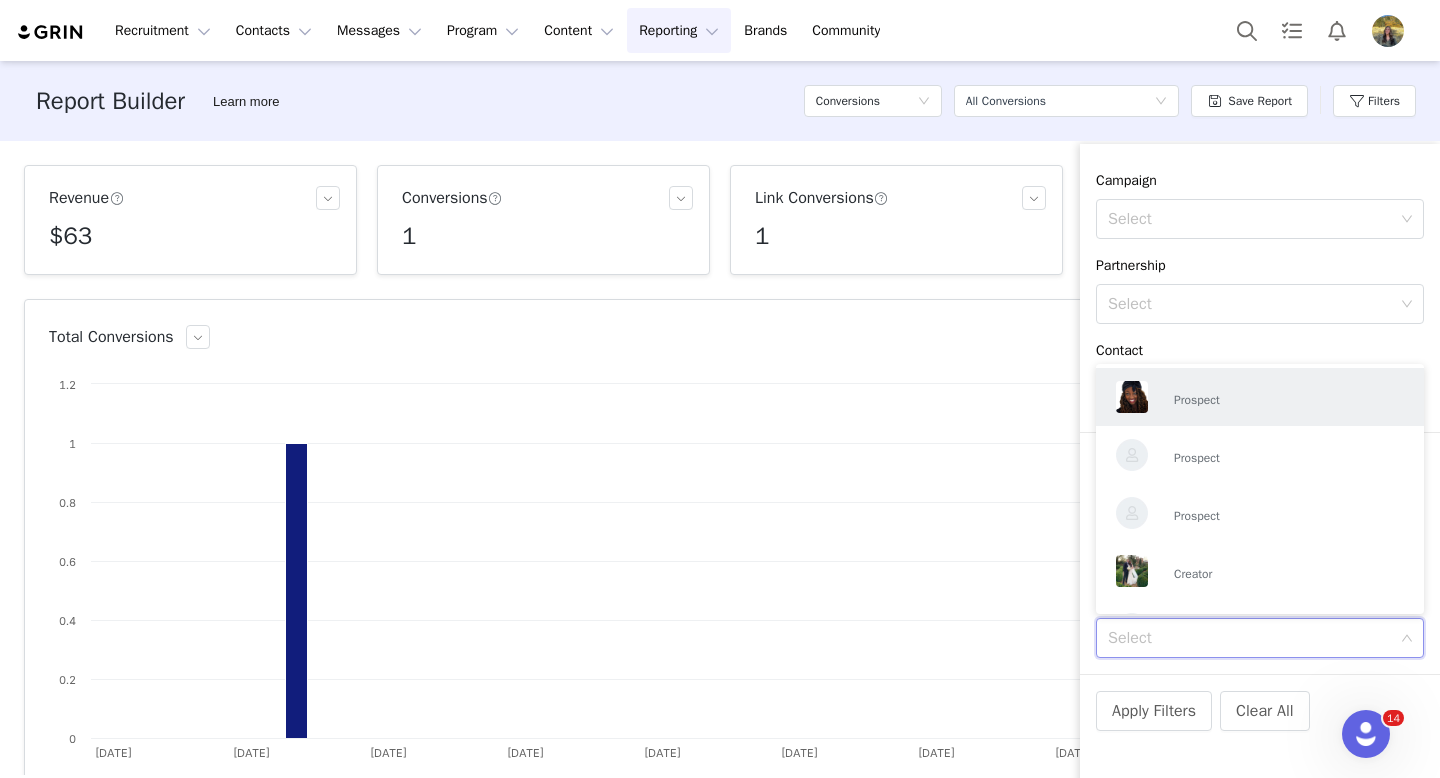 paste on "CE-KATIECROKUS" 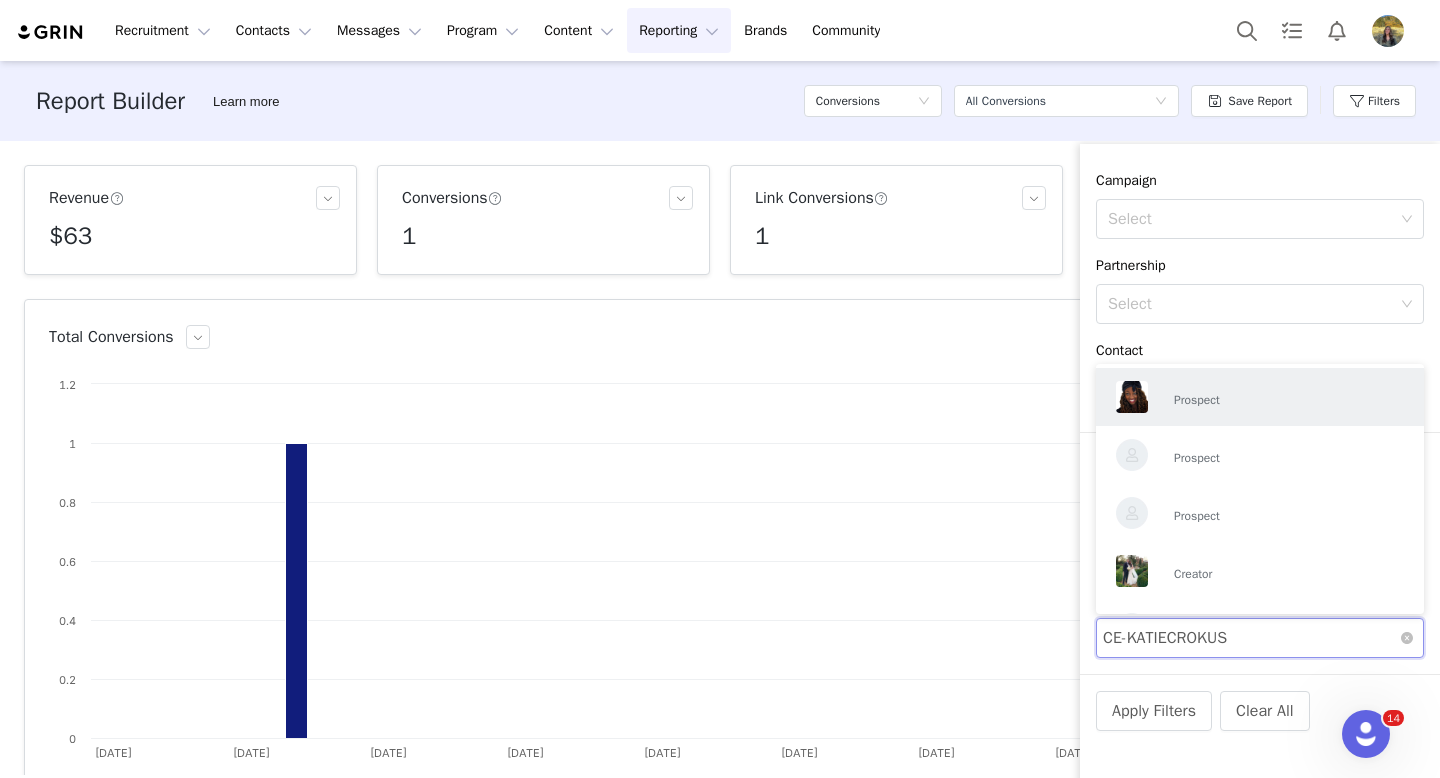 click on "CE-KATIECROKUS" at bounding box center [1176, 639] 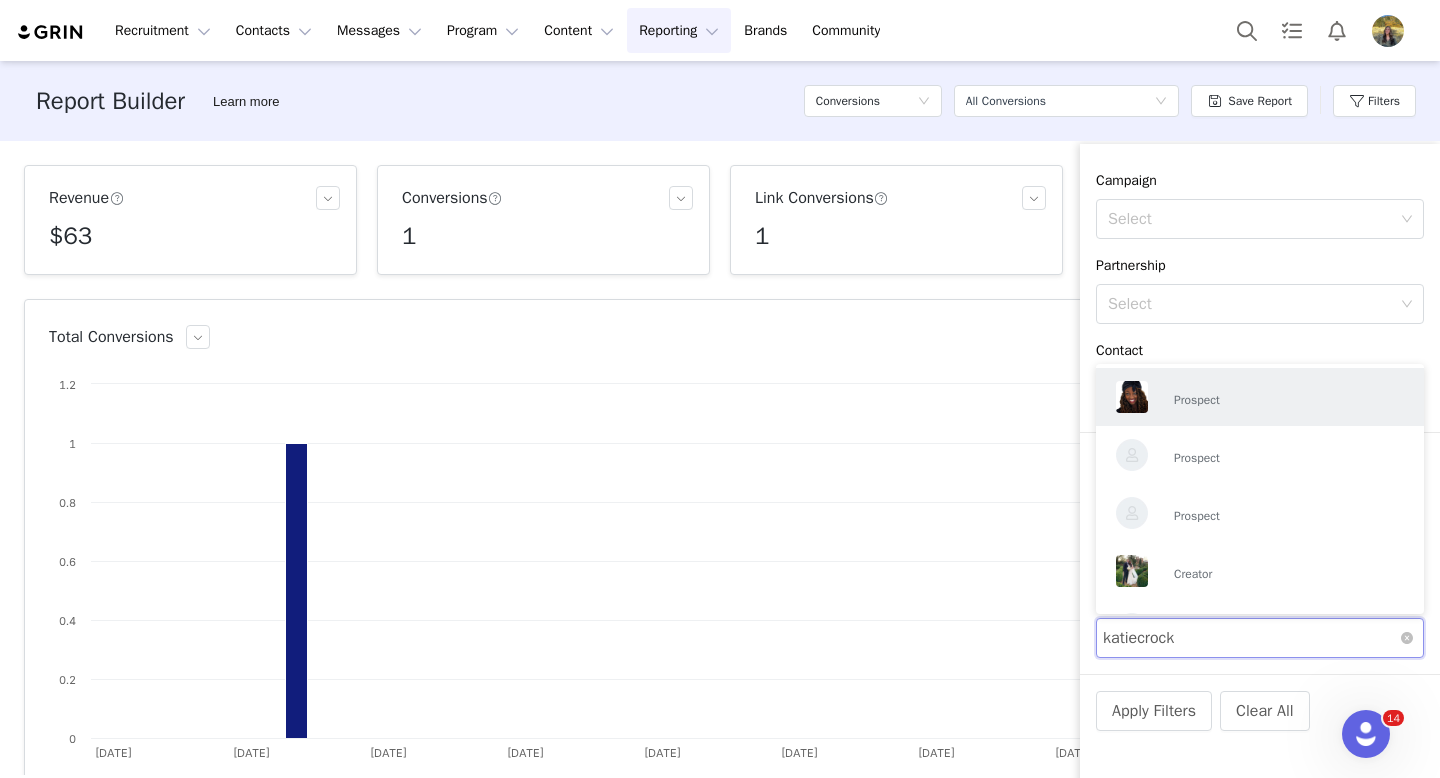 click on "katiecrock" at bounding box center [1146, 639] 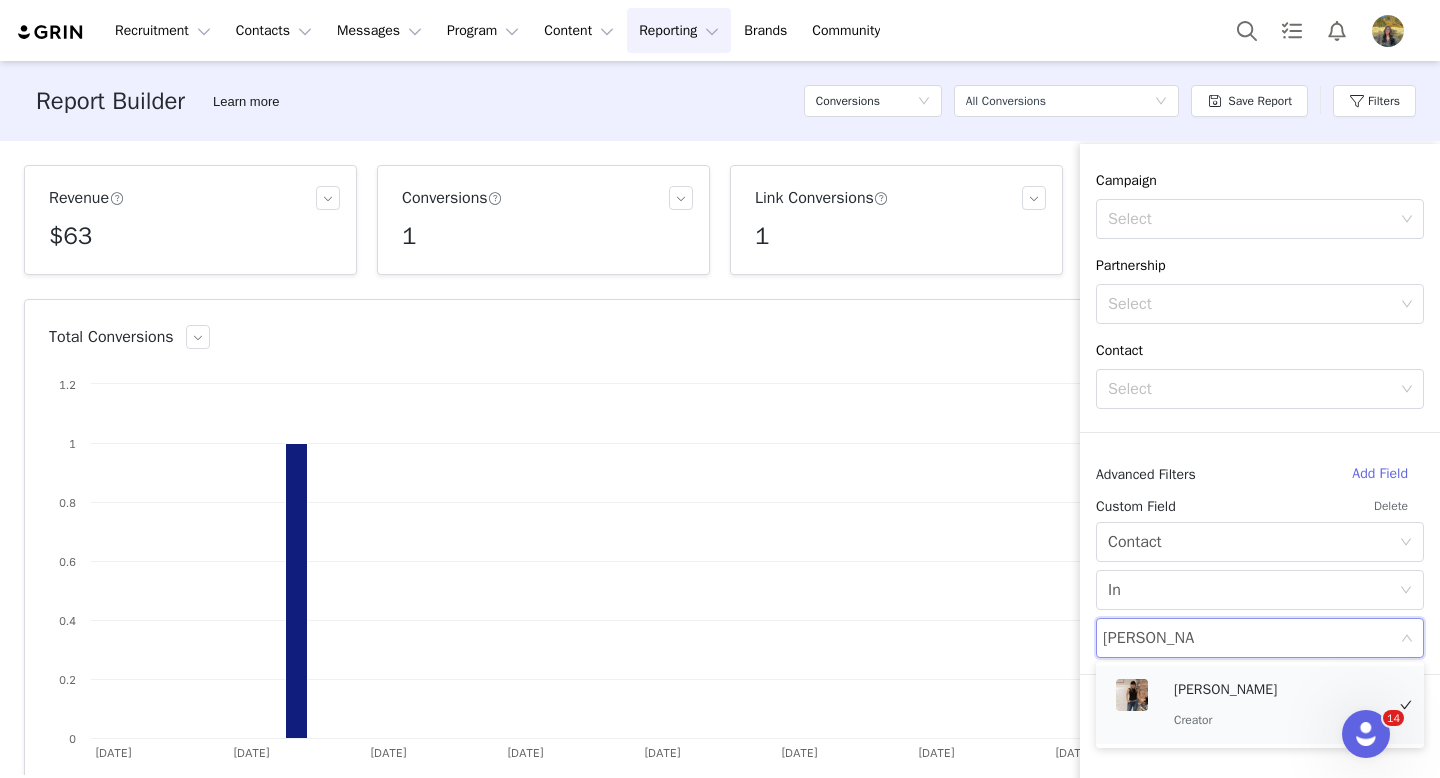 click at bounding box center (1141, 695) 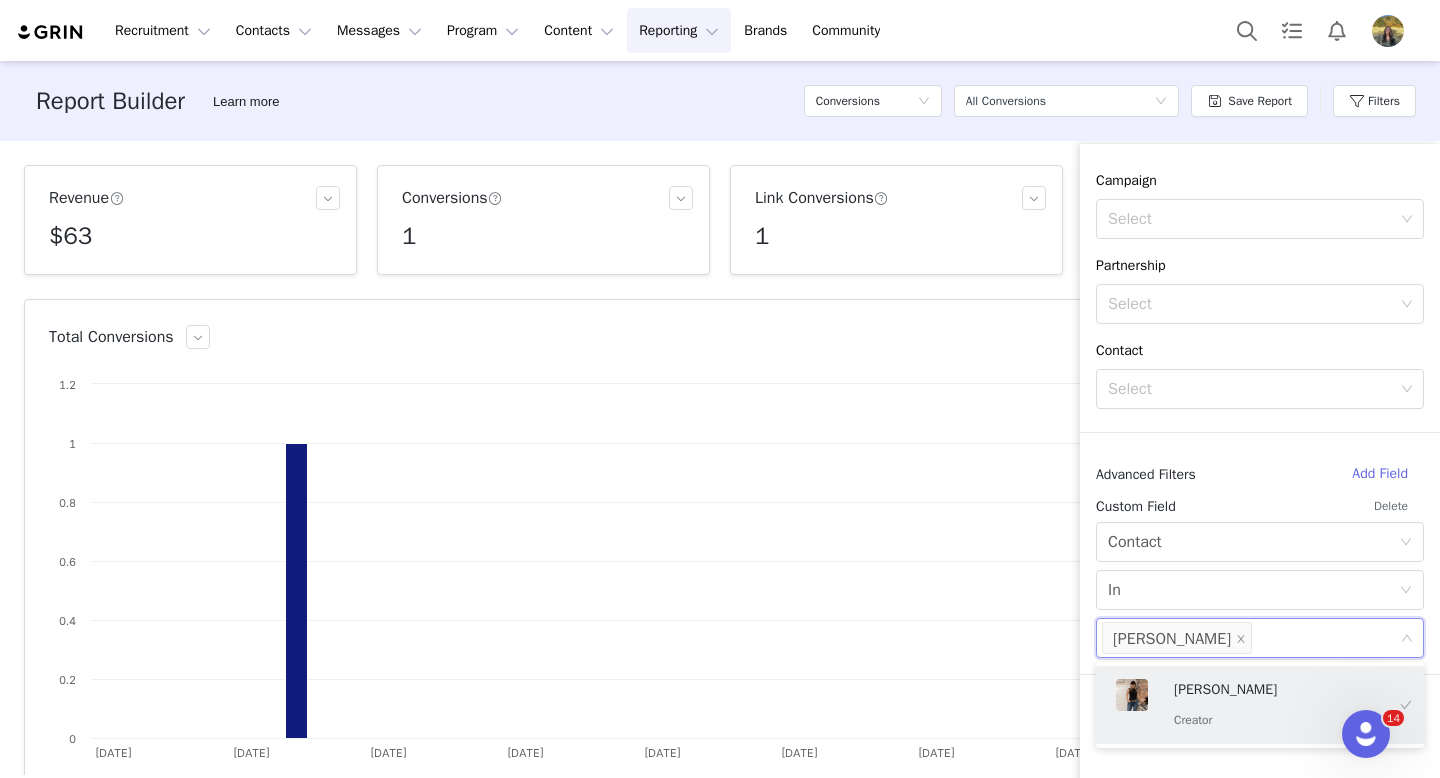 click on "Apply Filters Clear All" at bounding box center (1260, 738) 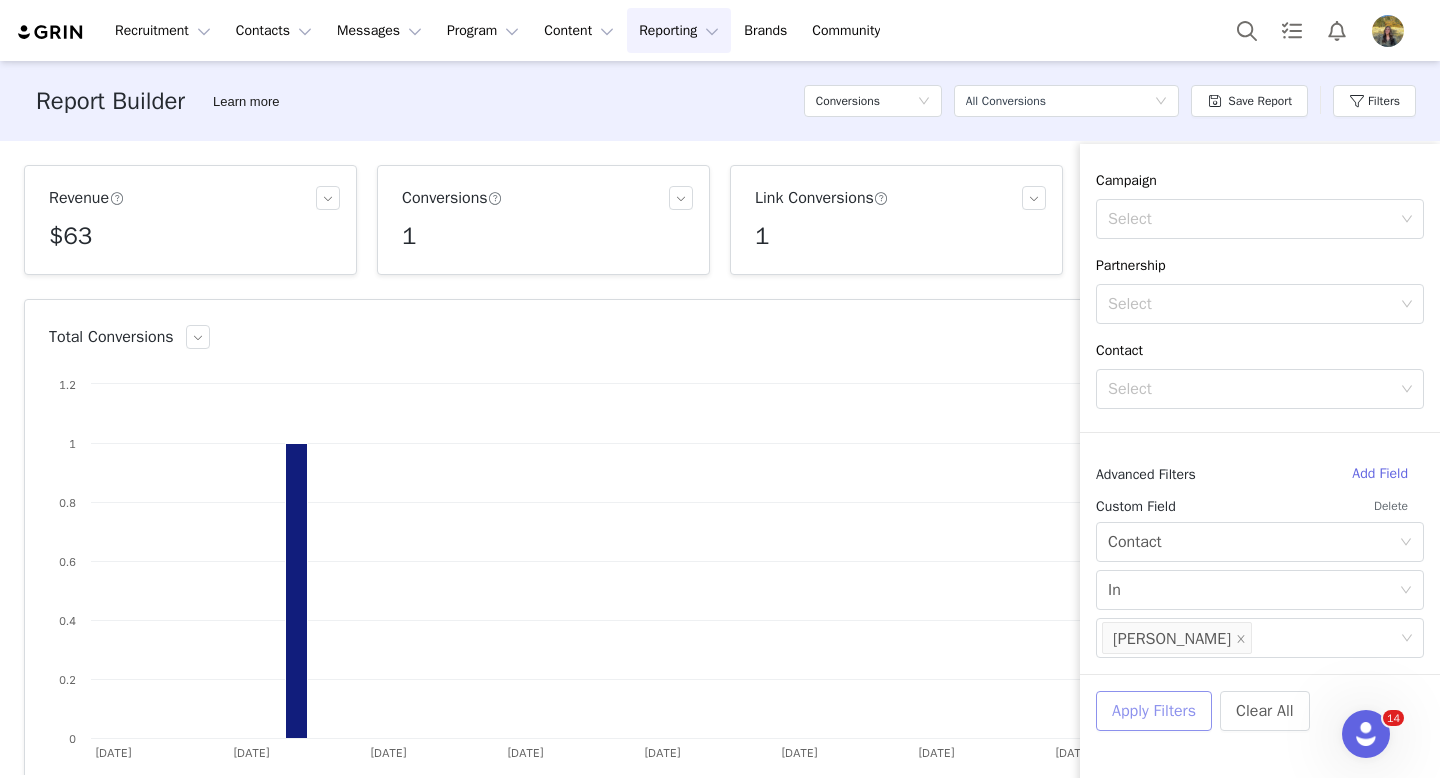 click on "Apply Filters" at bounding box center [1154, 711] 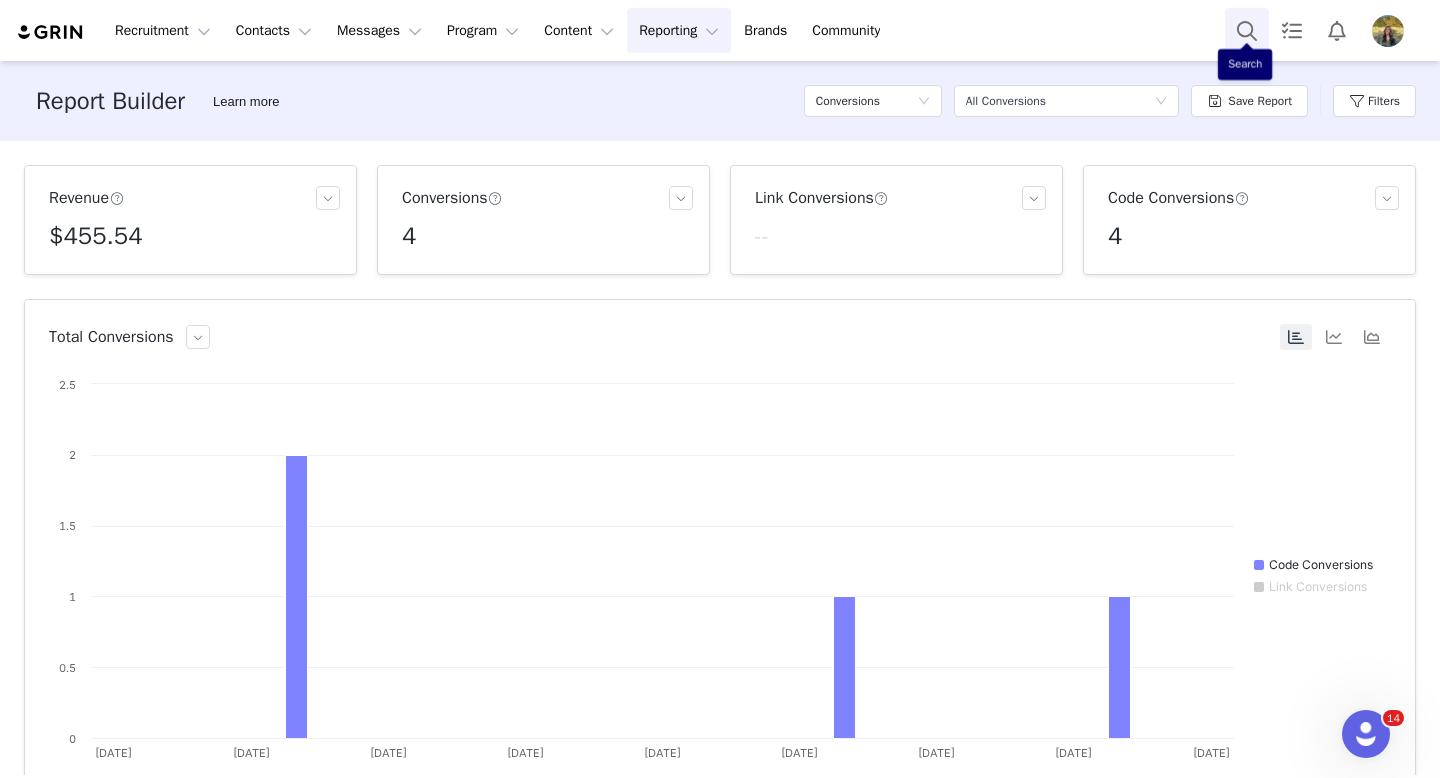 click at bounding box center (1247, 30) 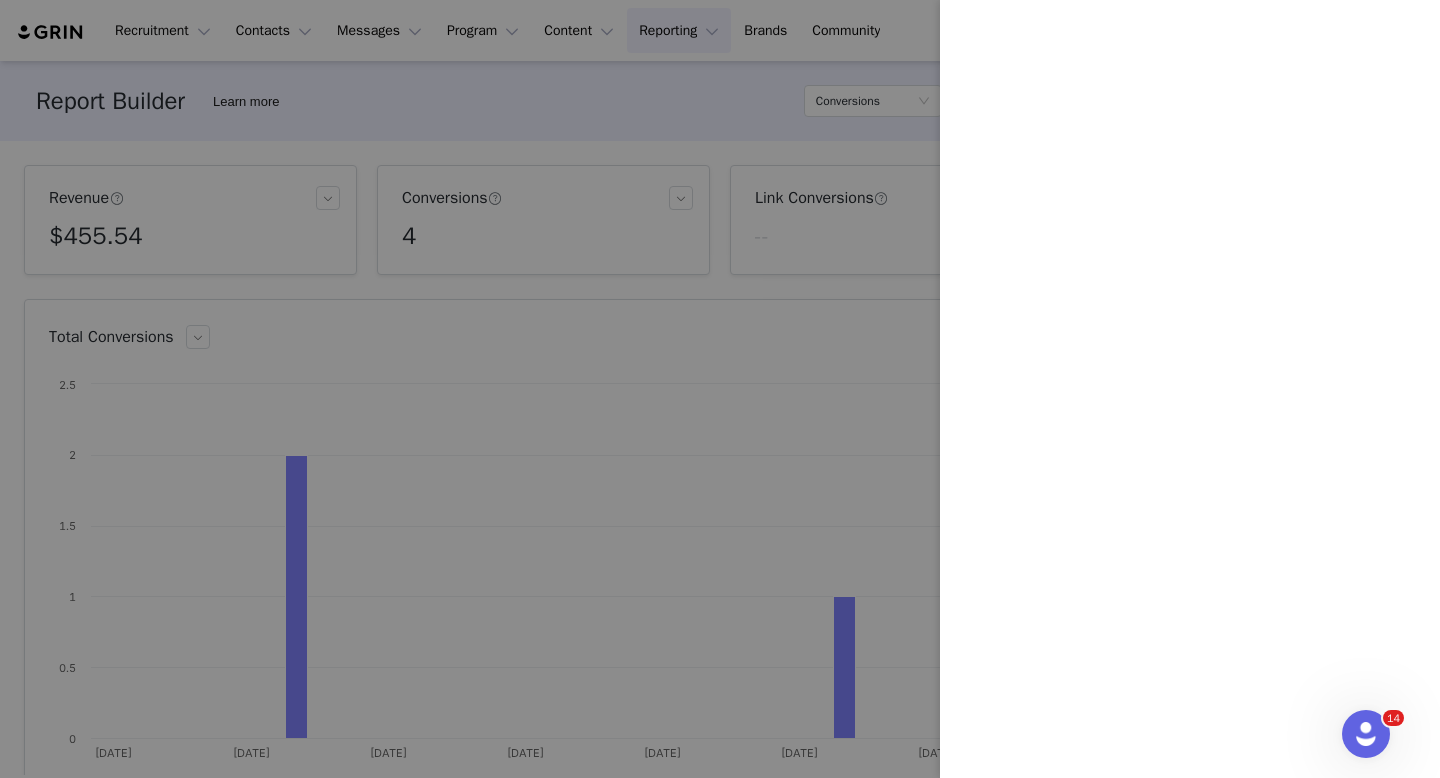 click at bounding box center [720, 389] 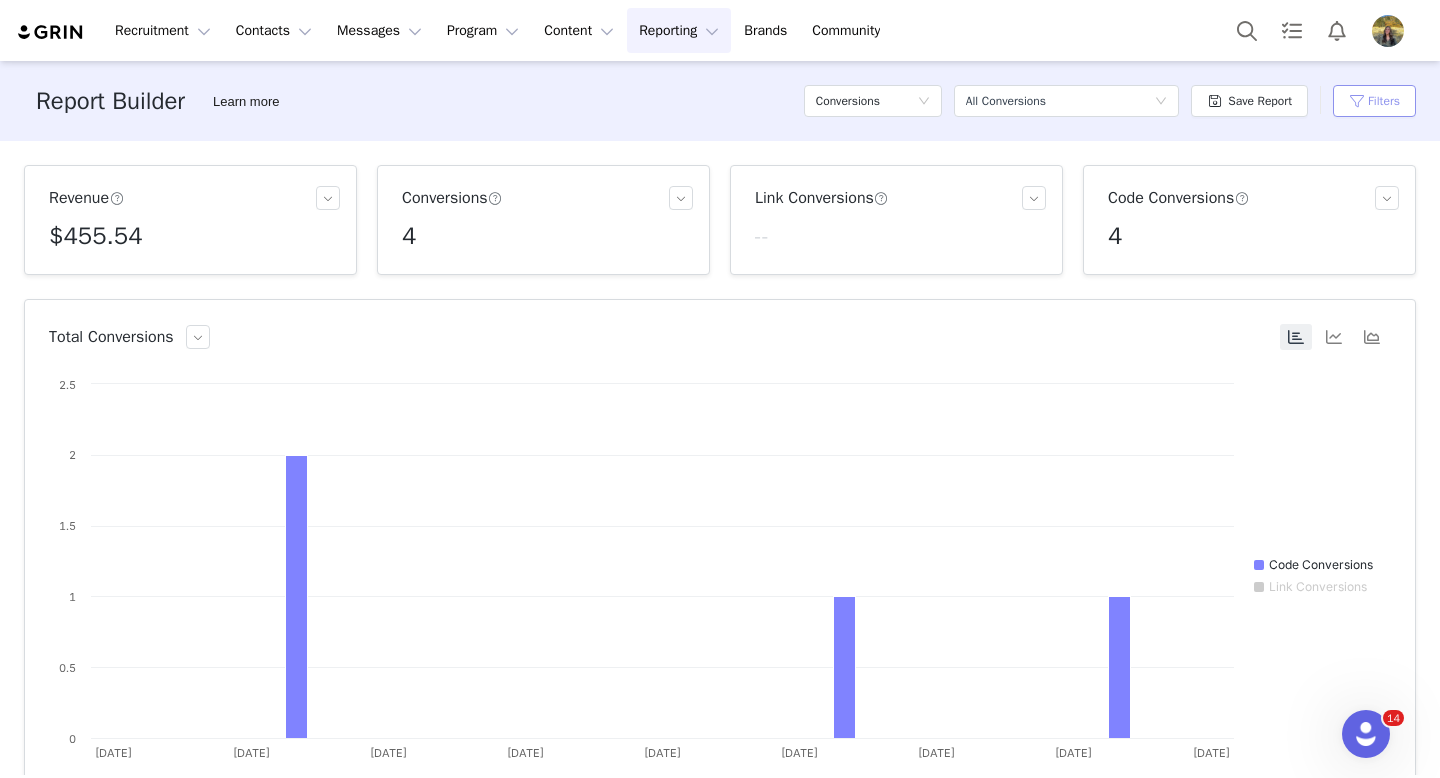 click on "Filters" at bounding box center (1374, 101) 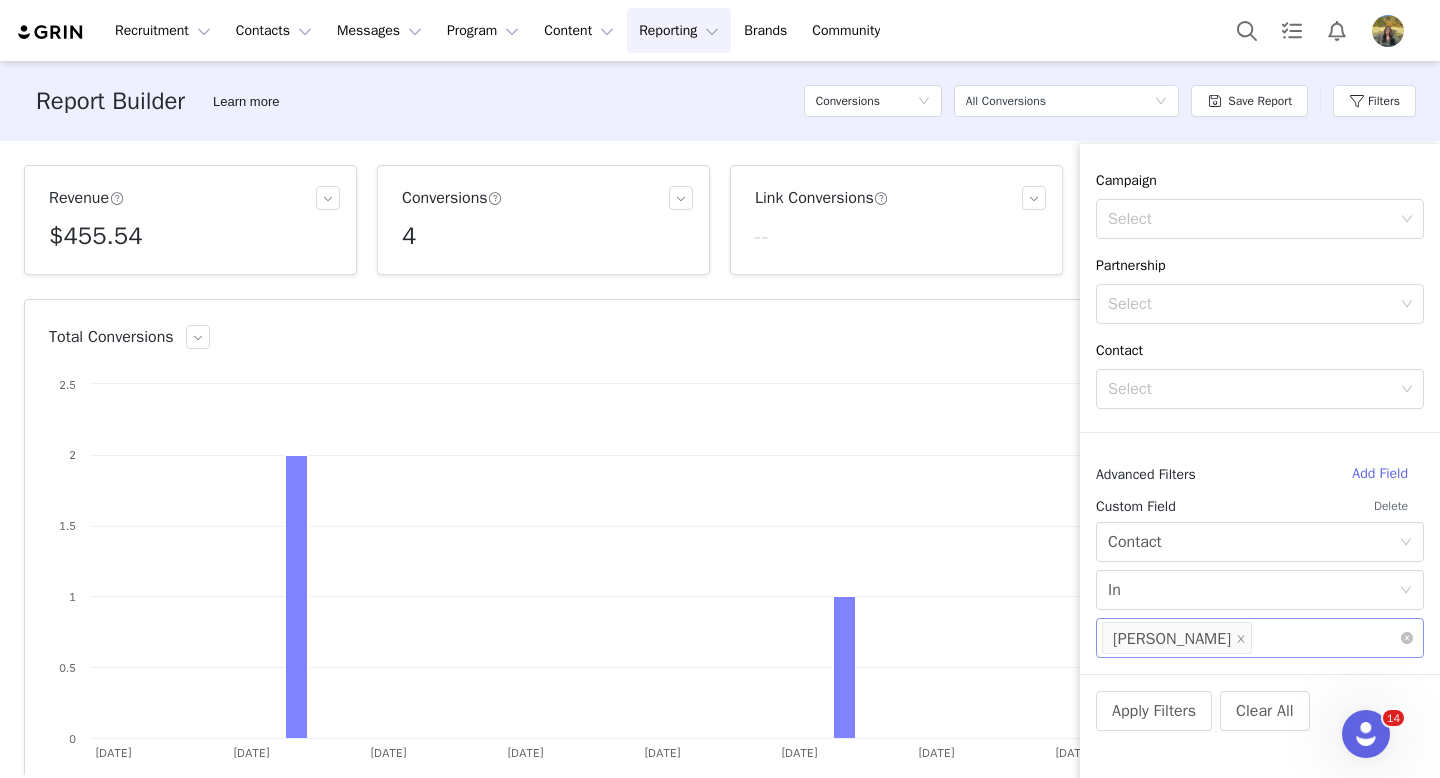 click on "Select Katie Crokus" at bounding box center (1252, 638) 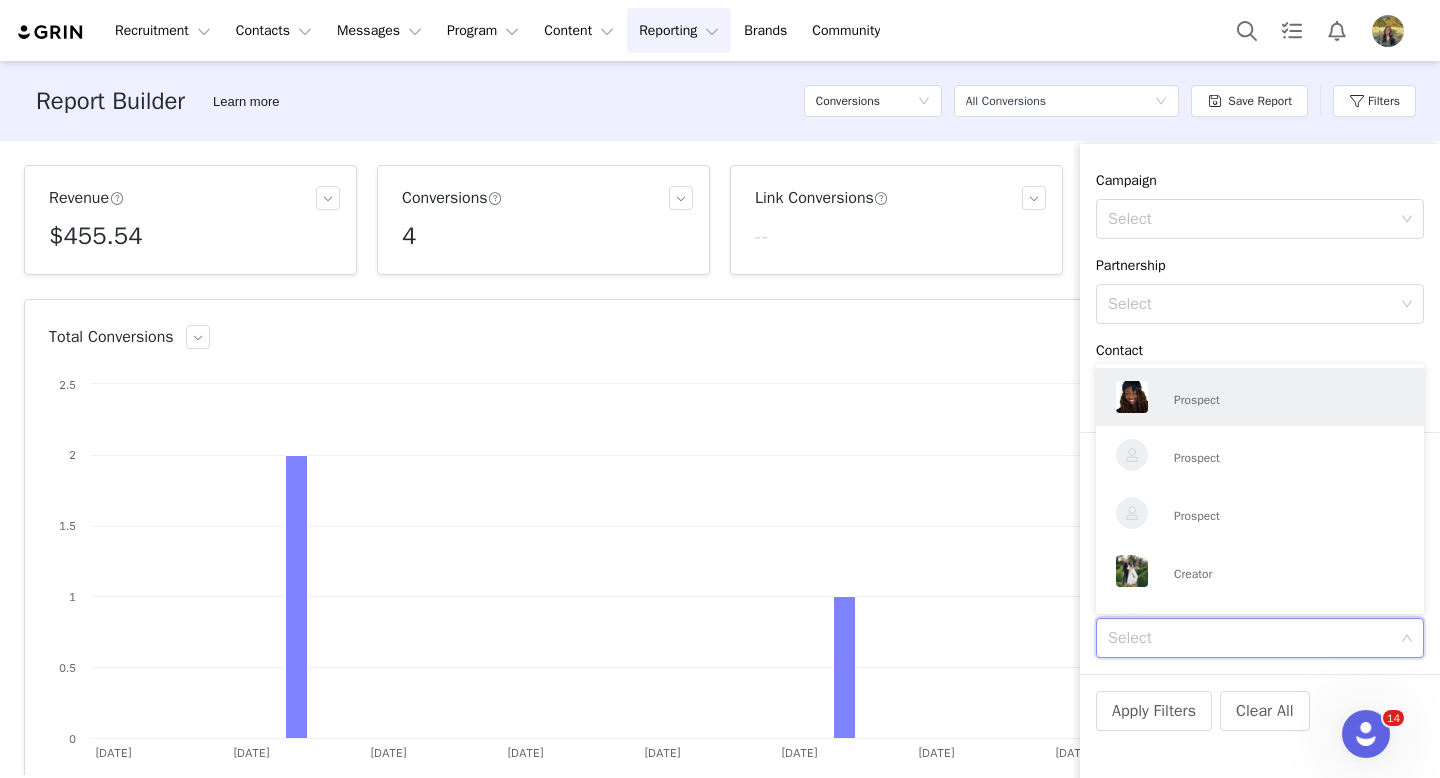 paste on "Brandiann Garfold" 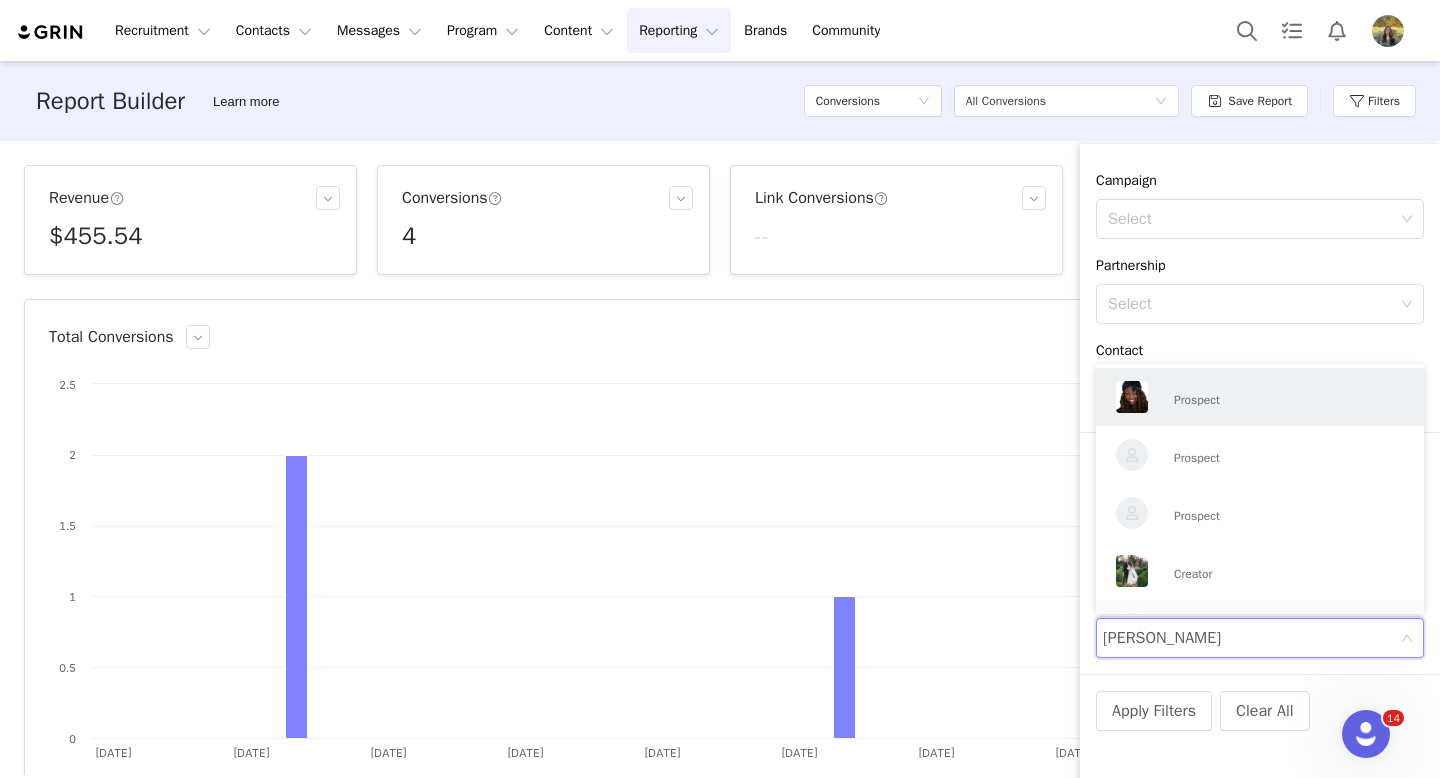 scroll, scrollTop: 44, scrollLeft: 0, axis: vertical 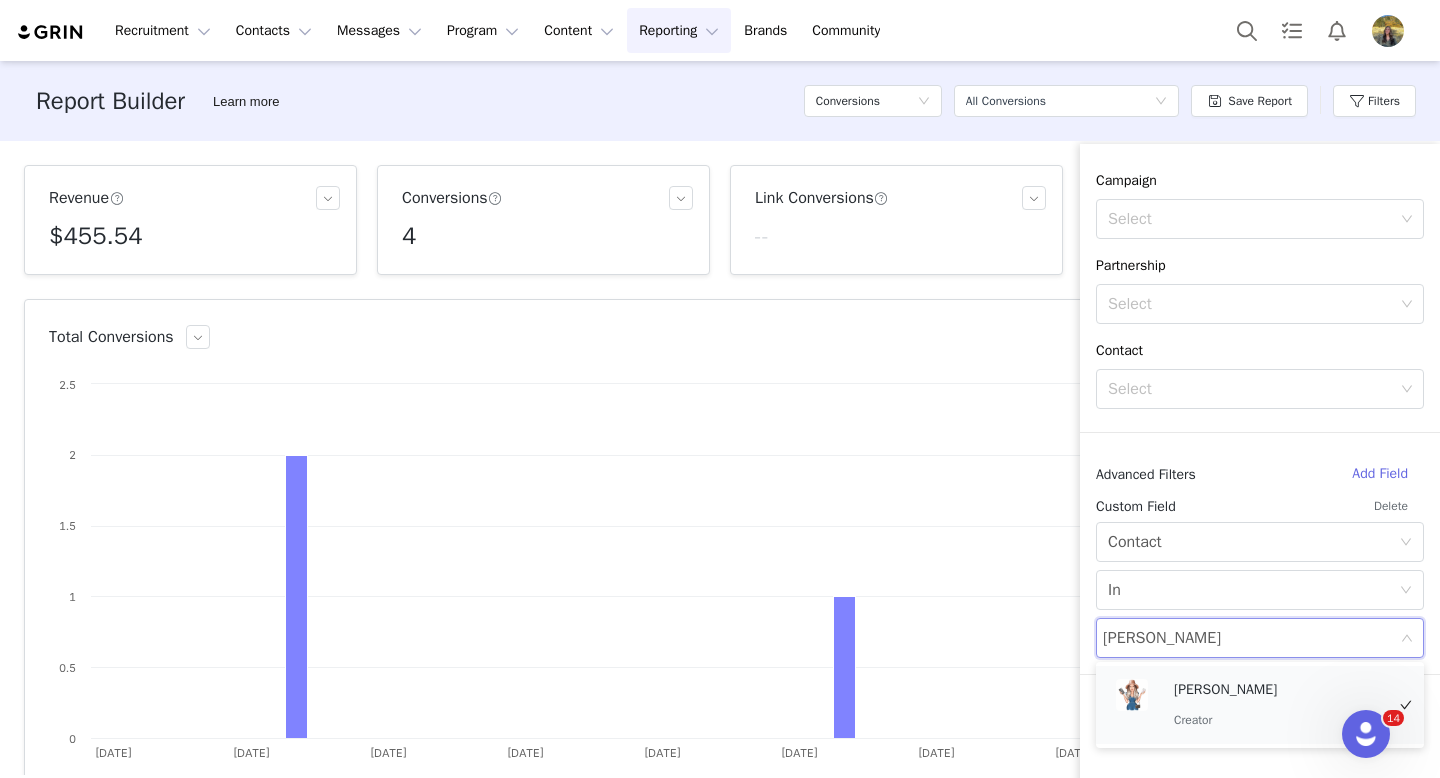 click on "Brandiann Garfold Creator" at bounding box center [1279, 705] 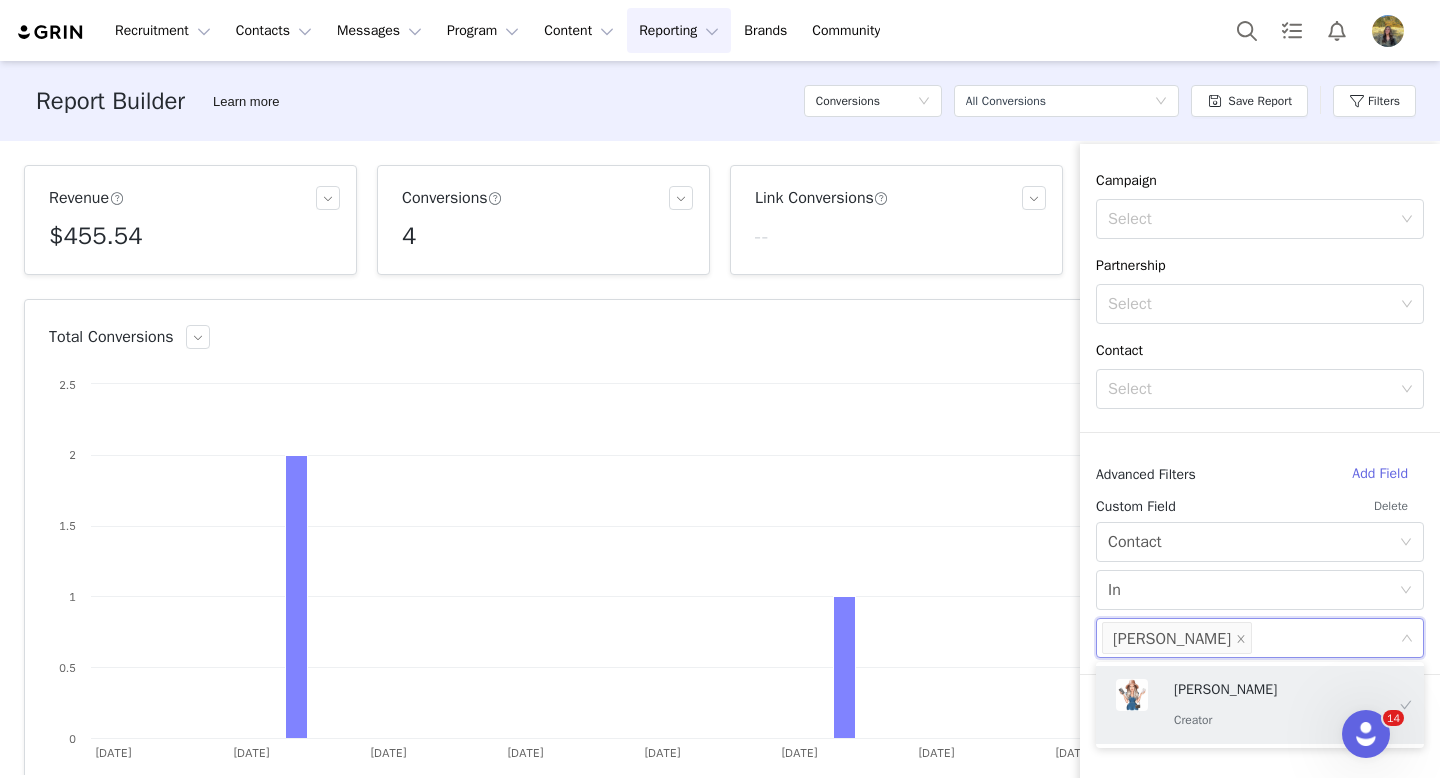 click on "Custom Field     Delete Select Contact   Select  In  Select Brandiann Garfold" at bounding box center (1260, 574) 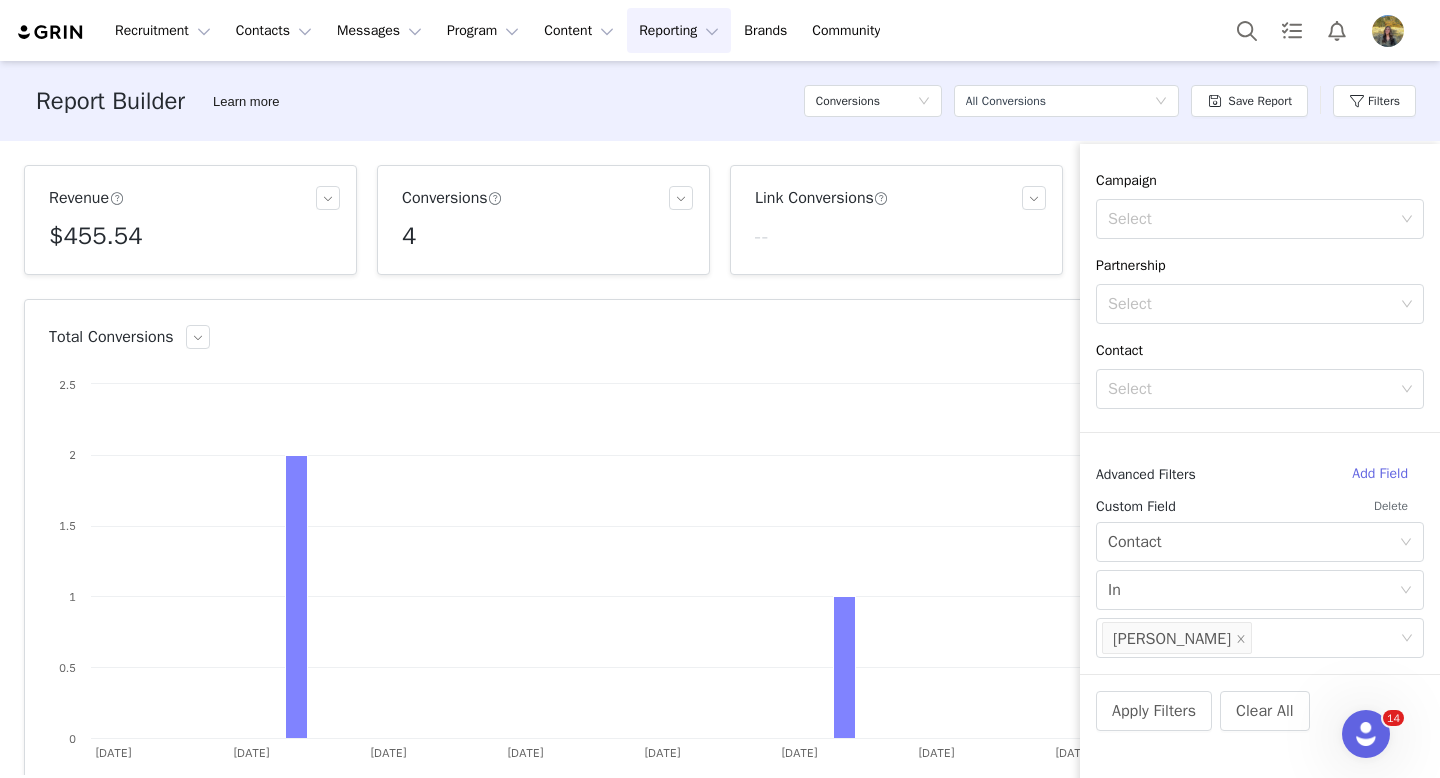 click on "Apply Filters Clear All" at bounding box center (1260, 738) 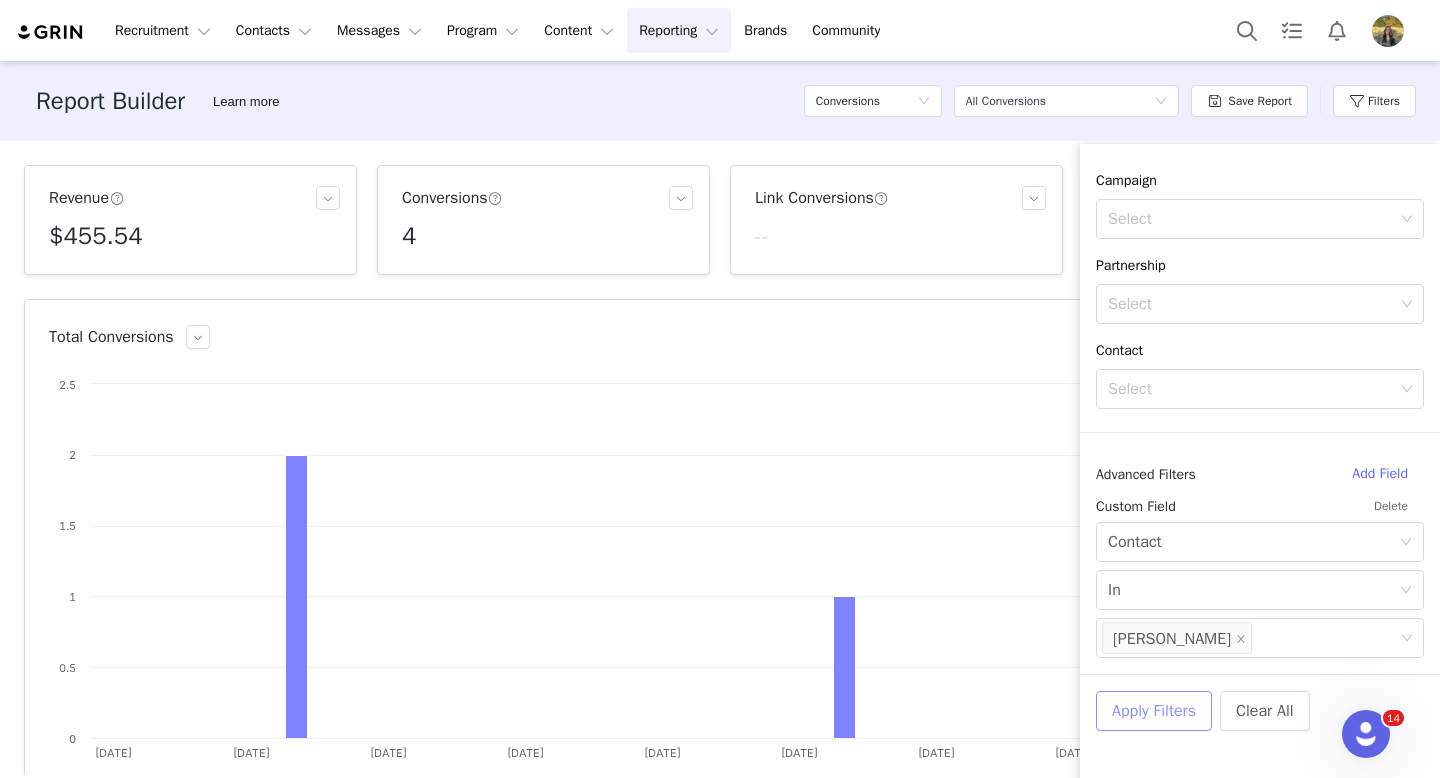 click on "Apply Filters" at bounding box center (1154, 711) 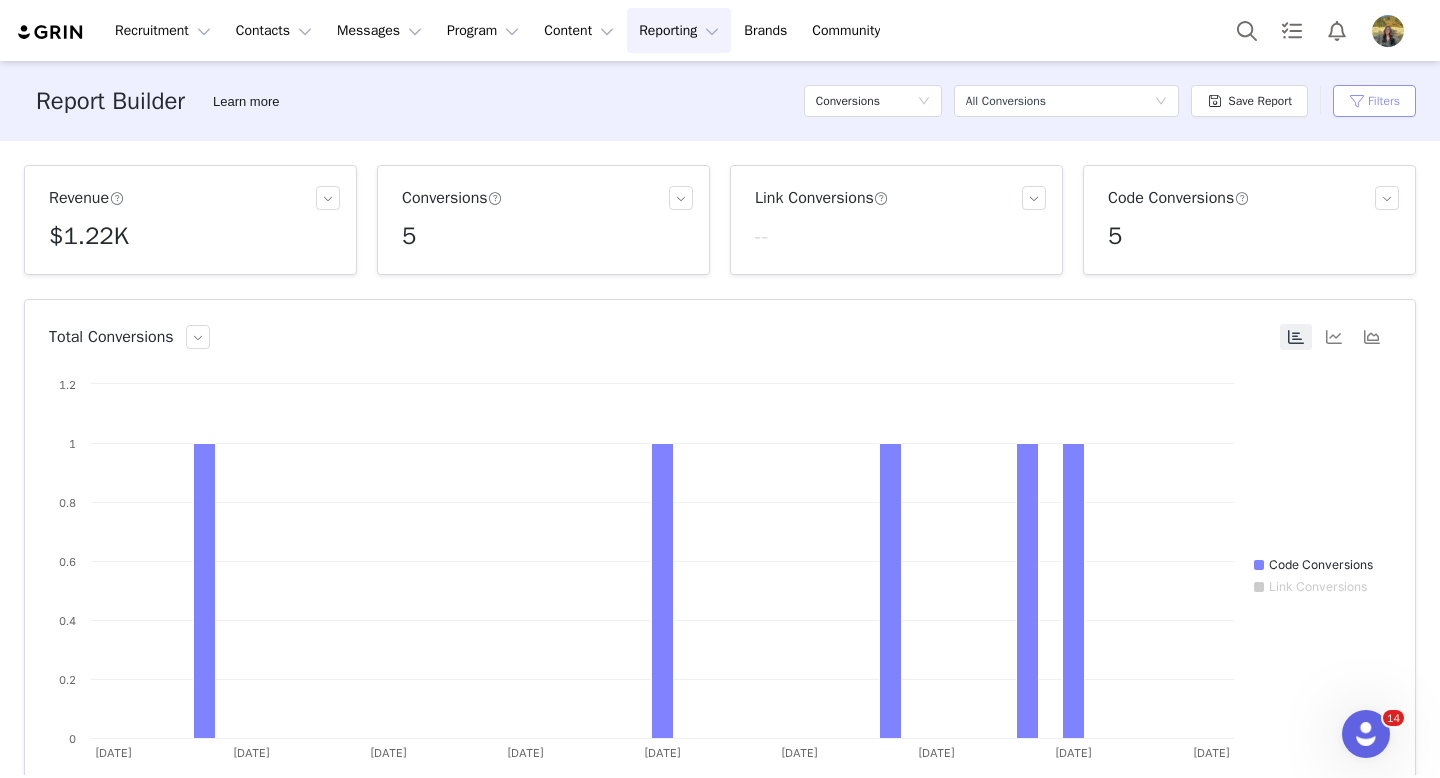 click on "Filters" at bounding box center (1374, 101) 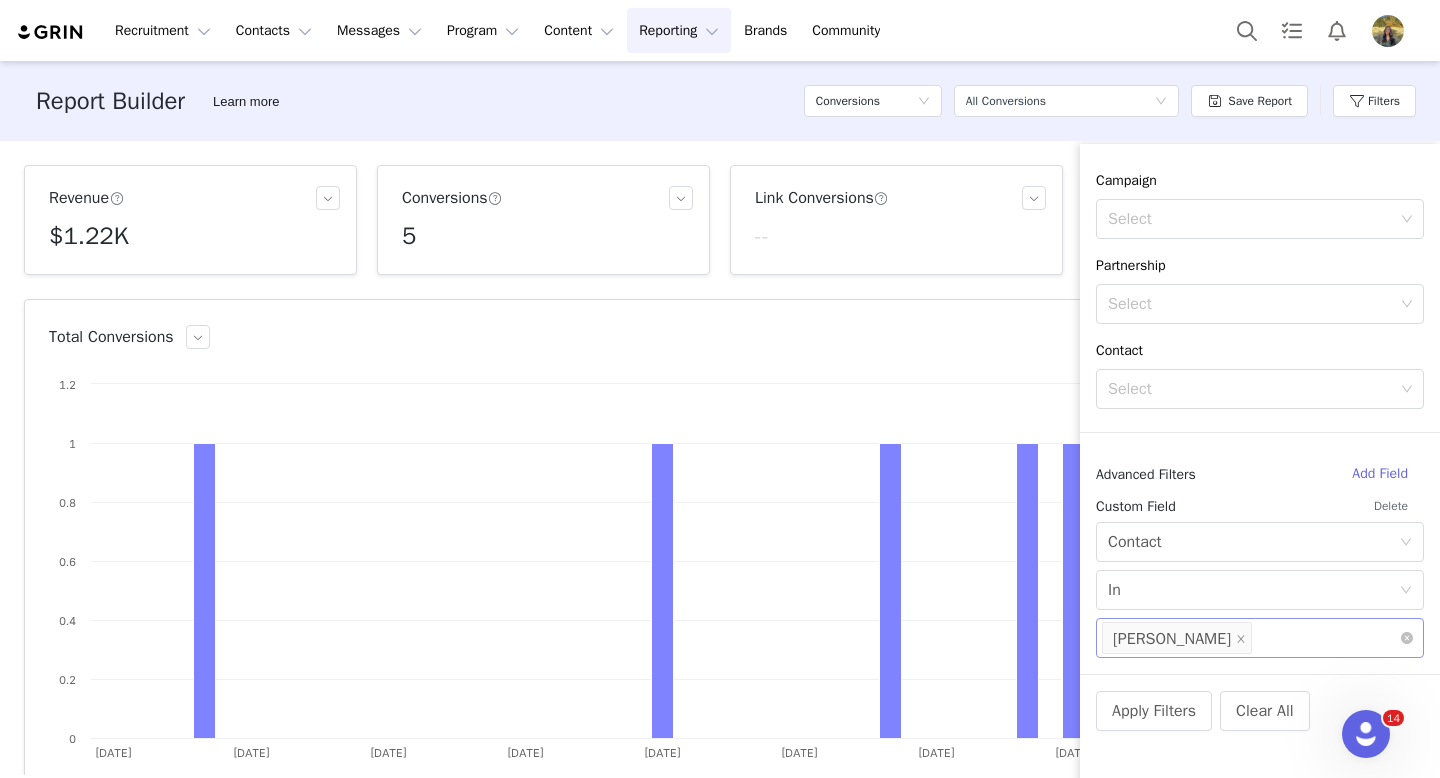 click at bounding box center (1262, 639) 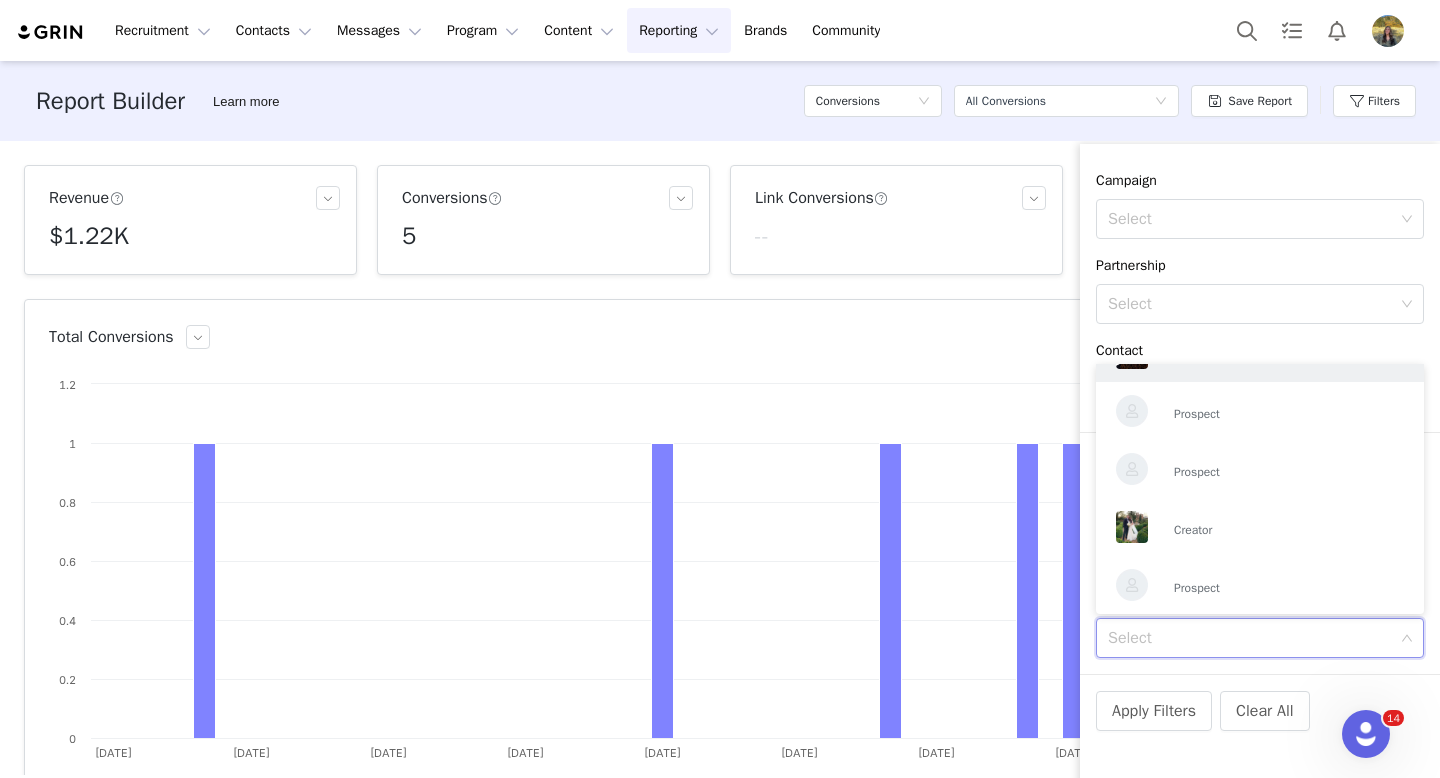 paste on "[PERSON_NAME]" 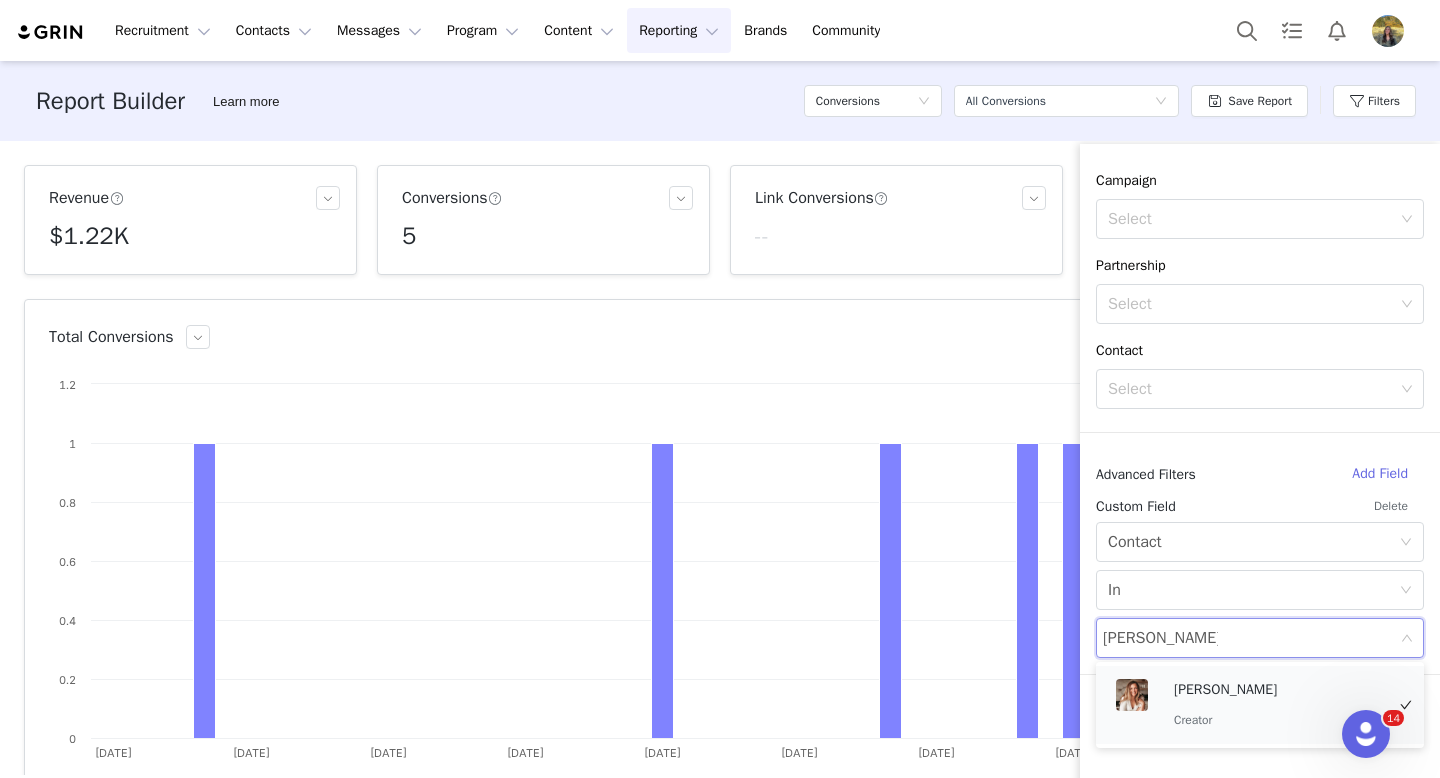 click on "[PERSON_NAME]" at bounding box center (1279, 690) 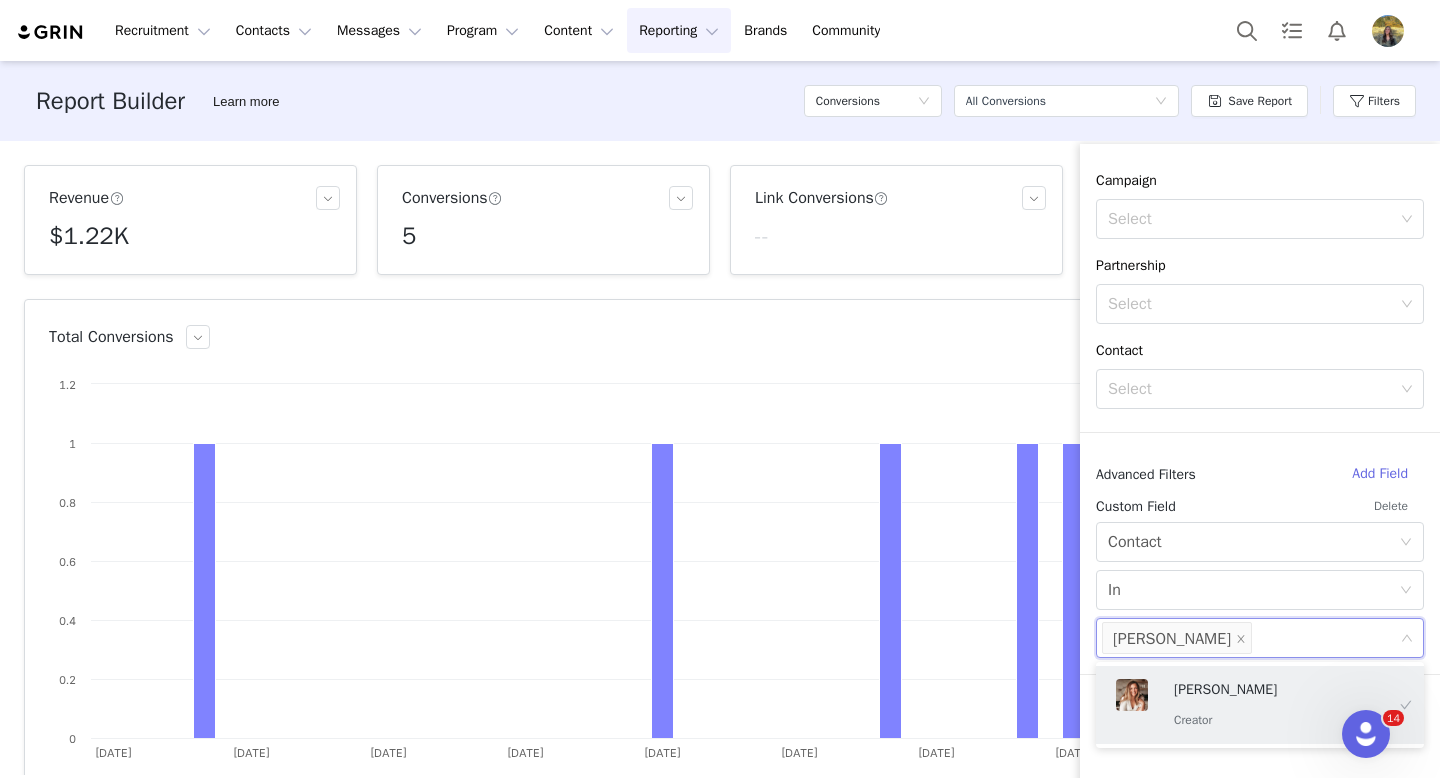 click on "Conversion Created Date Custom 06/16/2025  ~  07/10/2025 Filter Logic     And Or  Activation  Select    Owner  Select  Campaign  Select    Partnership  Select    Contact  Select   Advanced Filters     Add Field Custom Field     Delete Select Contact   Select  In  Select Caitlin Pappas" at bounding box center (1260, 421) 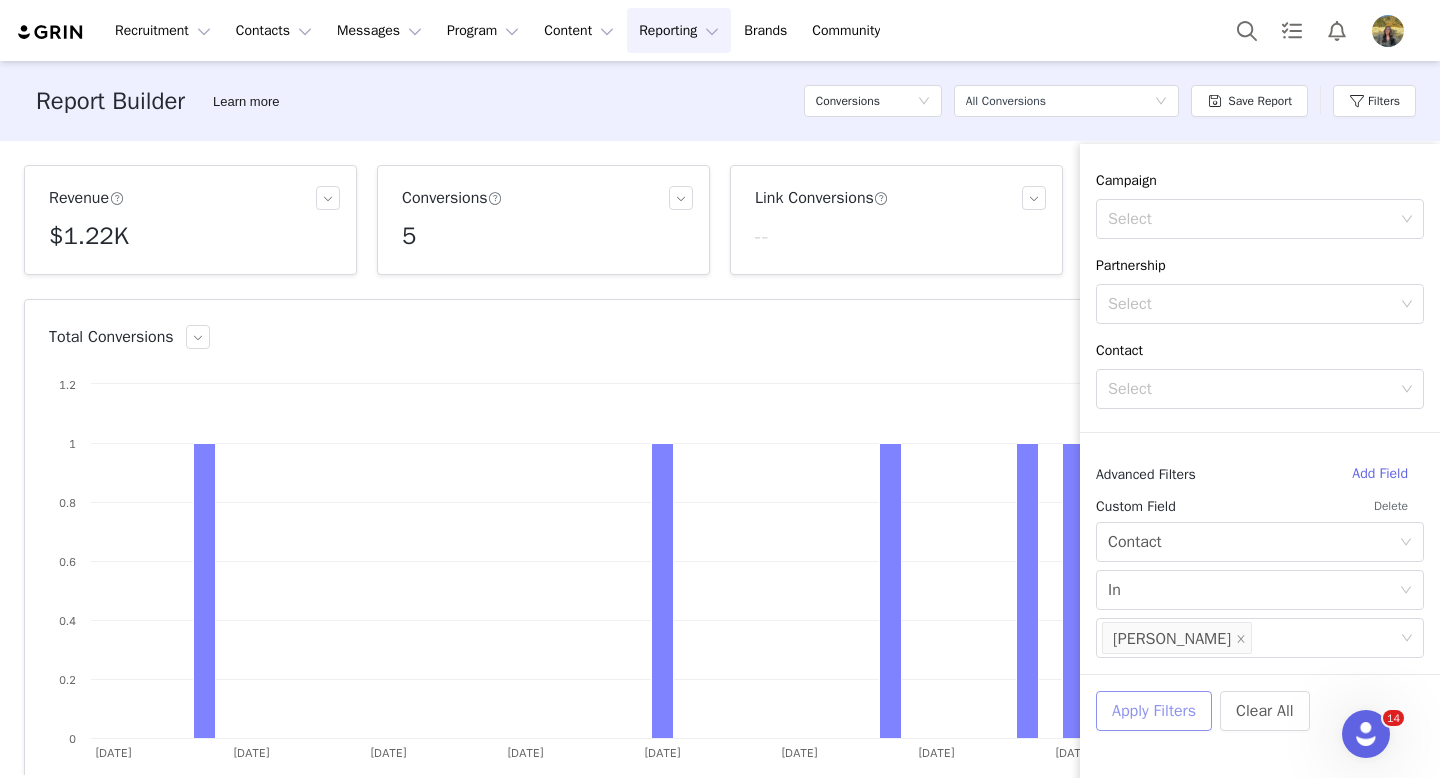click on "Apply Filters" at bounding box center (1154, 711) 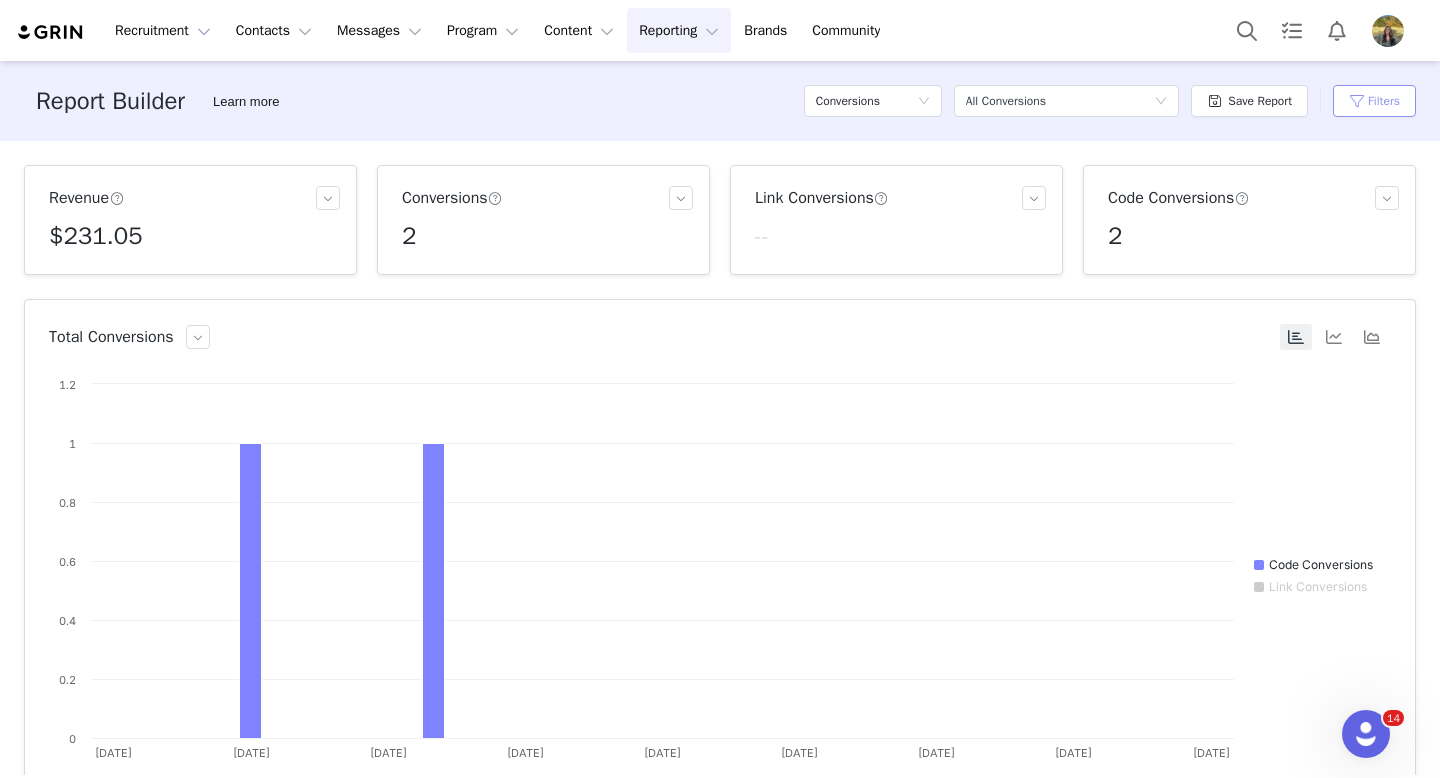 click on "Filters" at bounding box center (1374, 101) 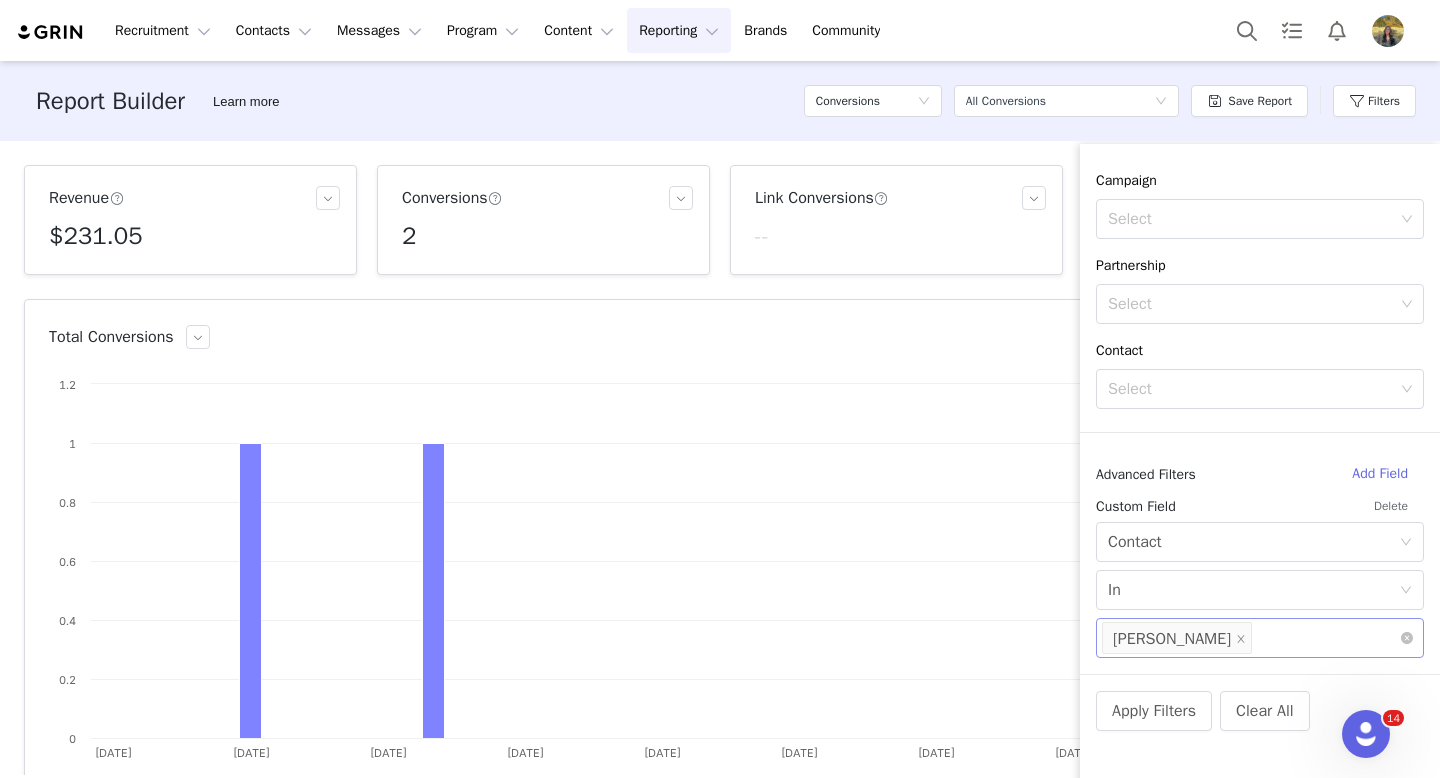 click on "Select Caitlin Pappas" at bounding box center (1252, 638) 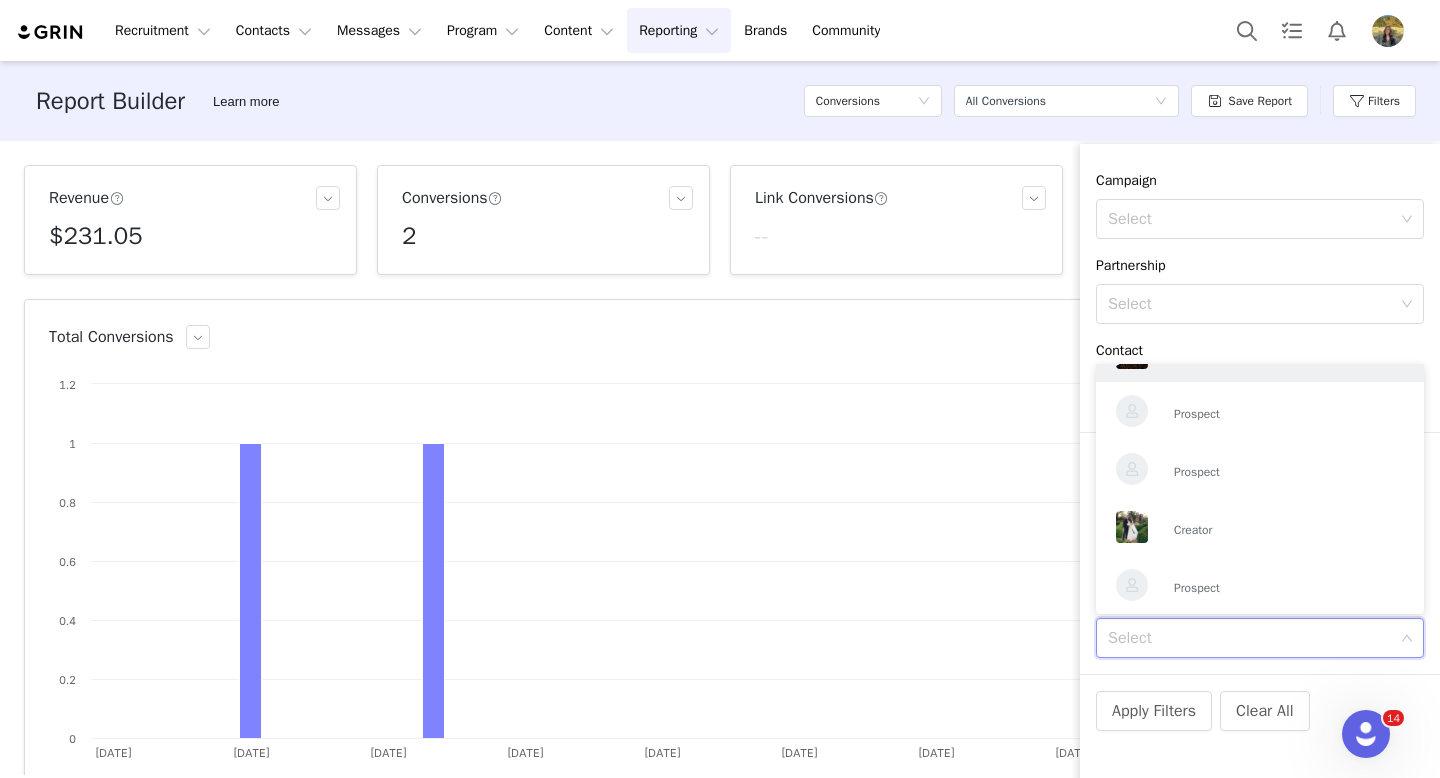 paste on "Joav Velasquez" 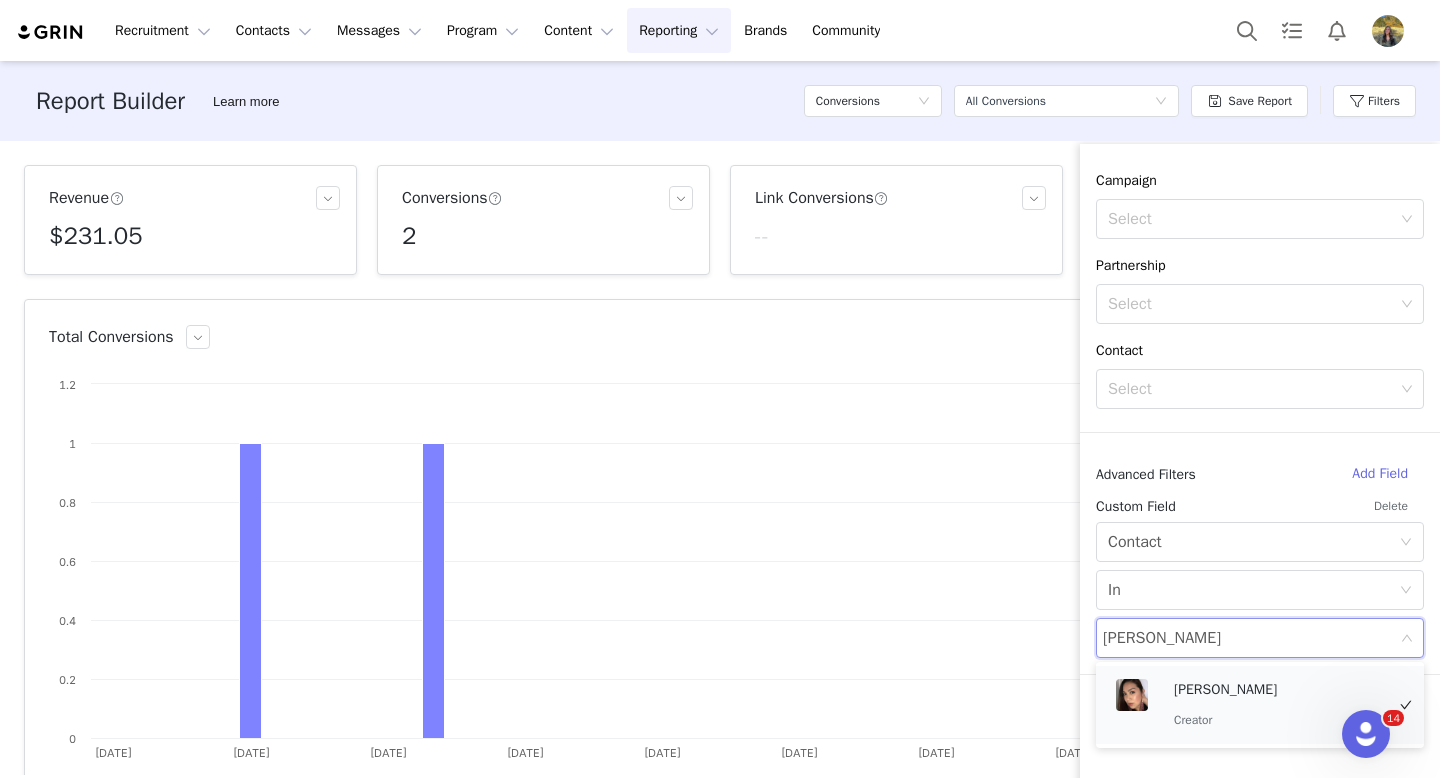 click on "Joav Velasquez Creator" at bounding box center (1250, 705) 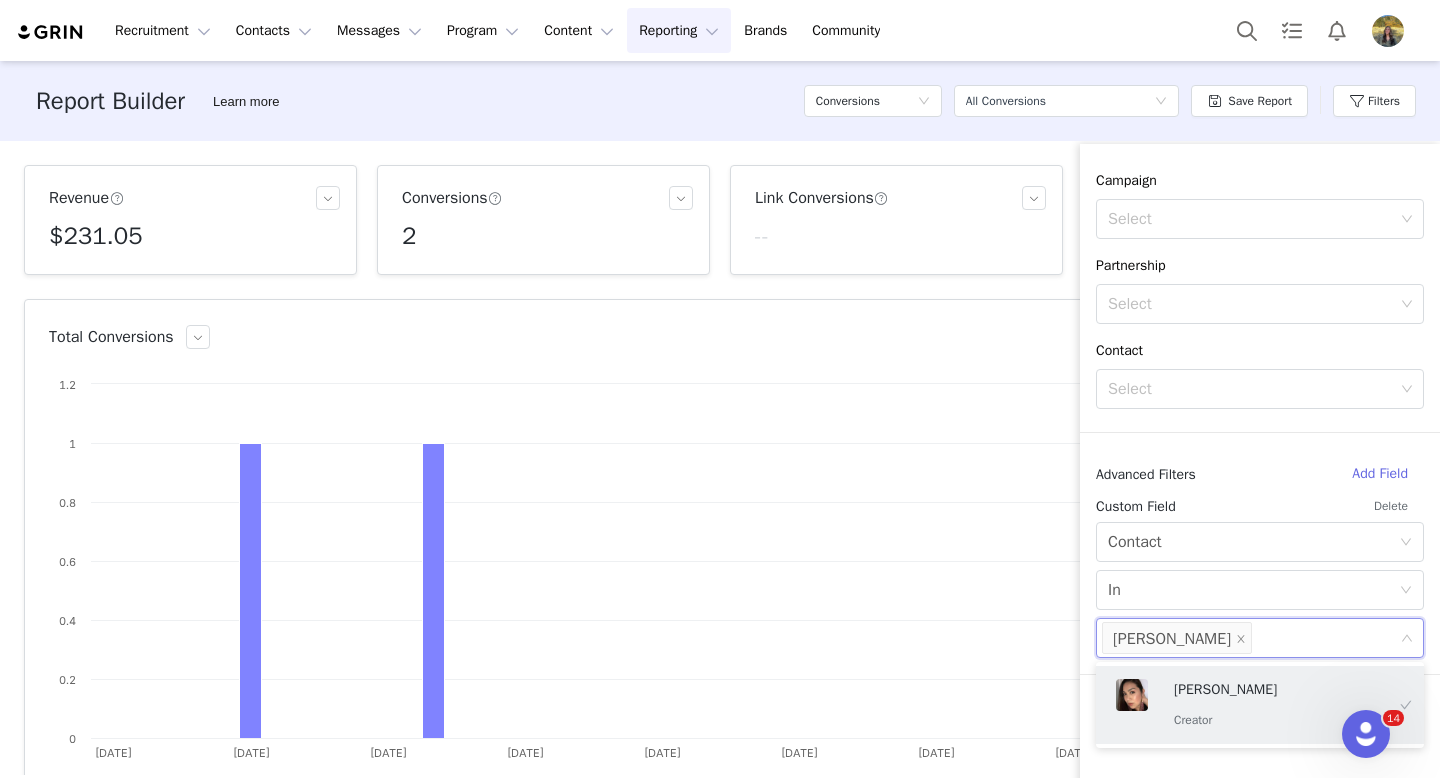 click on "Conversion Created Date Custom 06/16/2025  ~  07/10/2025 Filter Logic     And Or  Activation  Select    Owner  Select  Campaign  Select    Partnership  Select    Contact  Select   Advanced Filters     Add Field Custom Field     Delete Select Contact   Select  In  Select Joav Velasquez" at bounding box center (1260, 421) 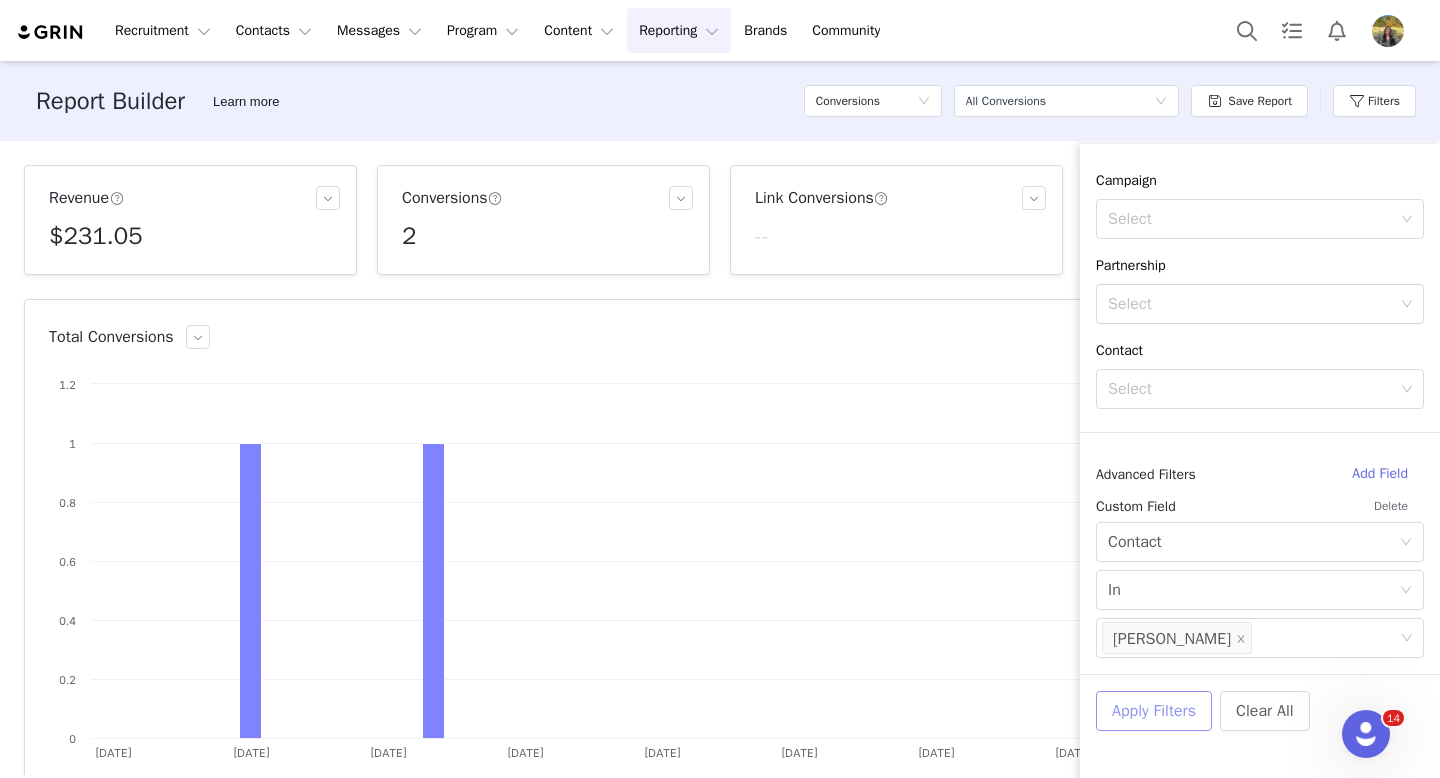 click on "Apply Filters" at bounding box center [1154, 711] 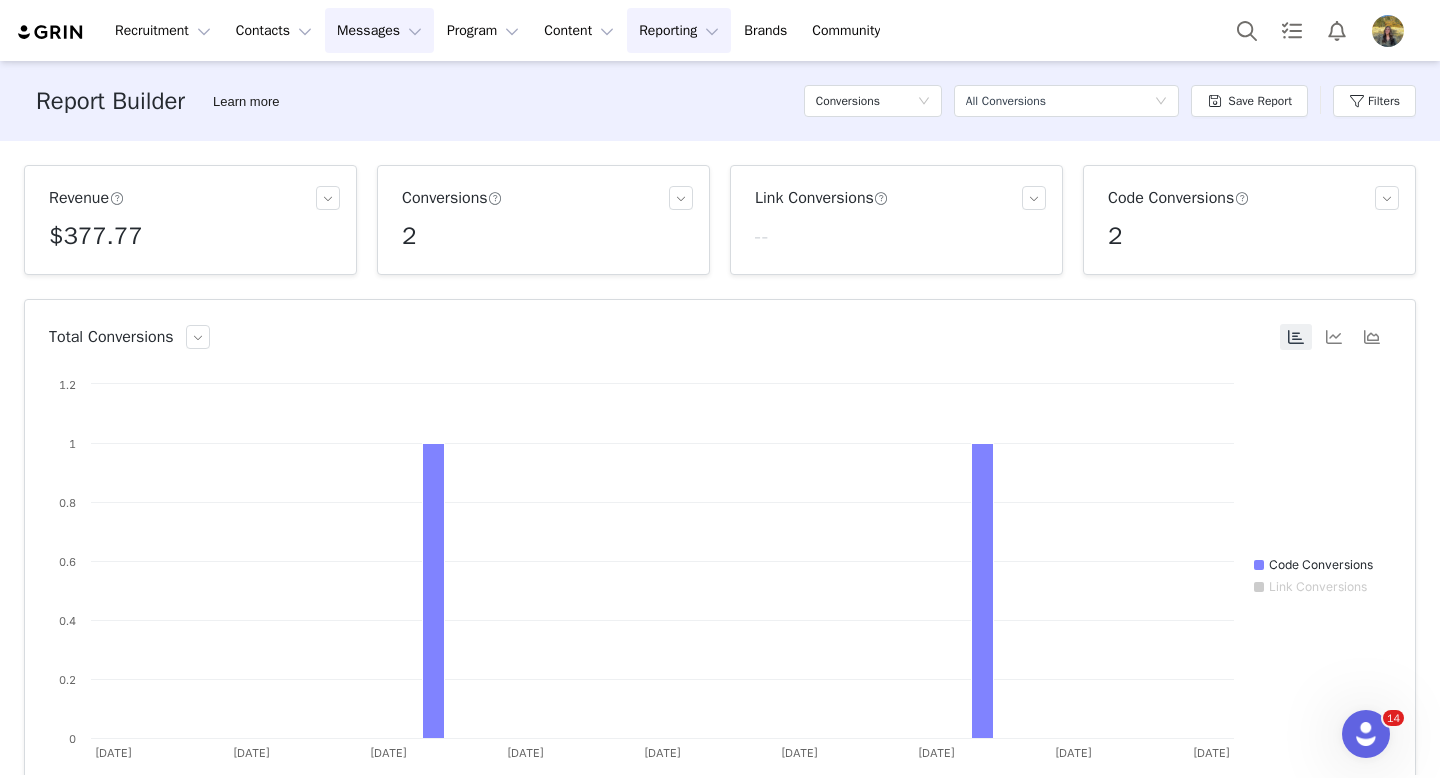 click on "Messages Messages" at bounding box center (379, 30) 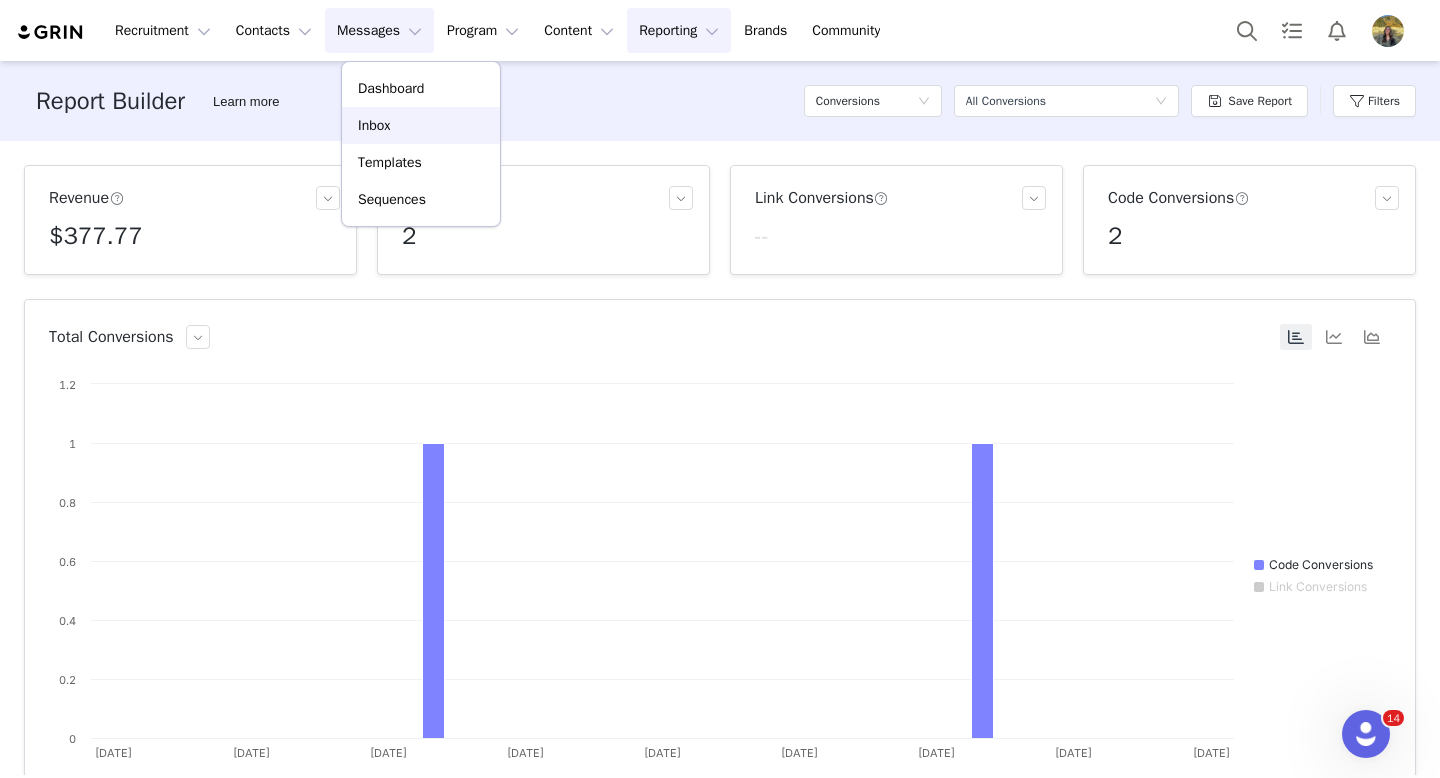 click on "Inbox" at bounding box center (421, 125) 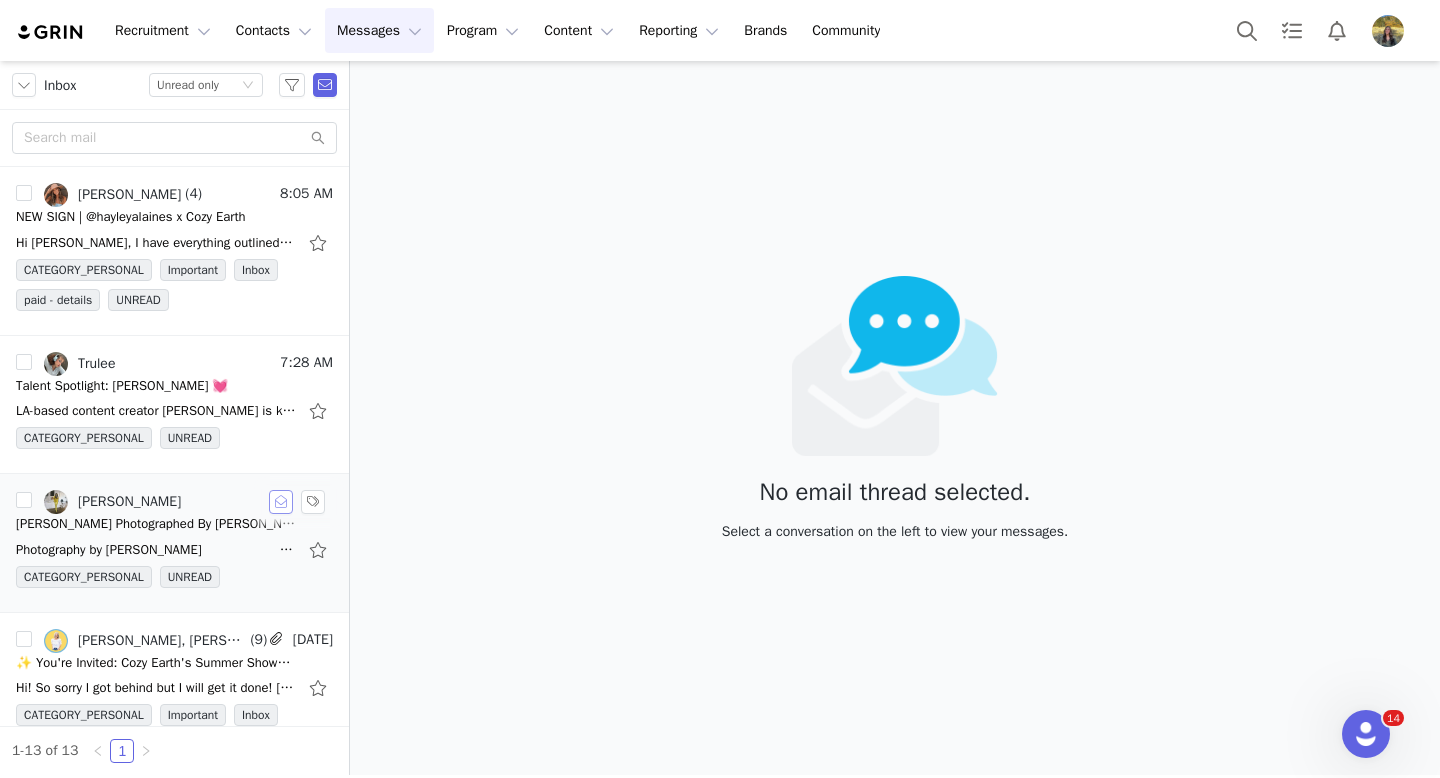 click at bounding box center (281, 502) 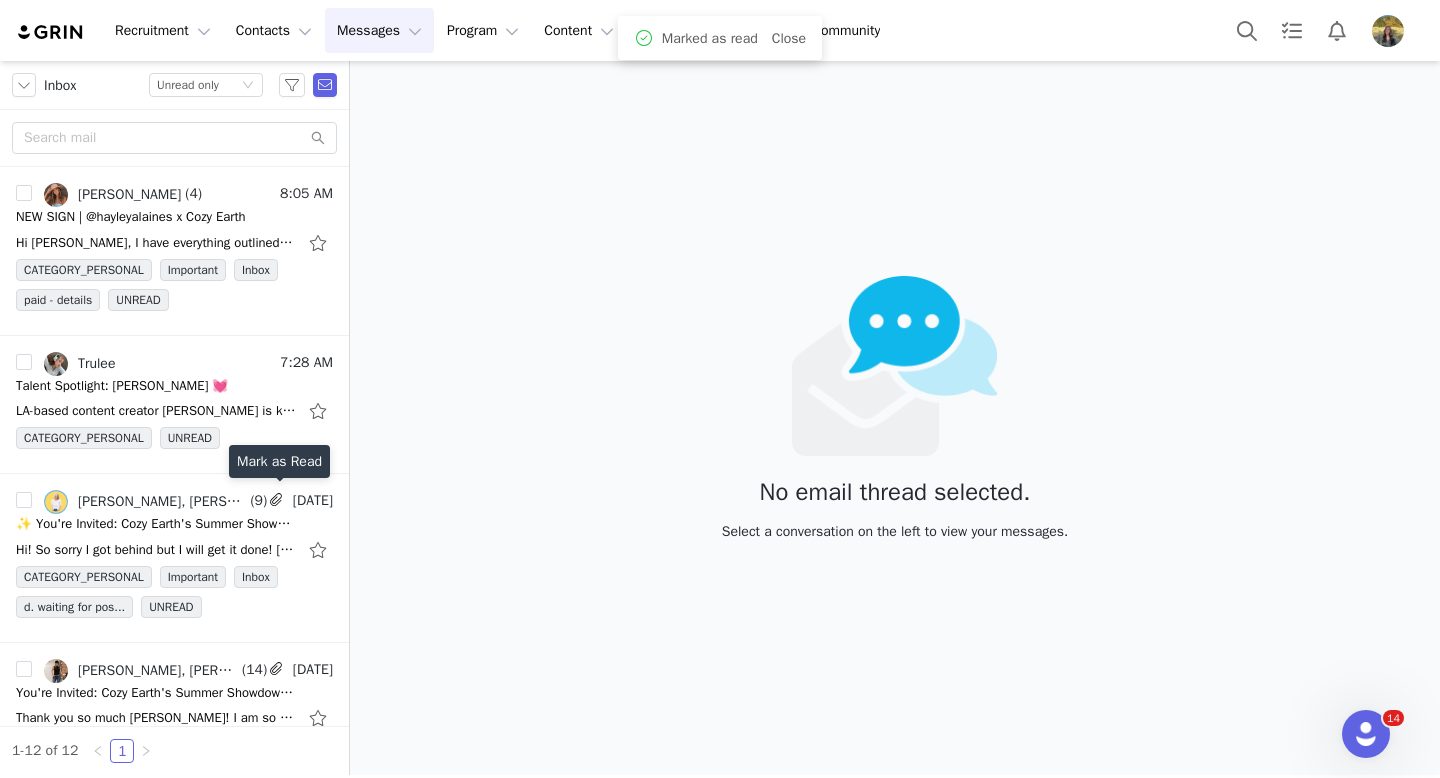 scroll, scrollTop: 96, scrollLeft: 0, axis: vertical 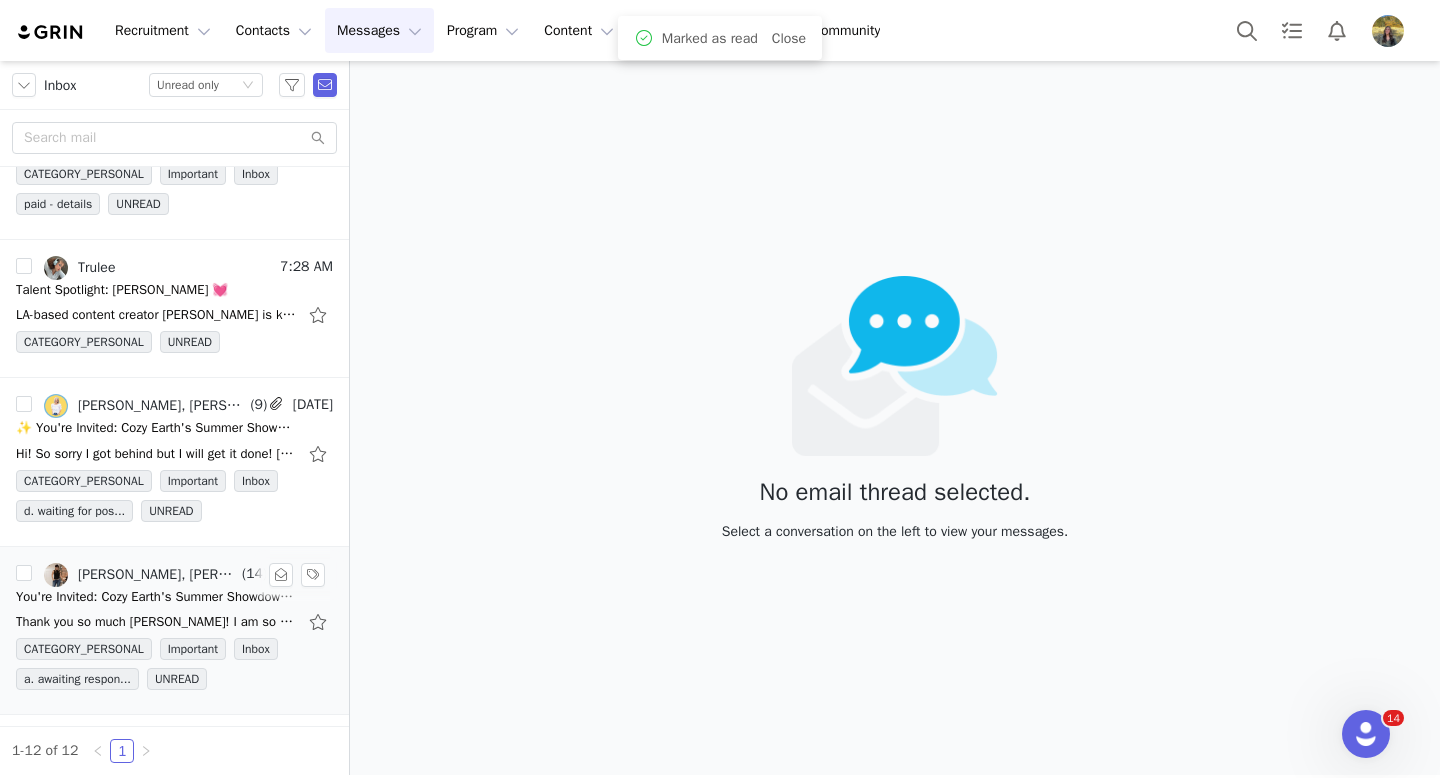 click on "Thank you so much Bryn! I am so grateful and love this top so much, I can't wait to put it back on again! For July could I please get the Women's Bamboo Stretch-Knit Lounge Tank and shorts," at bounding box center [156, 622] 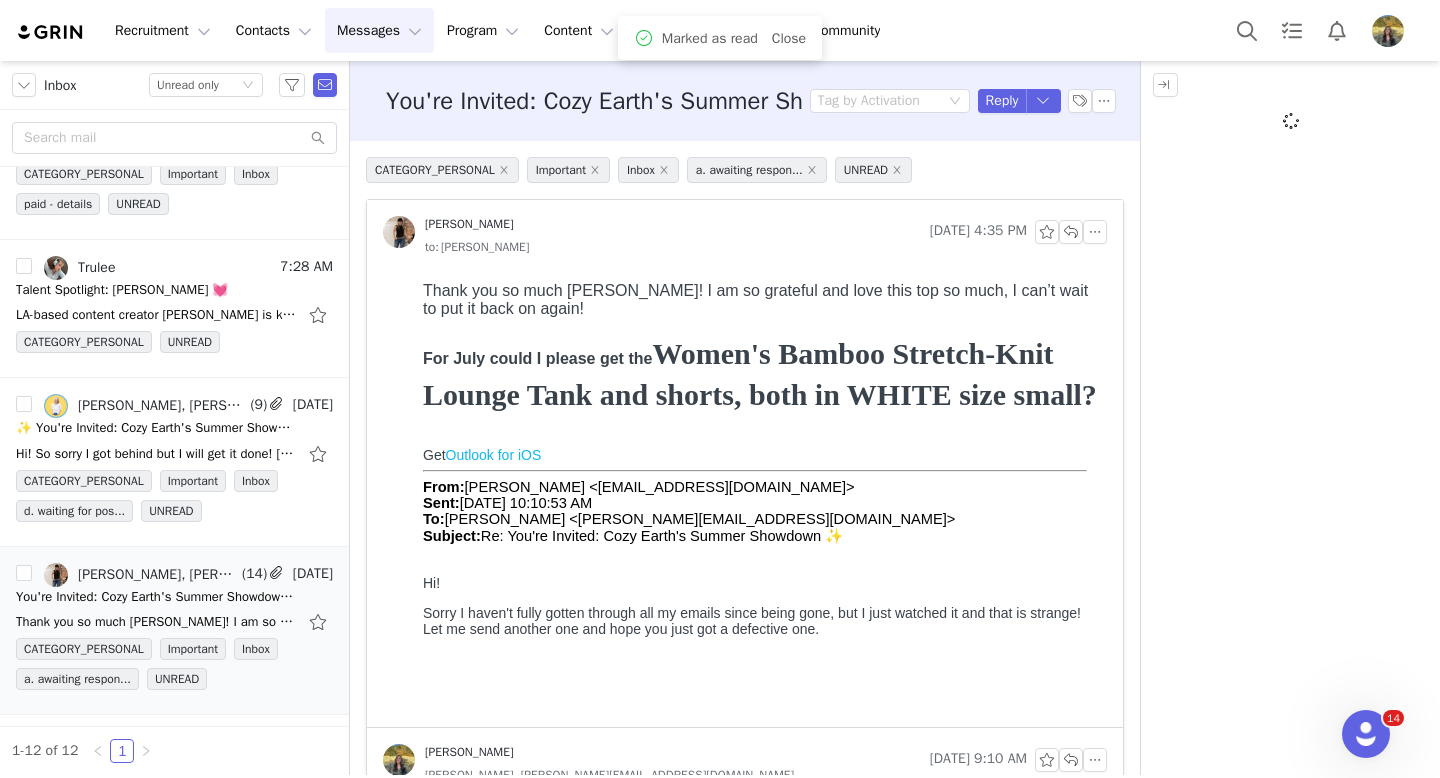 scroll, scrollTop: 0, scrollLeft: 0, axis: both 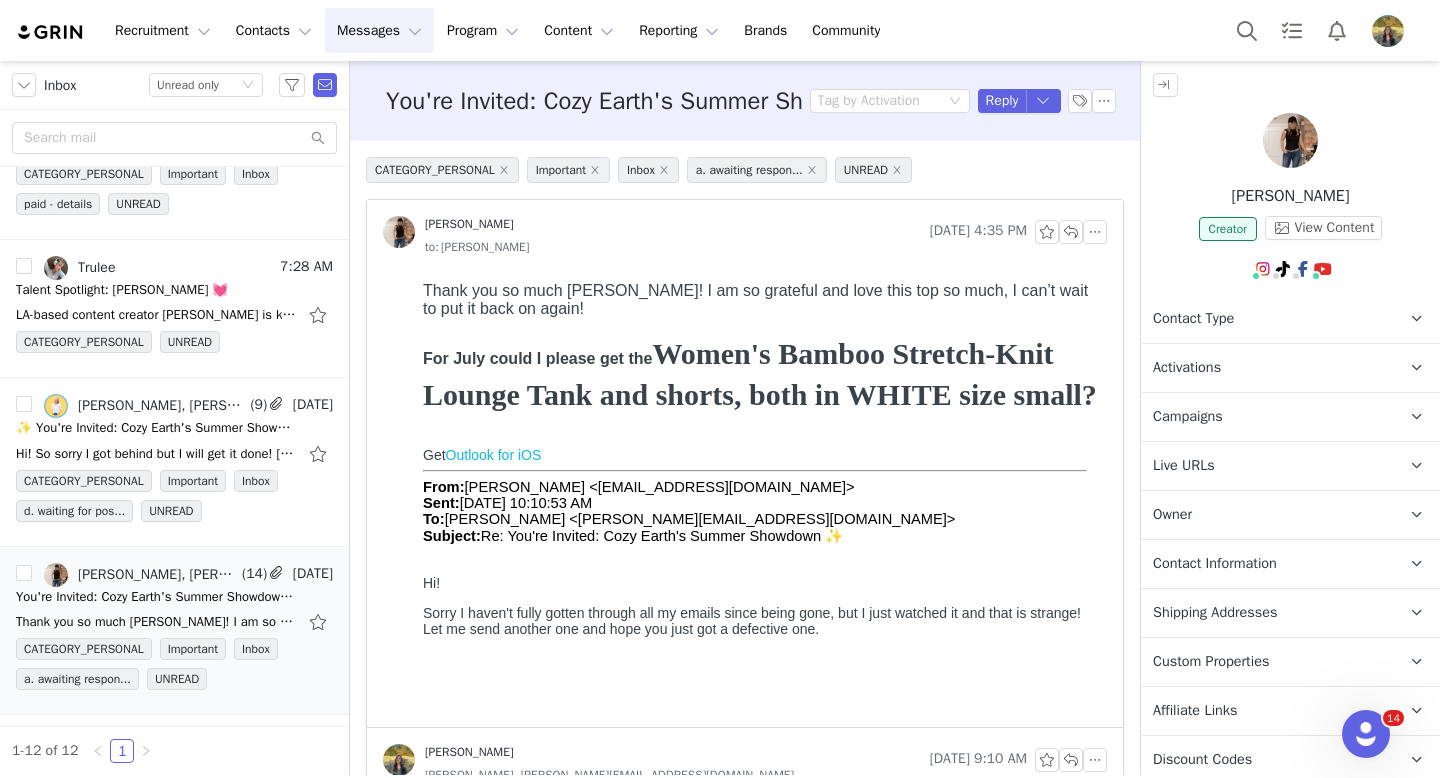 click on "Campaigns  Any campaigns associated with a contact will be available to them via their Live URL." at bounding box center (1266, 417) 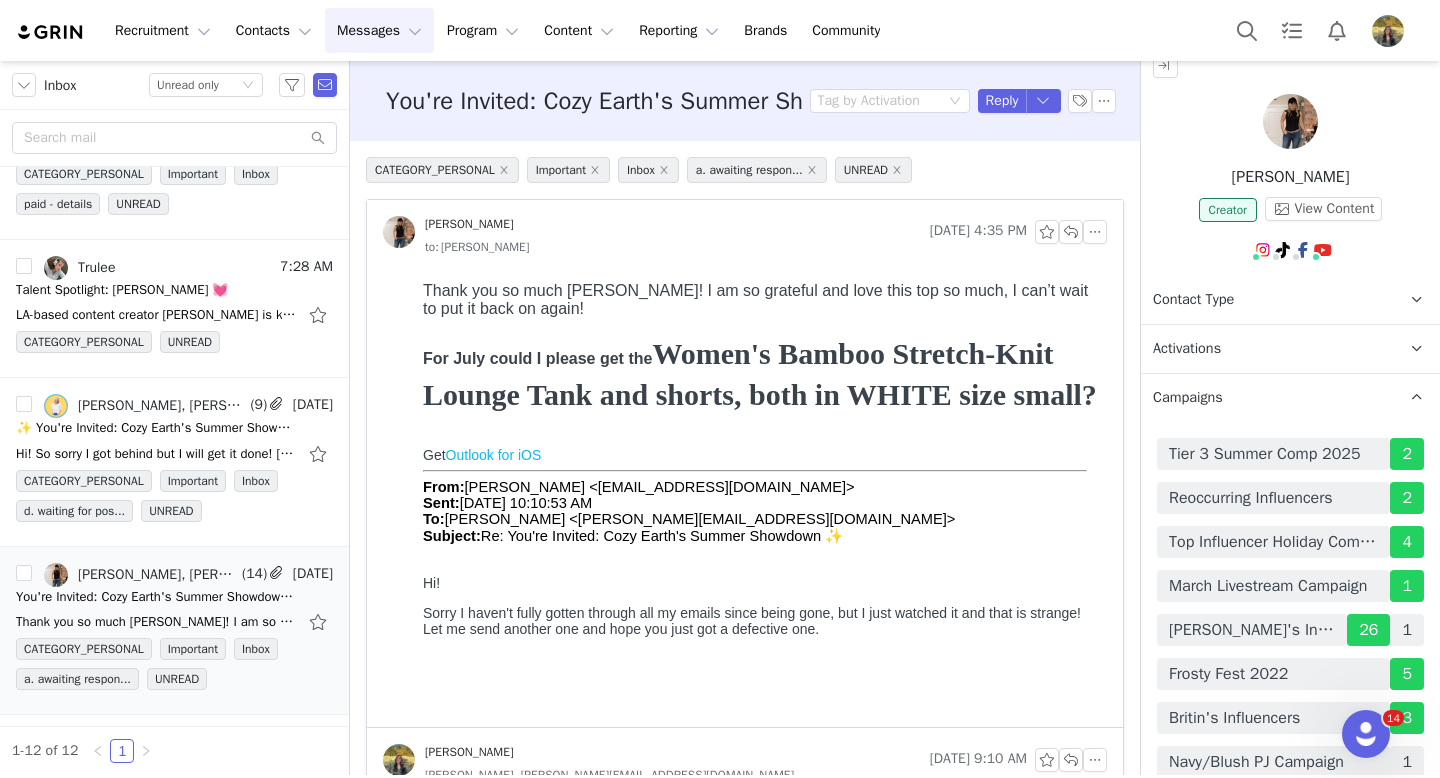 scroll, scrollTop: 26, scrollLeft: 0, axis: vertical 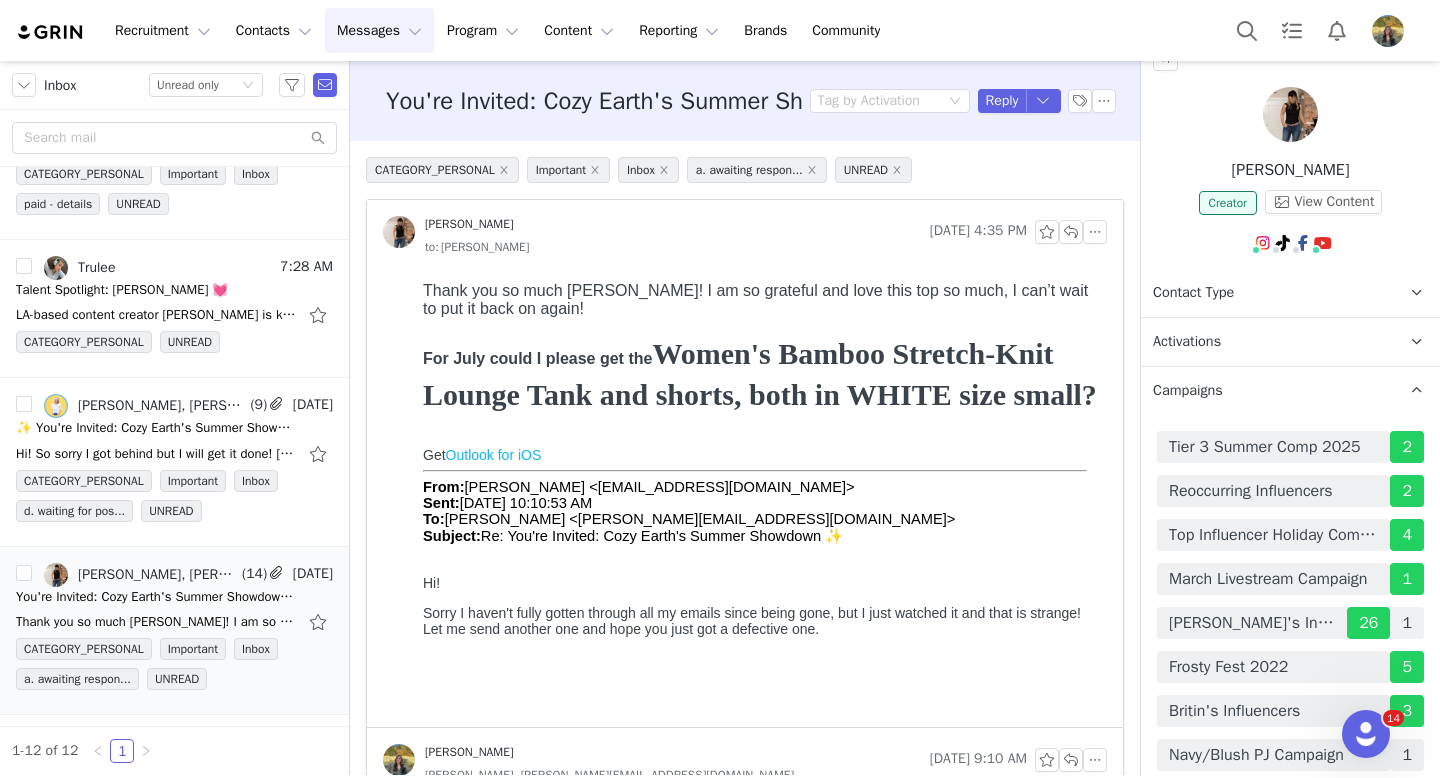 click on "Campaigns" at bounding box center [1188, 391] 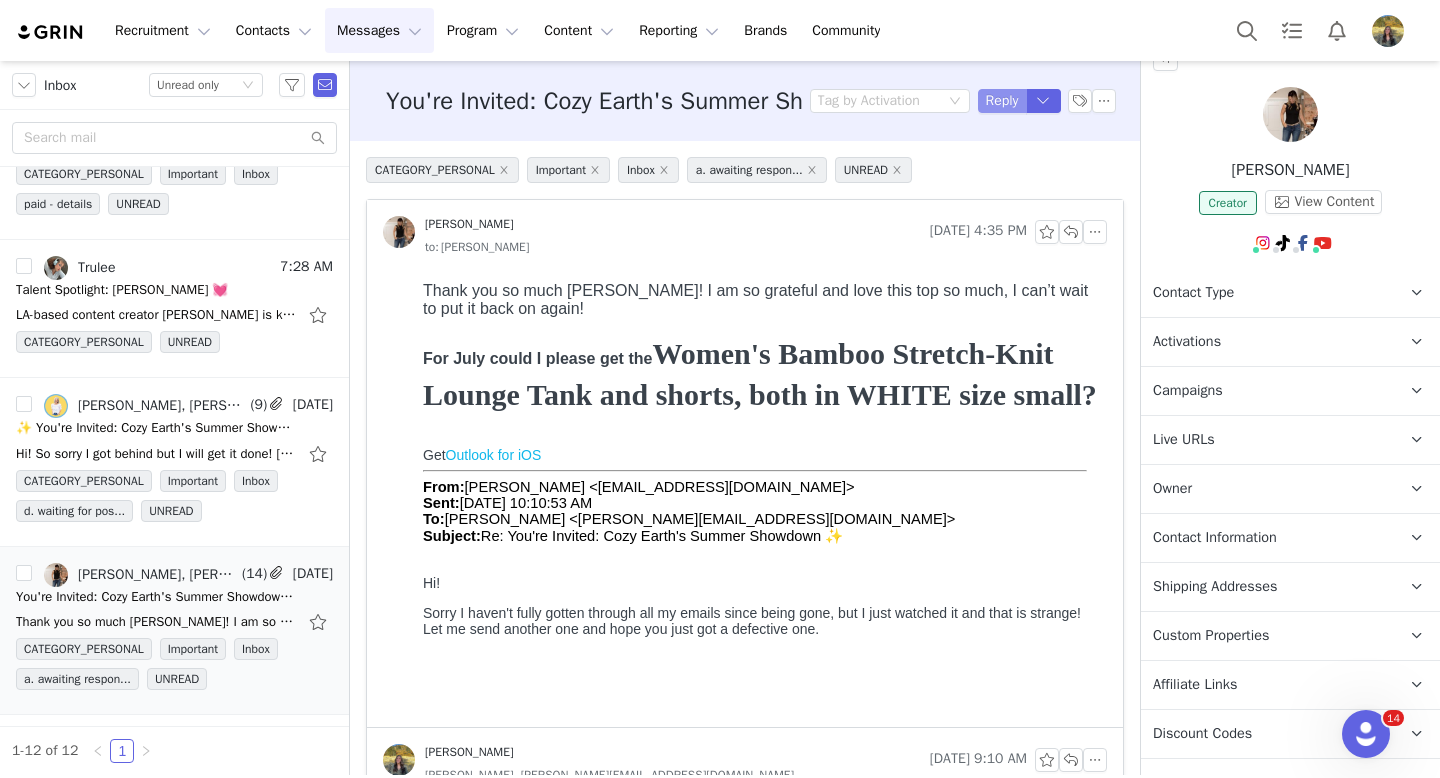 click on "Reply" at bounding box center [1002, 101] 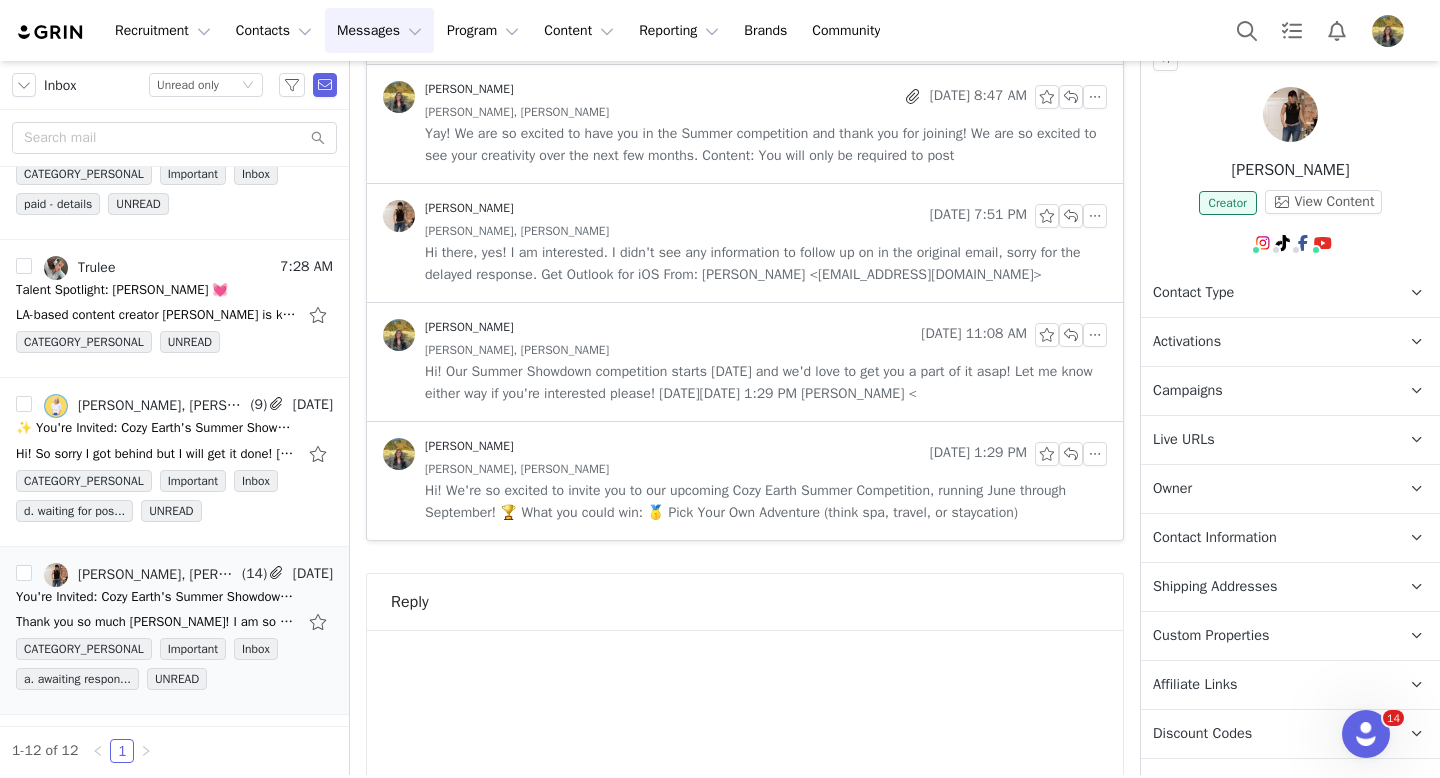 scroll, scrollTop: 1929, scrollLeft: 0, axis: vertical 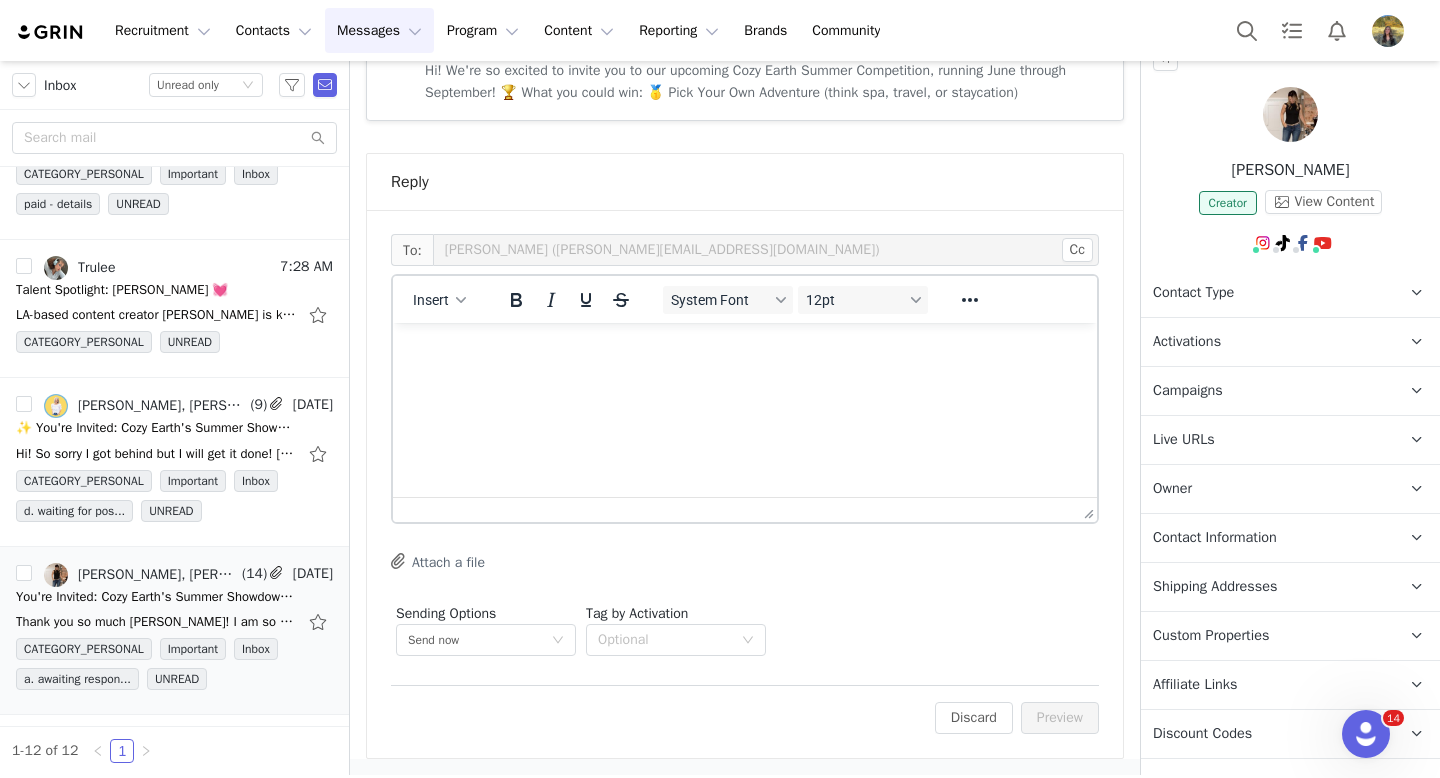click at bounding box center [745, 350] 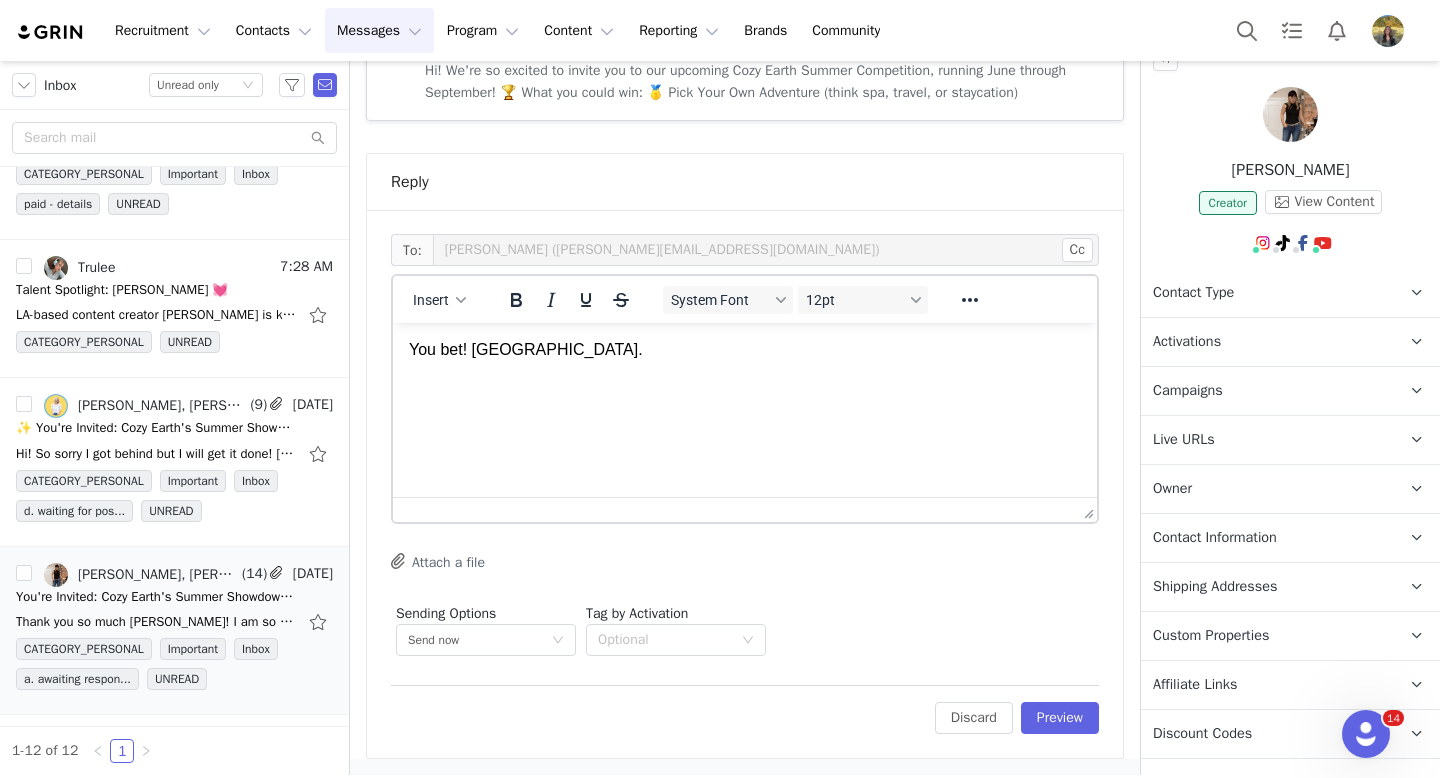 click on "You bet! Sendingnow." at bounding box center (745, 350) 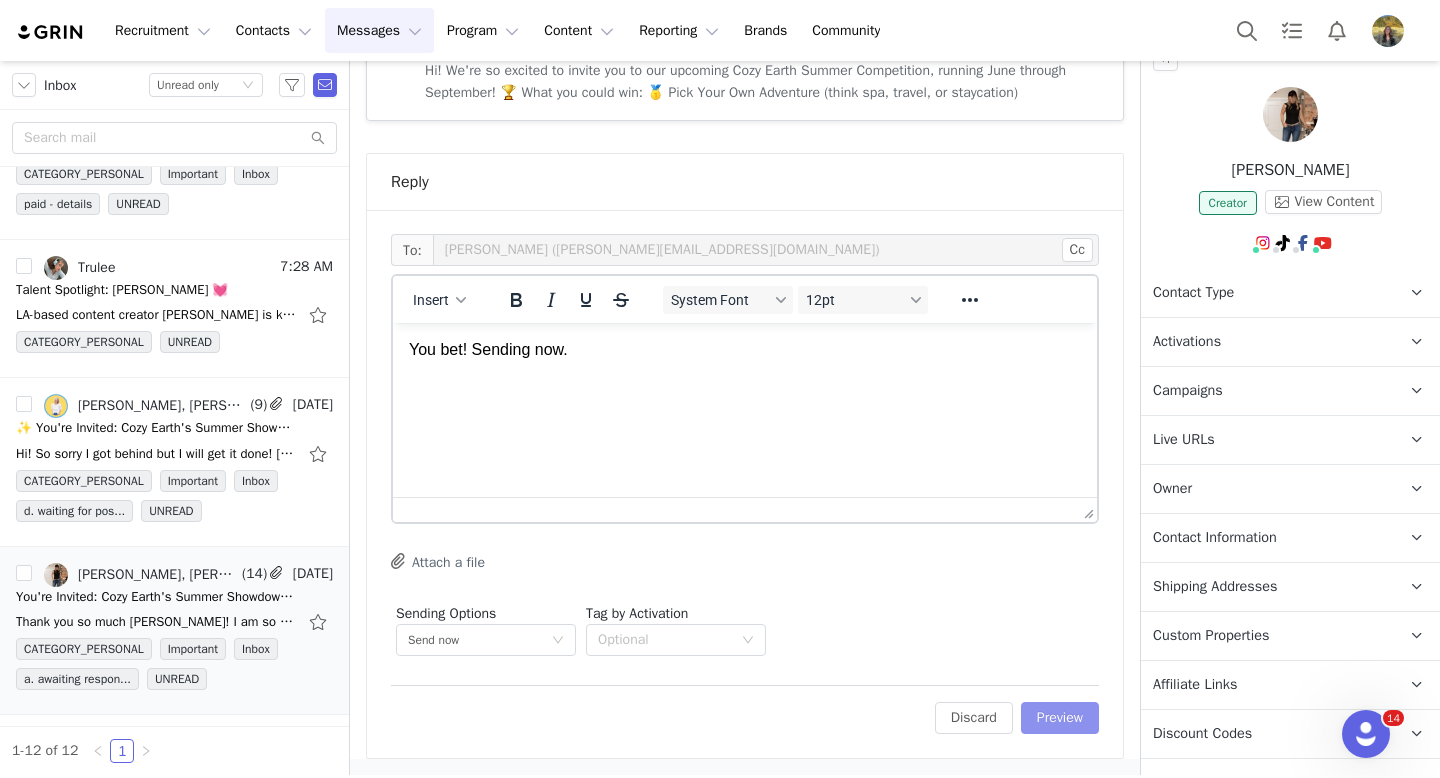click on "Preview" at bounding box center [1060, 718] 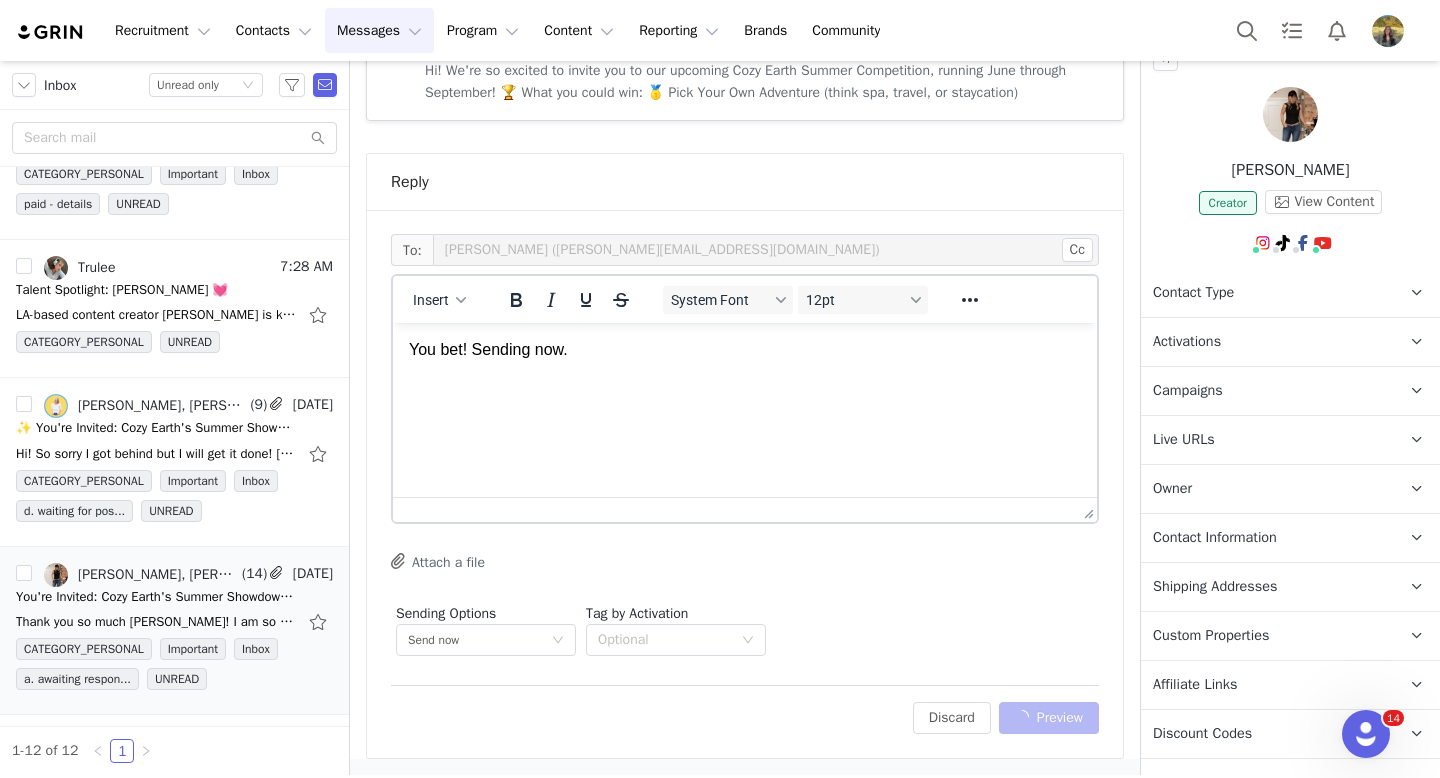 scroll, scrollTop: 2056, scrollLeft: 0, axis: vertical 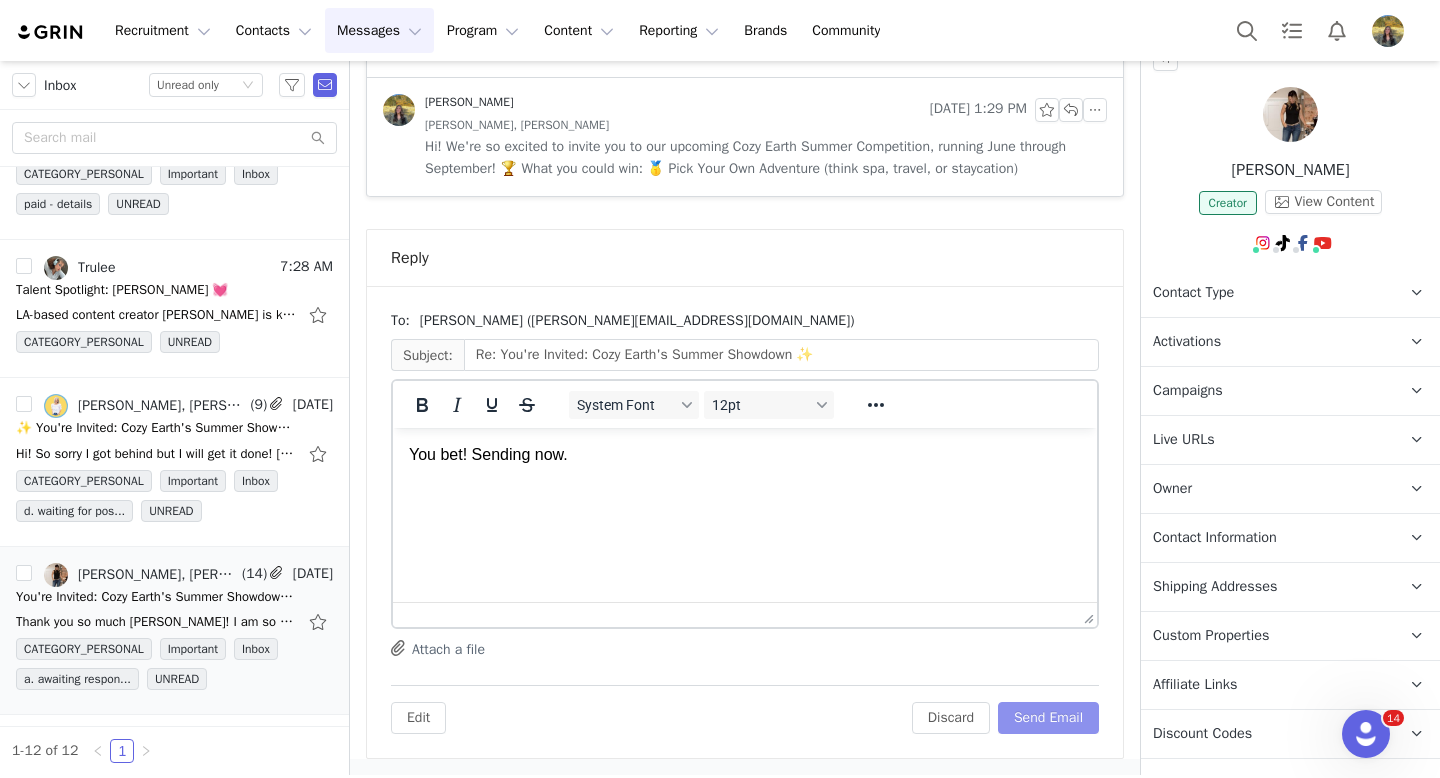 click on "Send Email" at bounding box center (1048, 718) 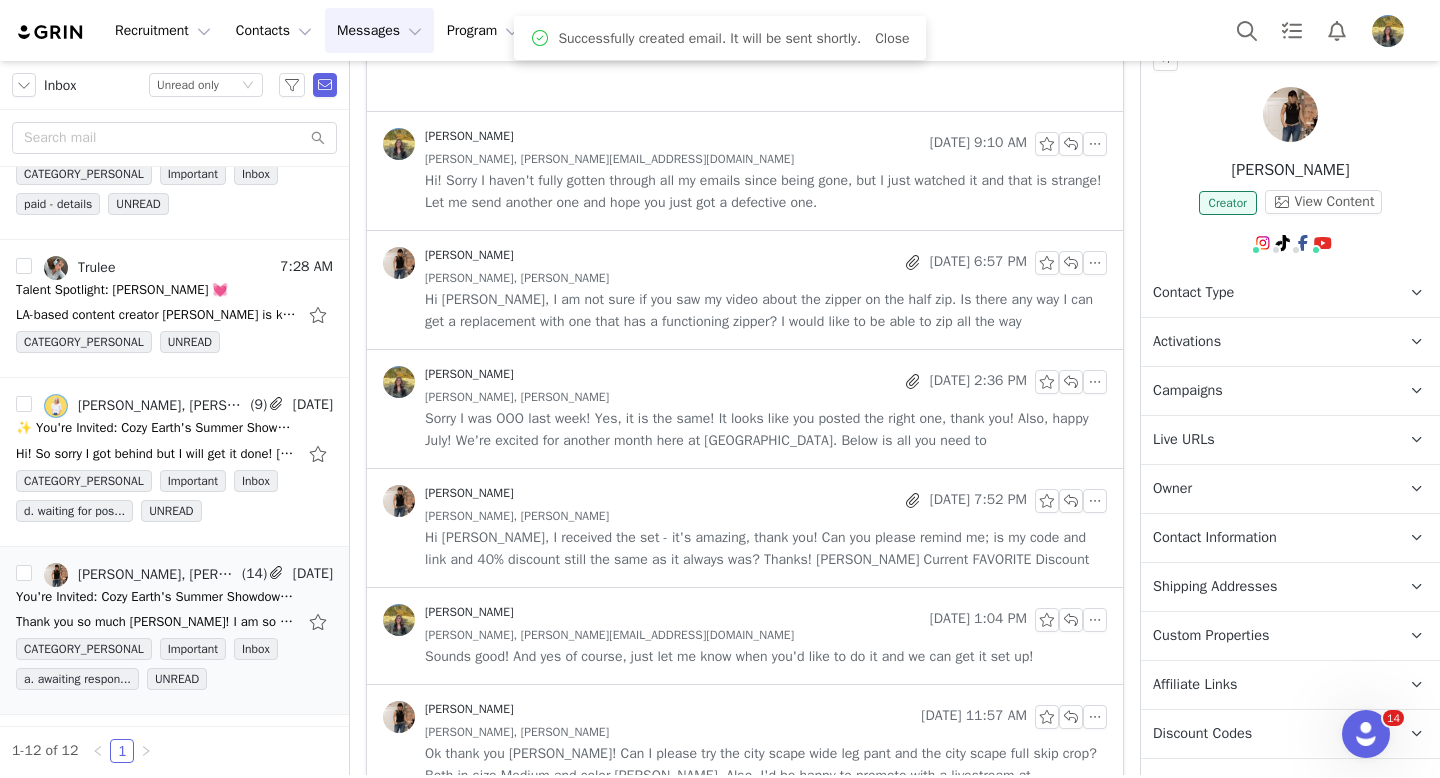 scroll, scrollTop: 0, scrollLeft: 0, axis: both 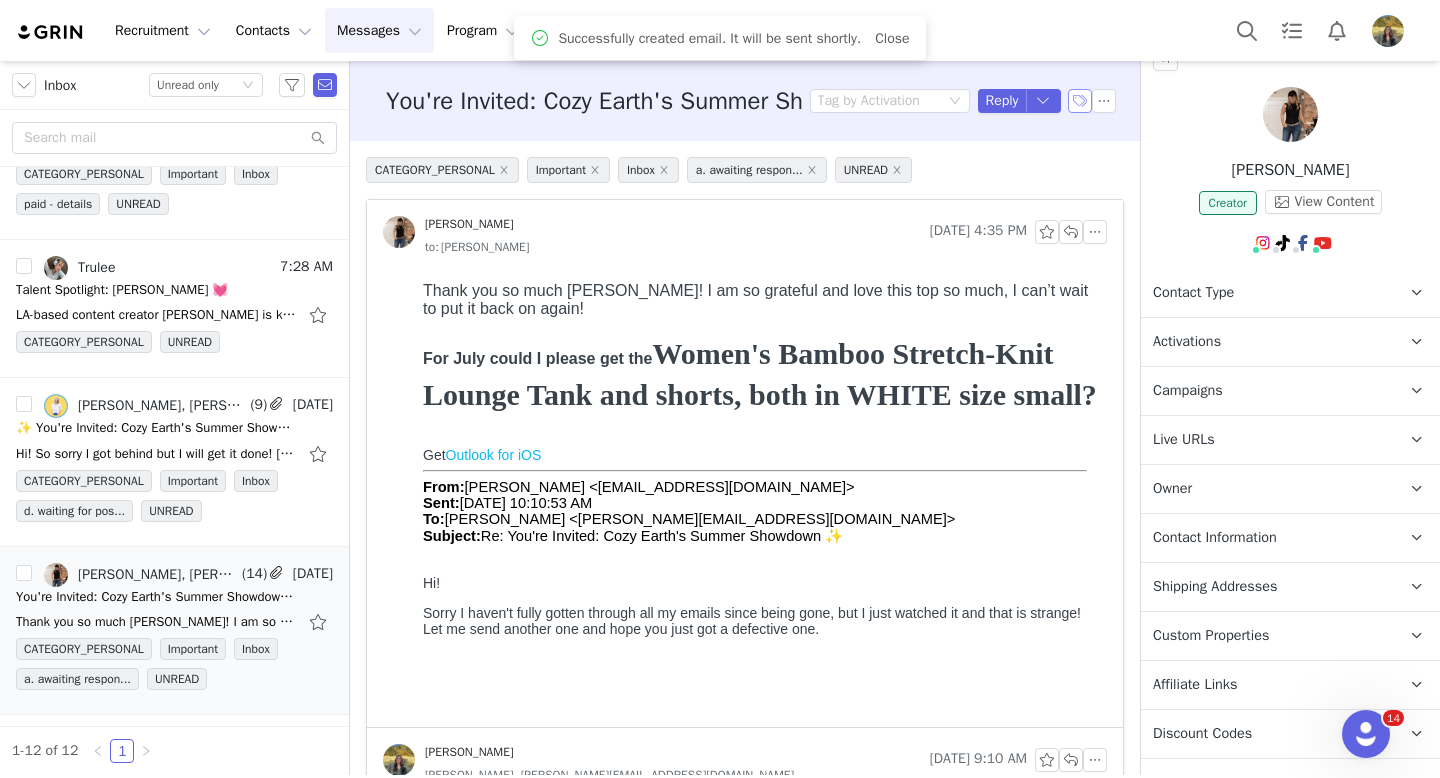 click at bounding box center [1080, 101] 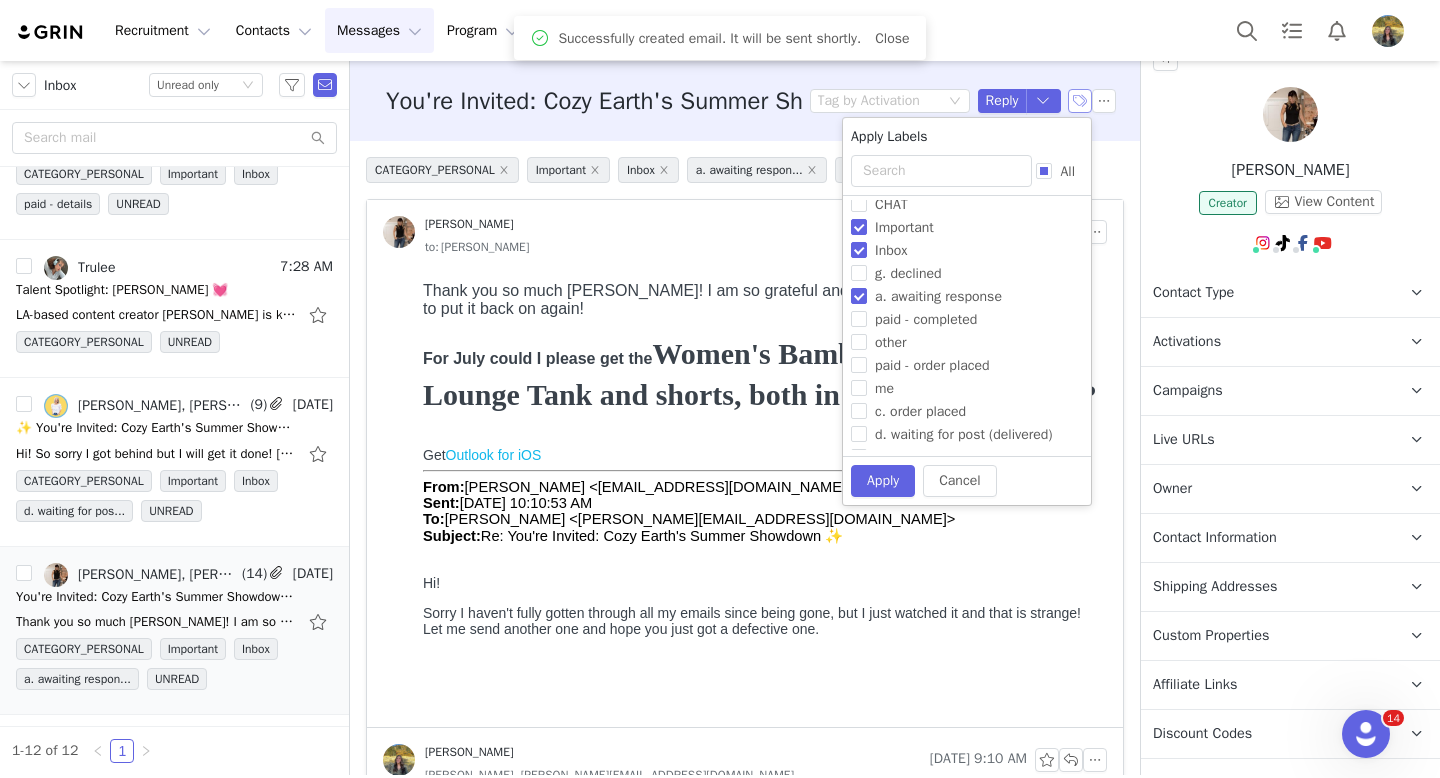 scroll, scrollTop: 137, scrollLeft: 0, axis: vertical 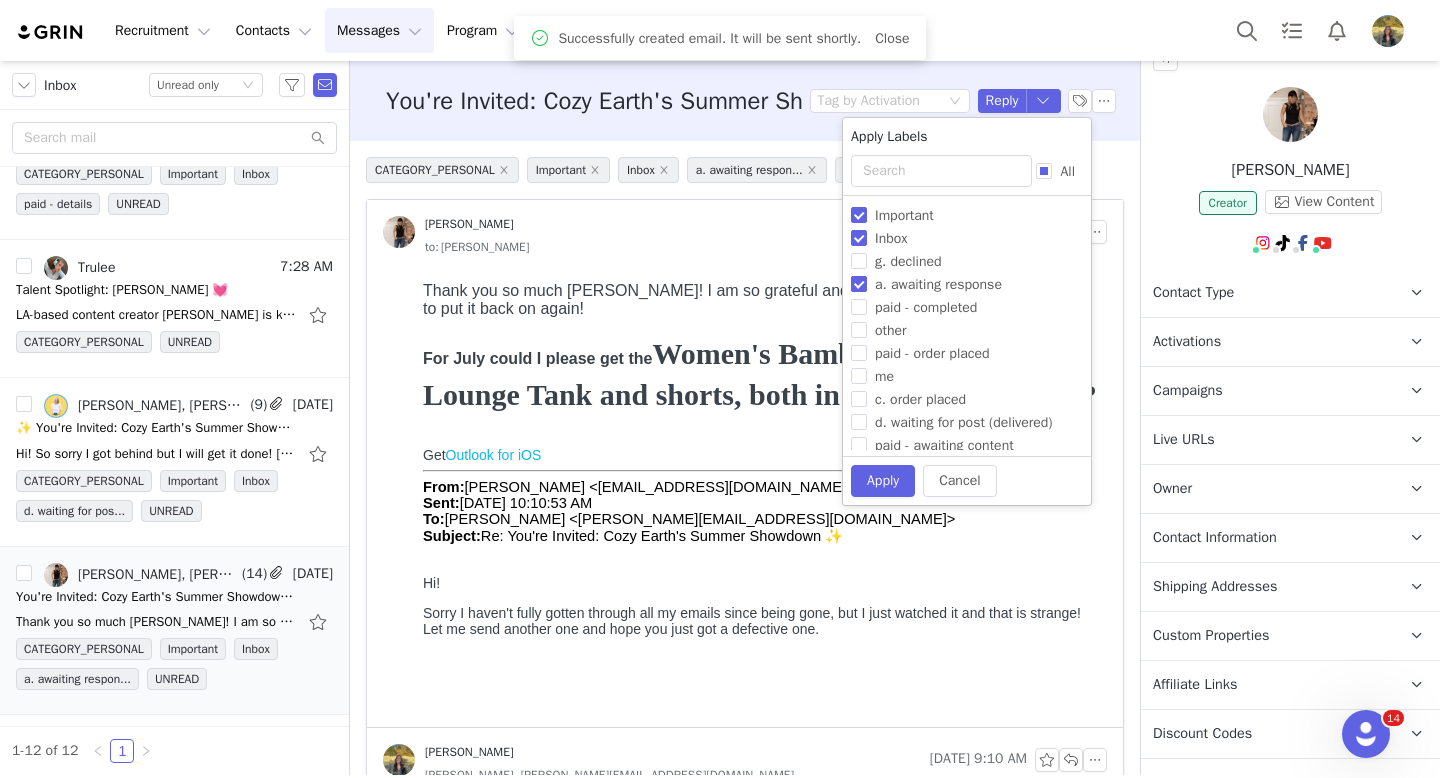 click on "a. awaiting response" at bounding box center (938, 284) 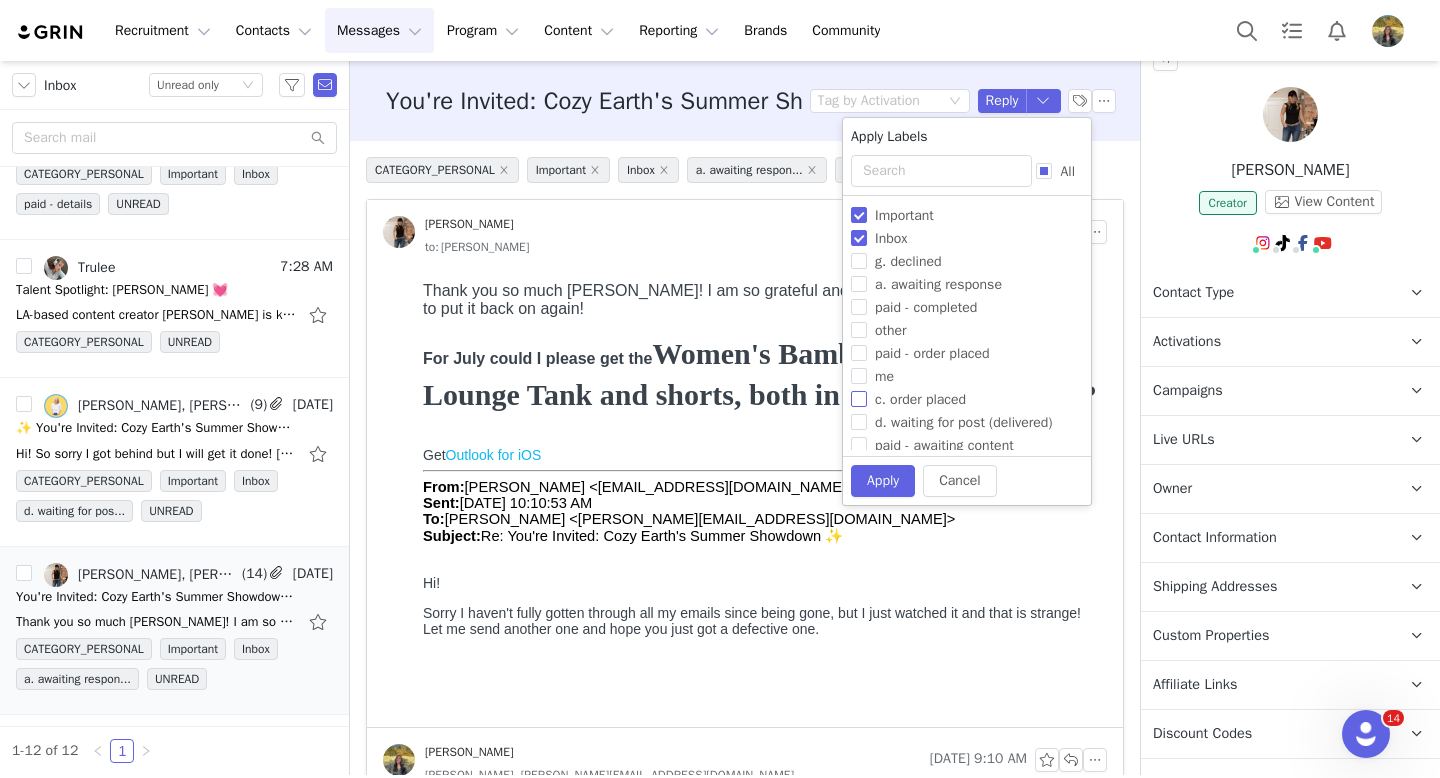 click on "c. order placed" at bounding box center [963, 398] 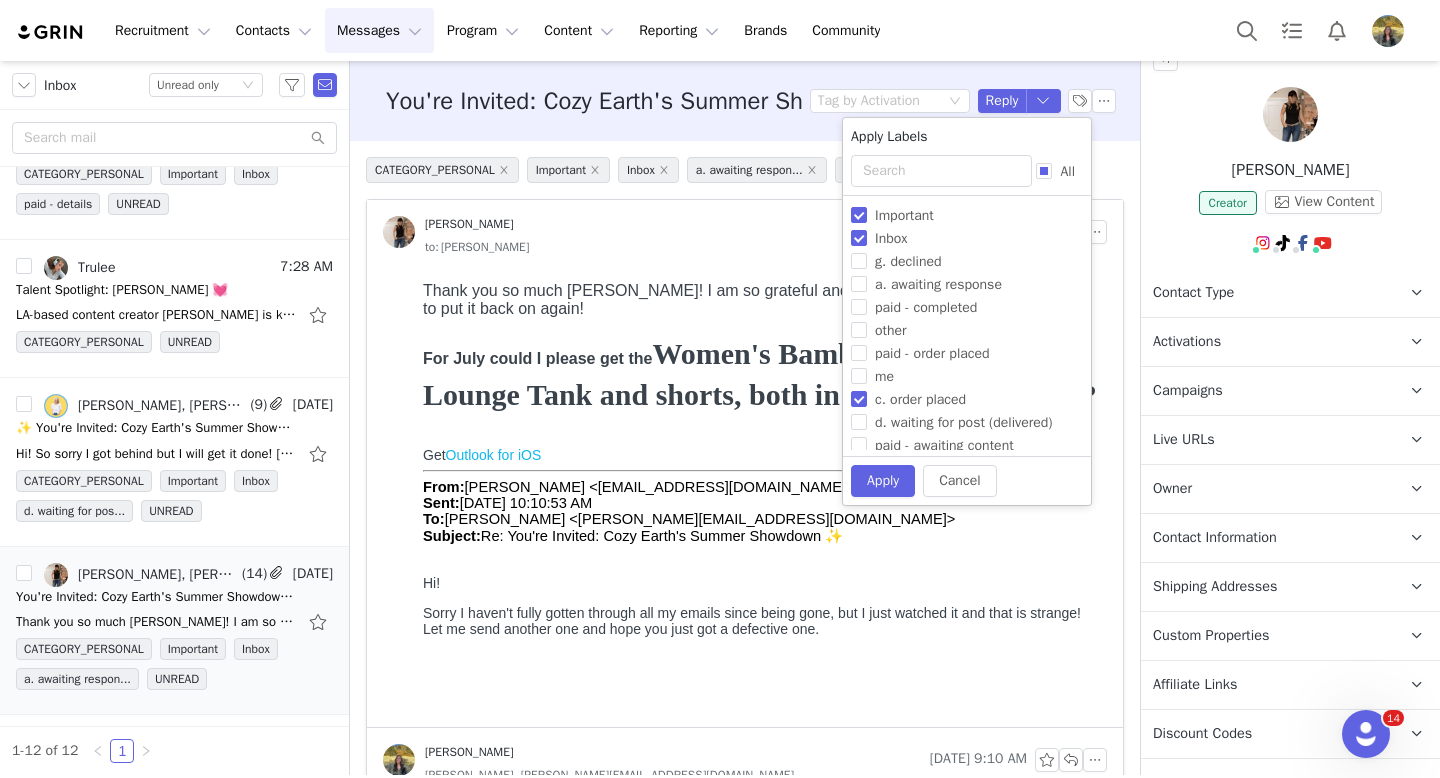 click on "Apply Labels
All
CATEGORY_FORUMS
CATEGORY_PERSONAL
CATEGORY_PROMOTIONS
CATEGORY_SOCIAL
CATEGORY_UPDATES
CHAT
Important
Inbox
g. declined
a. awaiting response
paid - completed
other
paid - order placed
me
c. order placed
d. waiting for post (delivered)
paid - awaiting content
office stuff
f. completed
grin
e. code expiring
things from mckoy
grin team stuff
paid - details
paid - contracts
b. next steps
STARRED
UNREAD
YELLOW_STAR" at bounding box center (967, 291) 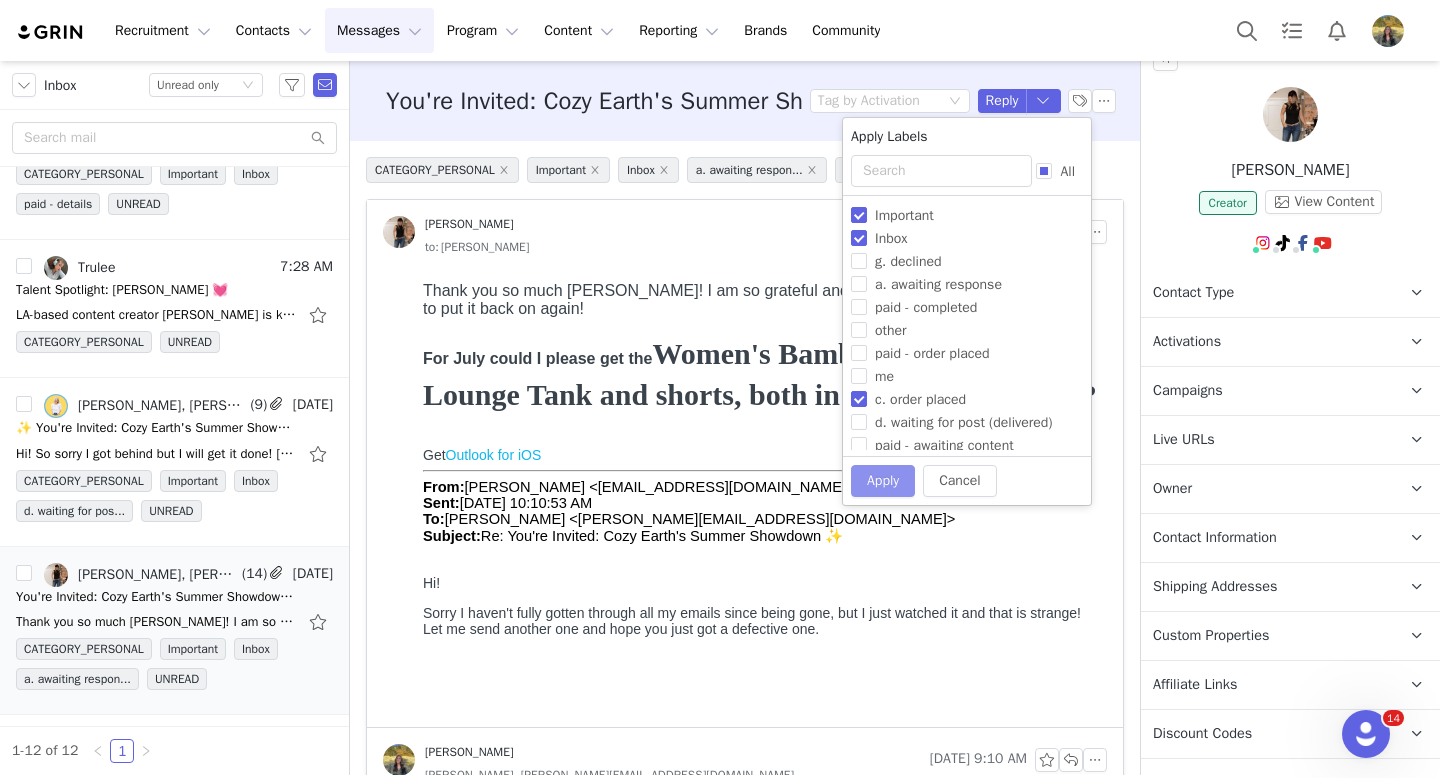 click on "Apply" at bounding box center (883, 481) 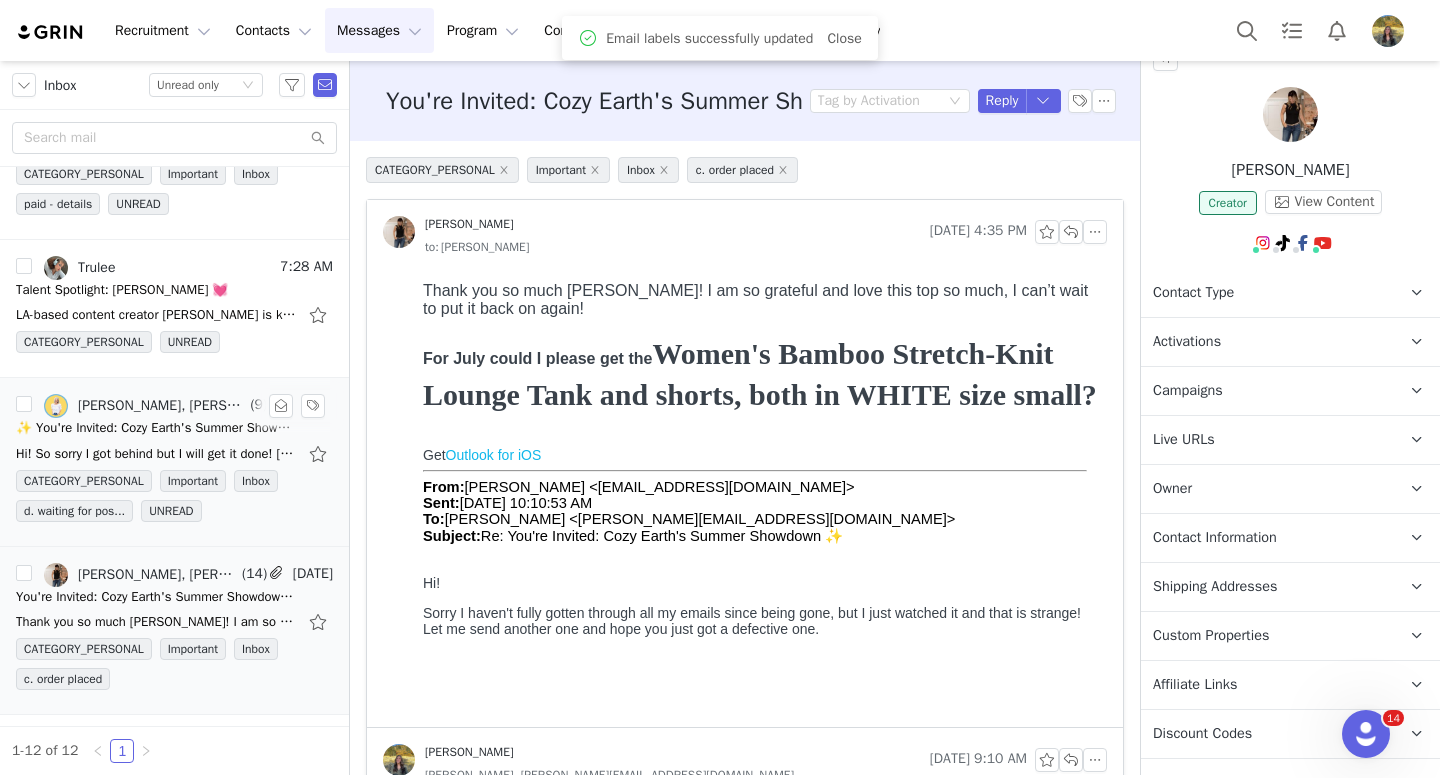 click on "Hi! So sorry I got behind but I will get it done! Jen Bryant www.JBDDecor.com @jenbryantdesign On Jul 7, 2025, at 2:07 PM, Bryn Bell <bryn@cozyearth.com> wrote: ﻿ Hi, following up here if you" at bounding box center [156, 454] 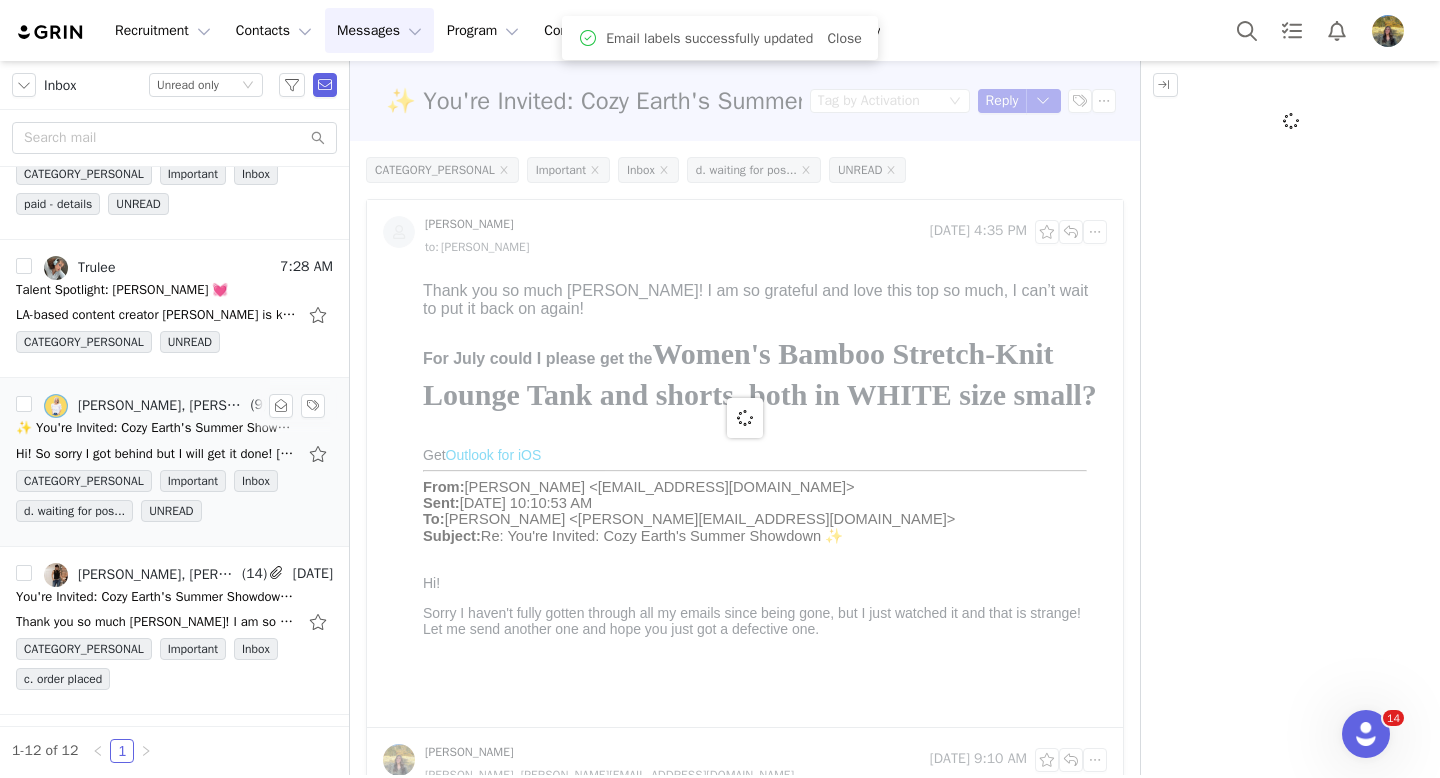 scroll, scrollTop: 0, scrollLeft: 0, axis: both 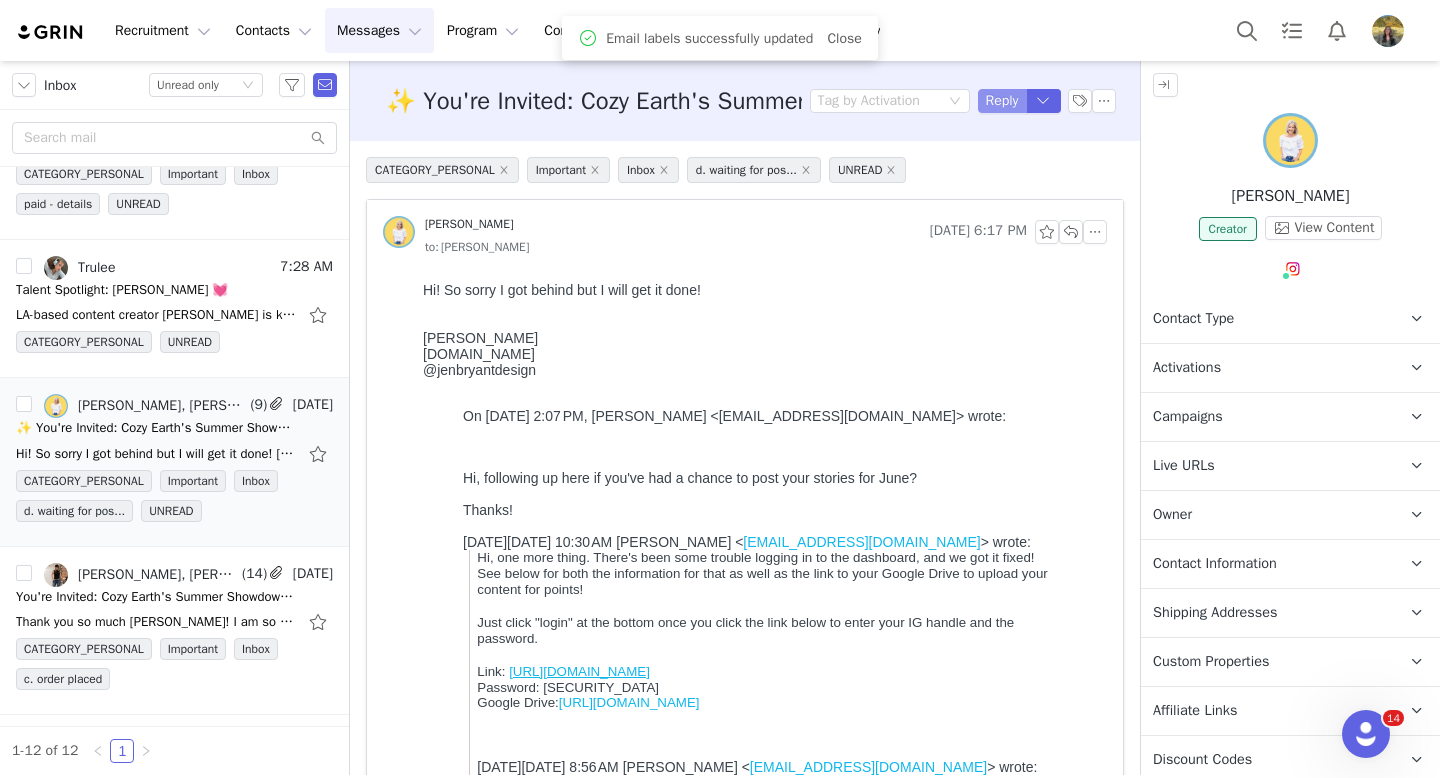 click on "Reply" at bounding box center [1002, 101] 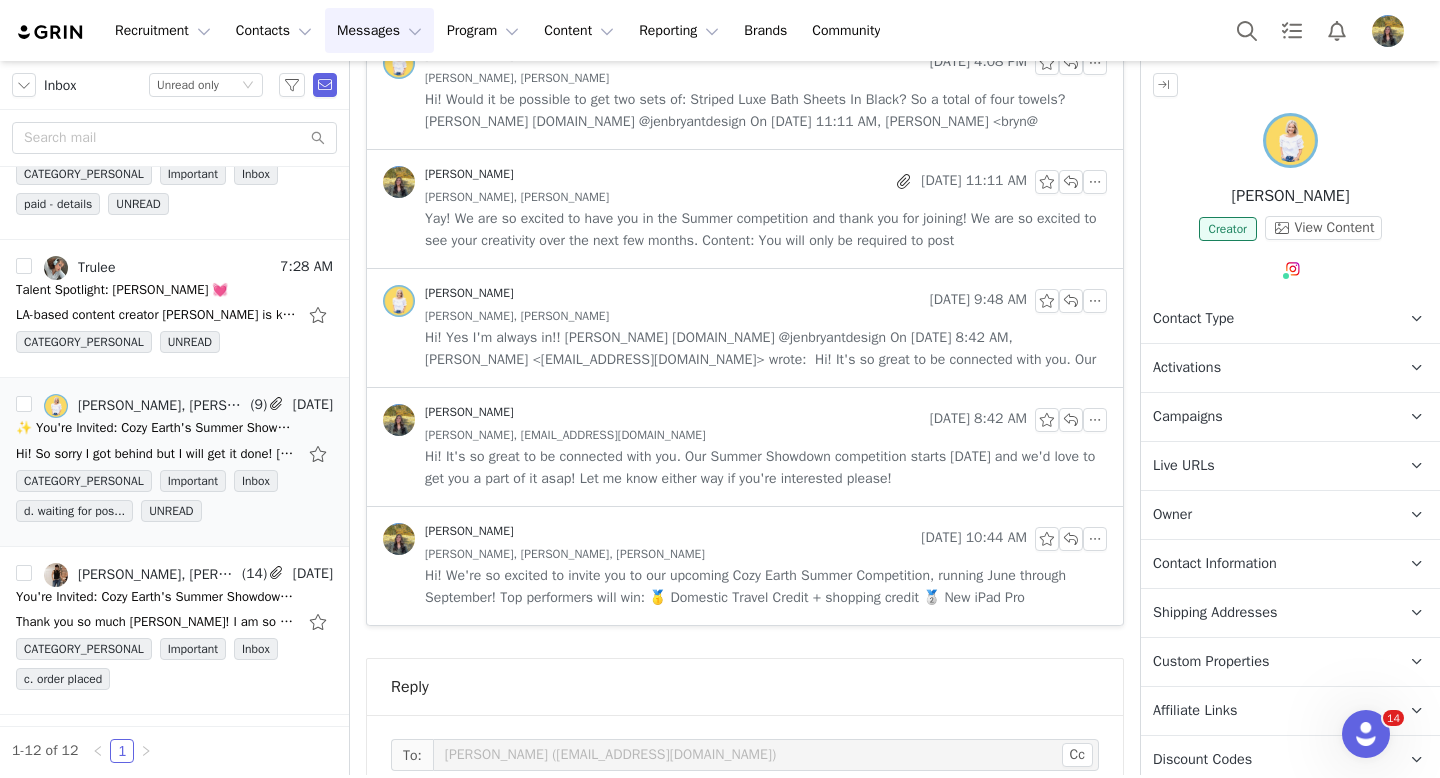 scroll, scrollTop: 3603, scrollLeft: 0, axis: vertical 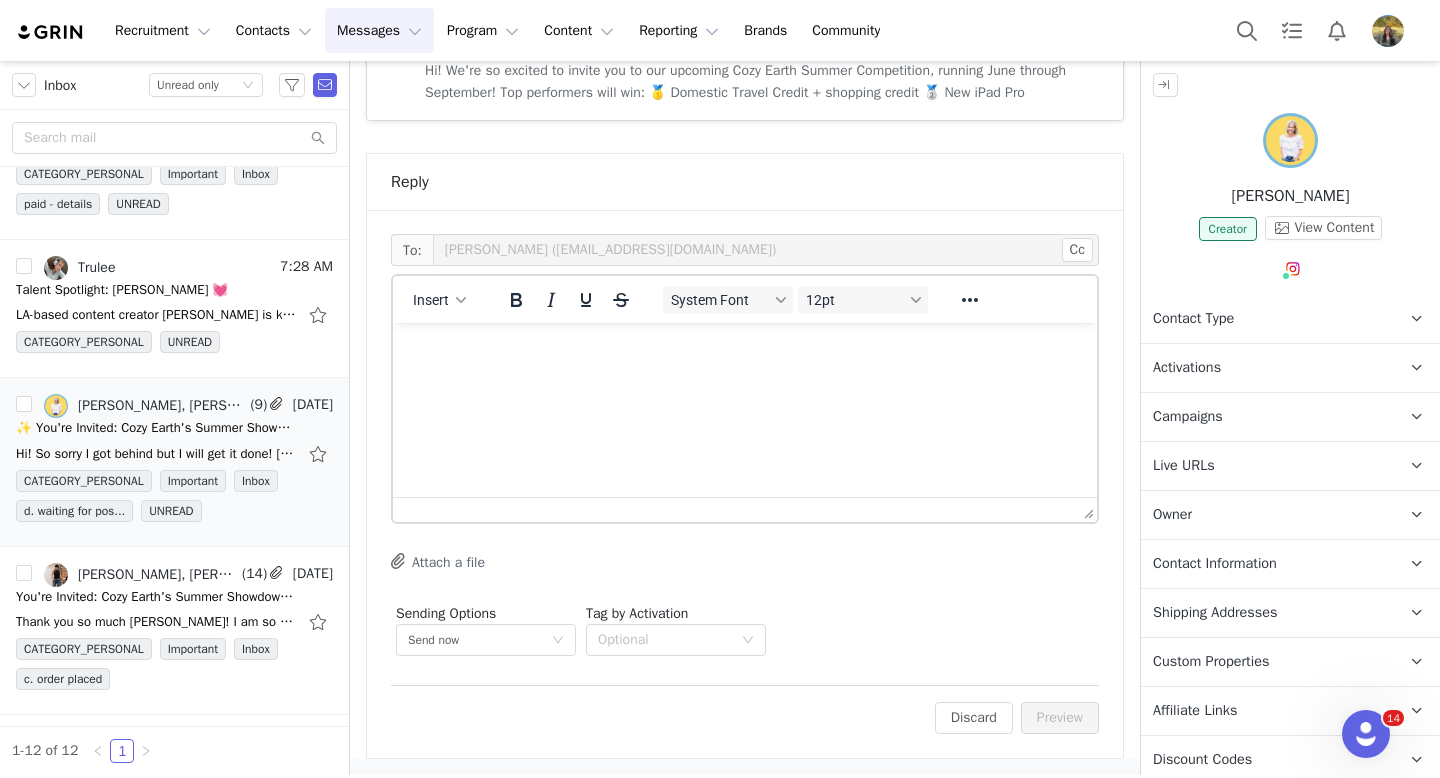 click at bounding box center [745, 350] 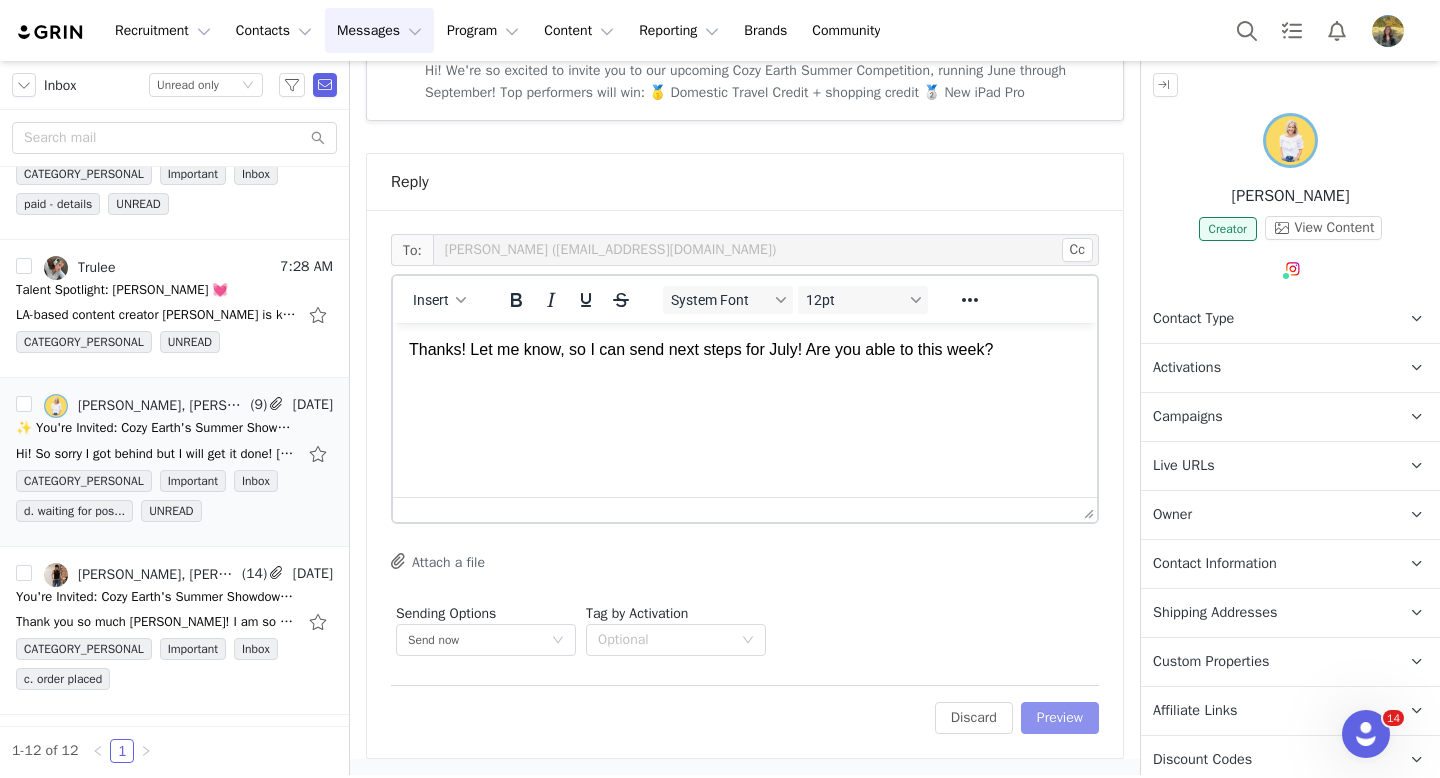 click on "Preview" at bounding box center (1060, 718) 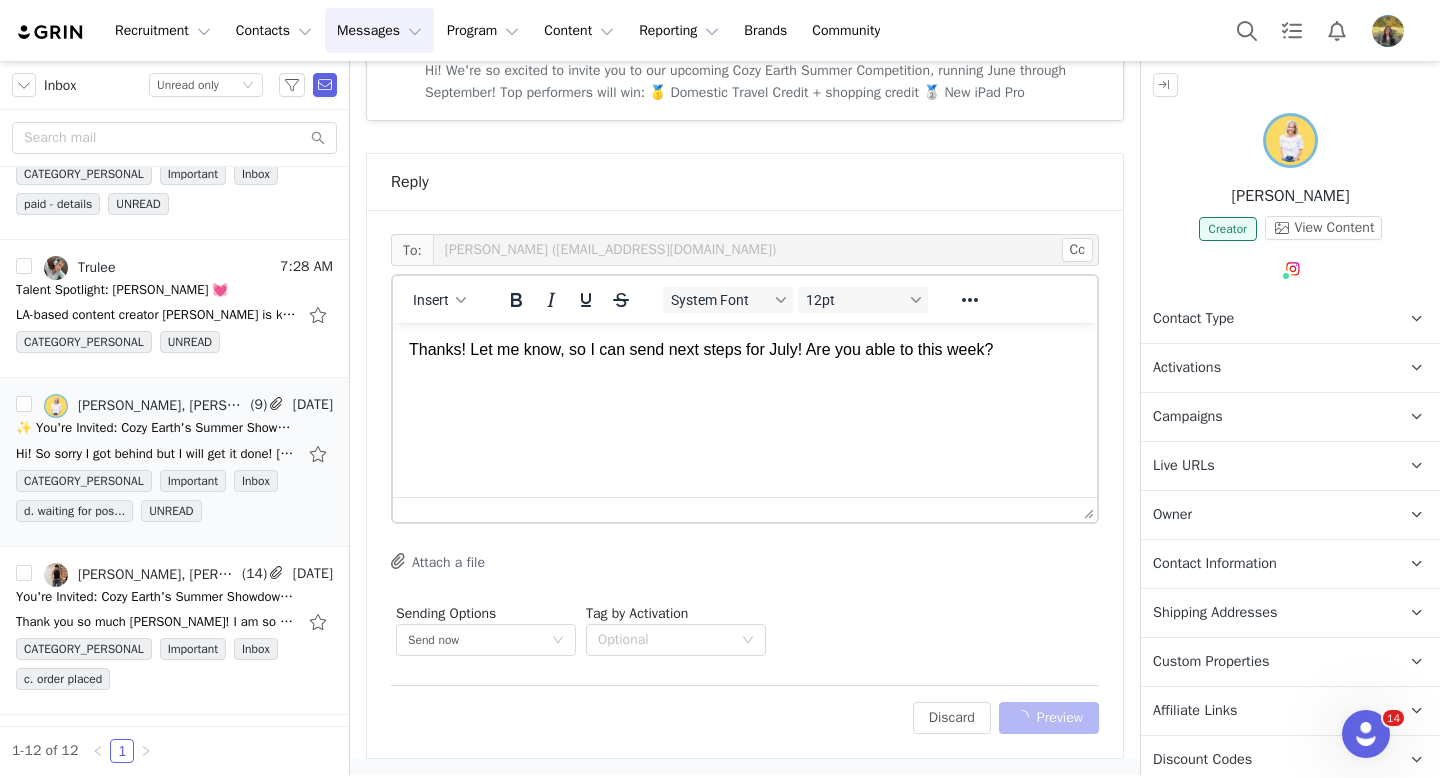 scroll, scrollTop: 3527, scrollLeft: 0, axis: vertical 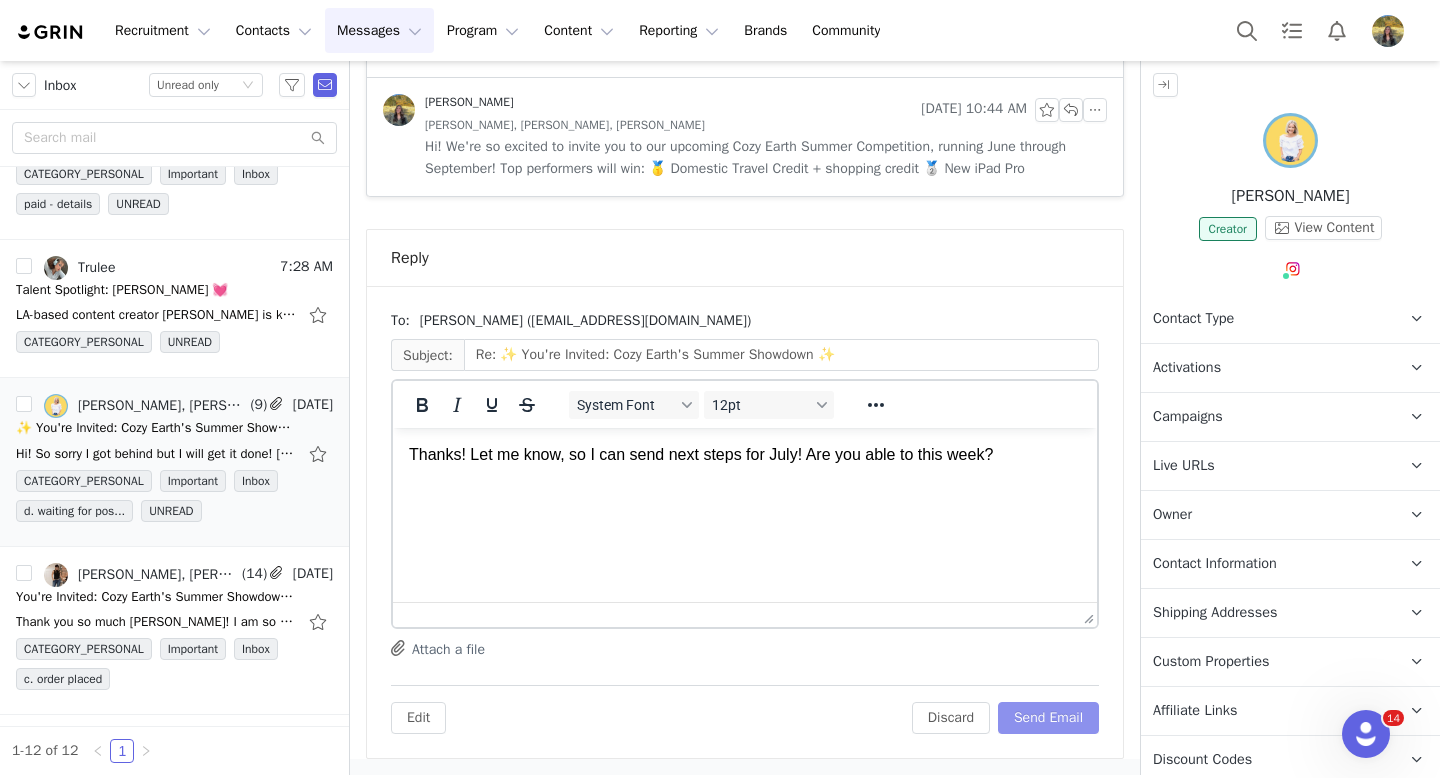 click on "Send Email" at bounding box center [1048, 718] 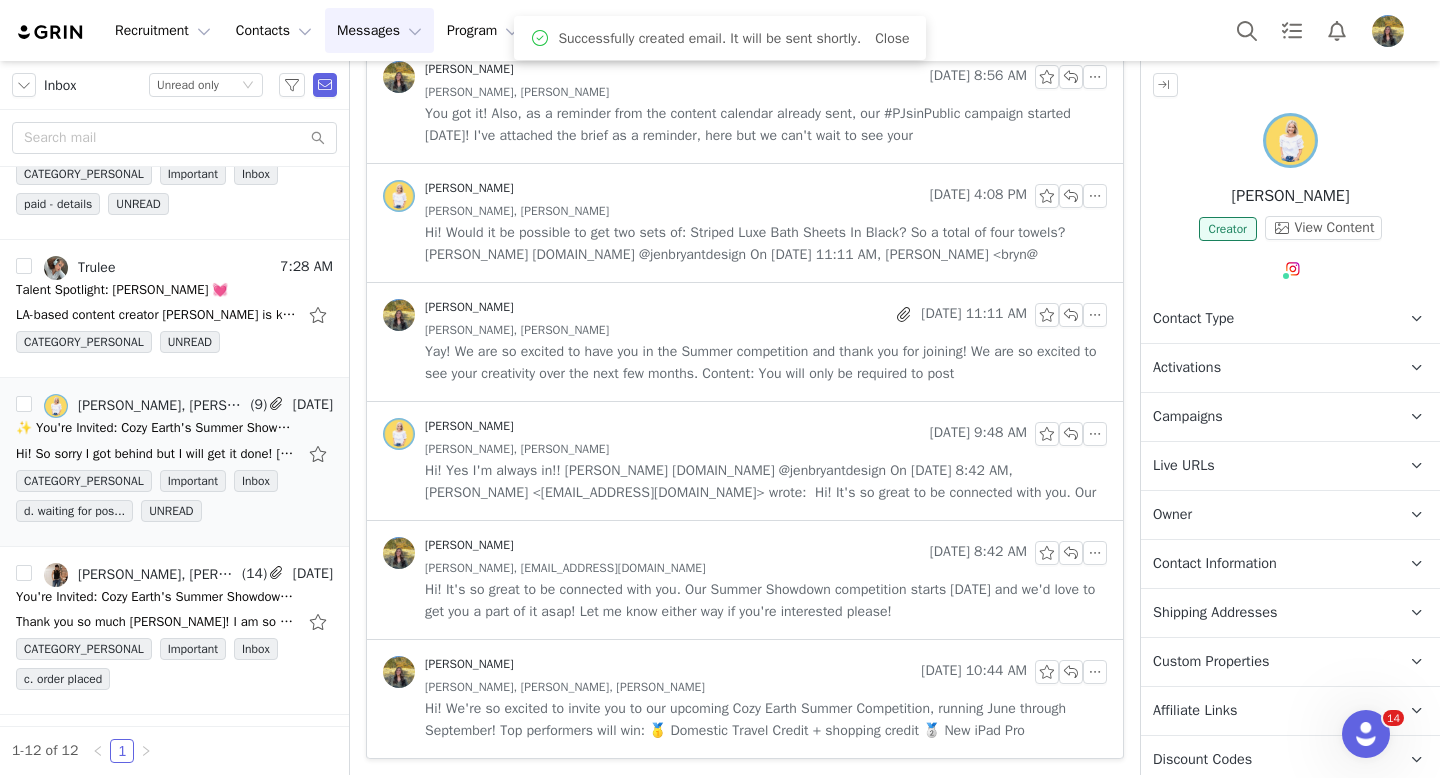 scroll, scrollTop: 2965, scrollLeft: 0, axis: vertical 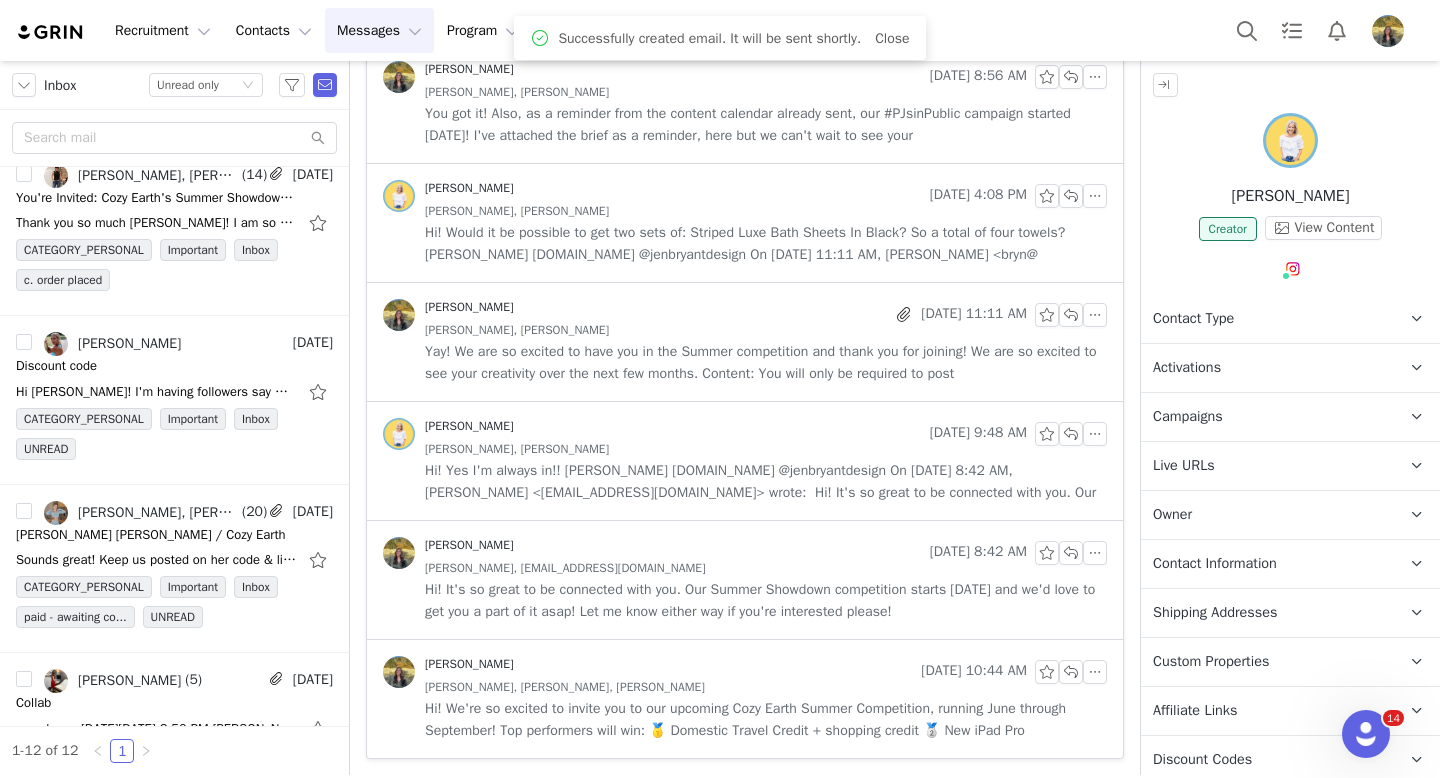 click on "Discount code" at bounding box center [174, 366] 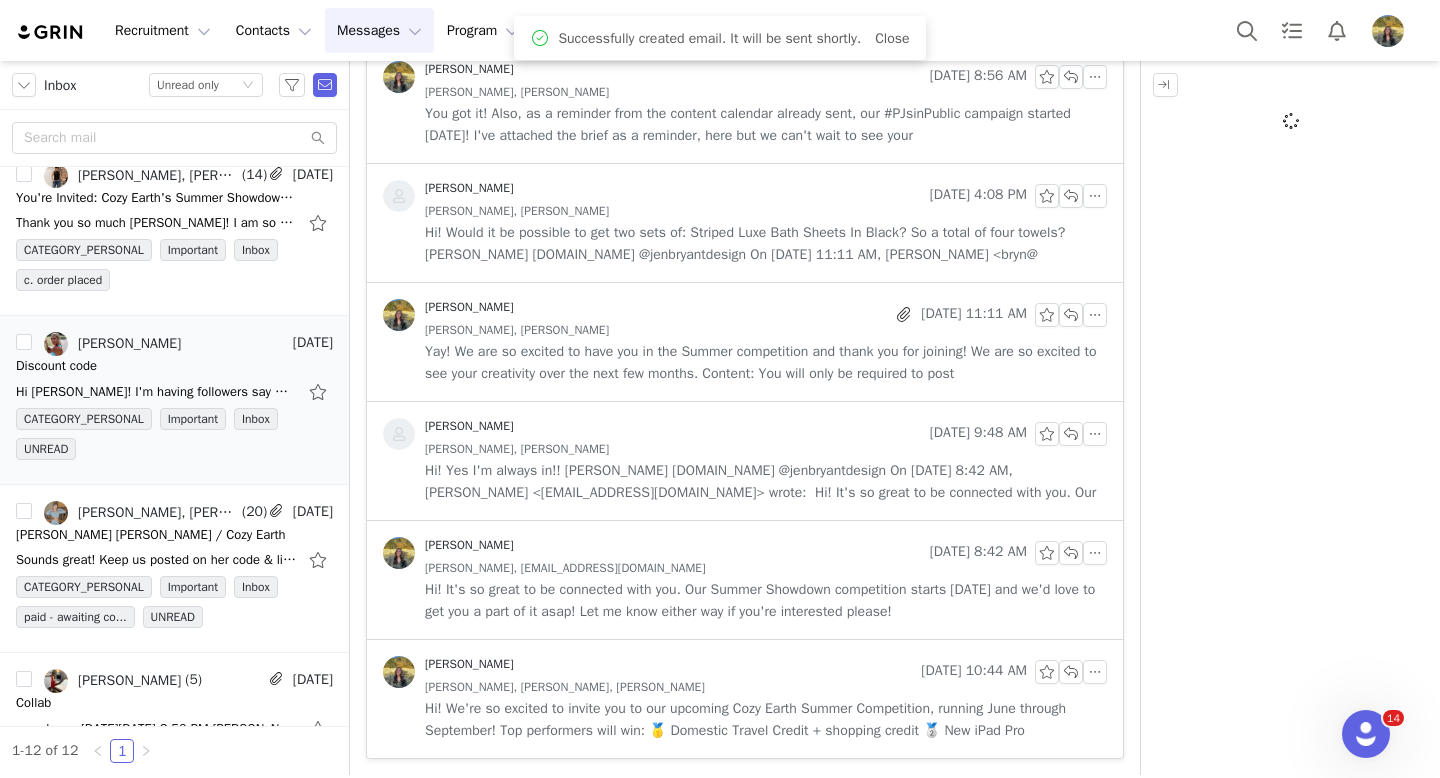 scroll, scrollTop: 0, scrollLeft: 0, axis: both 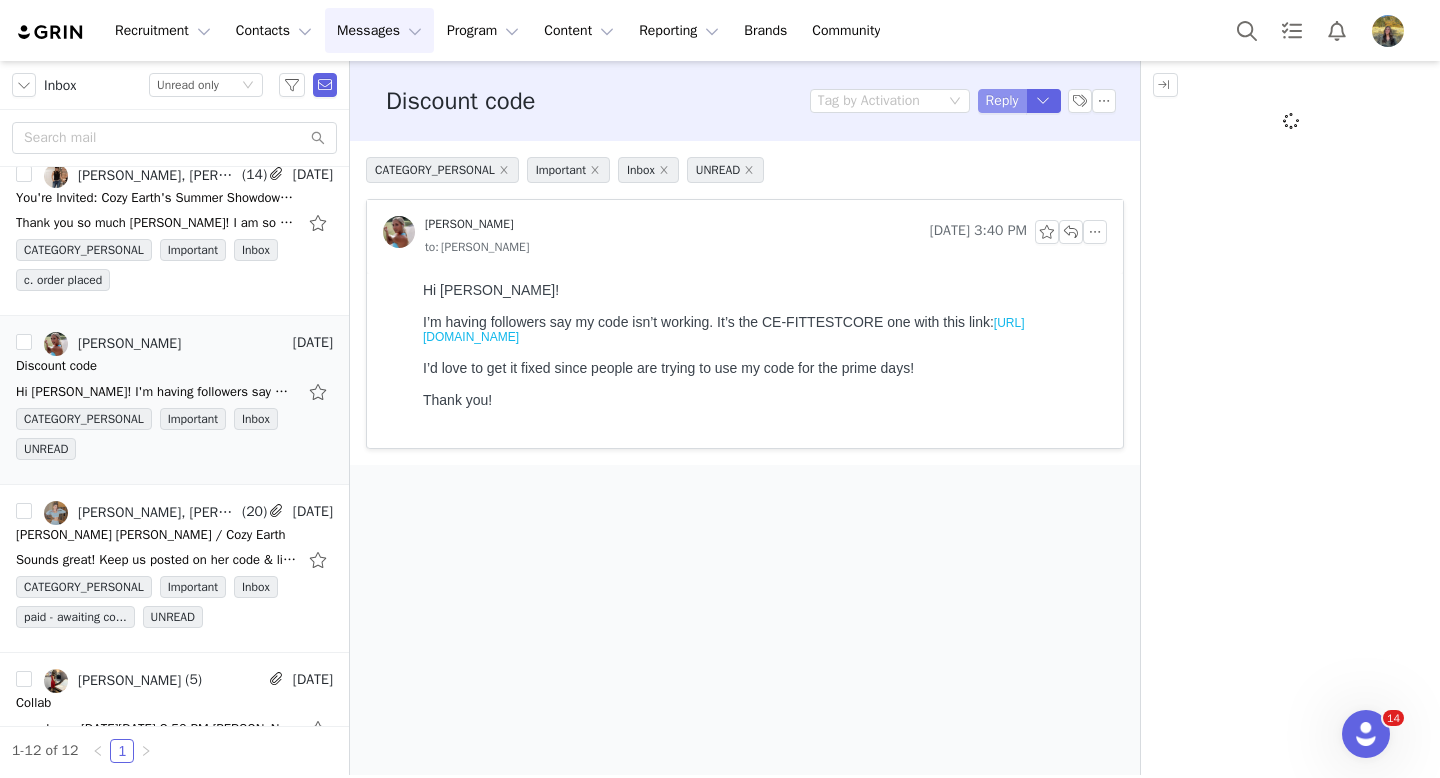 click on "Reply" at bounding box center [1002, 101] 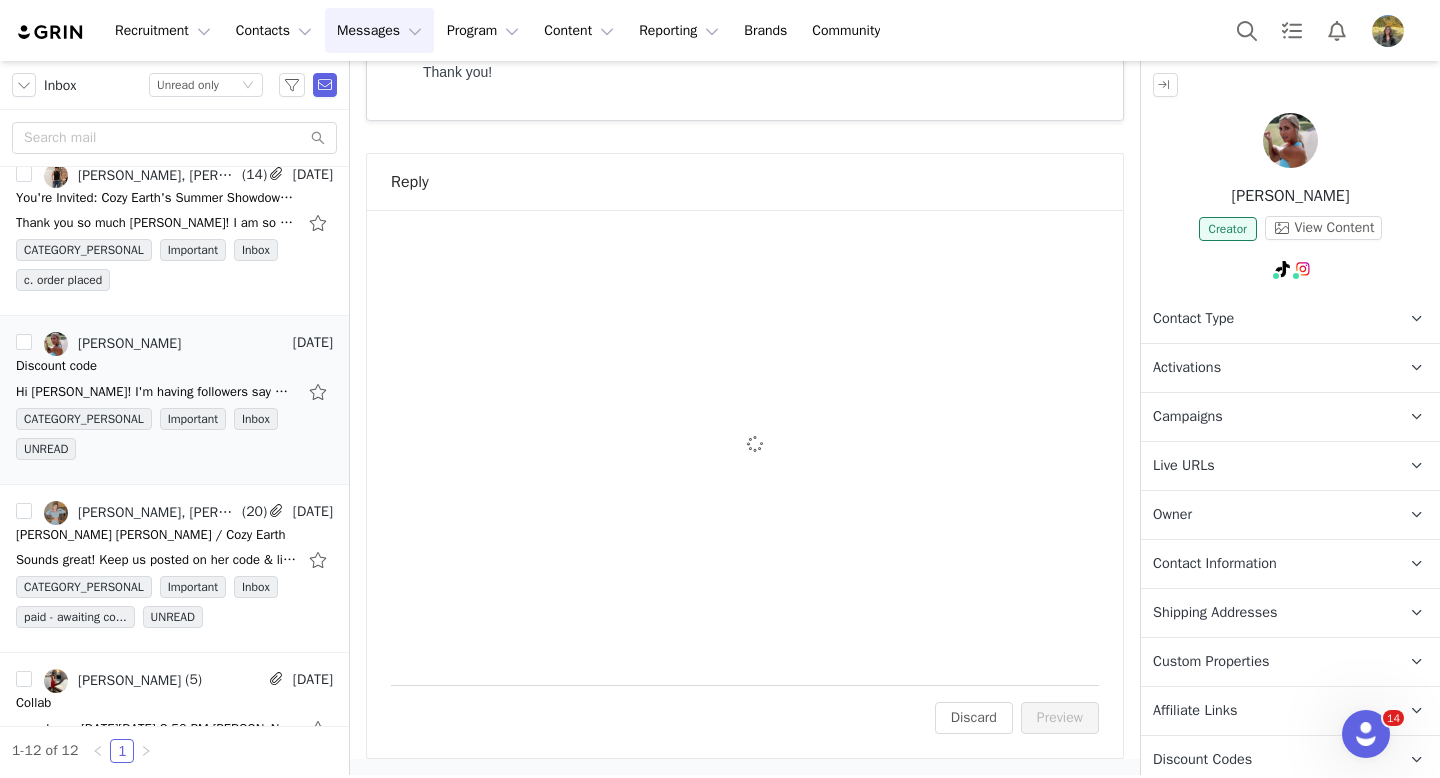 scroll, scrollTop: 328, scrollLeft: 0, axis: vertical 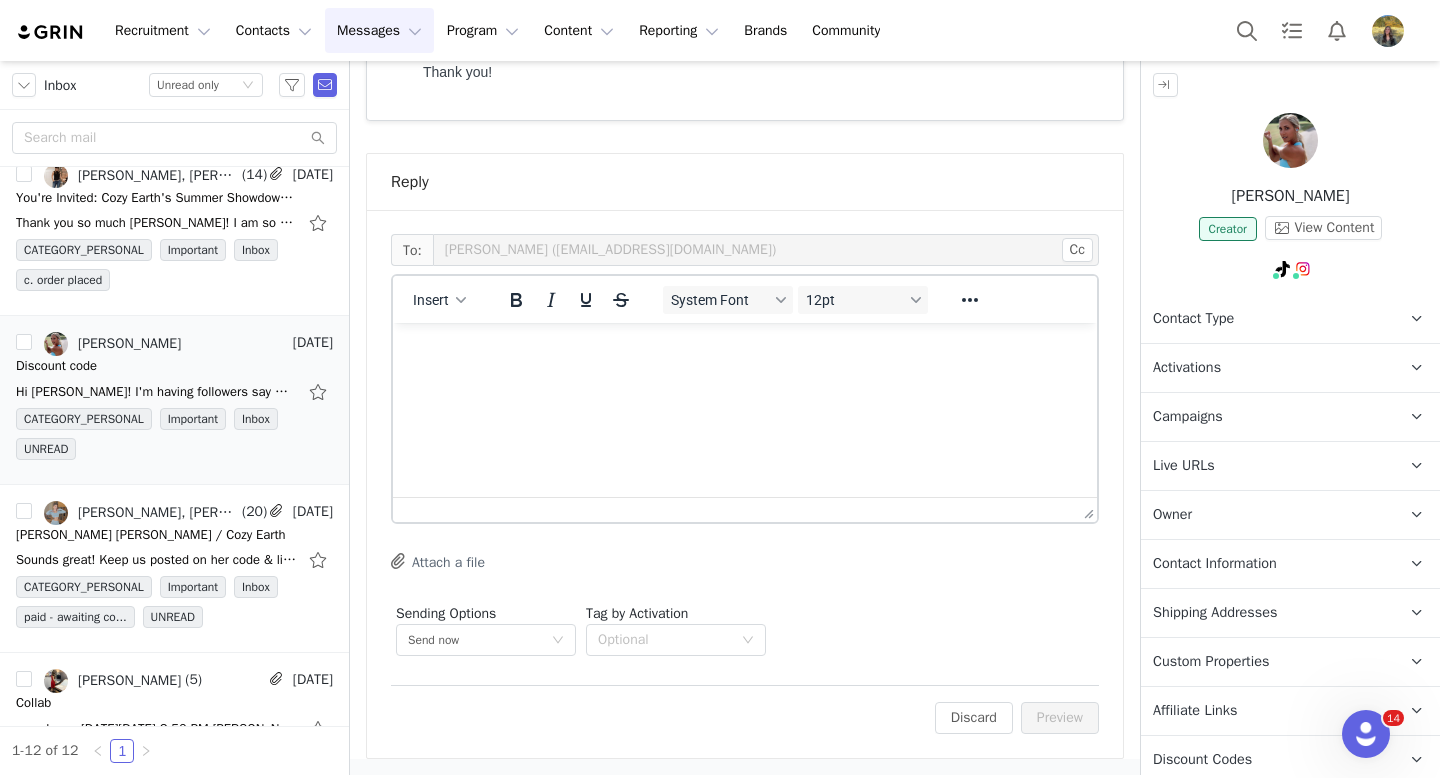 click at bounding box center (745, 350) 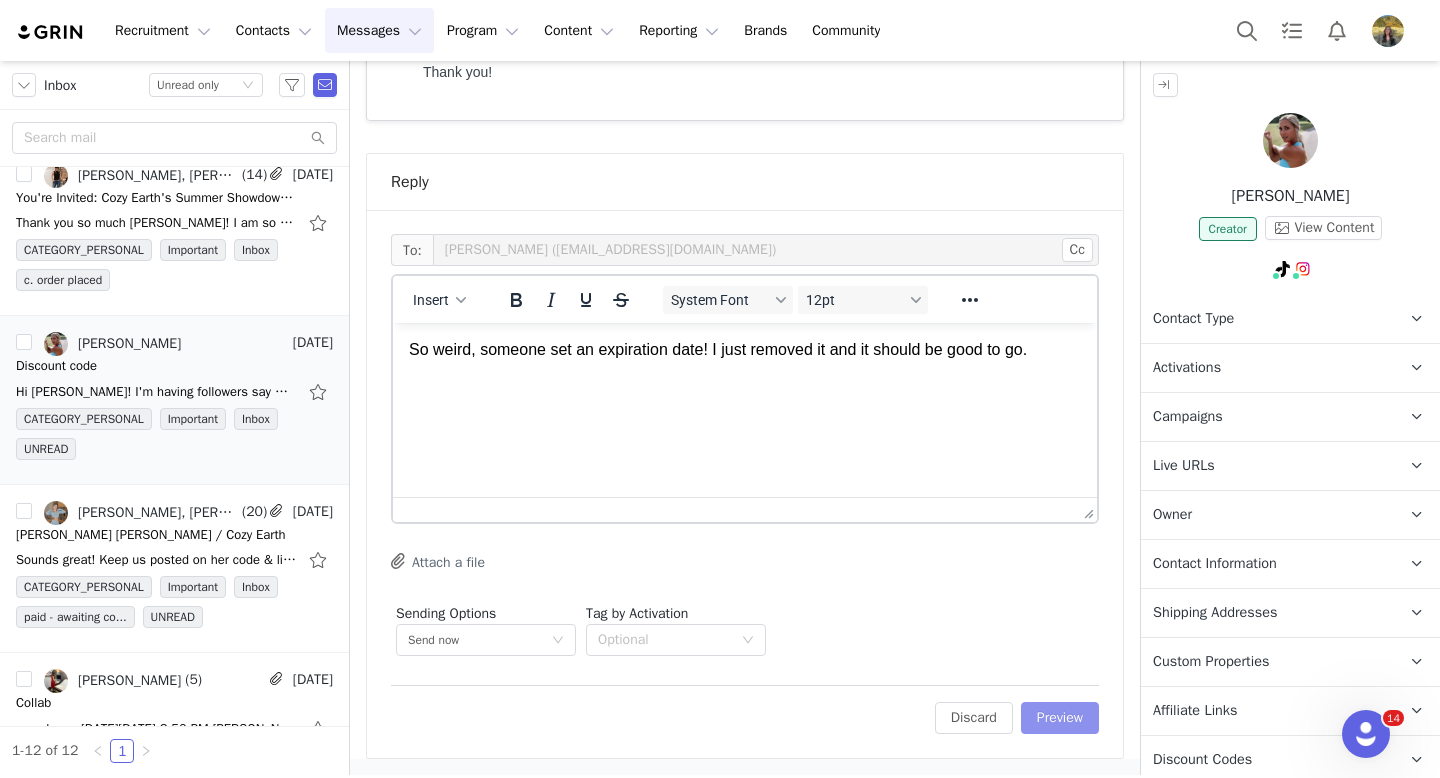 click on "Preview" at bounding box center (1060, 718) 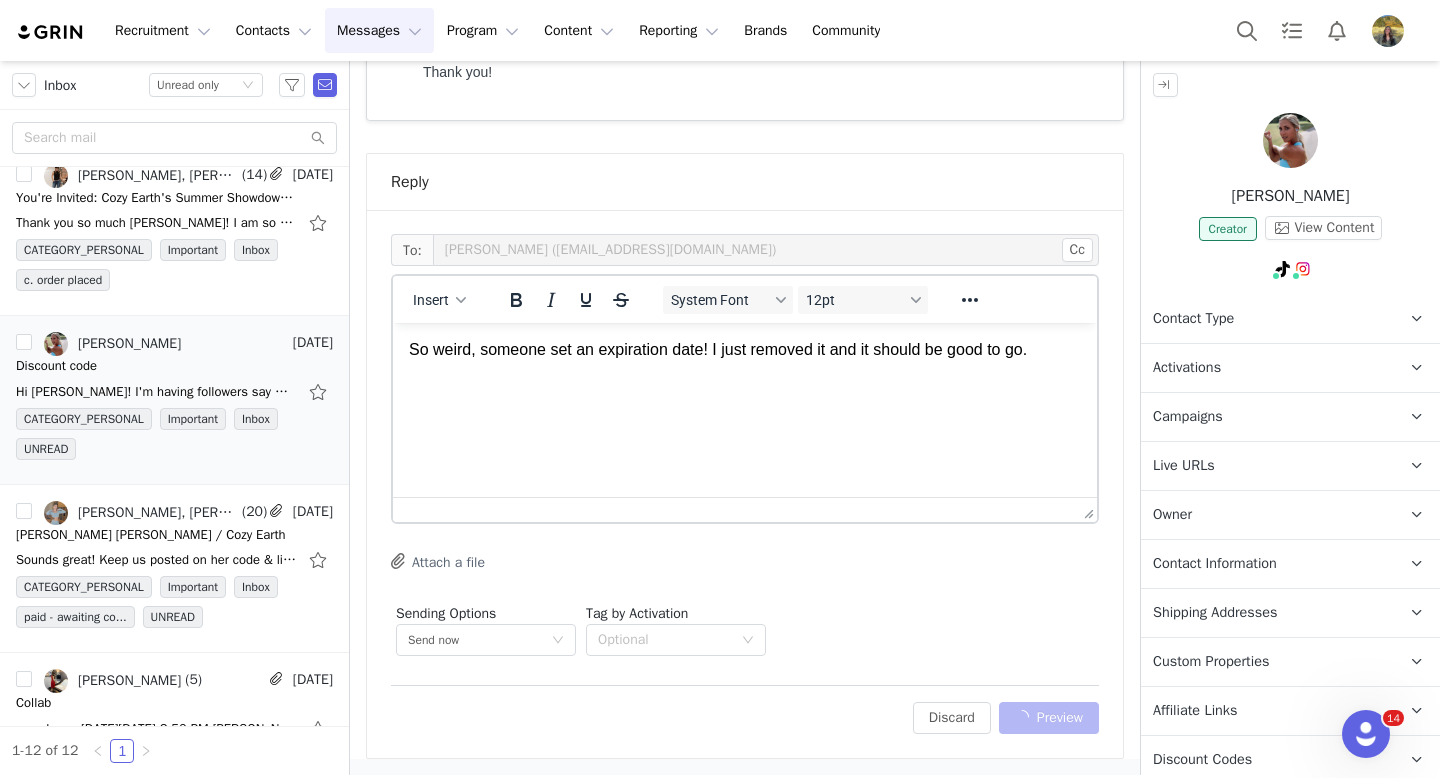 click on "Discard Preview" at bounding box center [1006, 718] 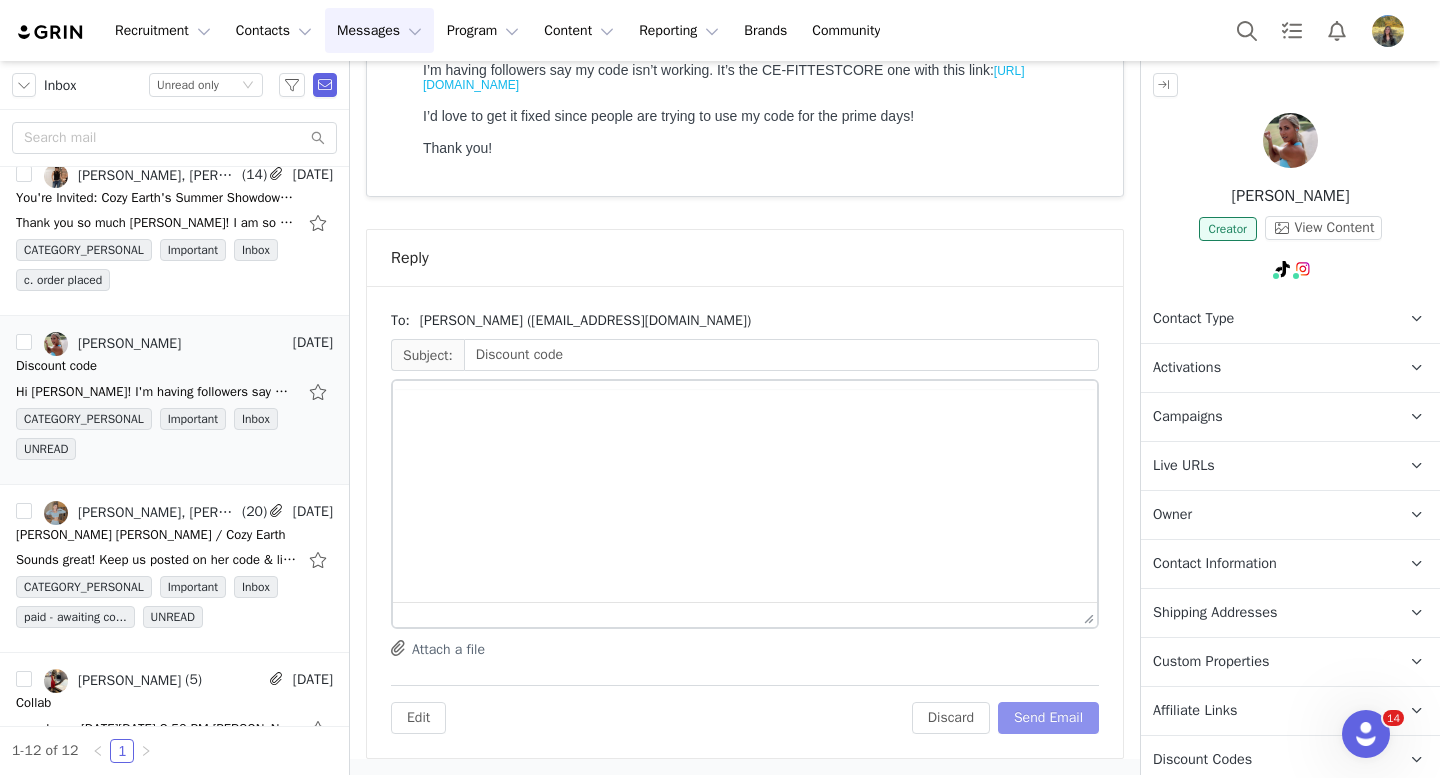 scroll, scrollTop: 252, scrollLeft: 0, axis: vertical 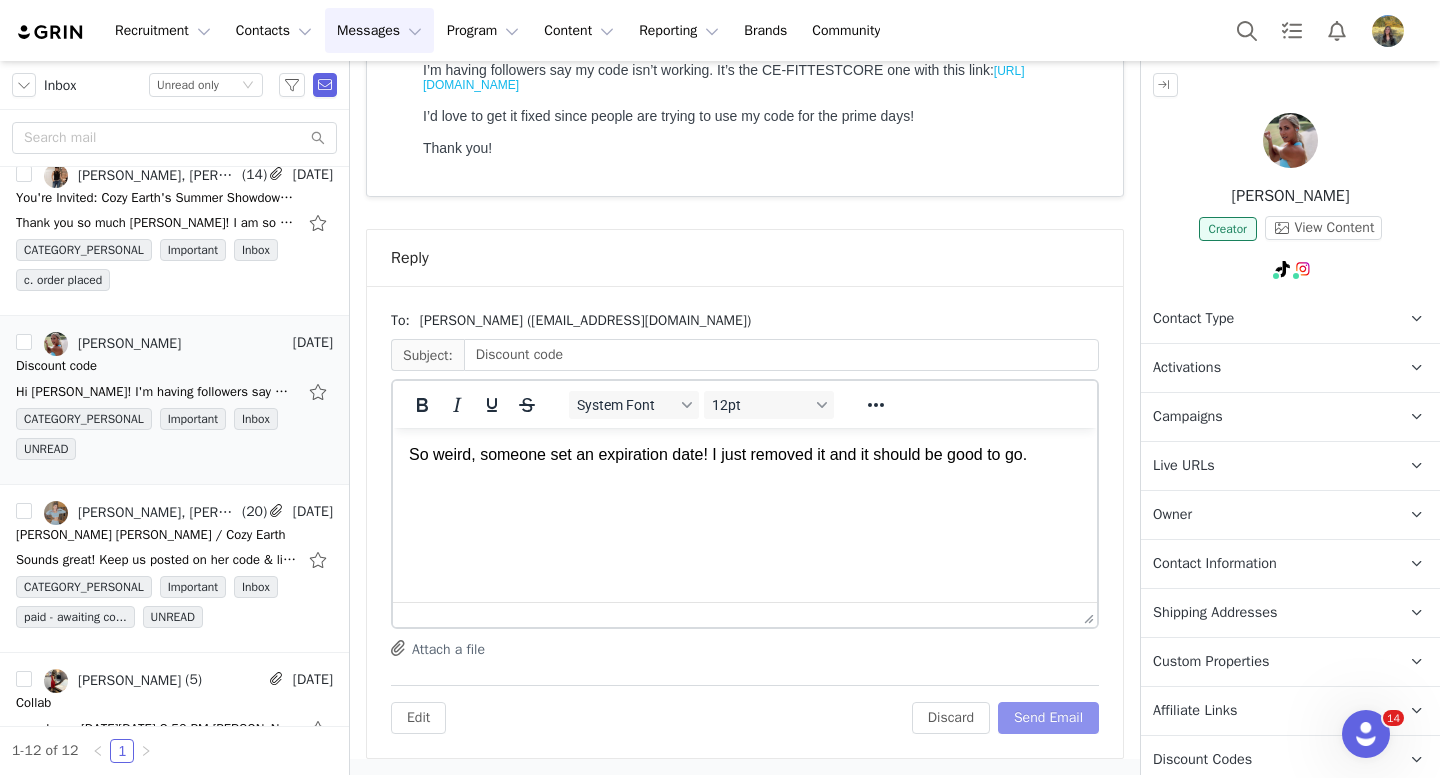 click on "Send Email" at bounding box center (1048, 718) 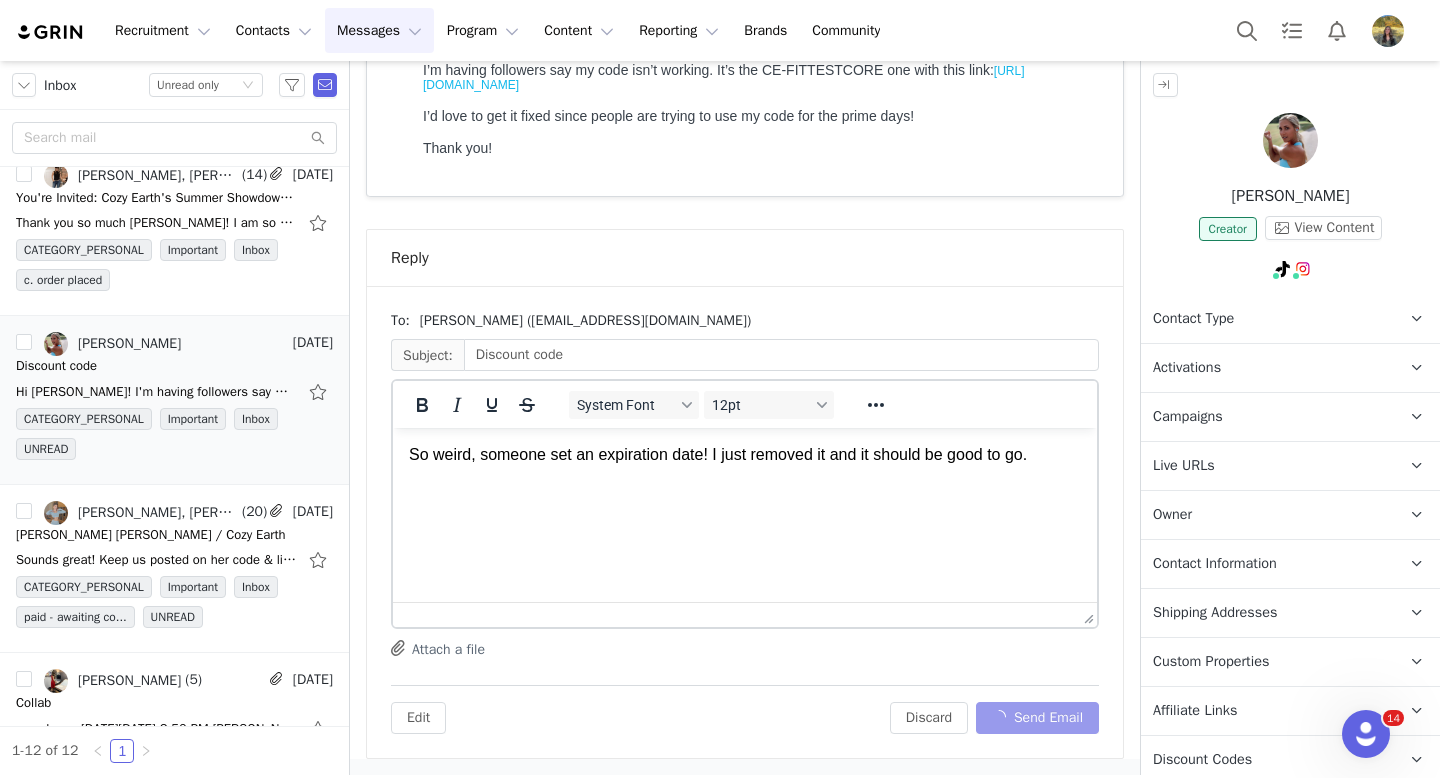 scroll, scrollTop: 0, scrollLeft: 0, axis: both 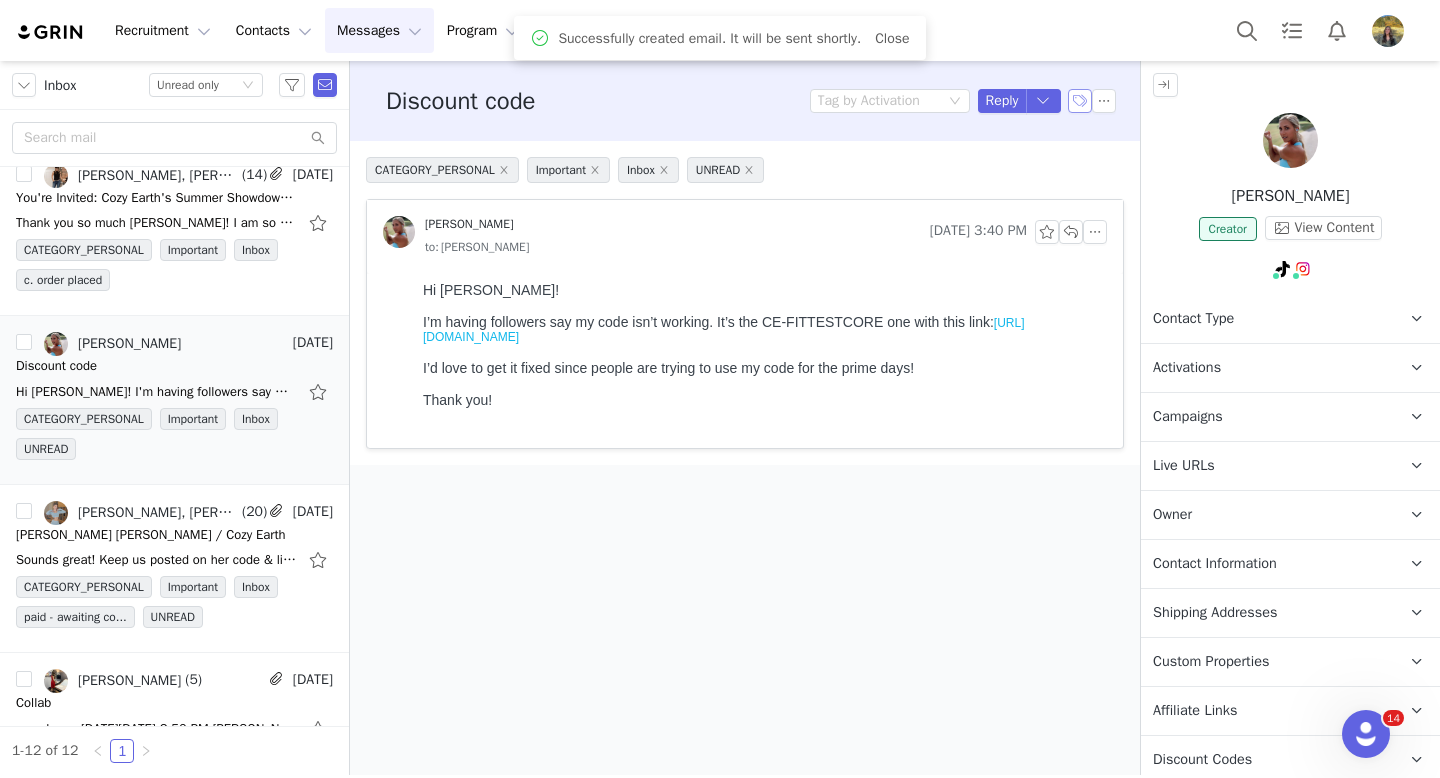 click at bounding box center [1080, 101] 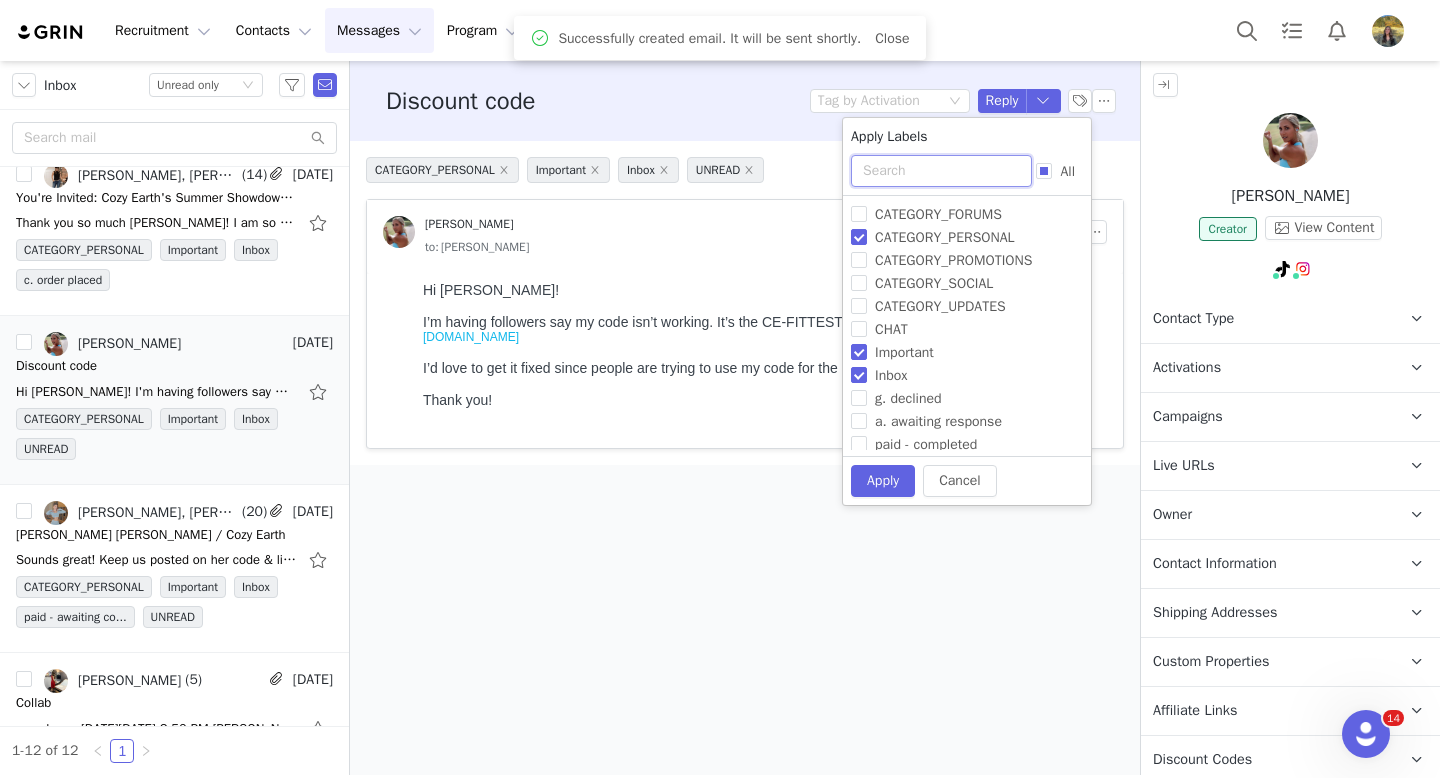 click at bounding box center (941, 171) 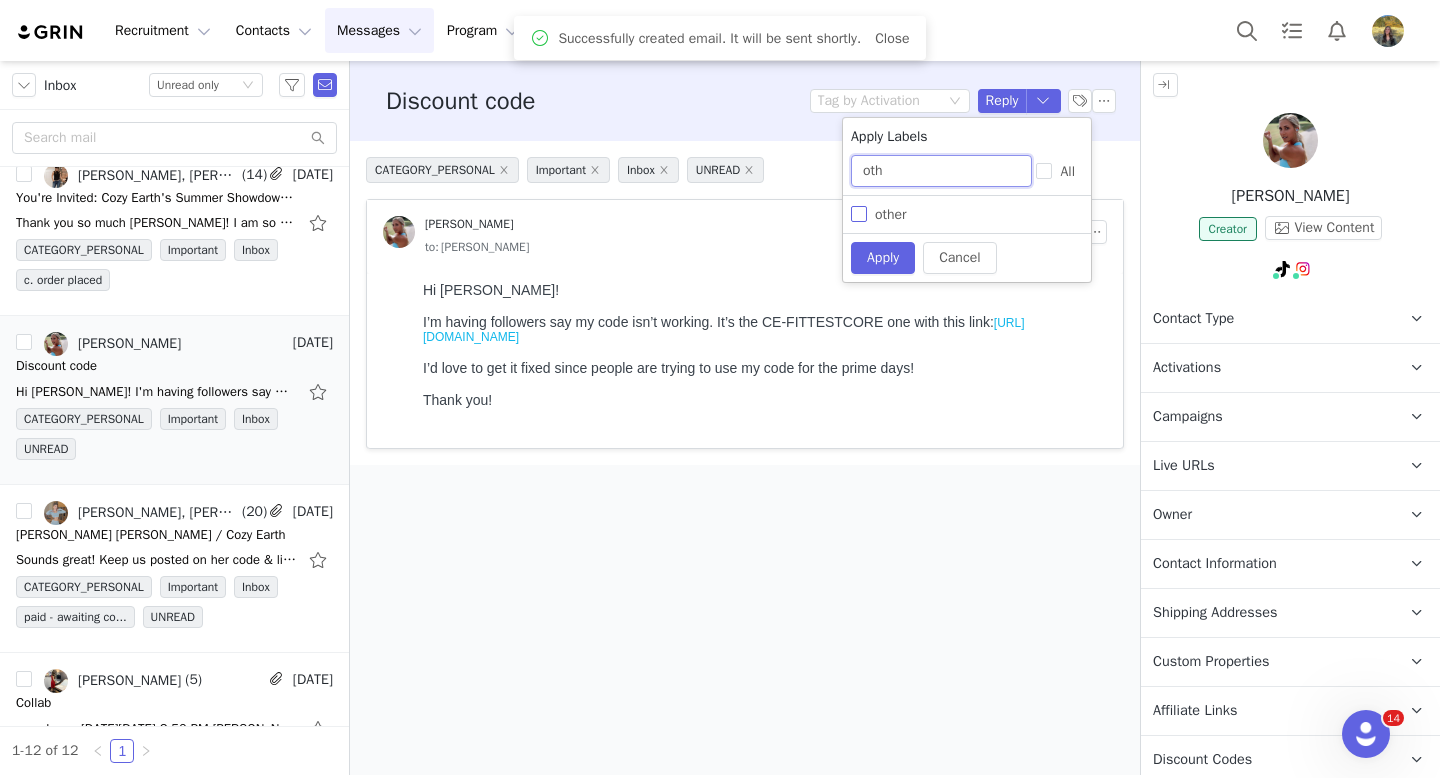 type on "oth" 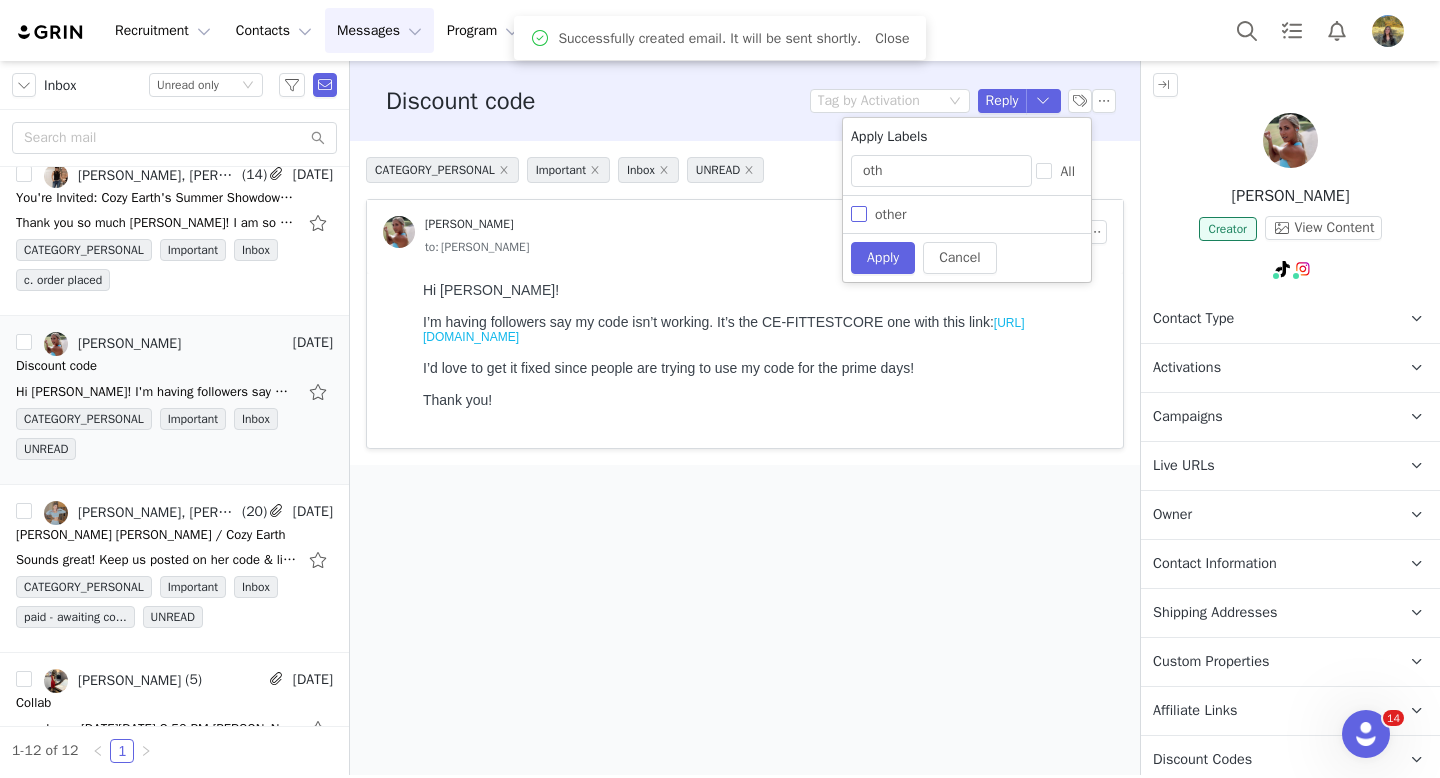 click on "other" at bounding box center (859, 214) 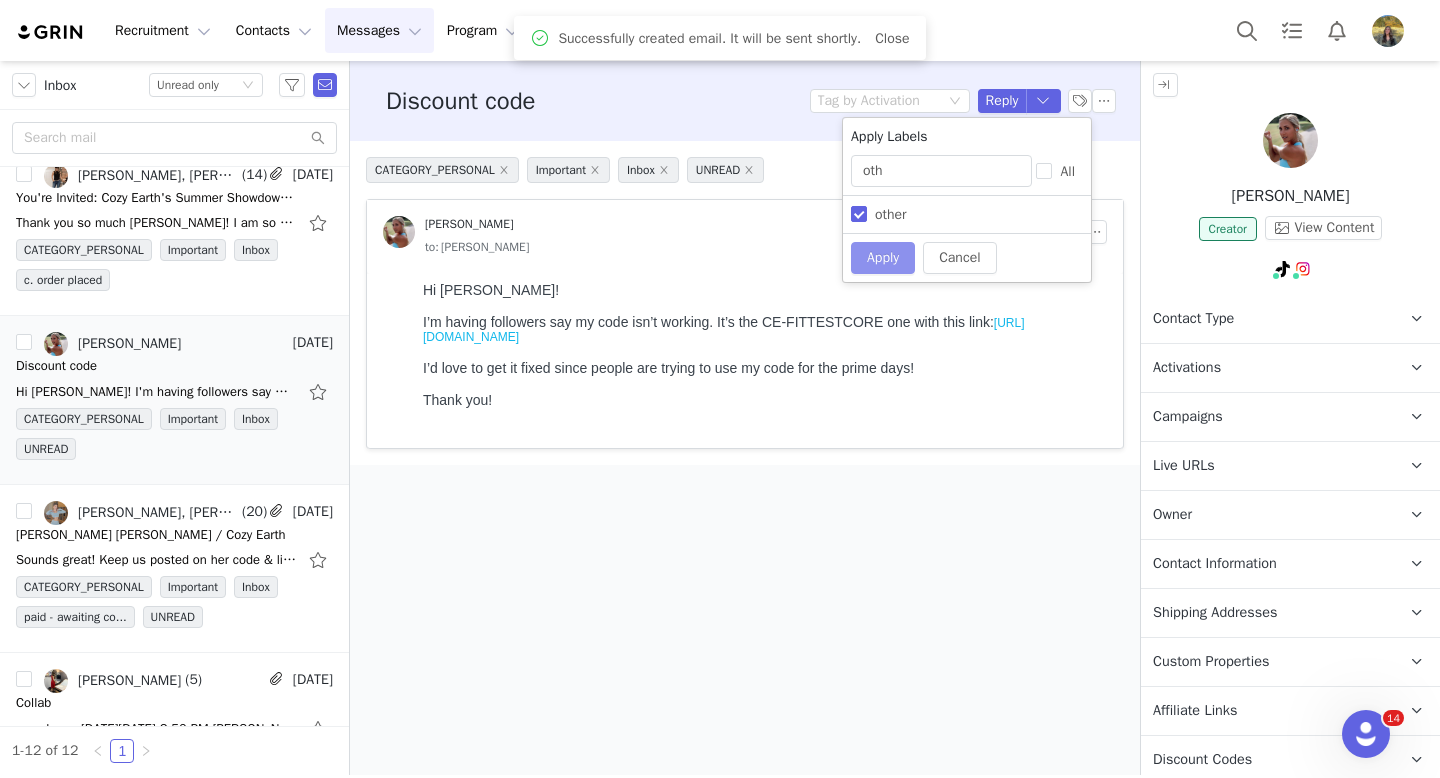 click on "Apply" at bounding box center [883, 258] 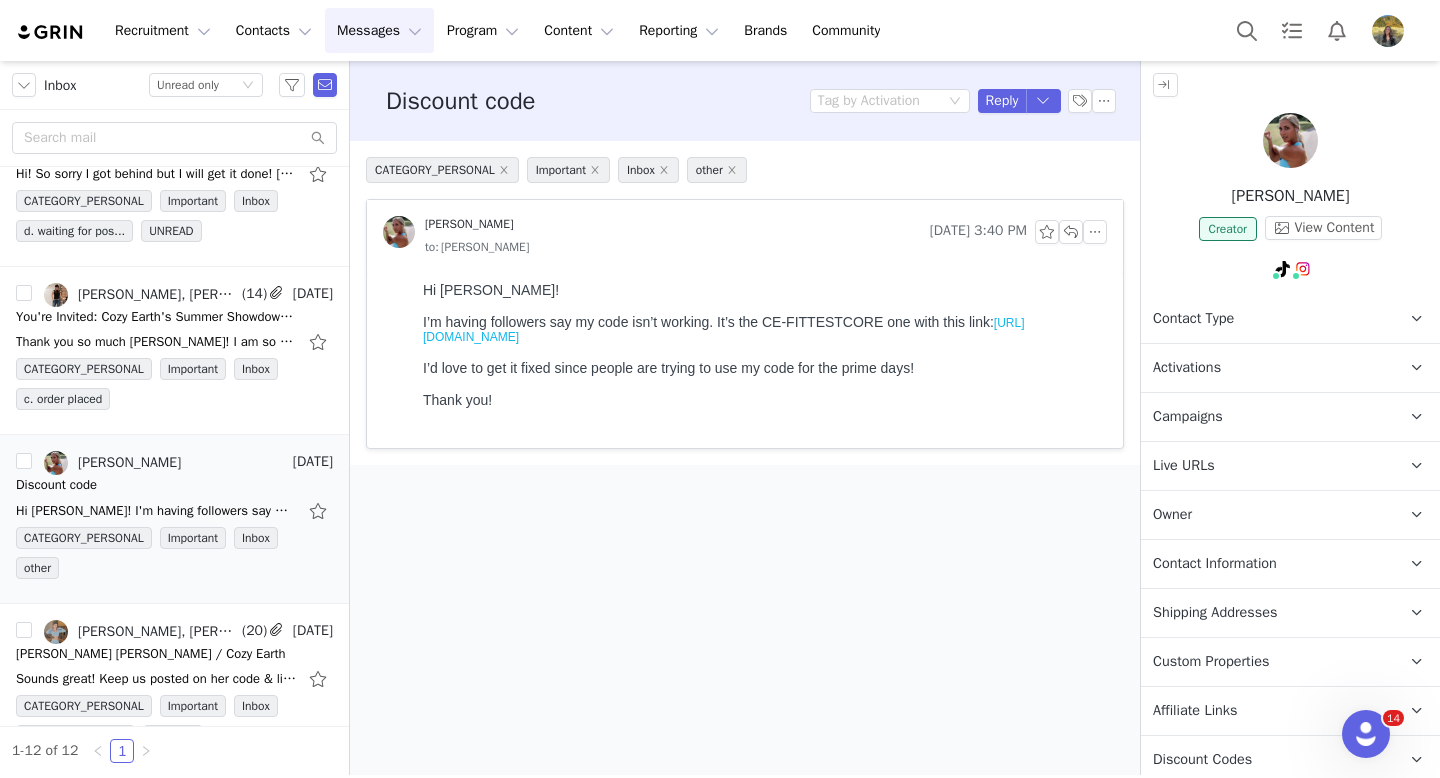 scroll, scrollTop: 0, scrollLeft: 0, axis: both 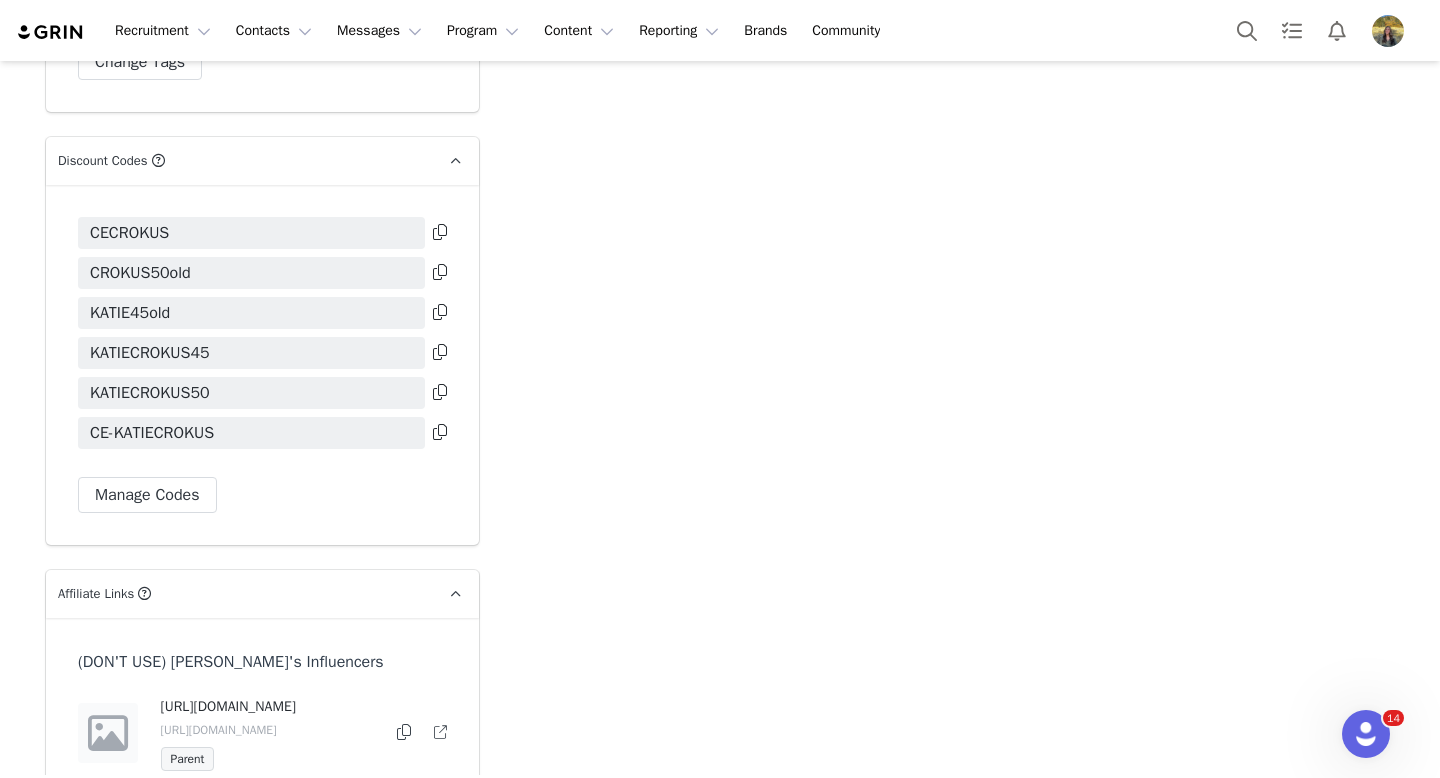 click at bounding box center (440, 432) 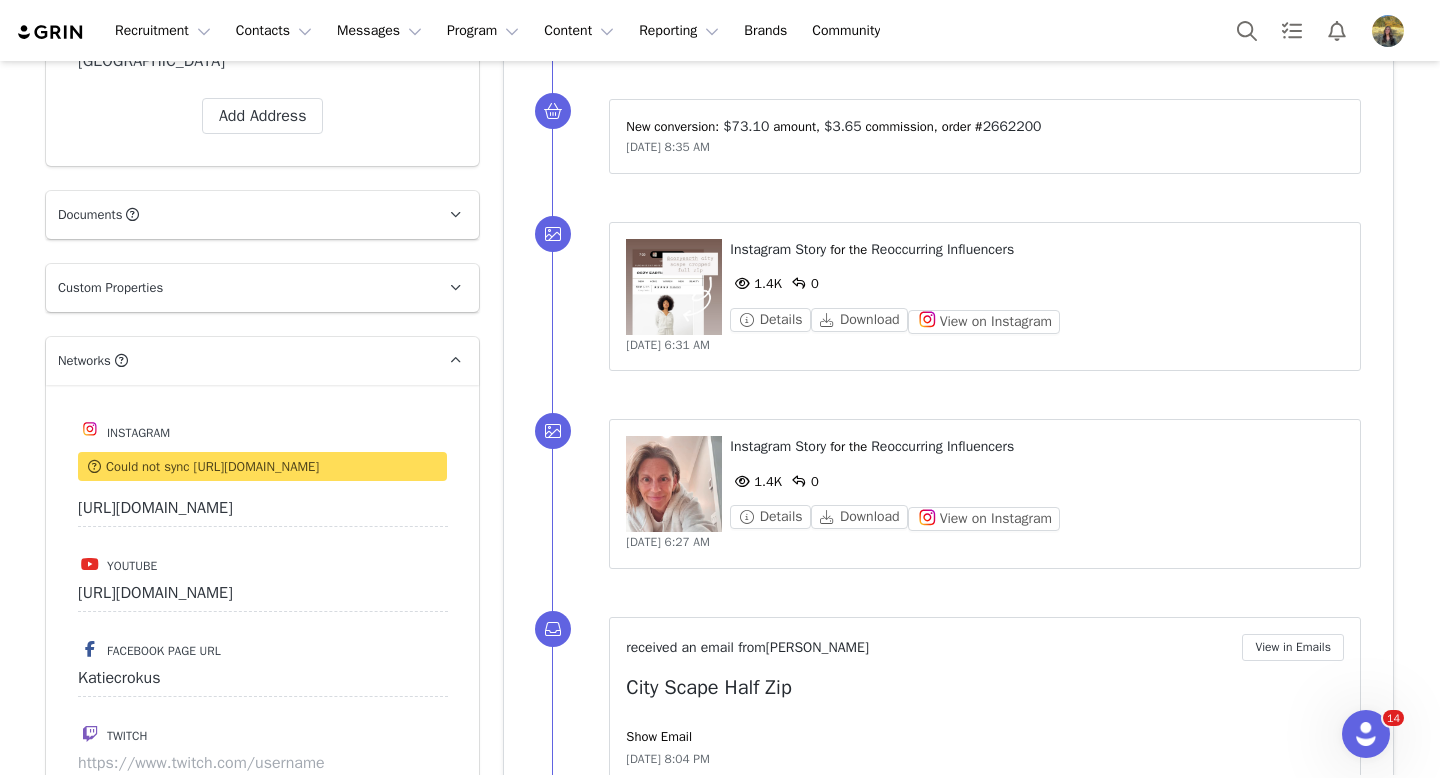scroll, scrollTop: 1772, scrollLeft: 0, axis: vertical 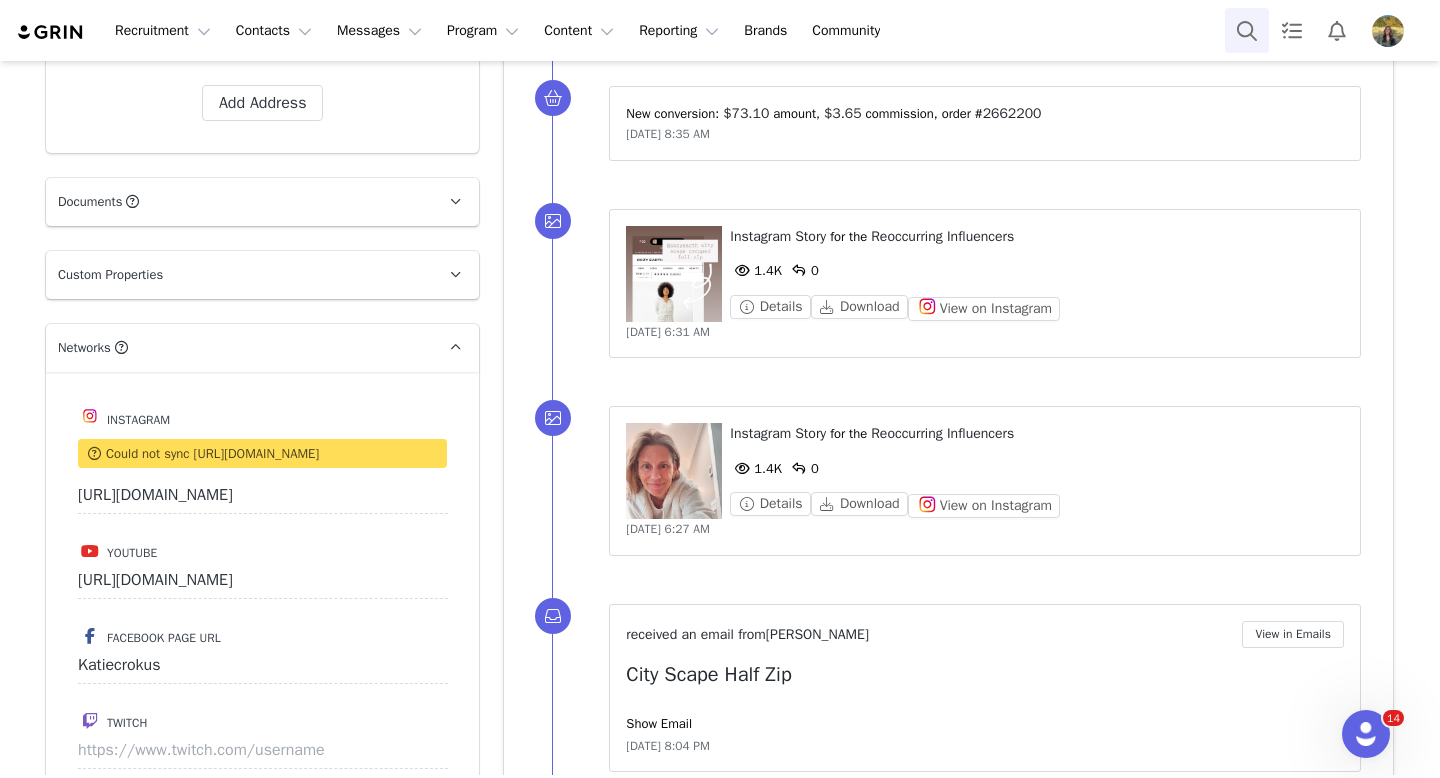 click at bounding box center (1247, 30) 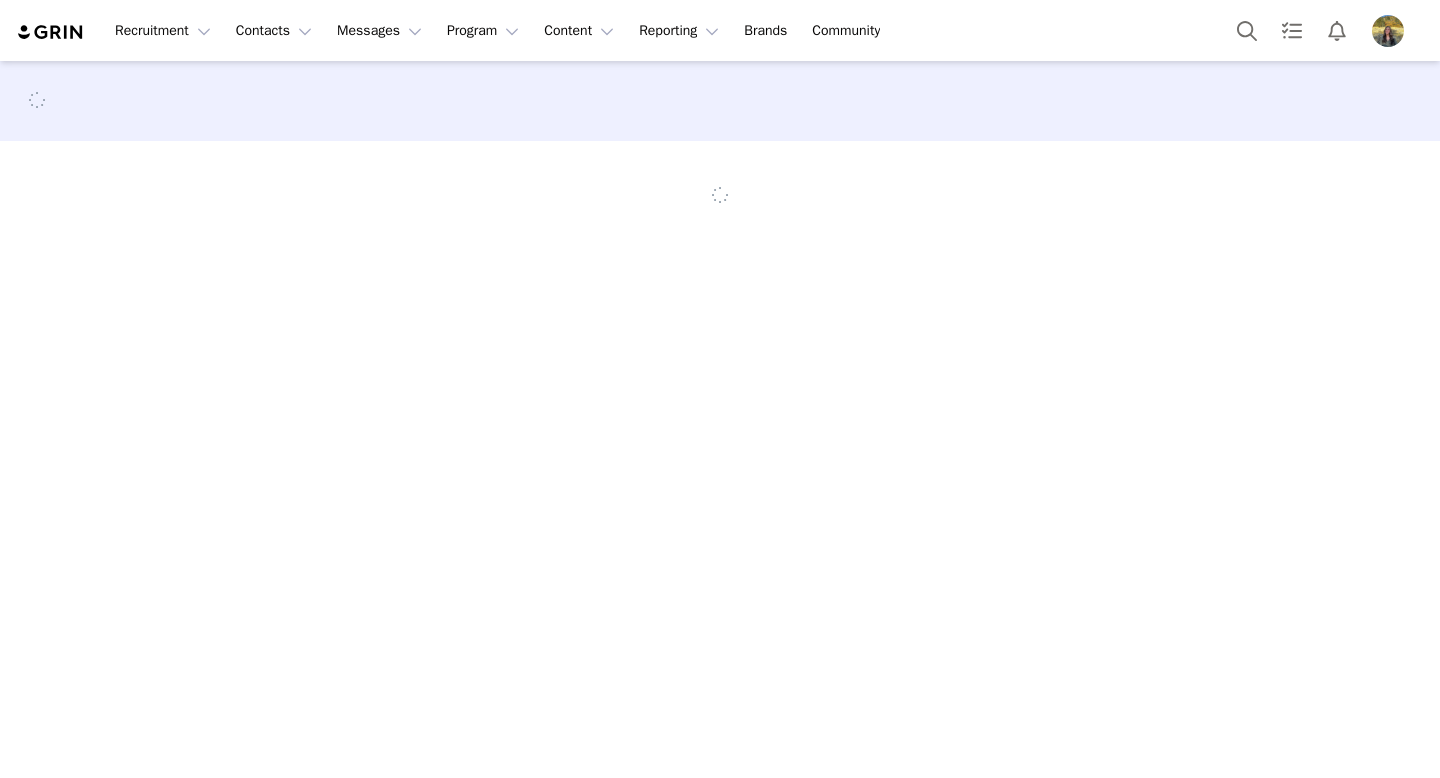 scroll, scrollTop: 0, scrollLeft: 0, axis: both 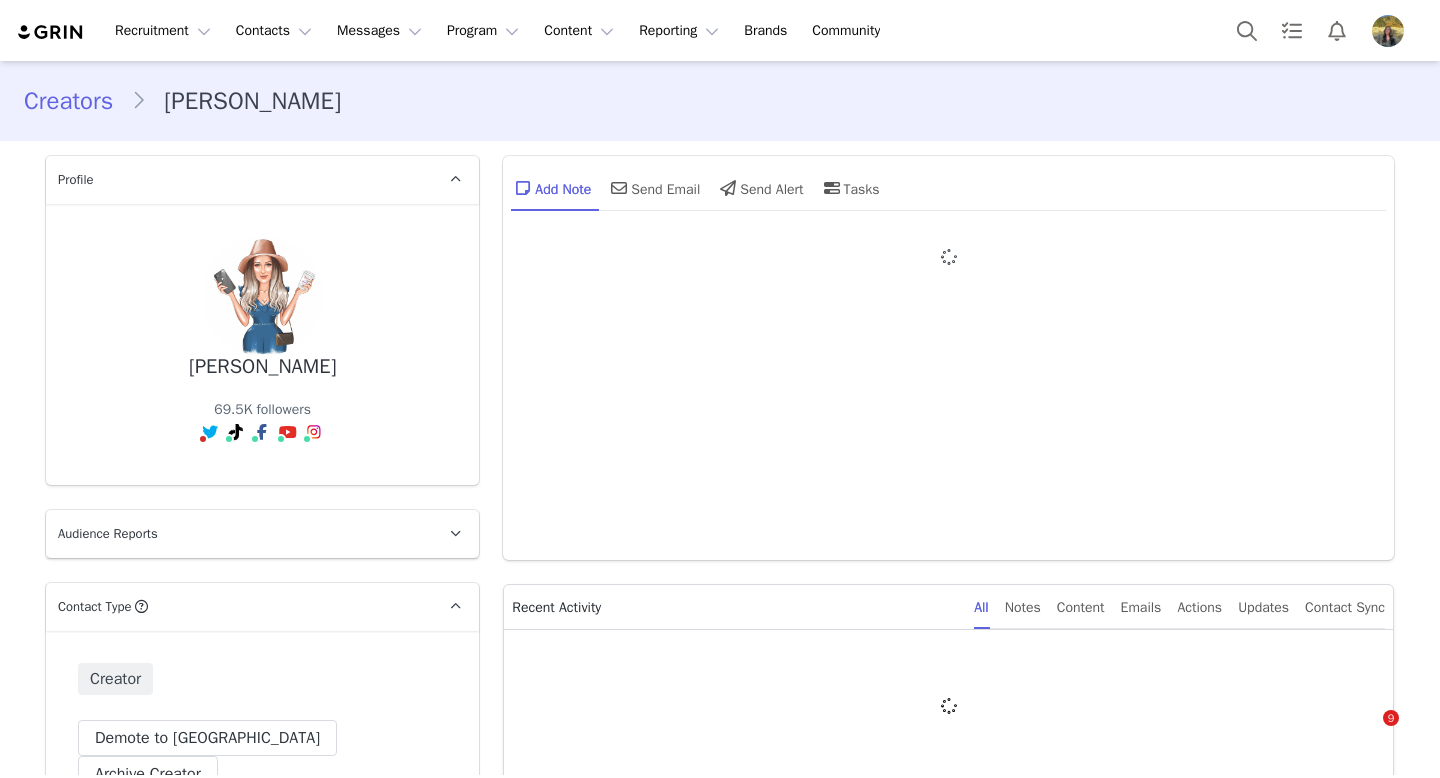 type on "+1 ([GEOGRAPHIC_DATA])" 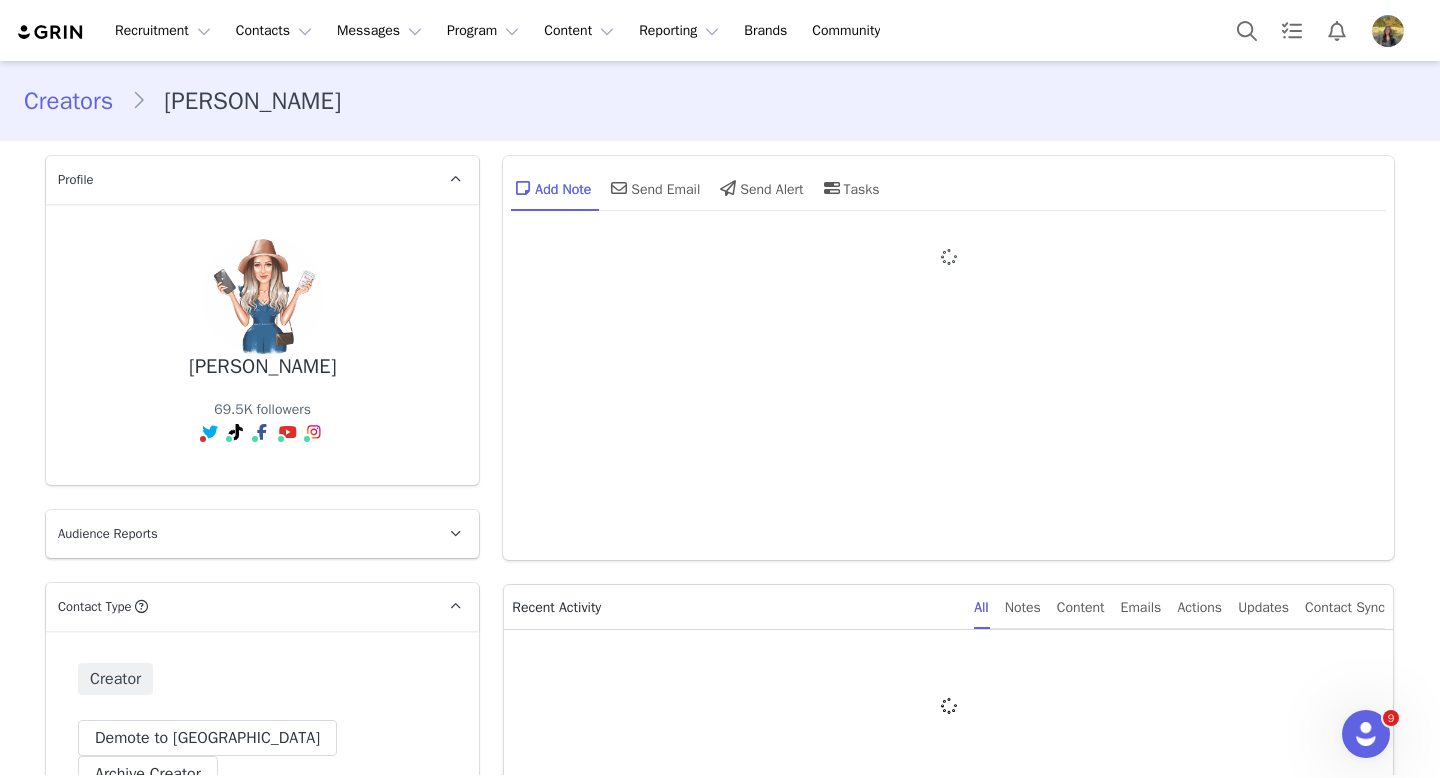 scroll, scrollTop: 0, scrollLeft: 0, axis: both 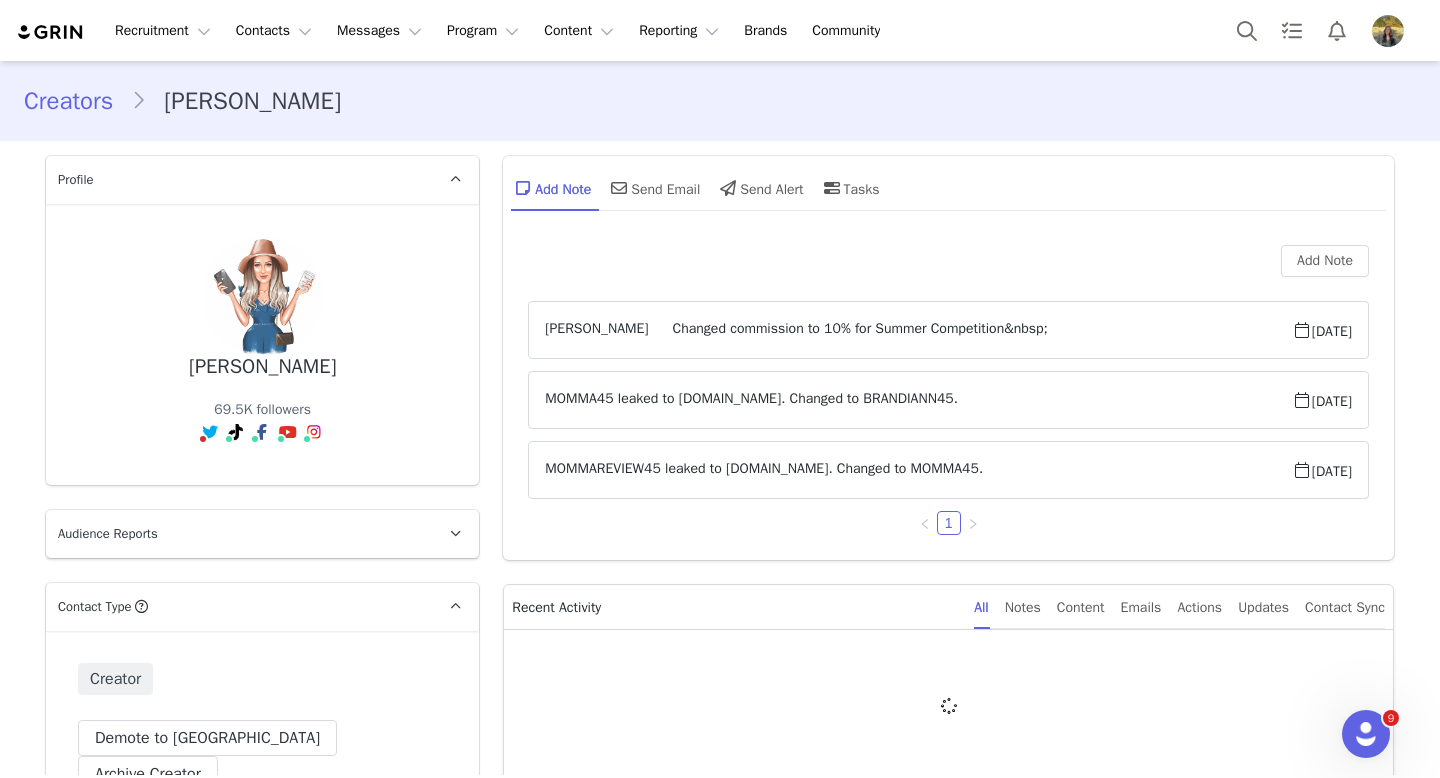 click on "[PERSON_NAME]      69.5K followers" at bounding box center [262, 344] 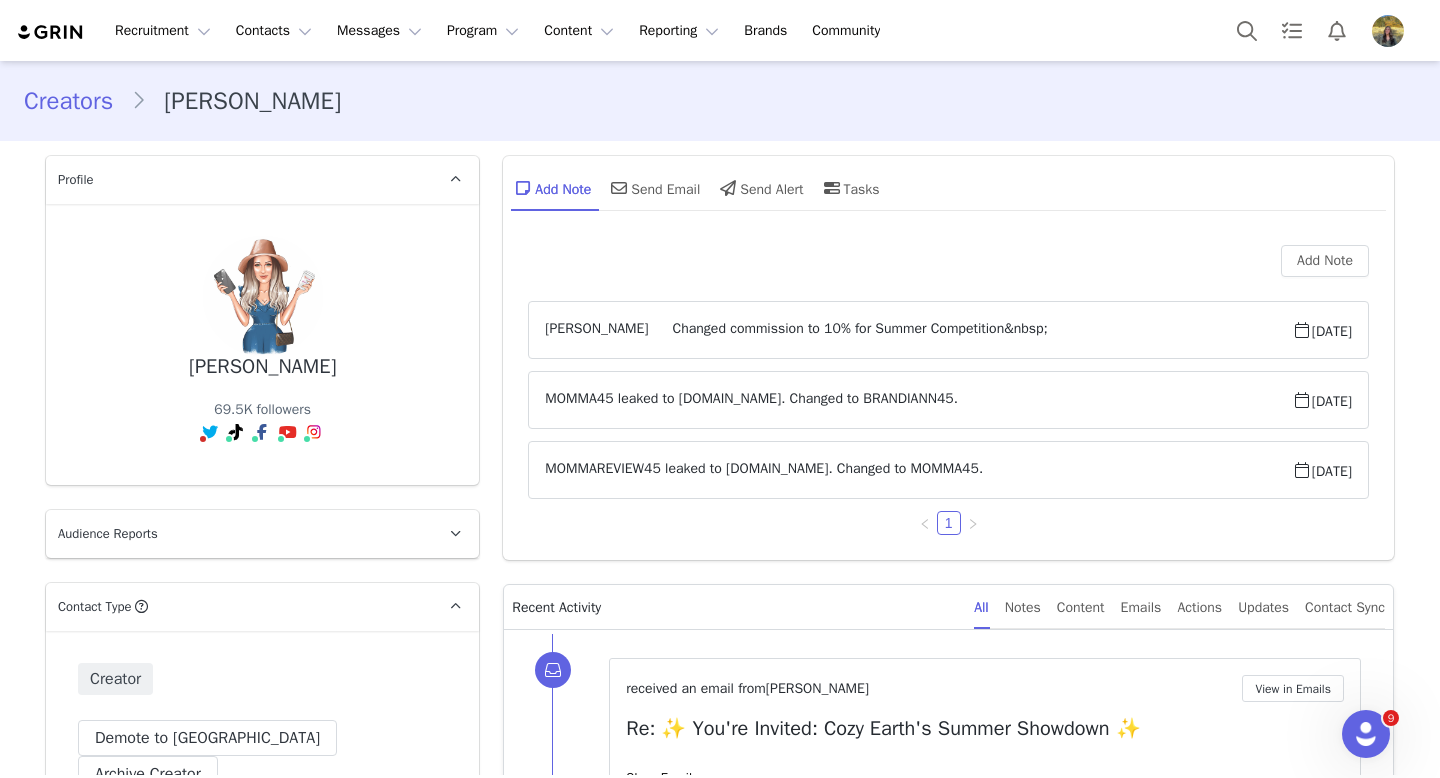 click on "Brandiann Garfold" at bounding box center [262, 367] 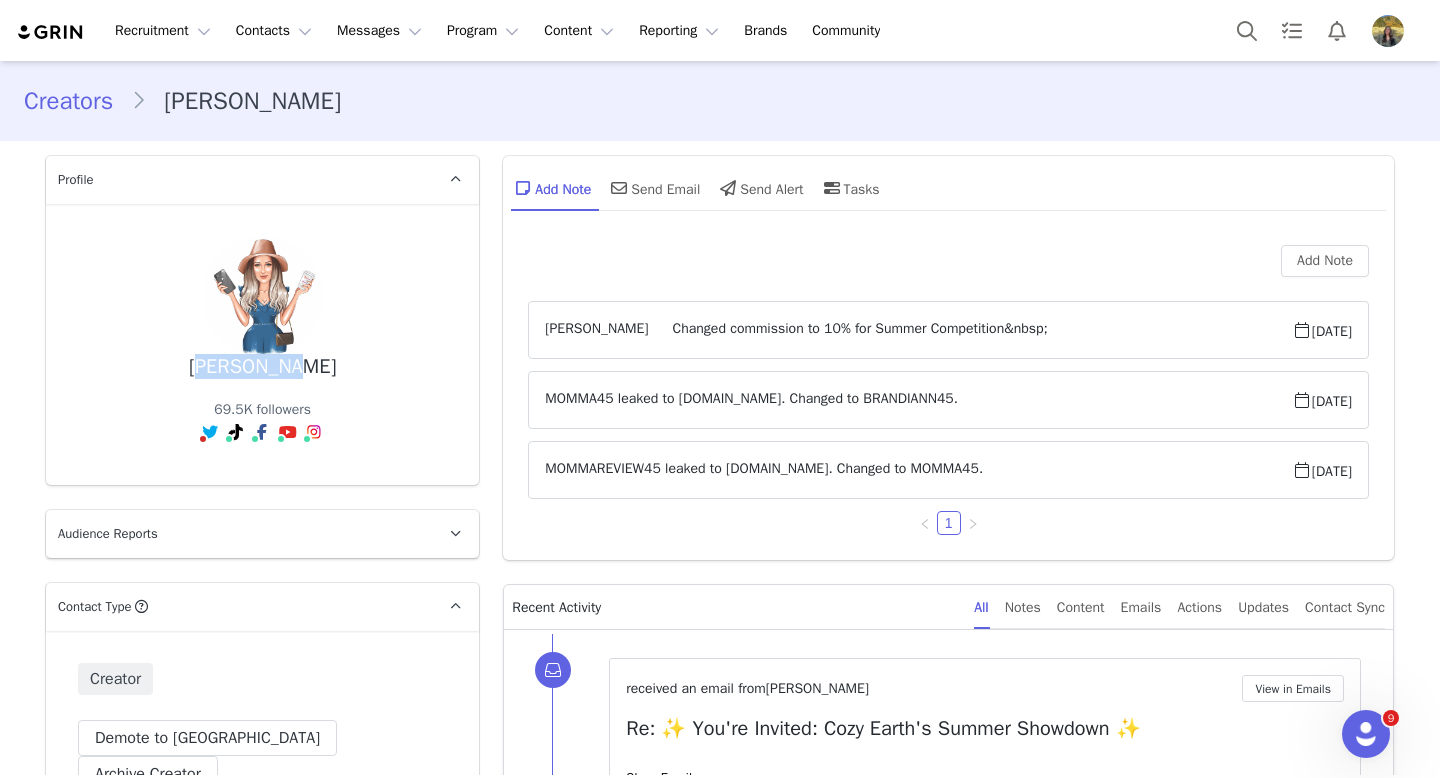 click on "Brandiann Garfold" at bounding box center (262, 367) 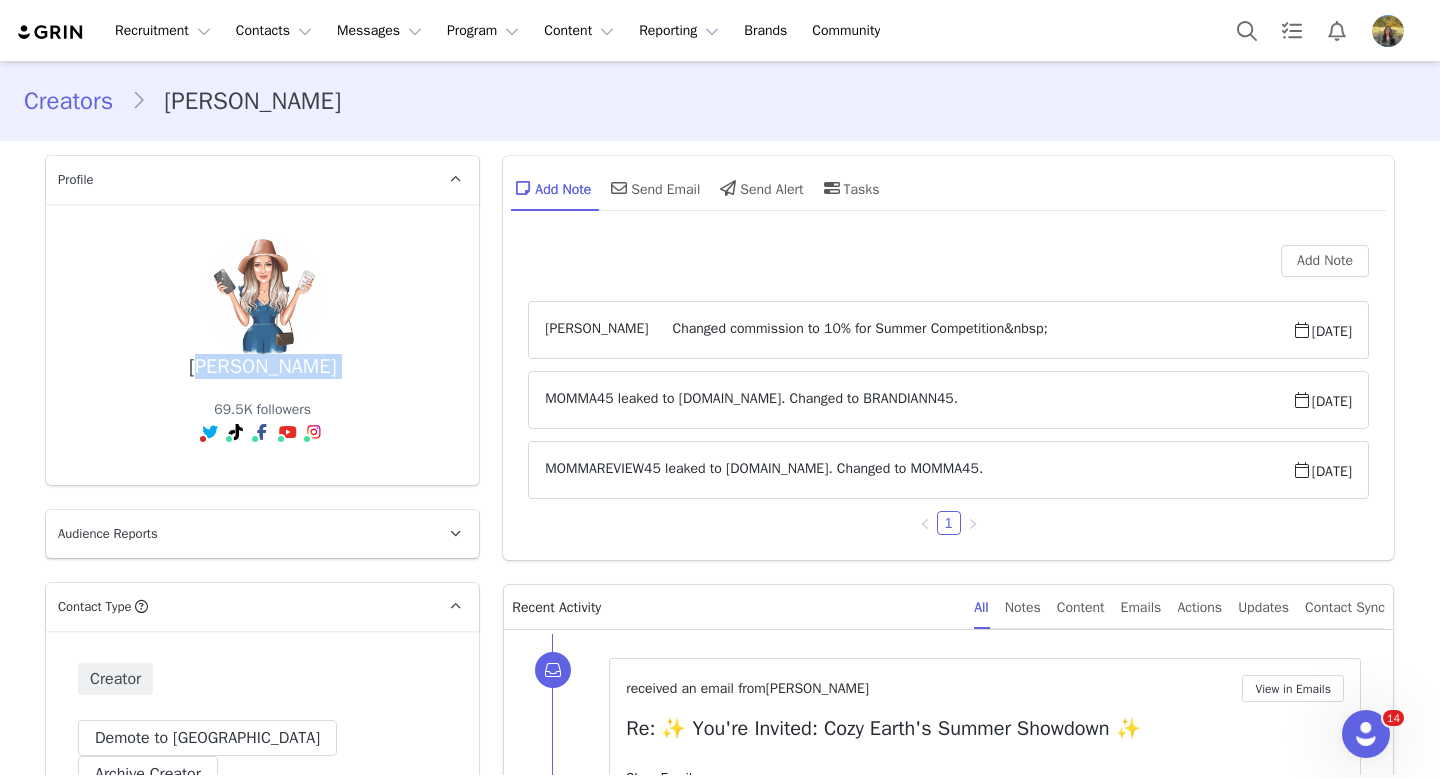 click on "Brandiann Garfold" at bounding box center [262, 367] 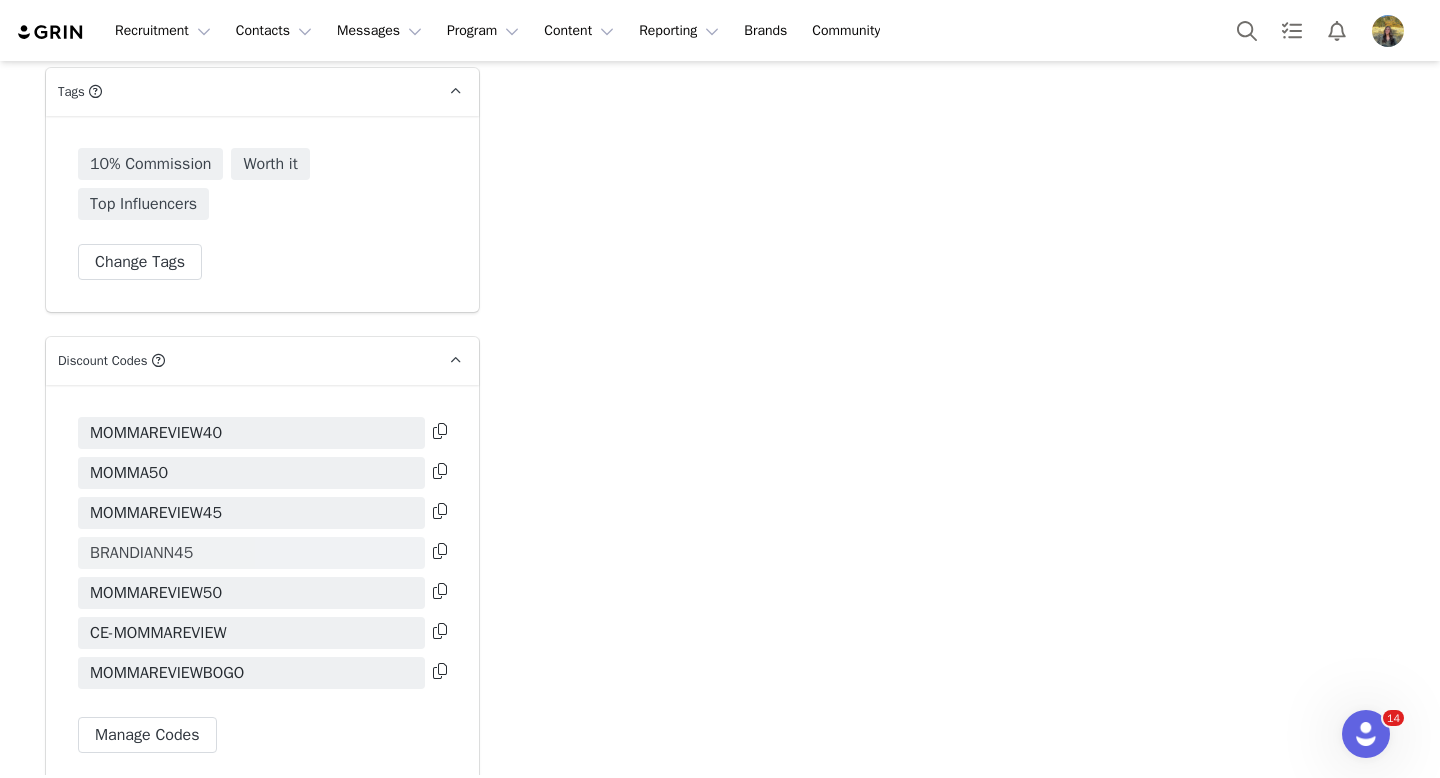 scroll, scrollTop: 4229, scrollLeft: 0, axis: vertical 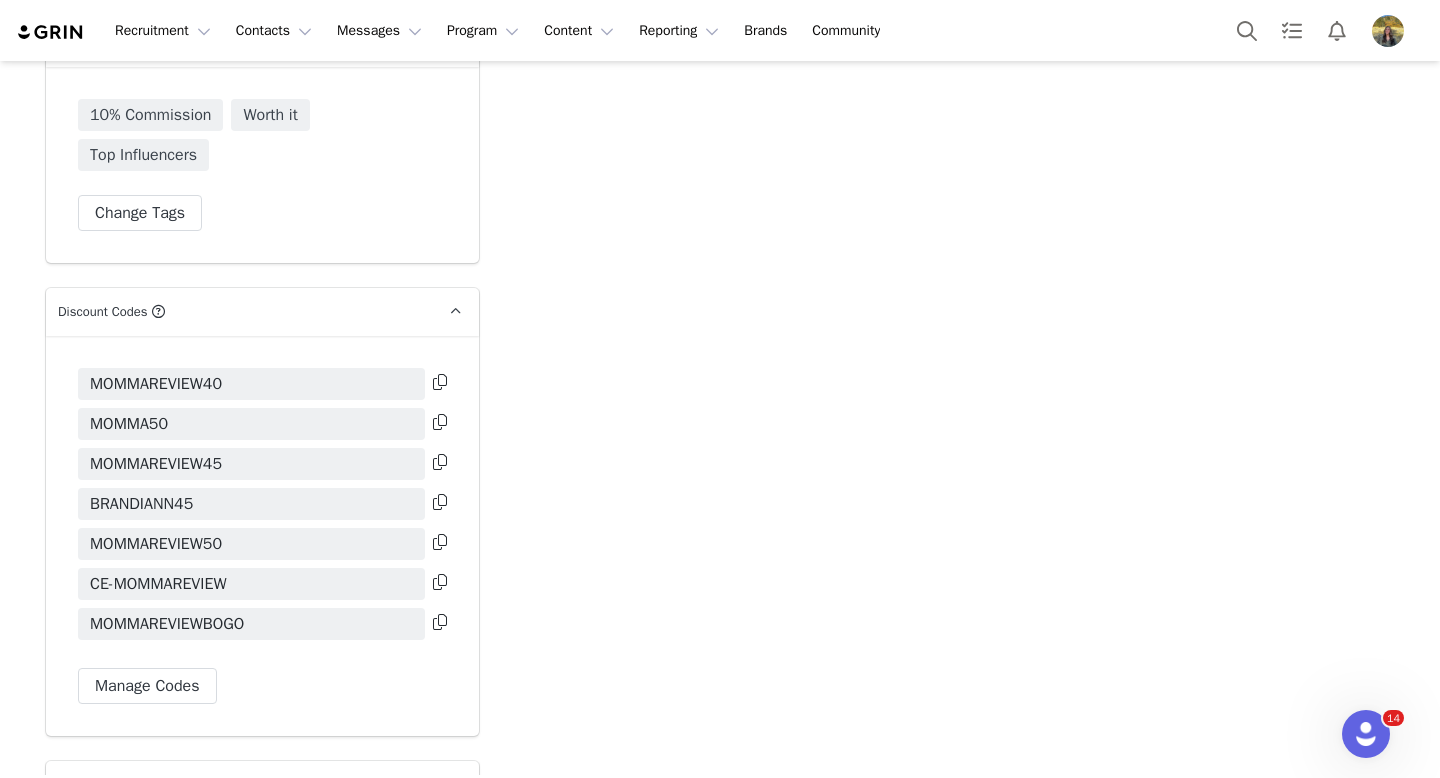 click at bounding box center [440, 582] 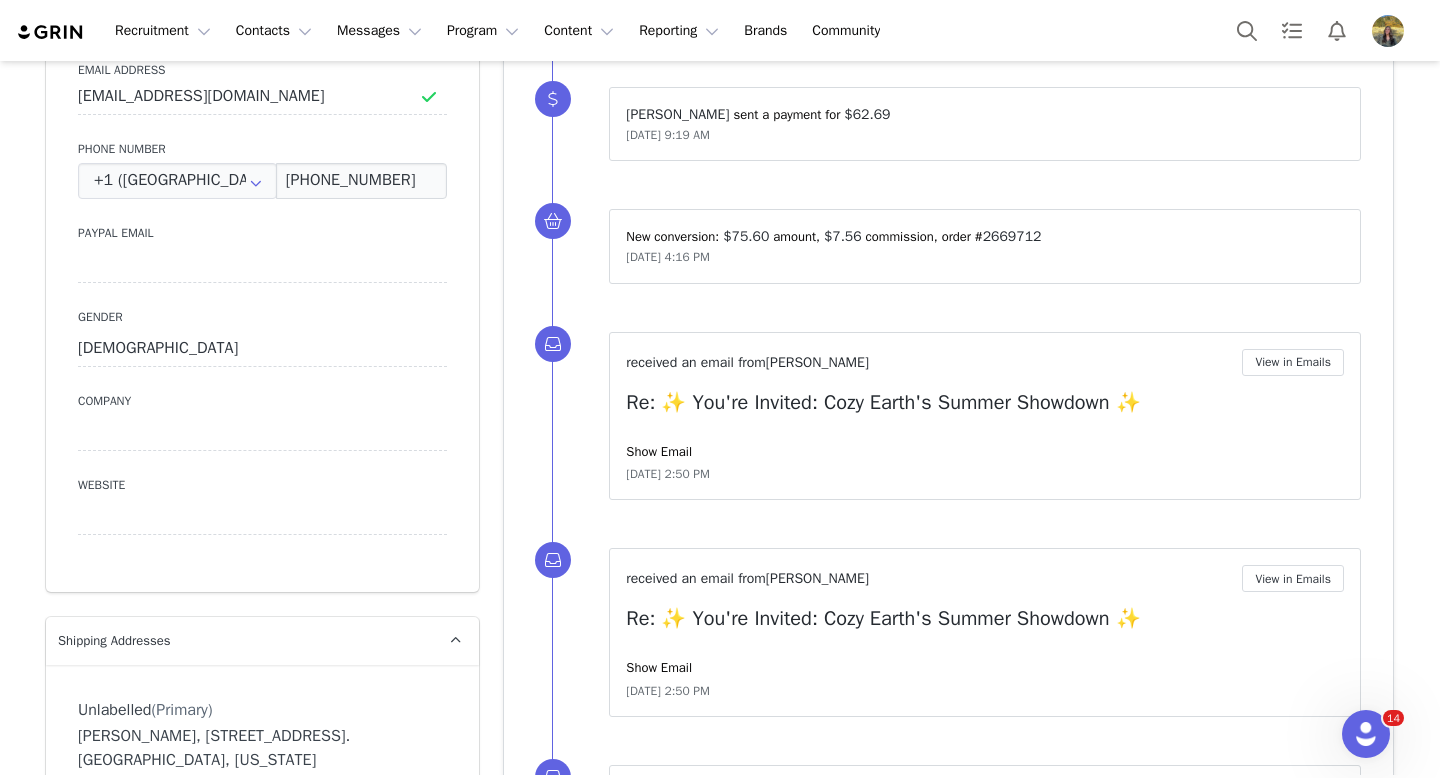 scroll, scrollTop: 0, scrollLeft: 0, axis: both 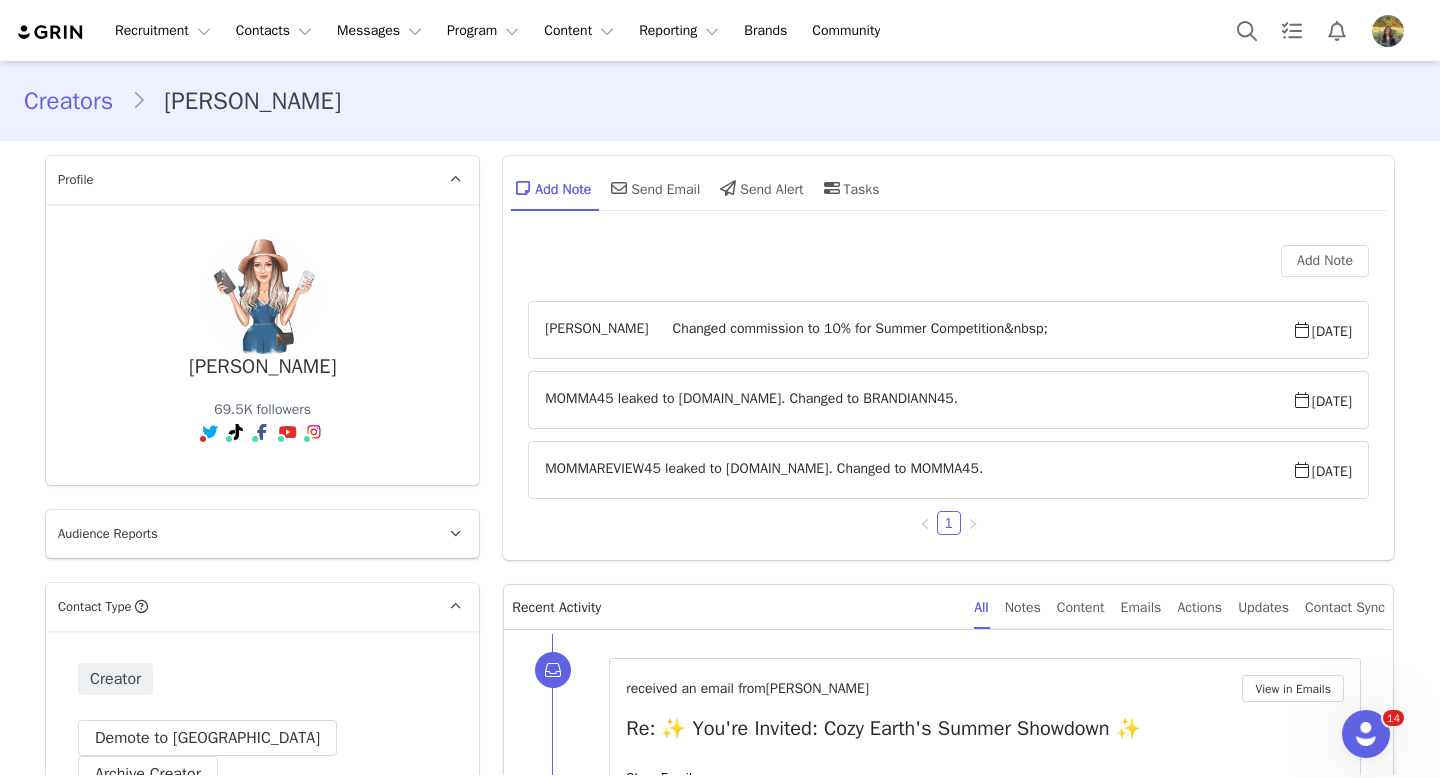 click on "Brandiann Garfold      69.5K followers  Facebook  (   @MommaReview   )   — Standard  Connected" at bounding box center (262, 344) 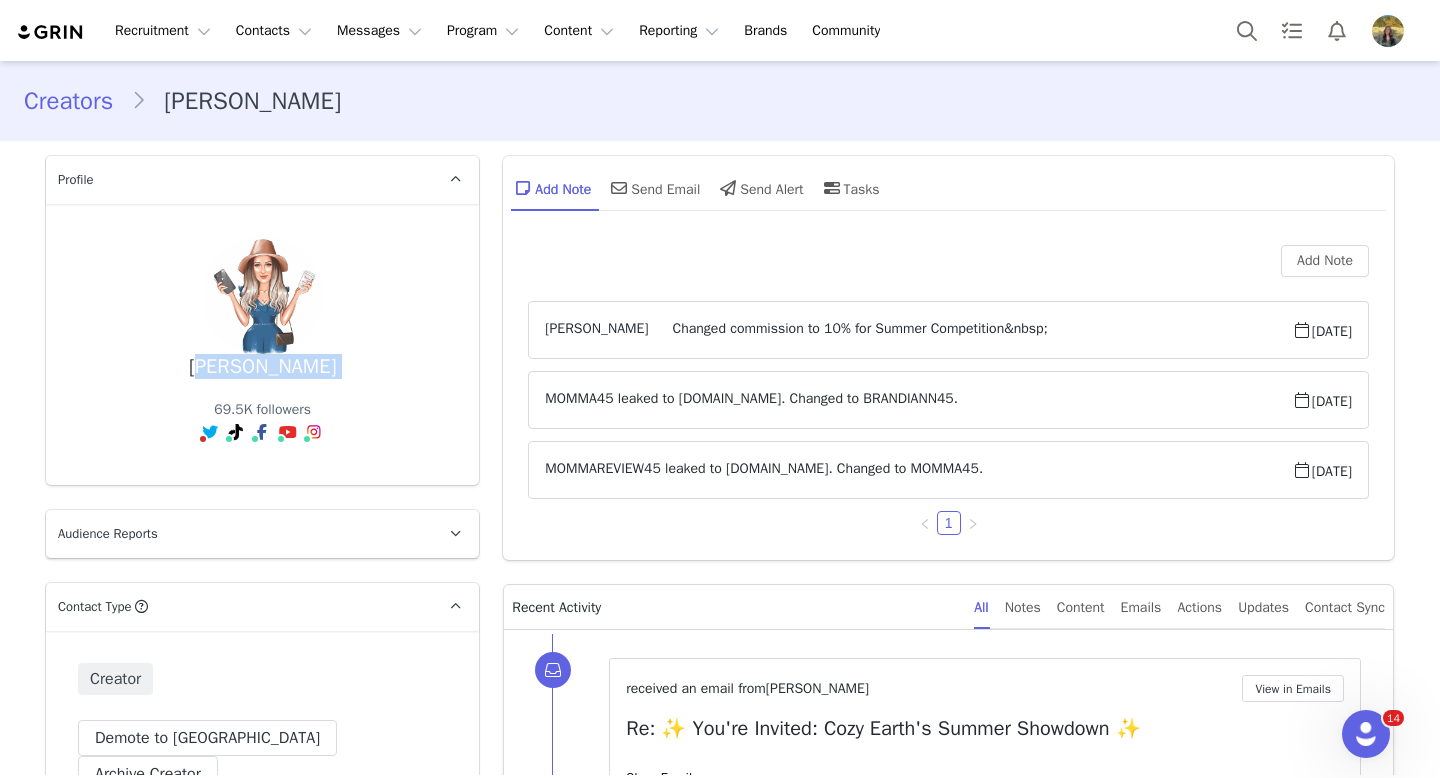 click on "Brandiann Garfold      69.5K followers  Facebook  (   @MommaReview   )   — Standard  Connected" at bounding box center [262, 344] 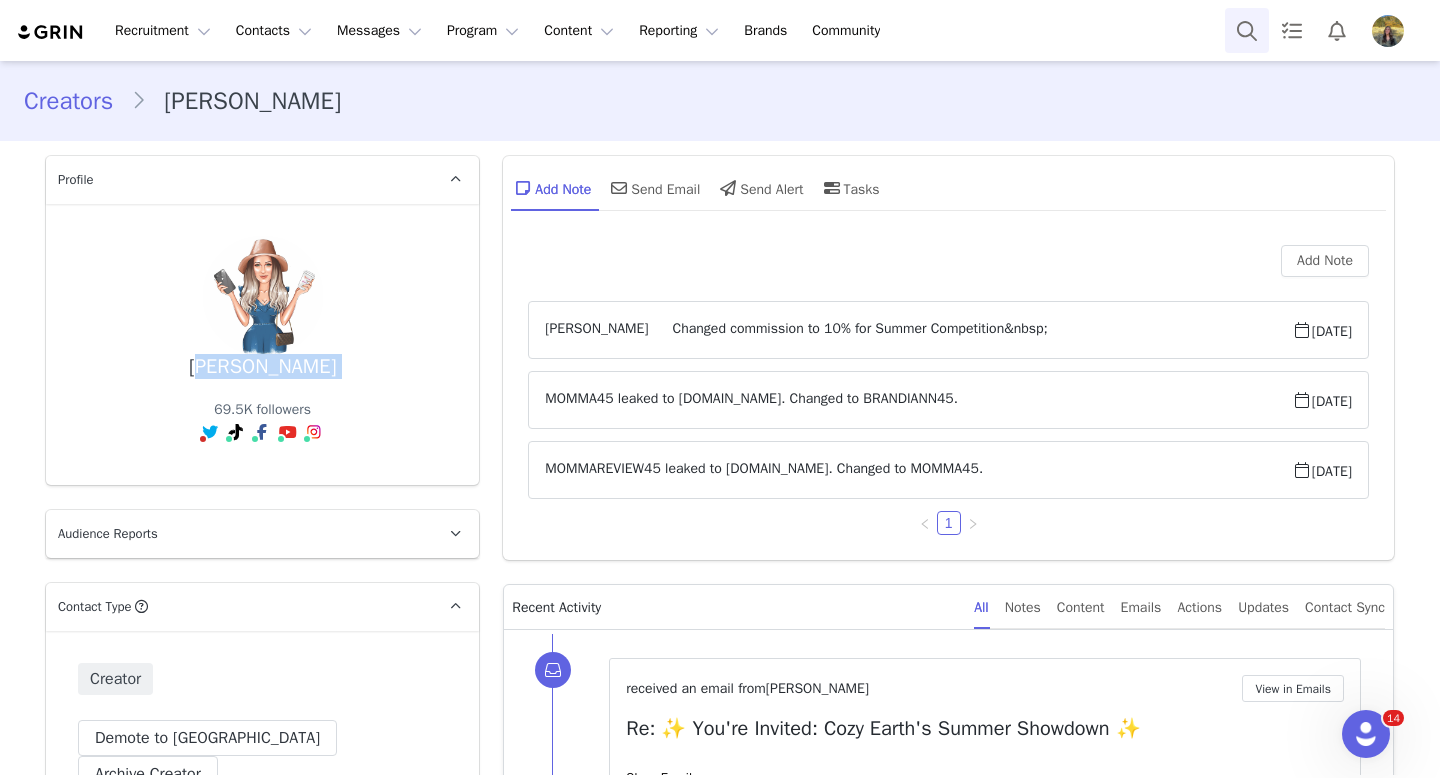 click at bounding box center [1247, 30] 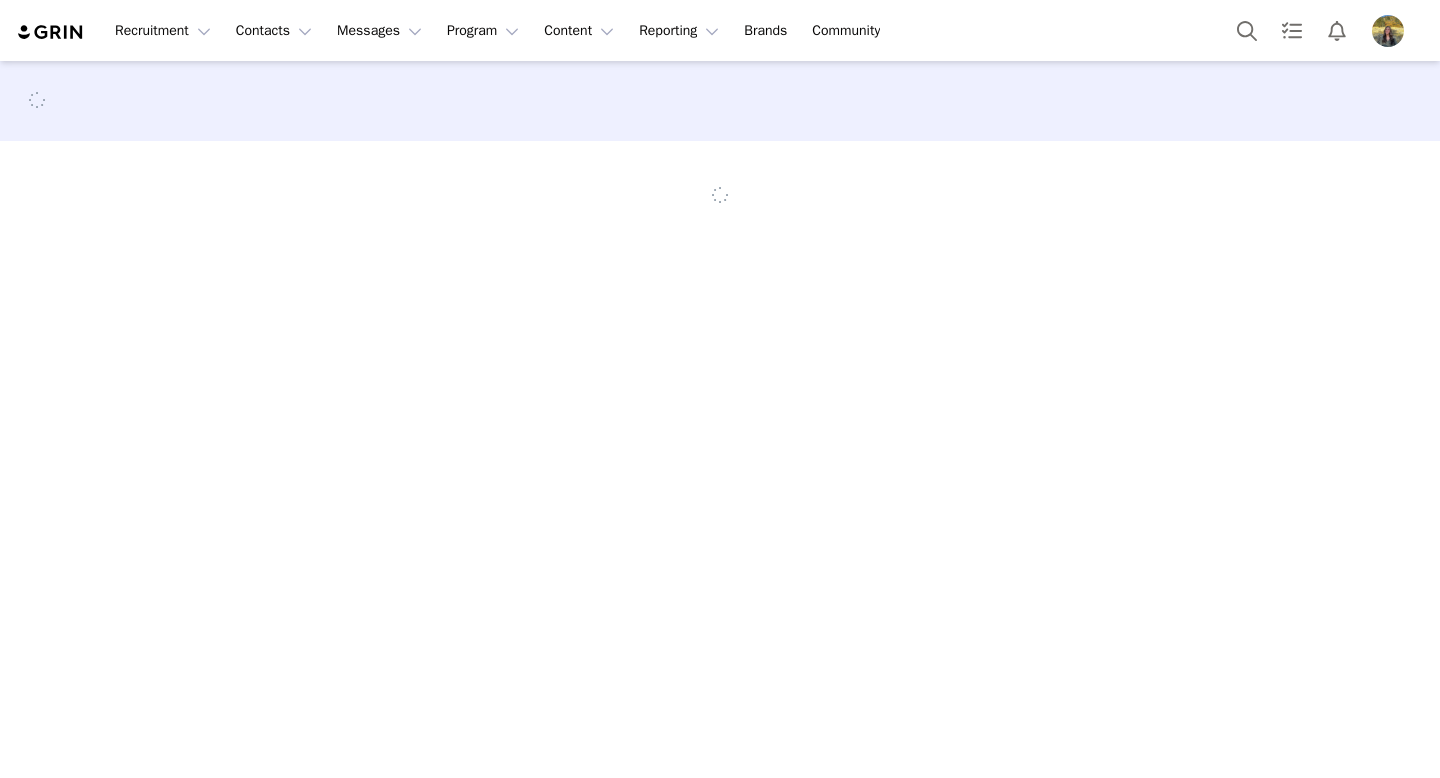 scroll, scrollTop: 0, scrollLeft: 0, axis: both 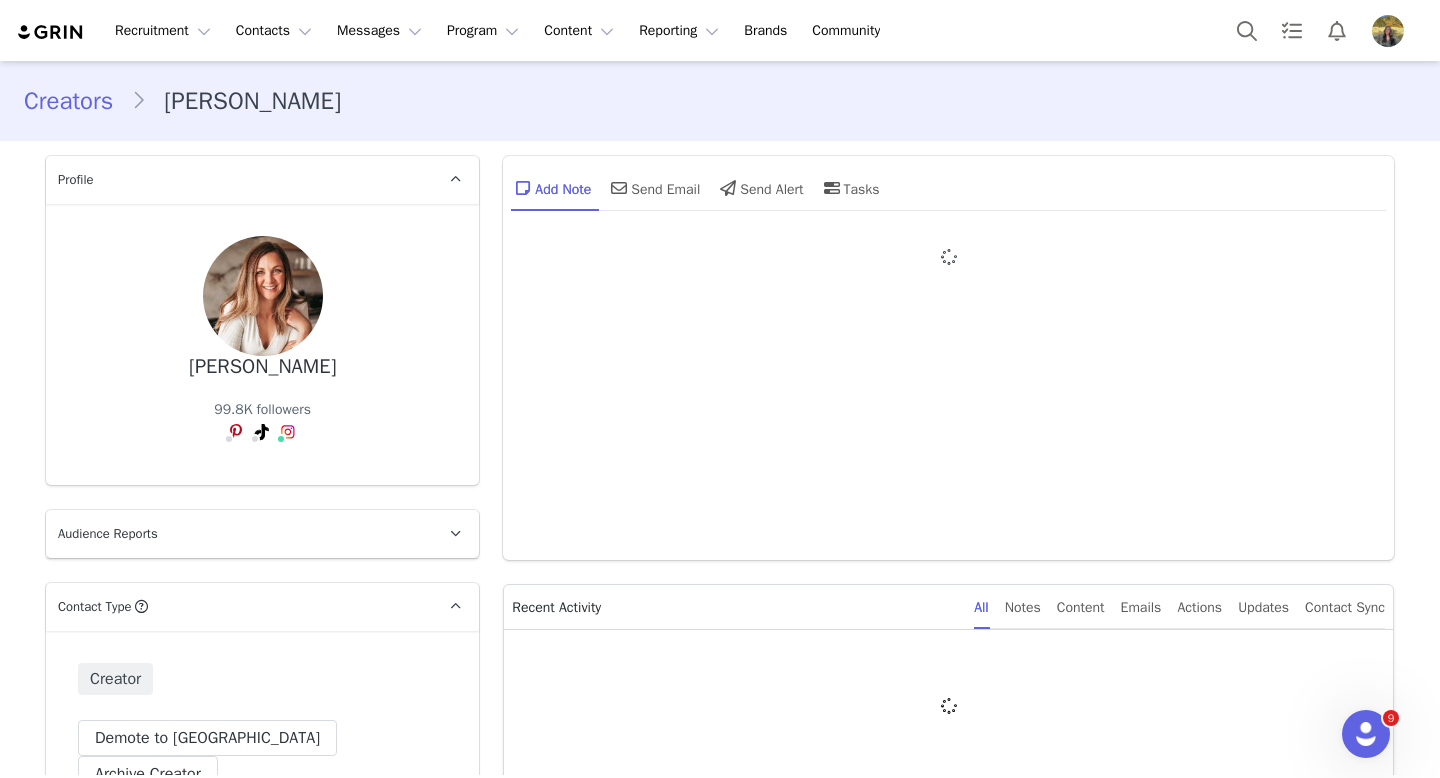type on "+1 ([GEOGRAPHIC_DATA])" 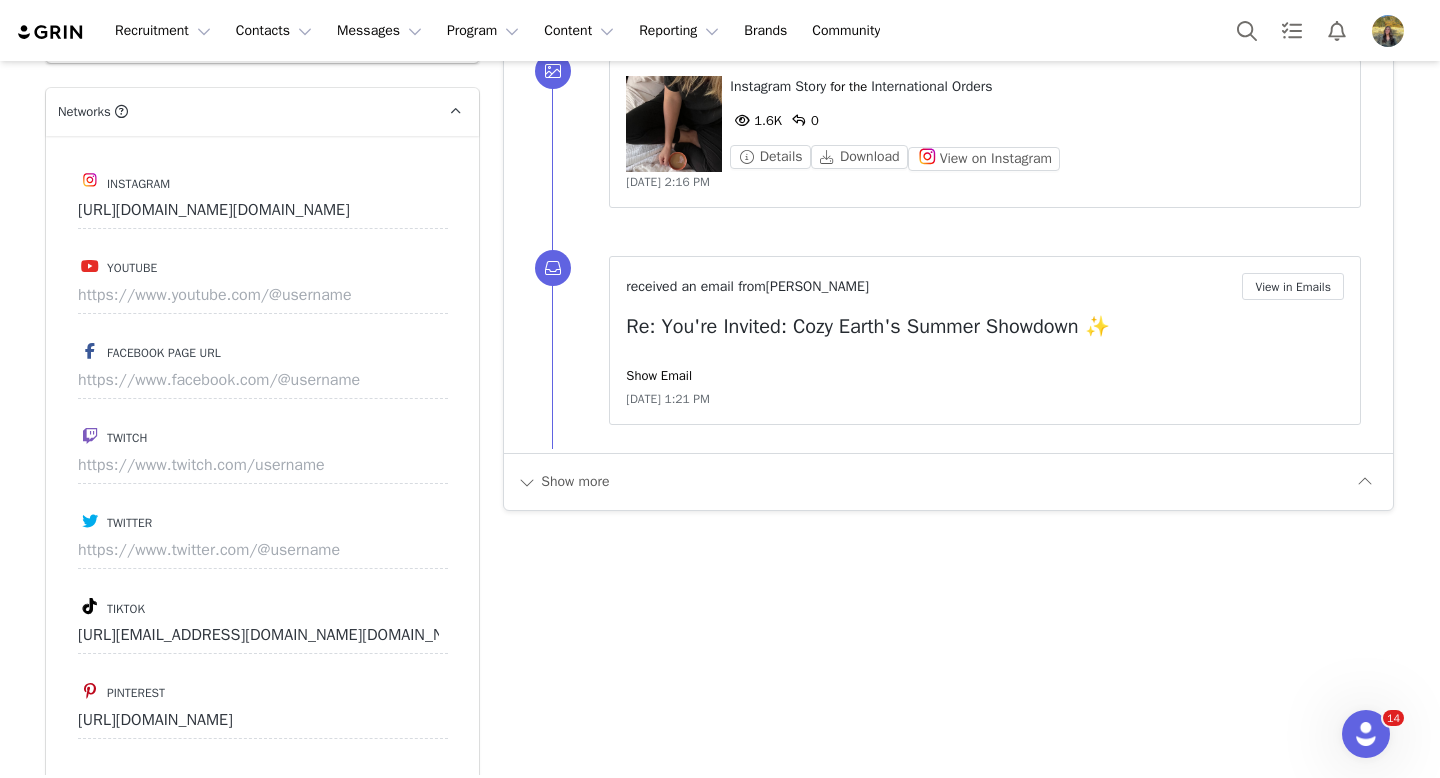 scroll, scrollTop: 2323, scrollLeft: 0, axis: vertical 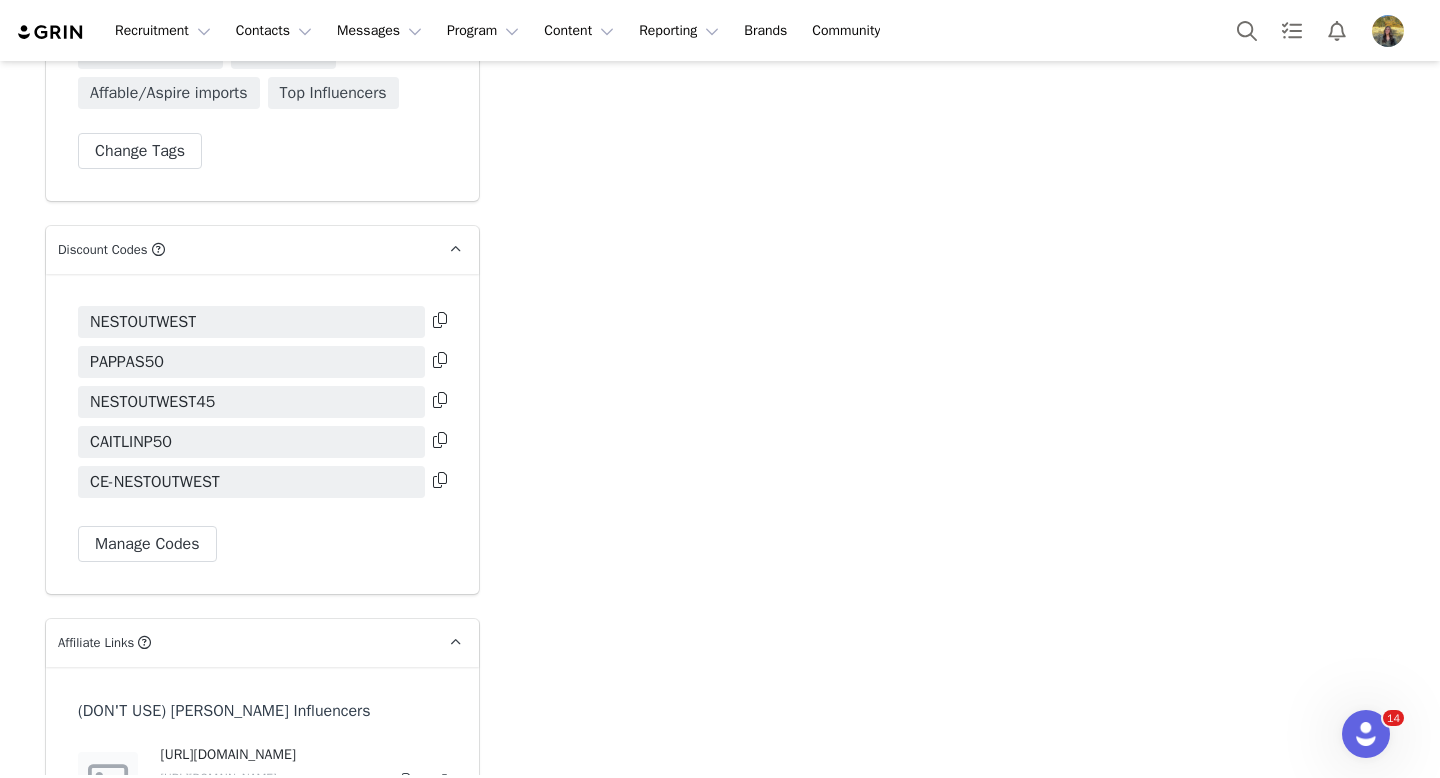 click at bounding box center [440, 480] 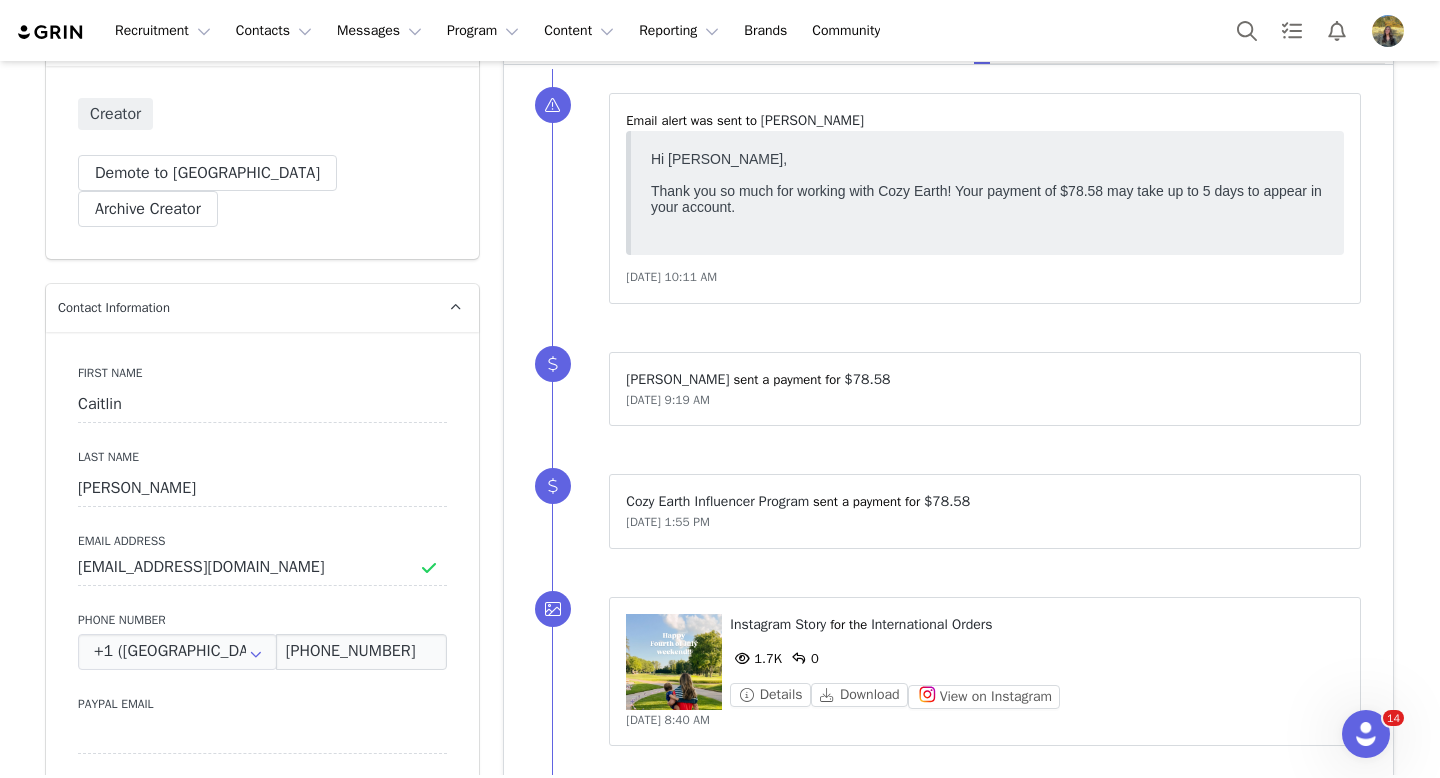 scroll, scrollTop: 69, scrollLeft: 0, axis: vertical 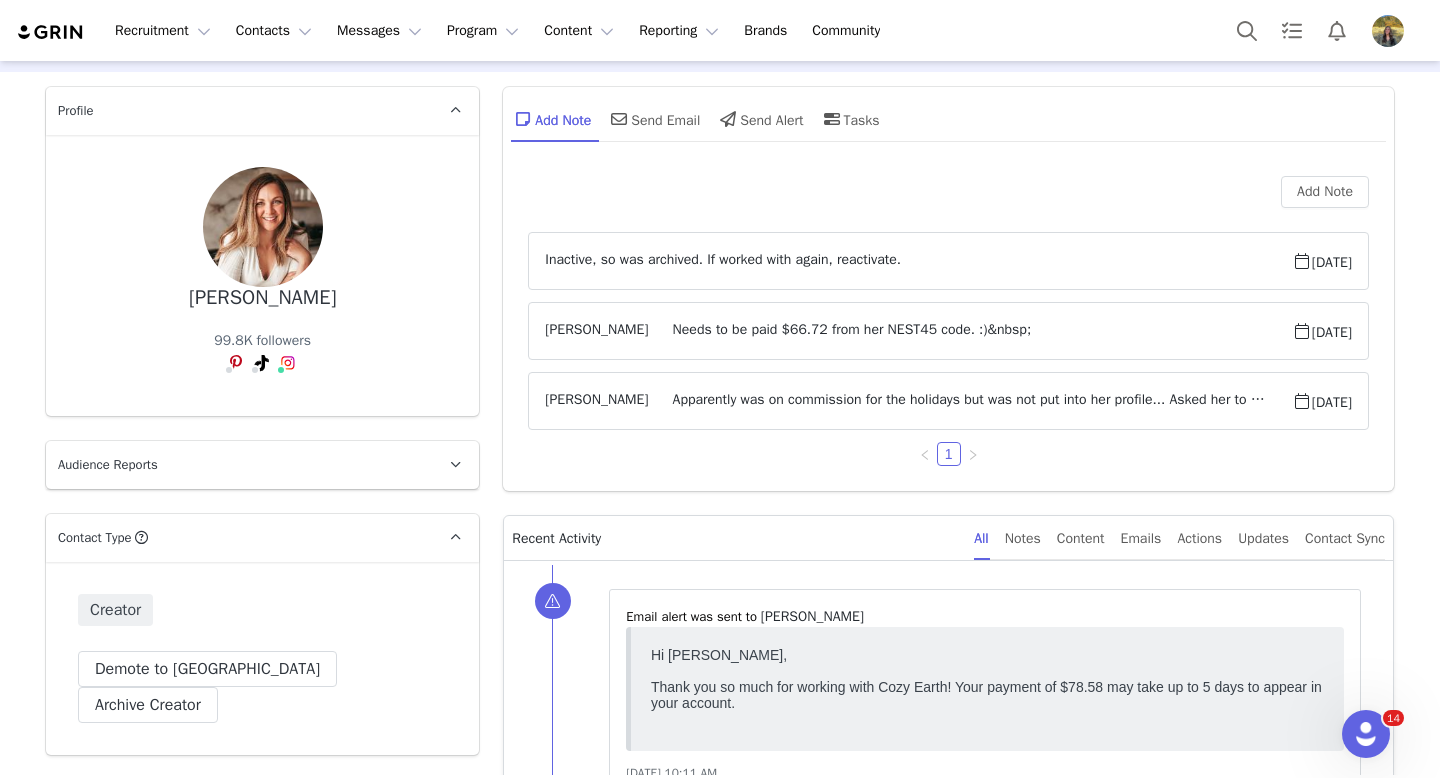 click on "[PERSON_NAME]" at bounding box center (262, 298) 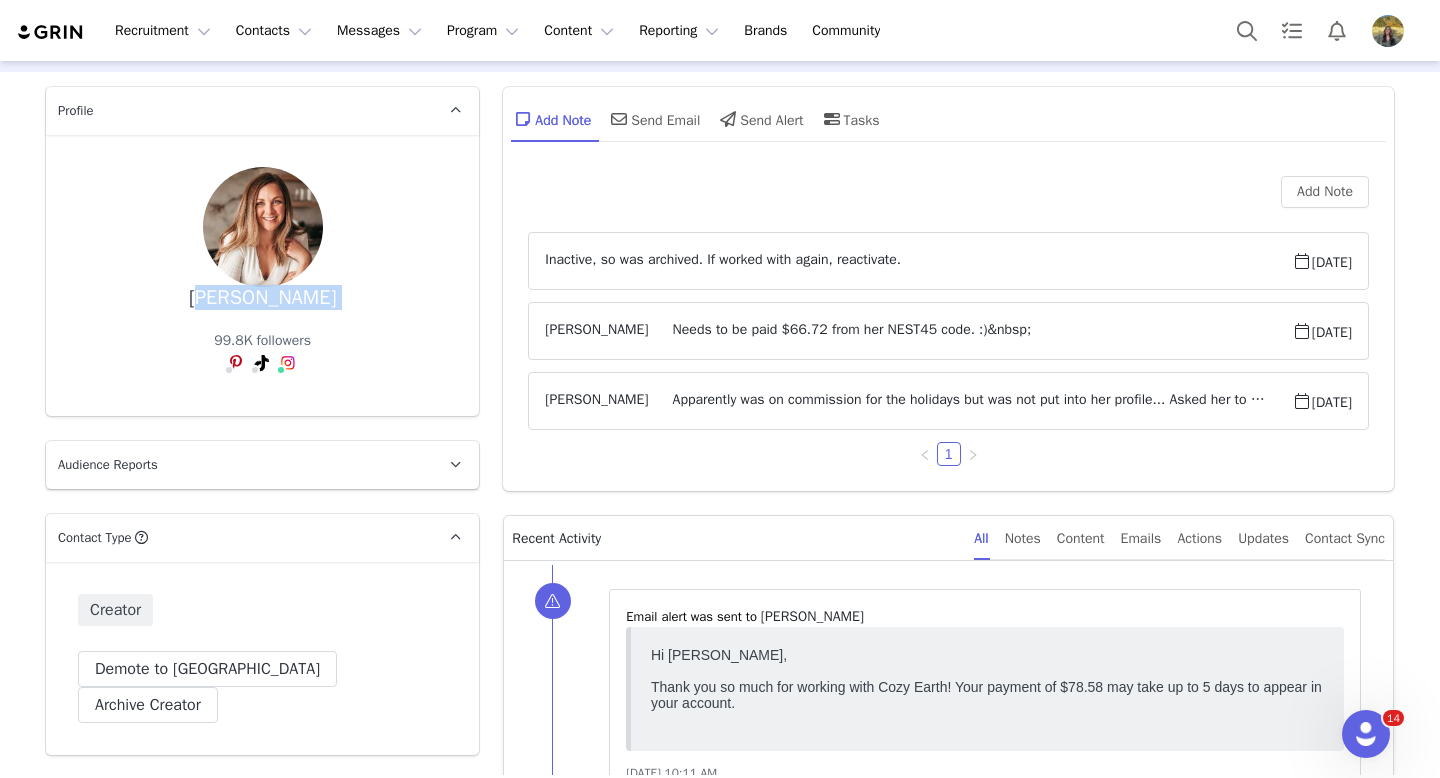 click on "[PERSON_NAME]" at bounding box center (262, 298) 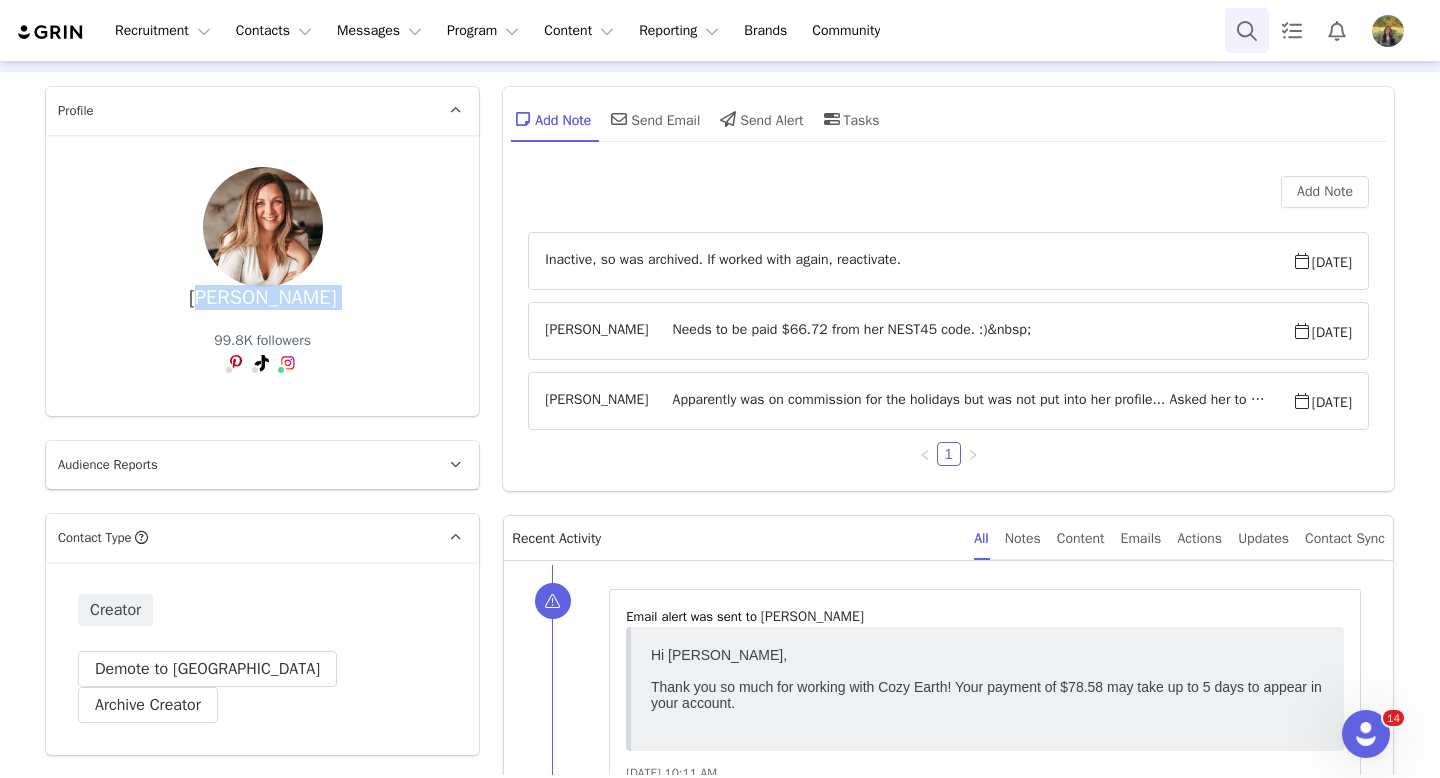click at bounding box center (1247, 30) 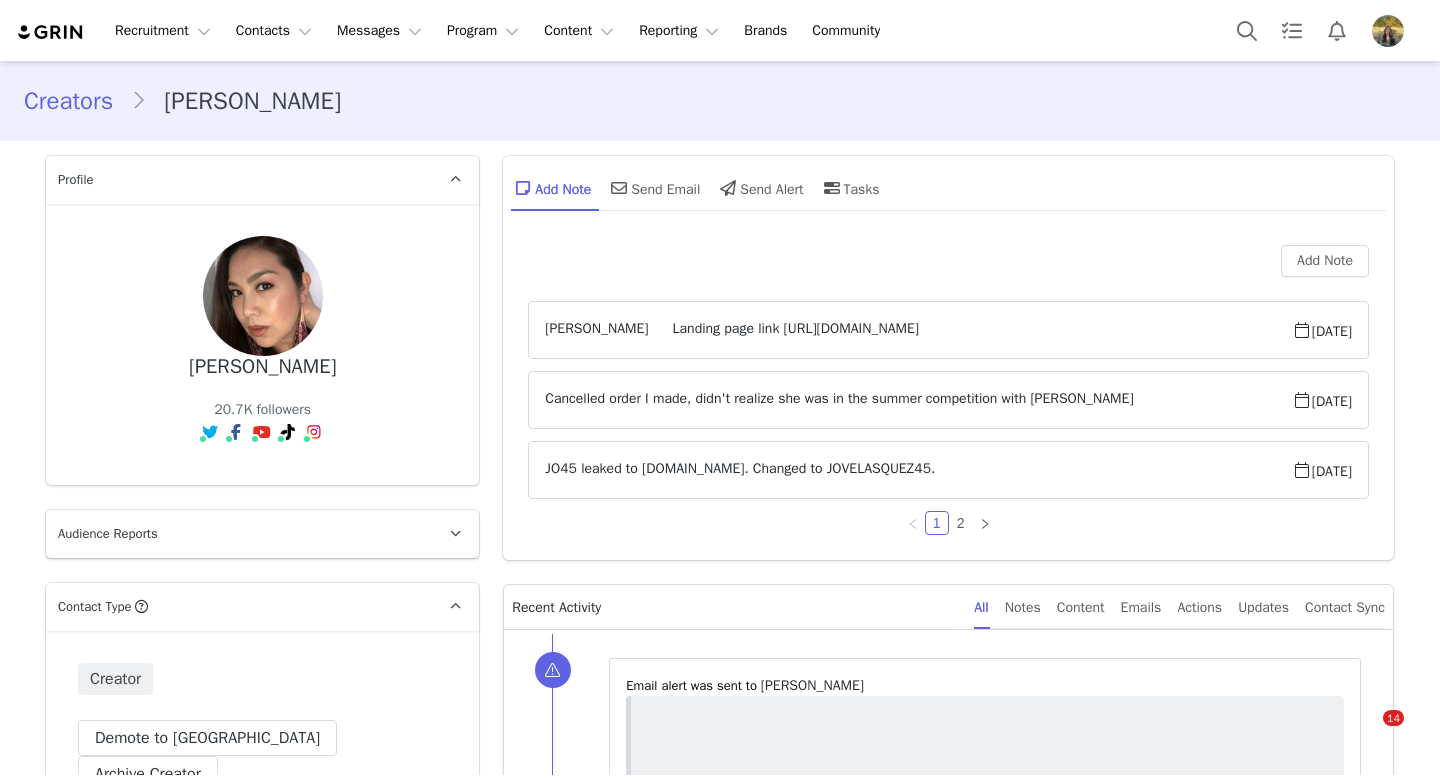 scroll, scrollTop: 0, scrollLeft: 0, axis: both 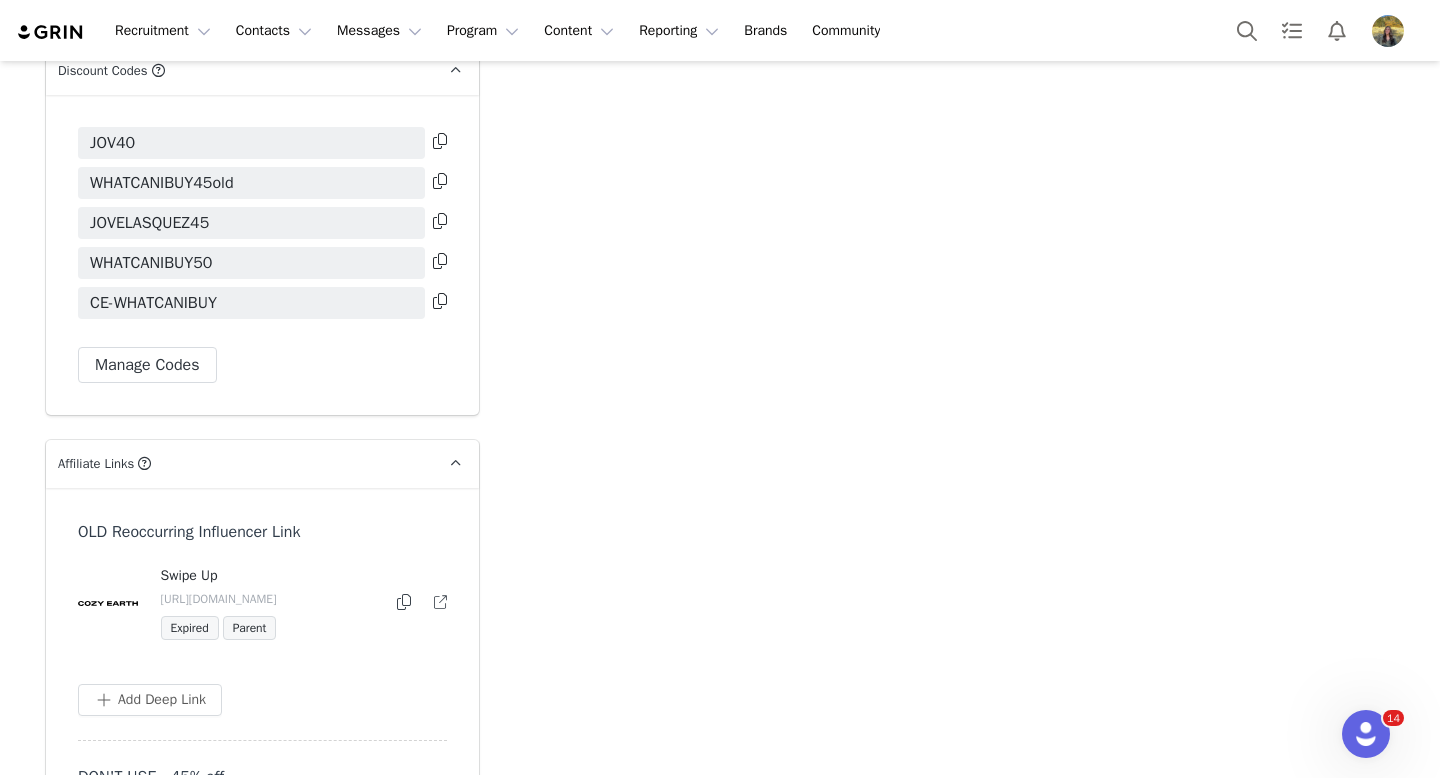 click at bounding box center (440, 301) 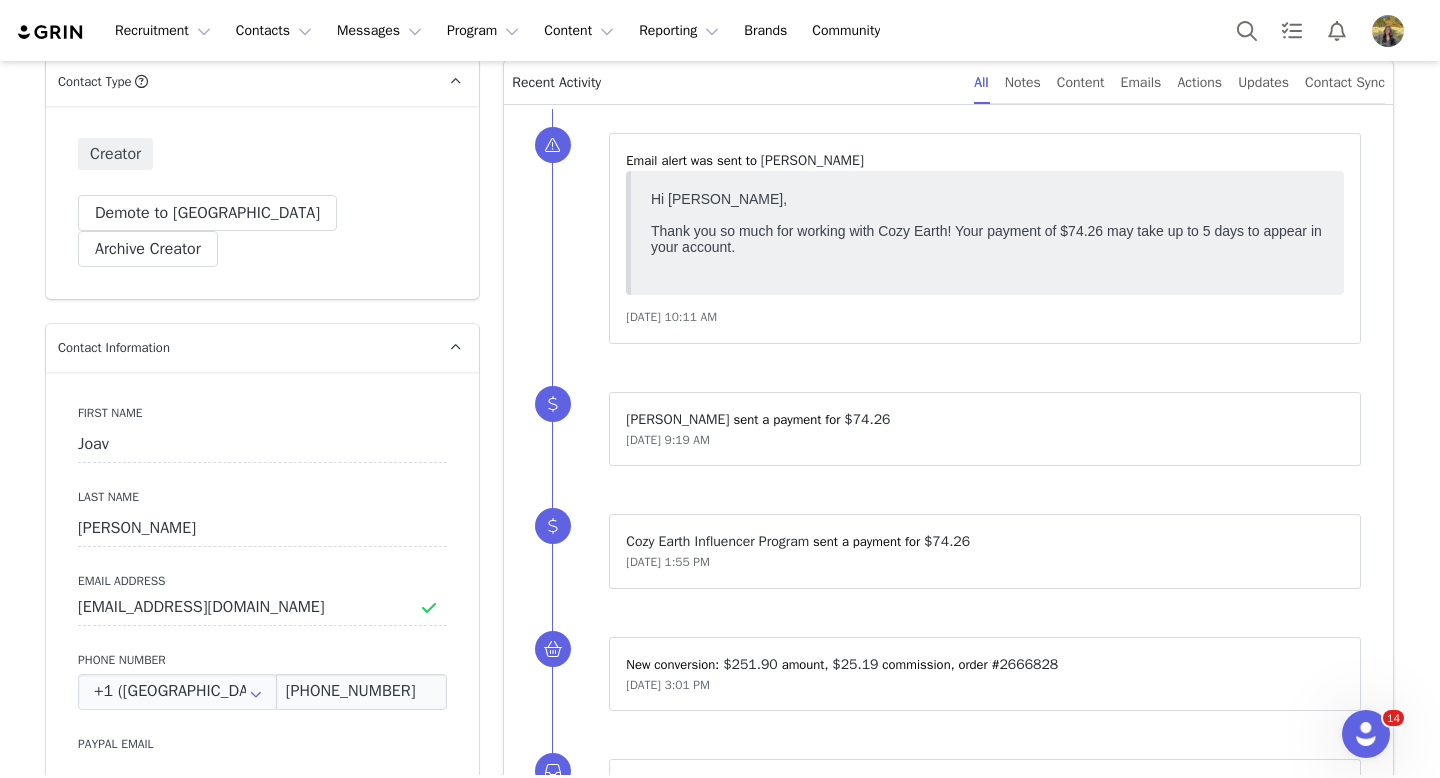scroll, scrollTop: 0, scrollLeft: 0, axis: both 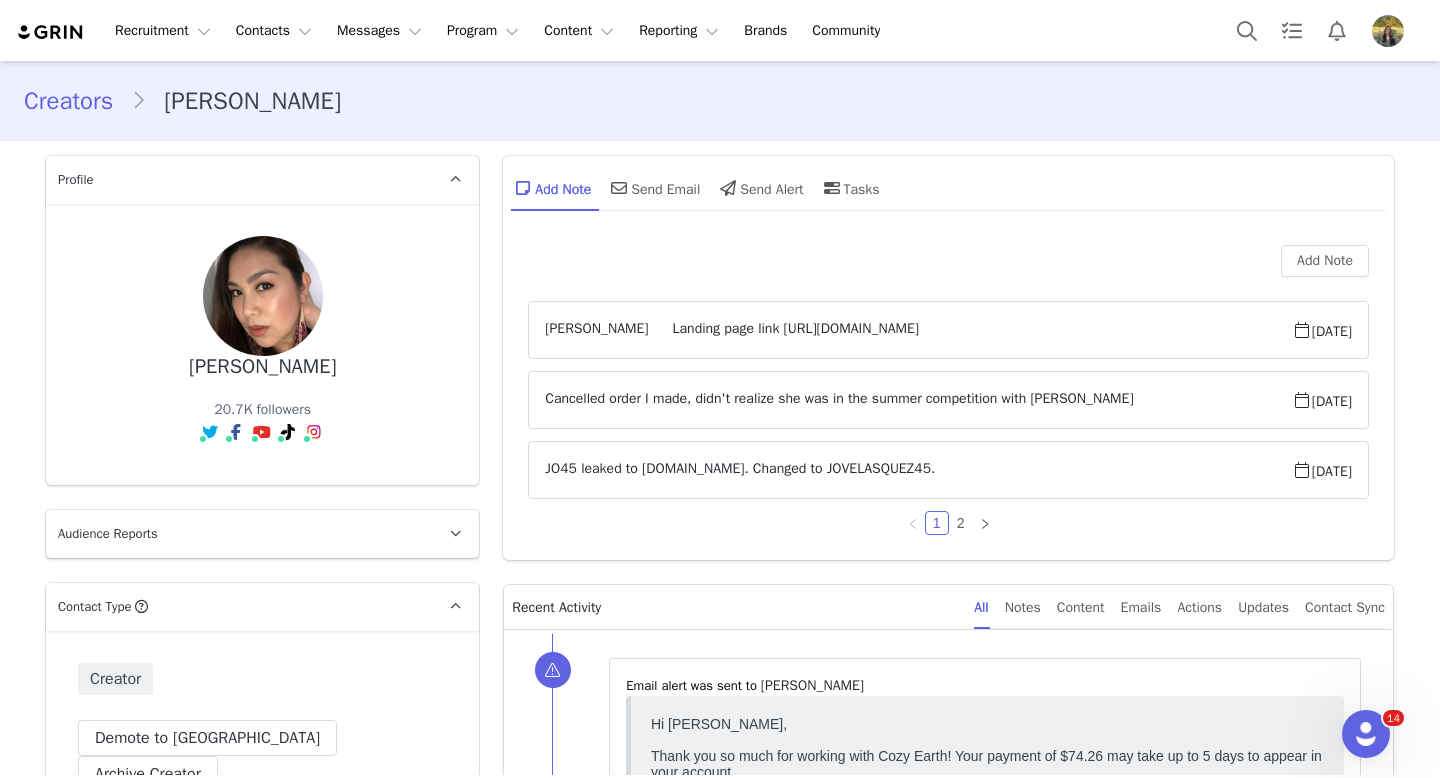 click on "Joav Velasquez" at bounding box center [262, 367] 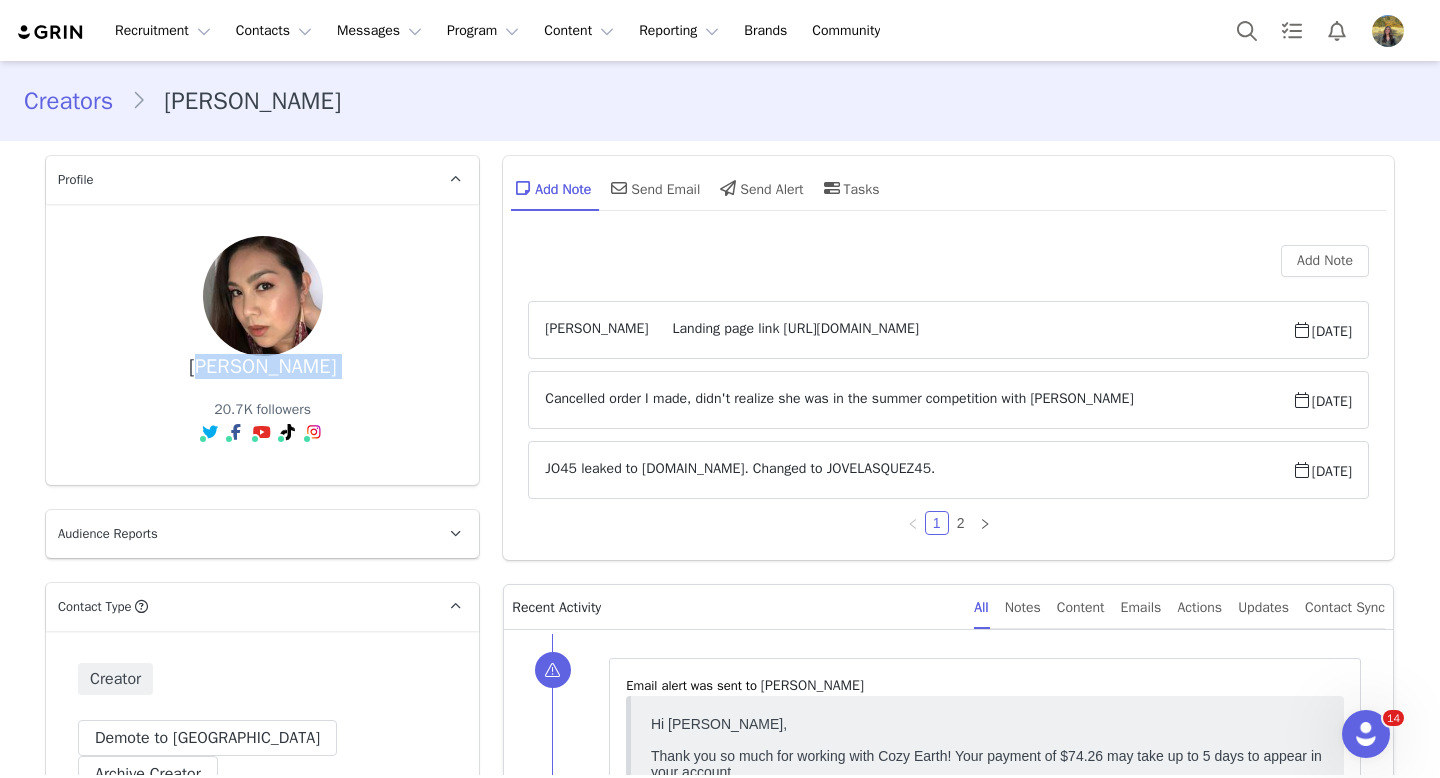 click on "Joav Velasquez" at bounding box center (262, 367) 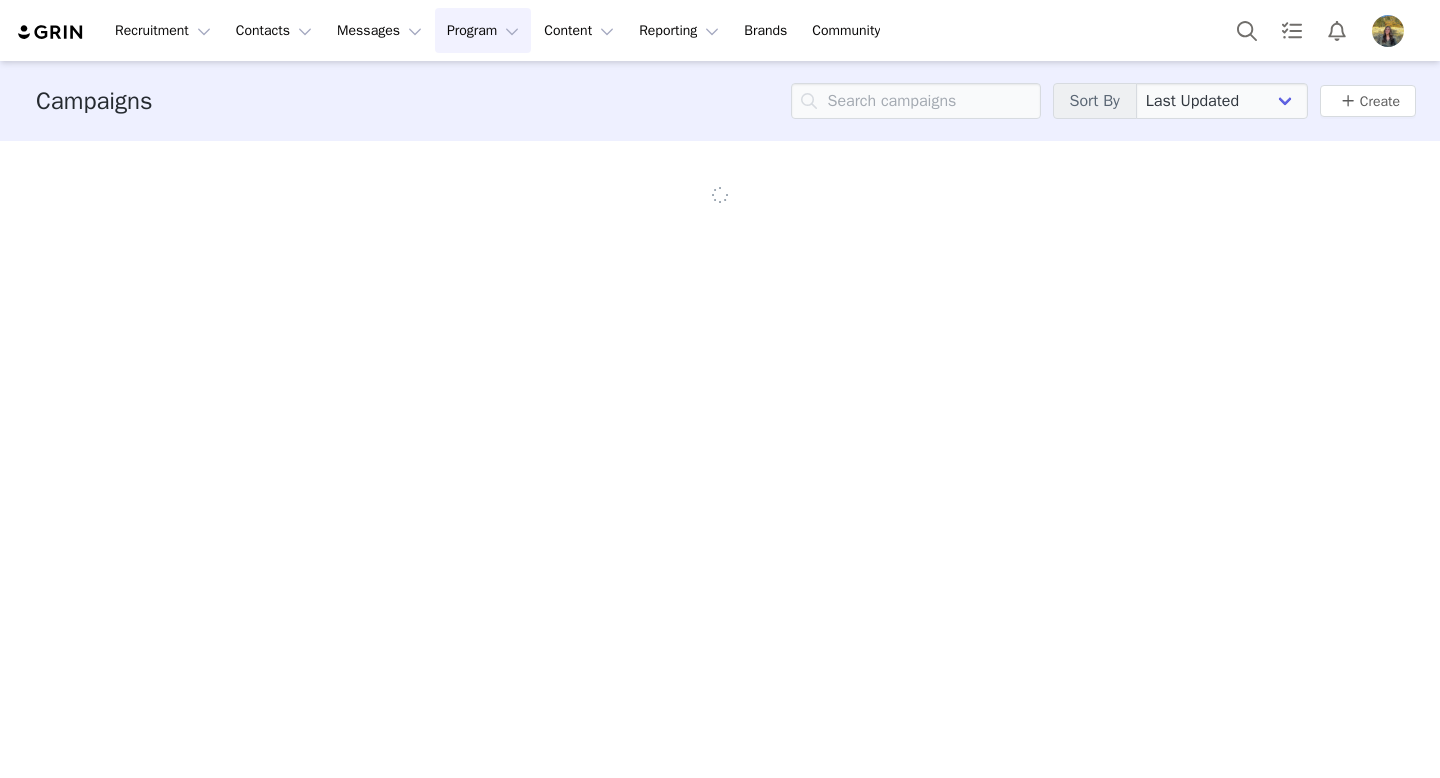 scroll, scrollTop: 0, scrollLeft: 0, axis: both 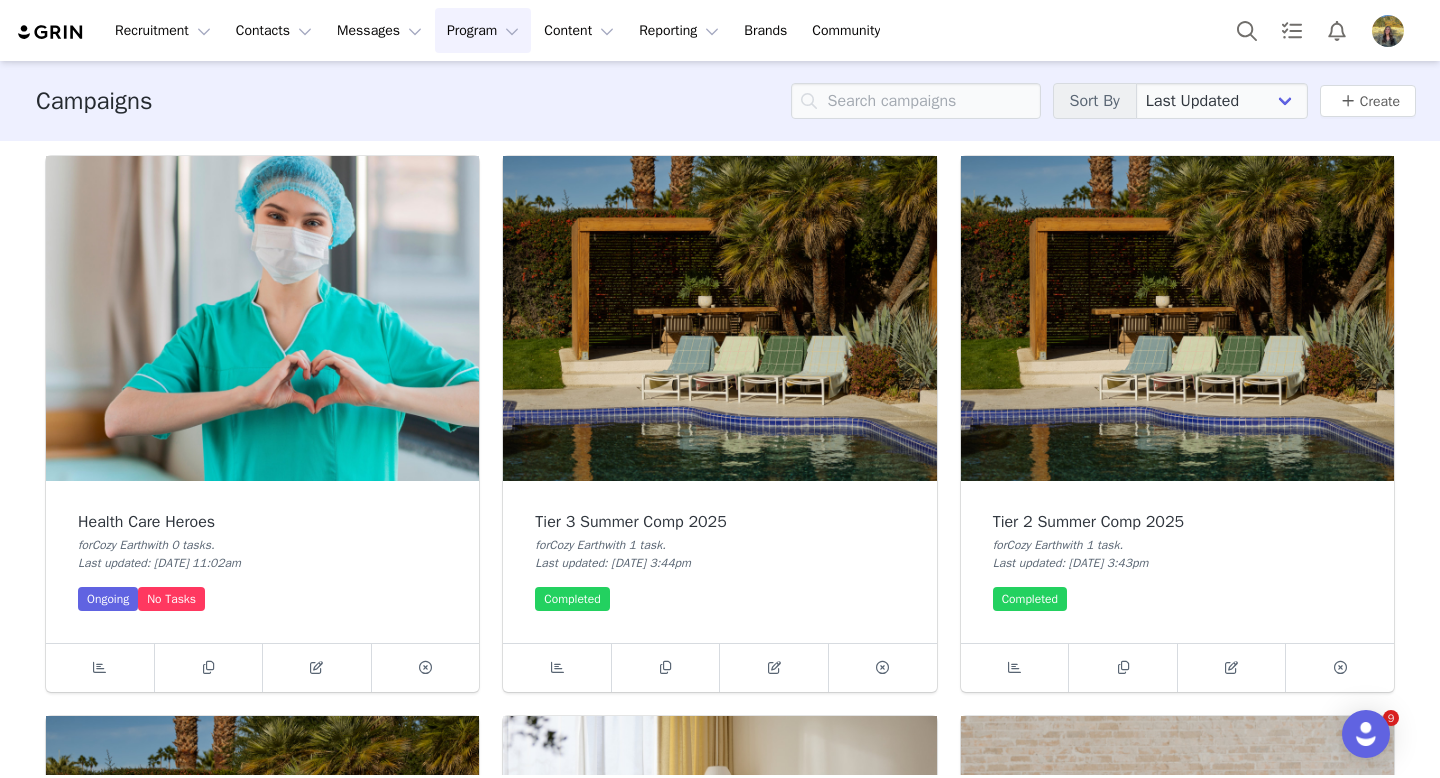 click at bounding box center (719, 318) 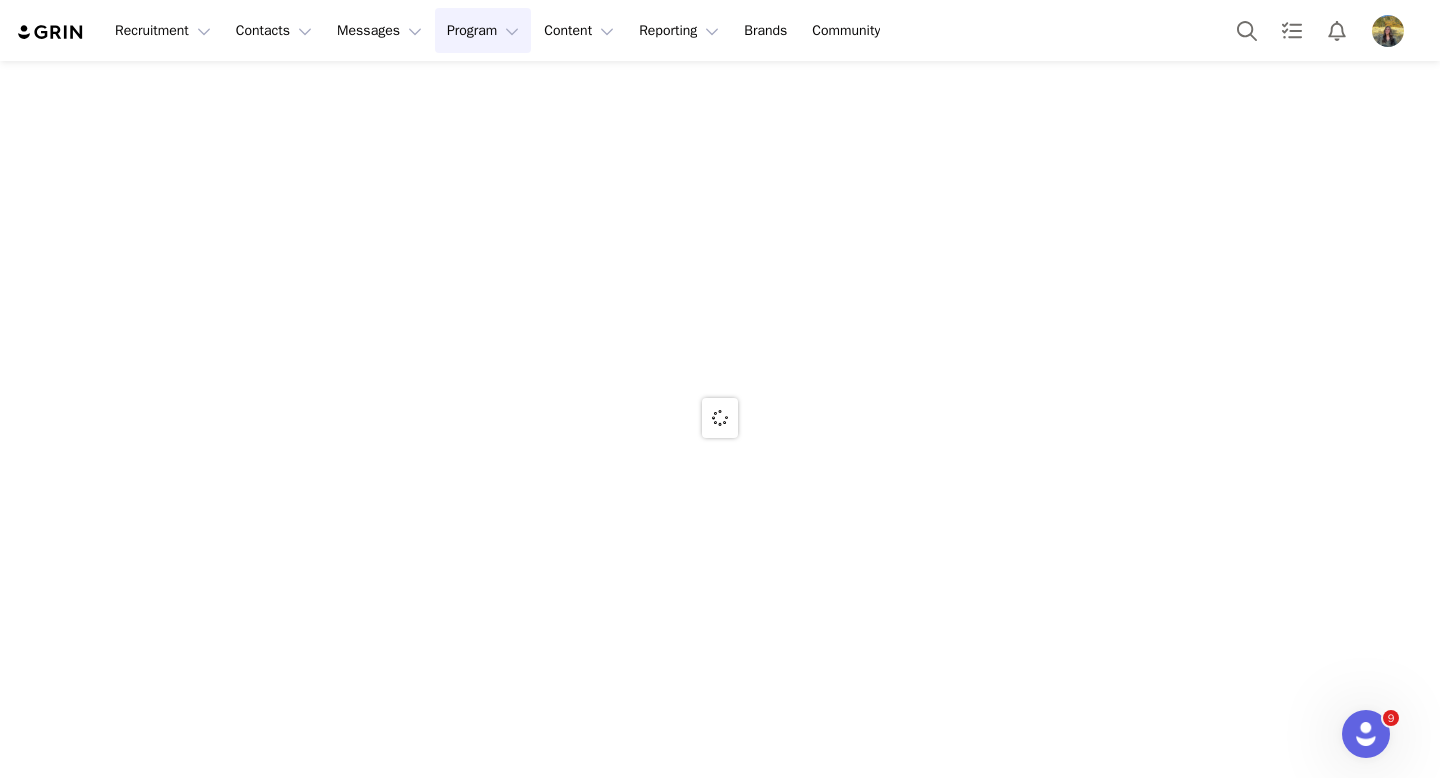 scroll, scrollTop: 0, scrollLeft: 0, axis: both 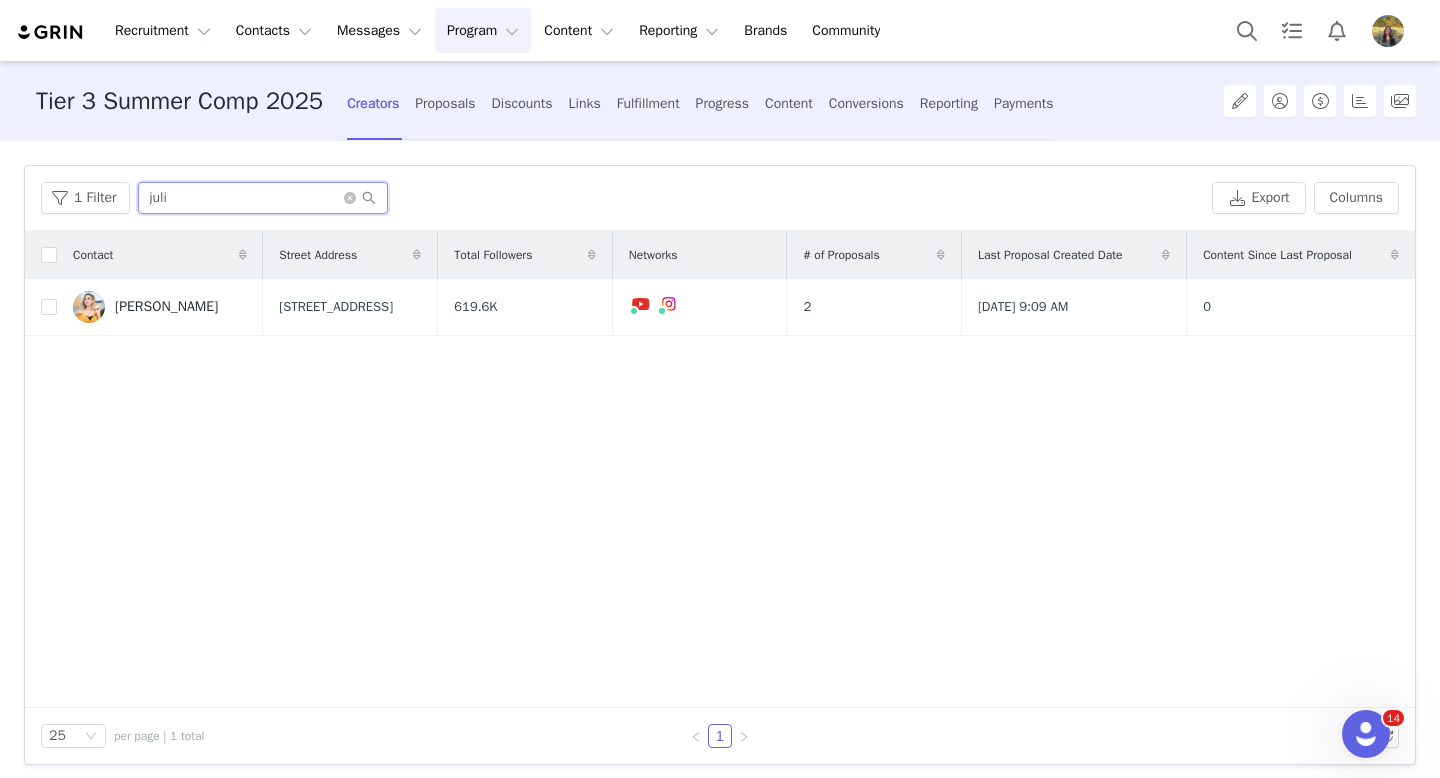 click on "juli" at bounding box center [263, 198] 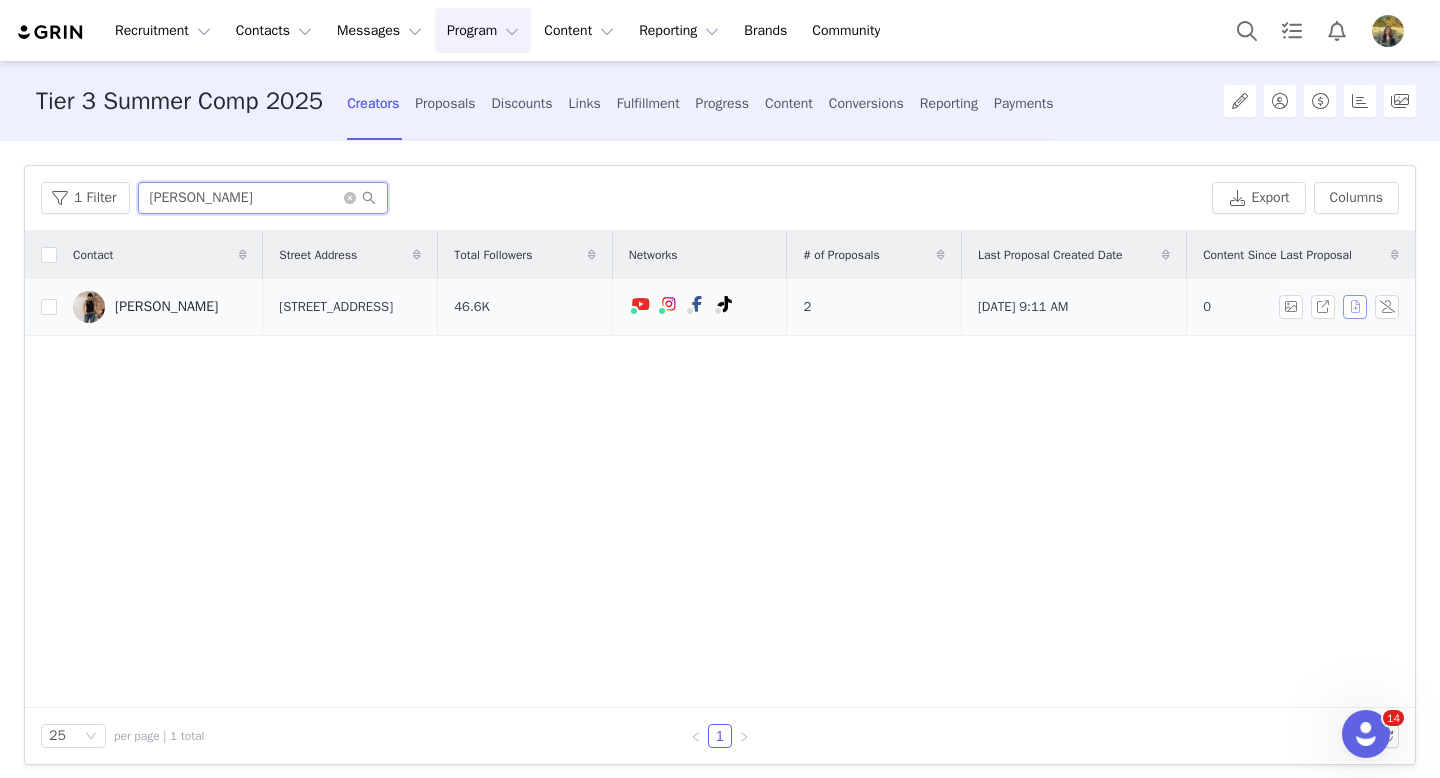 type on "katie" 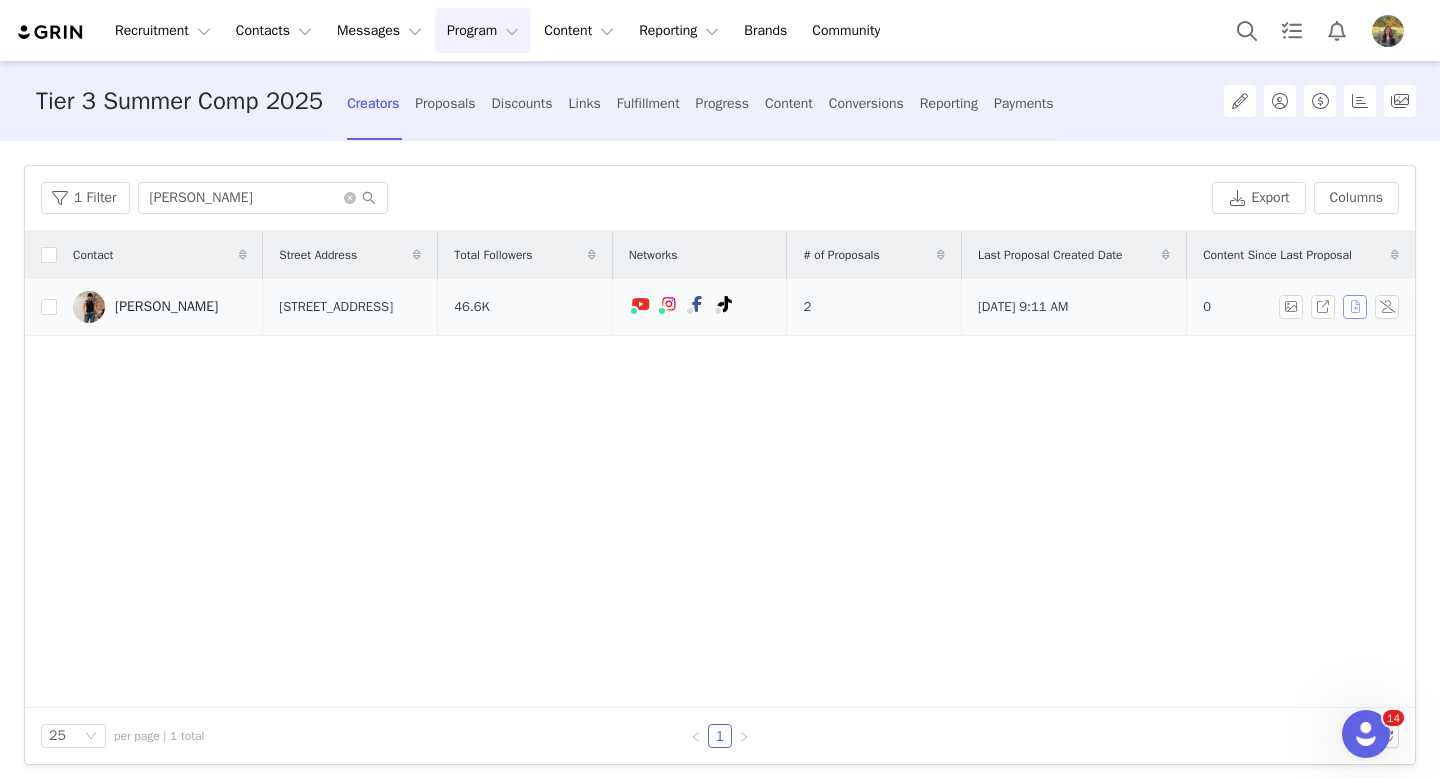 click at bounding box center [1355, 307] 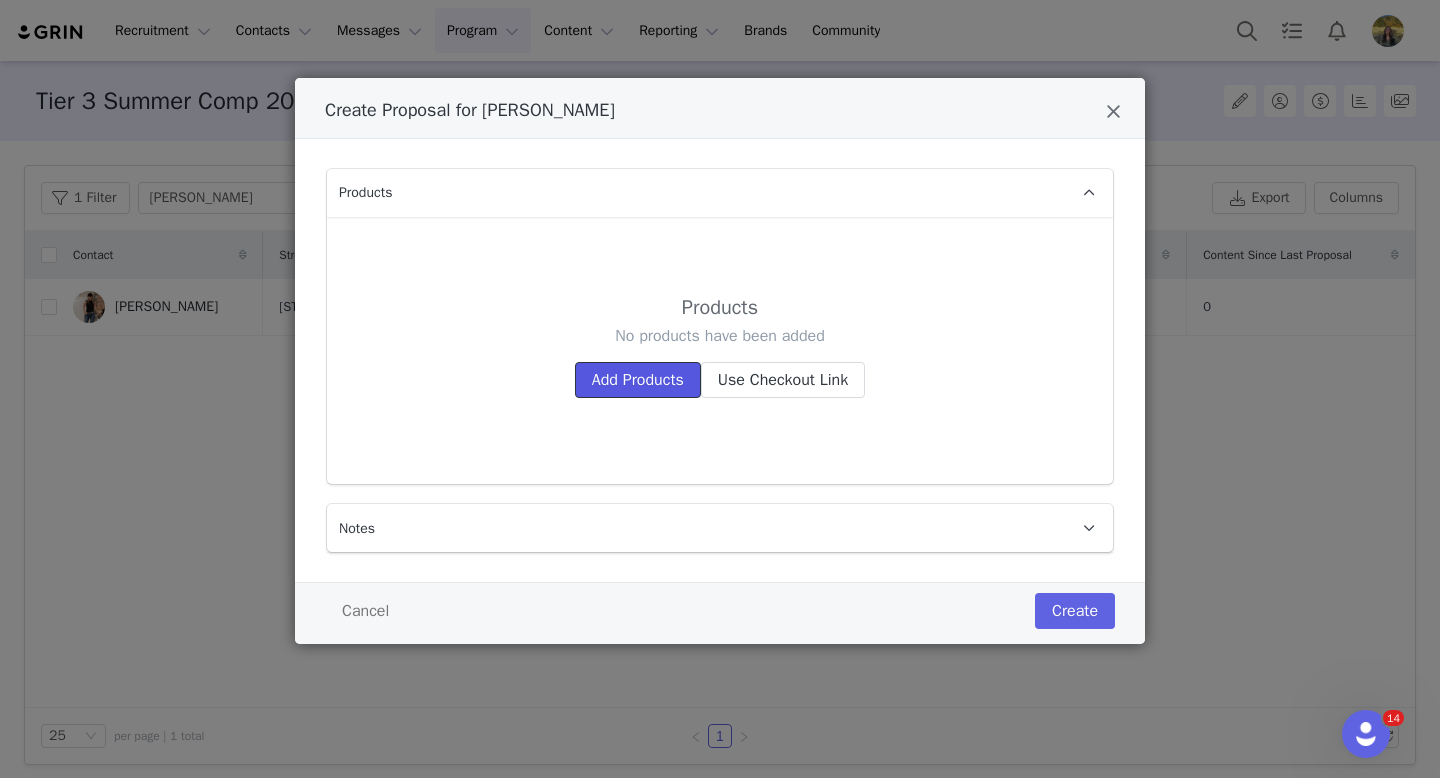 click on "Add Products" at bounding box center (638, 380) 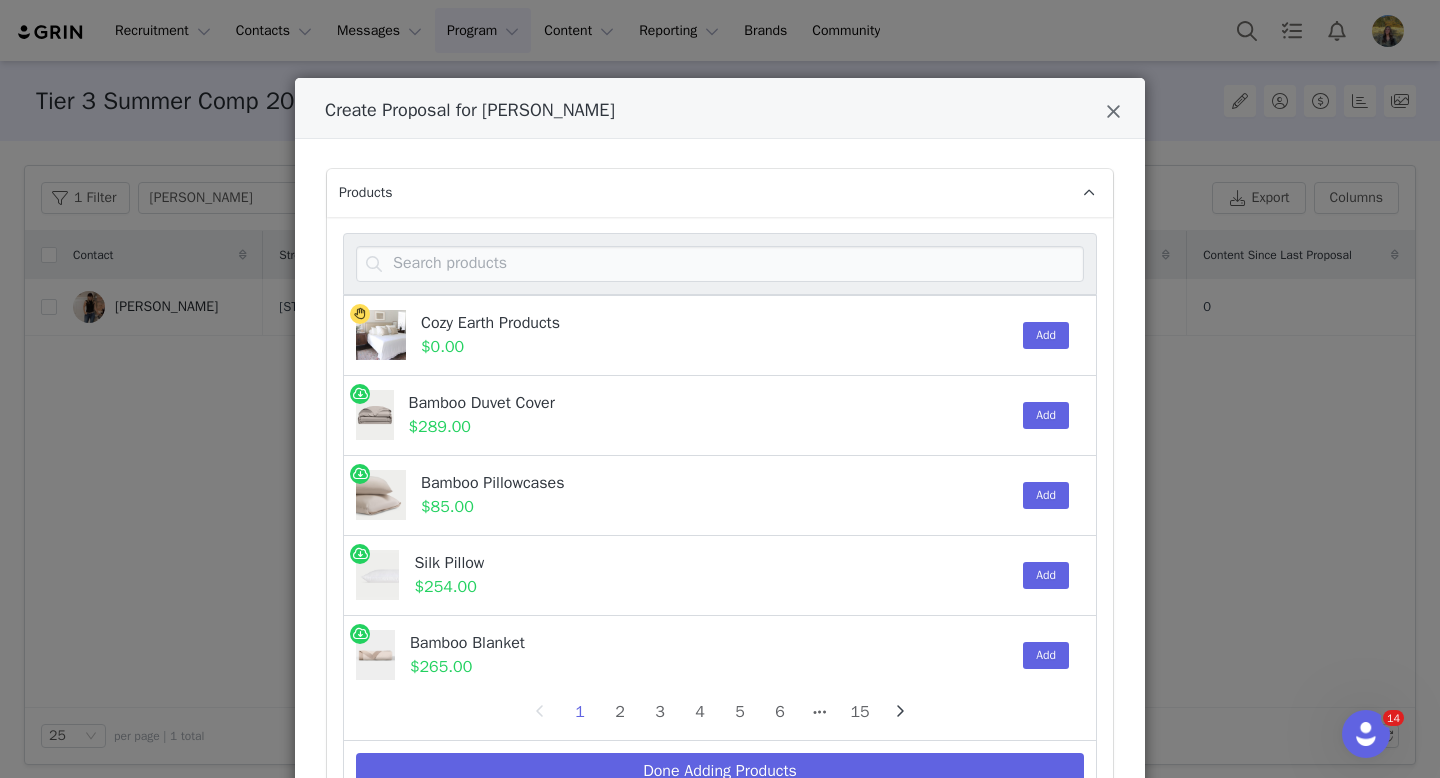 click at bounding box center (720, 264) 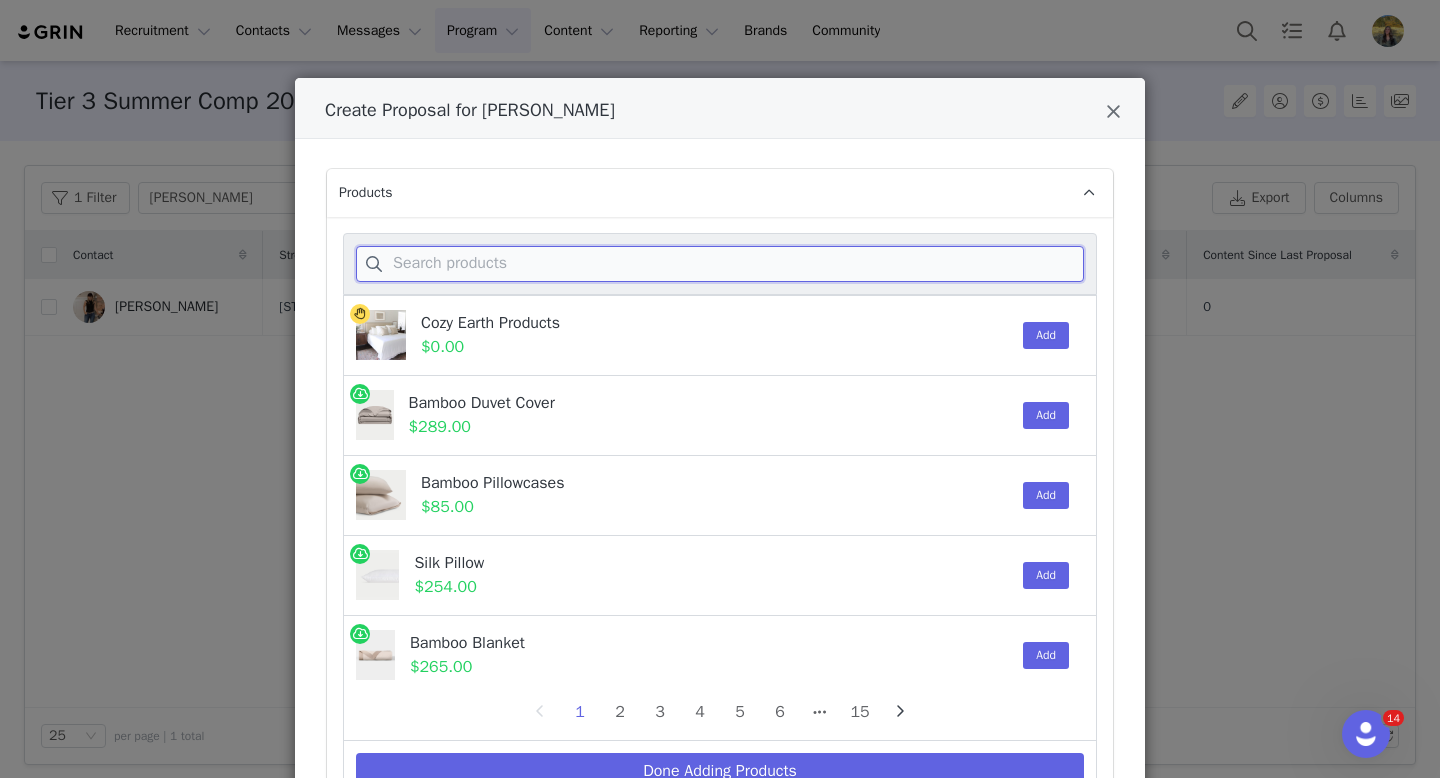 click at bounding box center (720, 264) 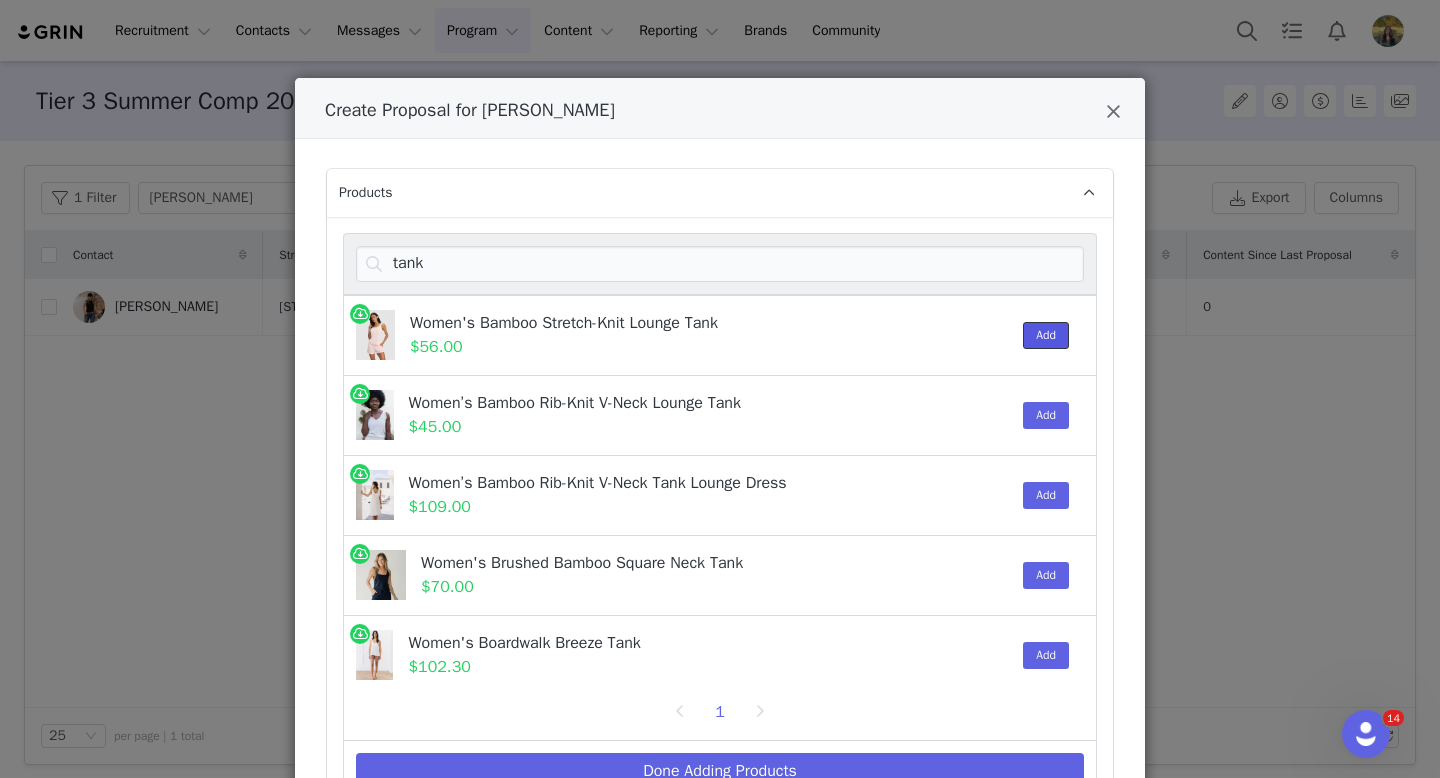 click on "Add" at bounding box center (1046, 335) 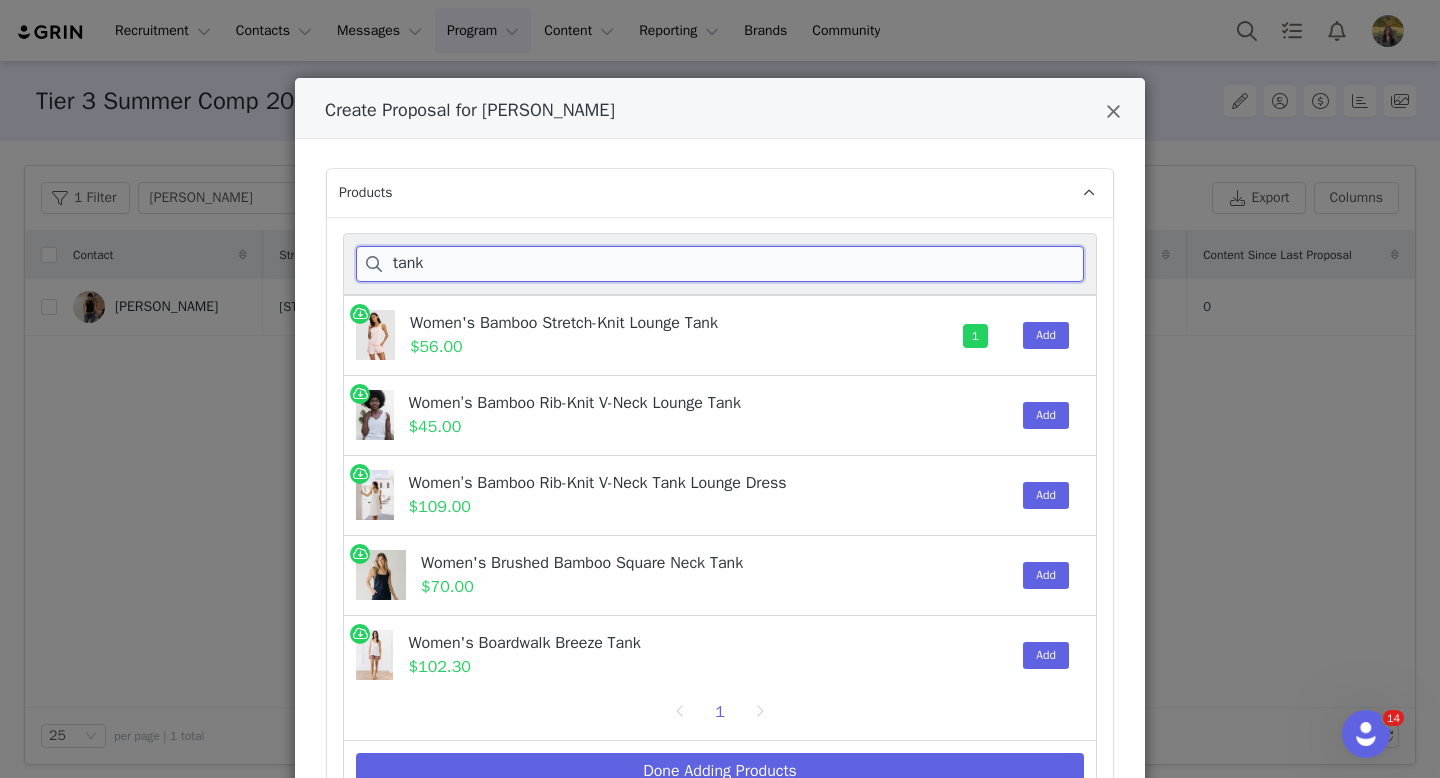 click on "tank" at bounding box center (720, 264) 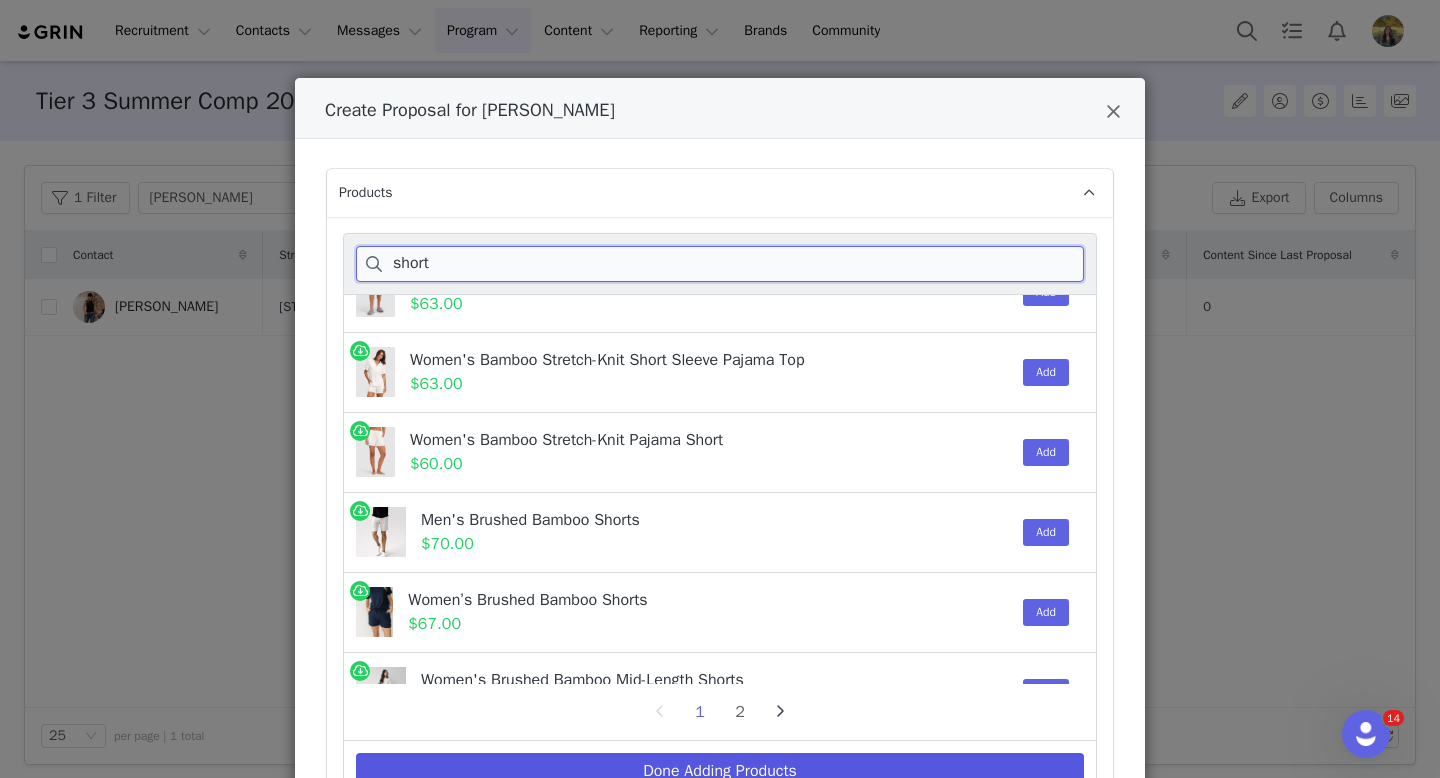scroll, scrollTop: 448, scrollLeft: 0, axis: vertical 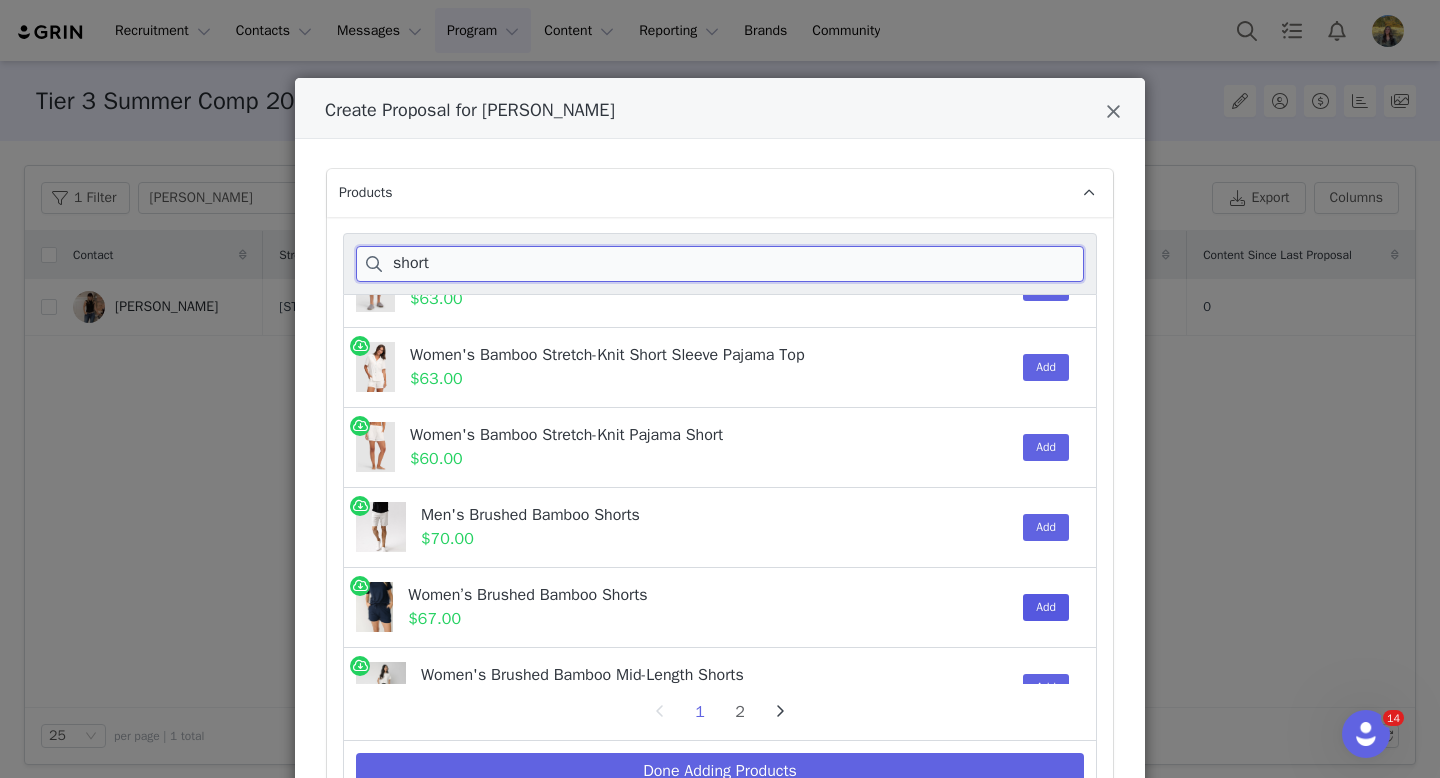 type on "short" 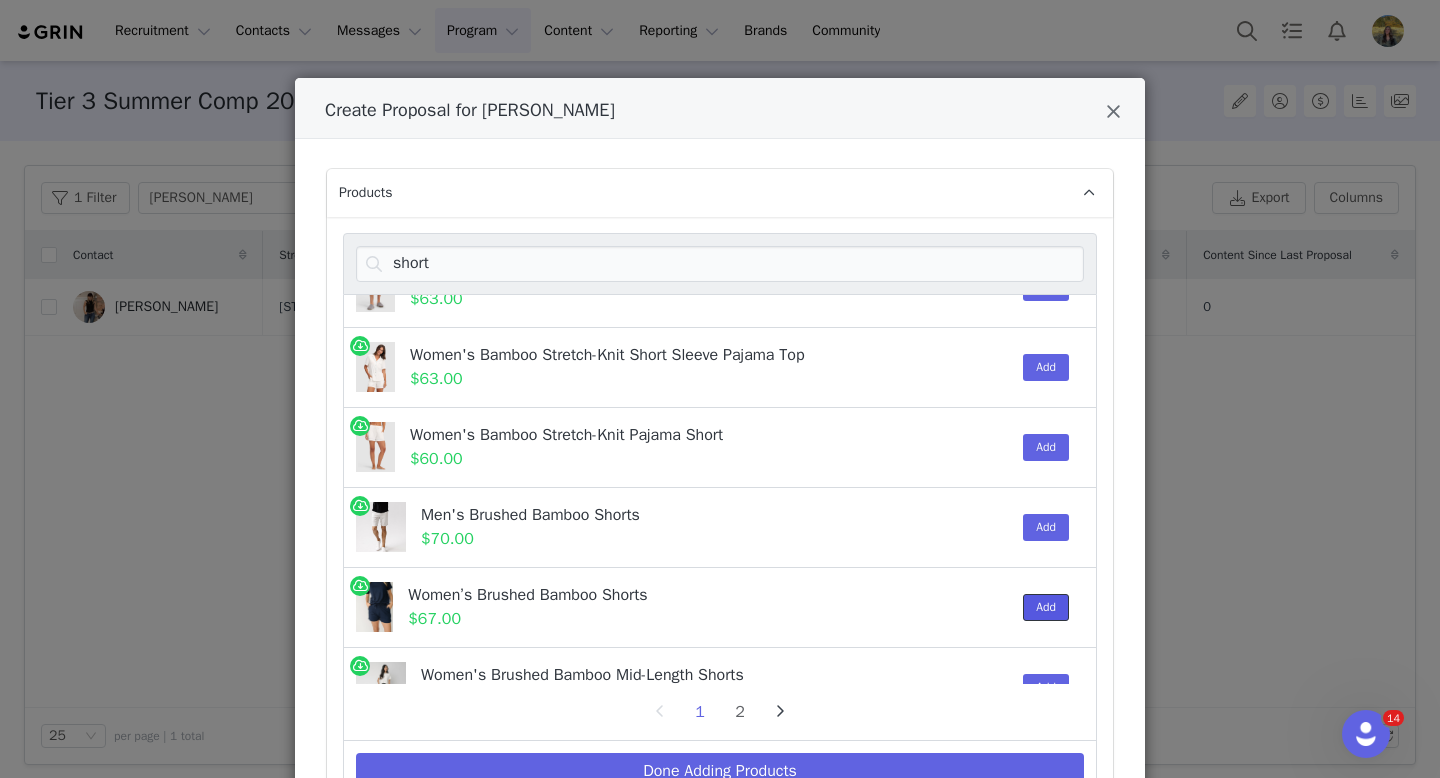 click on "Add" at bounding box center (1046, 607) 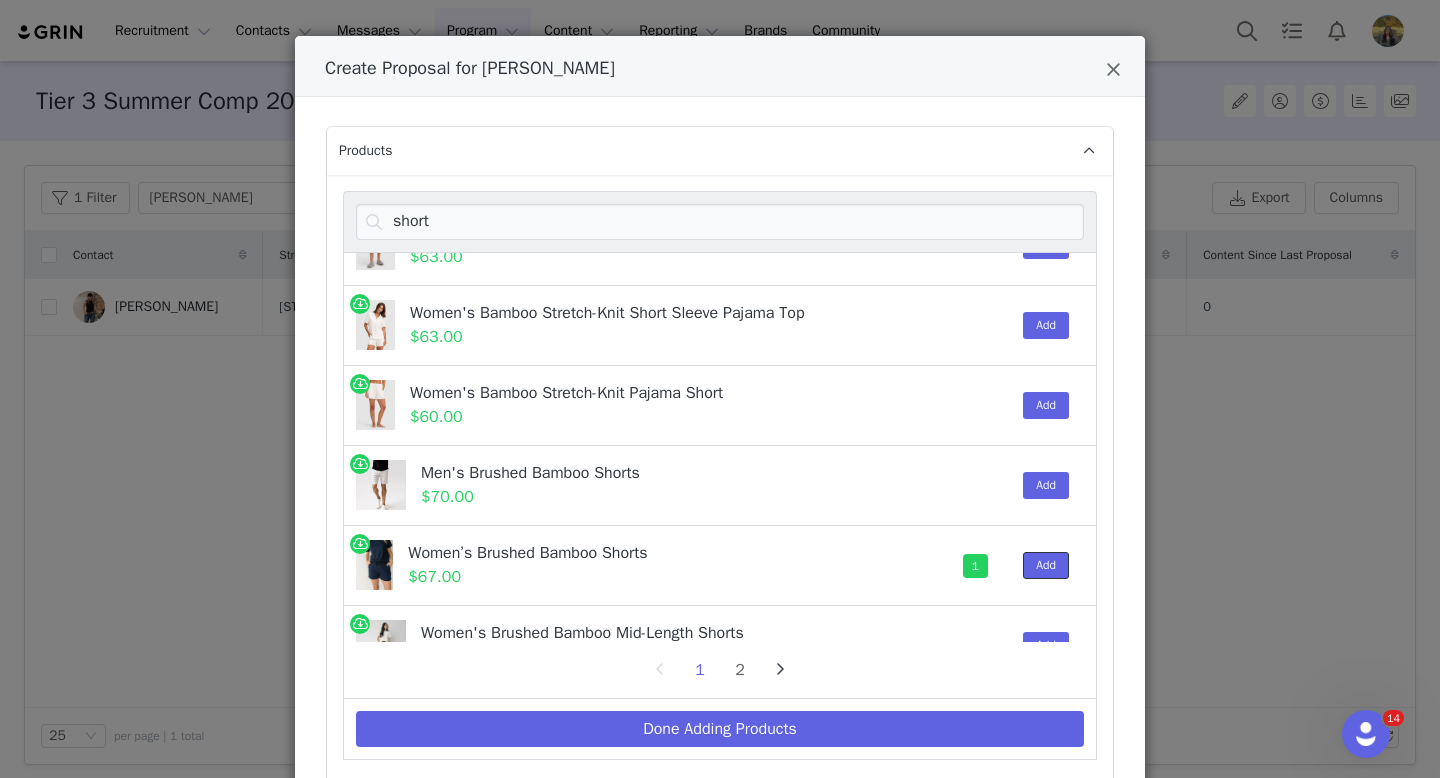 scroll, scrollTop: 46, scrollLeft: 0, axis: vertical 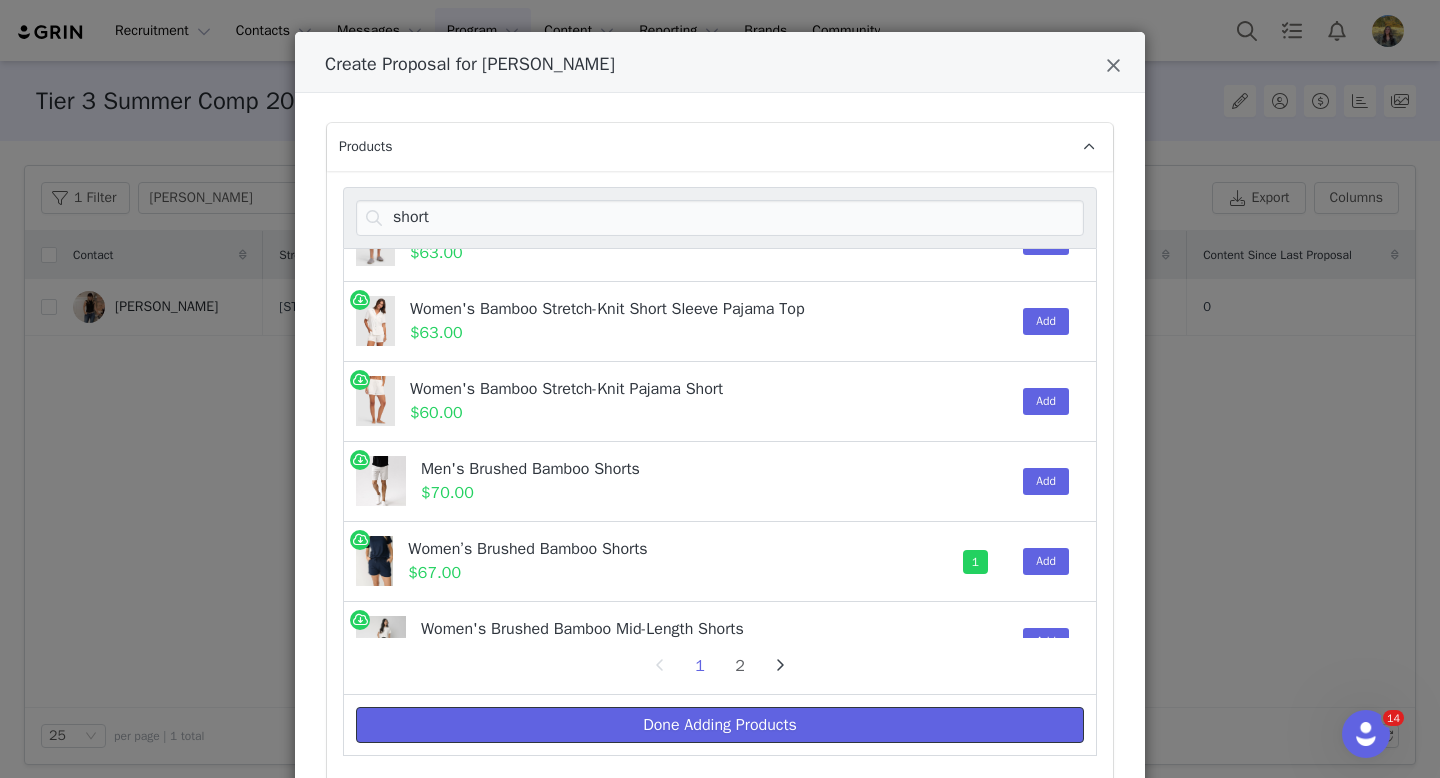 click on "Done Adding Products" at bounding box center (720, 725) 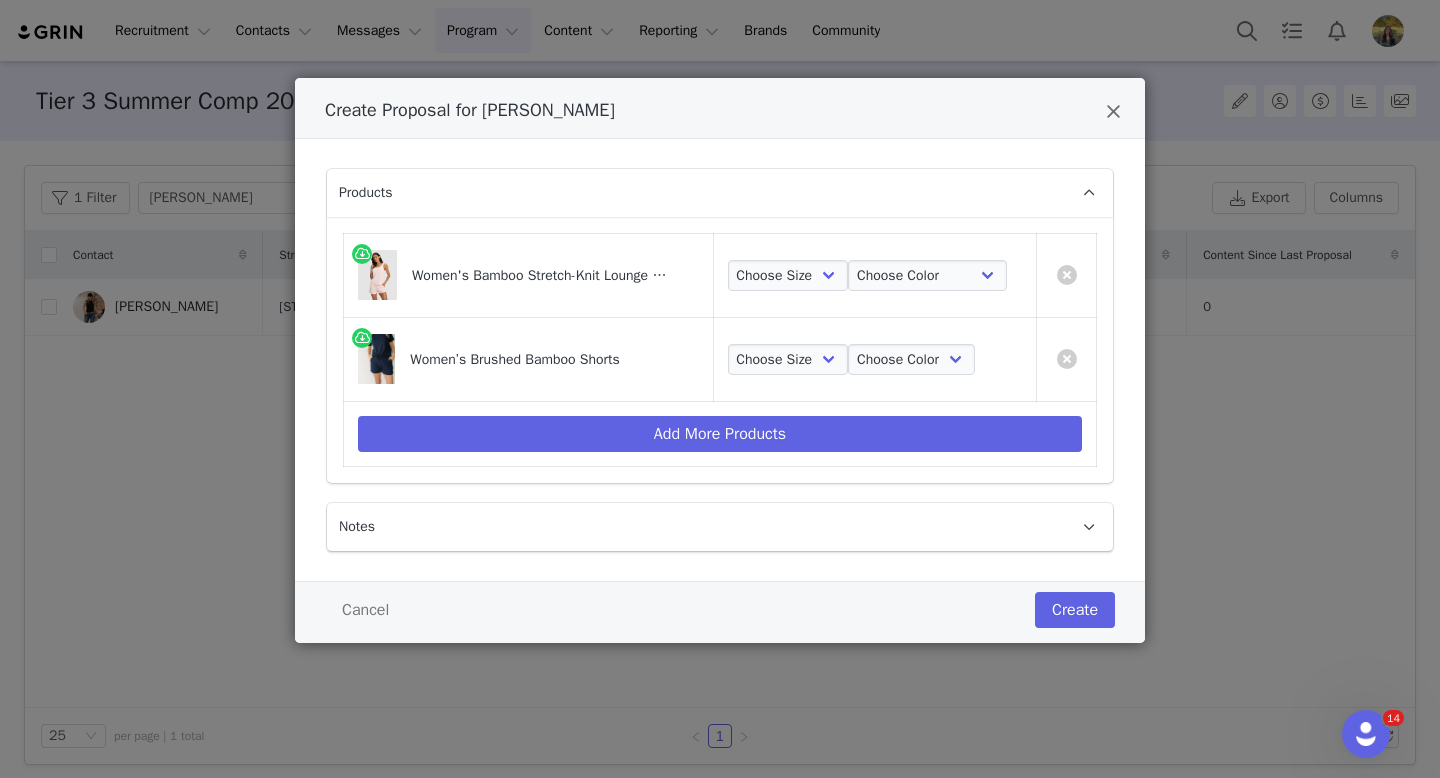scroll, scrollTop: 0, scrollLeft: 0, axis: both 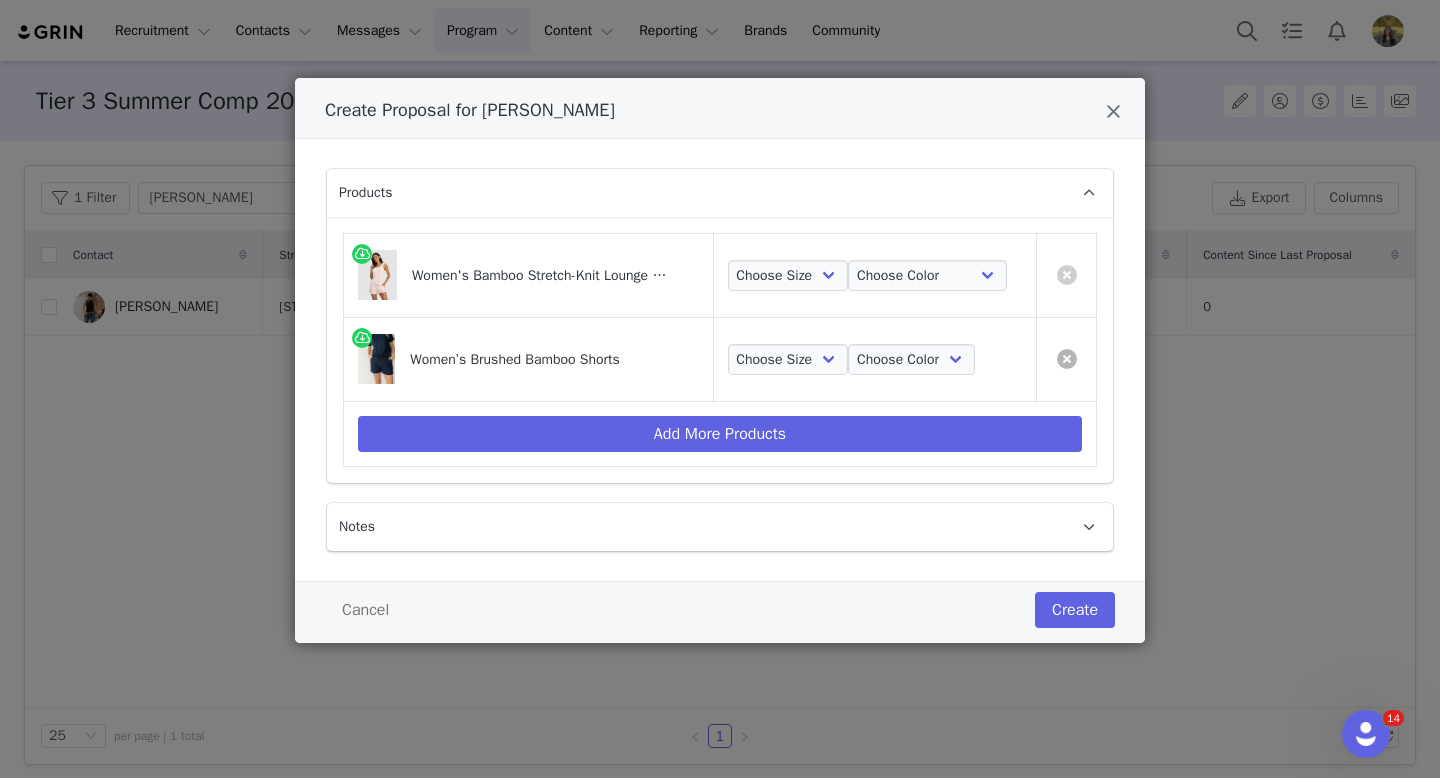 click at bounding box center [1067, 359] 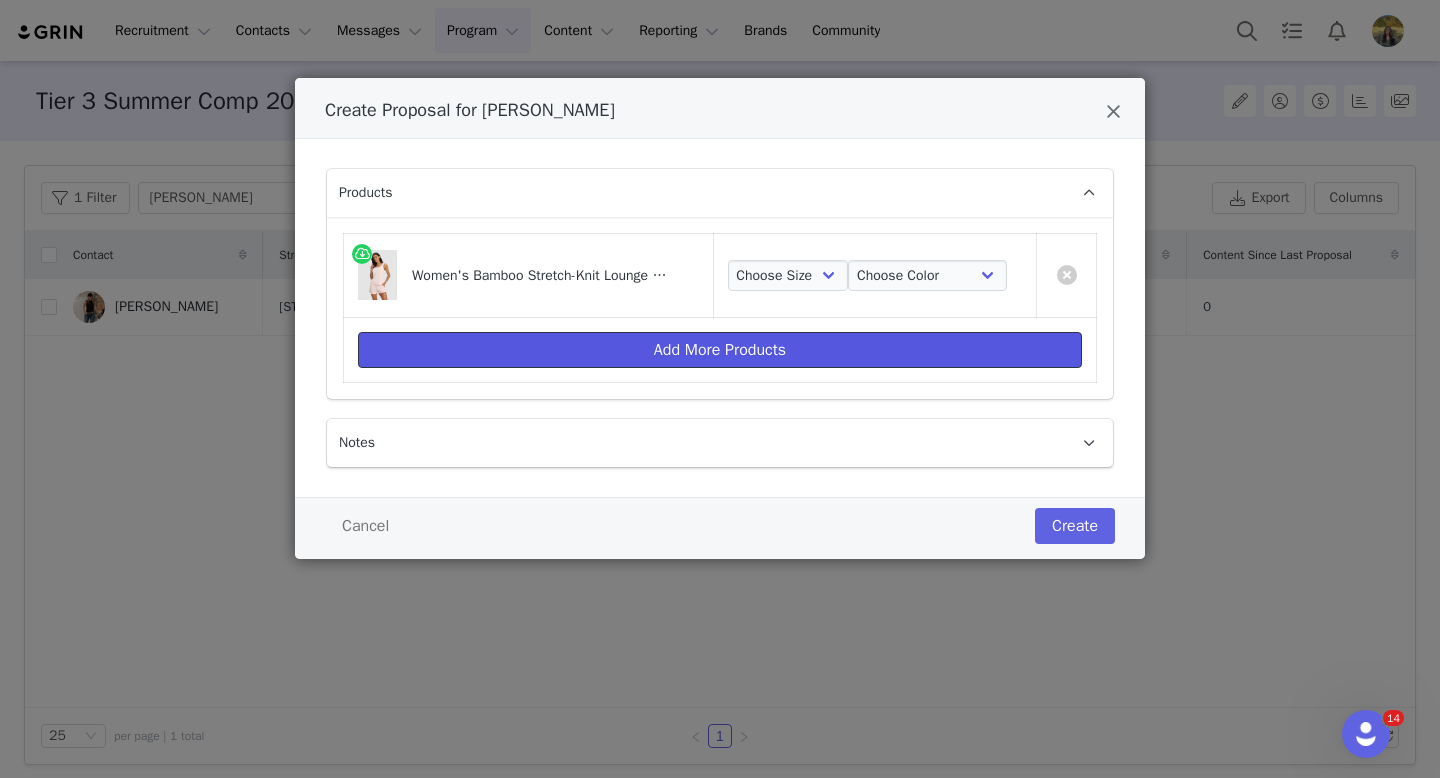 click on "Add More Products" at bounding box center [720, 350] 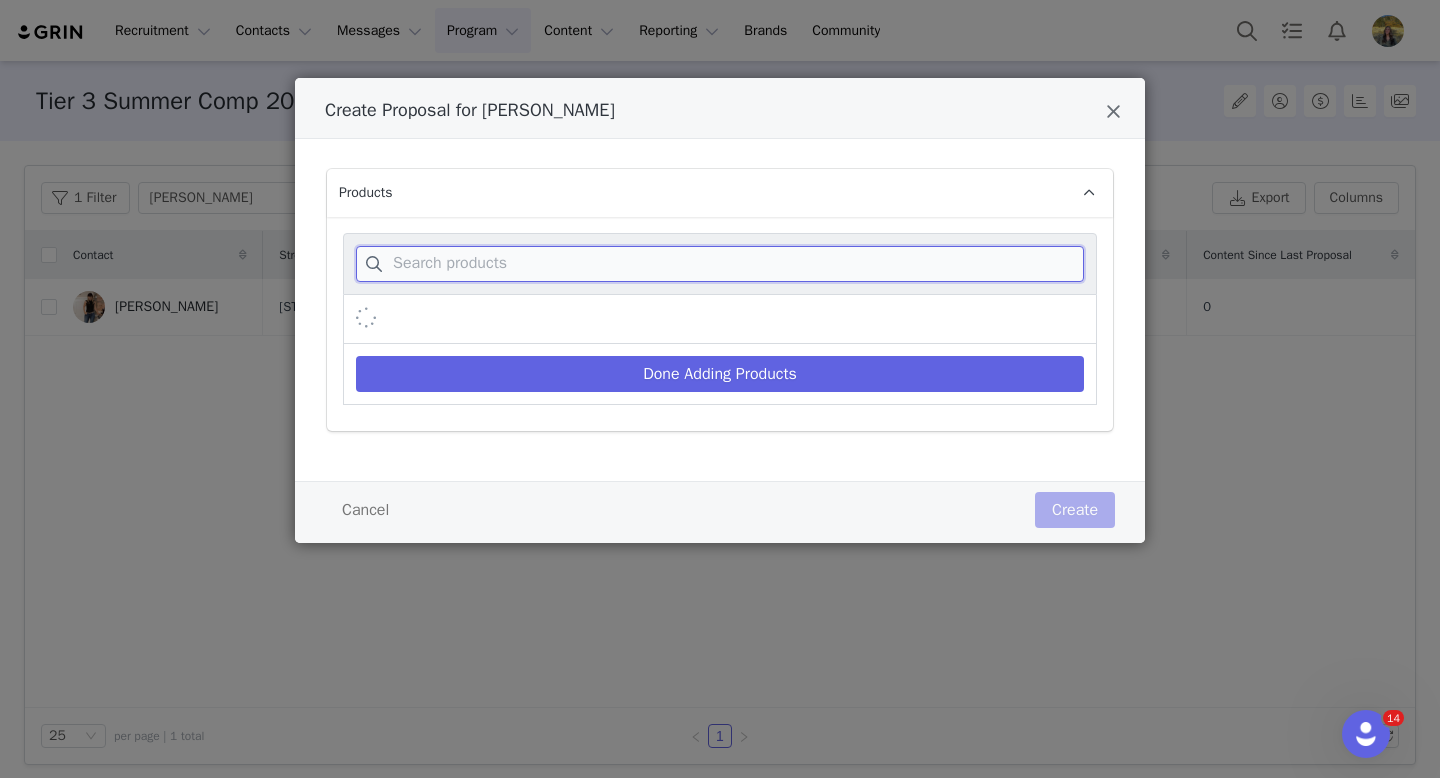 click at bounding box center (720, 264) 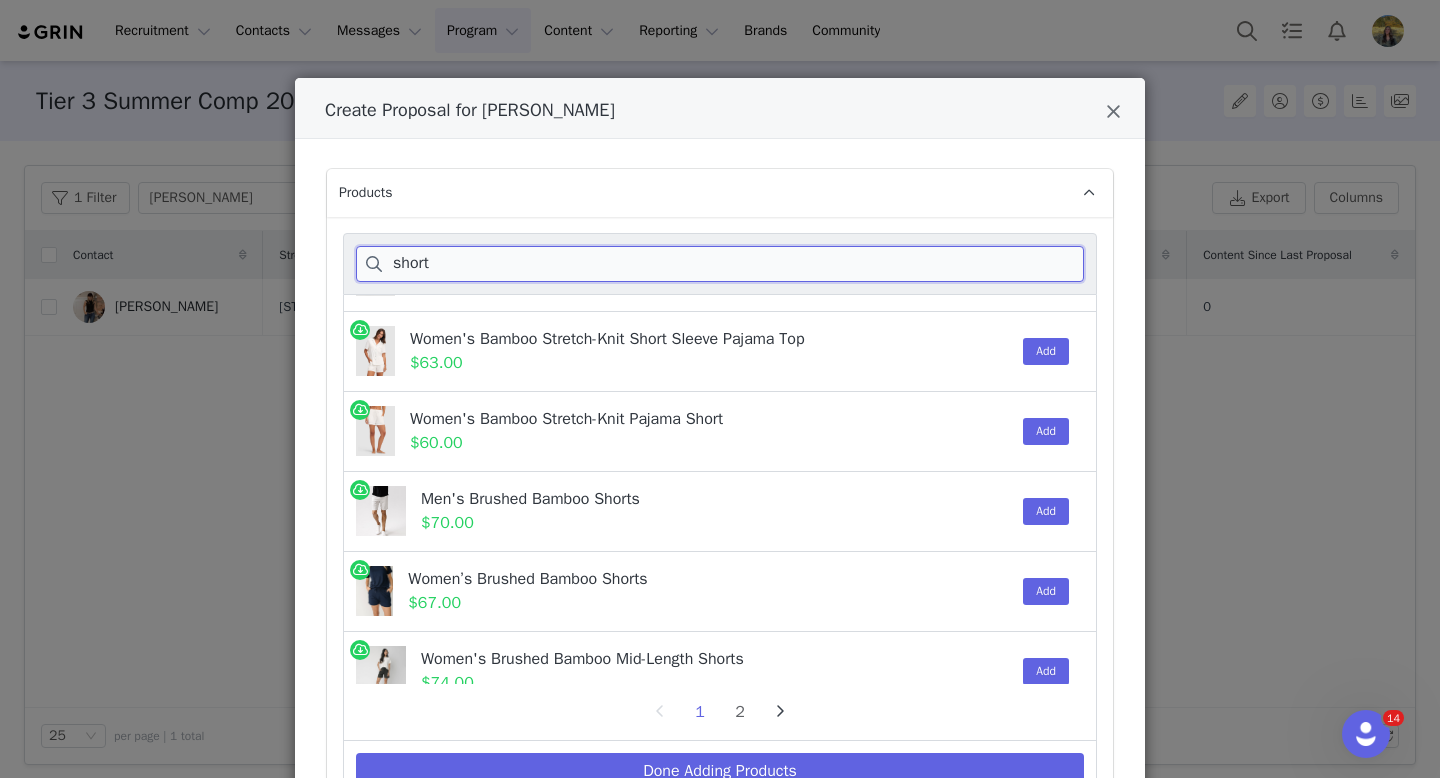 scroll, scrollTop: 566, scrollLeft: 0, axis: vertical 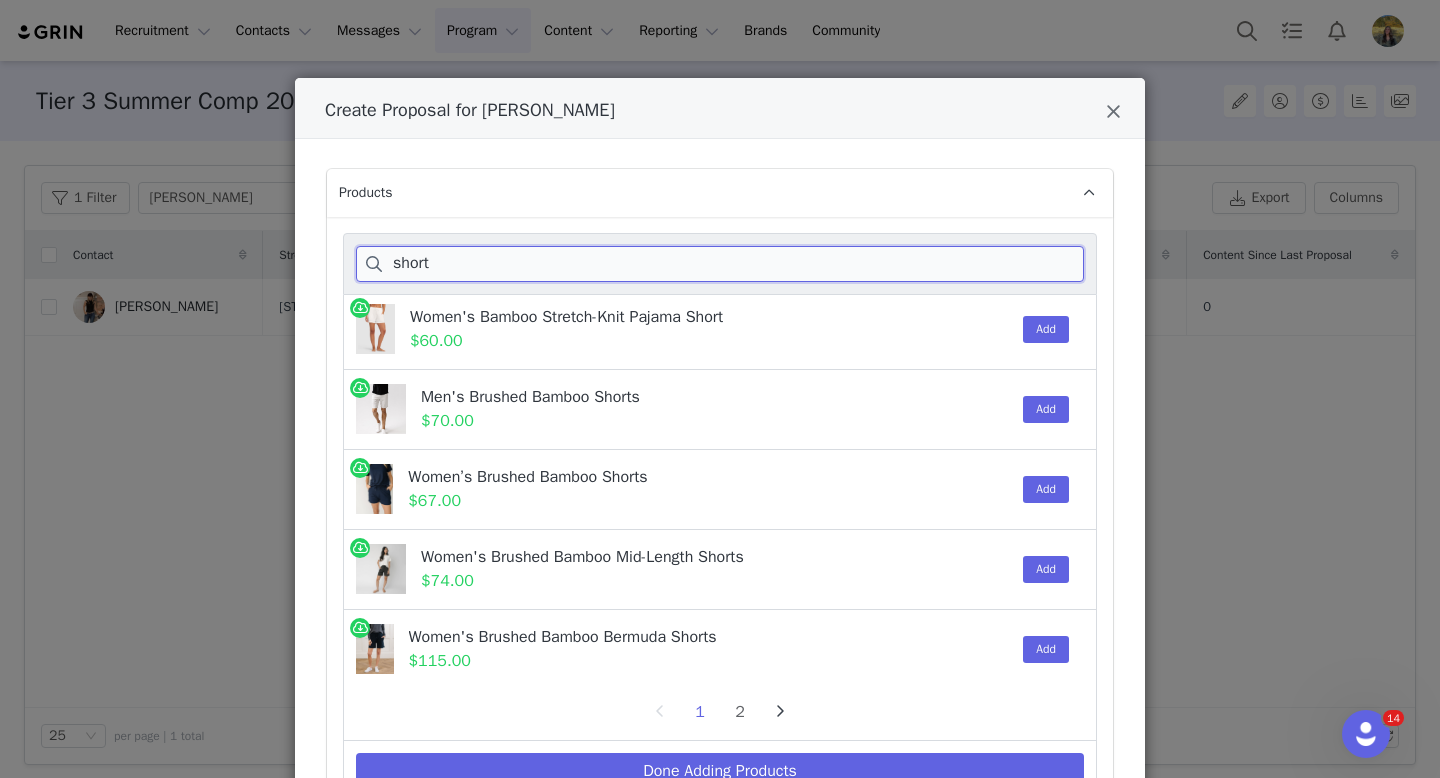 type on "short" 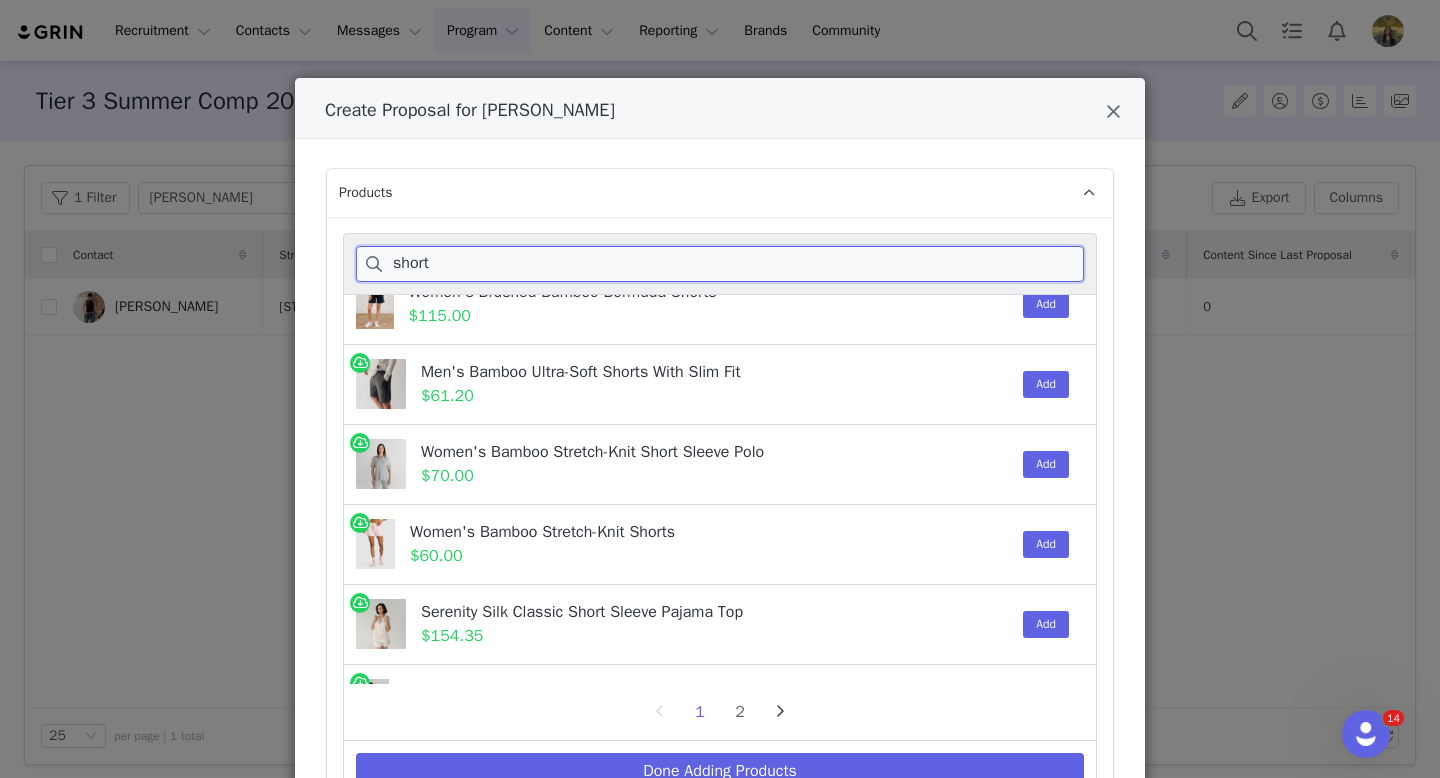 scroll, scrollTop: 949, scrollLeft: 0, axis: vertical 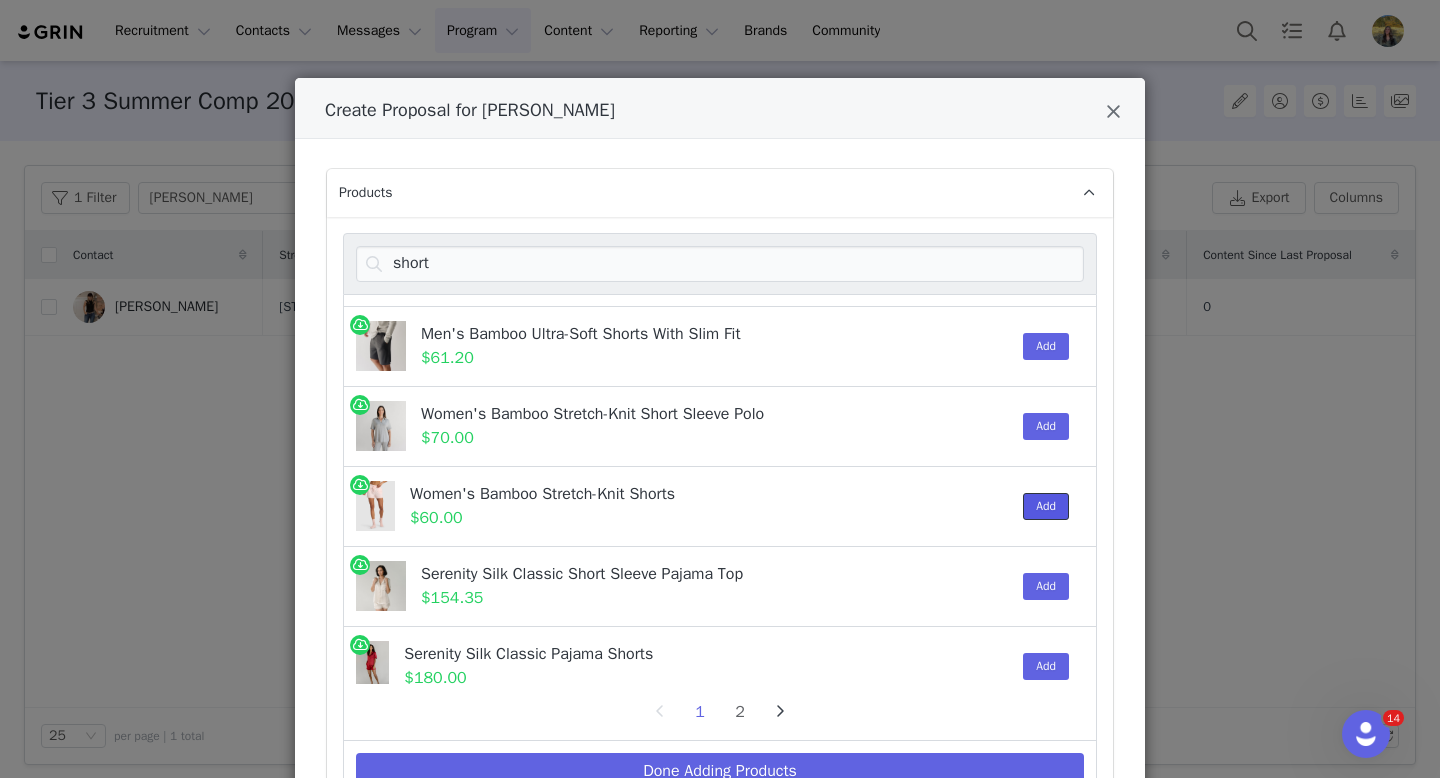 click on "Add" at bounding box center (1046, 506) 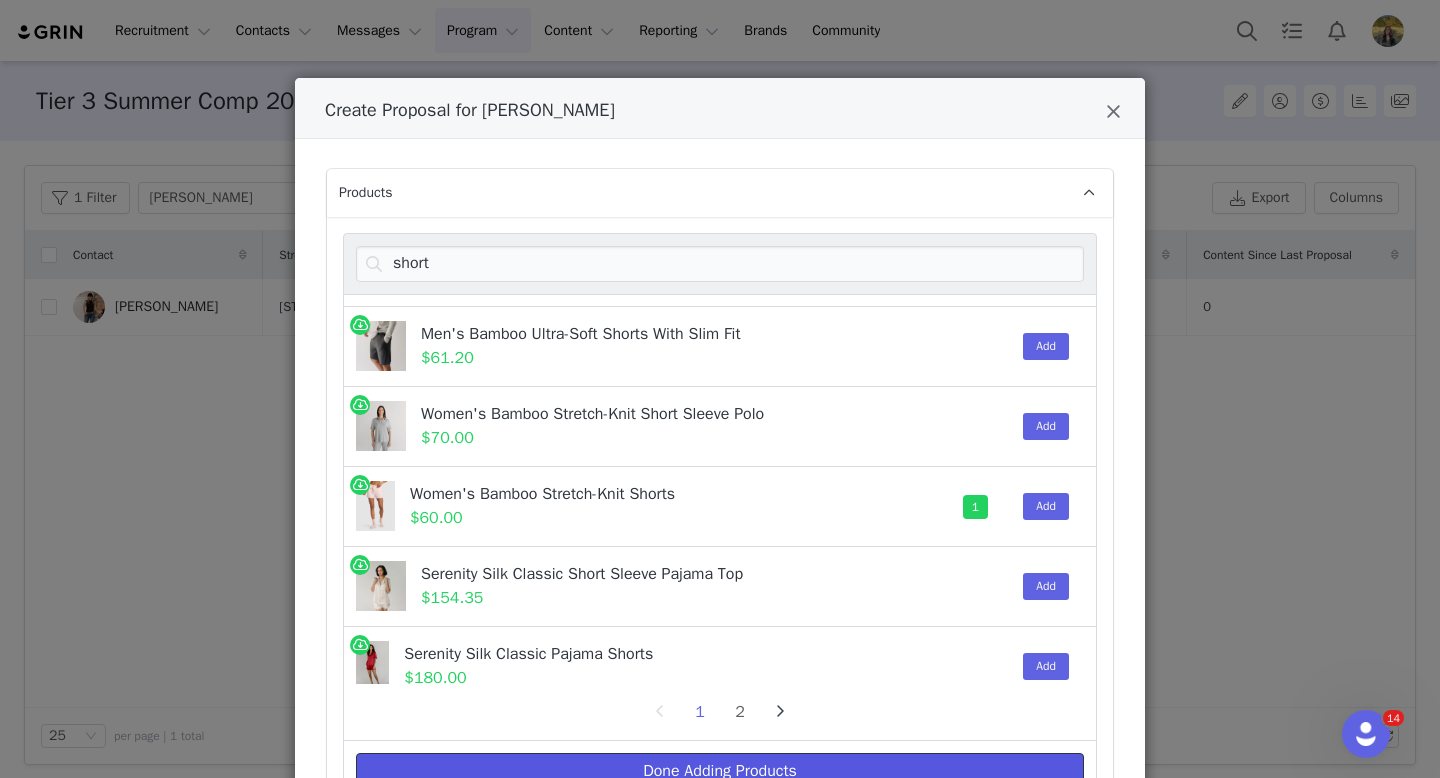 click on "Done Adding Products" at bounding box center (720, 771) 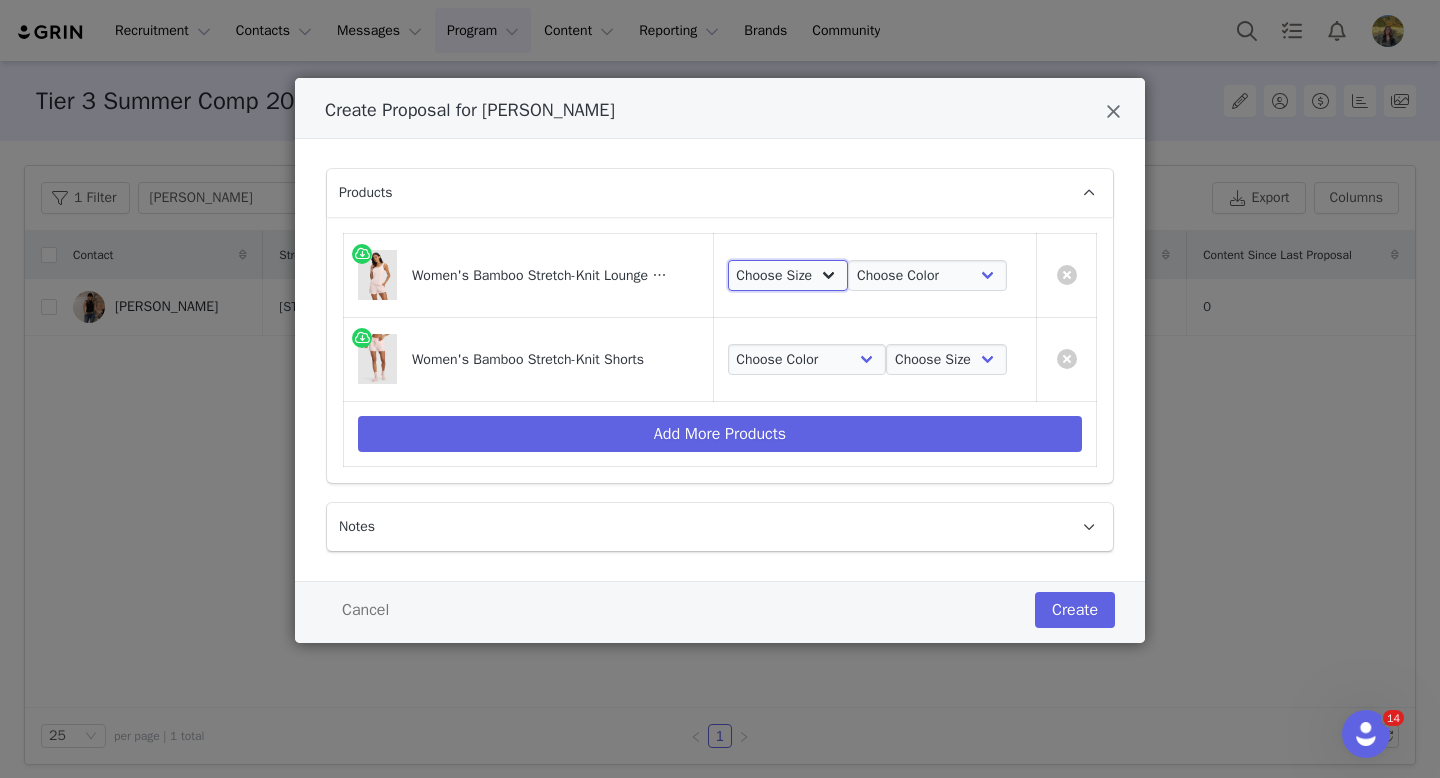 click on "Choose Size  XS   S   XL   M   XXL   L   XXXL" at bounding box center [788, 276] 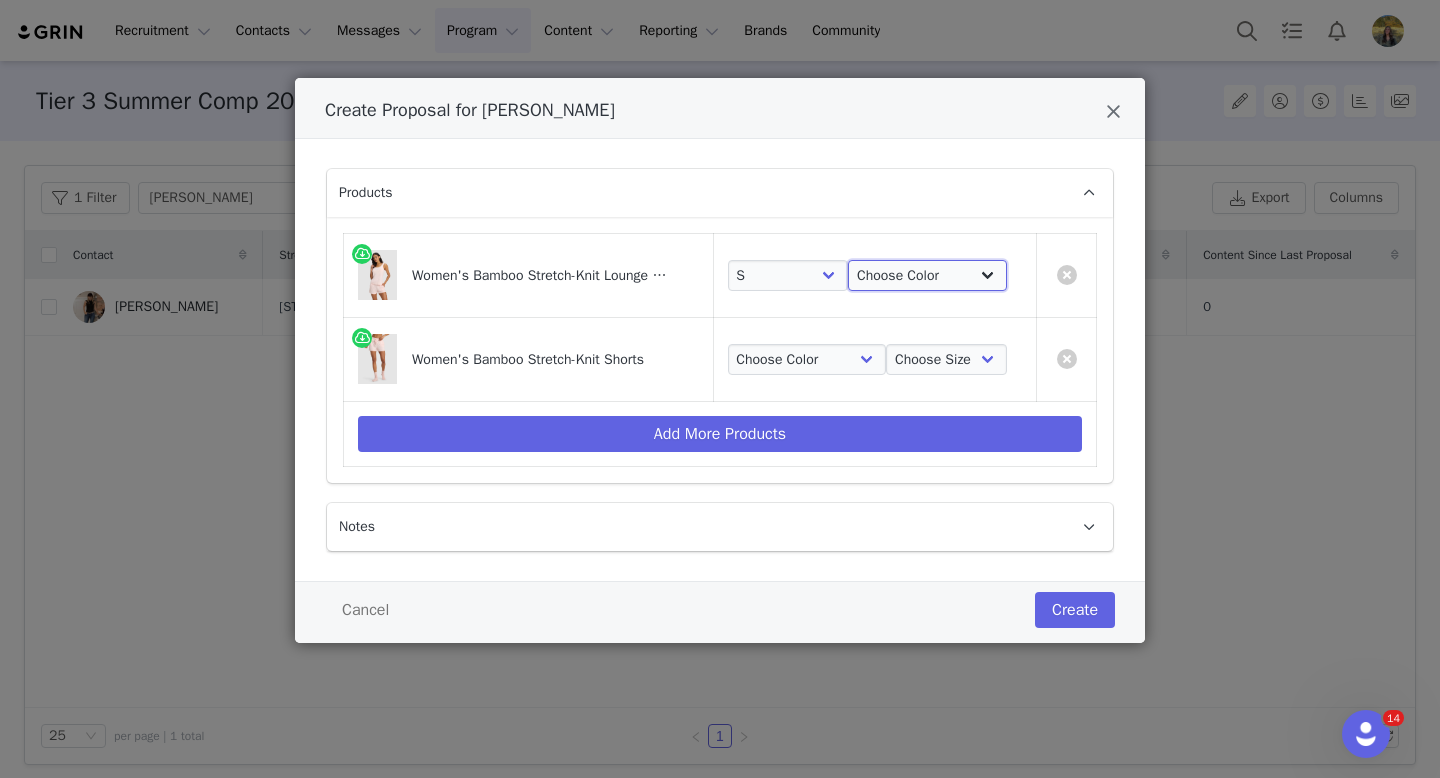 click on "Choose Color  Grey   Ivory   Black   Navy   Olive   Brook   Blossom   Eclipse Mini Stripe" at bounding box center (927, 276) 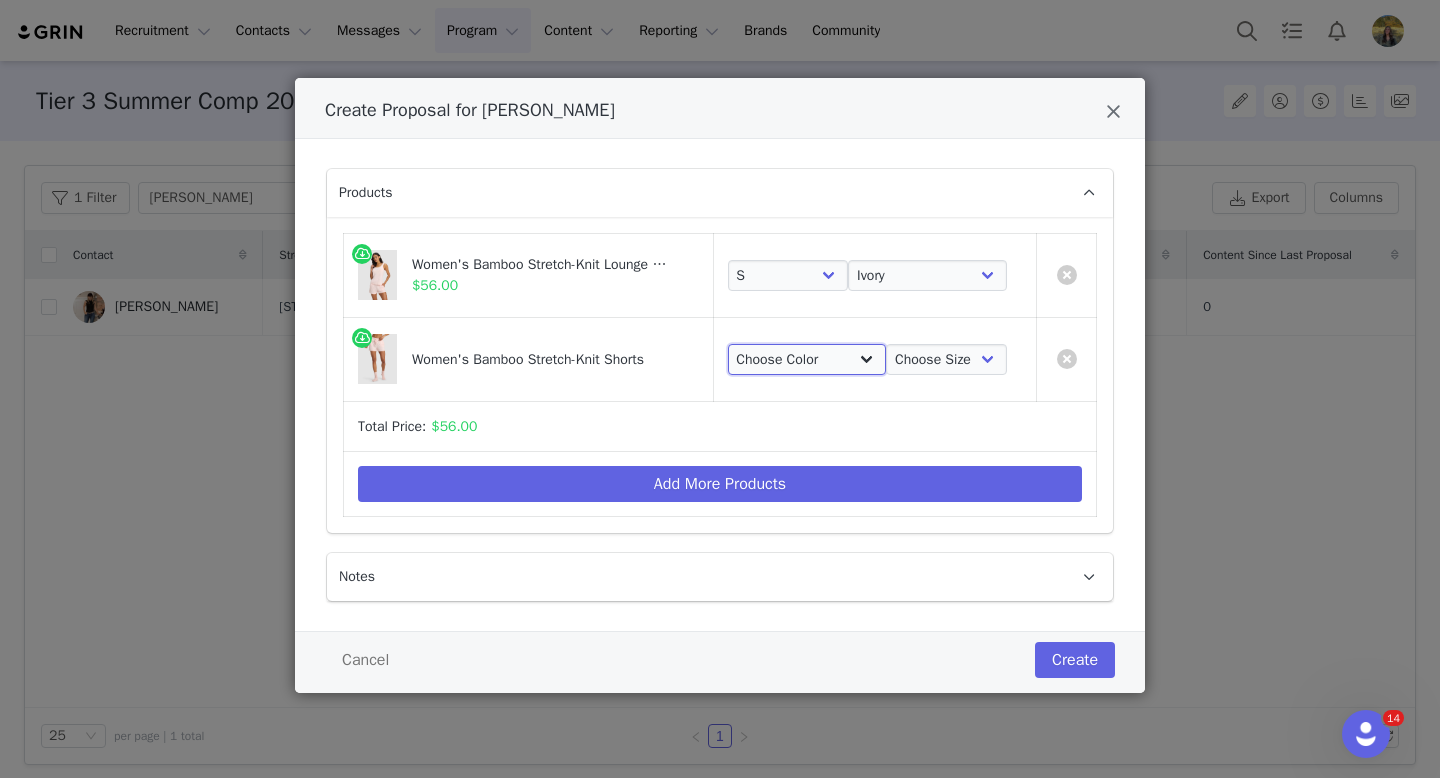 click on "Choose Color  Powder Blue   Heather Grey   Ivory   Navy   Black   Olive   Pomegranate   Brook   Blossom   Eclipse Mini Stripe" at bounding box center (807, 360) 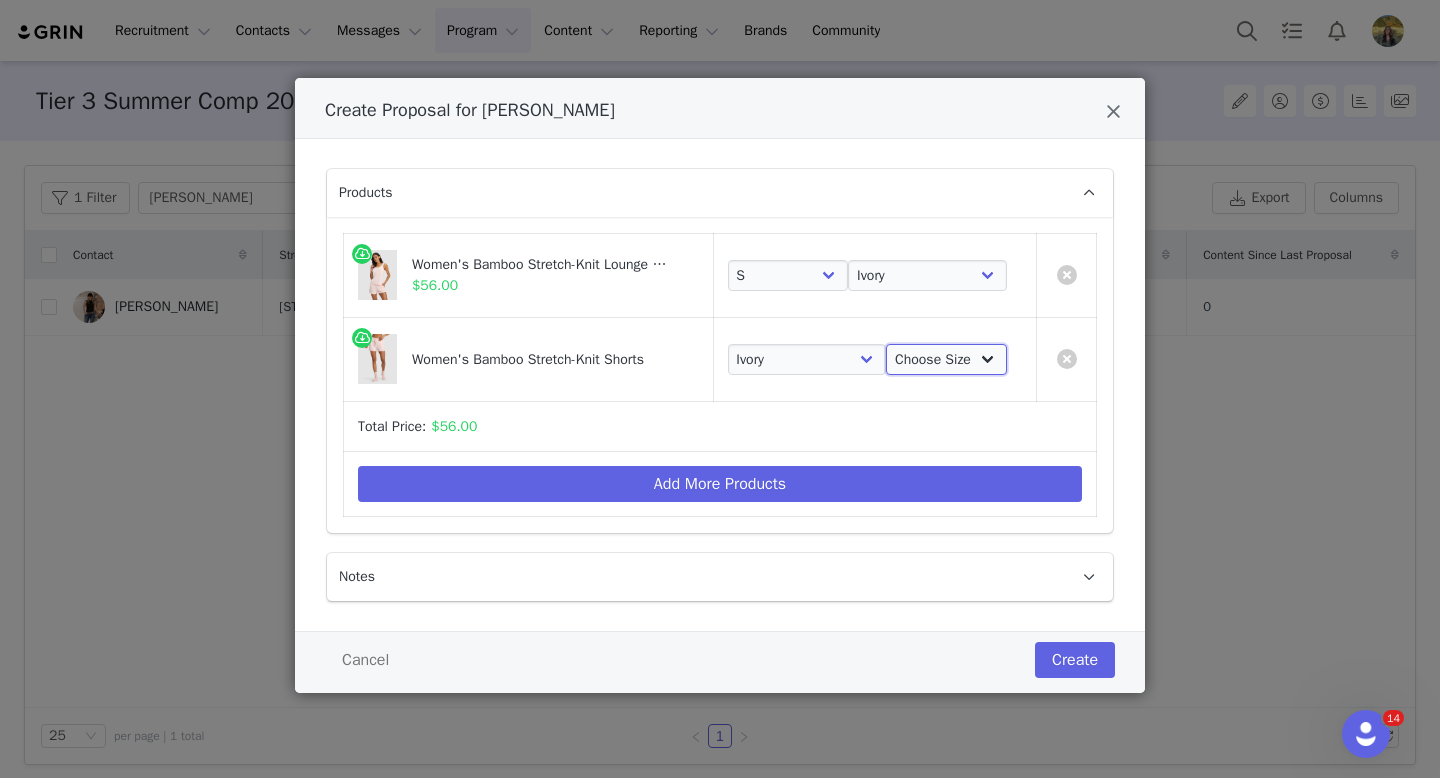 click on "Choose Size  XS   S   M   L   XL   XXL   XXXL" at bounding box center (946, 360) 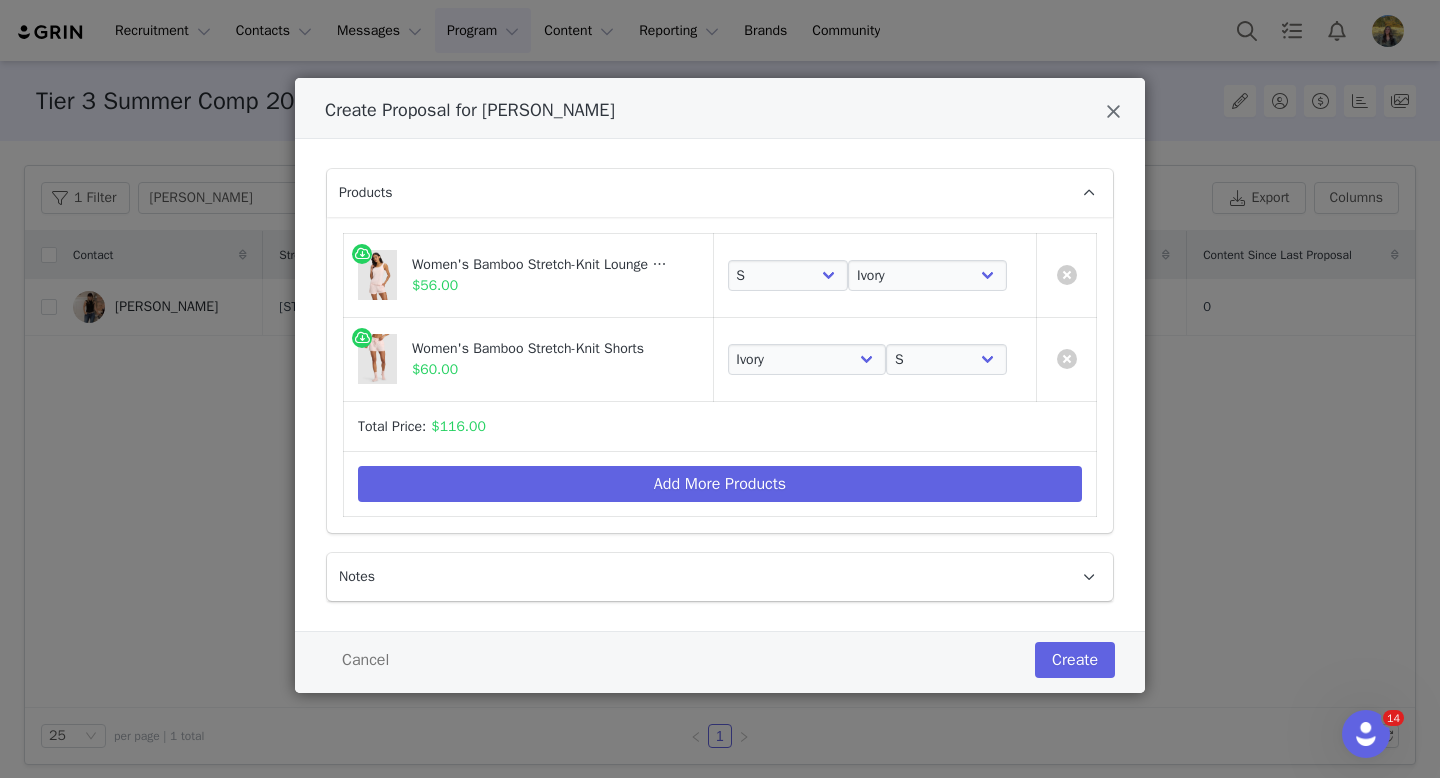 click on "Total Price: $116.00" at bounding box center [720, 426] 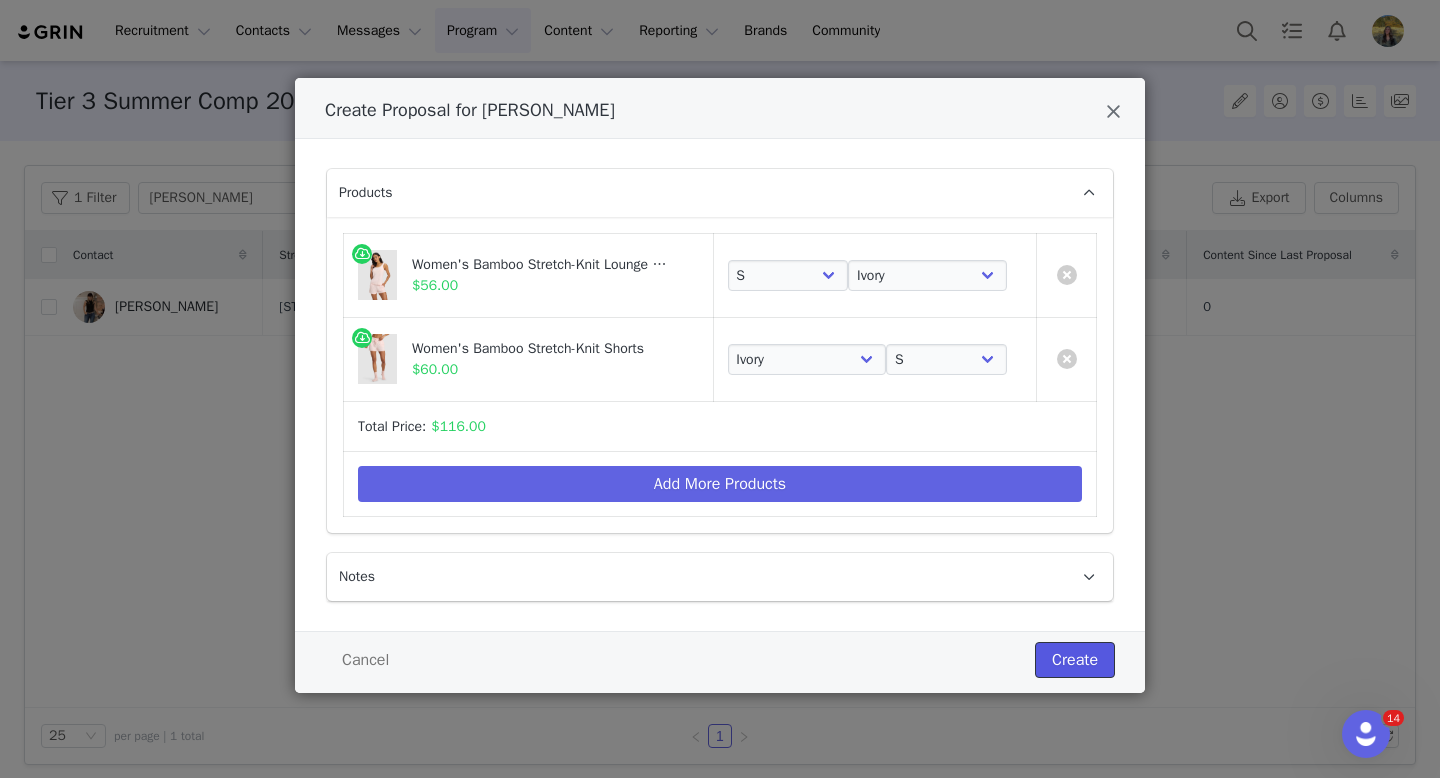click on "Create" at bounding box center (1075, 660) 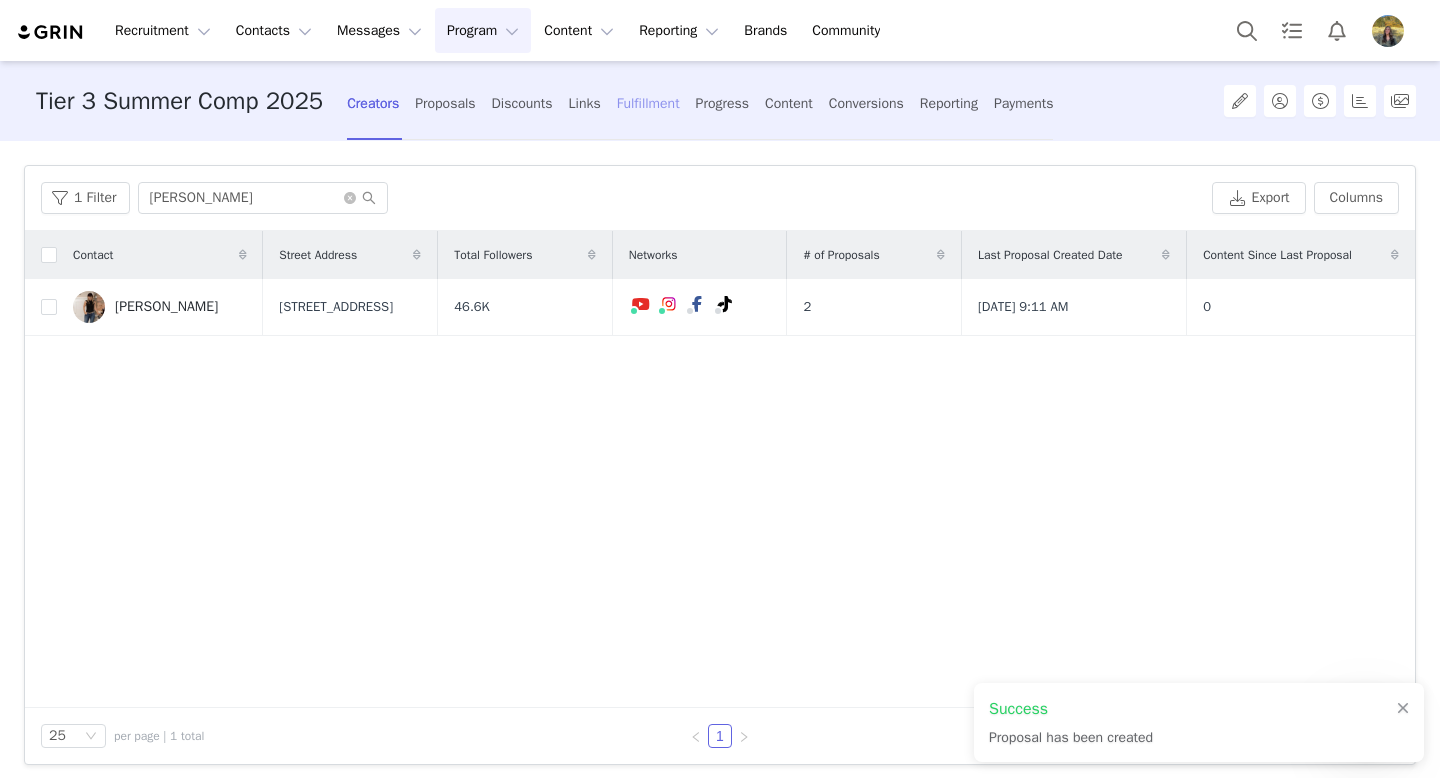 click on "Fulfillment" at bounding box center (648, 103) 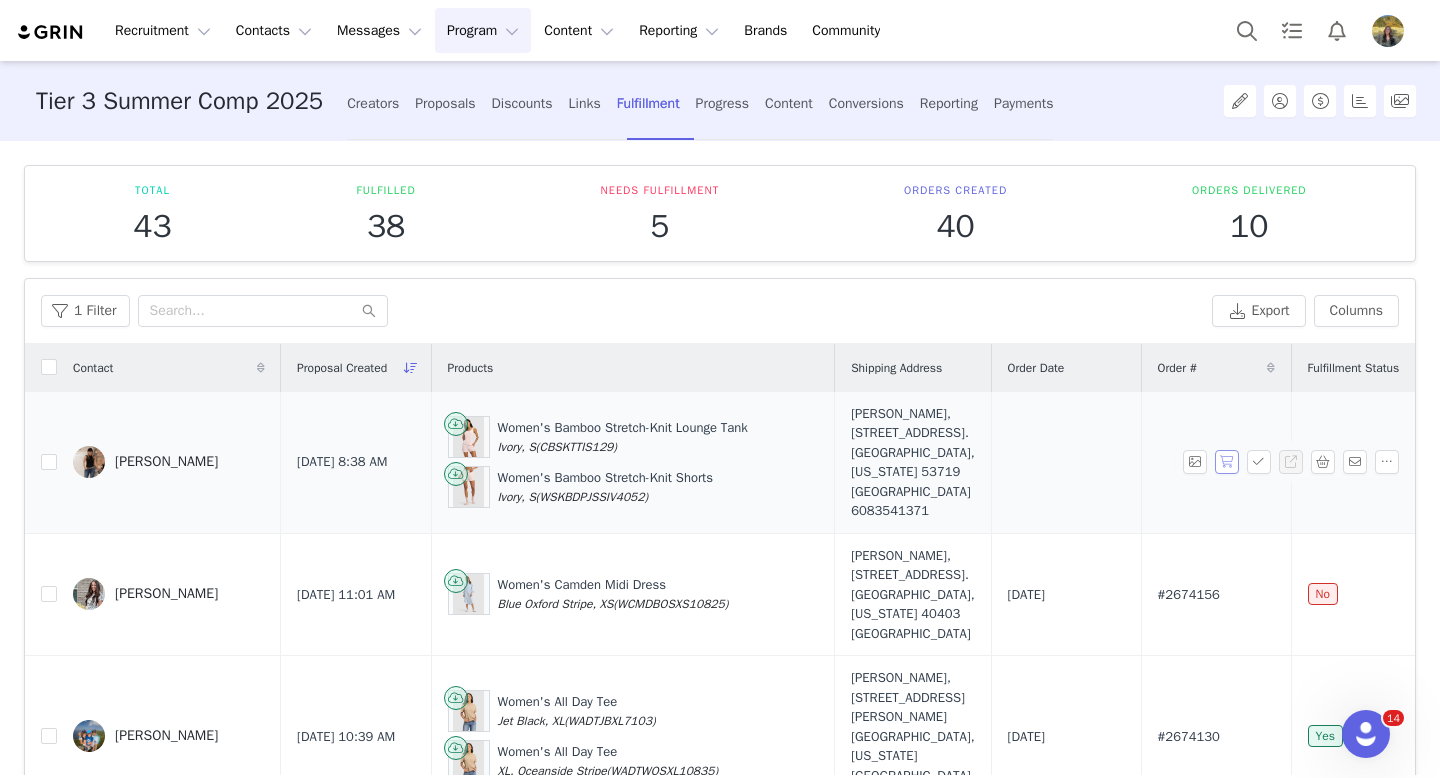 click at bounding box center [1227, 462] 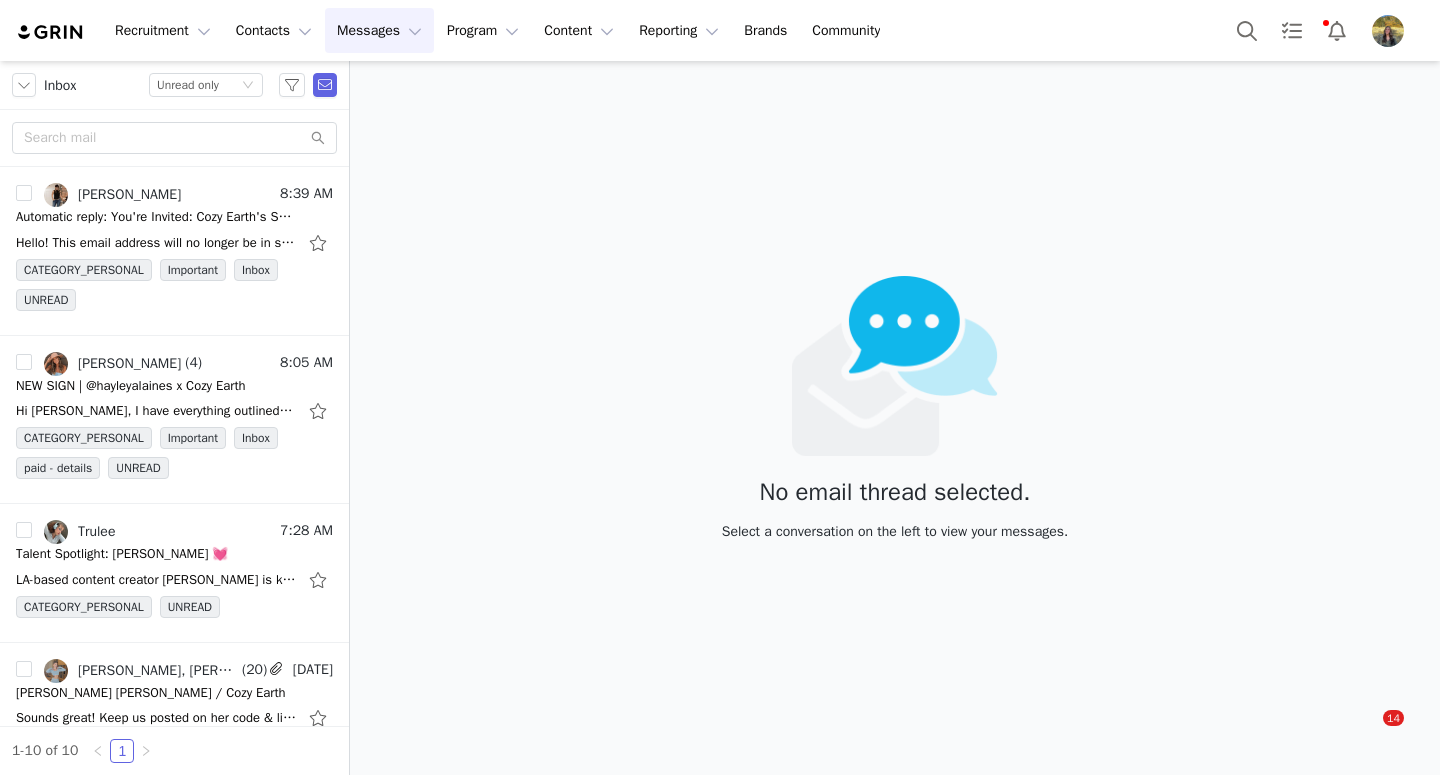 scroll, scrollTop: 0, scrollLeft: 0, axis: both 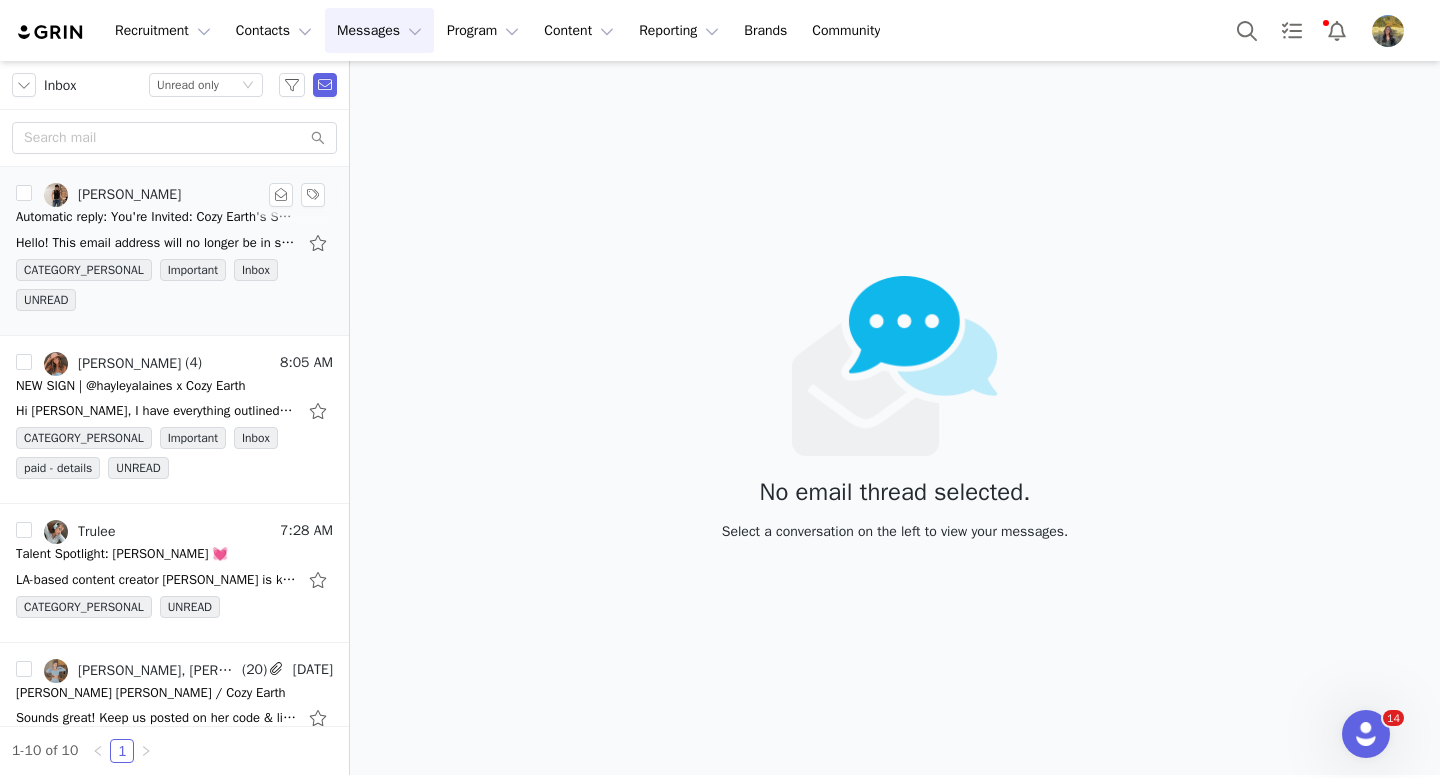 click on "Automatic reply: You're Invited: Cozy Earth's Summer Showdown ✨" at bounding box center (156, 217) 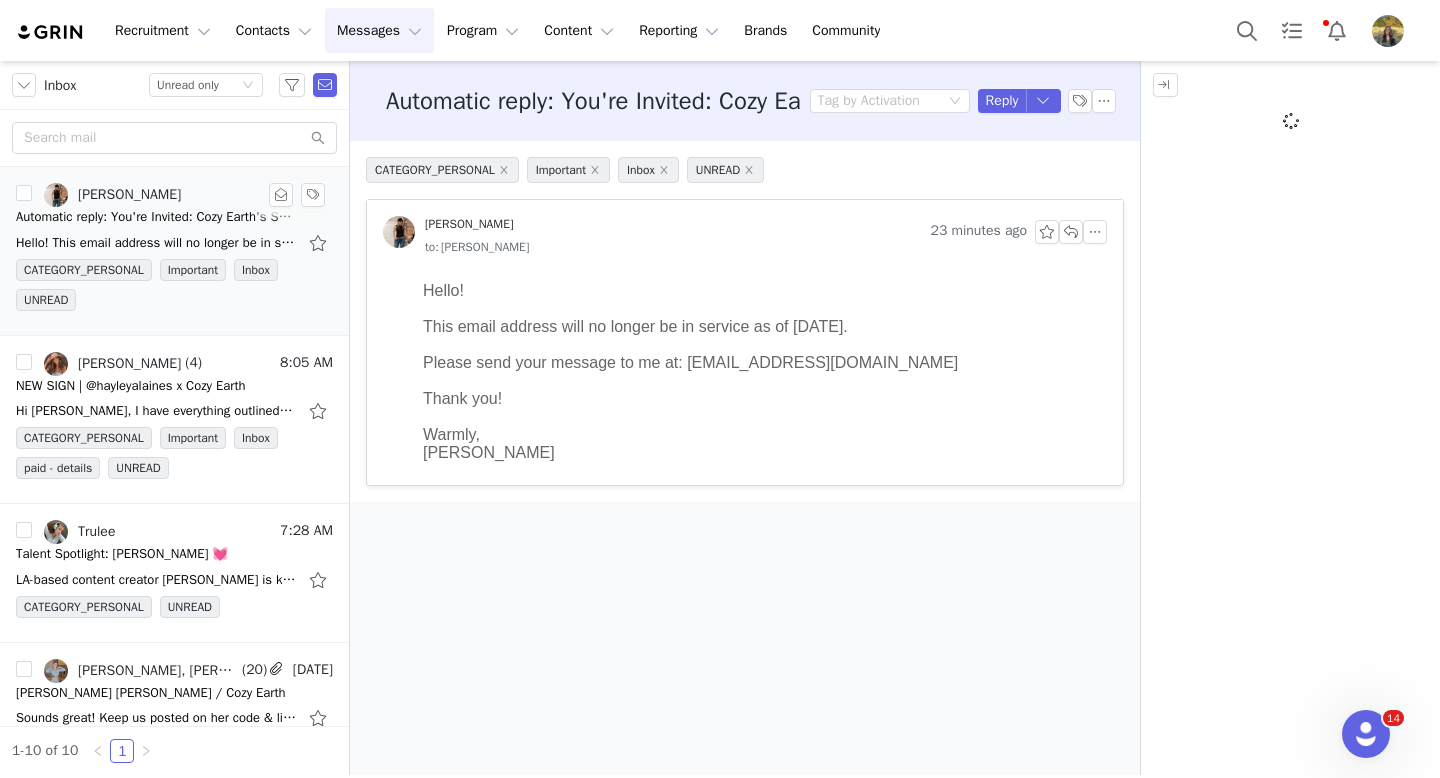 scroll, scrollTop: 0, scrollLeft: 0, axis: both 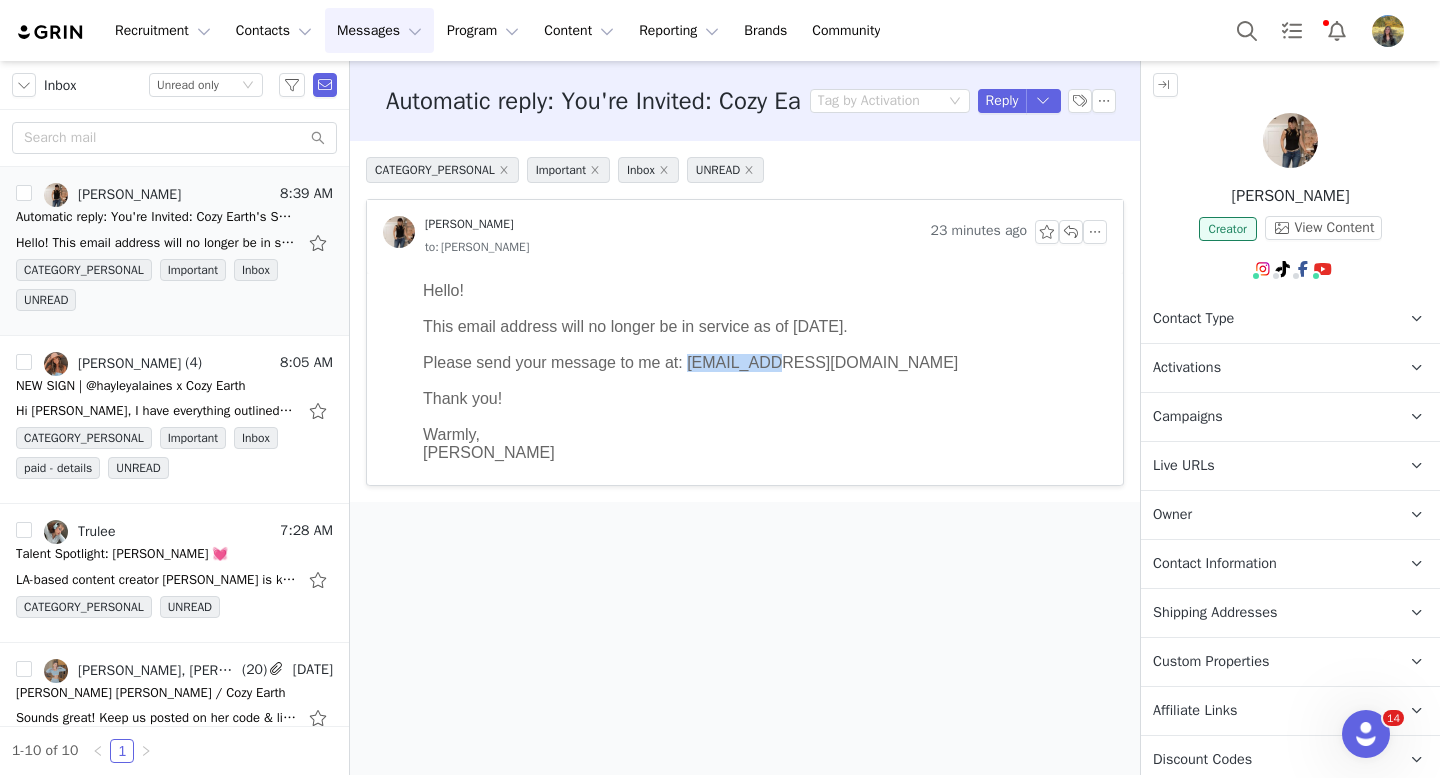 drag, startPoint x: 686, startPoint y: 363, endPoint x: 825, endPoint y: 363, distance: 139 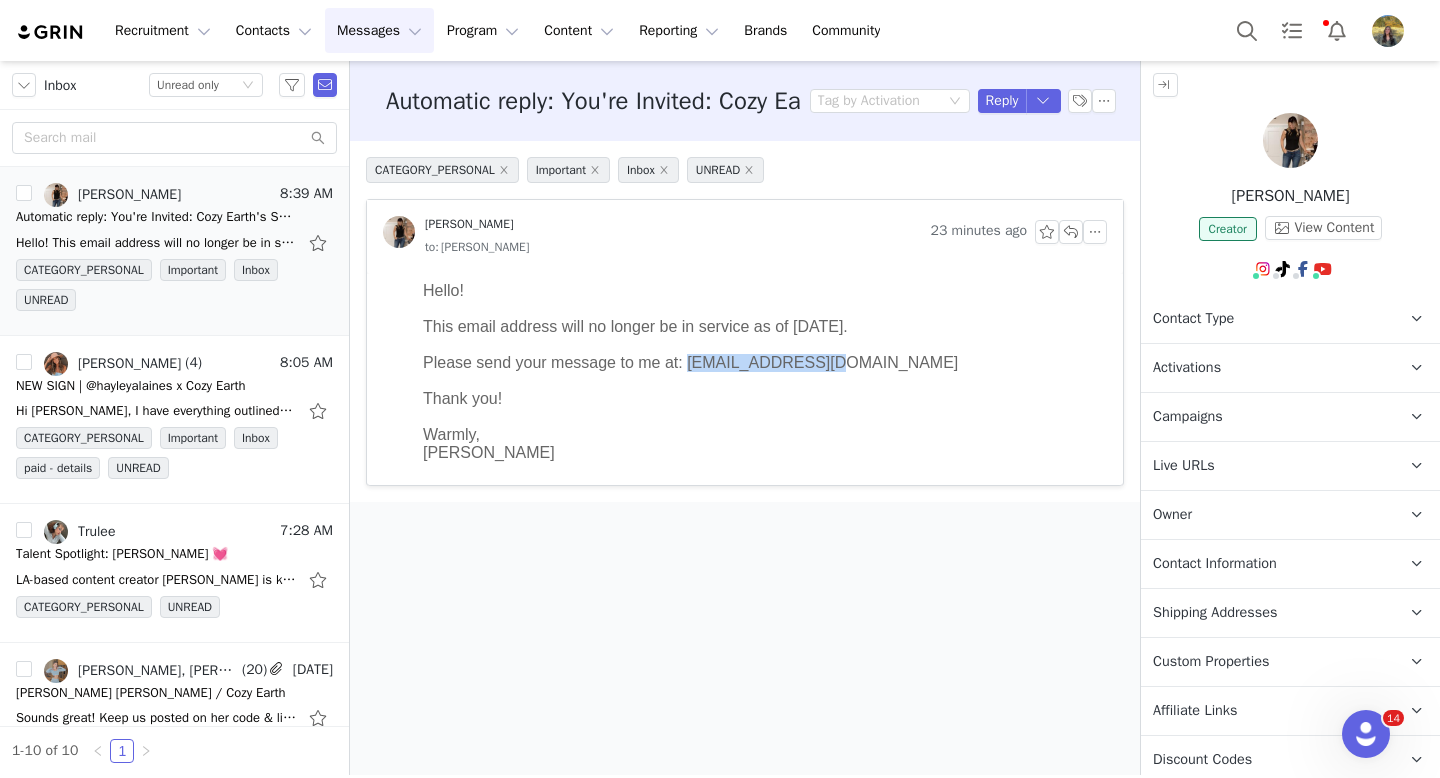 copy on "[EMAIL_ADDRESS][DOMAIN_NAME]" 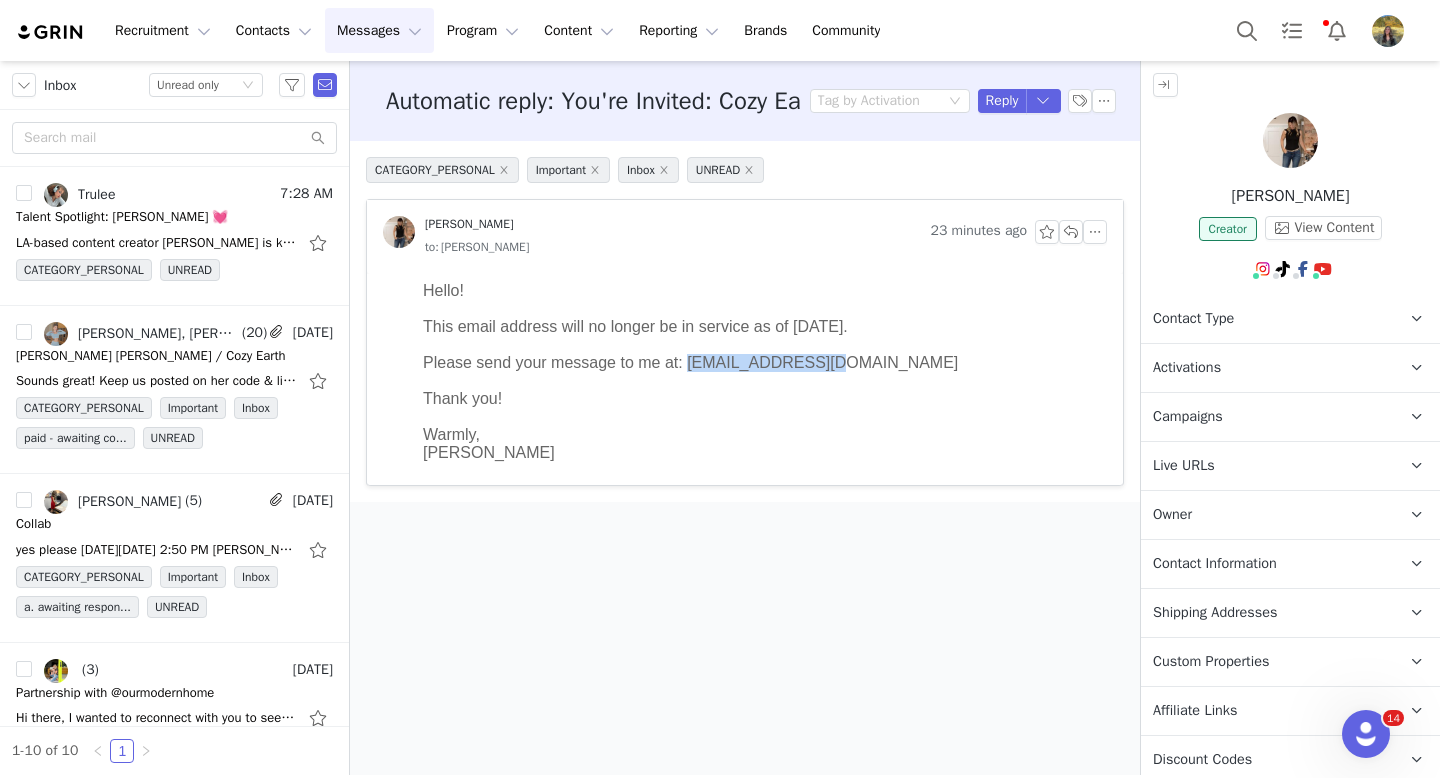 scroll, scrollTop: 0, scrollLeft: 0, axis: both 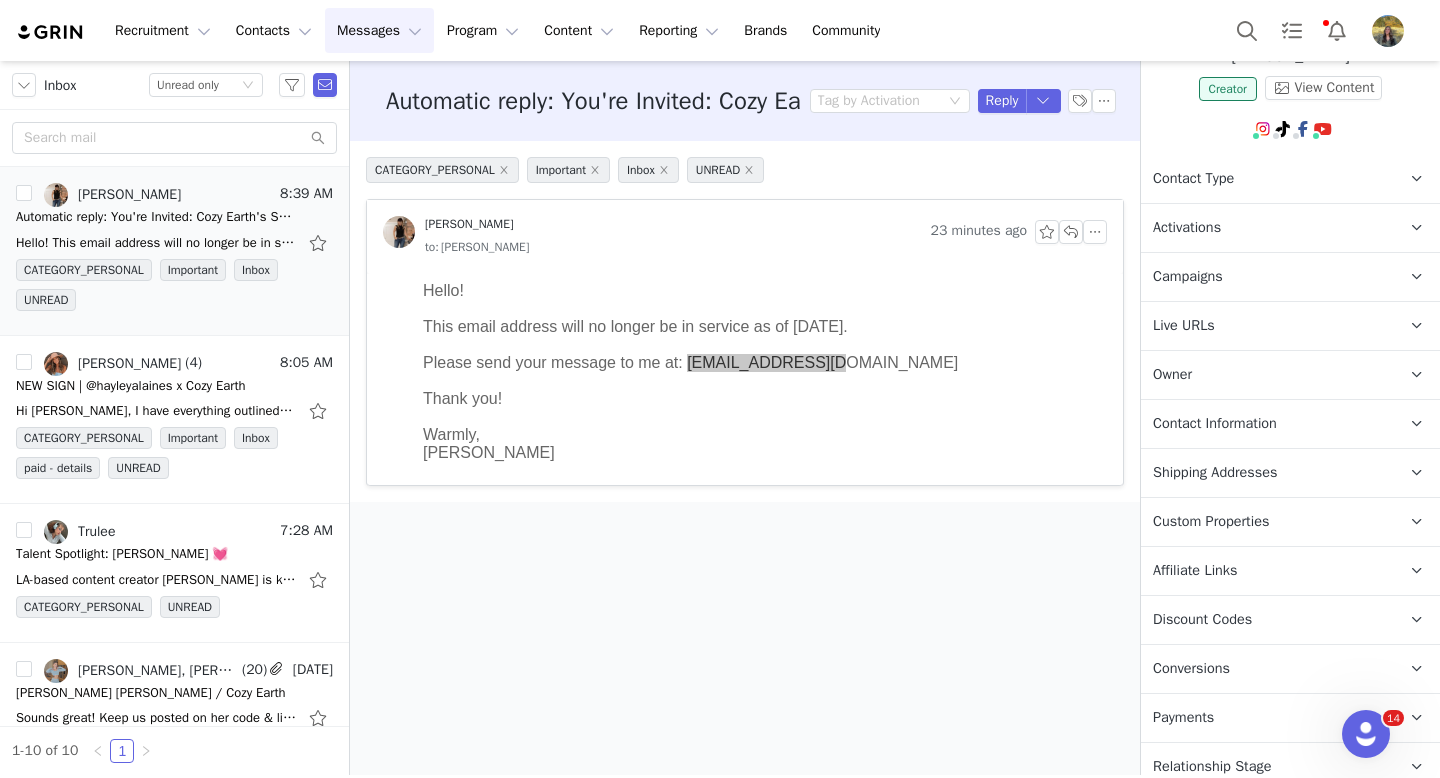 click on "Contact Information" at bounding box center [1266, 424] 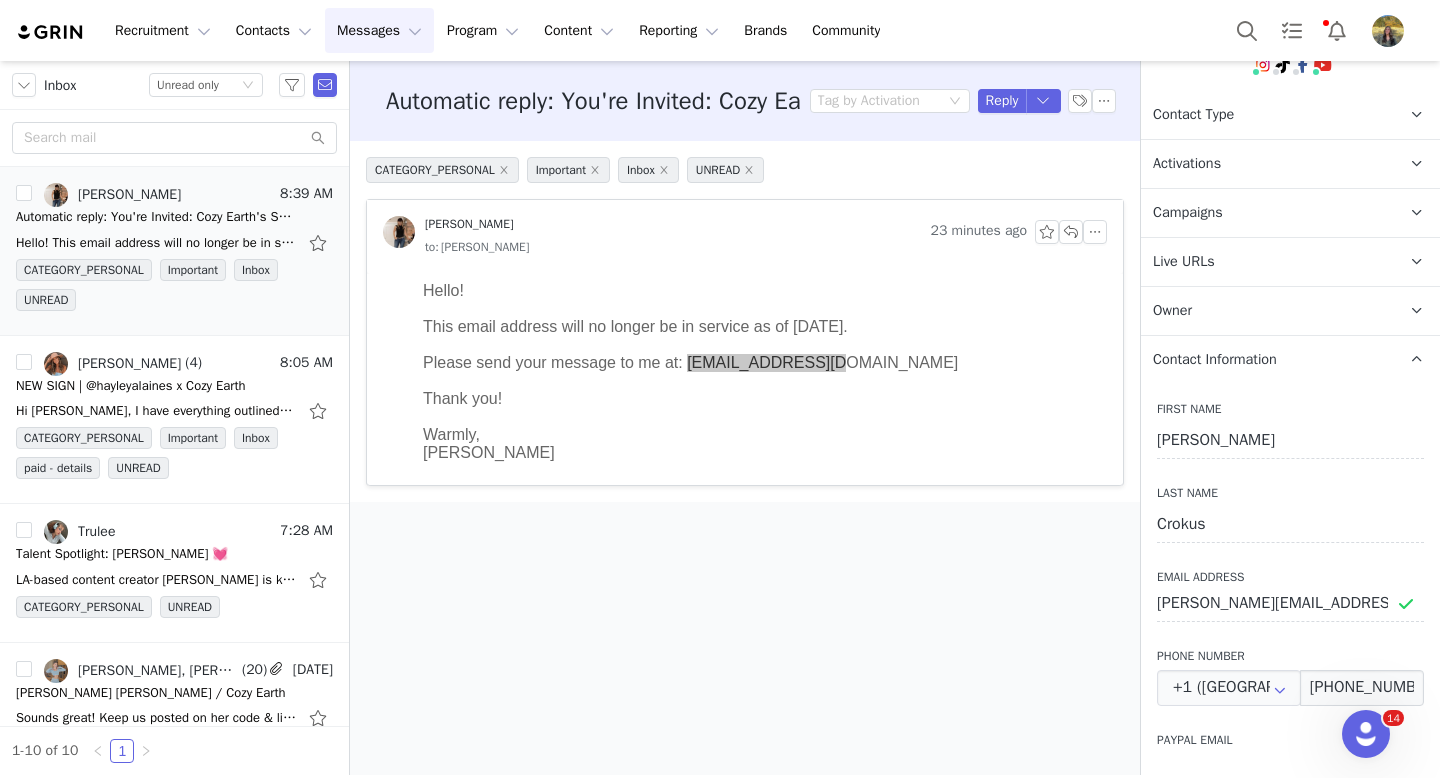 scroll, scrollTop: 279, scrollLeft: 0, axis: vertical 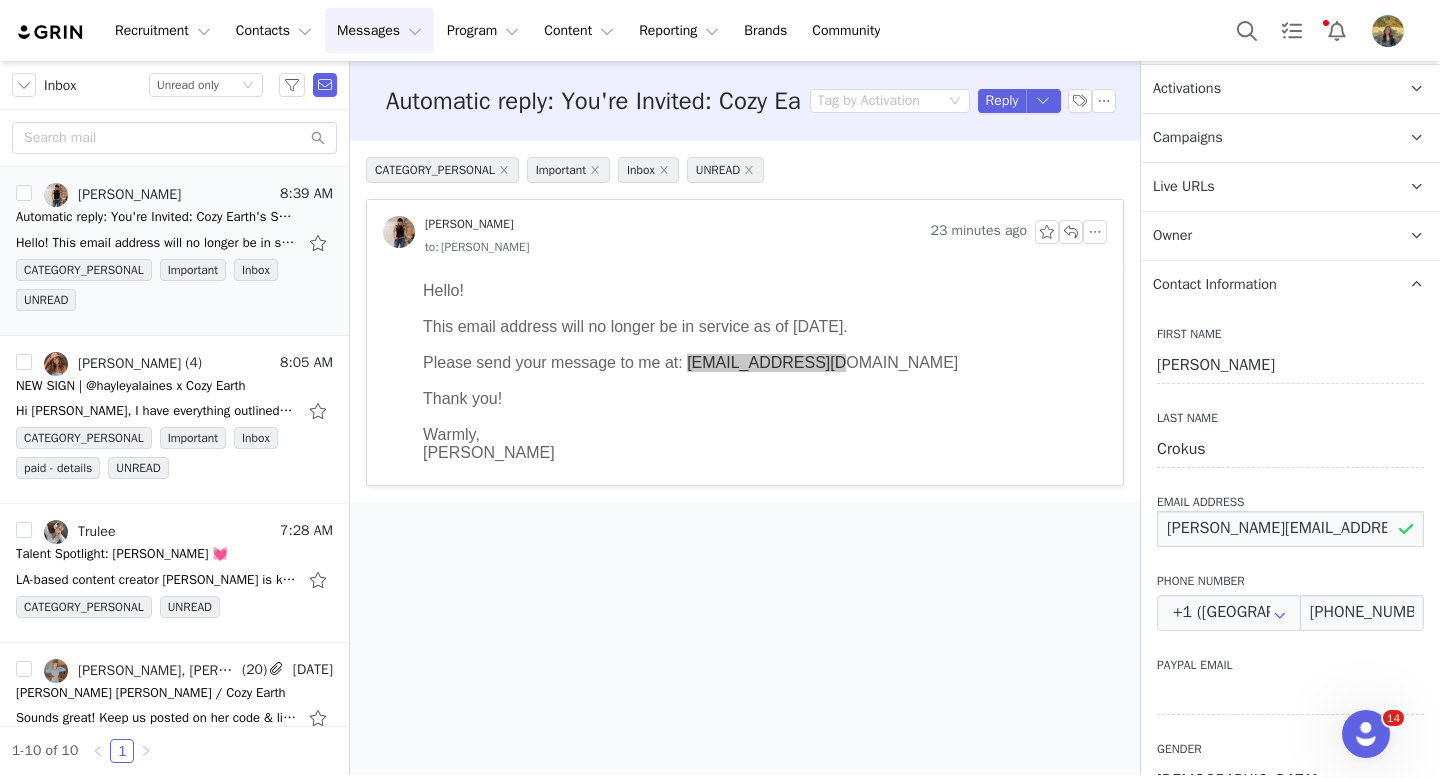 click on "[PERSON_NAME][EMAIL_ADDRESS][DOMAIN_NAME]" at bounding box center [1290, 529] 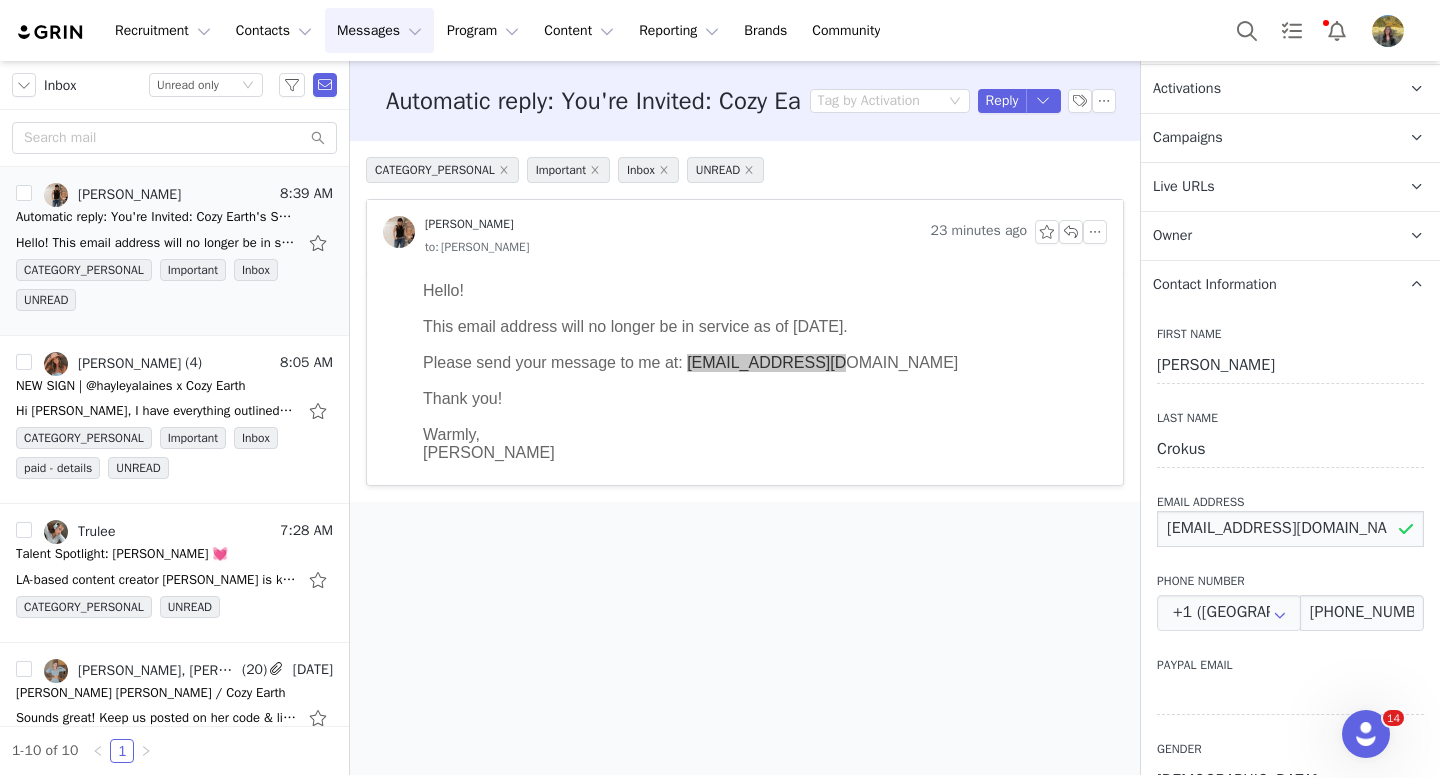 type on "kcrokus@gmail.com" 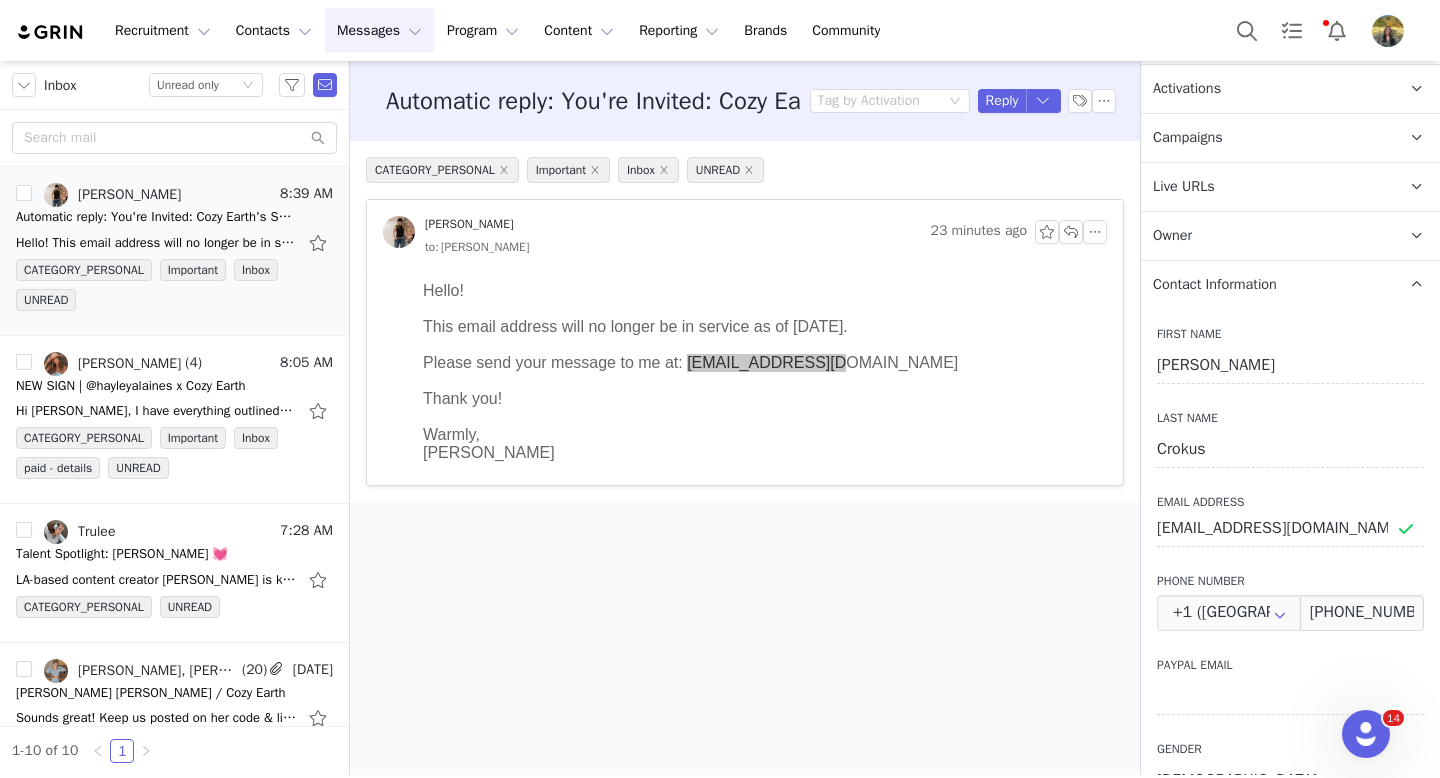 click on "Automatic reply: You're Invited: Cozy Earth's Summer Showdown ✨     Tag by Activation   Reply  CATEGORY_PERSONAL   Important   Inbox   UNREAD   Katie Crokus       23 minutes ago  to:  Bryn Bell" at bounding box center (745, 418) 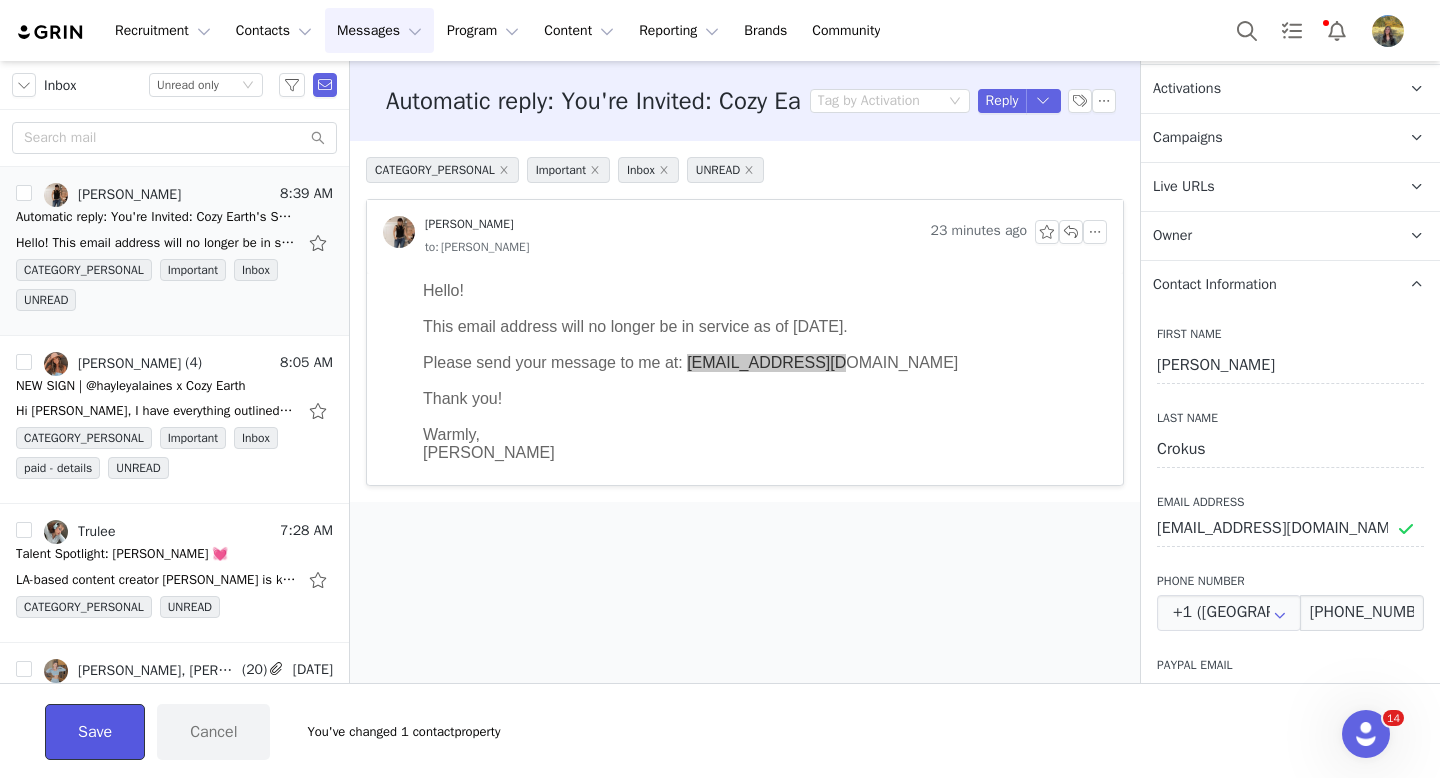 click on "Save" at bounding box center (95, 732) 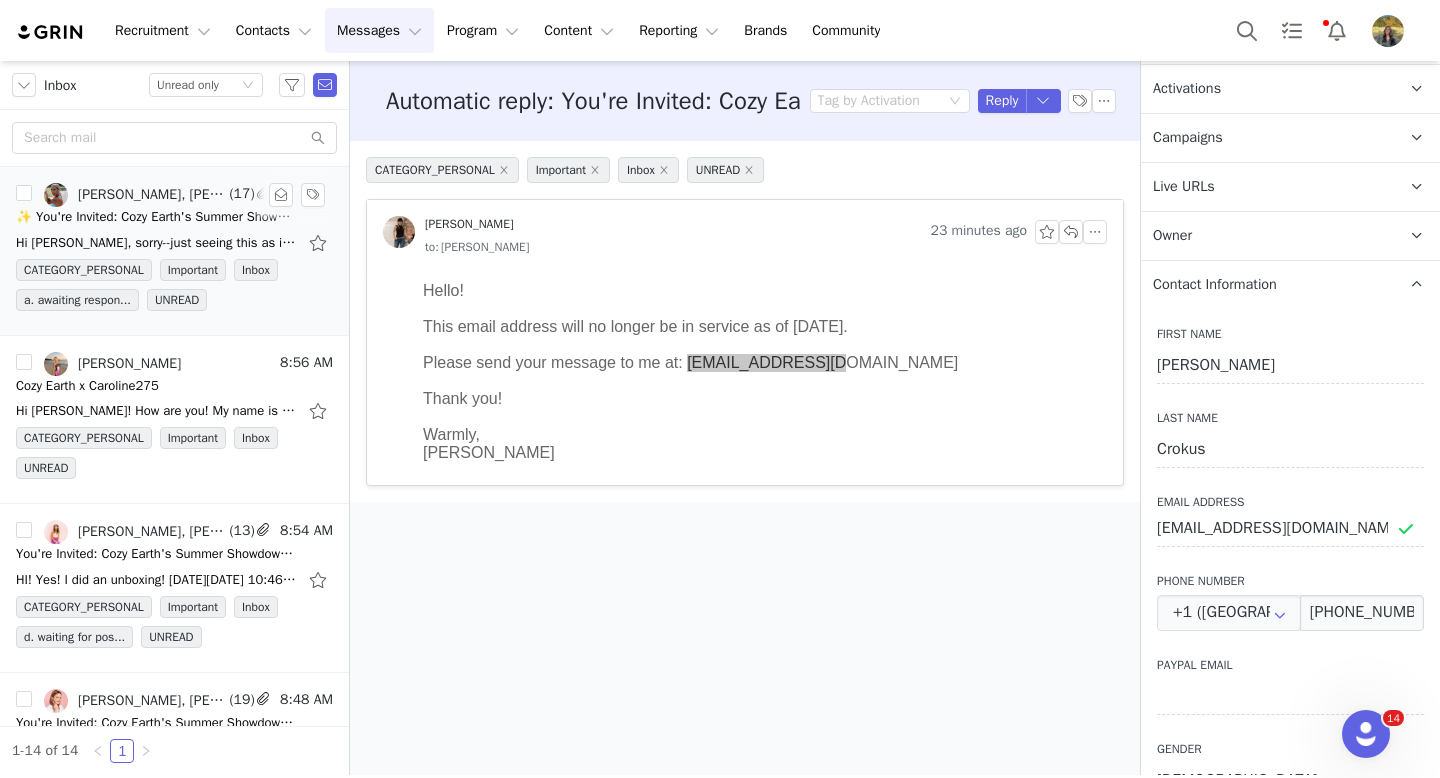 click on "Hi Bryn, sorry--just seeing this as it's been crazy between a long holiday weekend and work. I'll have the bamboo stretch knit shorts, size XS in blossom. Thank you! And question about my" at bounding box center (156, 243) 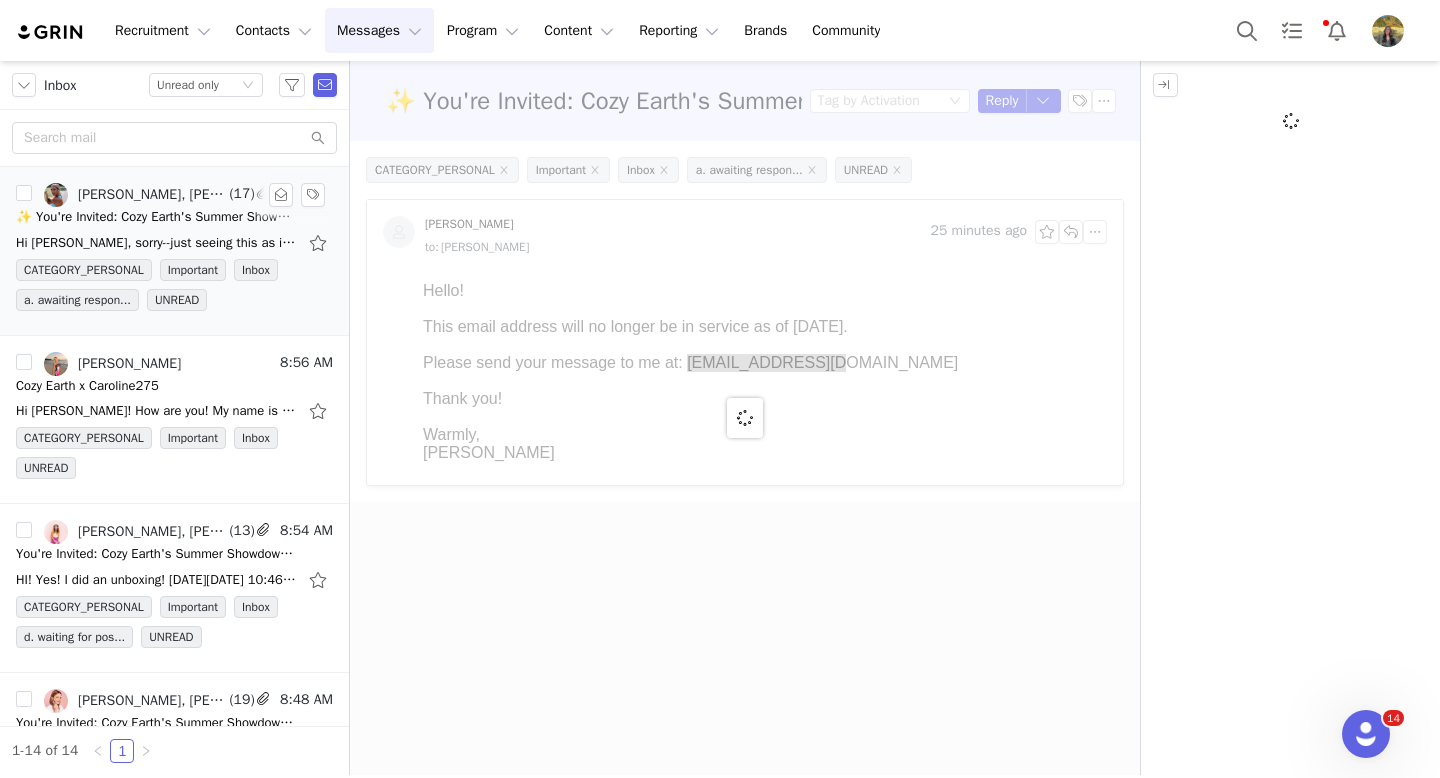 scroll, scrollTop: 0, scrollLeft: 0, axis: both 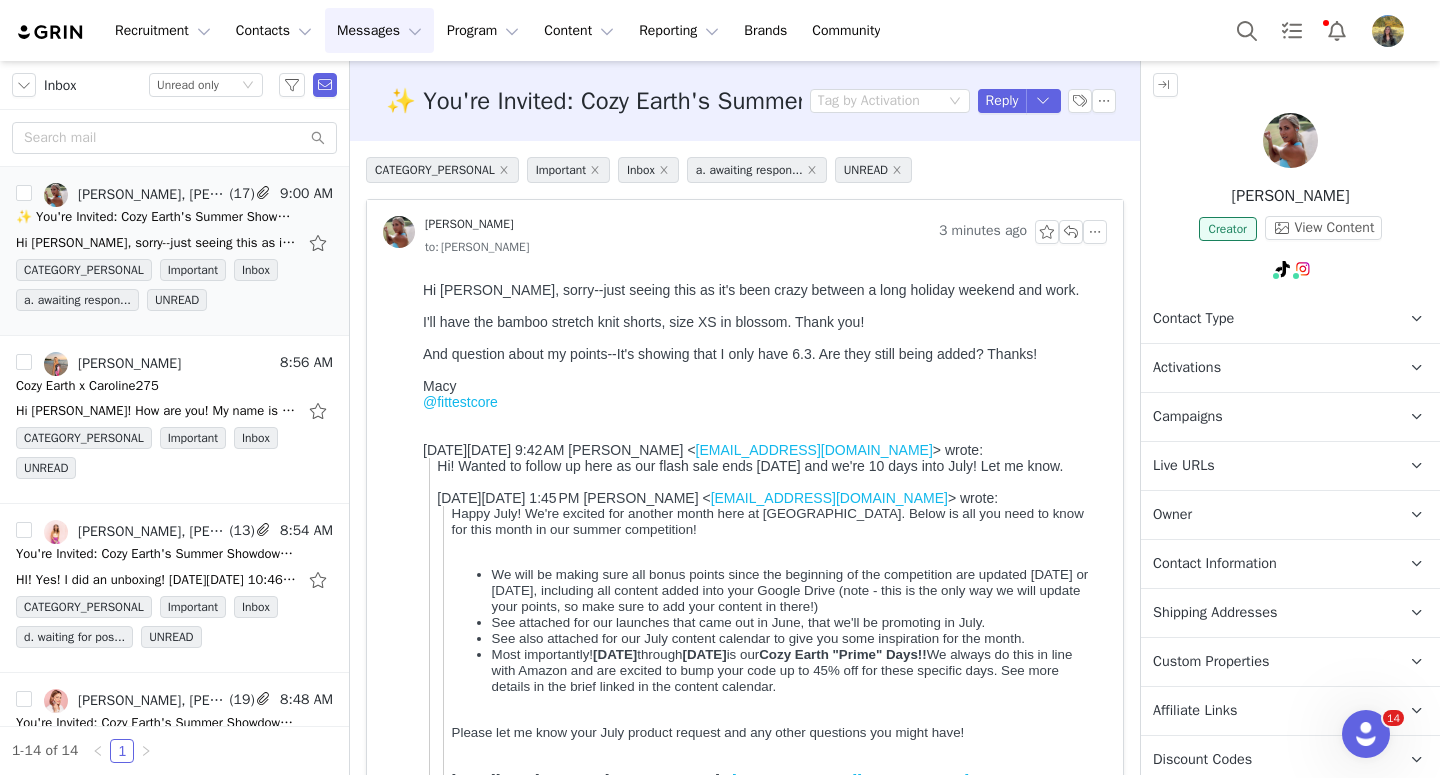 click on "Campaigns  Any campaigns associated with a contact will be available to them via their Live URL." at bounding box center [1266, 417] 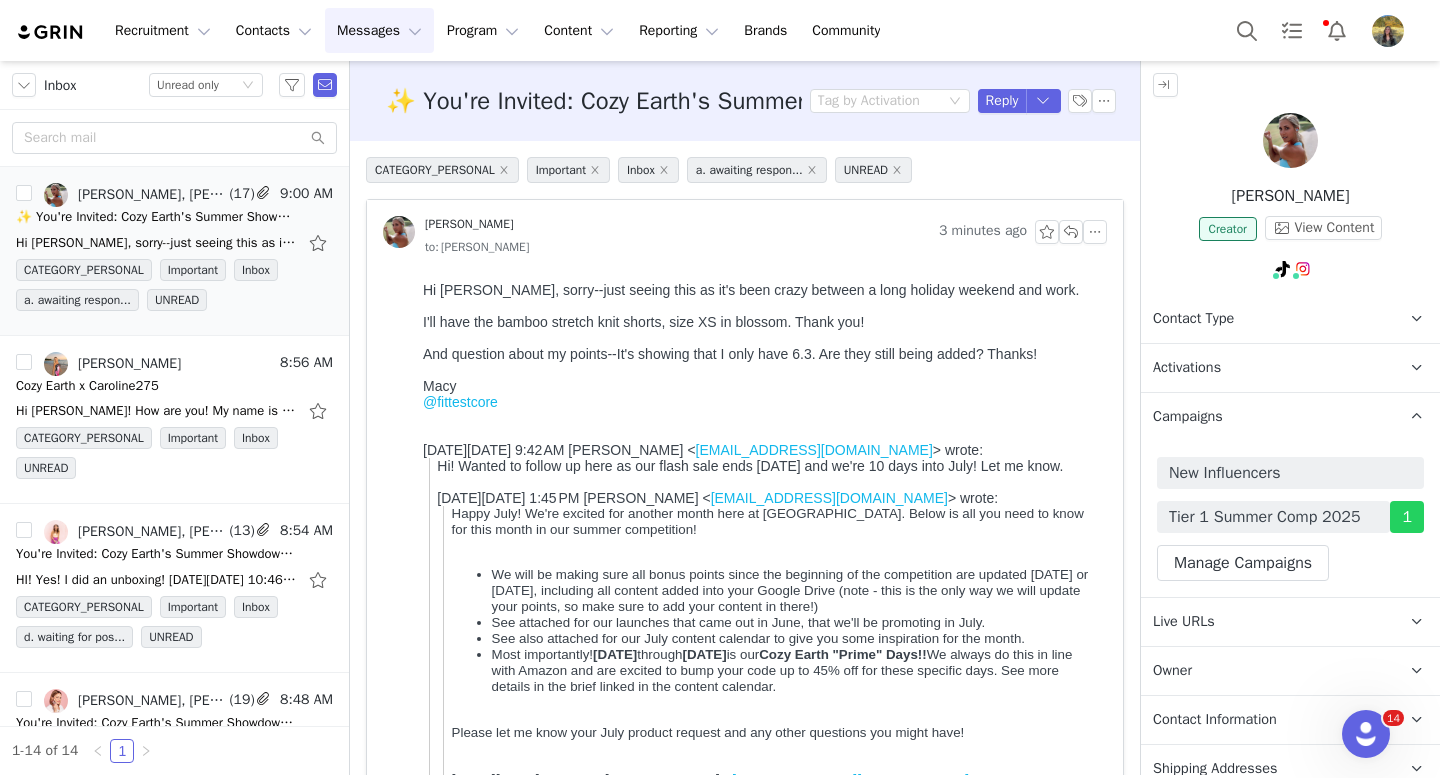 click on "Campaigns  Any campaigns associated with a contact will be available to them via their Live URL." at bounding box center (1266, 417) 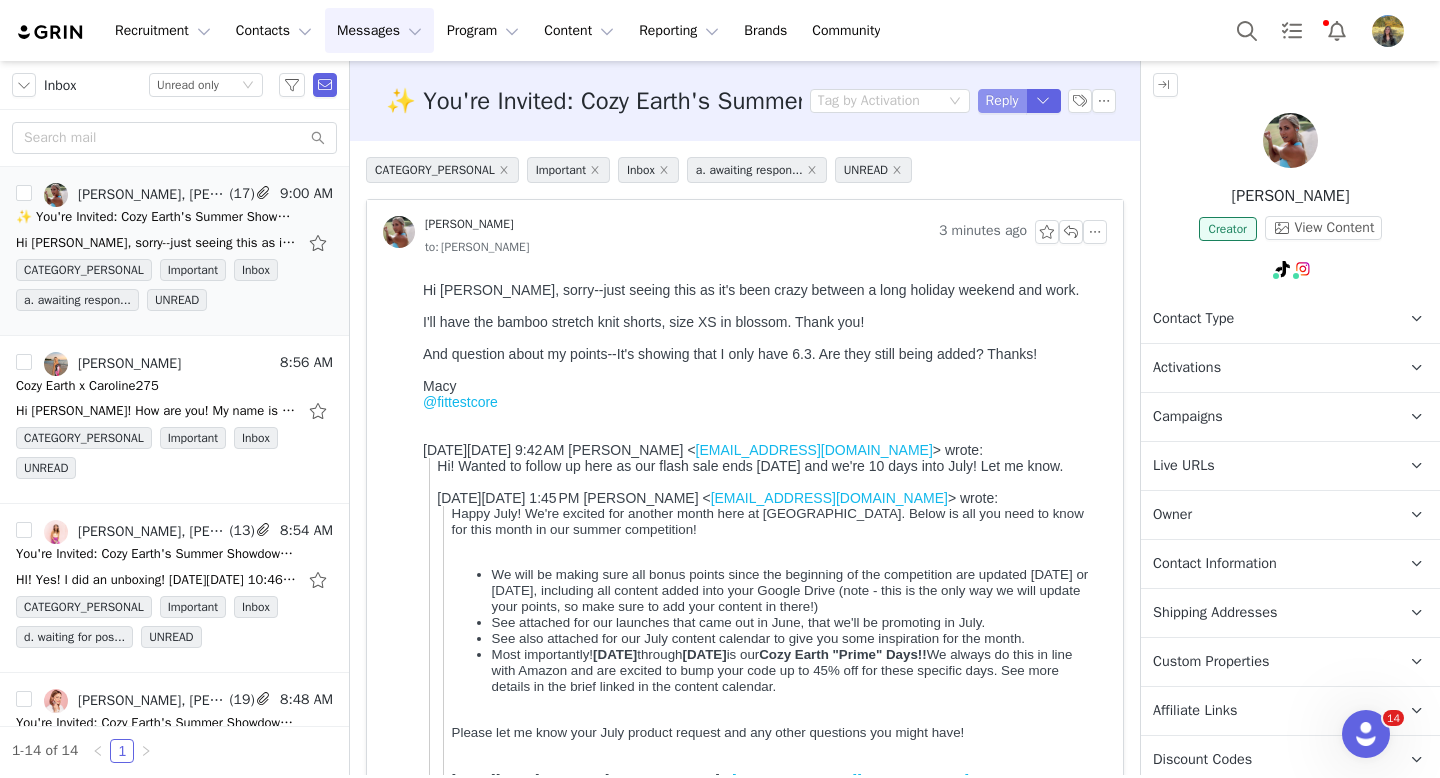 click on "Reply" at bounding box center [1002, 101] 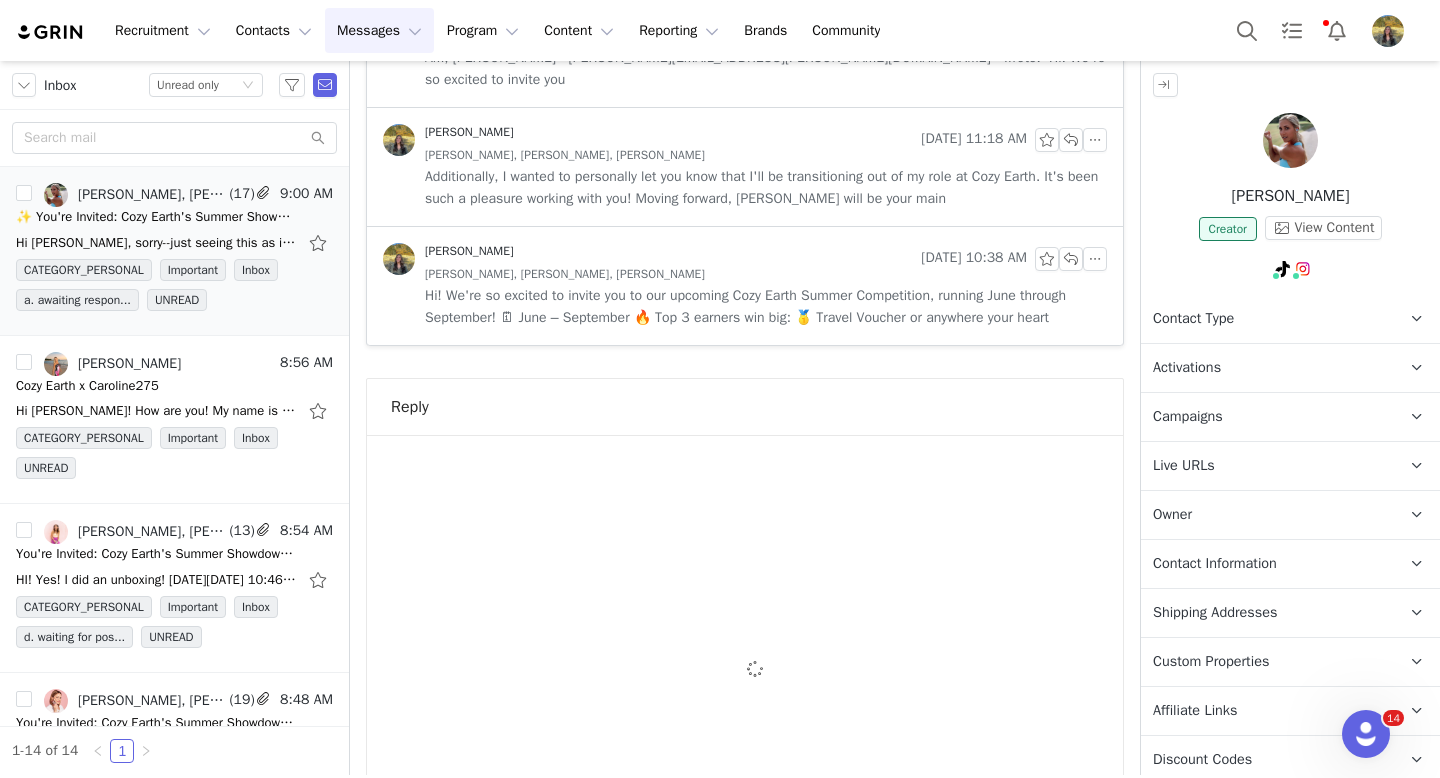 scroll, scrollTop: 0, scrollLeft: 0, axis: both 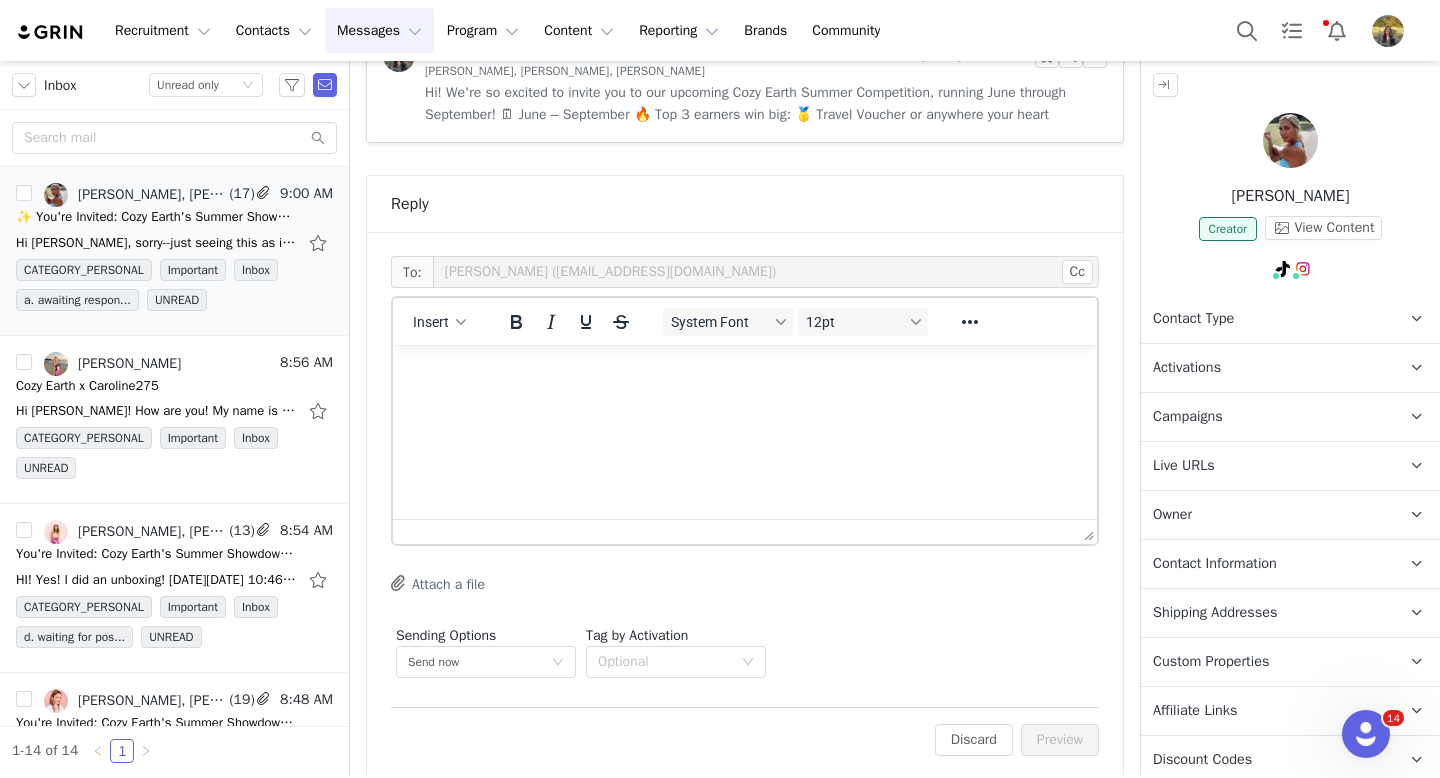 click at bounding box center [745, 372] 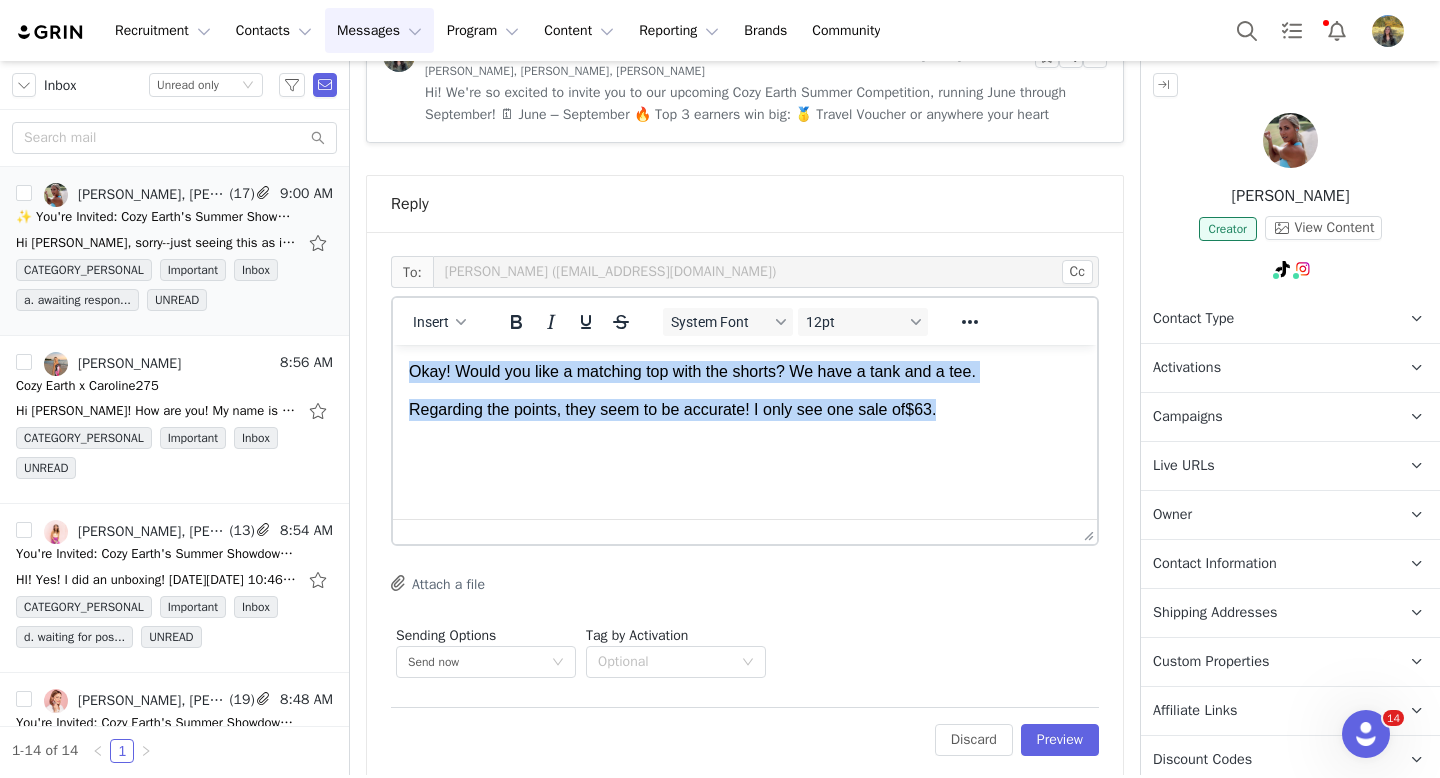 drag, startPoint x: 972, startPoint y: 410, endPoint x: 442, endPoint y: 344, distance: 534.0936 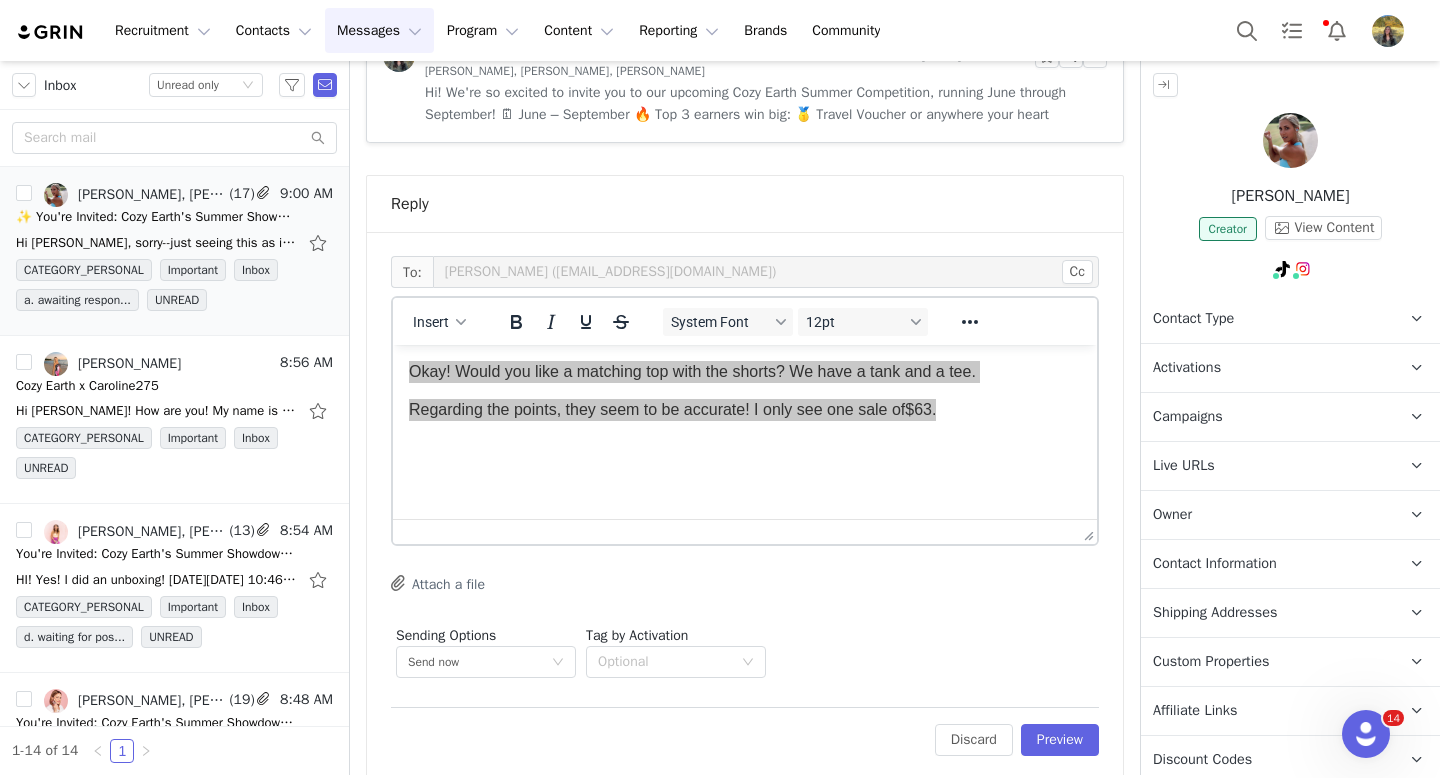 click at bounding box center (1290, 140) 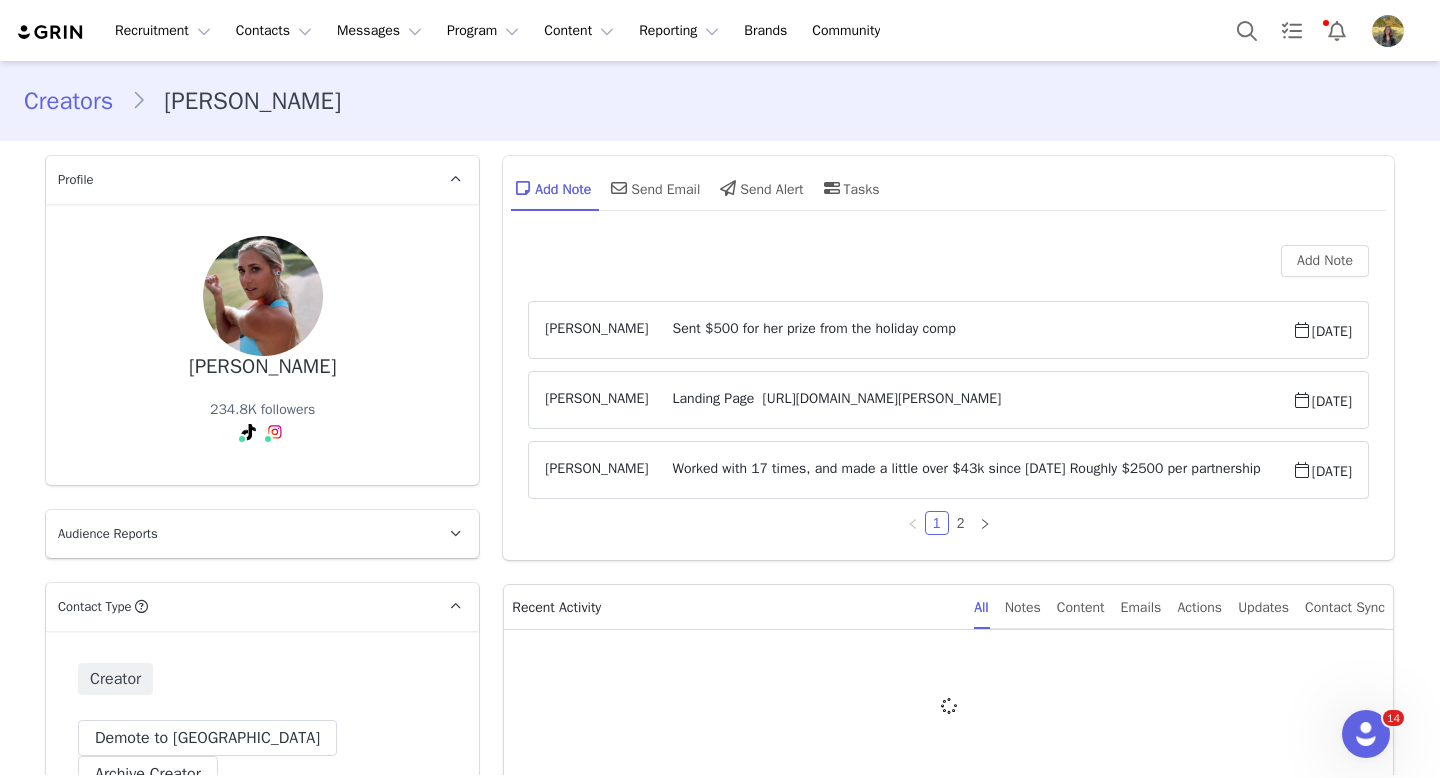 type on "+1 (United States)" 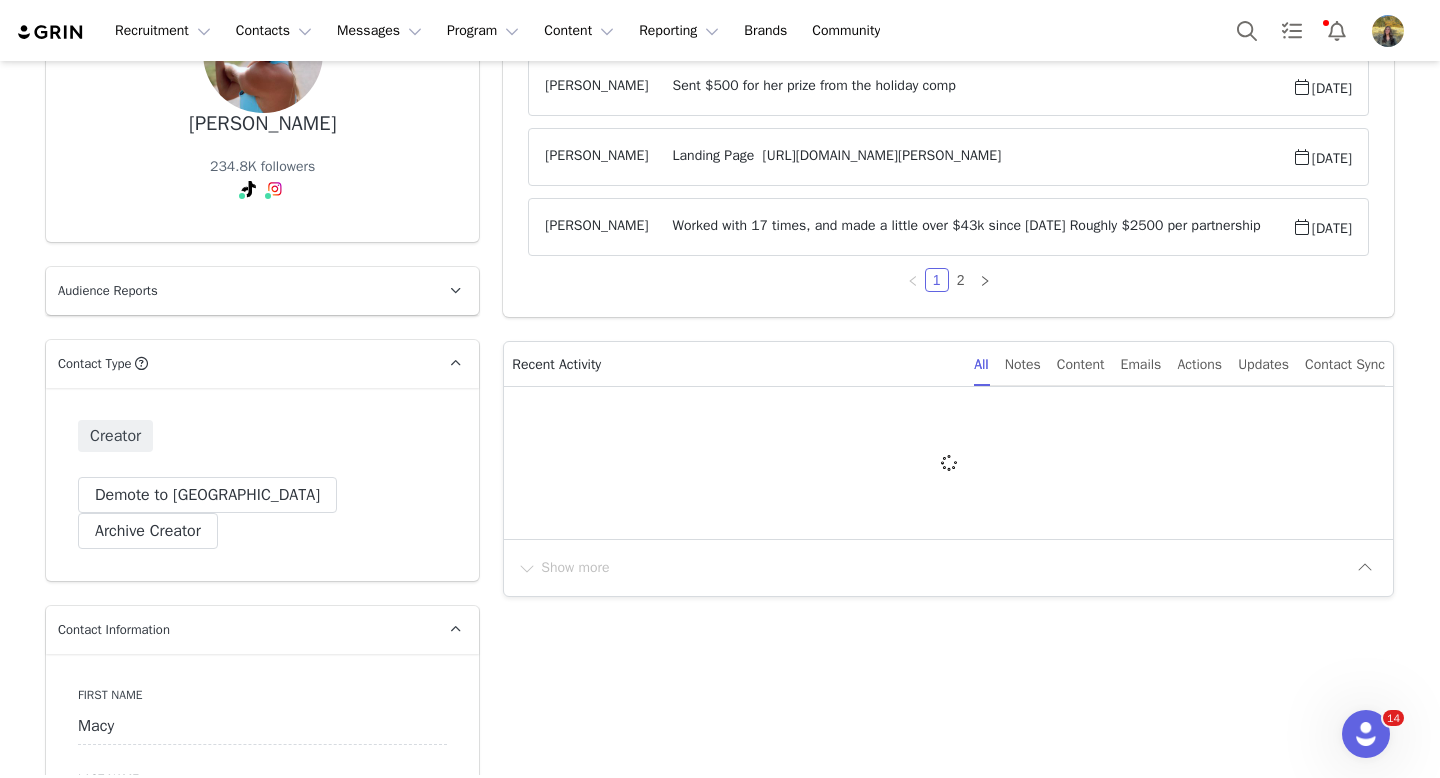 scroll, scrollTop: 420, scrollLeft: 0, axis: vertical 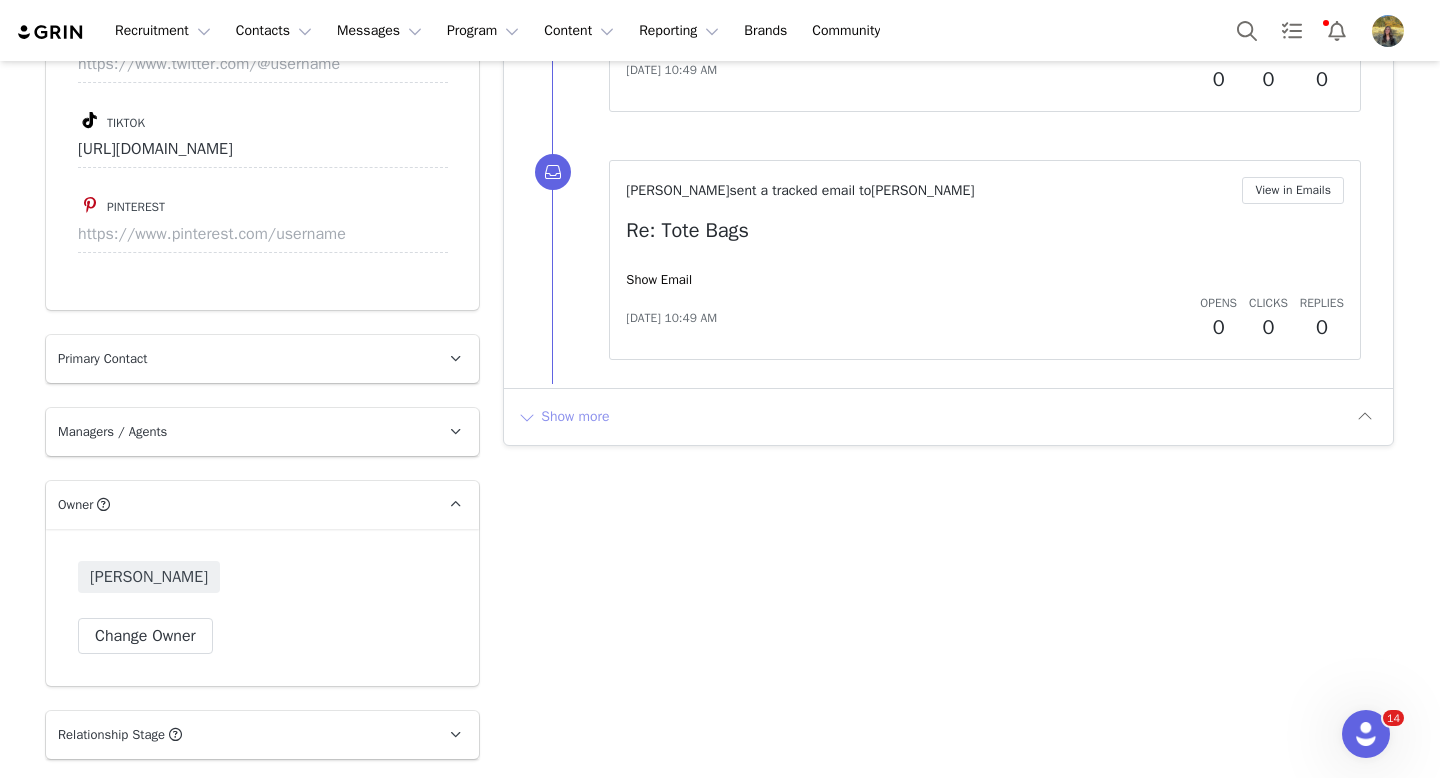 click on "Show more" at bounding box center (563, 417) 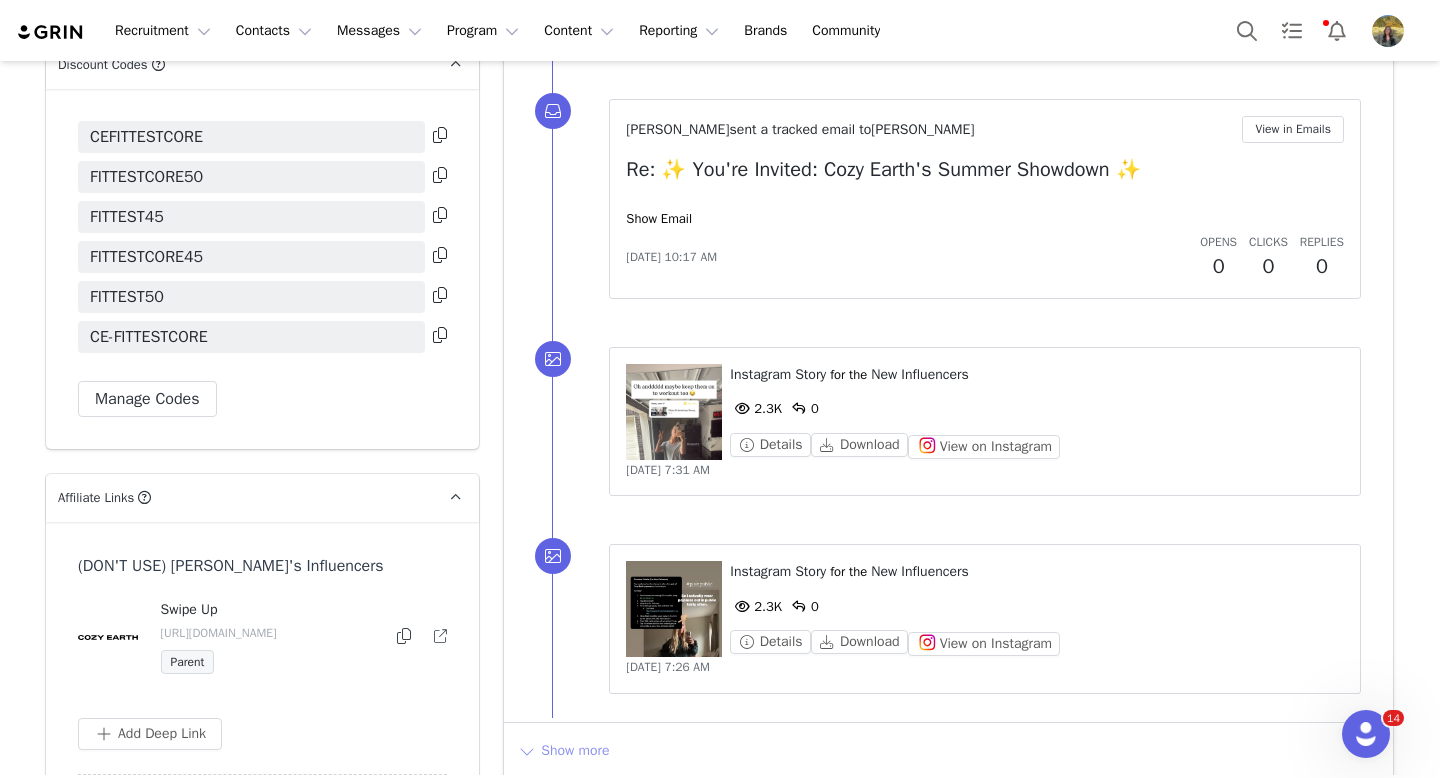 scroll, scrollTop: 4447, scrollLeft: 0, axis: vertical 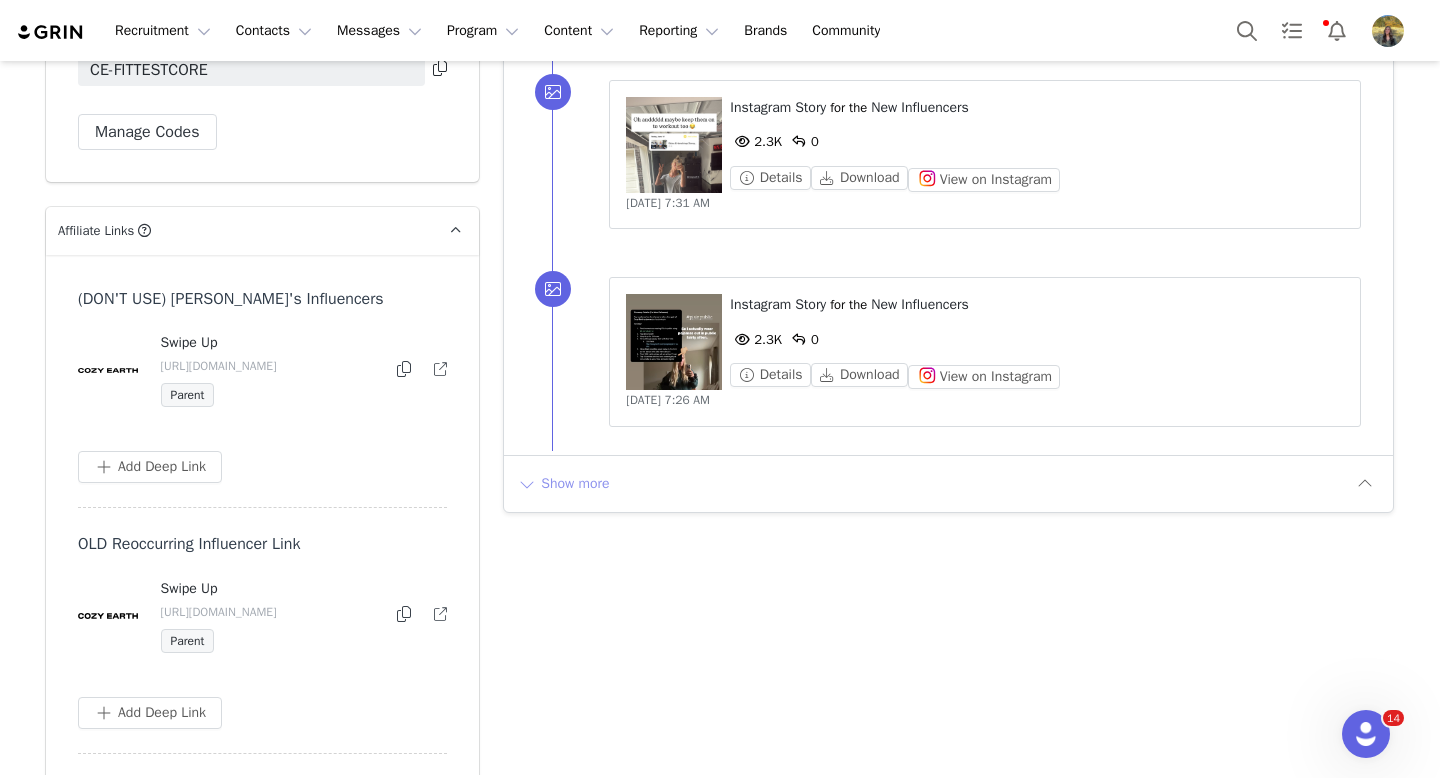 click on "Show more" at bounding box center (563, 484) 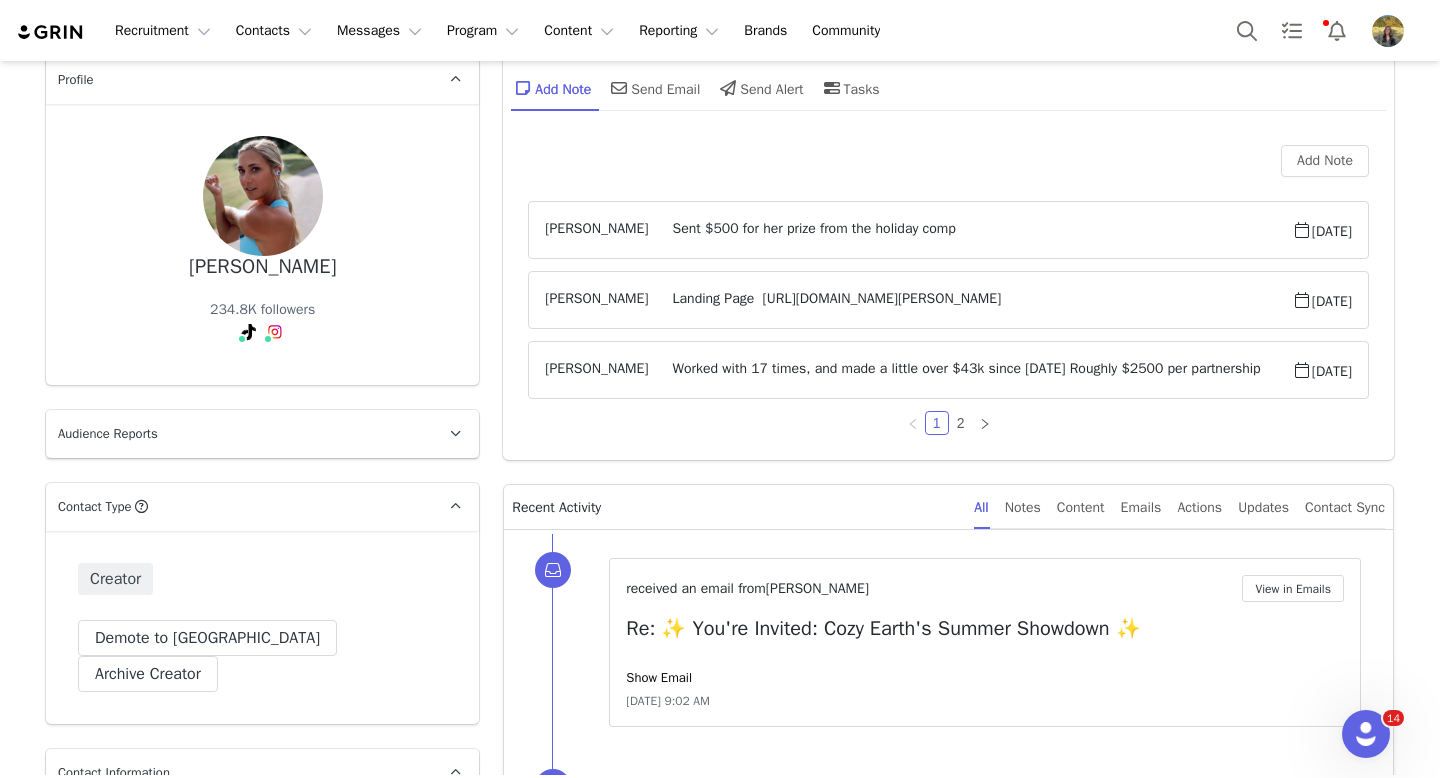 scroll, scrollTop: 273, scrollLeft: 0, axis: vertical 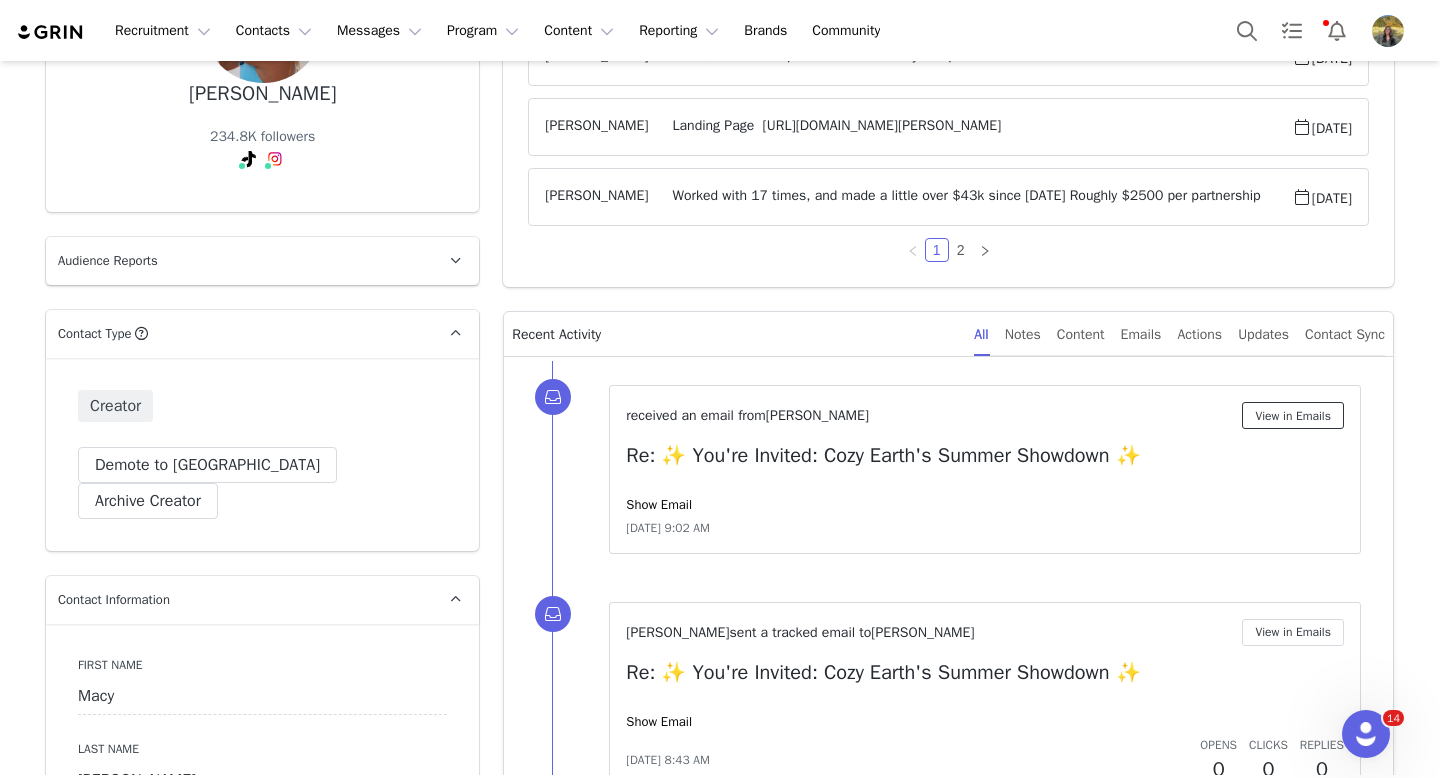 click on "View in Emails" at bounding box center (1293, 415) 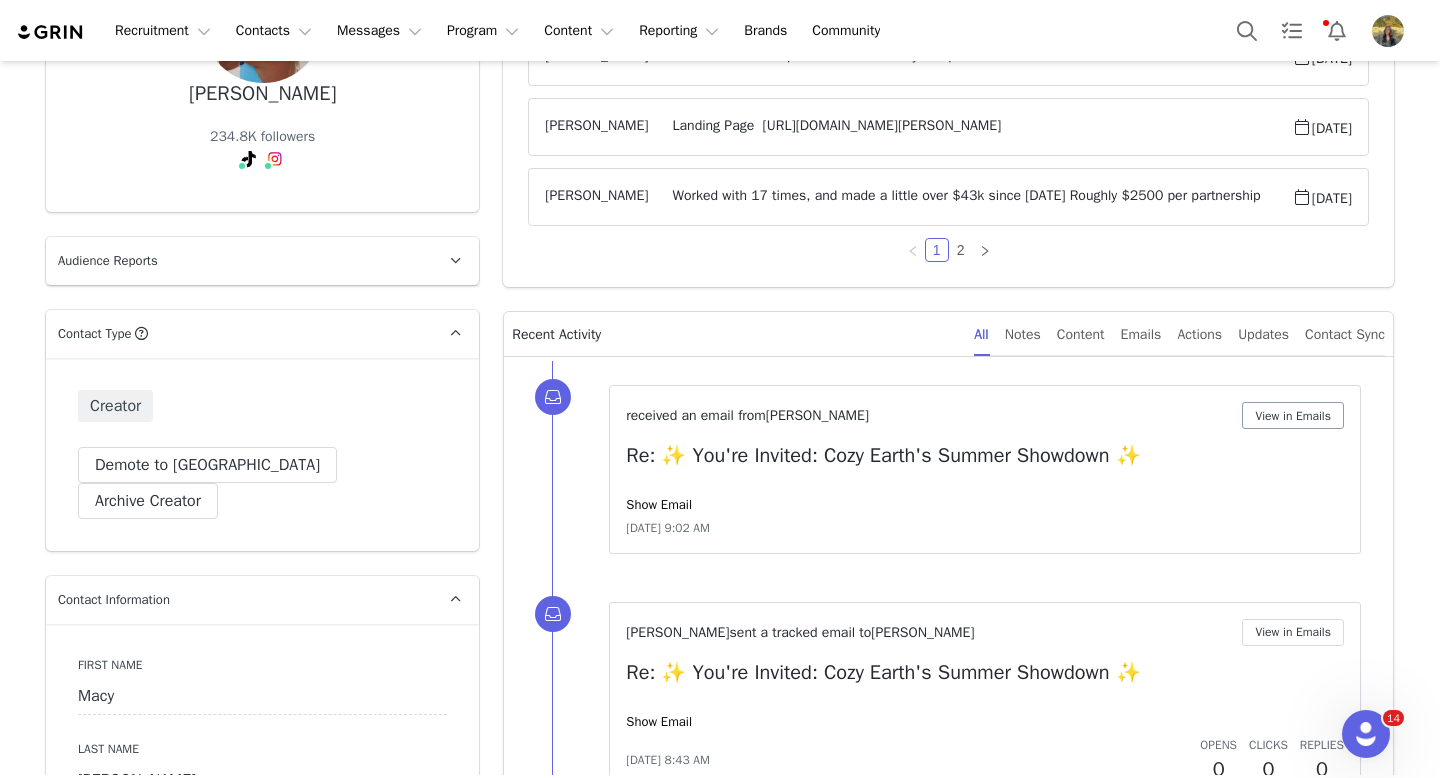 scroll, scrollTop: 0, scrollLeft: 0, axis: both 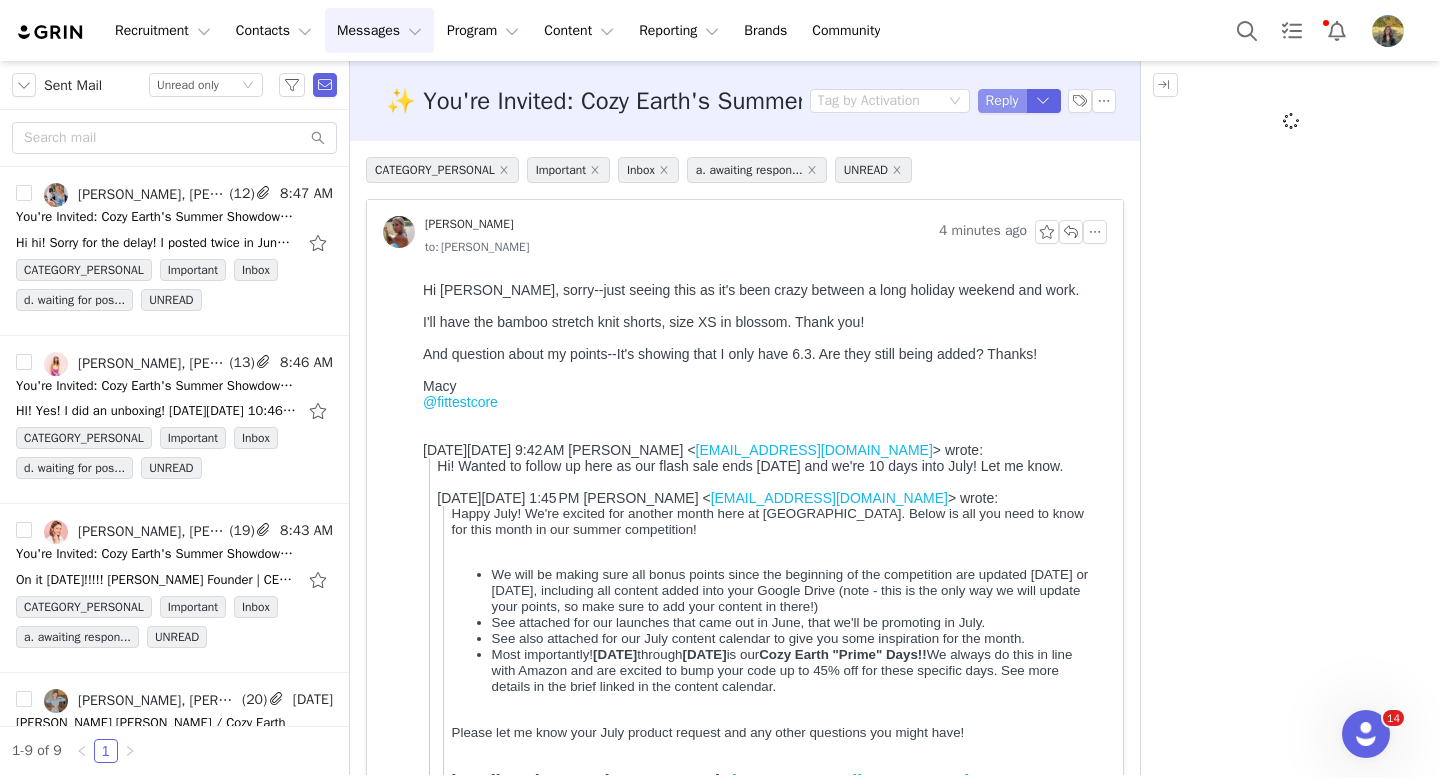 click on "Reply" at bounding box center [1002, 101] 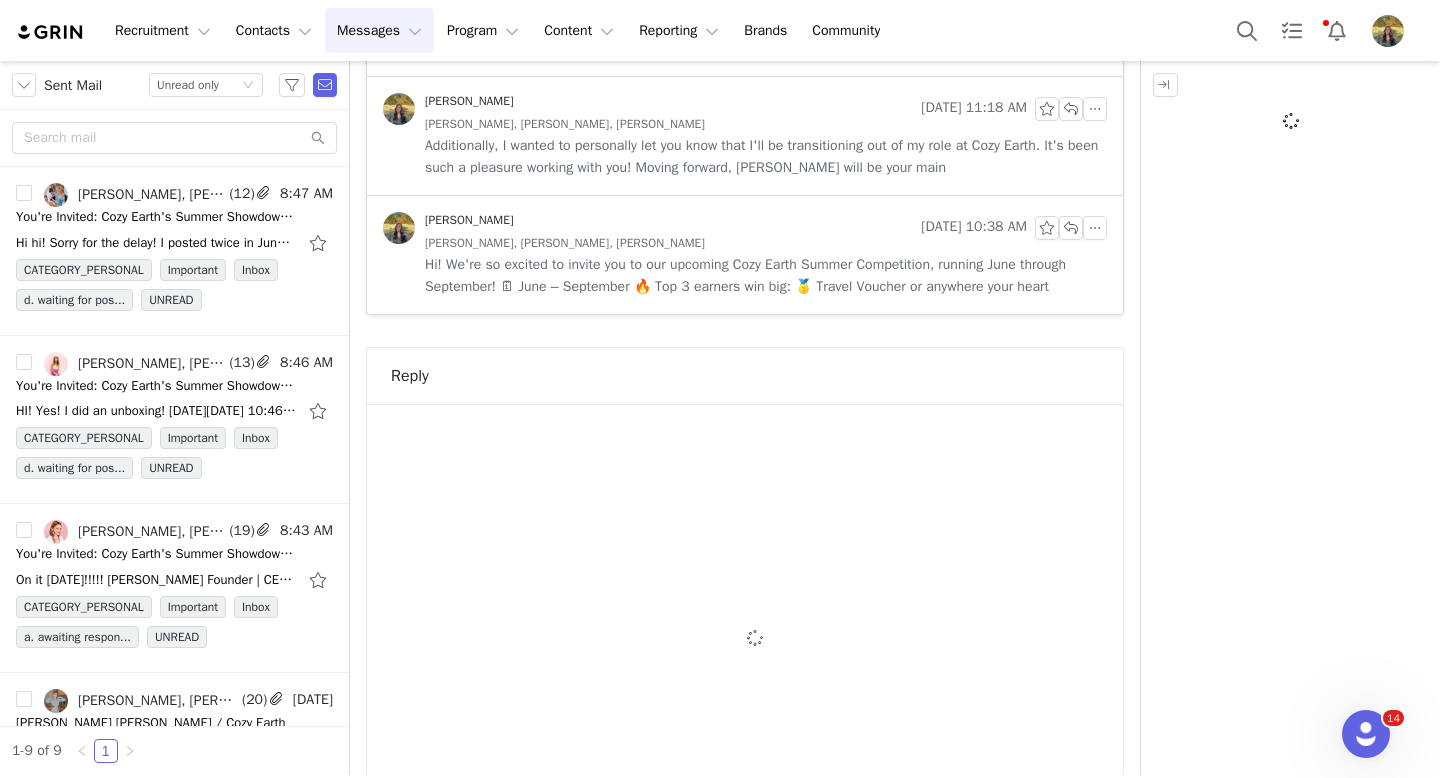 scroll, scrollTop: 3189, scrollLeft: 0, axis: vertical 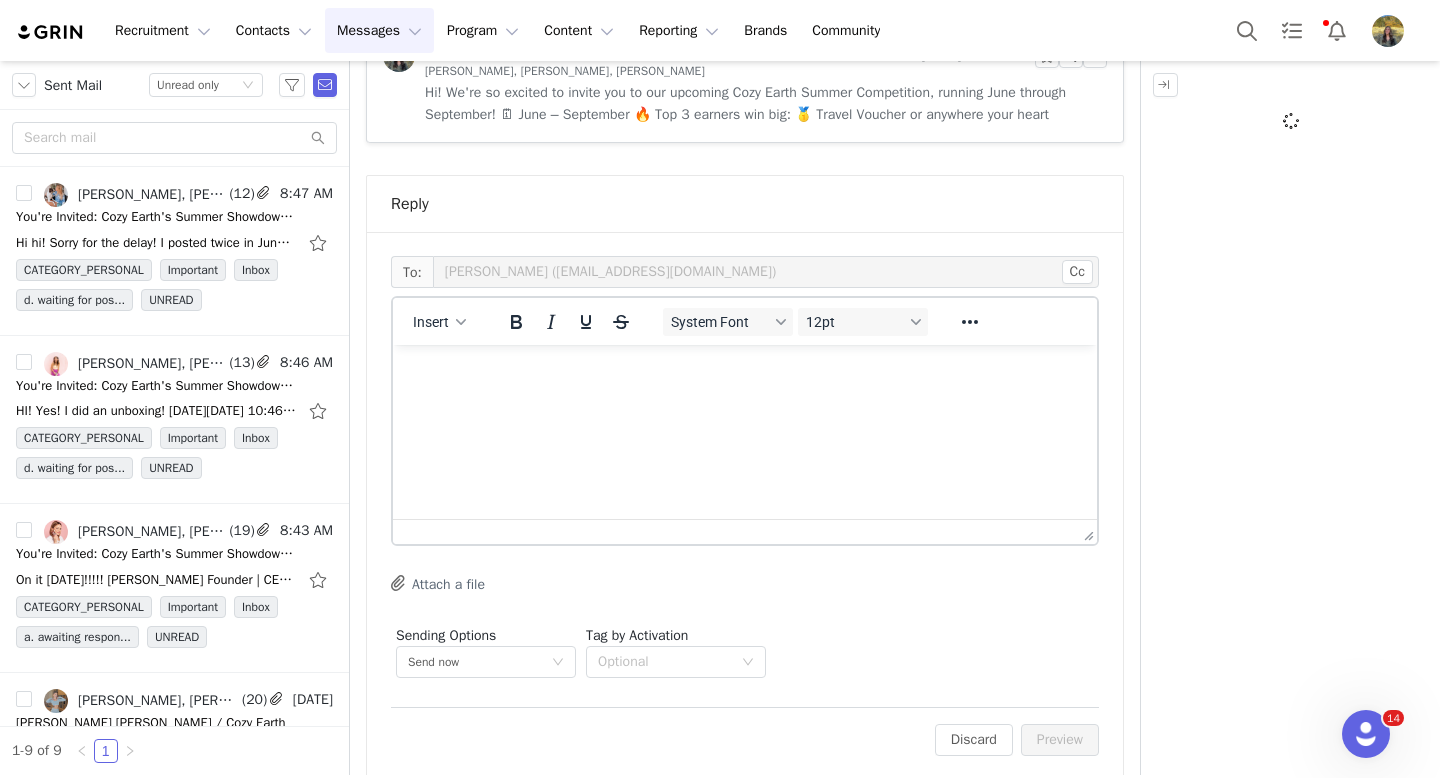 click at bounding box center (745, 372) 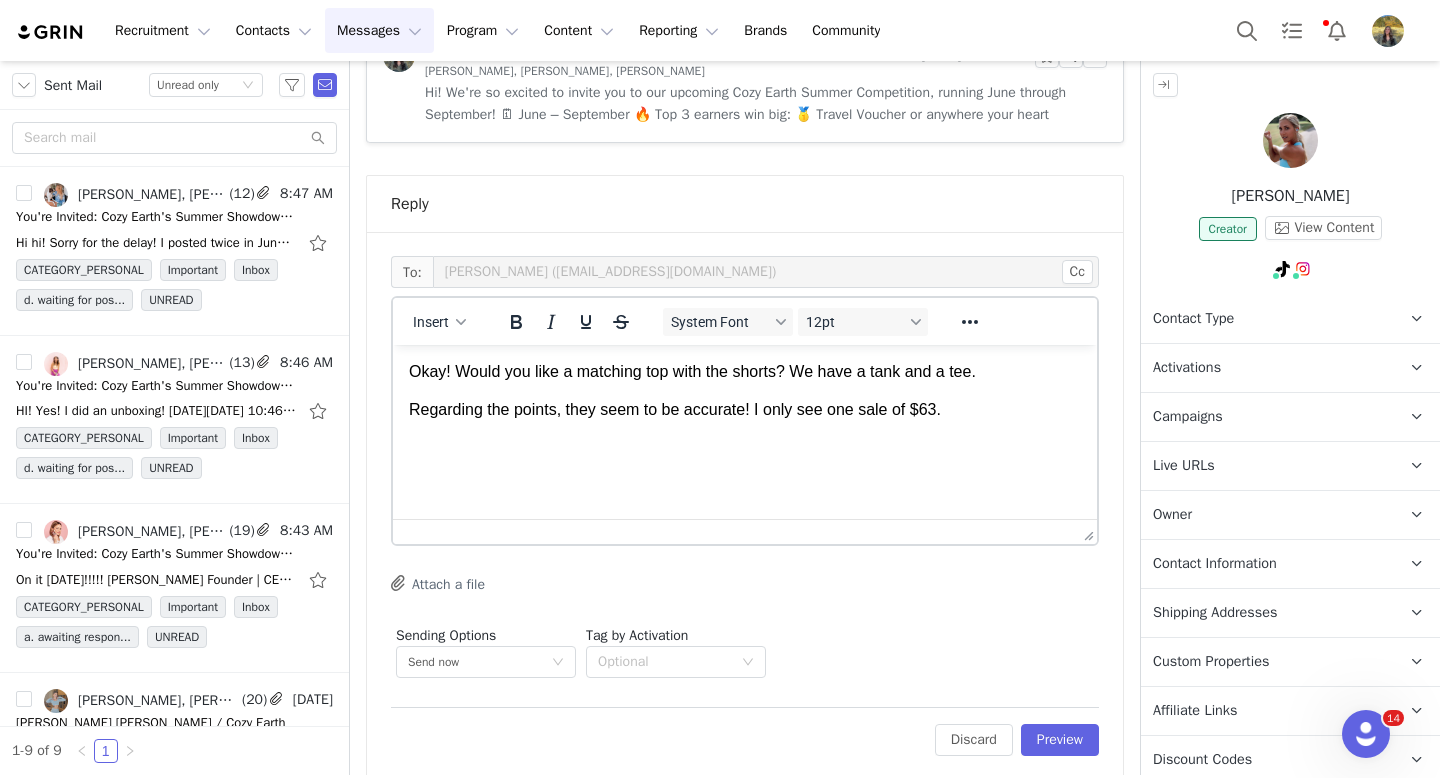 type 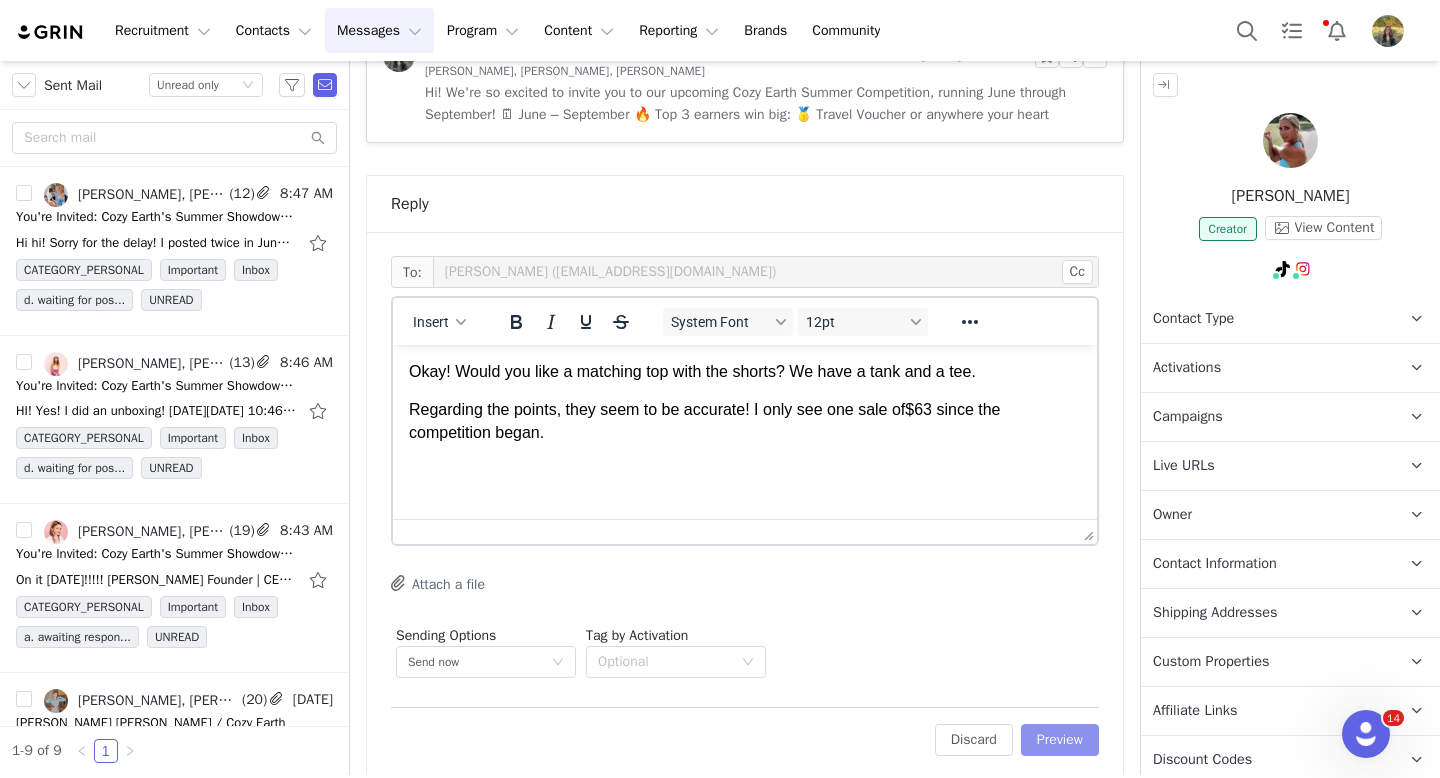 click on "Preview" at bounding box center (1060, 740) 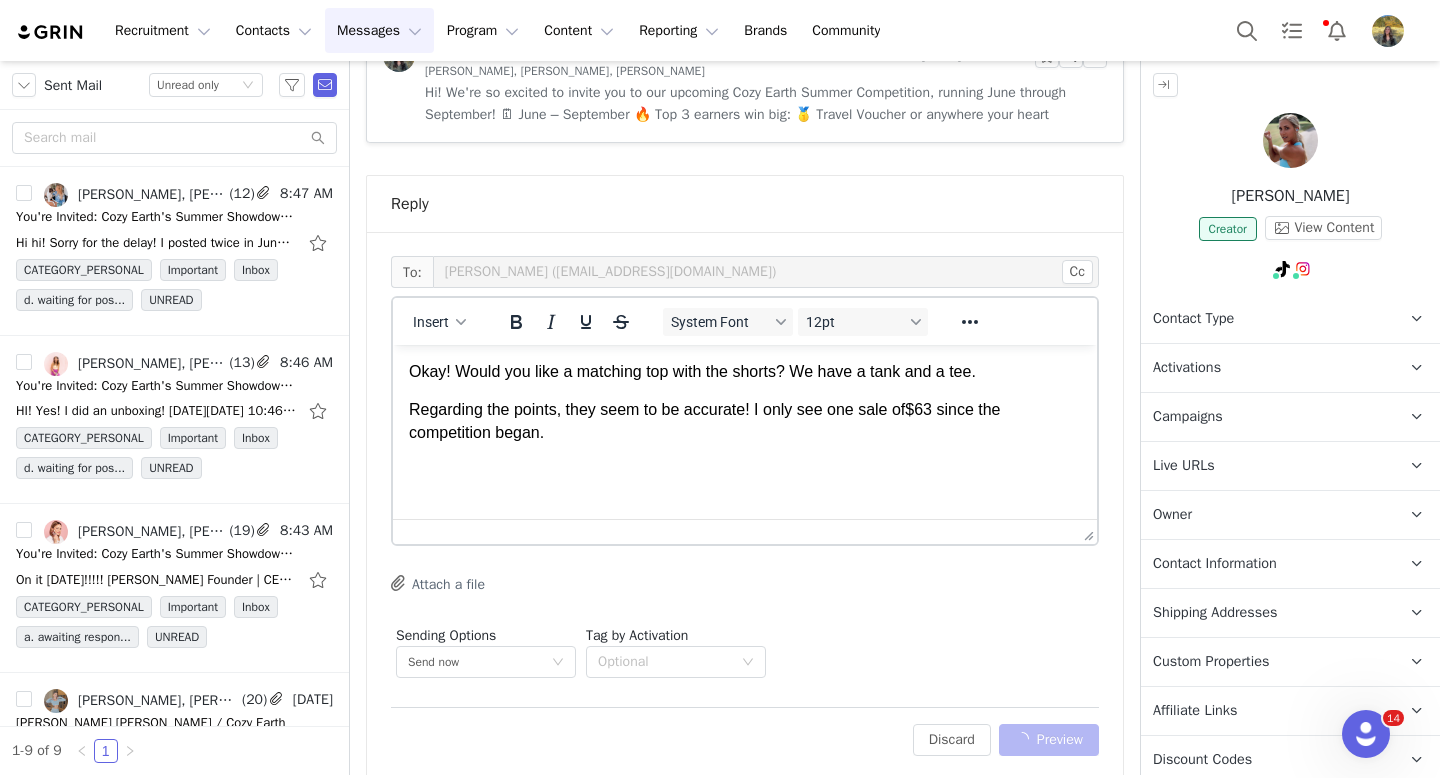 scroll, scrollTop: 3113, scrollLeft: 0, axis: vertical 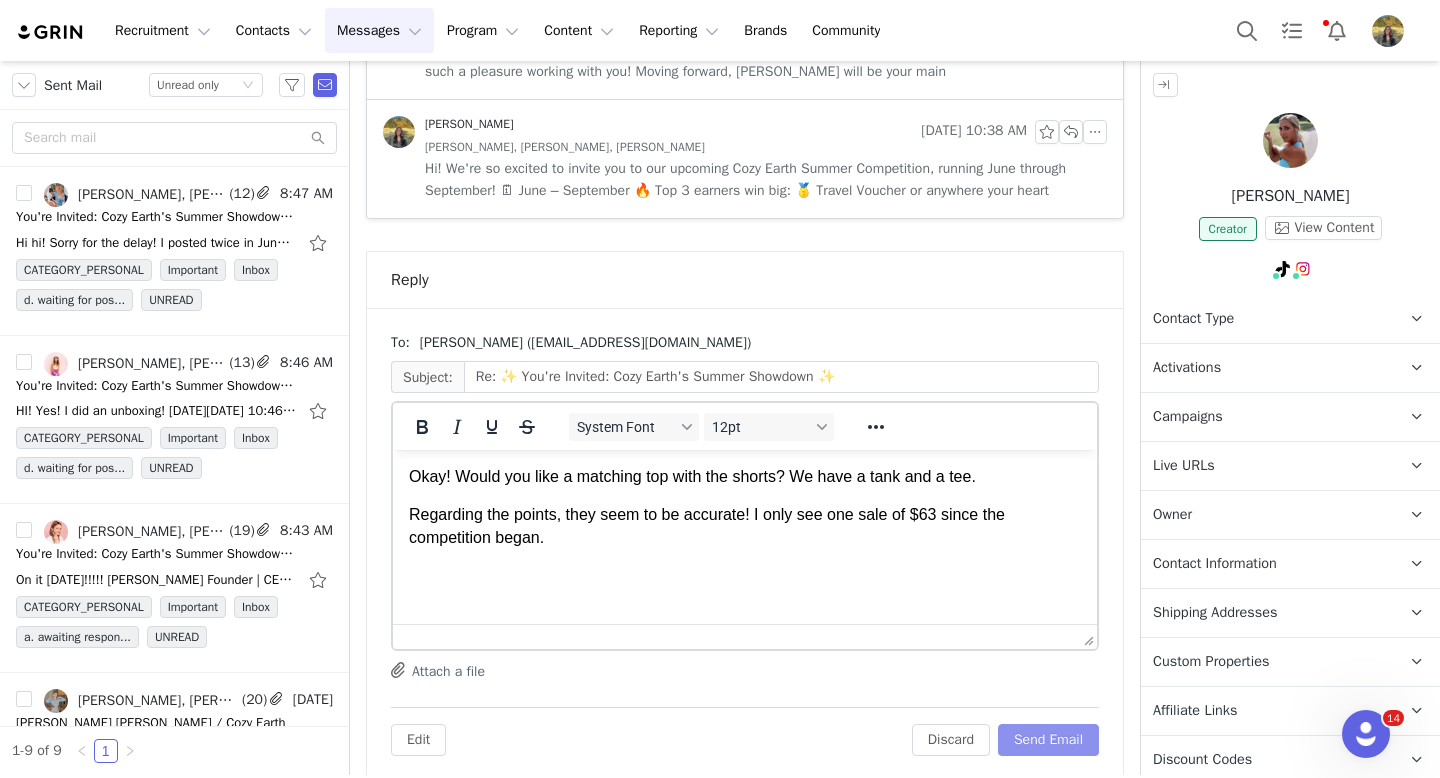 click on "Send Email" at bounding box center [1048, 740] 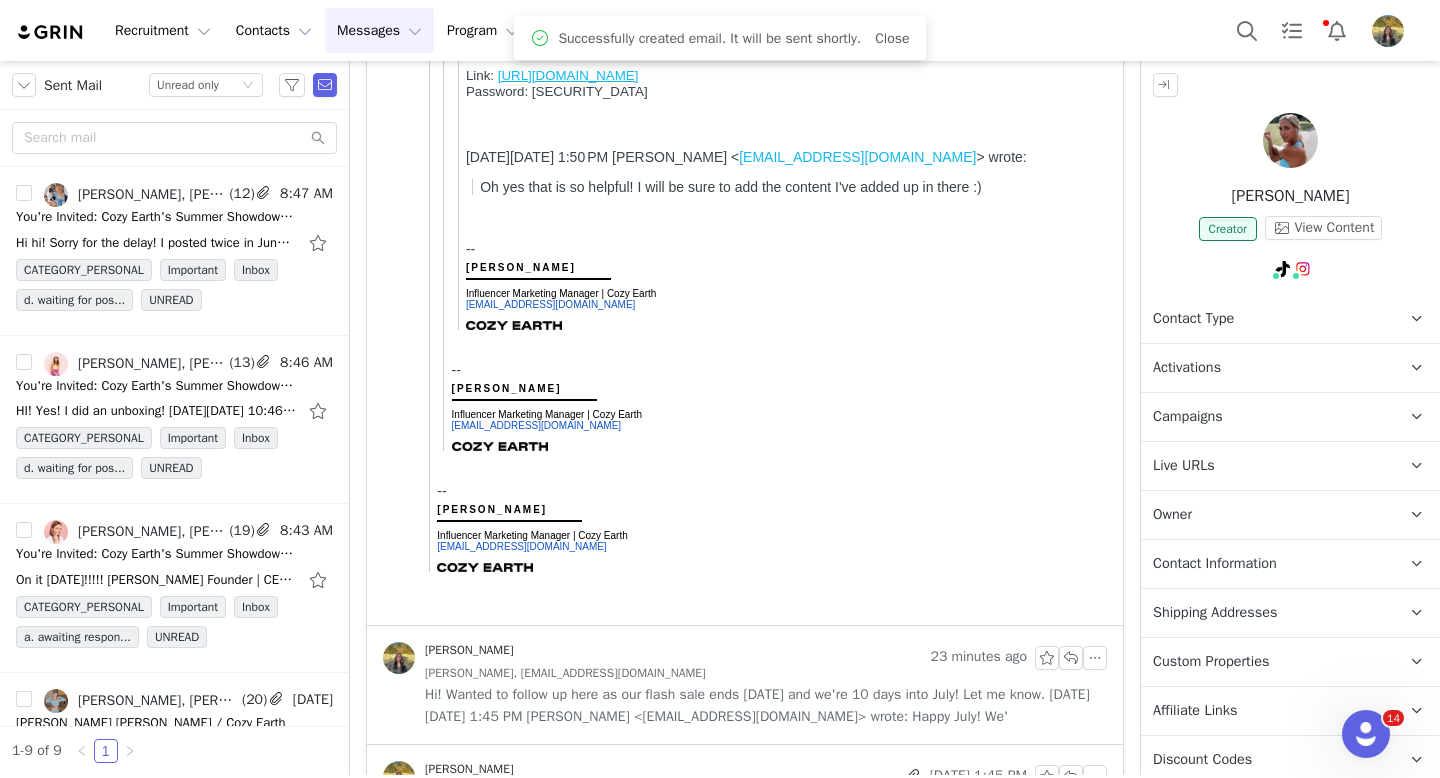 scroll, scrollTop: 0, scrollLeft: 0, axis: both 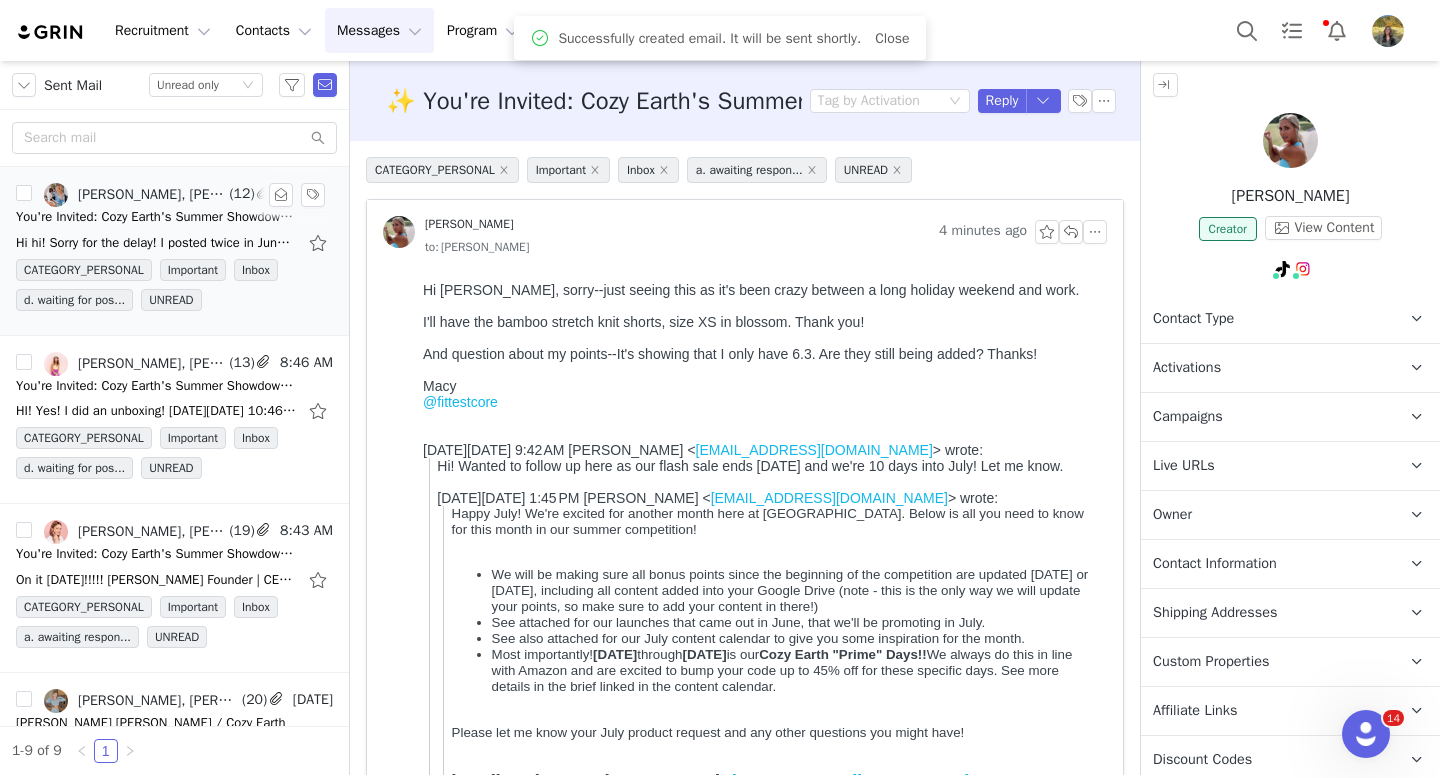click on "You're Invited: Cozy Earth's Summer Showdown ✨" at bounding box center (156, 217) 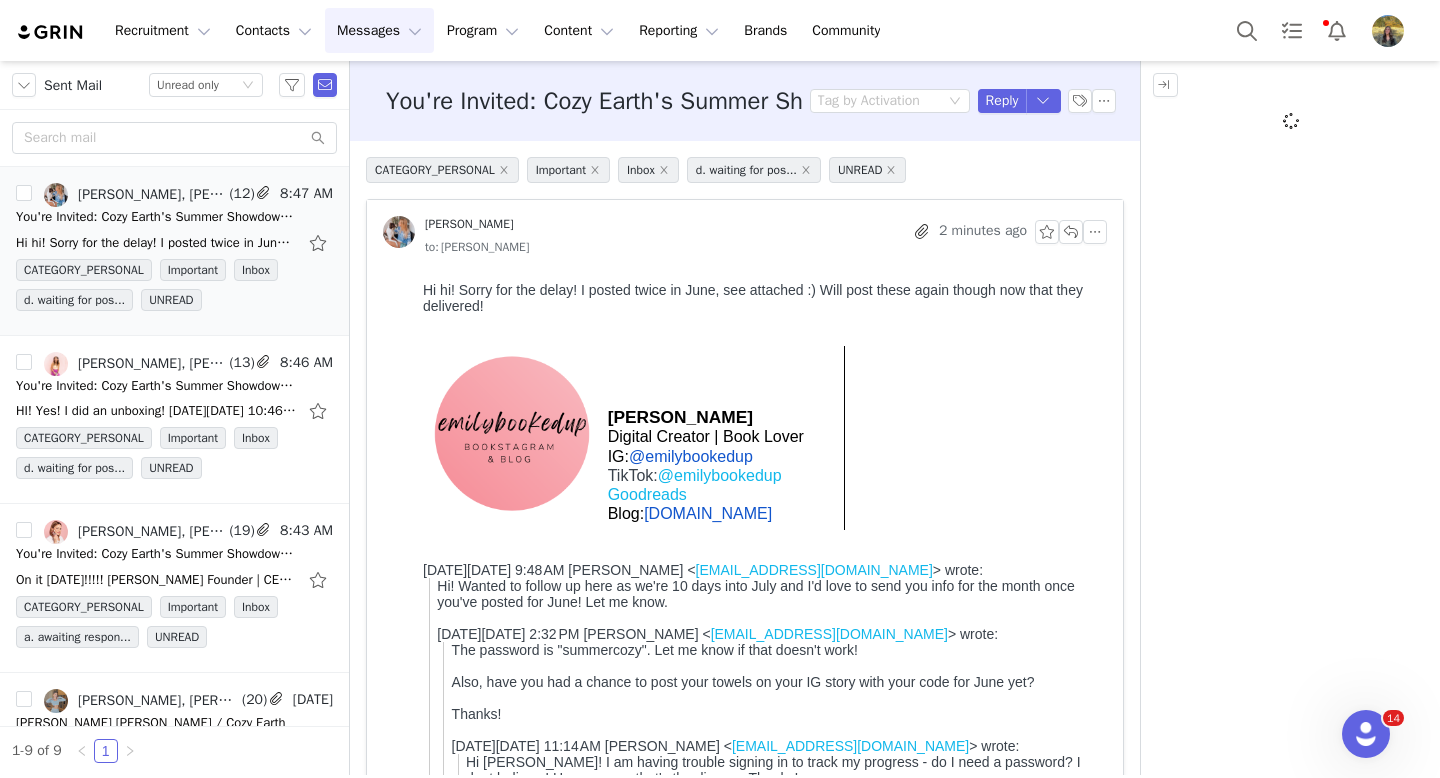 scroll, scrollTop: 0, scrollLeft: 0, axis: both 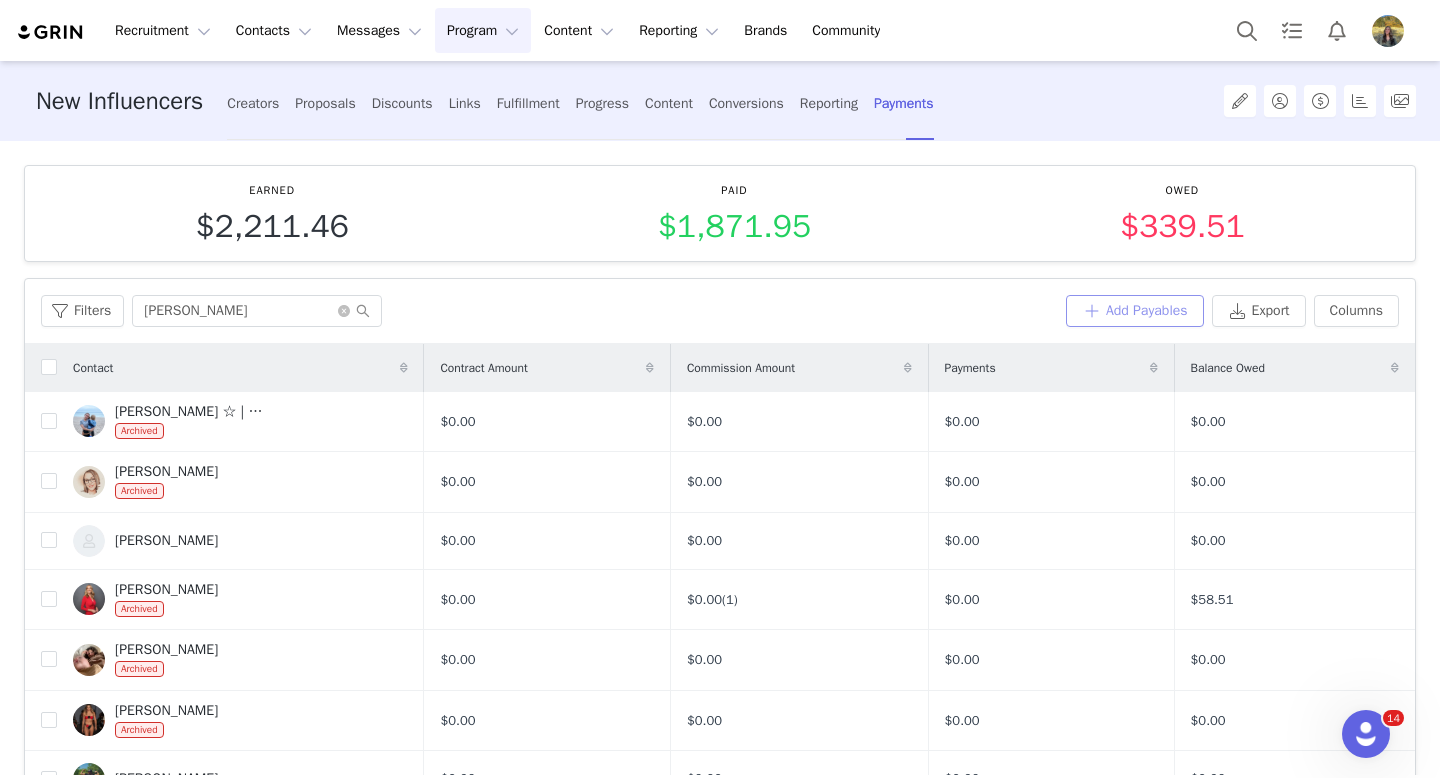 click on "Add Payables" at bounding box center [1135, 311] 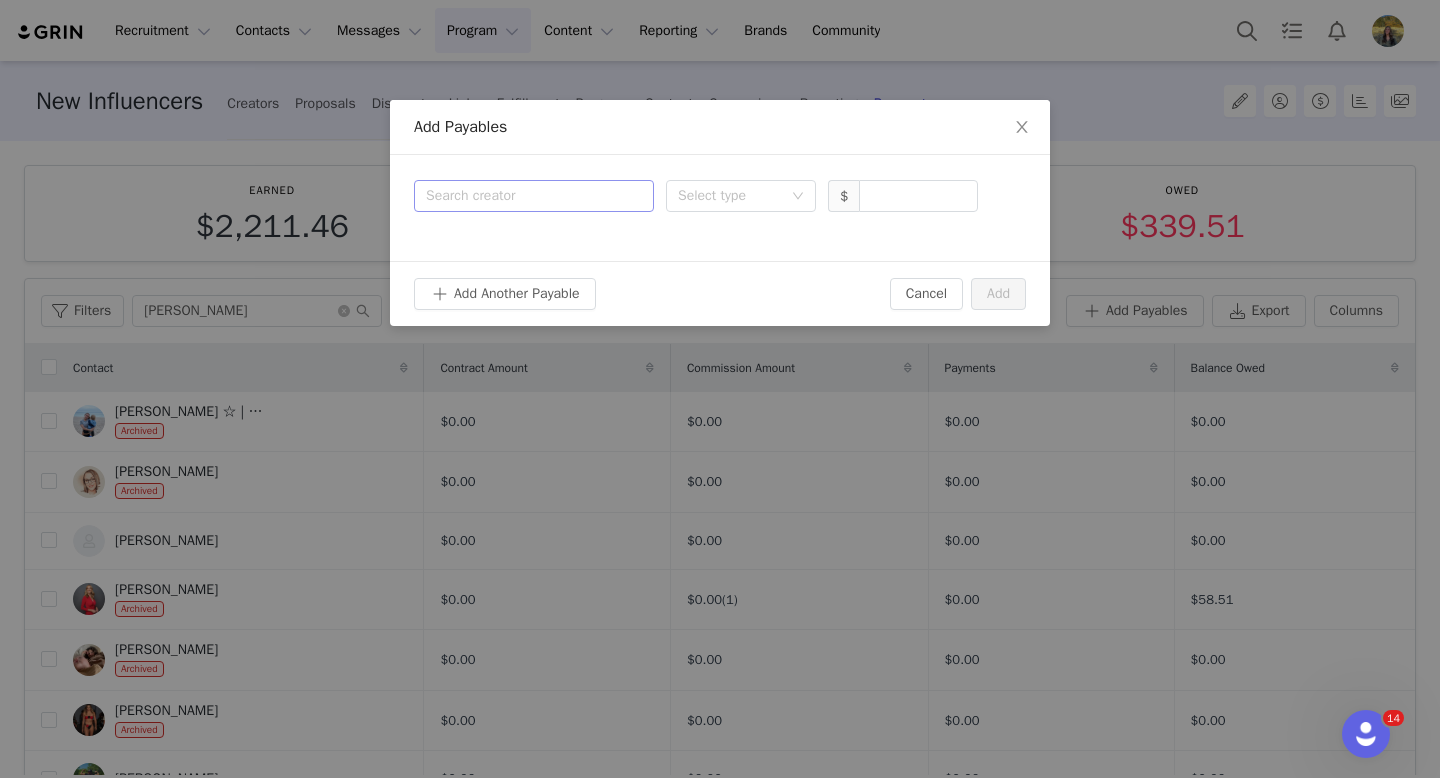 click on "Search creator" at bounding box center (529, 196) 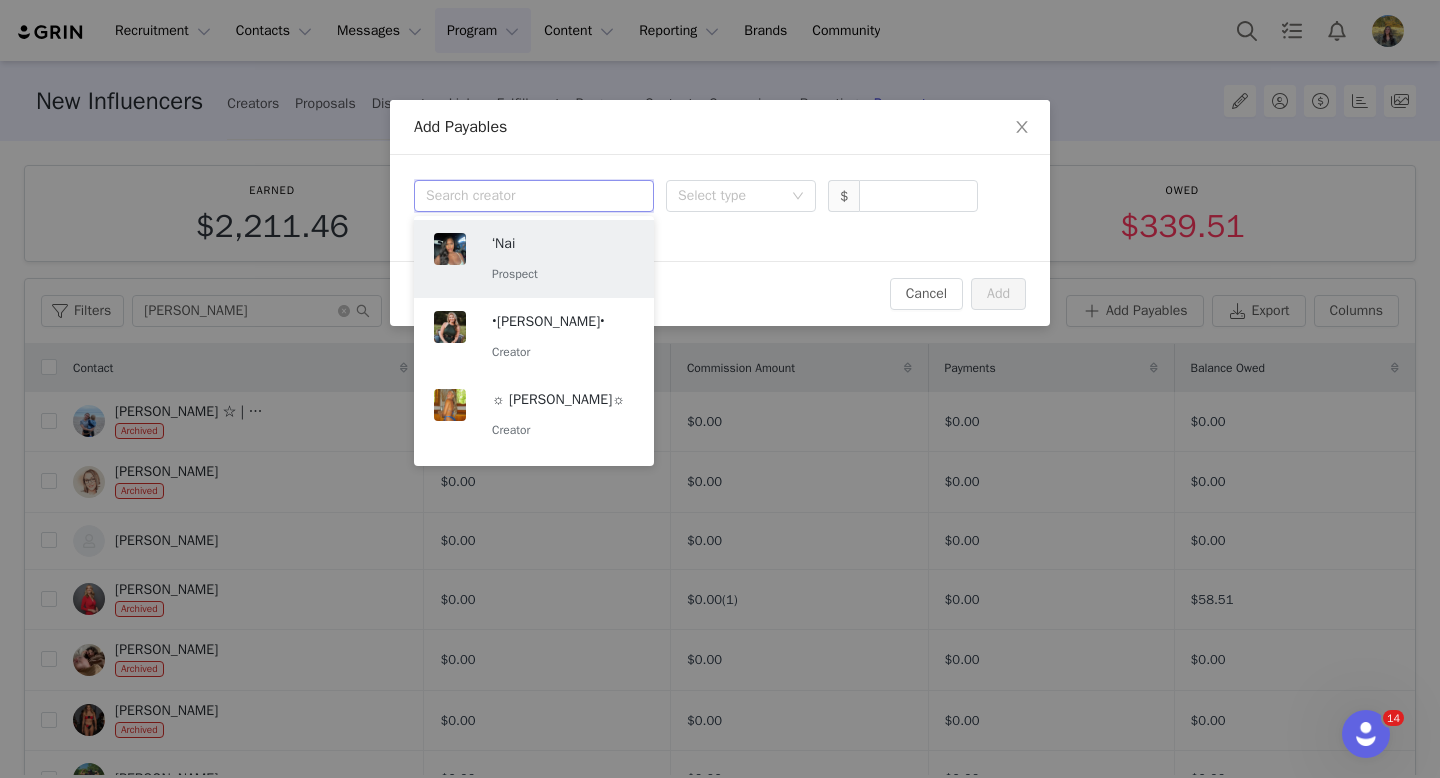 paste on "Lexie Price" 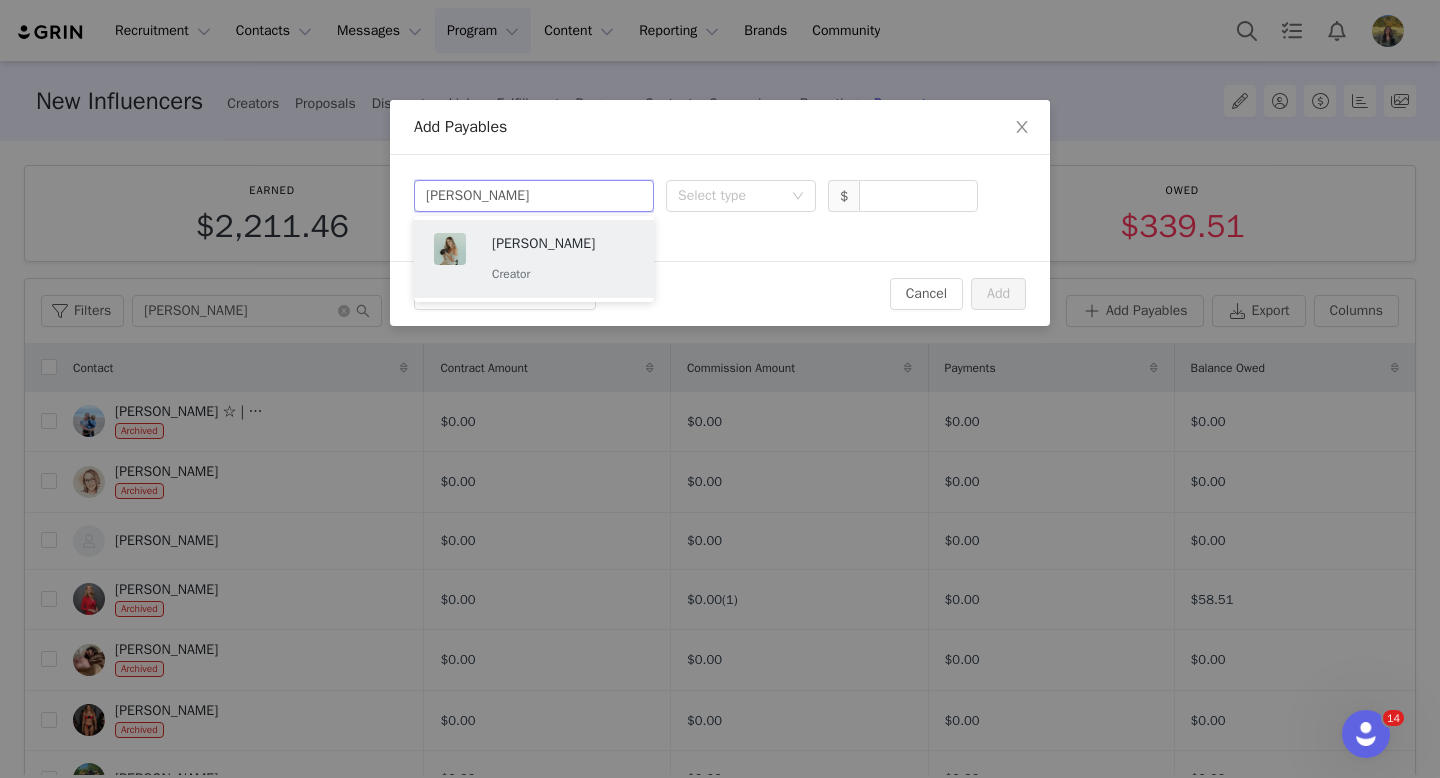 click on "Lexie Price" at bounding box center [563, 244] 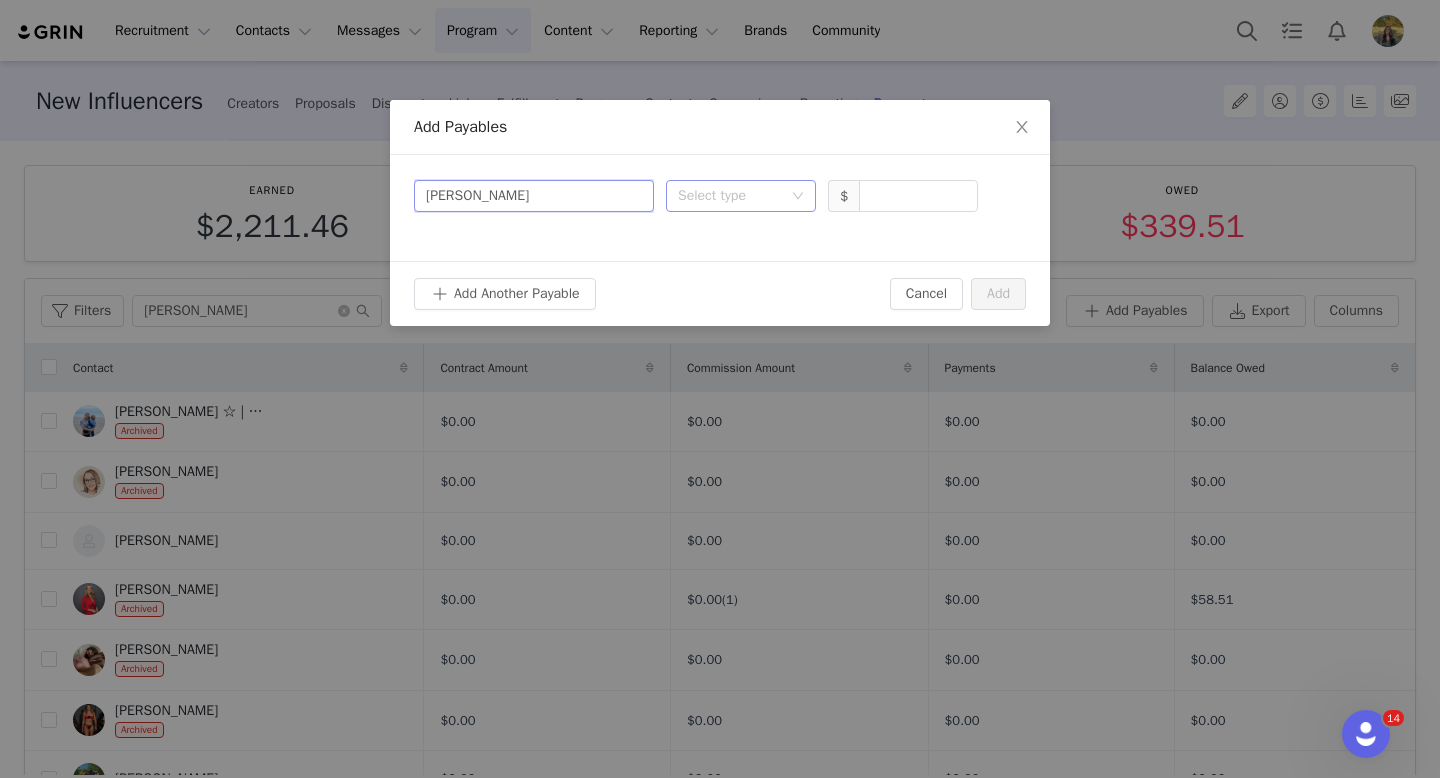 click on "Select type" at bounding box center (730, 196) 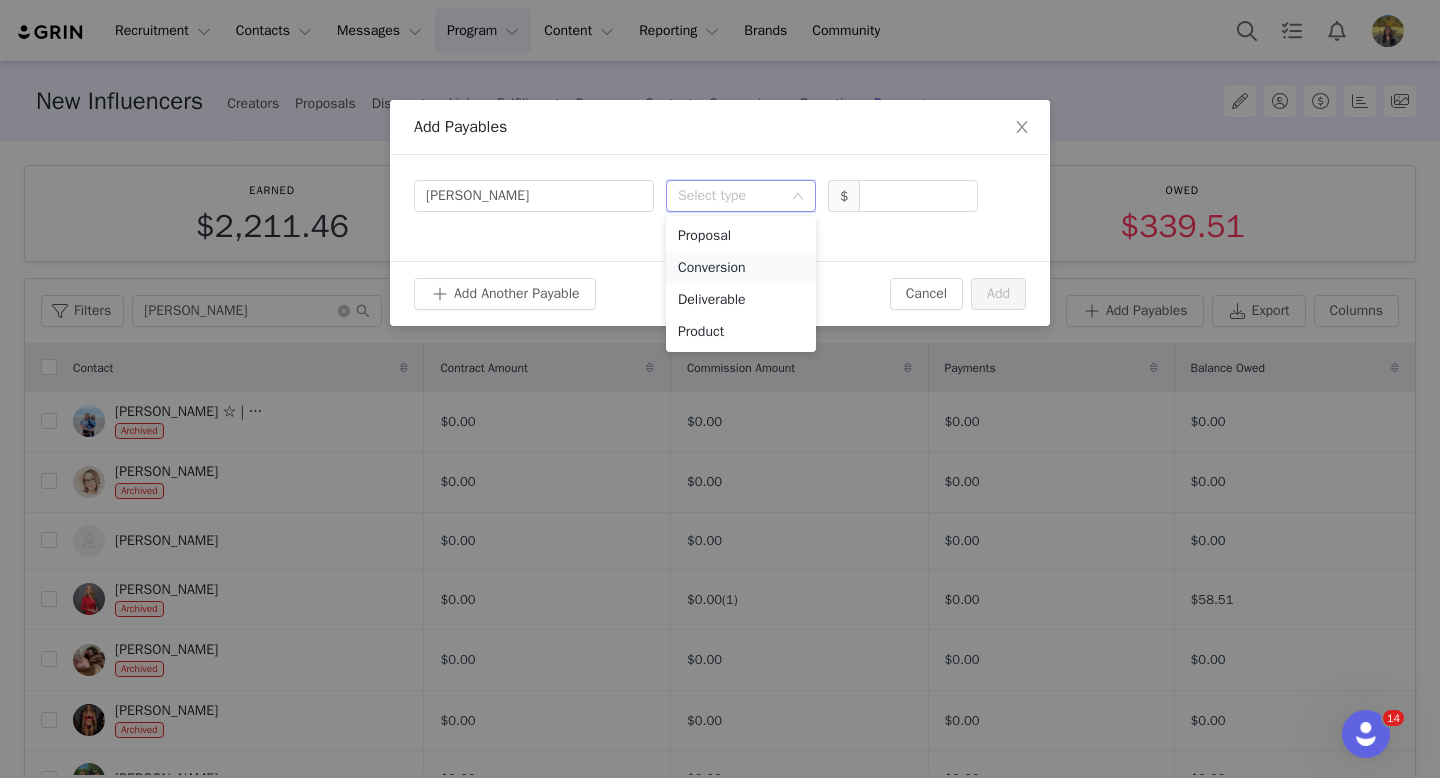 click on "Conversion" at bounding box center [741, 268] 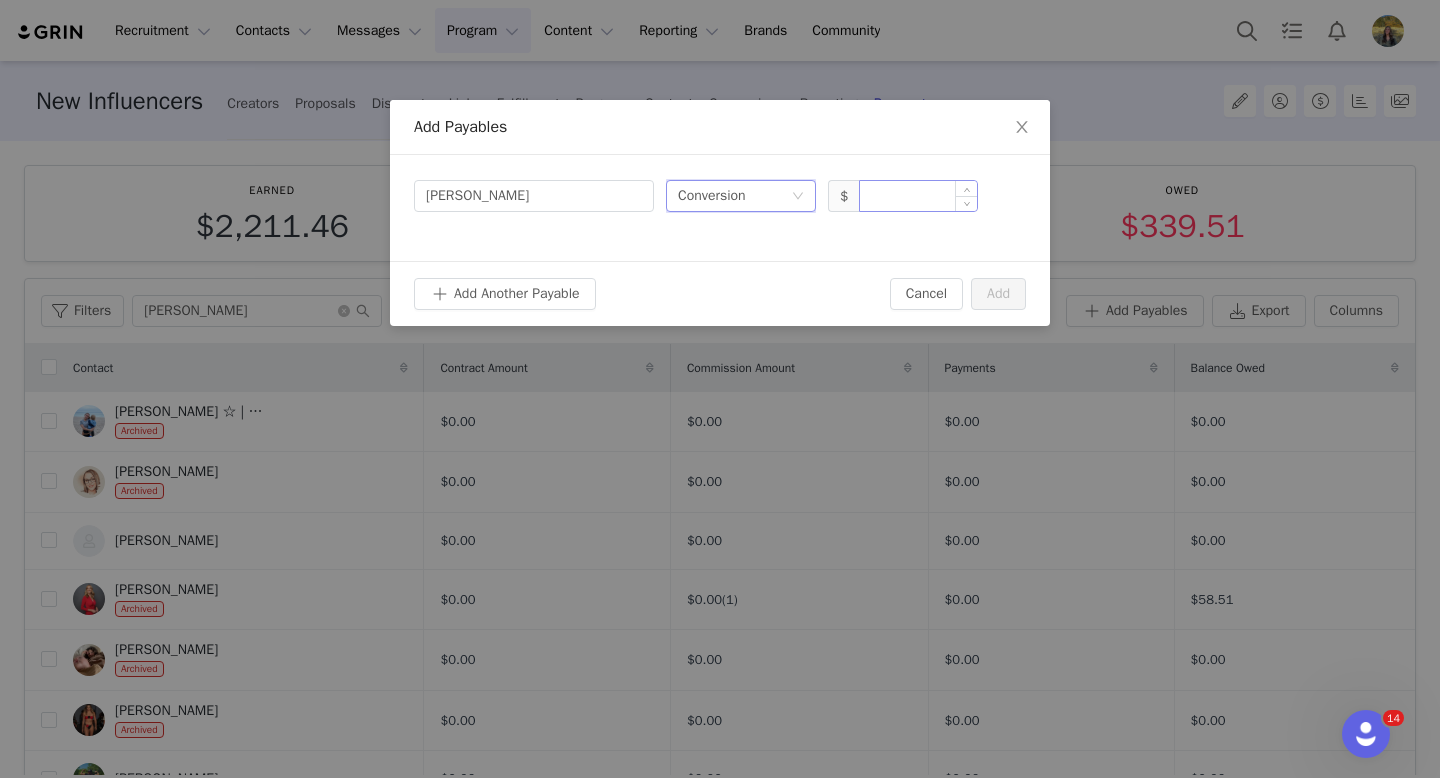 click at bounding box center (918, 196) 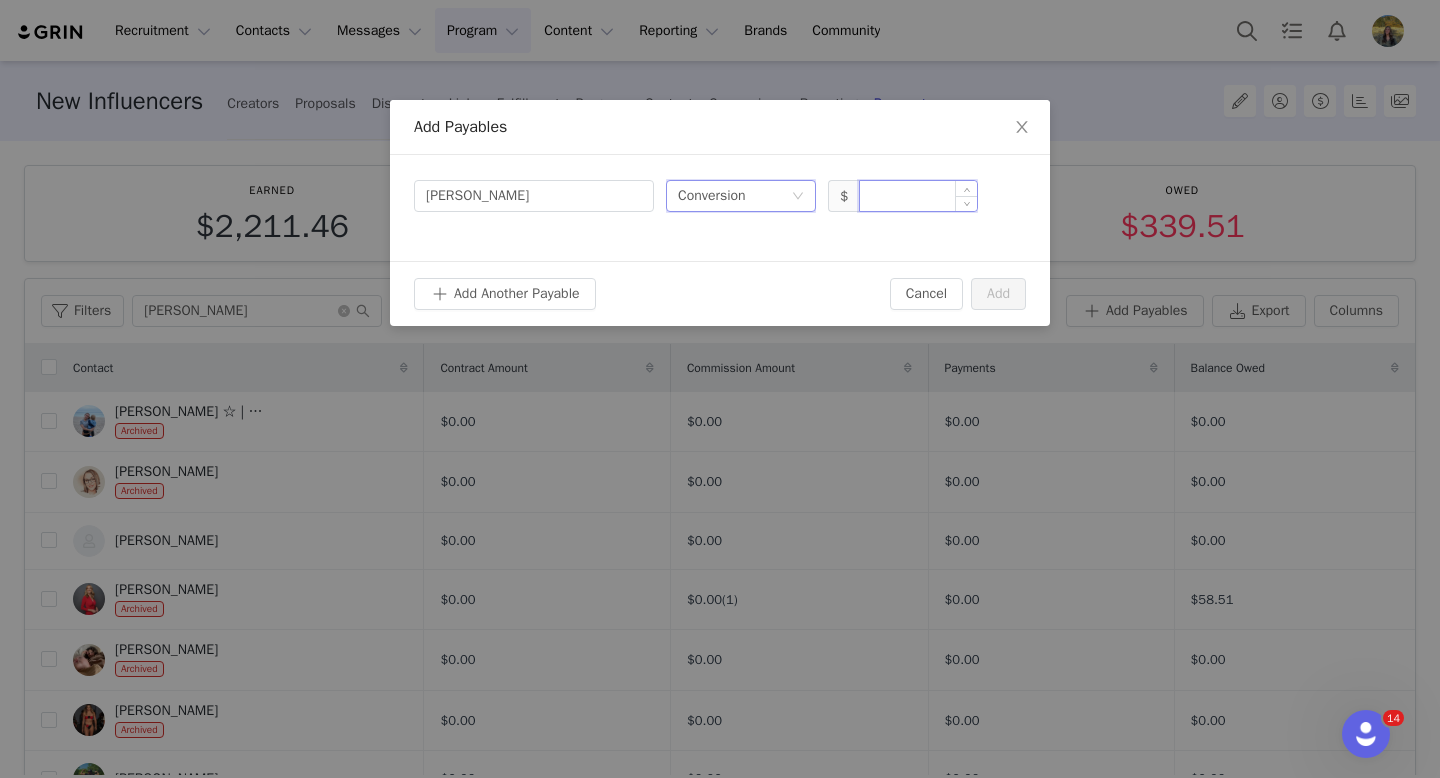 paste on "34.58!" 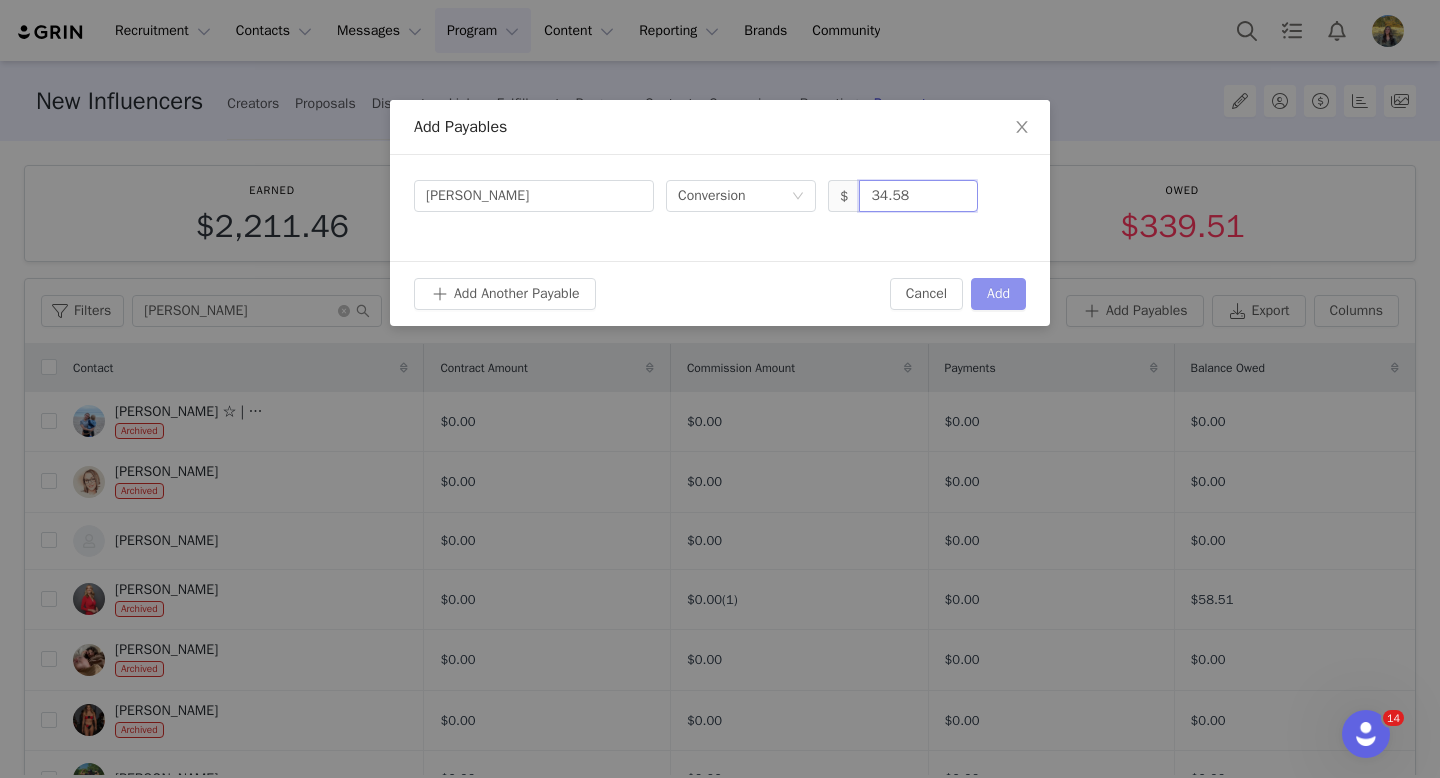 type on "34.58" 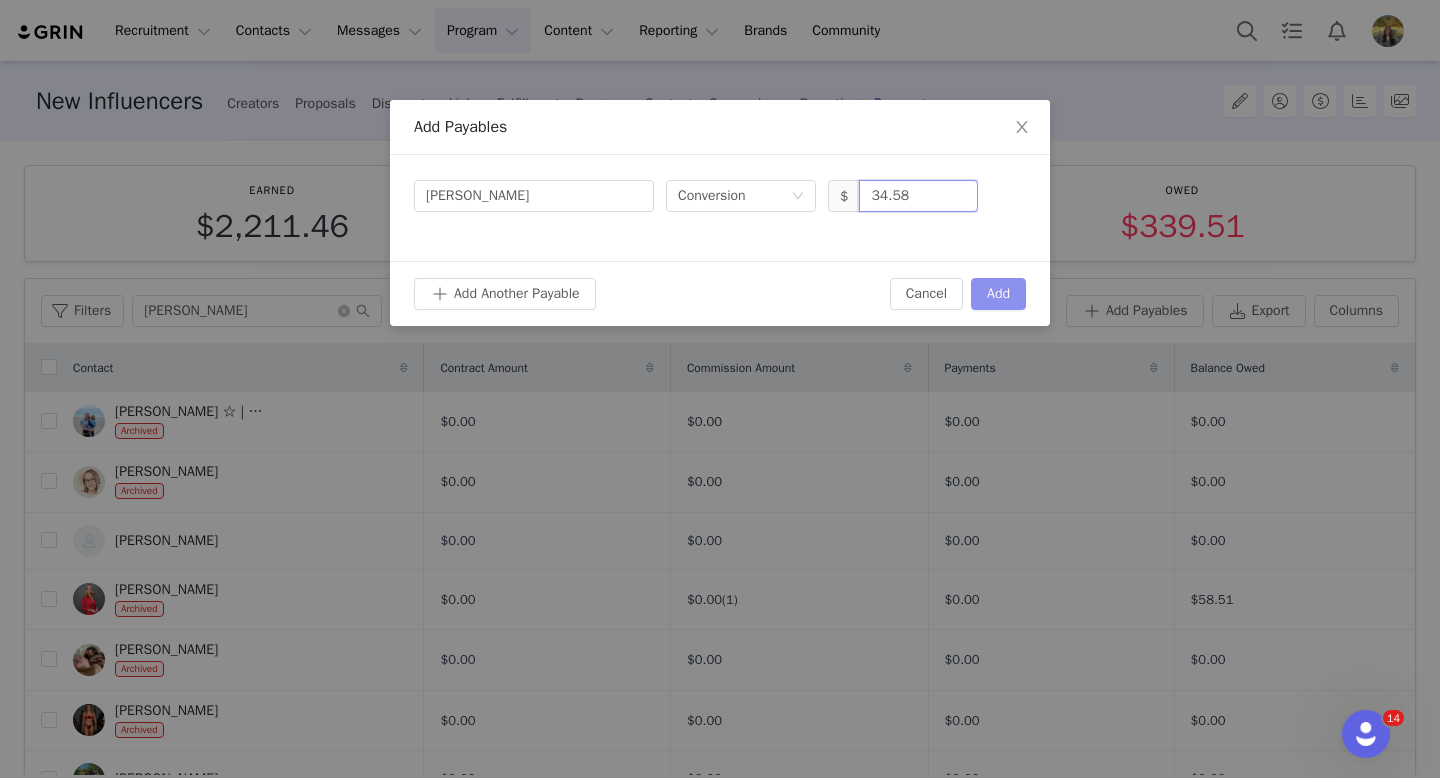 click on "Add" at bounding box center [998, 294] 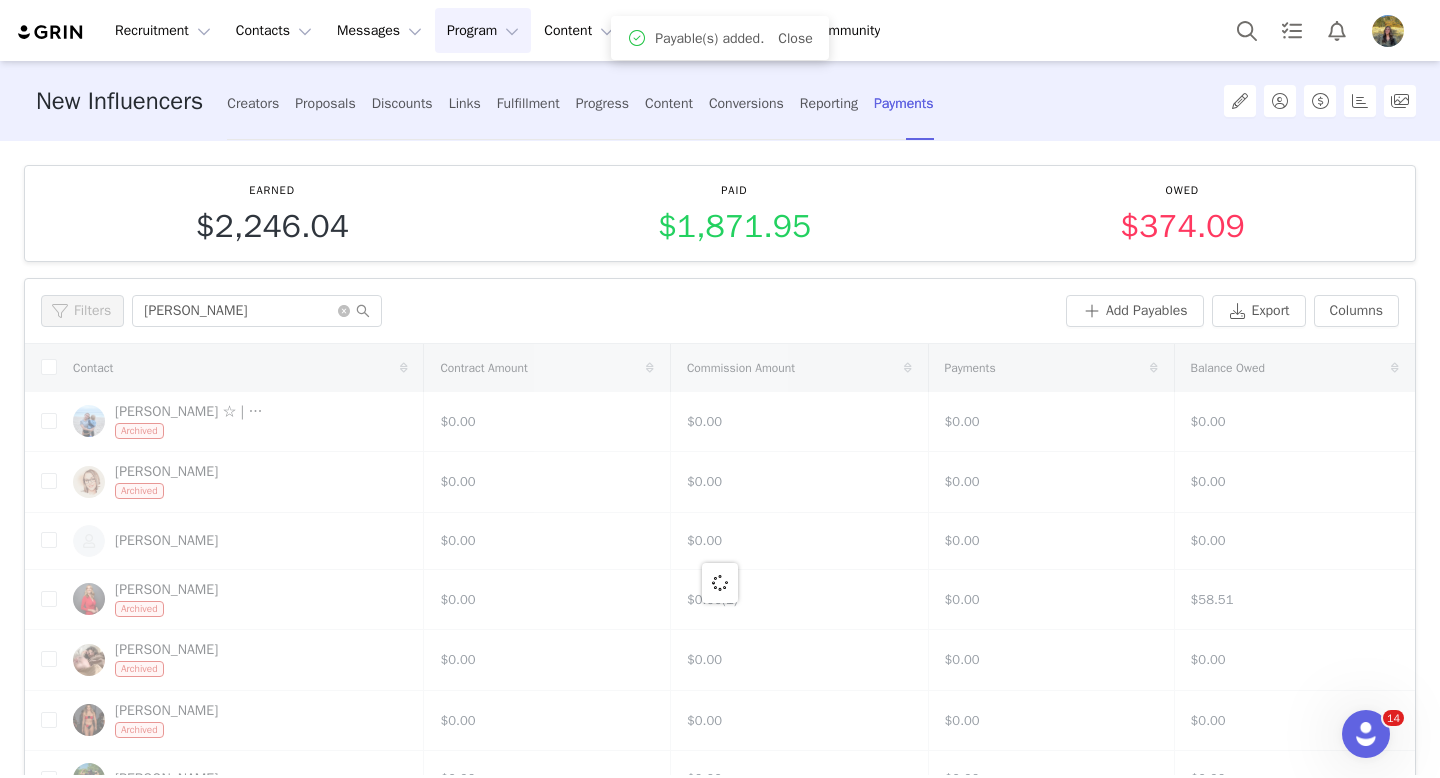 click on "Earned $2,246.04 Paid $1,871.95 Owed $374.09  Filters   Filter Logic  And Or  Archived  Select  Contact Tag  Select    Content Date   ~   Last Payment Date   Owner  Select  Advanced Filters   + Add Field  Apply Filters Clear All Filters allison     Add Payables Export     Columns  Contact   Contract Amount   Commission Amount   Payments   Balance Owed   Allison ☆ |  motherhood + lifestyle   Archived   $0.00   $0.00   $0.00  $0.00  Allison Baldwin   Archived   $0.00   $0.00   $0.00  $0.00  Allison Baldwin   $0.00   $0.00   $0.00  $0.00  Allison Croghan   Archived   $0.00   $0.00   (1)   $0.00  $58.51  Allison Eaton   Archived   $0.00   $0.00   $0.00  $0.00  Allison Johnson   Archived   $0.00   $0.00   $0.00  $0.00  Allison Love   $0.00   $0.00   $0.00  $0.00  Allison OBrien   Archived   $0.00   $0.00   $0.00  $0.00  Allison Sullivan   Archived   $0.00   $0.00   $0.00  $0.00  25   per page | 9 total  1" at bounding box center (720, 458) 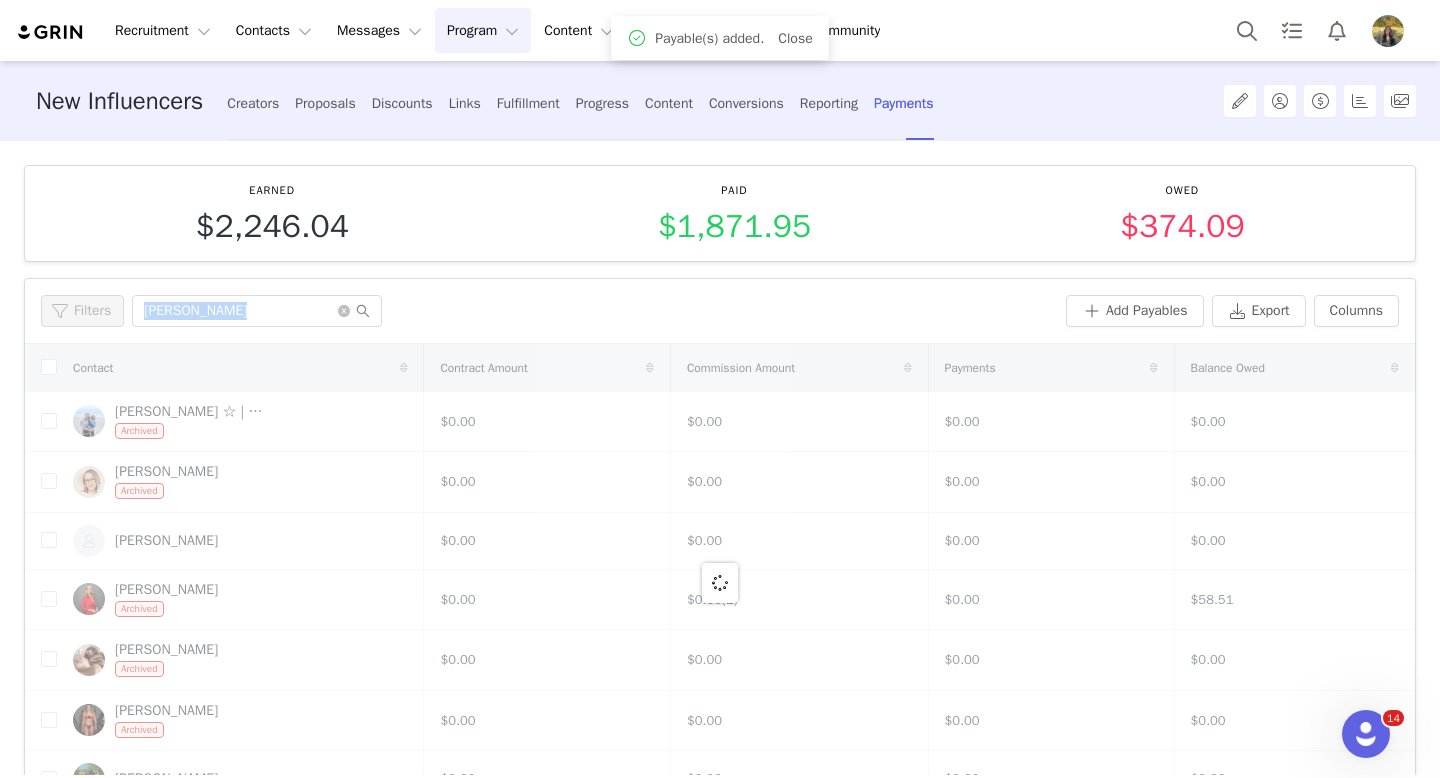 click on "Earned $2,246.04 Paid $1,871.95 Owed $374.09  Filters   Filter Logic  And Or  Archived  Select  Contact Tag  Select    Content Date   ~   Last Payment Date   Owner  Select  Advanced Filters   + Add Field  Apply Filters Clear All Filters allison     Add Payables Export     Columns  Contact   Contract Amount   Commission Amount   Payments   Balance Owed   Allison ☆ |  motherhood + lifestyle   Archived   $0.00   $0.00   $0.00  $0.00  Allison Baldwin   Archived   $0.00   $0.00   $0.00  $0.00  Allison Baldwin   $0.00   $0.00   $0.00  $0.00  Allison Croghan   Archived   $0.00   $0.00   (1)   $0.00  $58.51  Allison Eaton   Archived   $0.00   $0.00   $0.00  $0.00  Allison Johnson   Archived   $0.00   $0.00   $0.00  $0.00  Allison Love   $0.00   $0.00   $0.00  $0.00  Allison OBrien   Archived   $0.00   $0.00   $0.00  $0.00  Allison Sullivan   Archived   $0.00   $0.00   $0.00  $0.00  25   per page | 9 total  1" at bounding box center [720, 458] 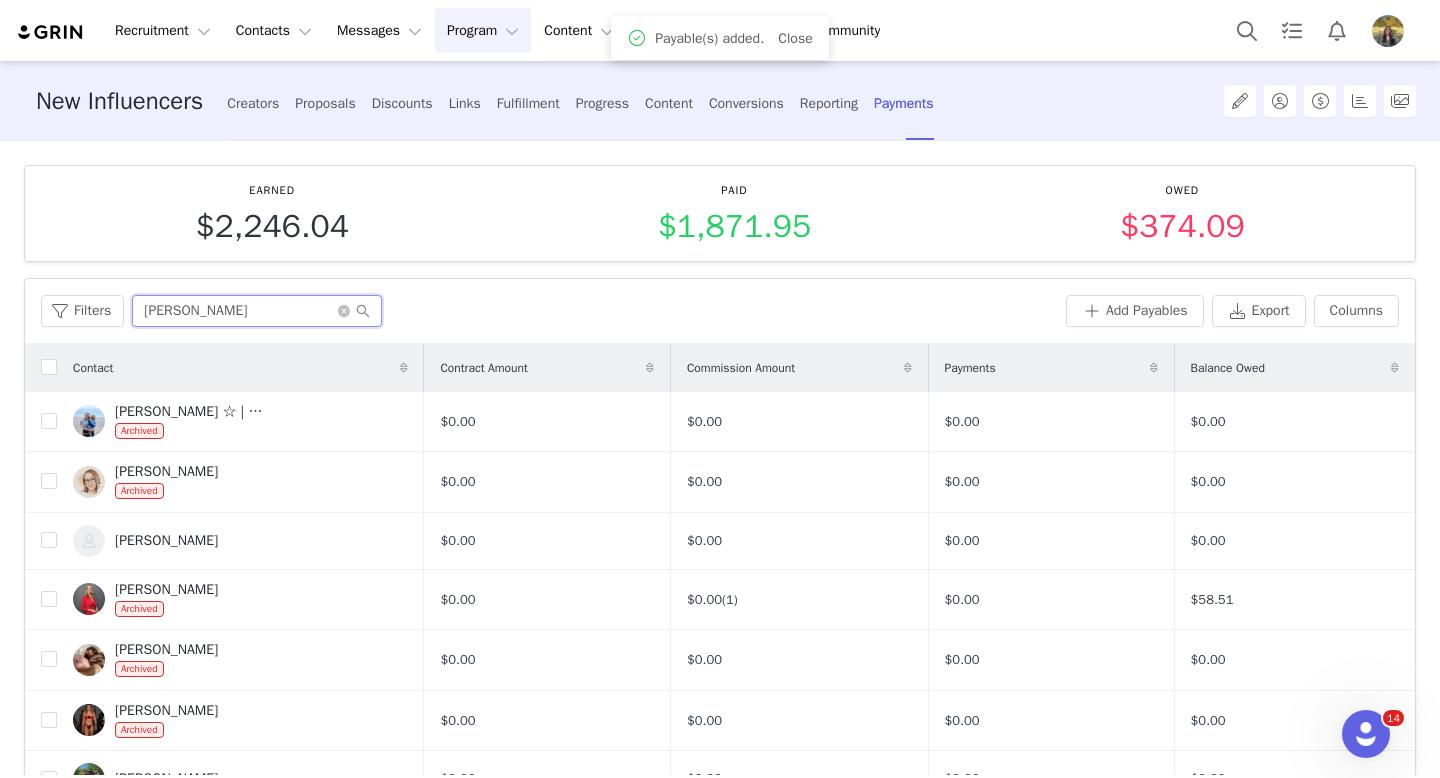 click on "allison" at bounding box center [257, 311] 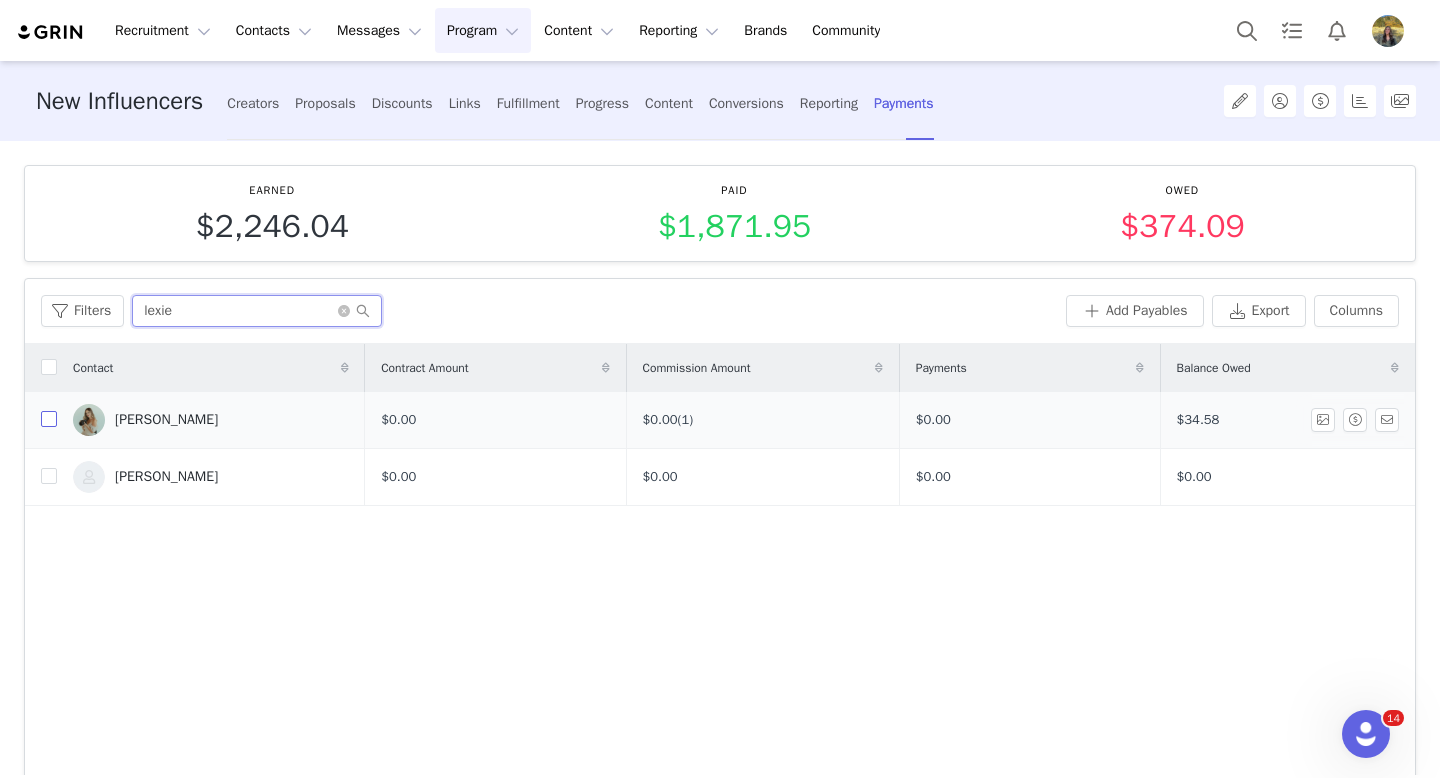 type on "lexie" 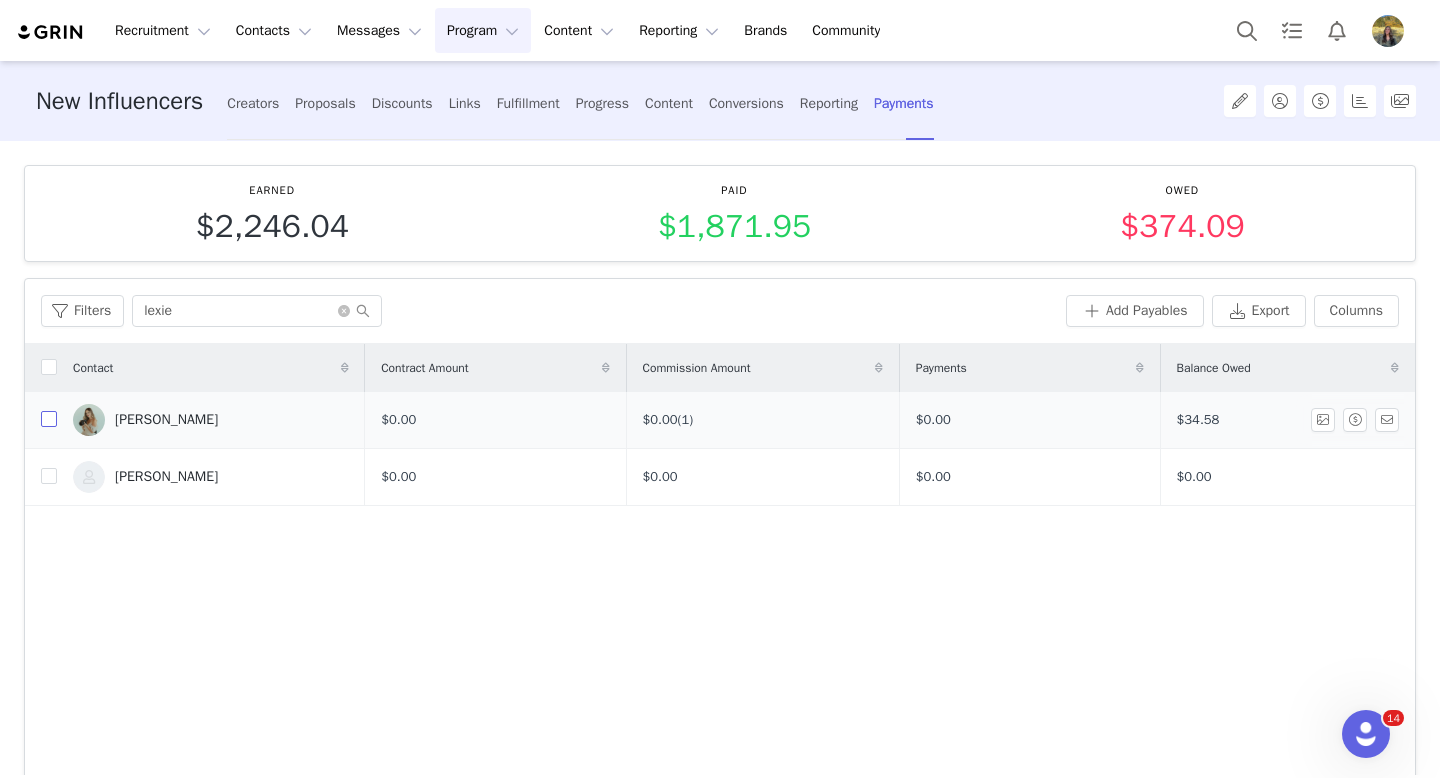 click at bounding box center (49, 419) 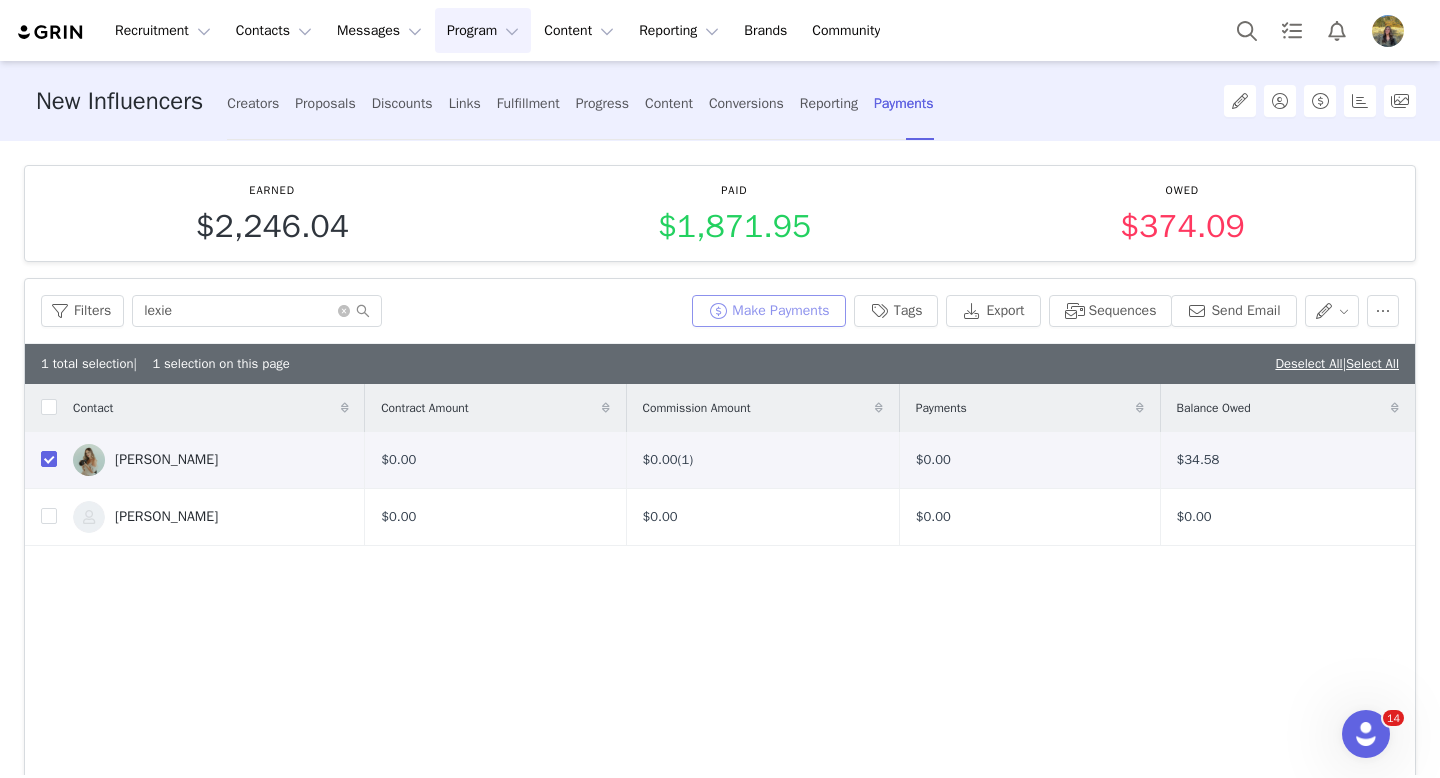 click on "Make Payments" at bounding box center [768, 311] 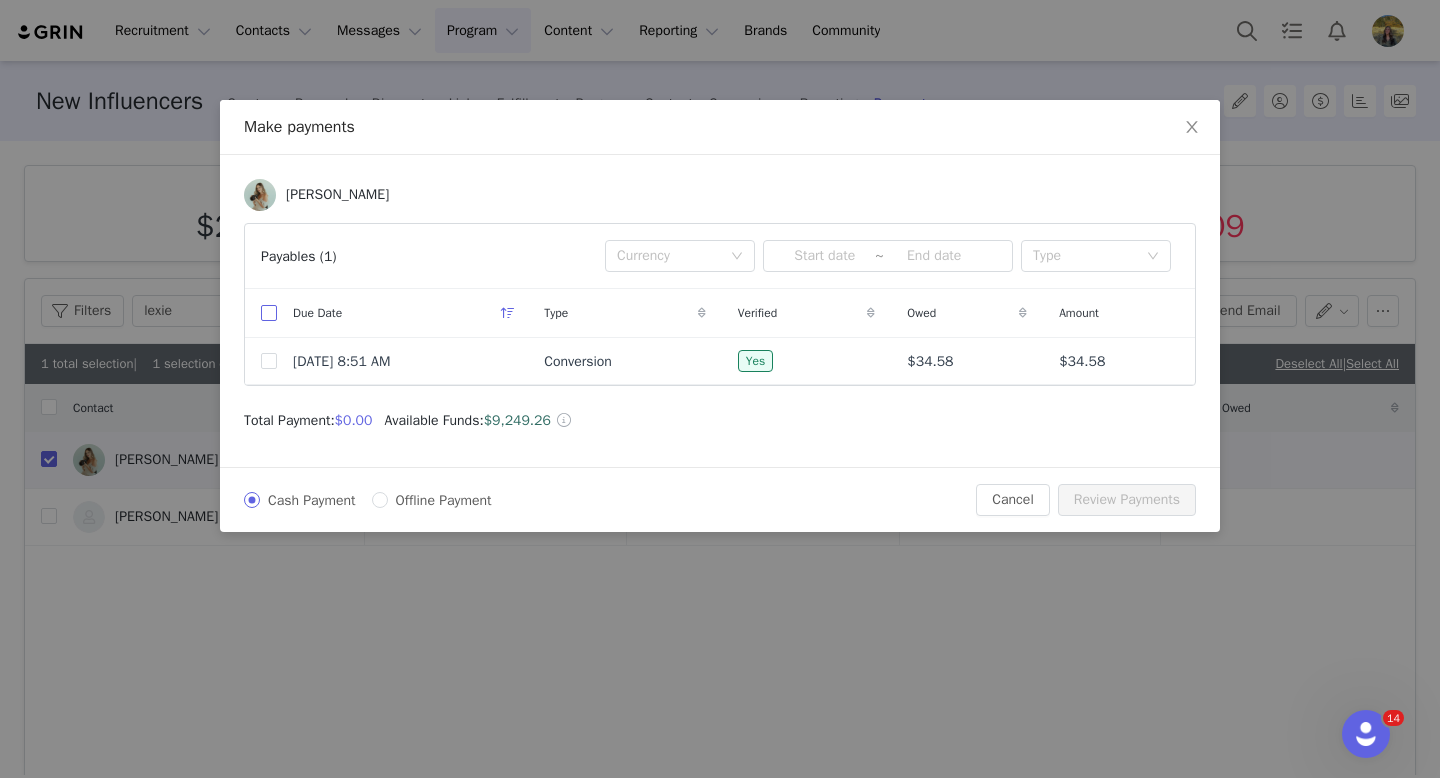 click at bounding box center [269, 313] 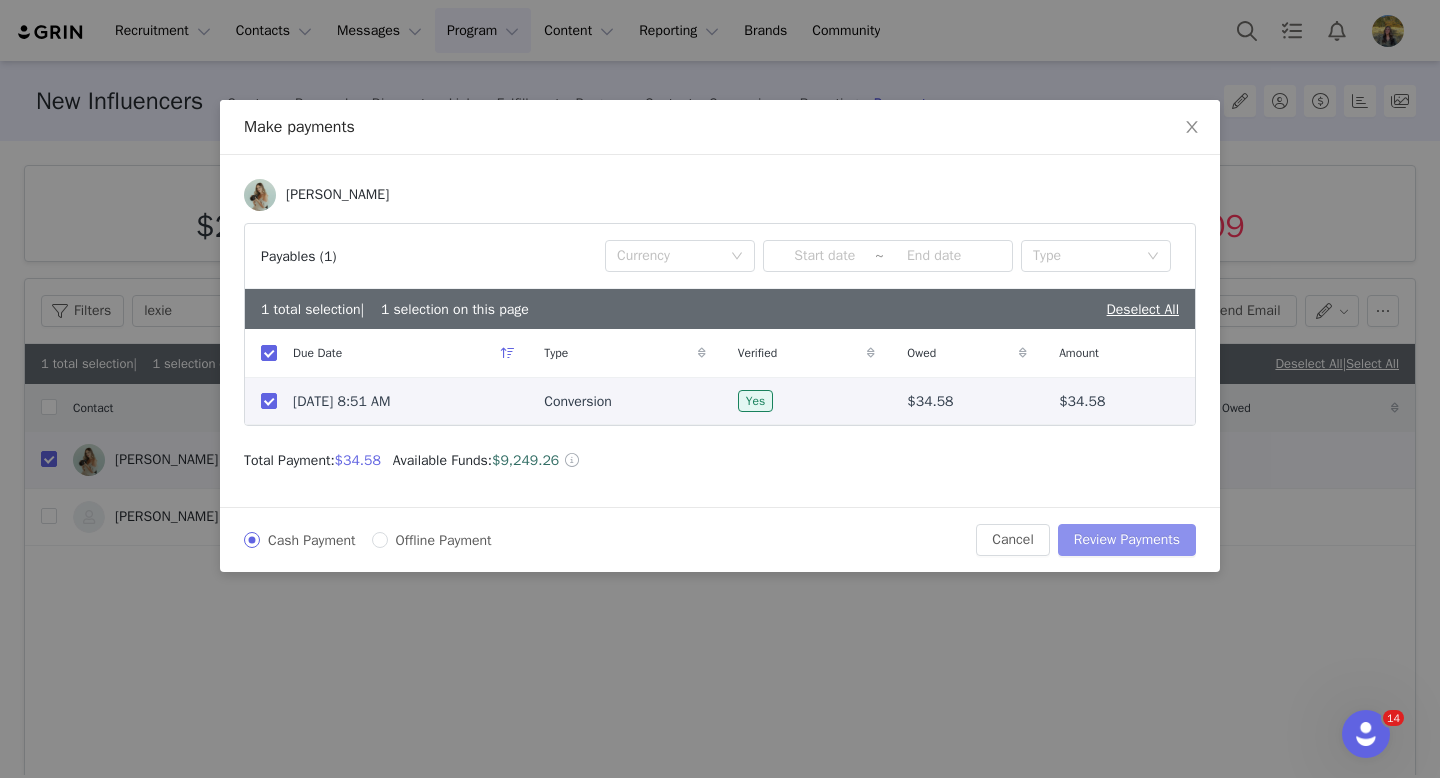click on "Review Payments" at bounding box center (1127, 540) 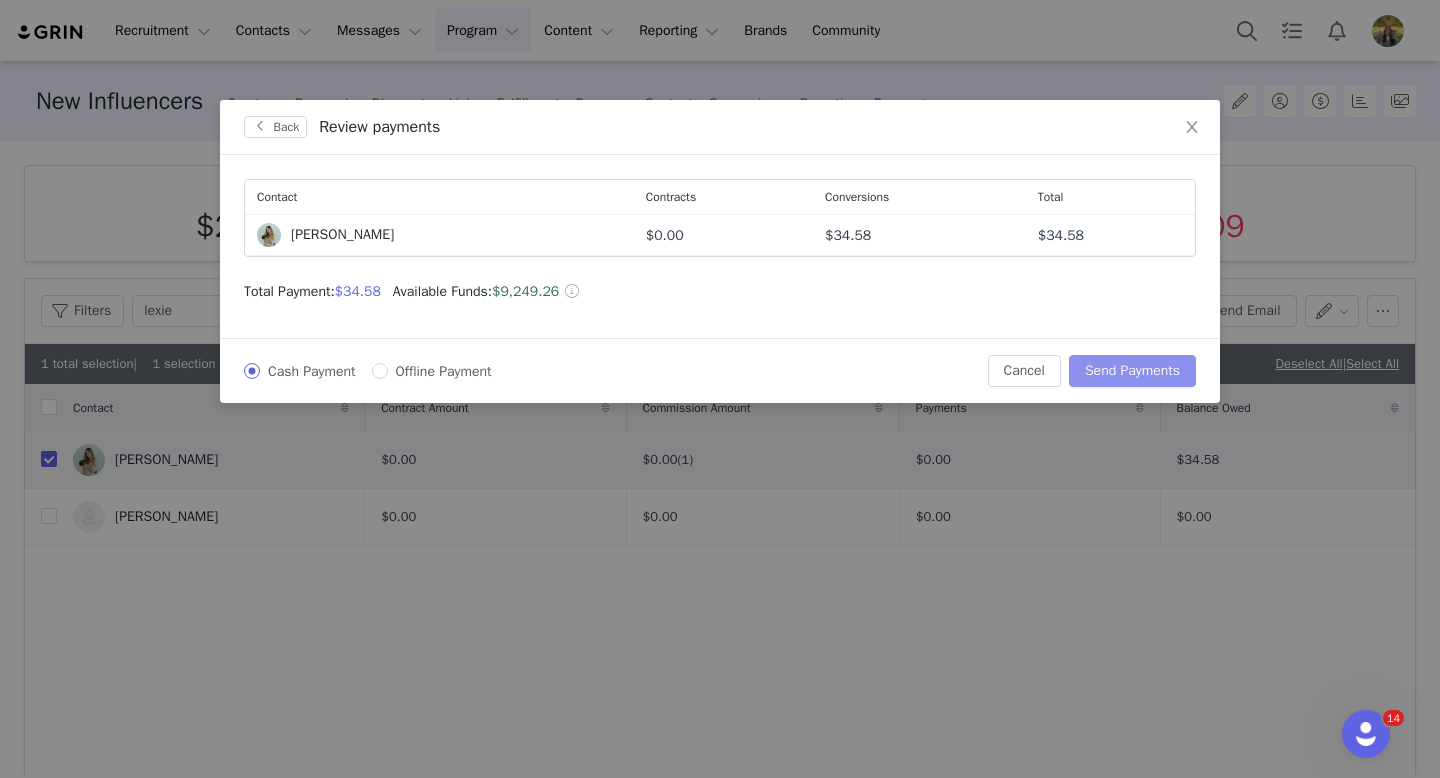 click on "Send Payments" at bounding box center (1132, 371) 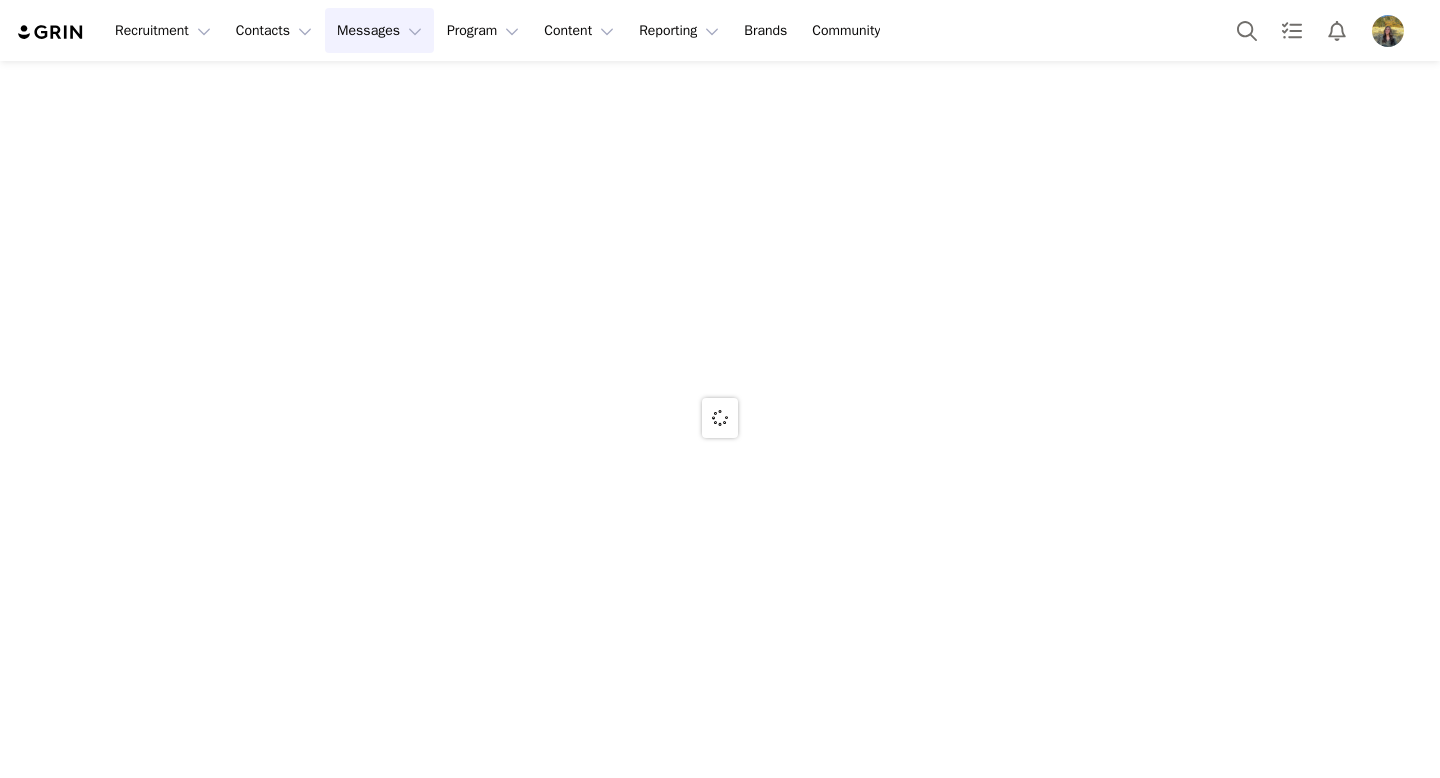 scroll, scrollTop: 0, scrollLeft: 0, axis: both 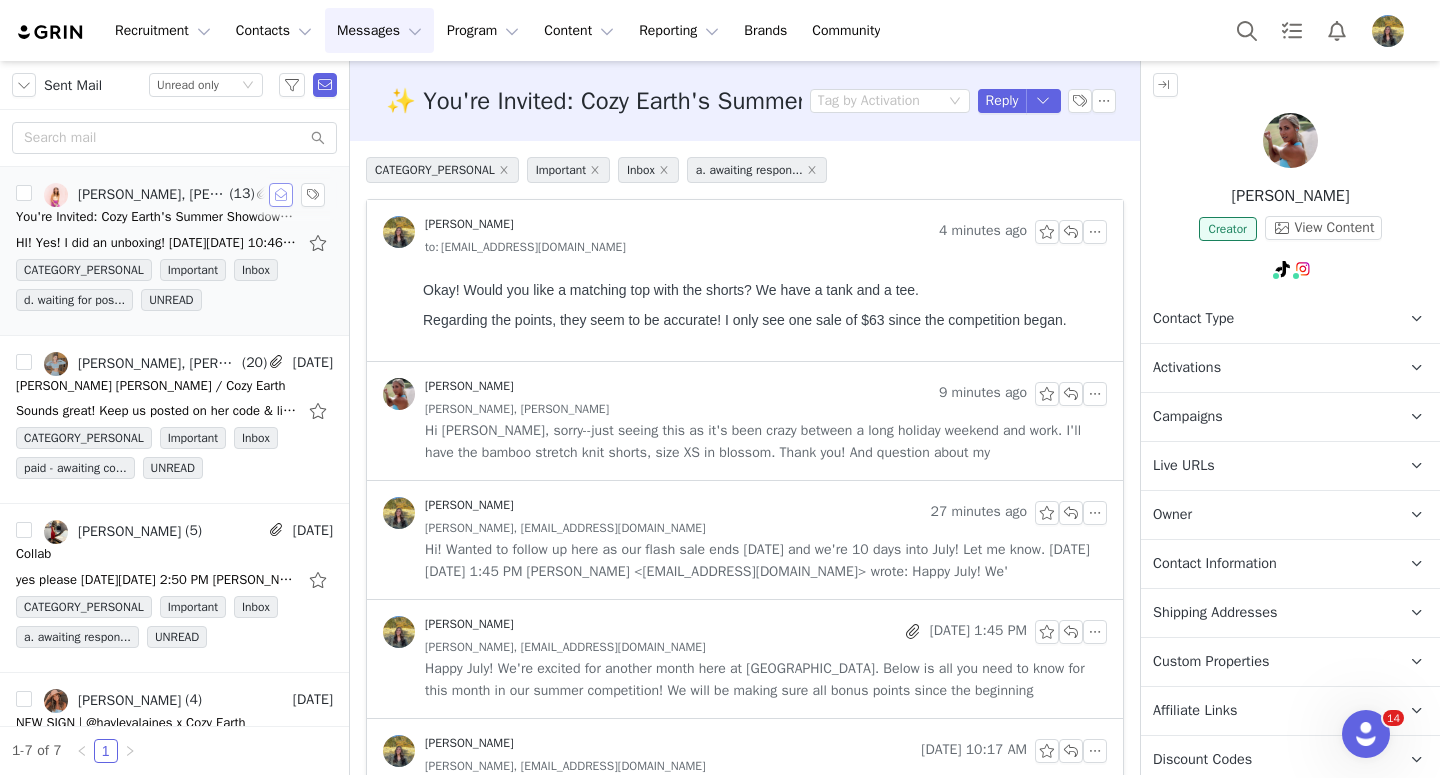 click at bounding box center (281, 195) 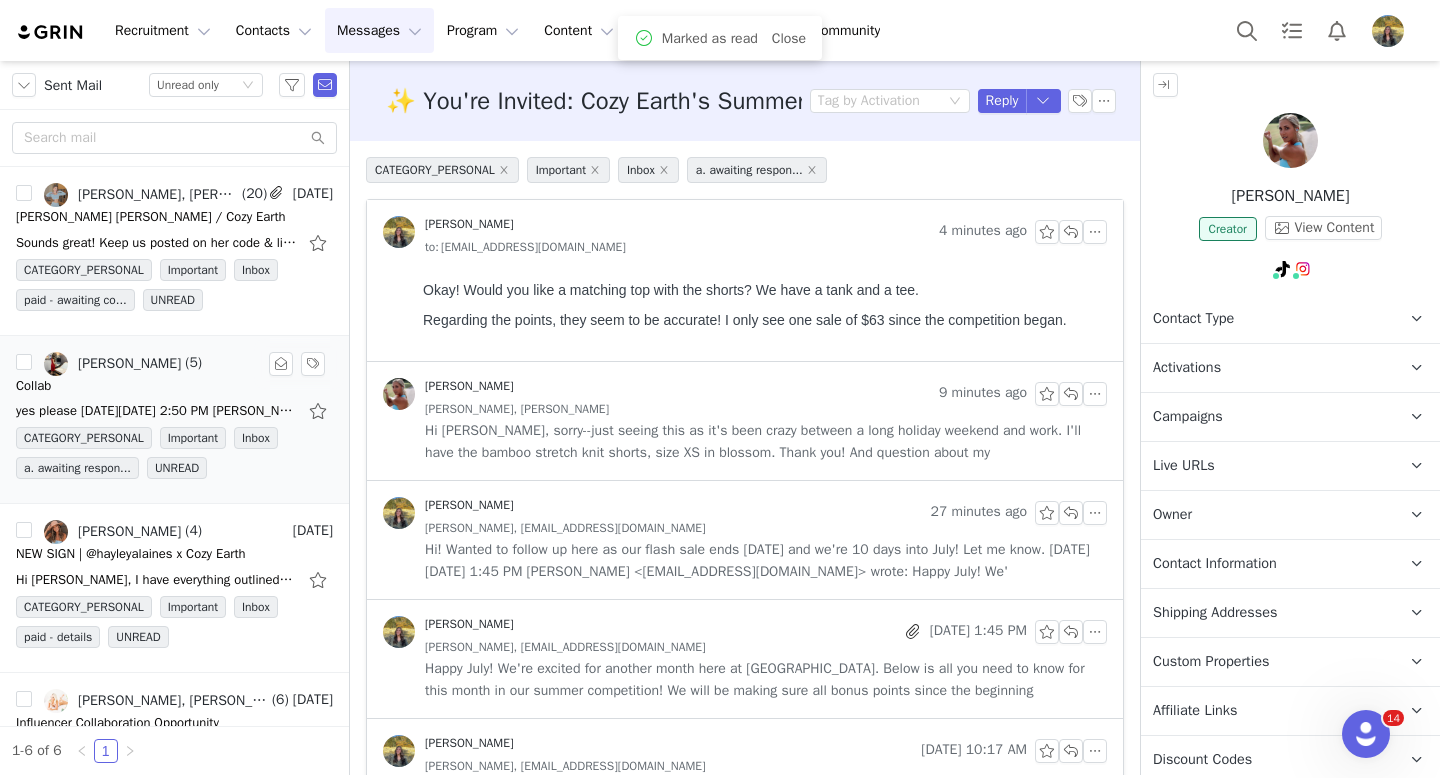 click on "Collab" at bounding box center (174, 386) 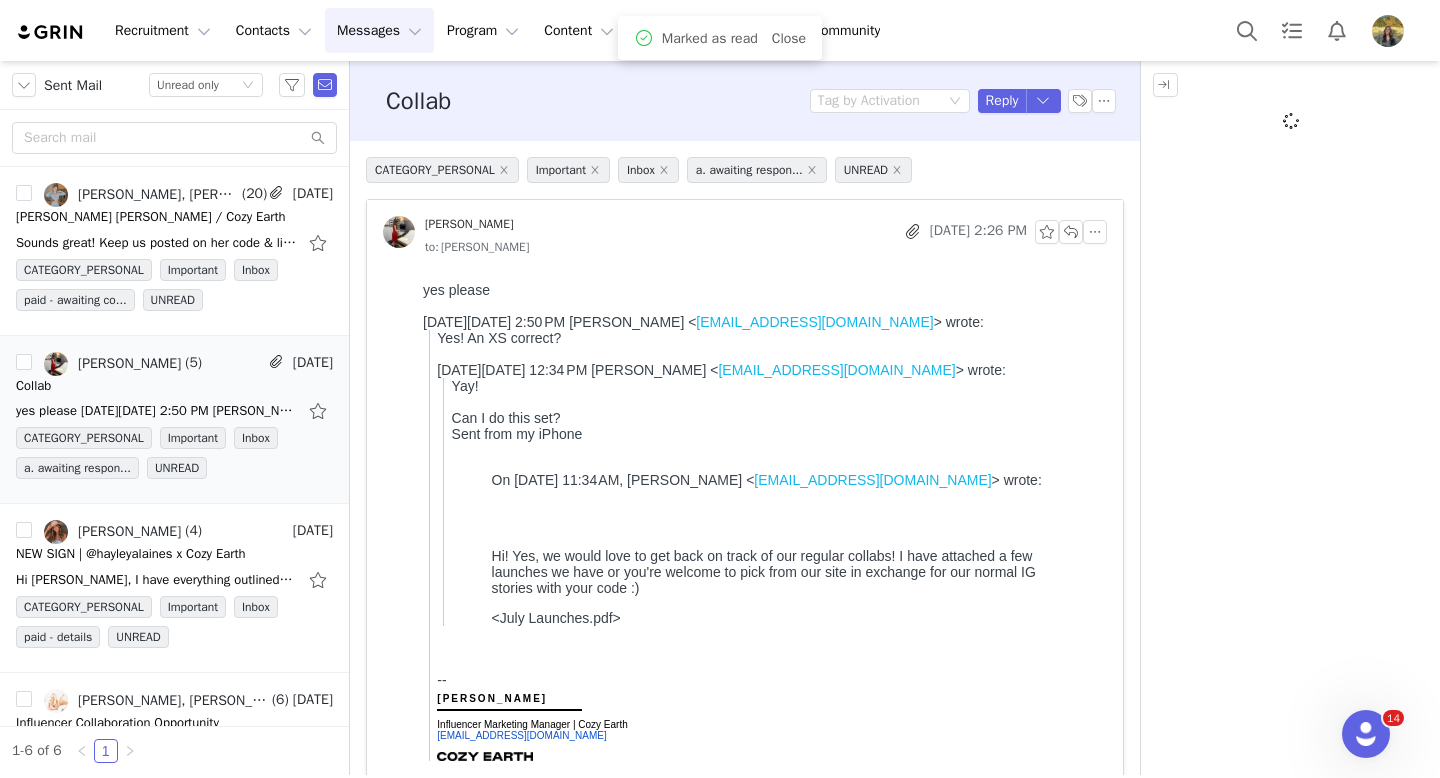 scroll, scrollTop: 0, scrollLeft: 0, axis: both 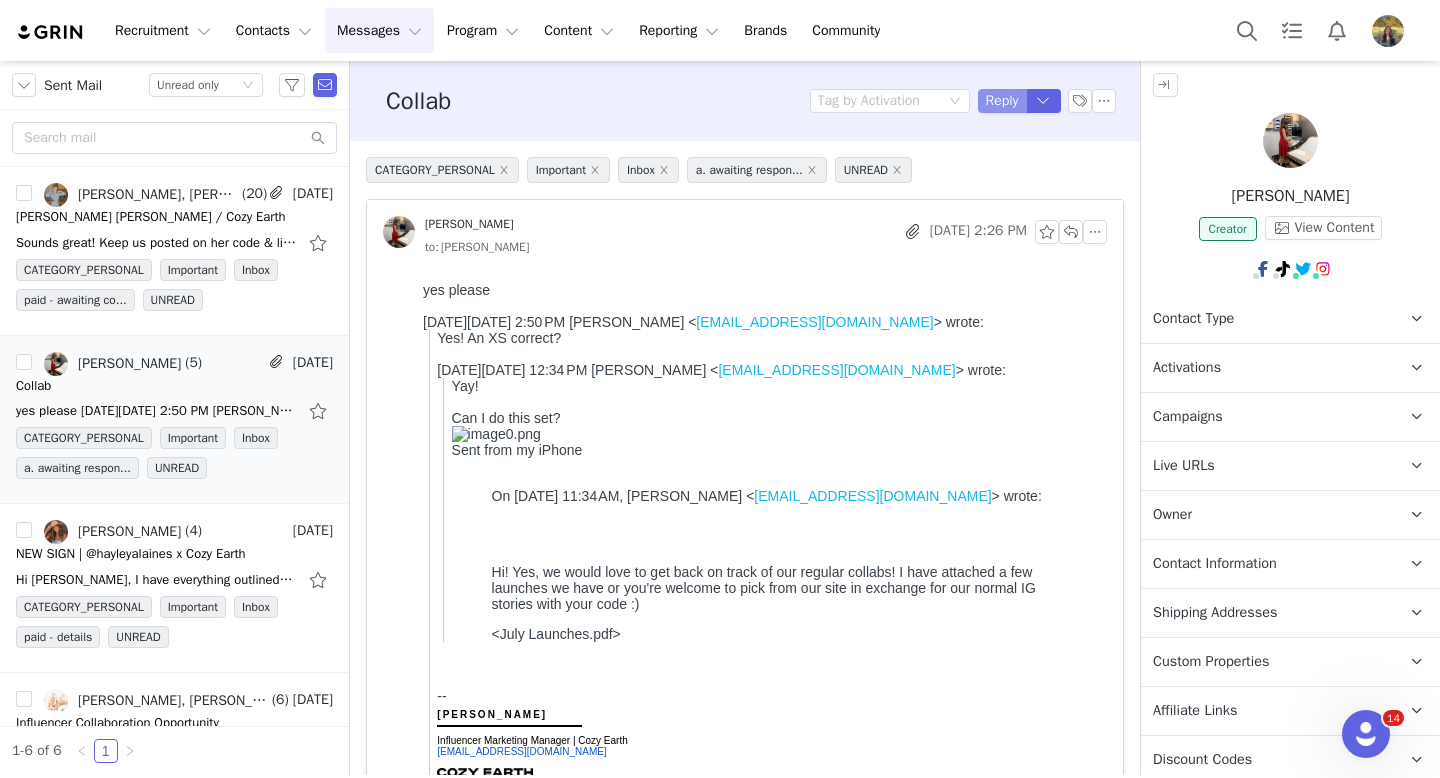 click on "Reply" at bounding box center (1002, 101) 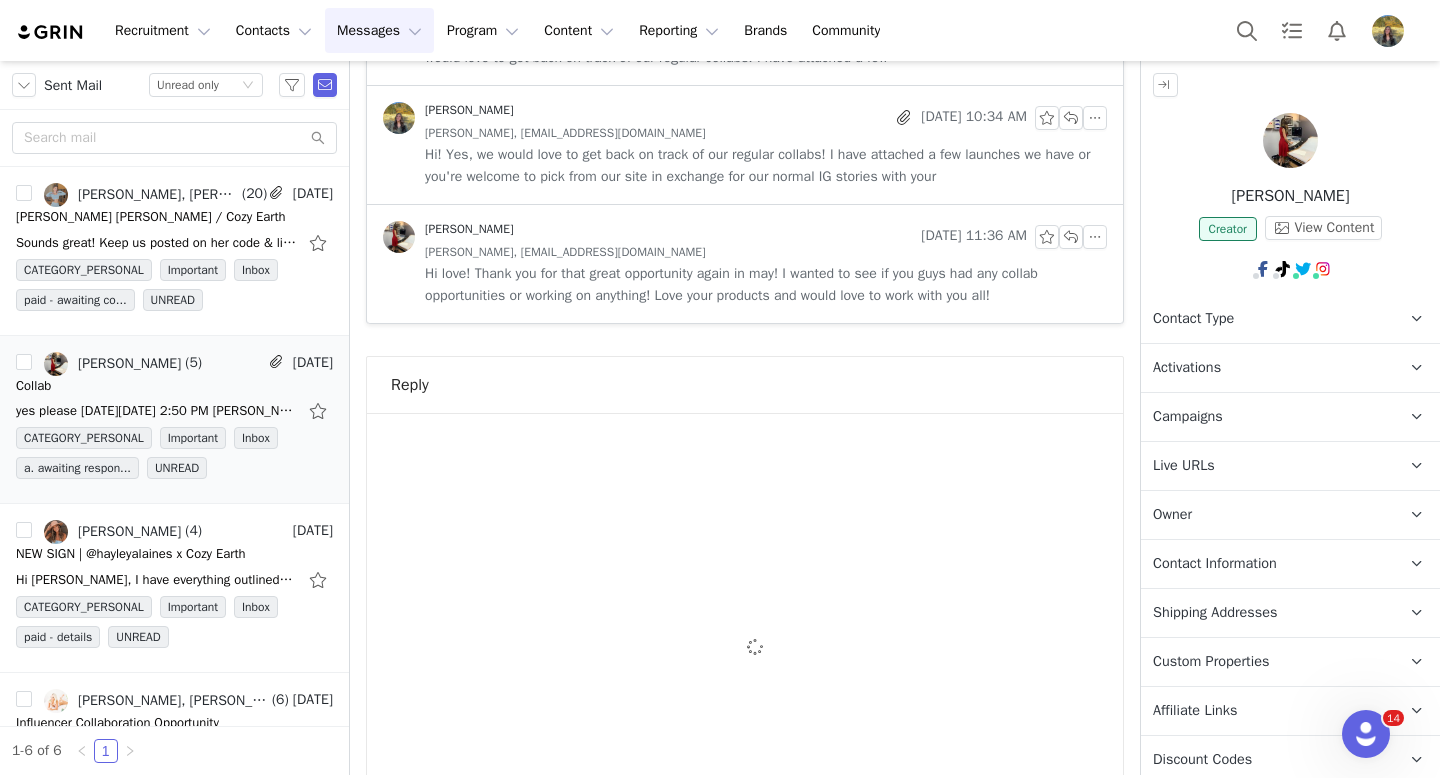 scroll, scrollTop: 4062, scrollLeft: 0, axis: vertical 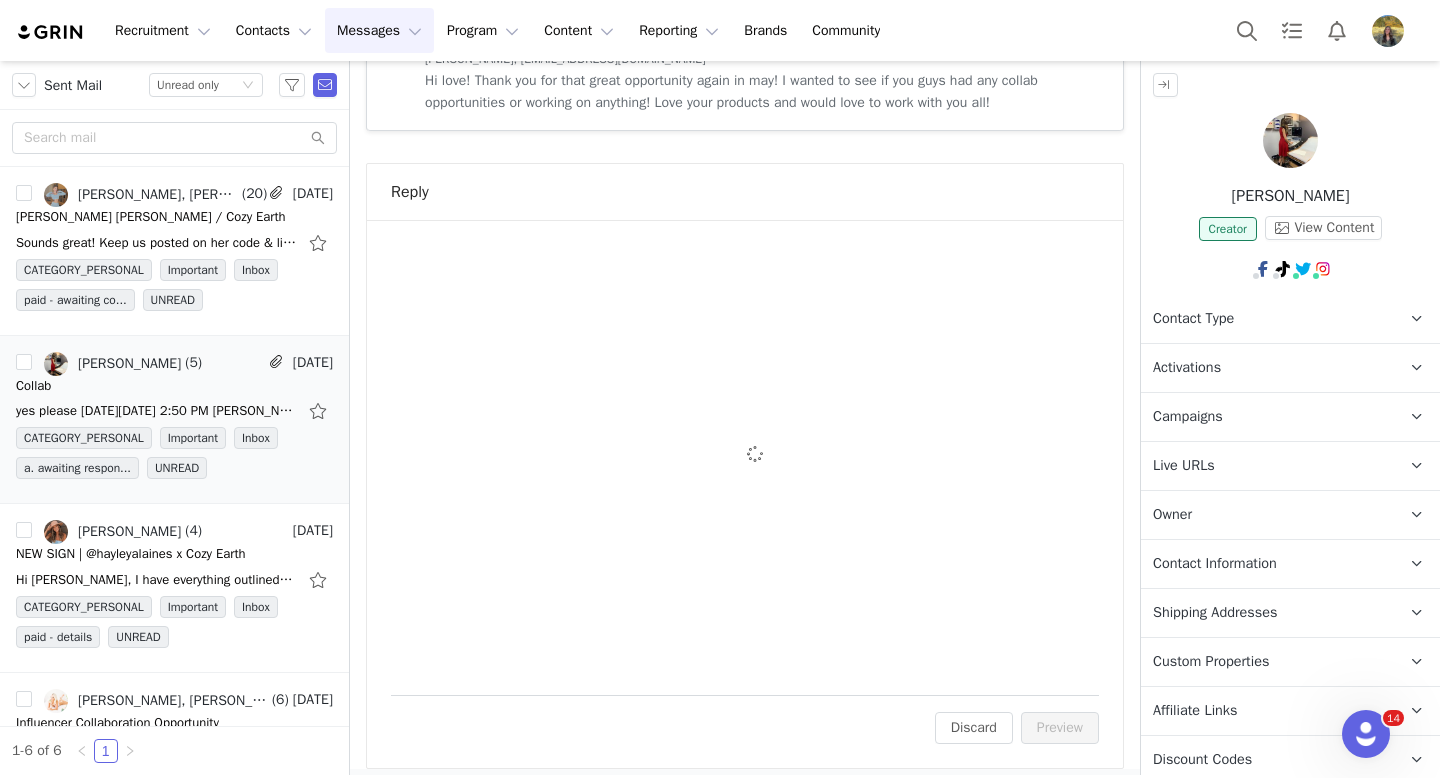 click at bounding box center (745, 360) 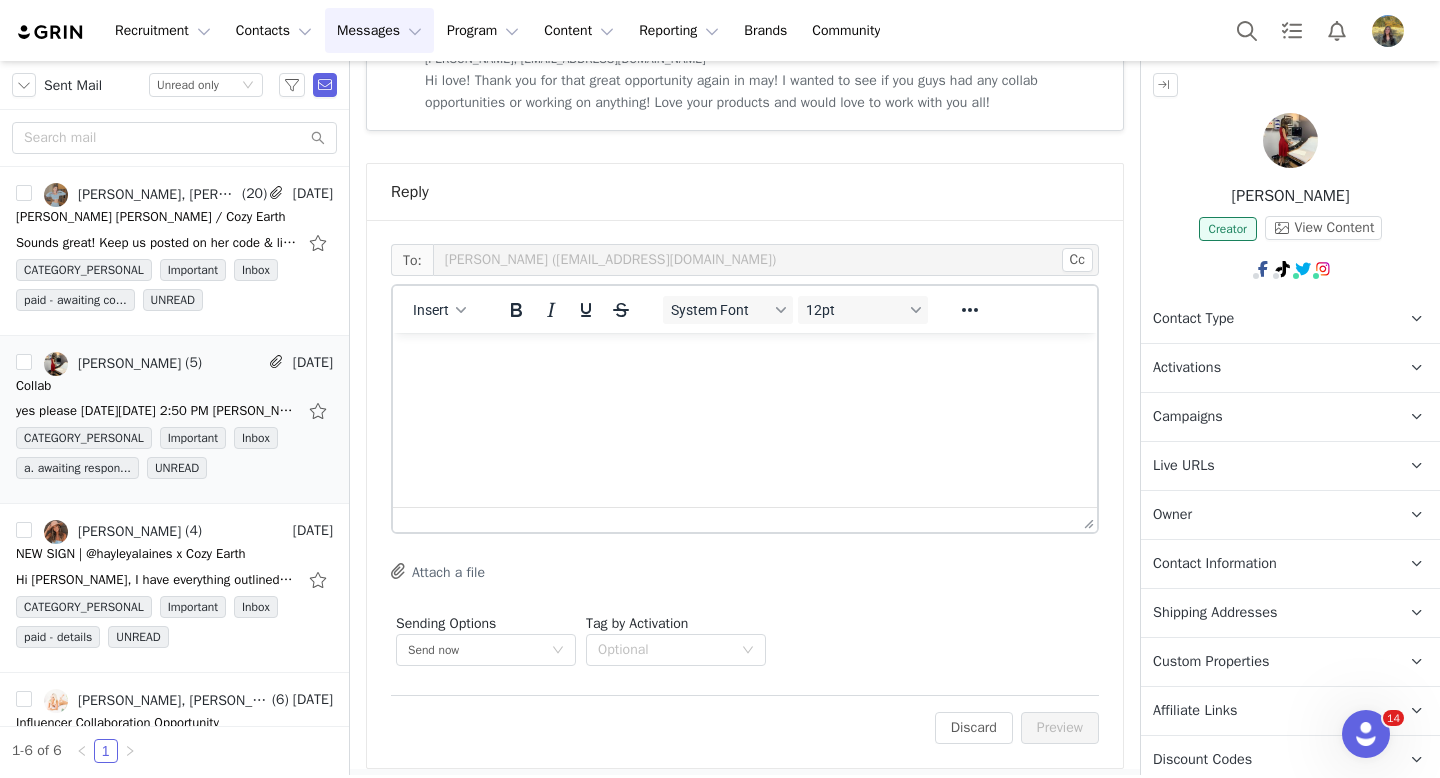 type 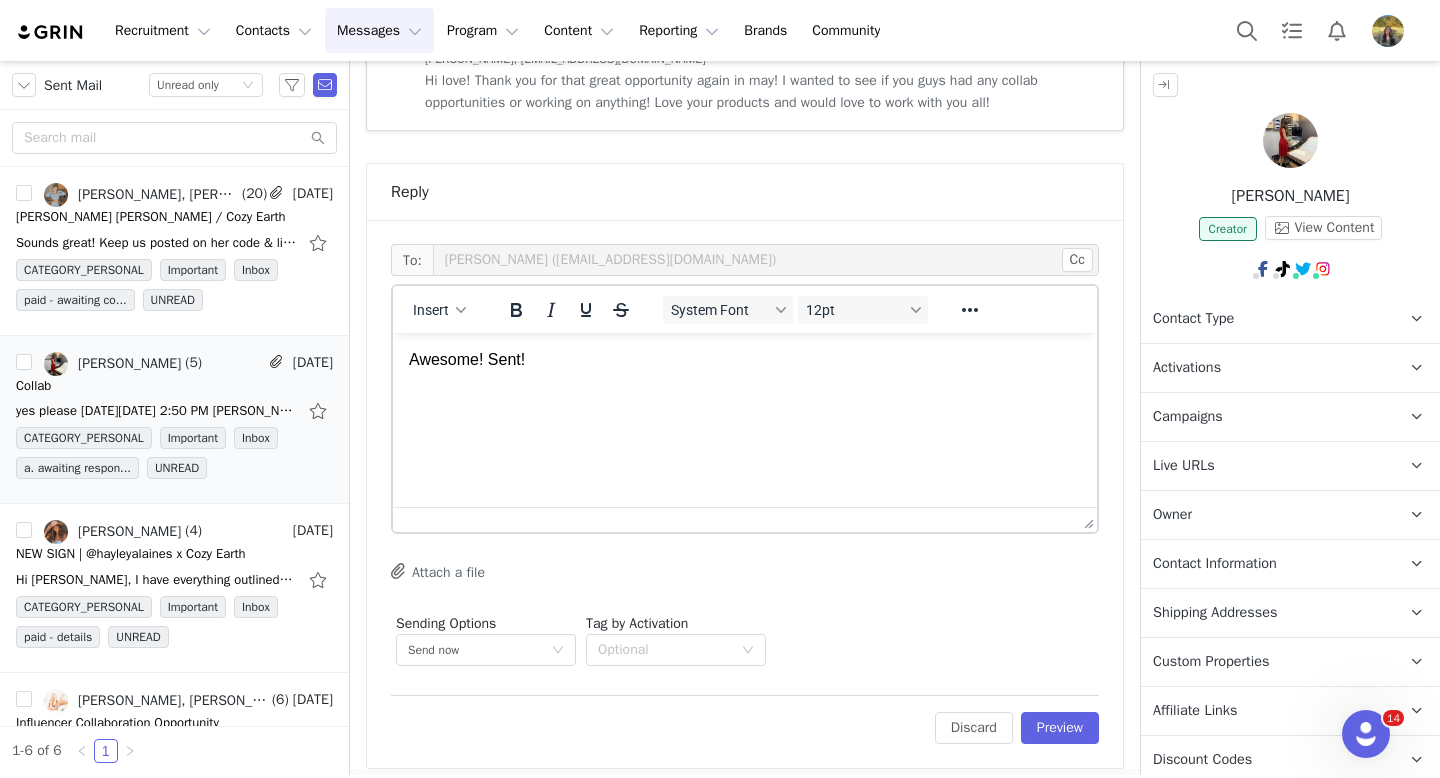 click on "To: [PERSON_NAME] ([EMAIL_ADDRESS][DOMAIN_NAME])     Cc  Cc:       Insert System Font 12pt To open the popup, press Shift+Enter To open the popup, press Shift+Enter To open the popup, press Shift+Enter To open the popup, press Shift+Enter Attach a file Sending Options  Send now       This will be sent outside of your set  email hours .       Tag by Activation  Optional       Edit     Discard Preview" at bounding box center (745, 494) 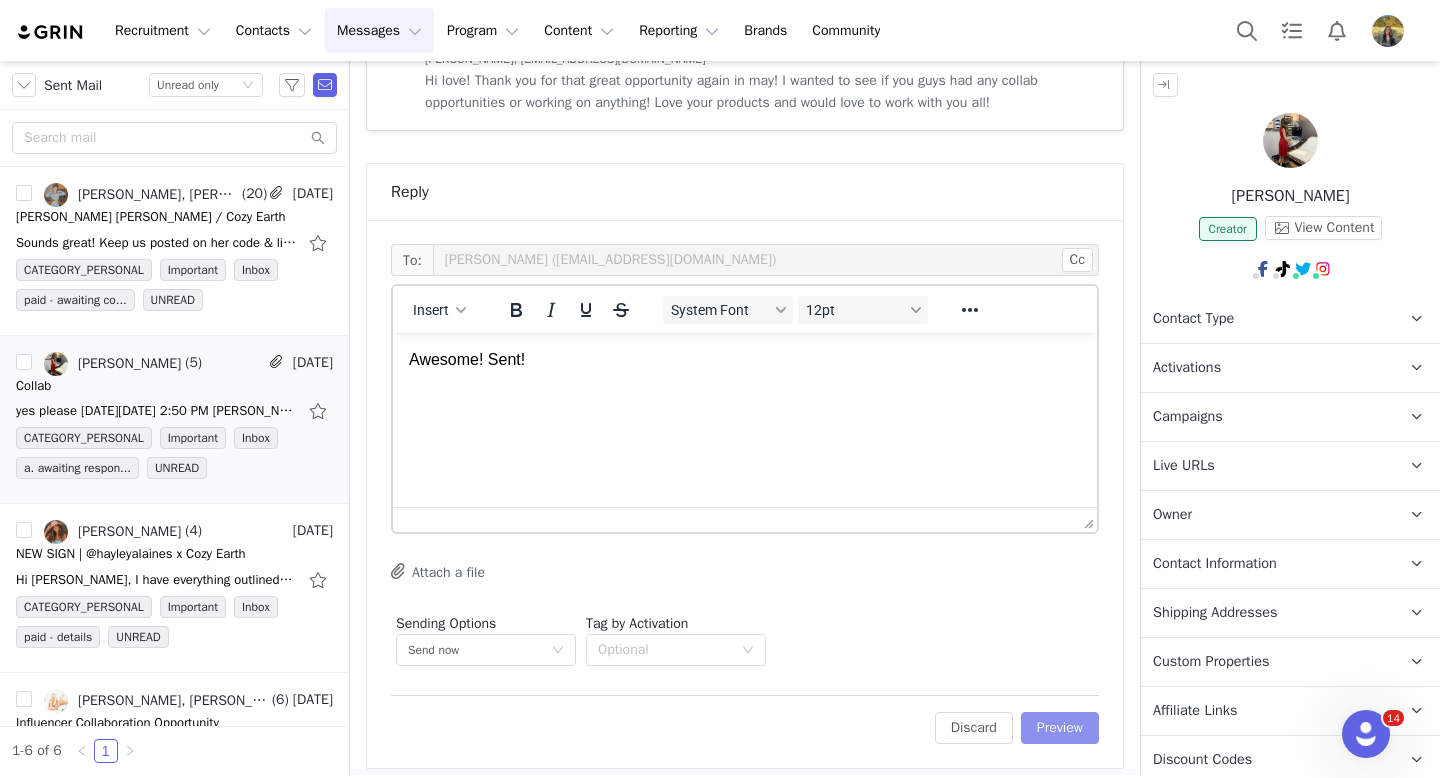 click on "Preview" at bounding box center [1060, 728] 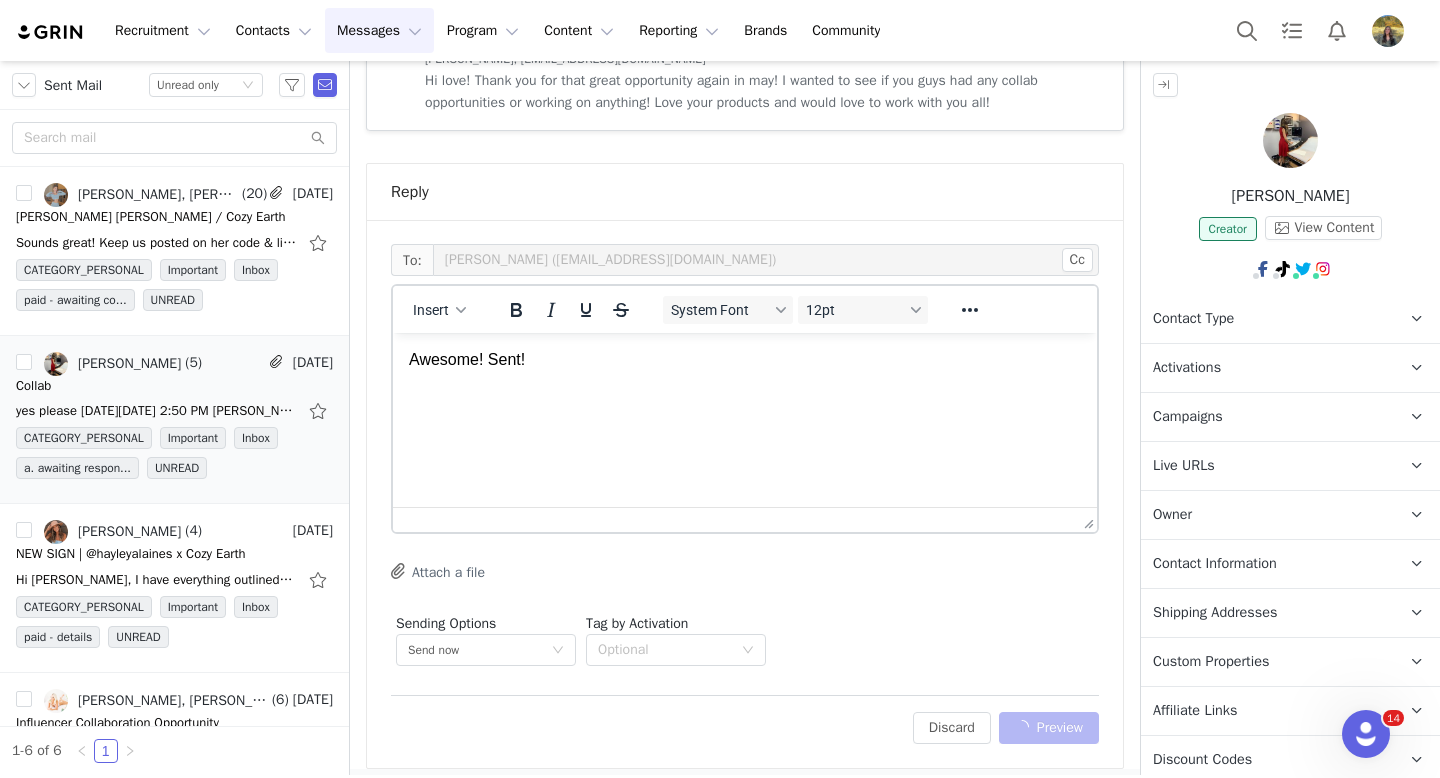 scroll, scrollTop: 3996, scrollLeft: 0, axis: vertical 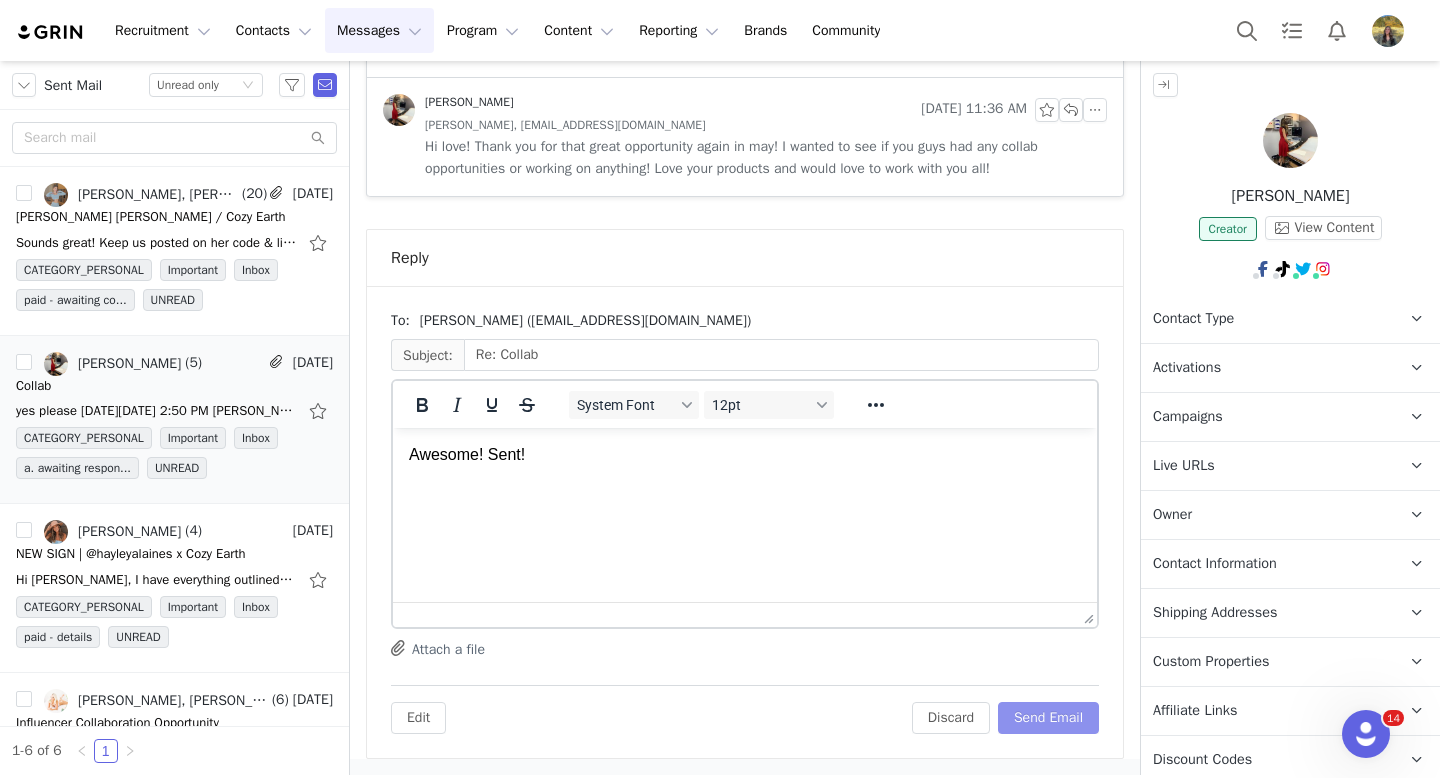 click on "Send Email" at bounding box center [1048, 718] 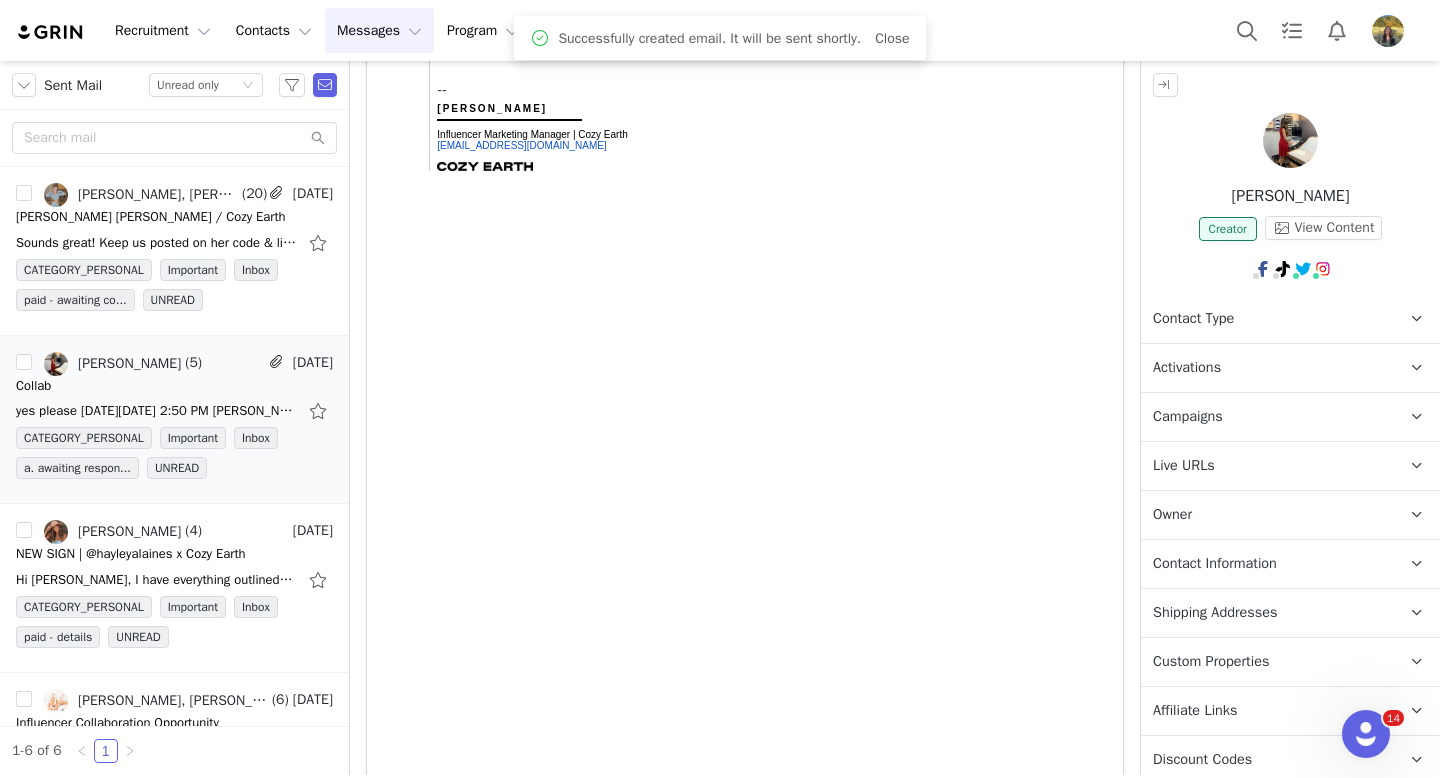 scroll, scrollTop: 0, scrollLeft: 0, axis: both 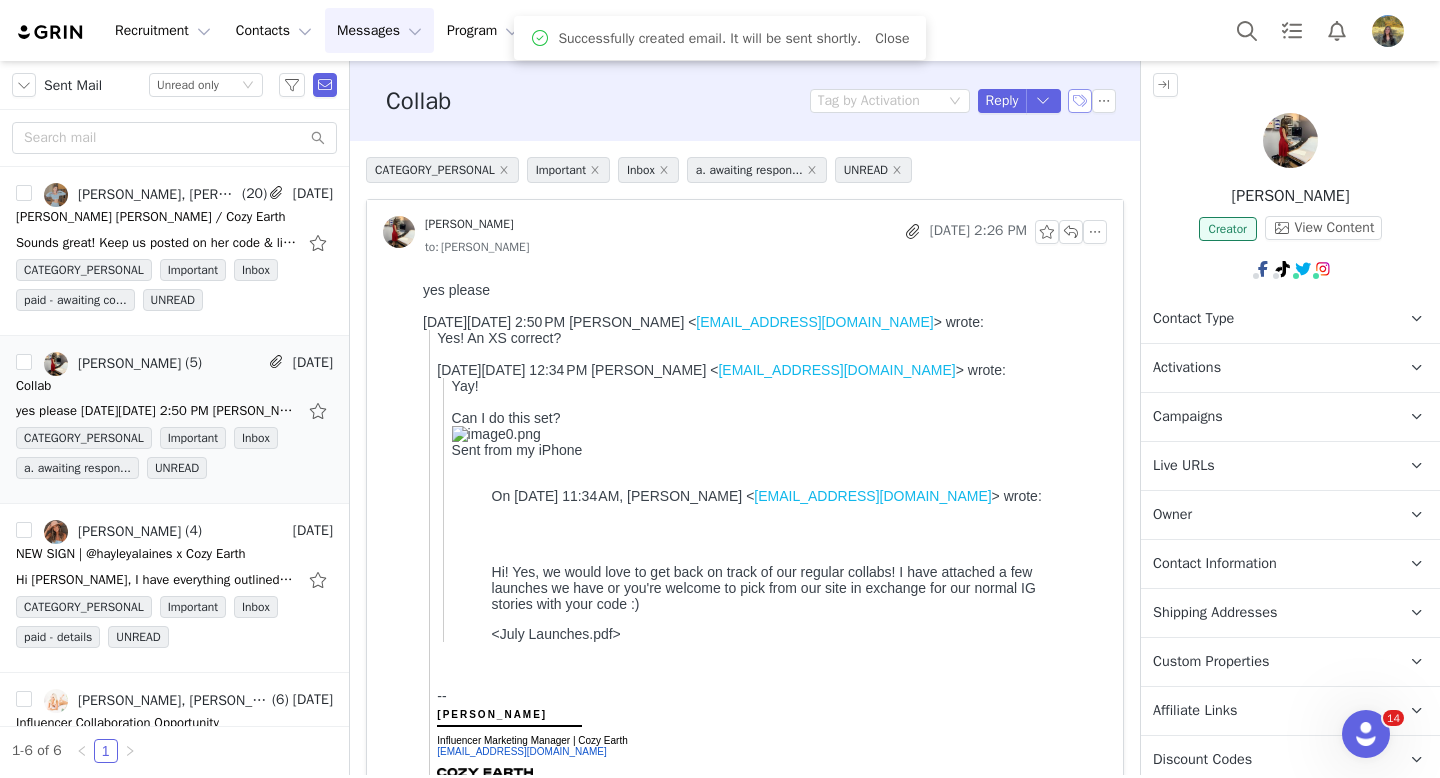 click at bounding box center (1080, 101) 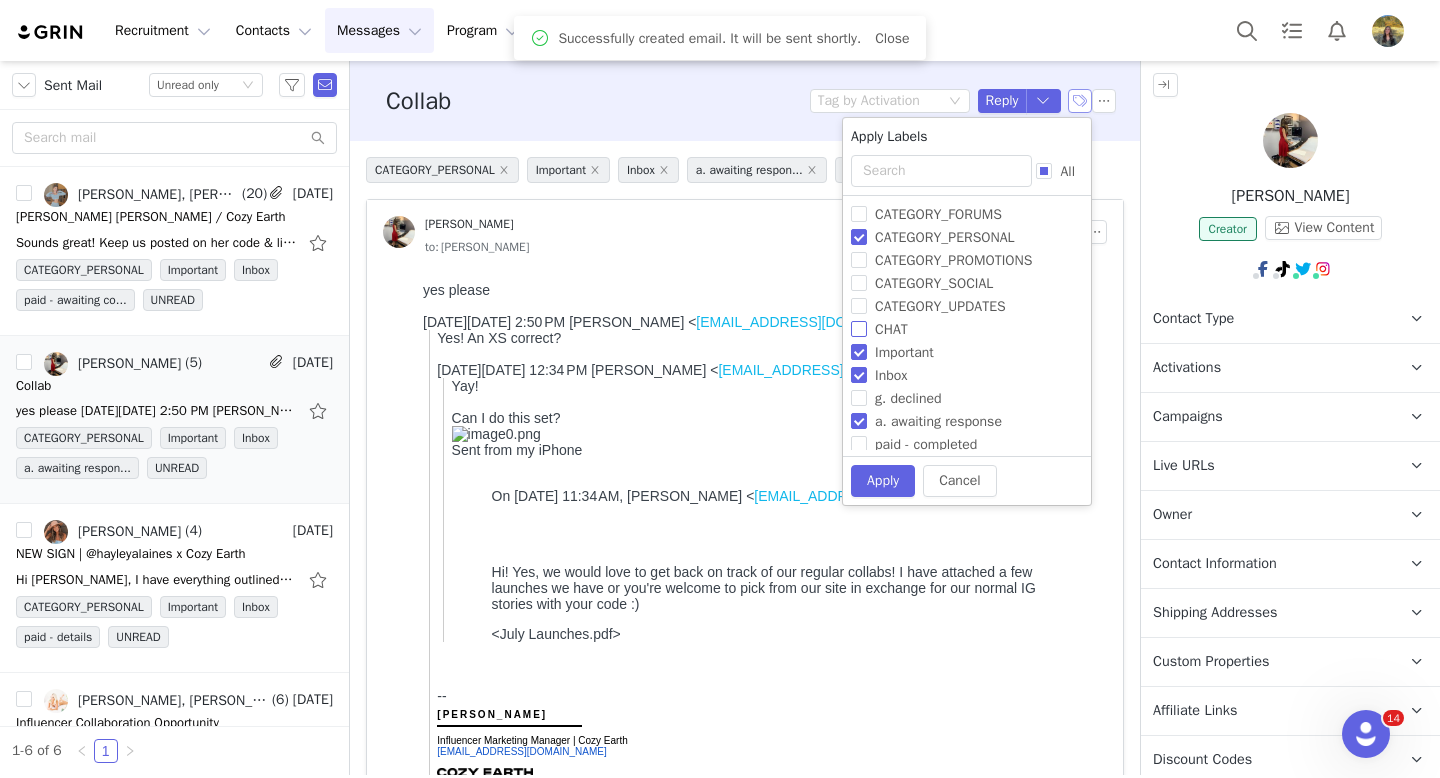 scroll, scrollTop: 138, scrollLeft: 0, axis: vertical 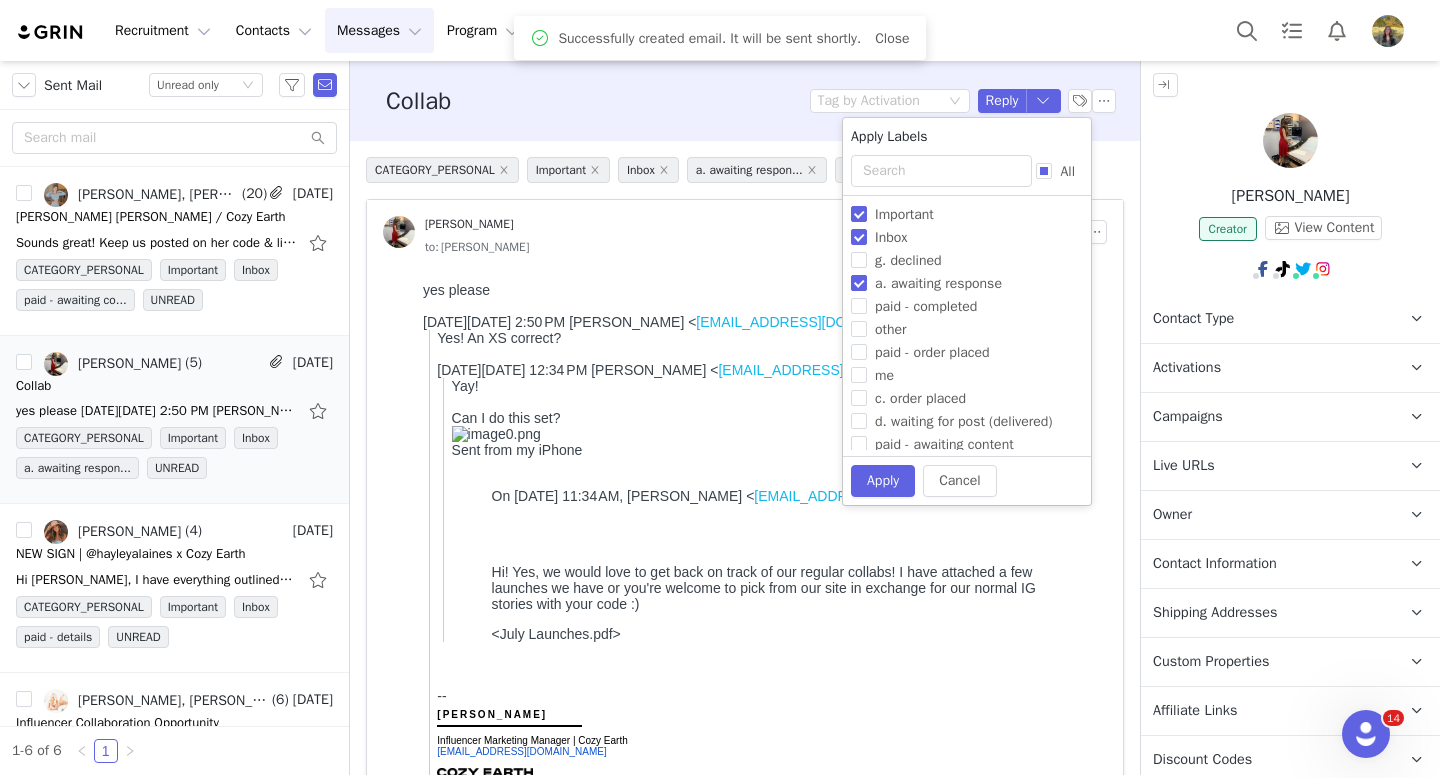 click on "a. awaiting response" at bounding box center [938, 283] 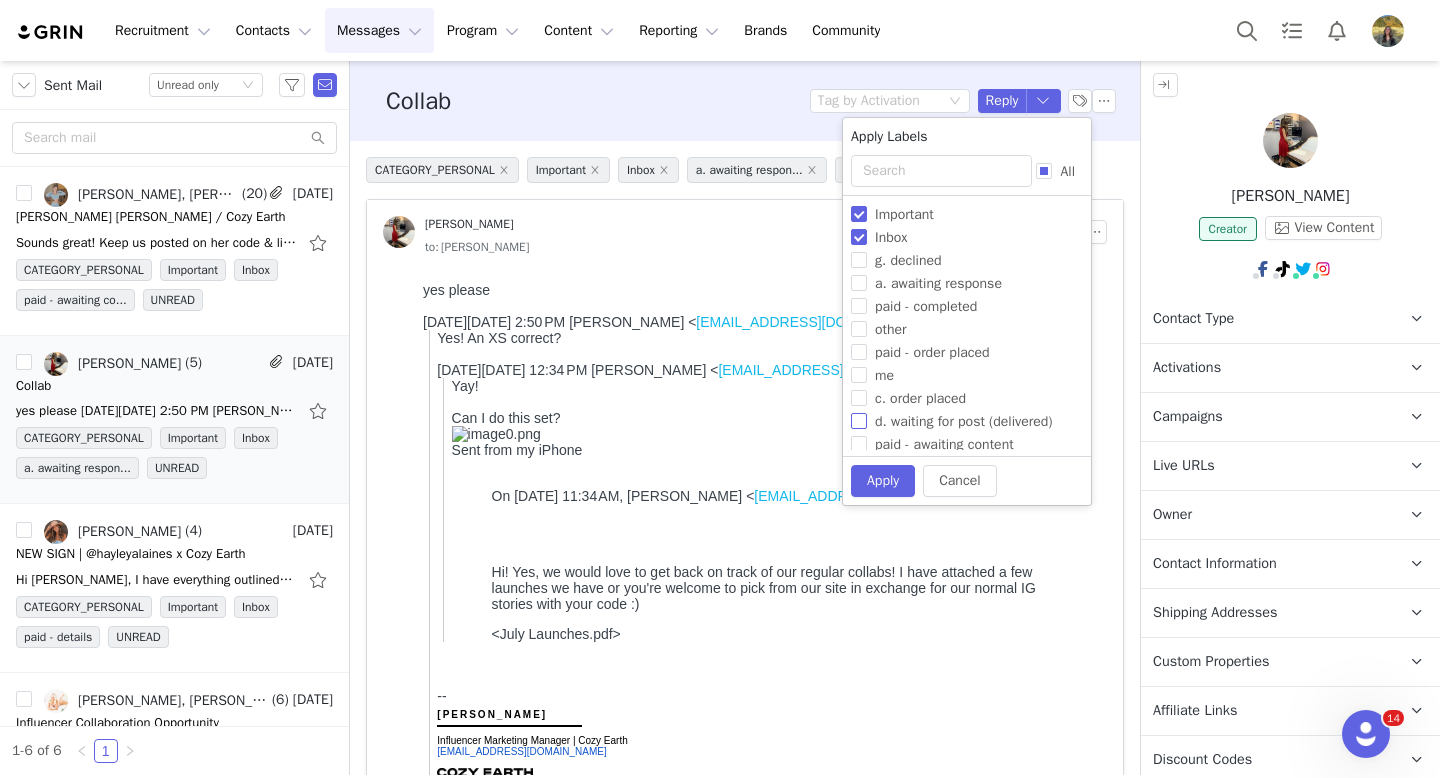click on "d. waiting for post (delivered)" at bounding box center (963, 420) 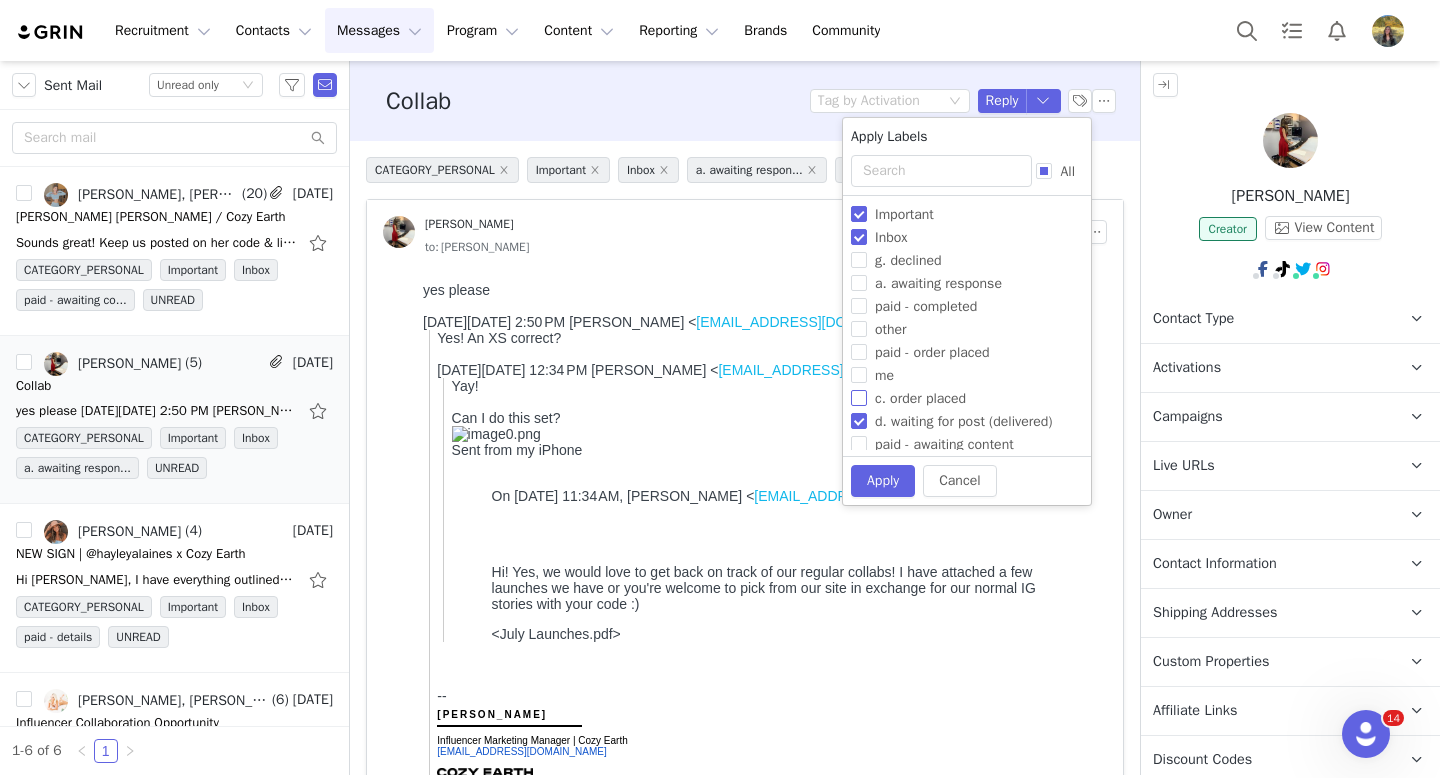 click on "c. order placed" at bounding box center [920, 398] 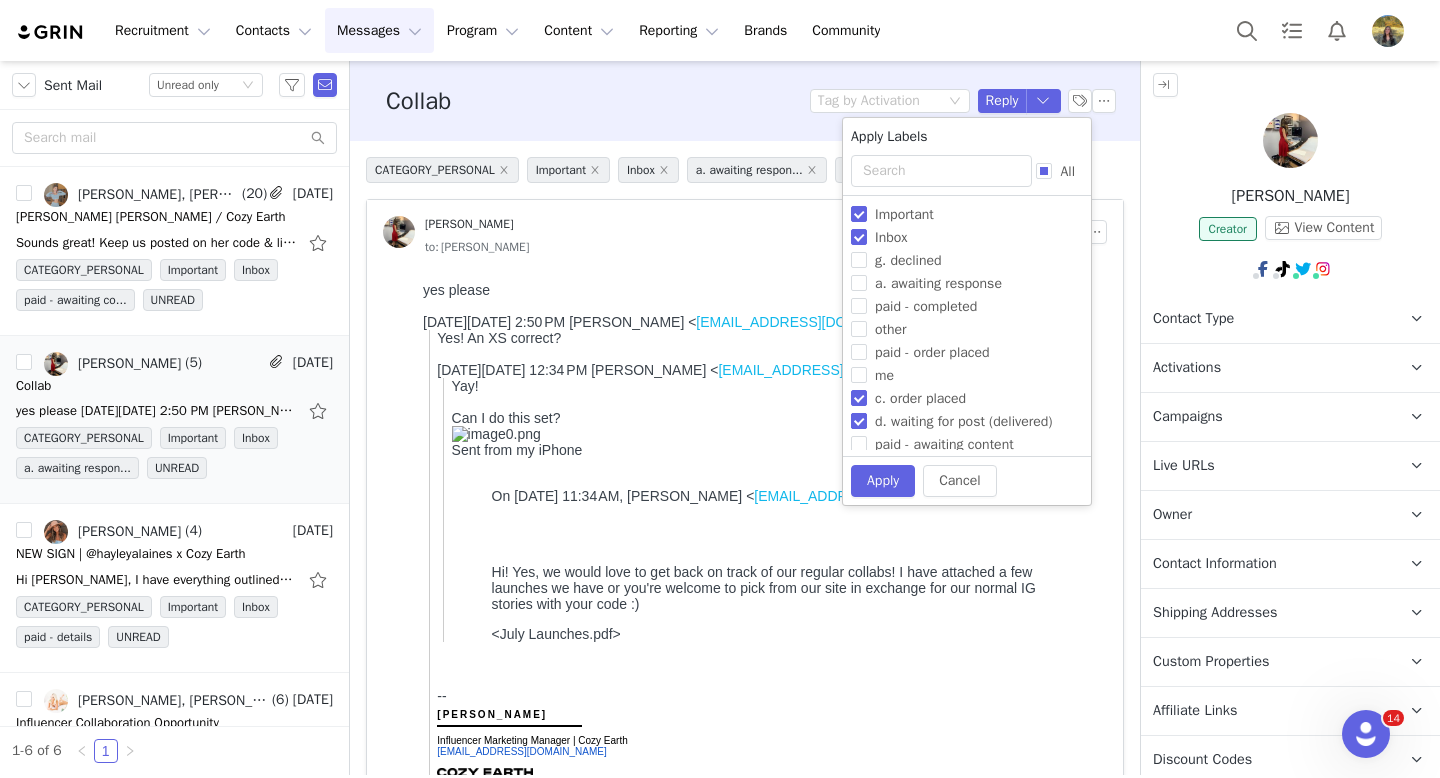 click on "d. waiting for post (delivered)" at bounding box center [964, 421] 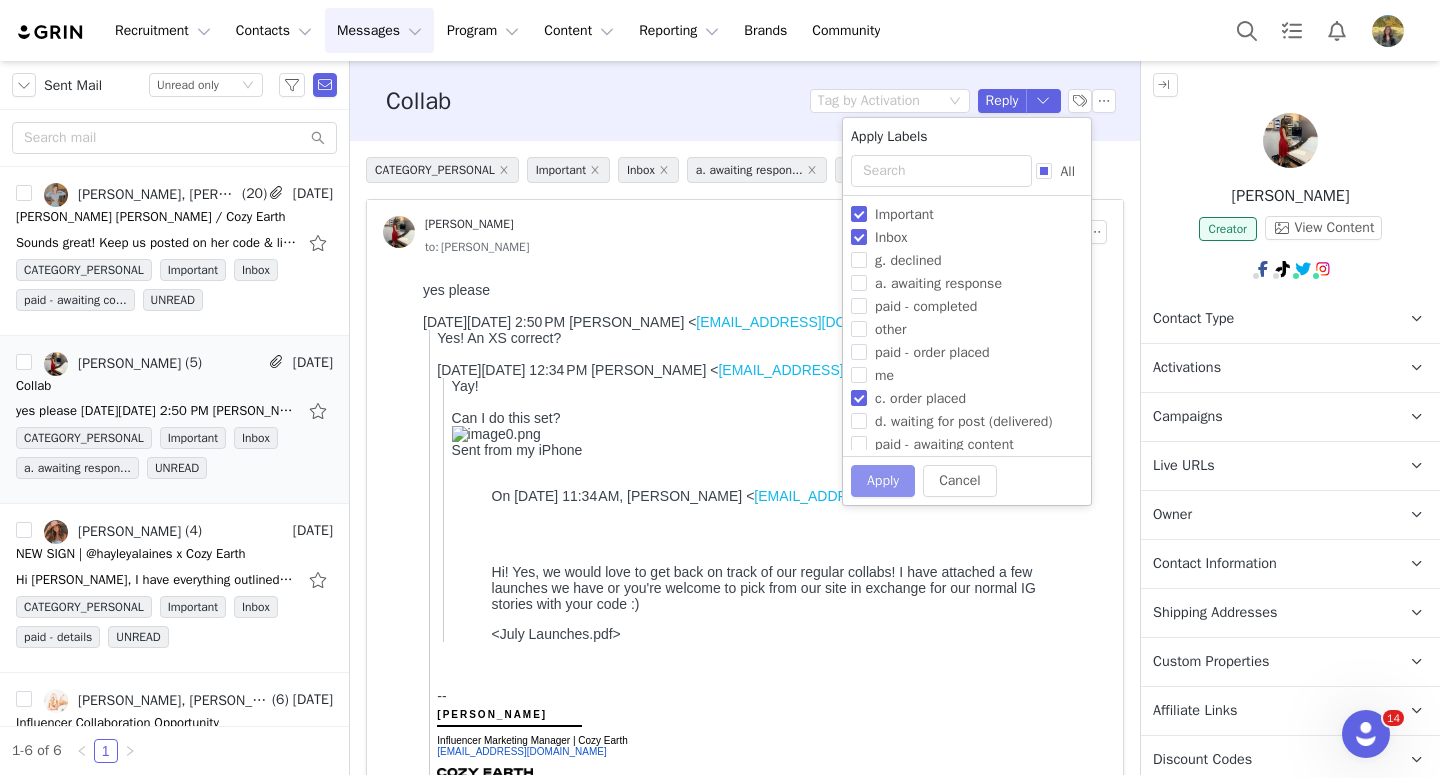 click on "Apply" at bounding box center (883, 481) 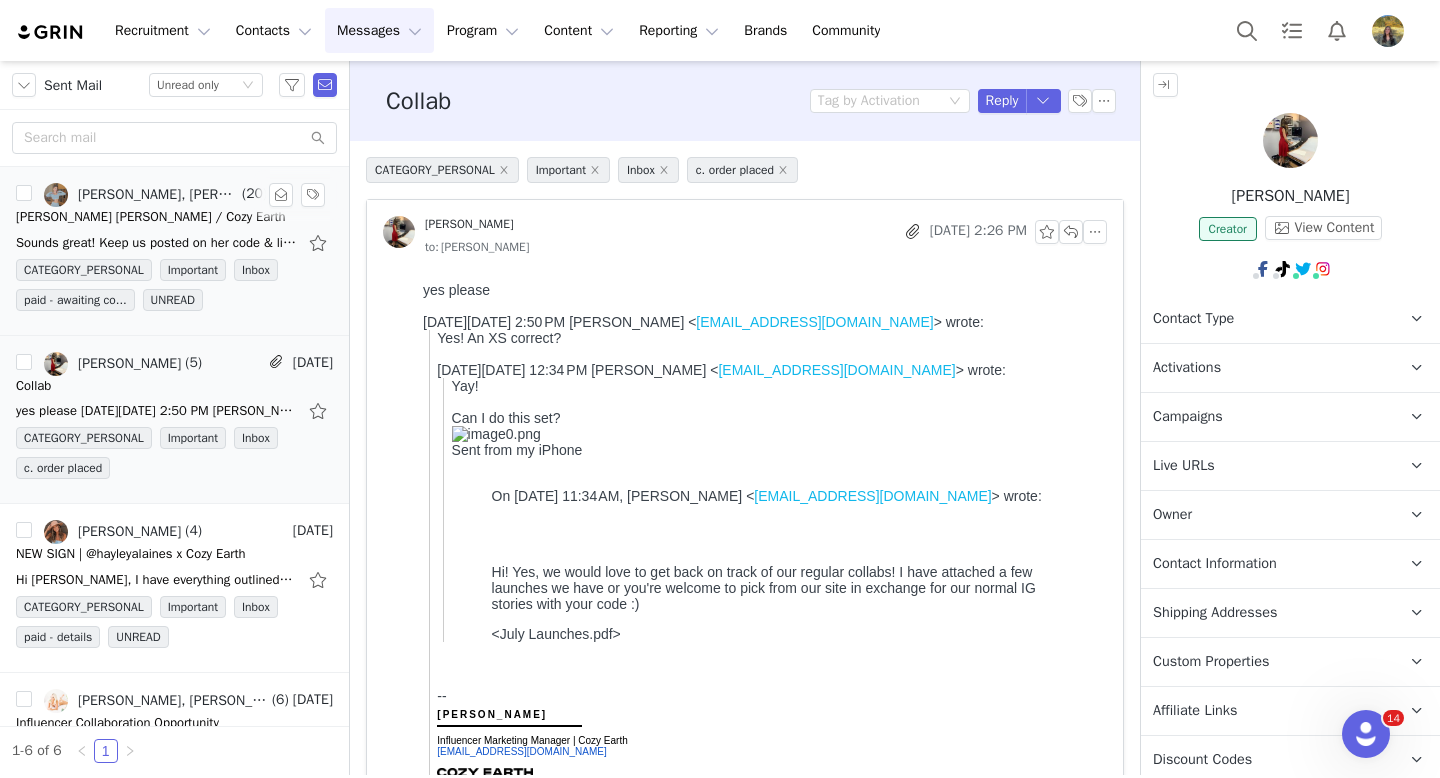 click on "Jeanine Amapola Ward / Cozy Earth" at bounding box center [151, 217] 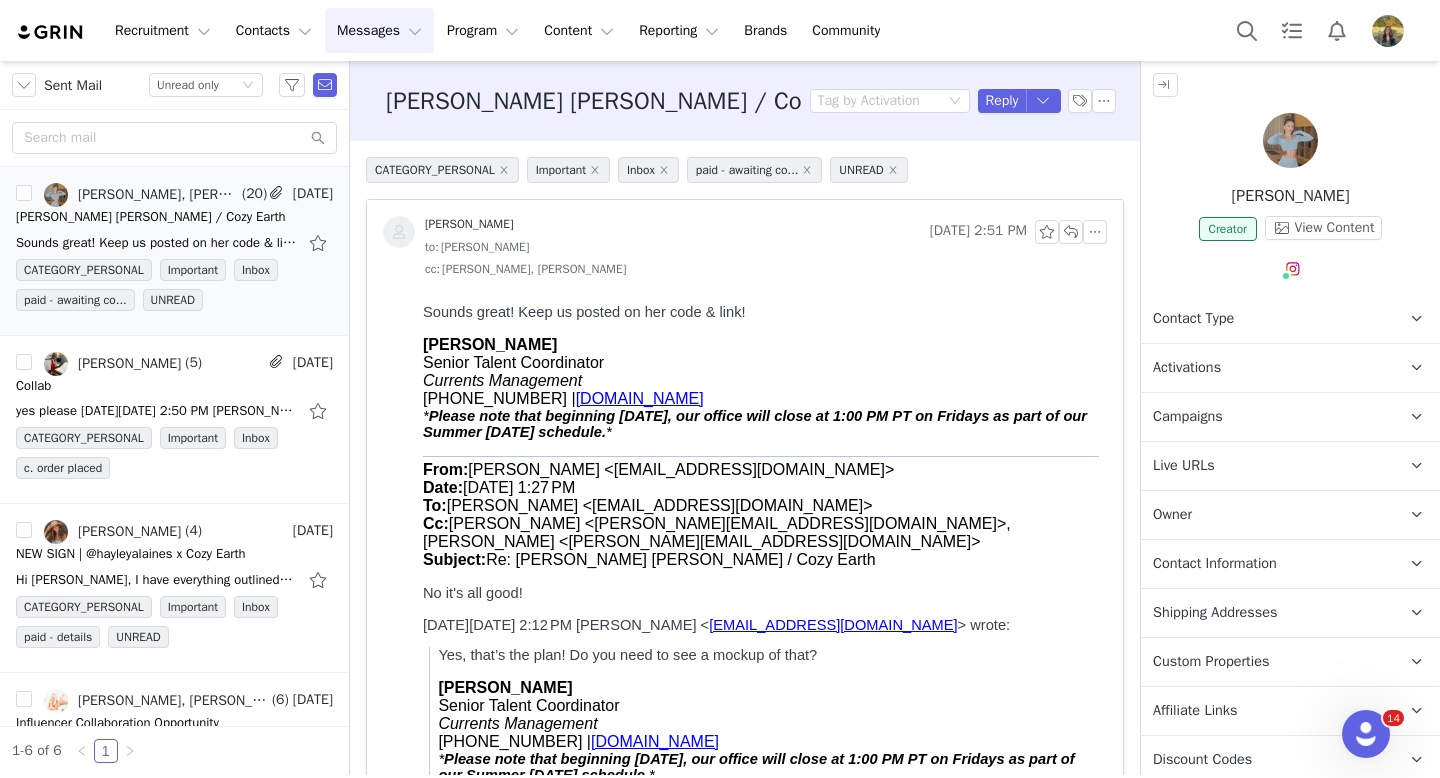 scroll, scrollTop: 0, scrollLeft: 0, axis: both 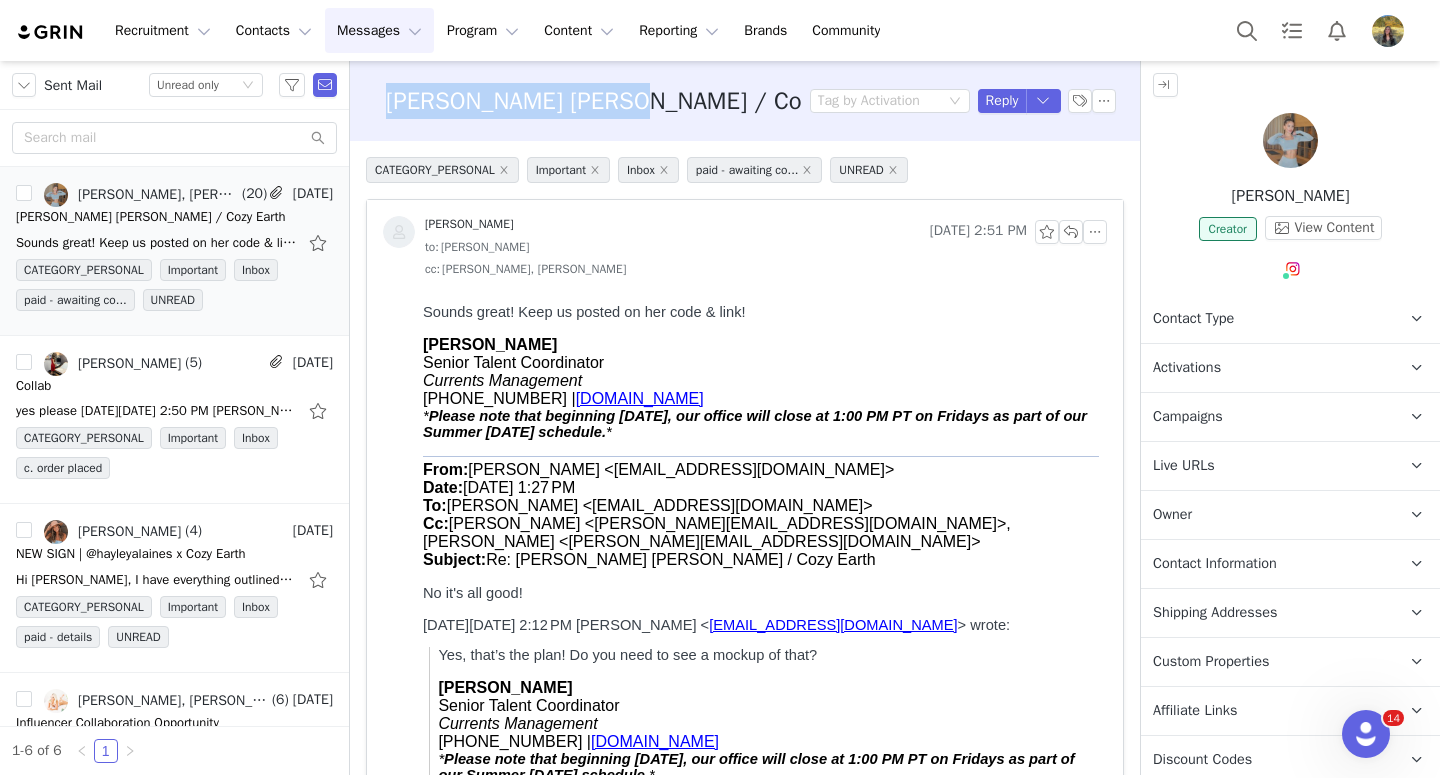 drag, startPoint x: 387, startPoint y: 98, endPoint x: 632, endPoint y: 97, distance: 245.00204 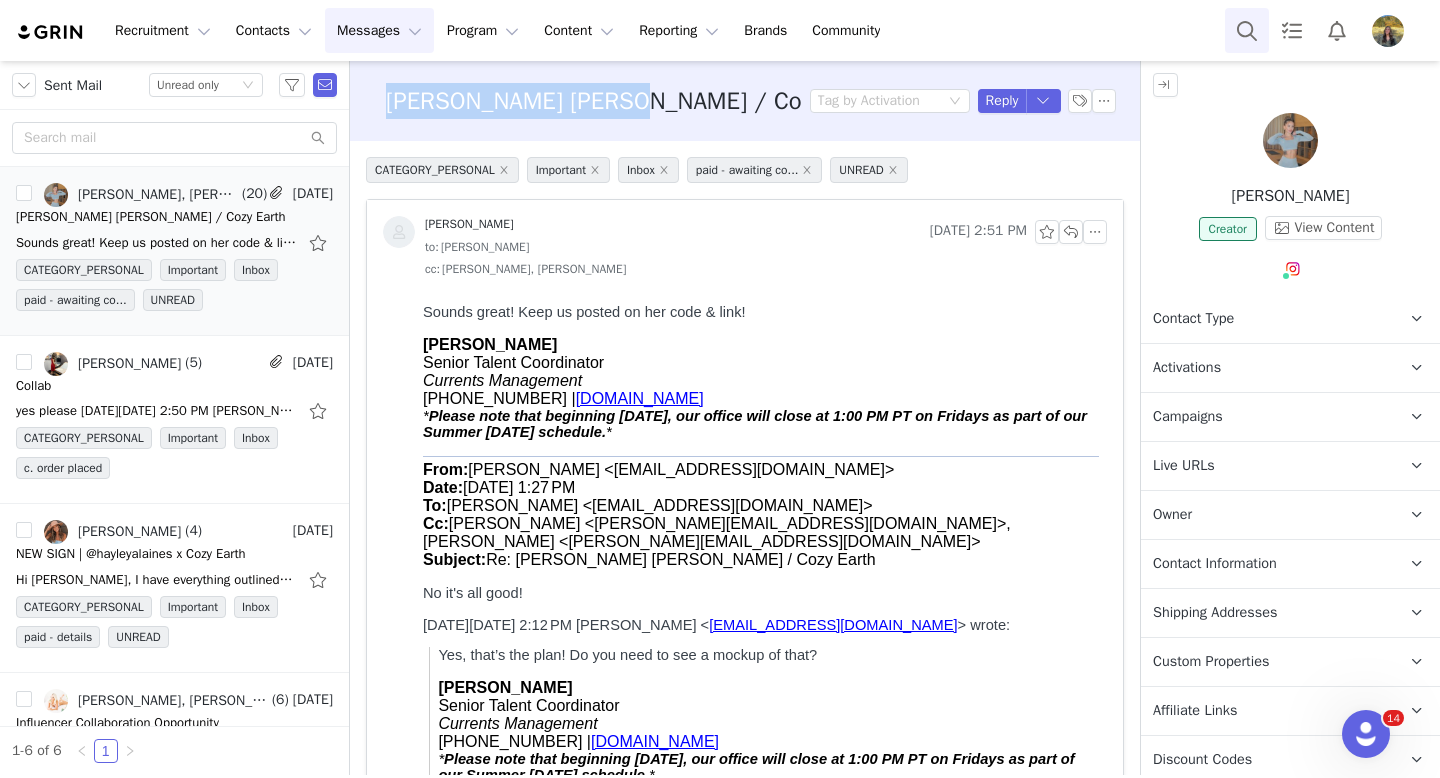click at bounding box center (1247, 30) 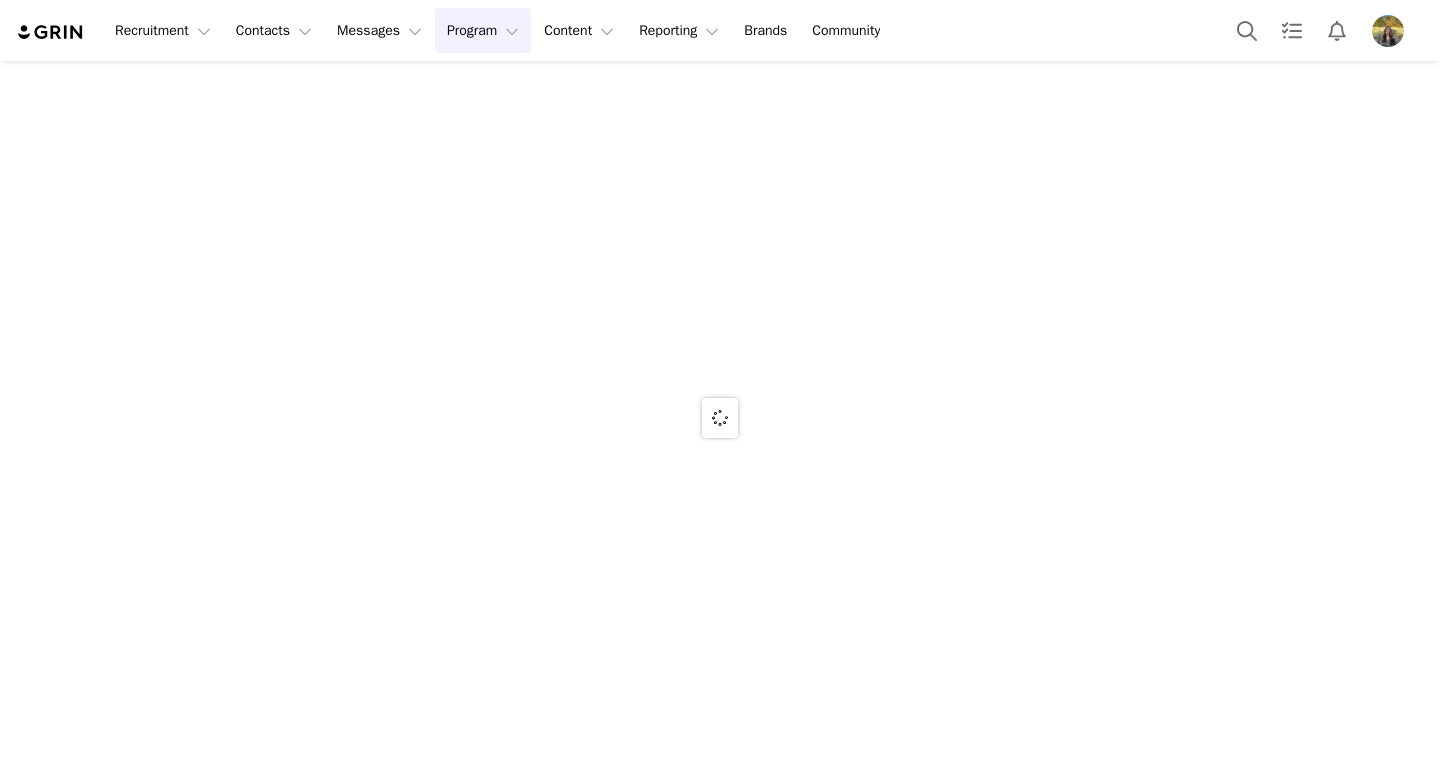 scroll, scrollTop: 0, scrollLeft: 0, axis: both 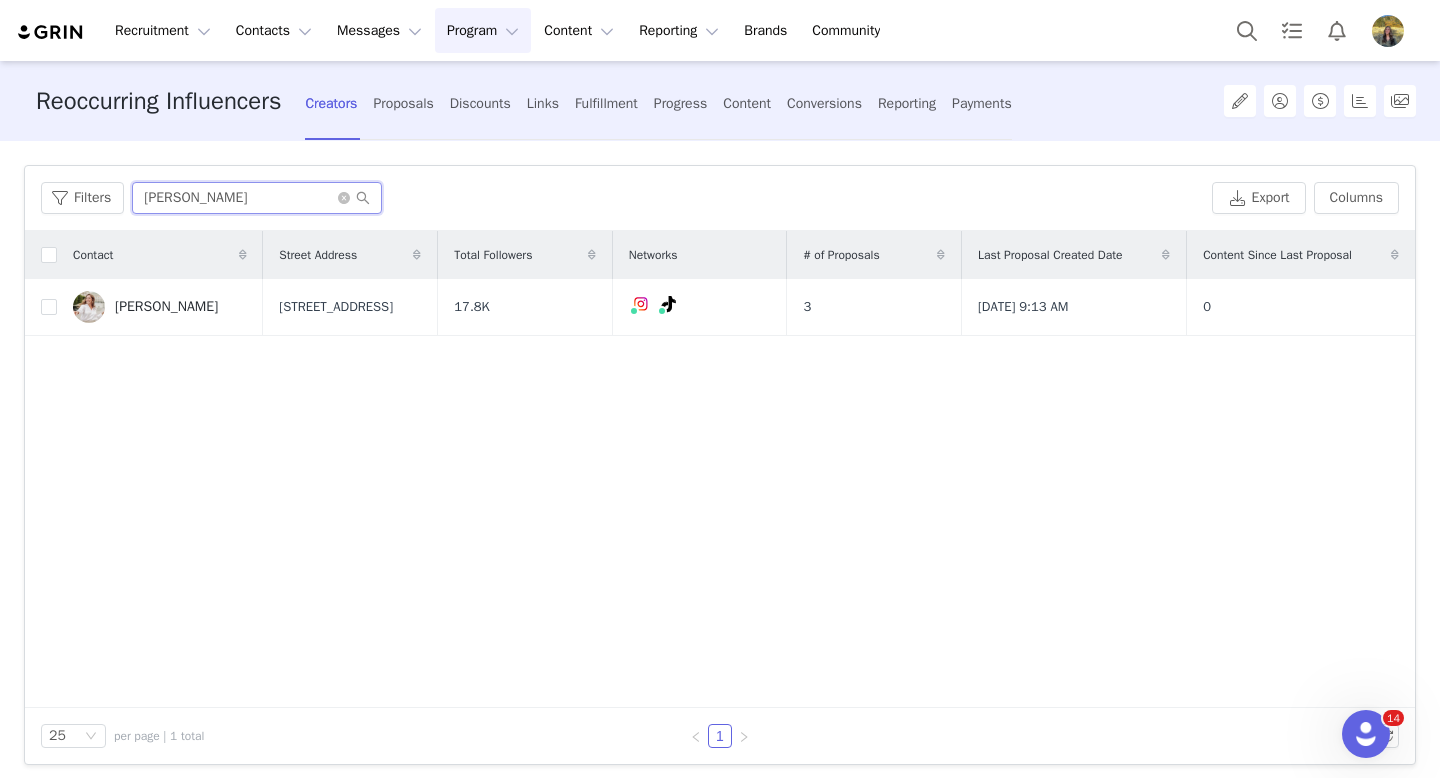 click on "[PERSON_NAME]" at bounding box center (257, 198) 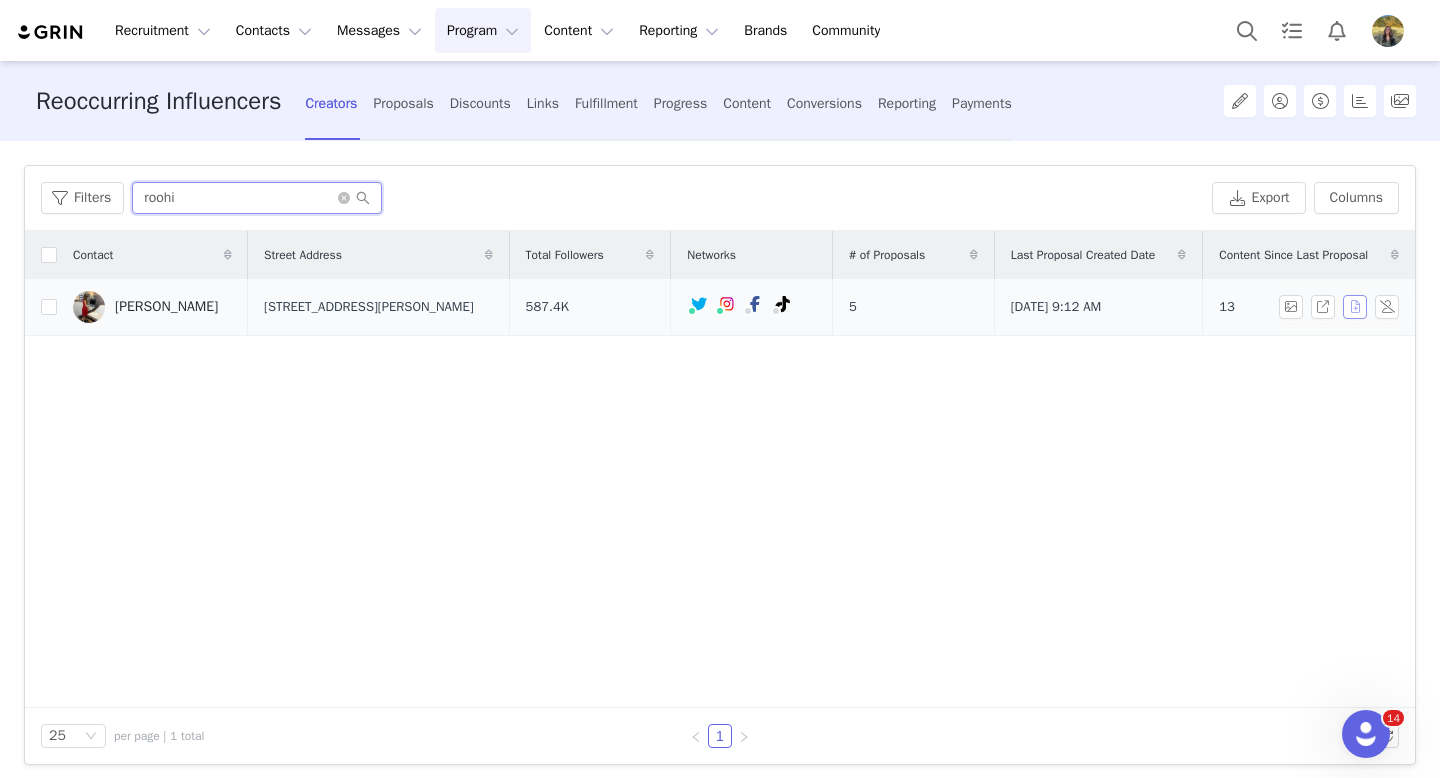 type on "roohi" 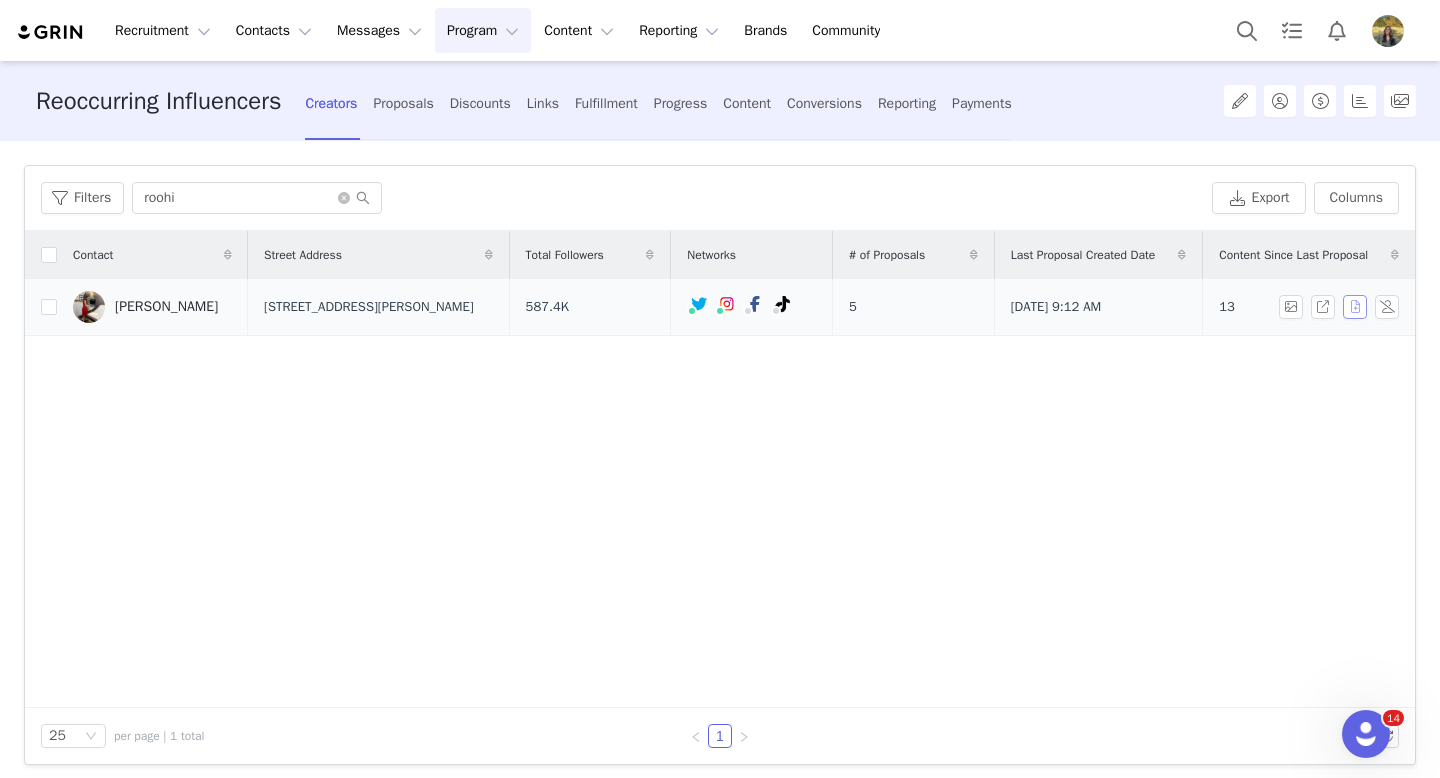 click at bounding box center [1355, 307] 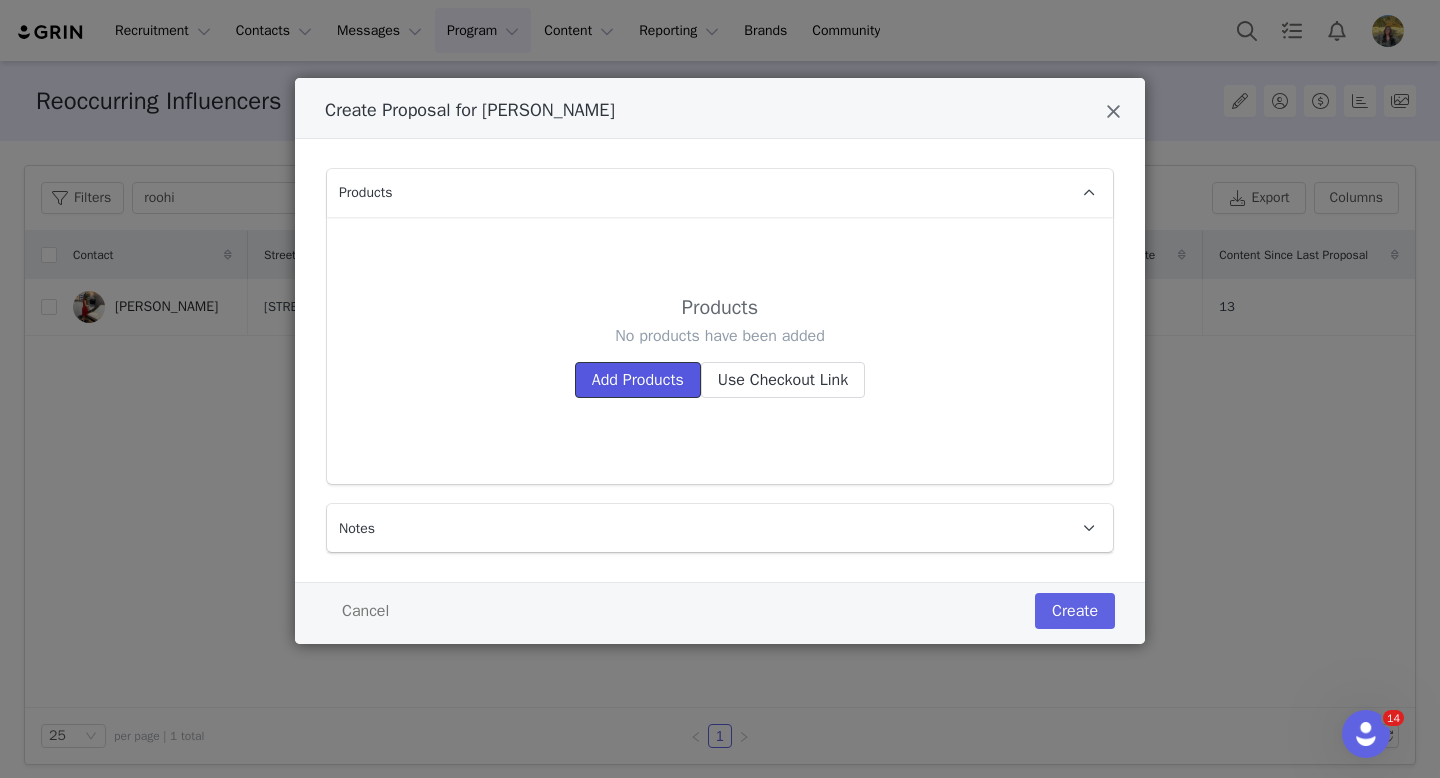 click on "Add Products" at bounding box center [638, 380] 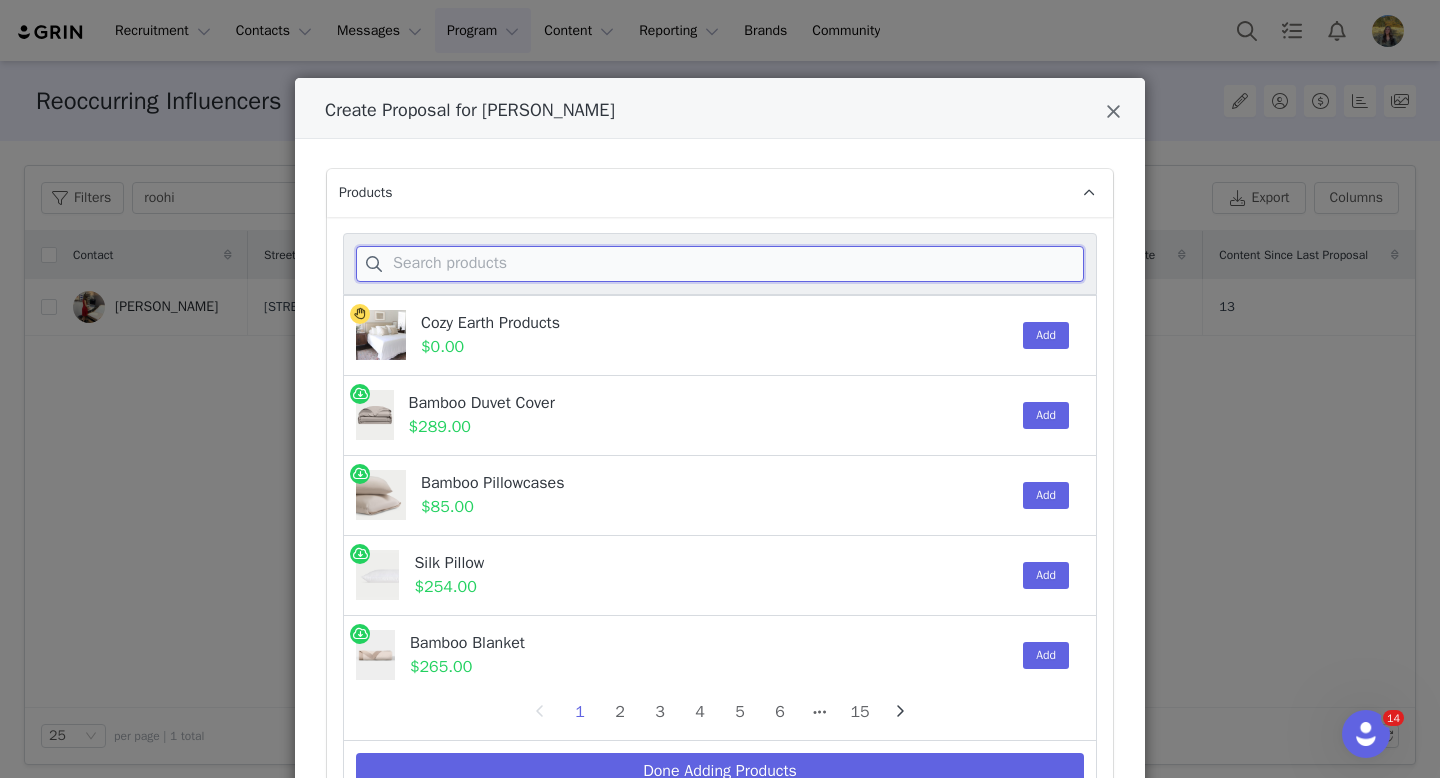 click at bounding box center (720, 264) 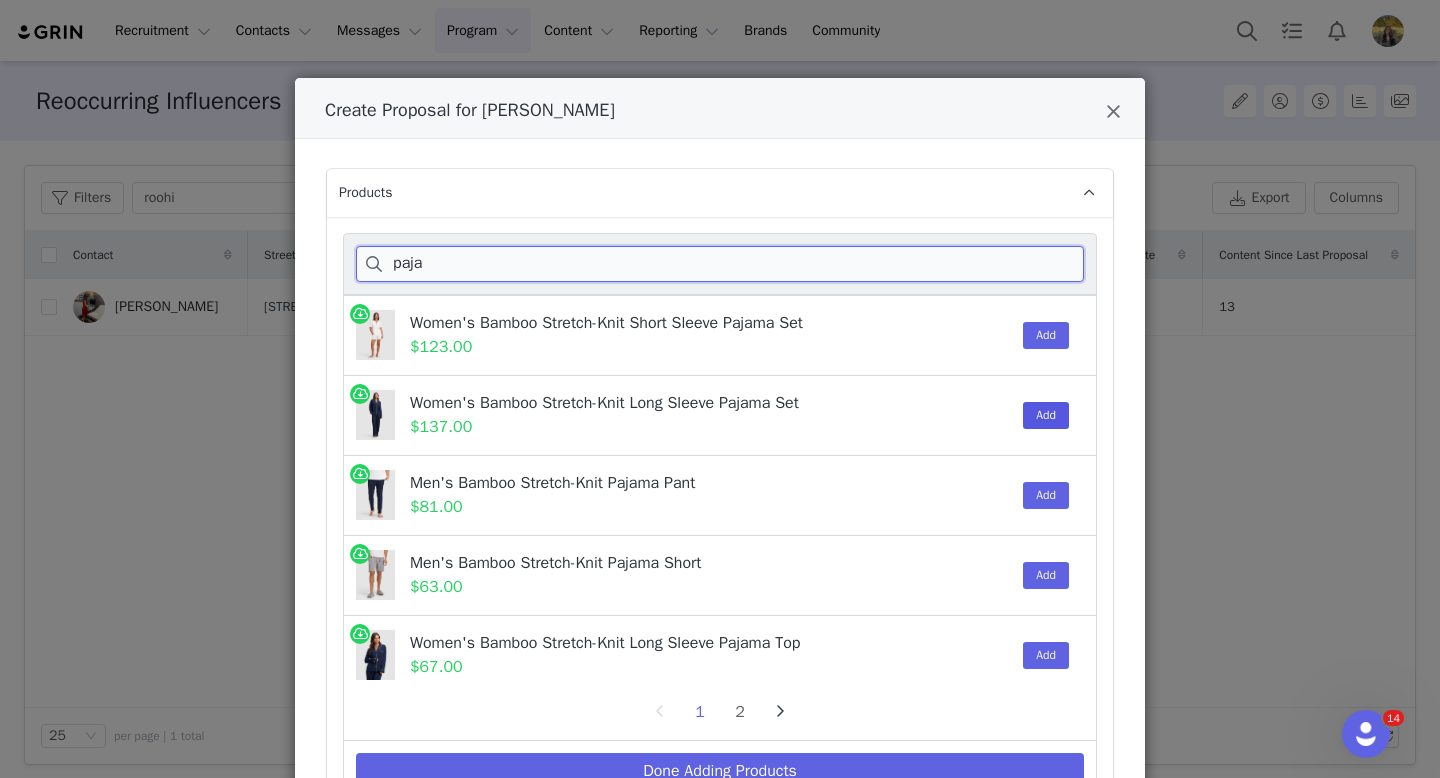 type on "paja" 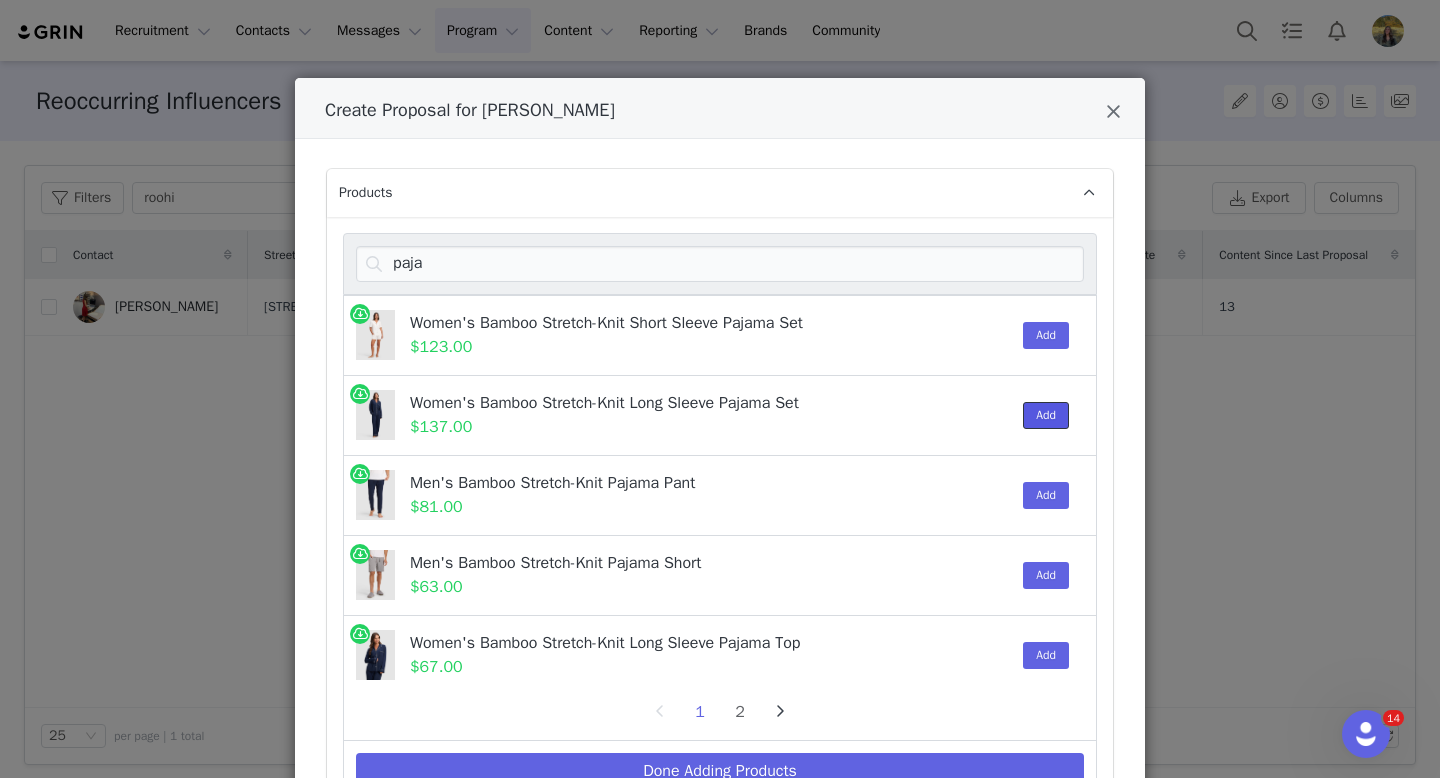 click on "Add" at bounding box center (1046, 415) 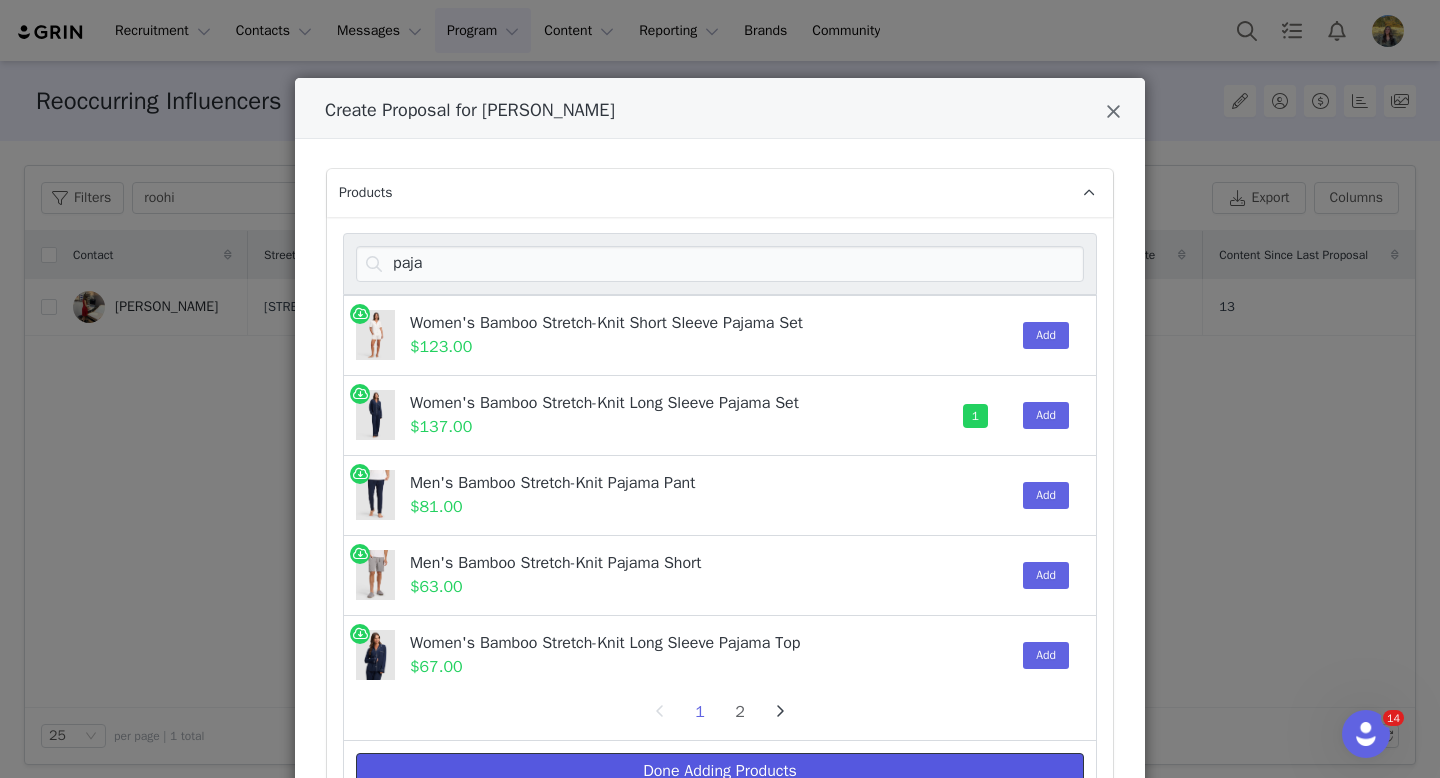 click on "Done Adding Products" at bounding box center [720, 771] 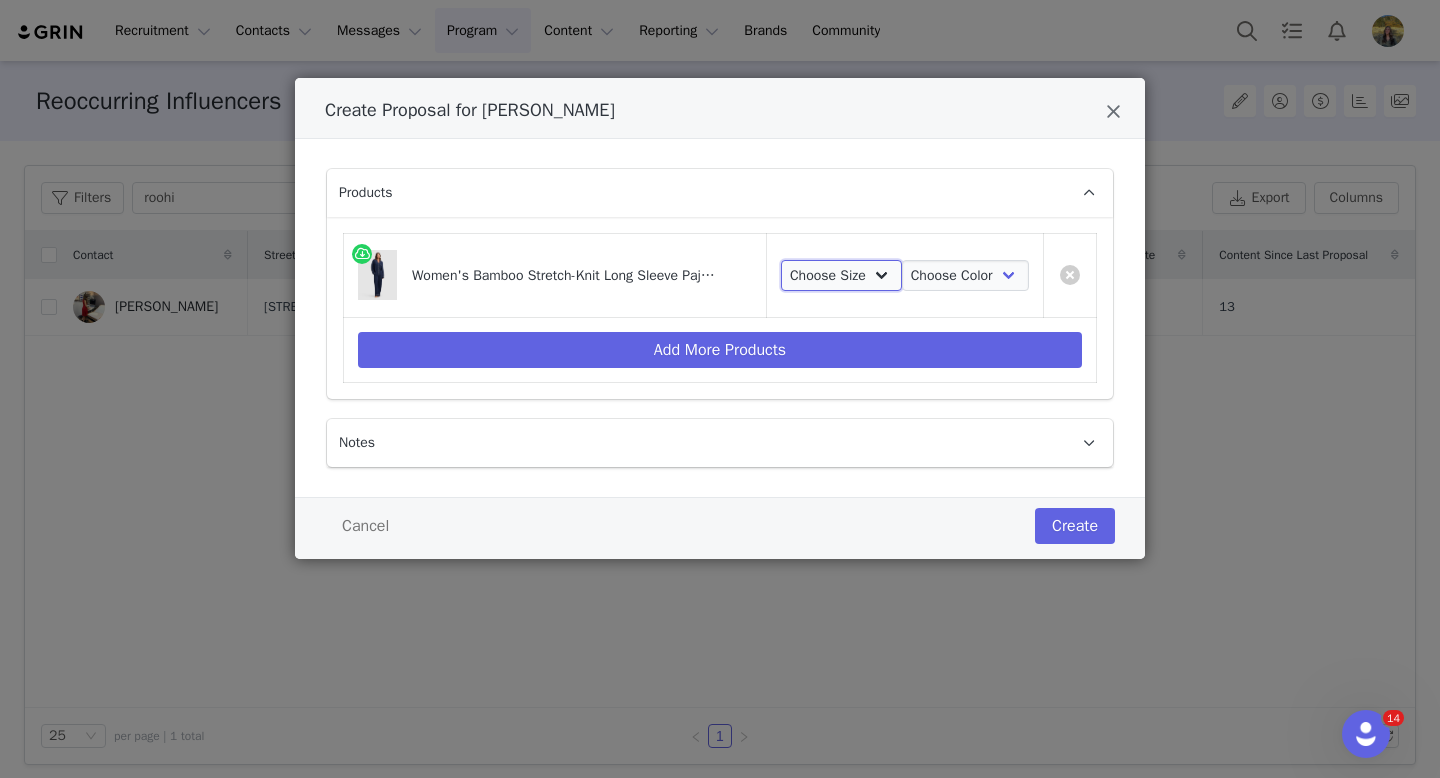 click on "Choose Size  XS   S   M   L   XL   XXL   XXXL" at bounding box center (841, 276) 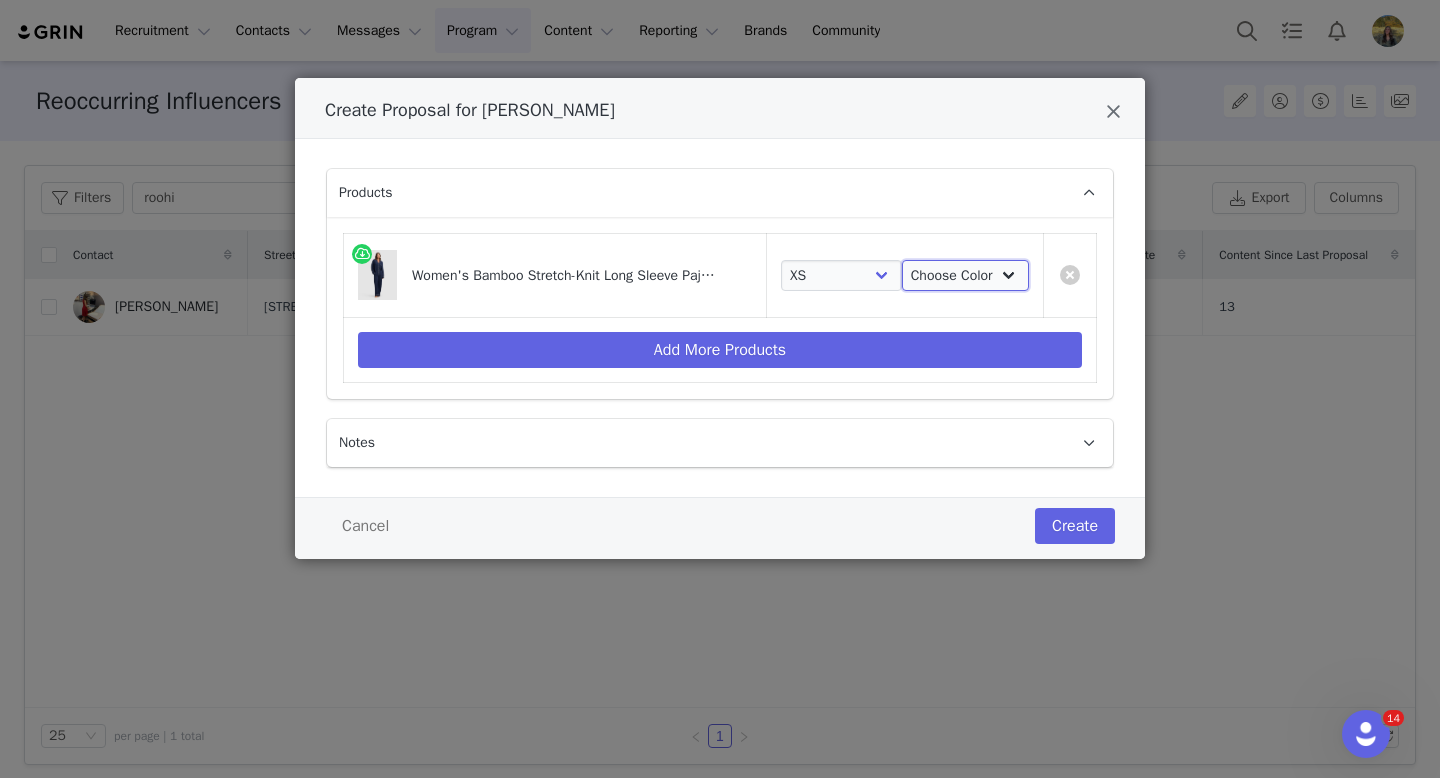 click on "Choose Color  Grey   Ivory   Black   Navy   Lilac   Olive   Sky Toile   Blossom   Brook" at bounding box center (965, 276) 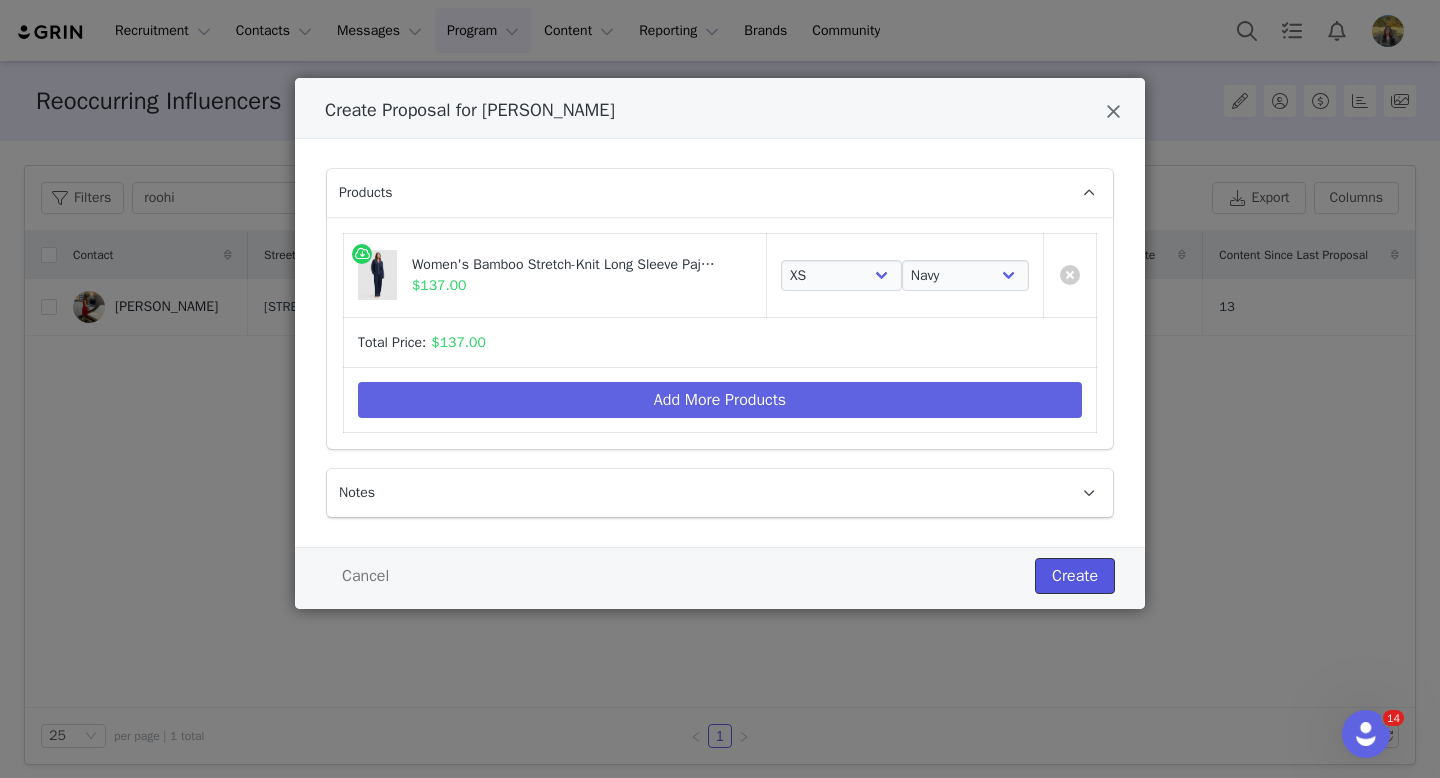 click on "Create" at bounding box center [1075, 576] 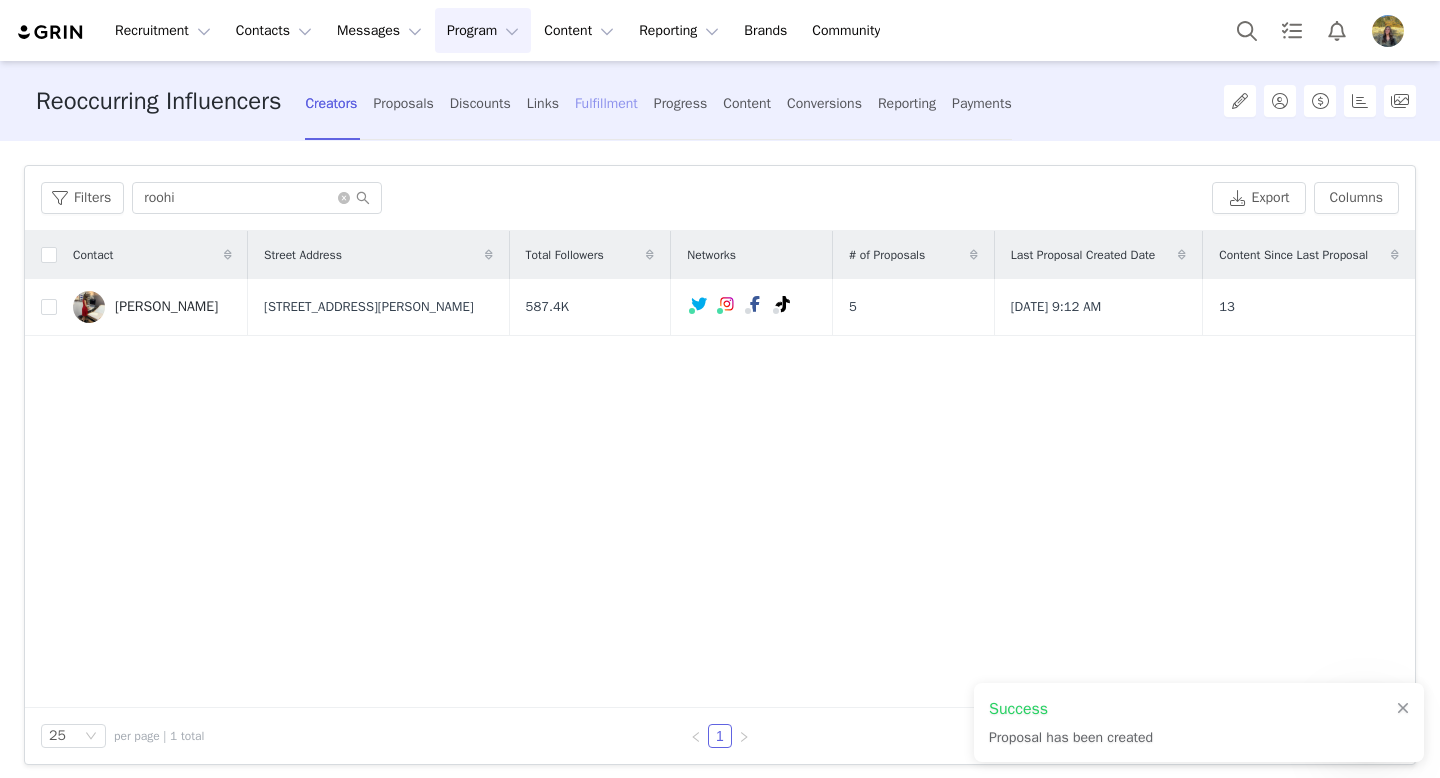 click on "Fulfillment" at bounding box center [606, 103] 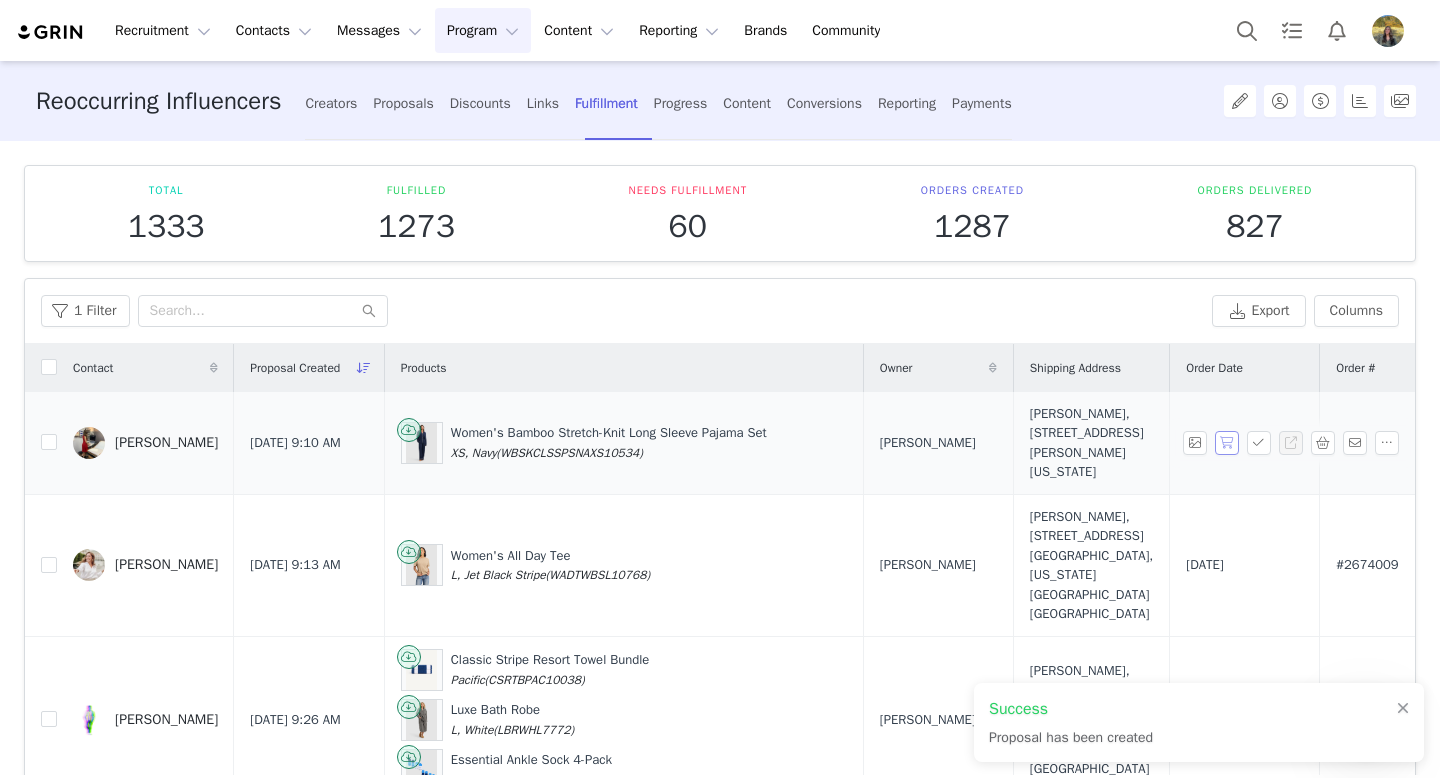 click at bounding box center [1227, 443] 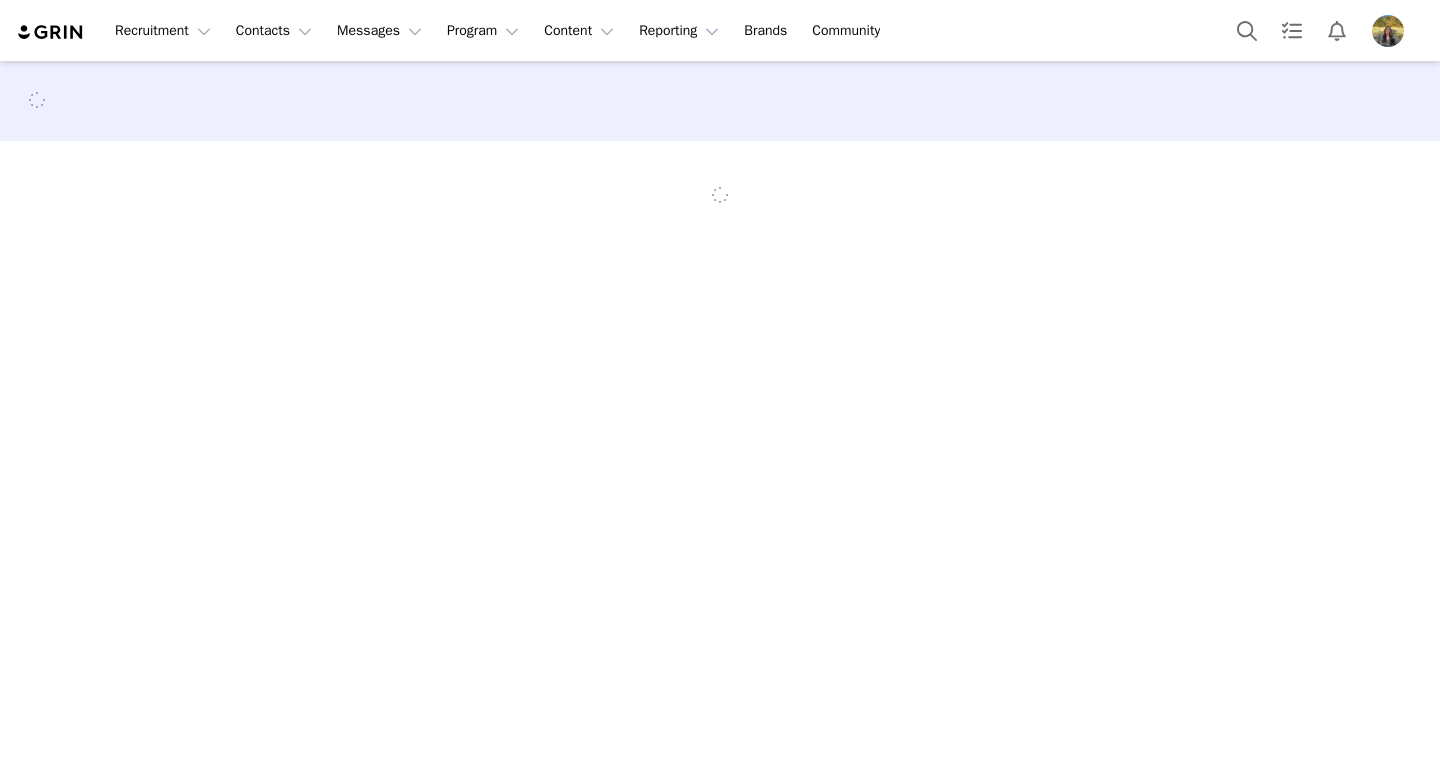 scroll, scrollTop: 0, scrollLeft: 0, axis: both 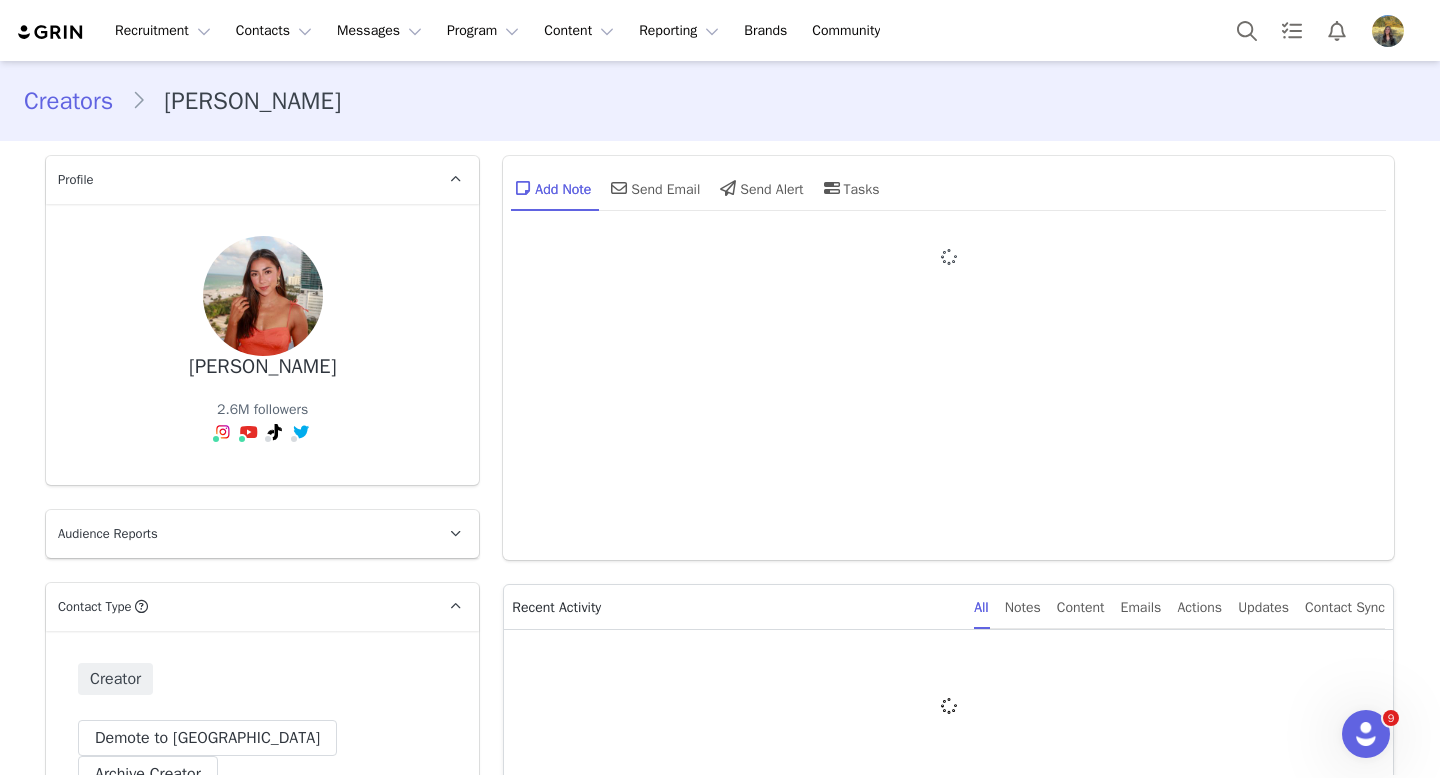 type on "+1 ([GEOGRAPHIC_DATA])" 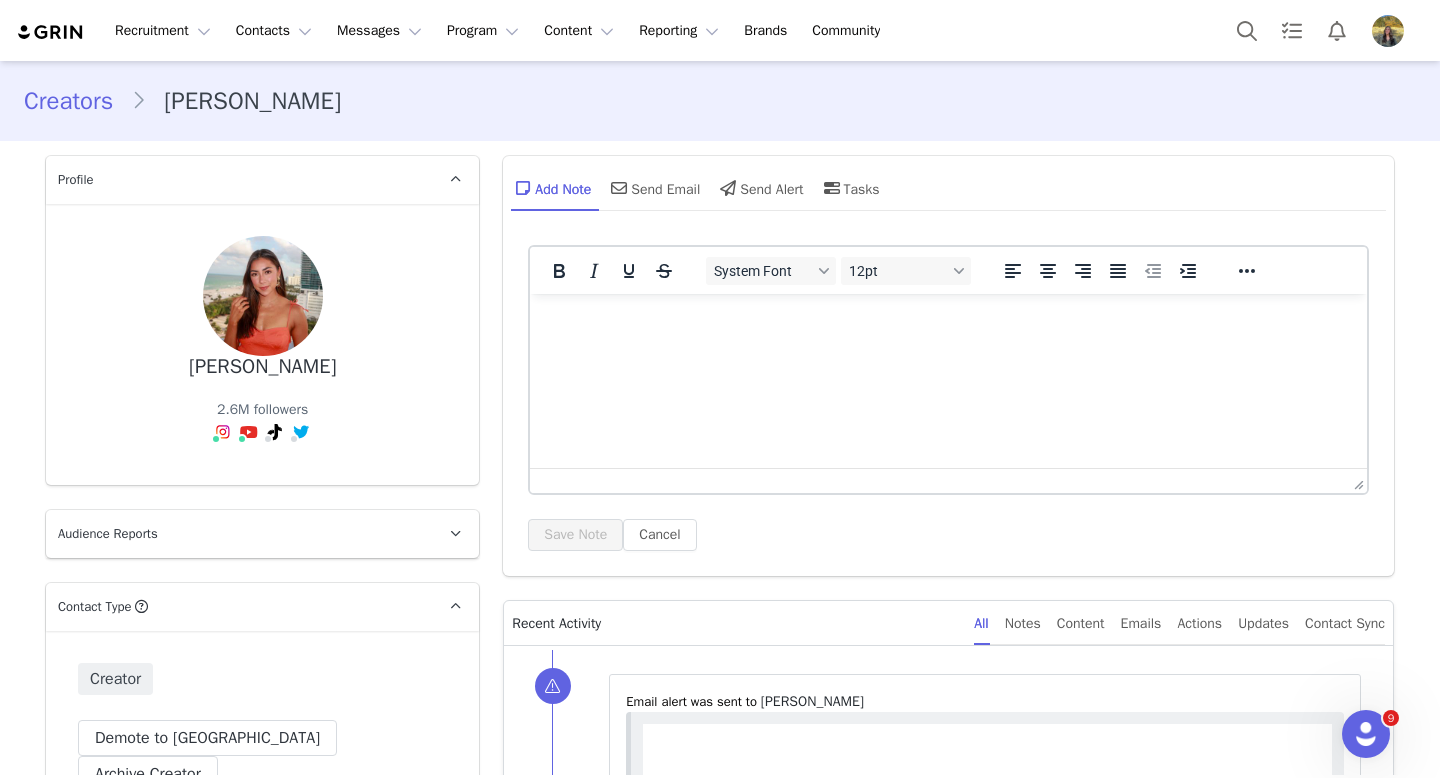 scroll, scrollTop: 0, scrollLeft: 0, axis: both 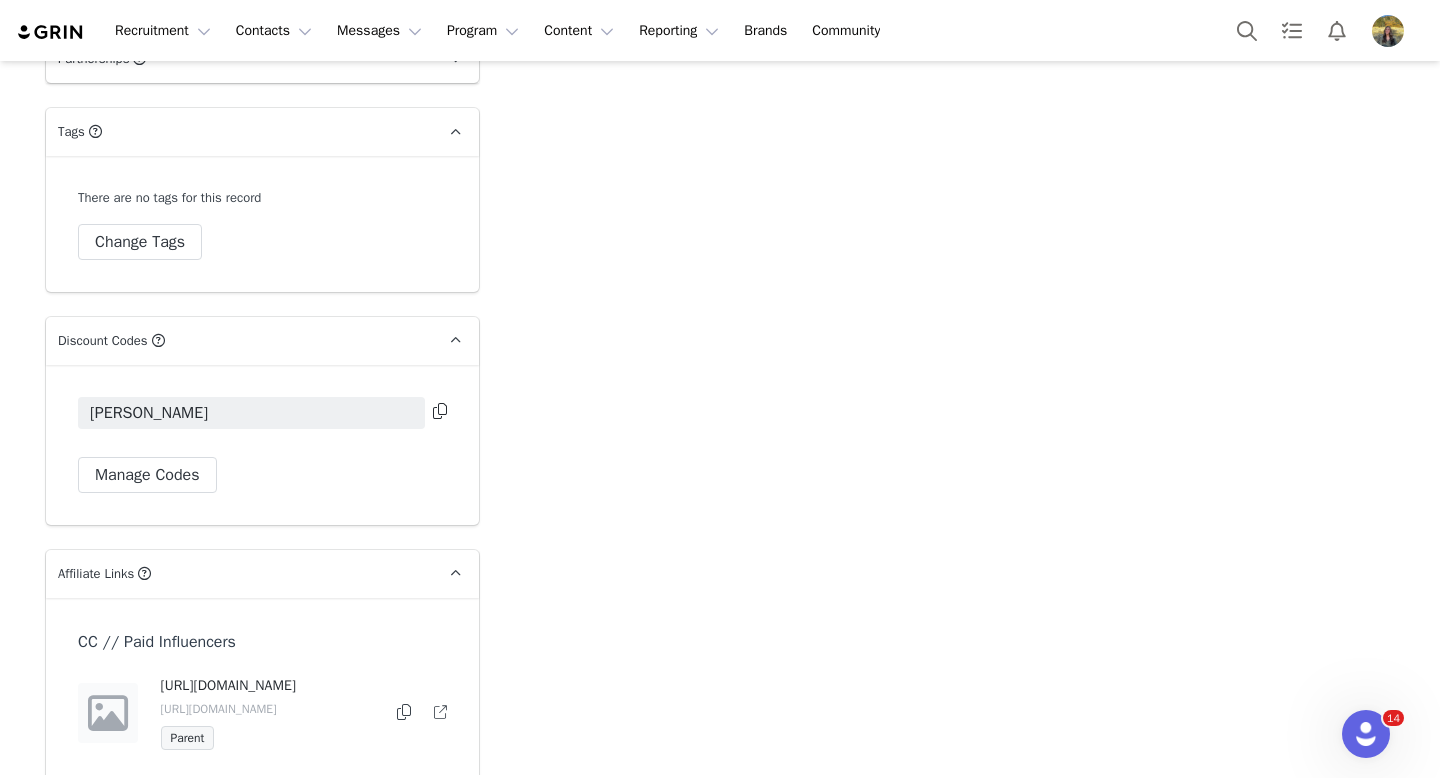 click at bounding box center (440, 411) 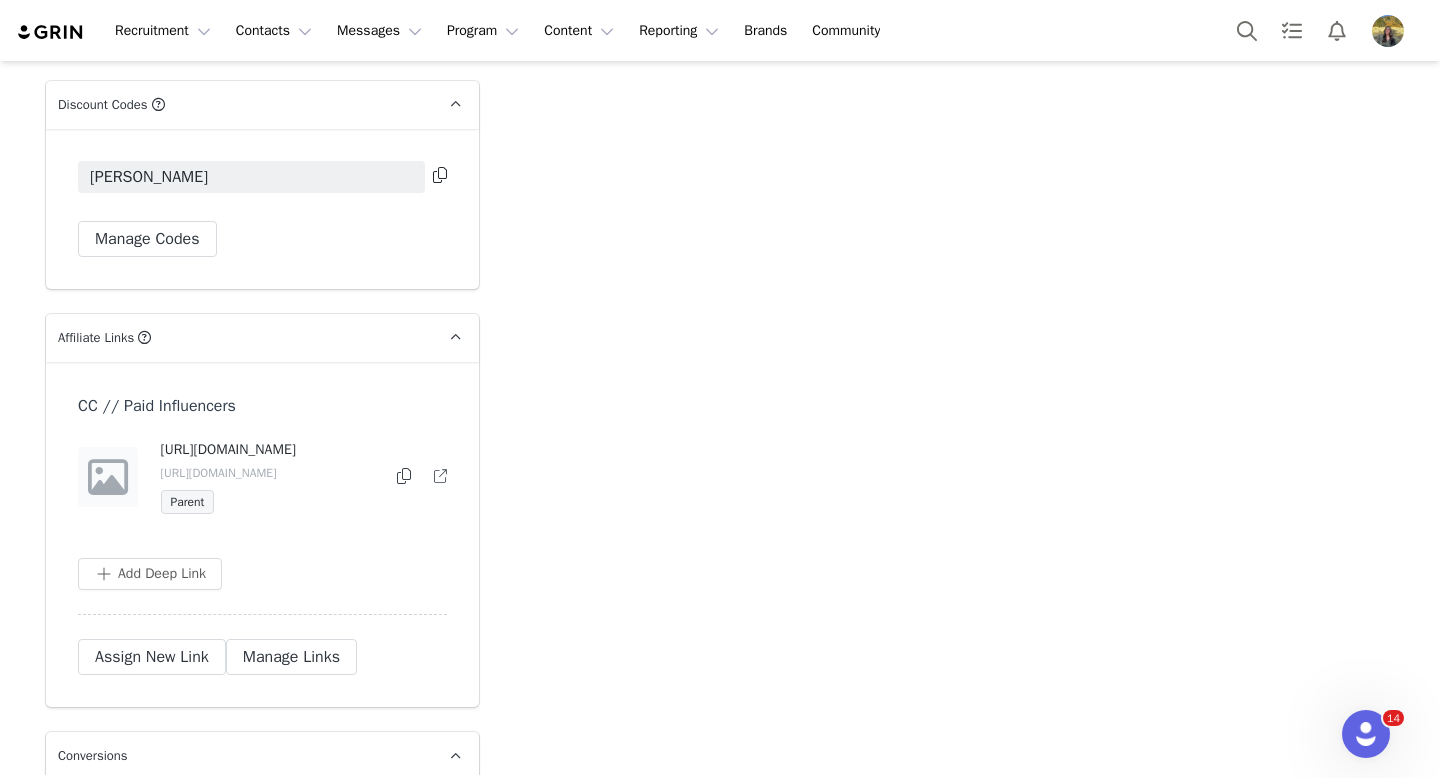 scroll, scrollTop: 4032, scrollLeft: 0, axis: vertical 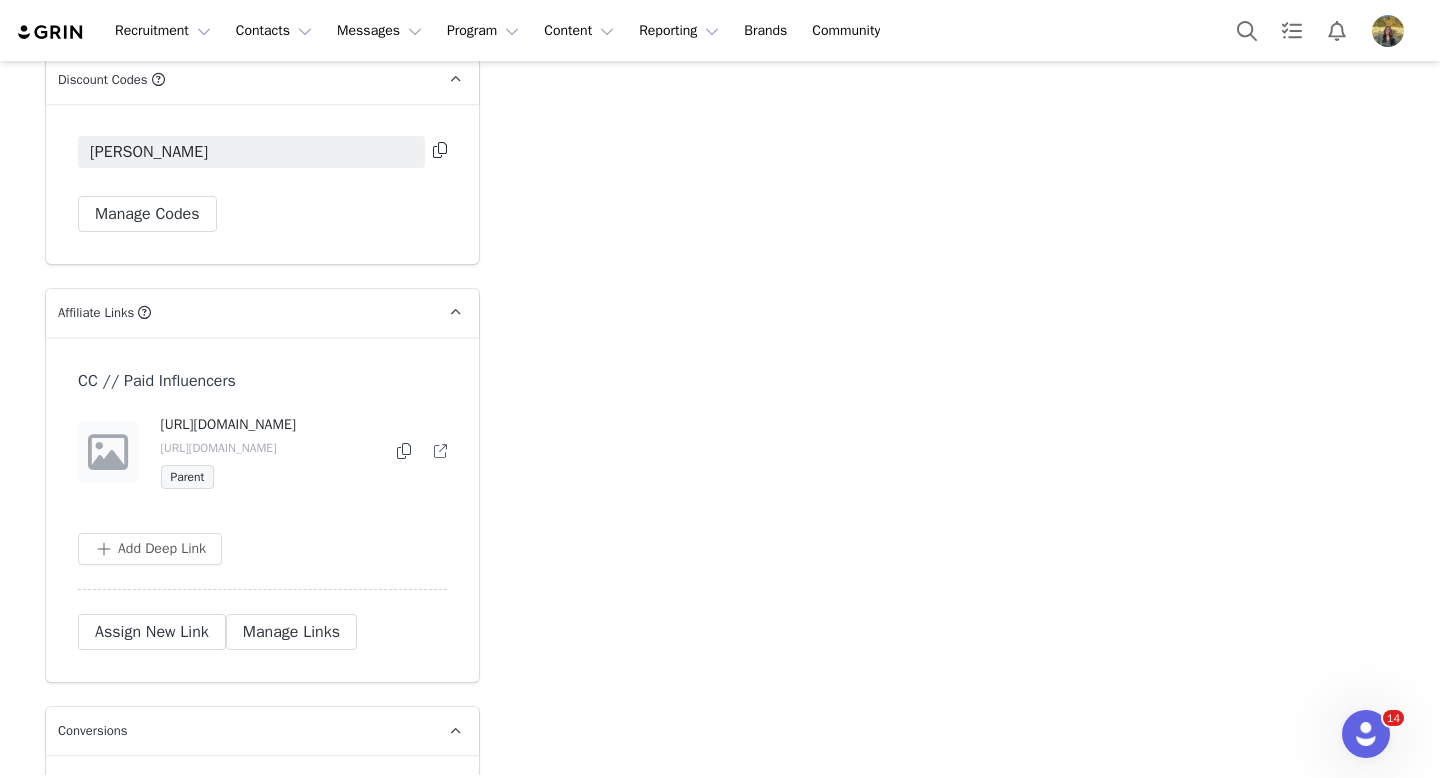 click at bounding box center [404, 451] 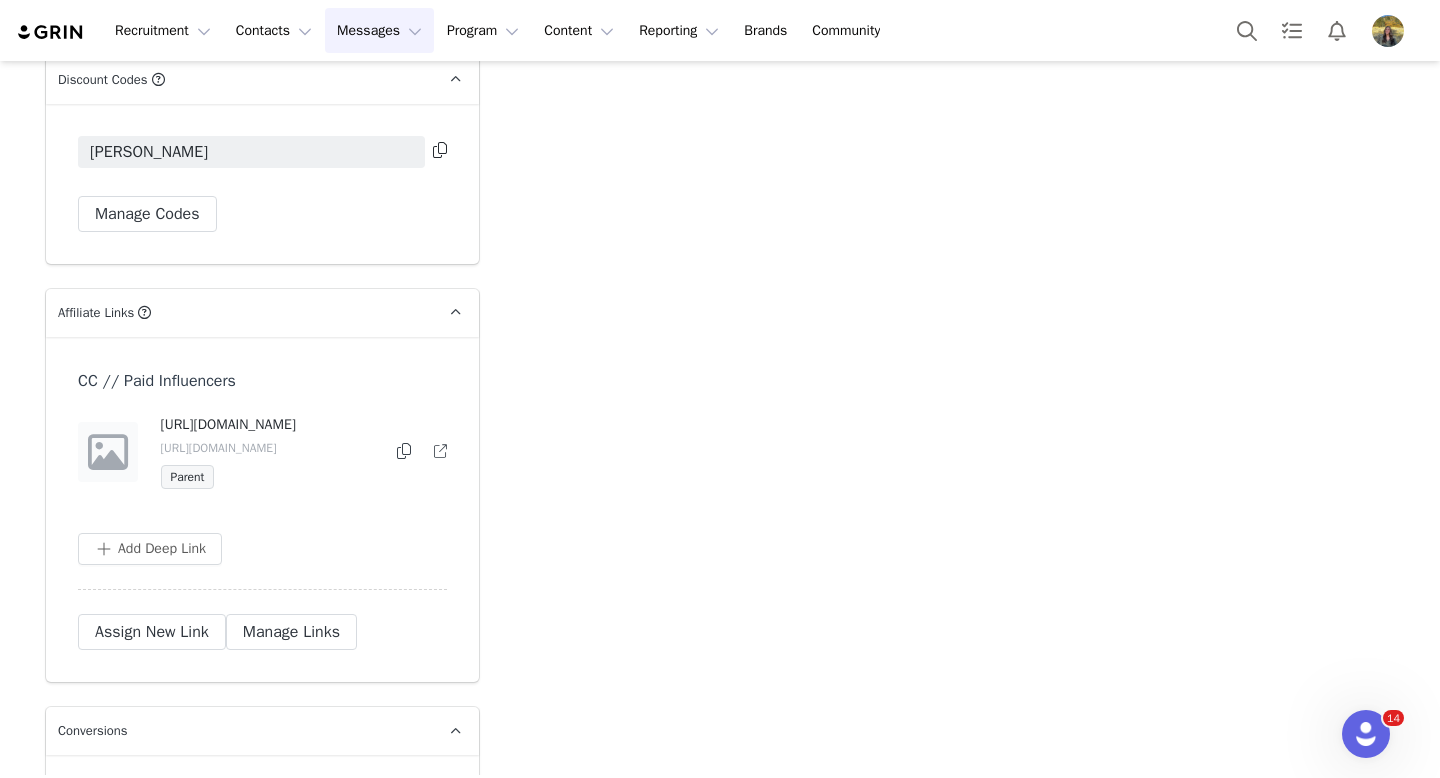 click on "Messages Messages" at bounding box center (379, 30) 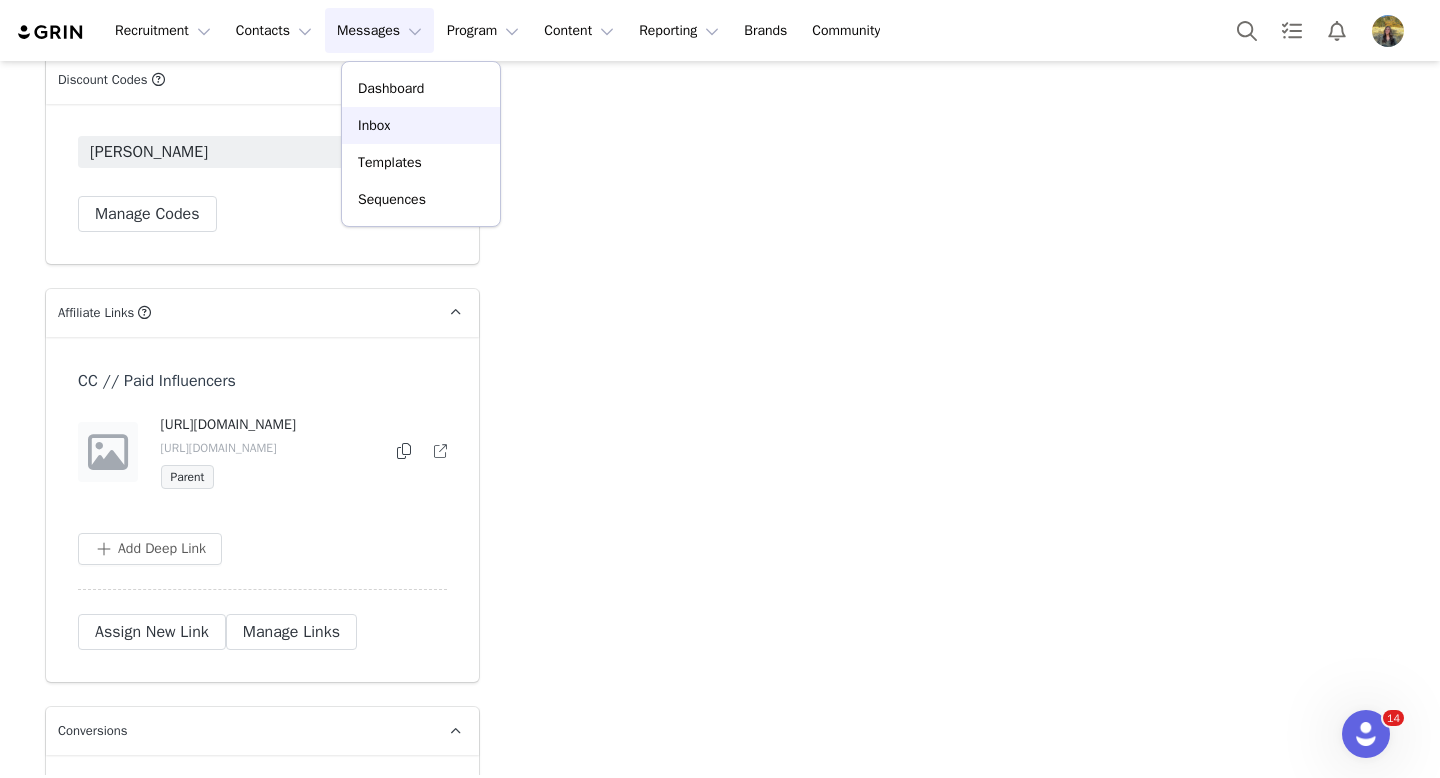 click on "Inbox" at bounding box center [374, 125] 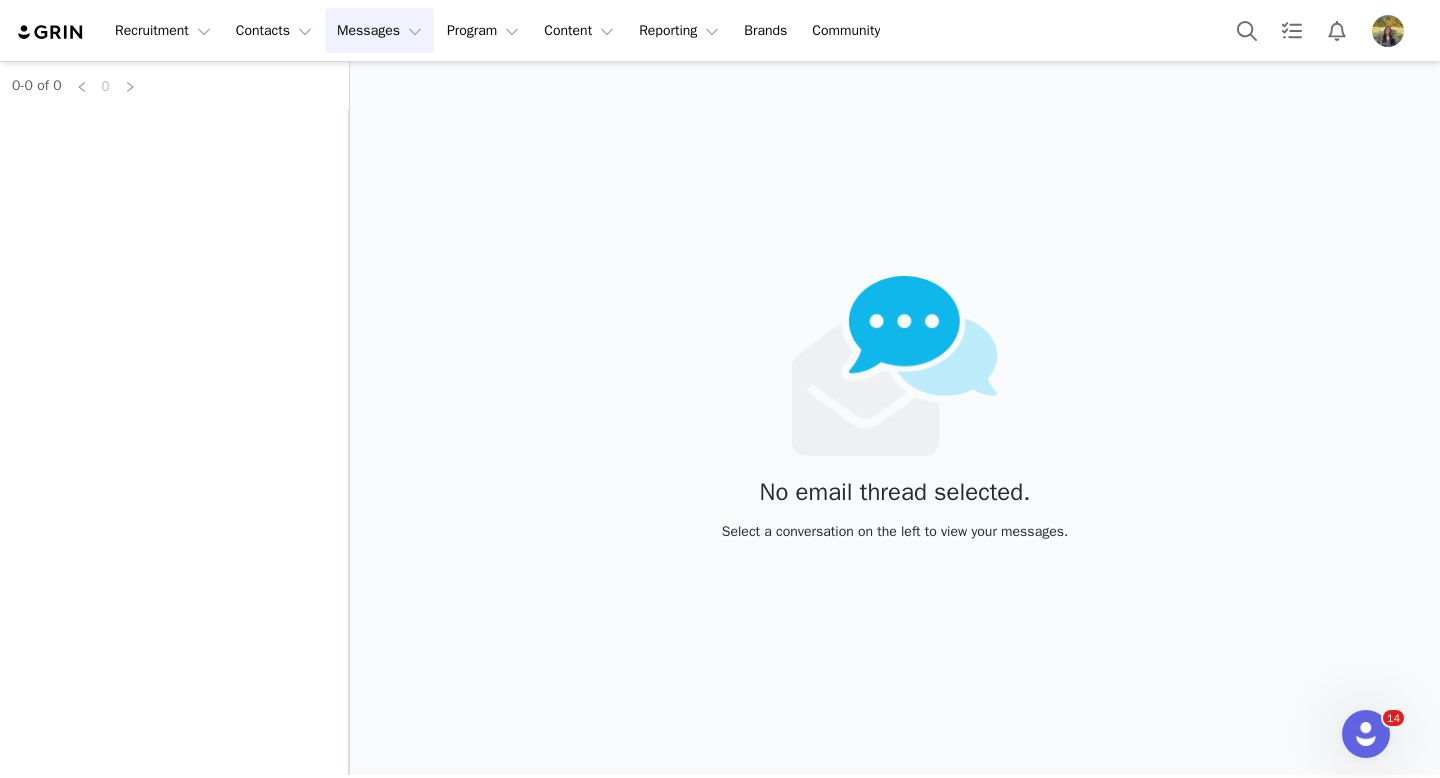 scroll, scrollTop: 0, scrollLeft: 0, axis: both 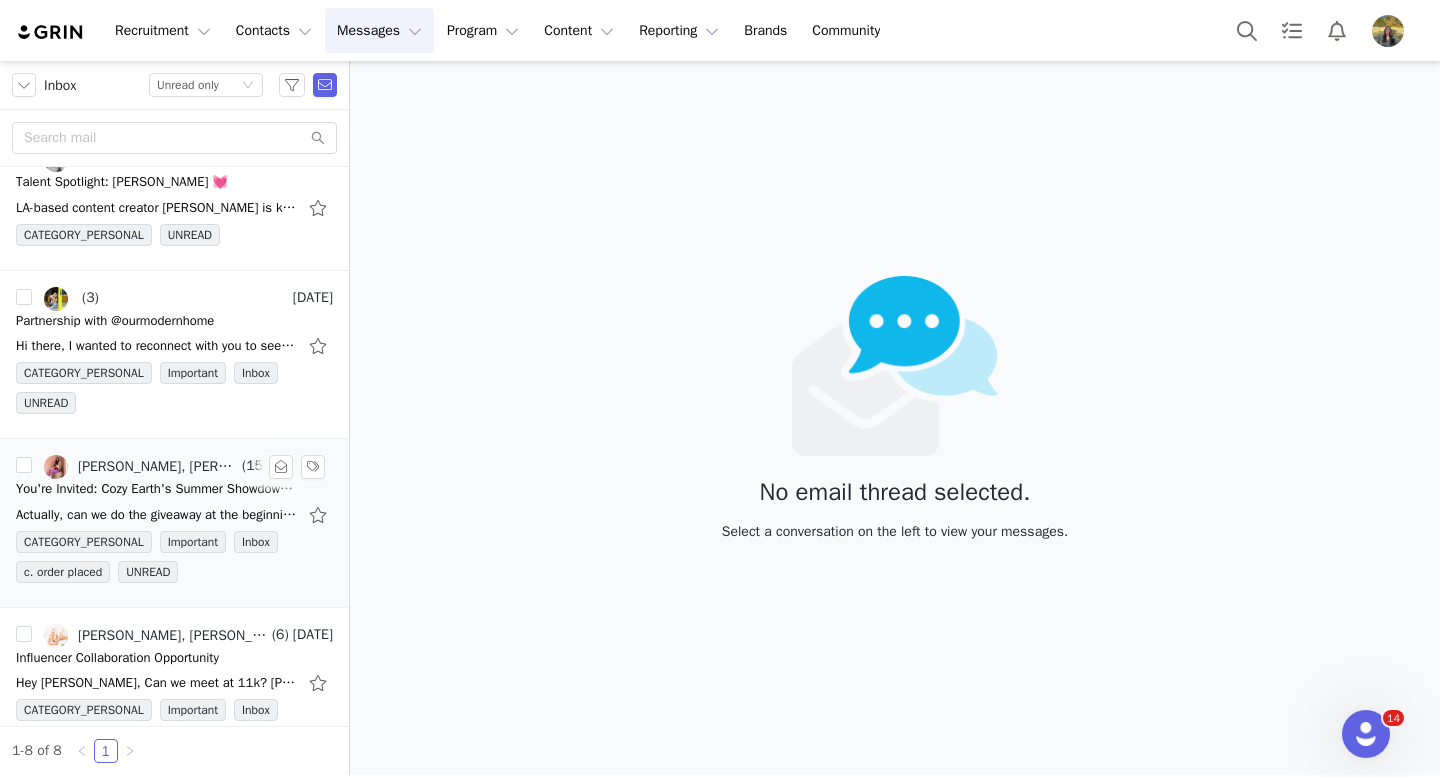 click on "Bryn Bell, Cheslie Holifield" at bounding box center [158, 467] 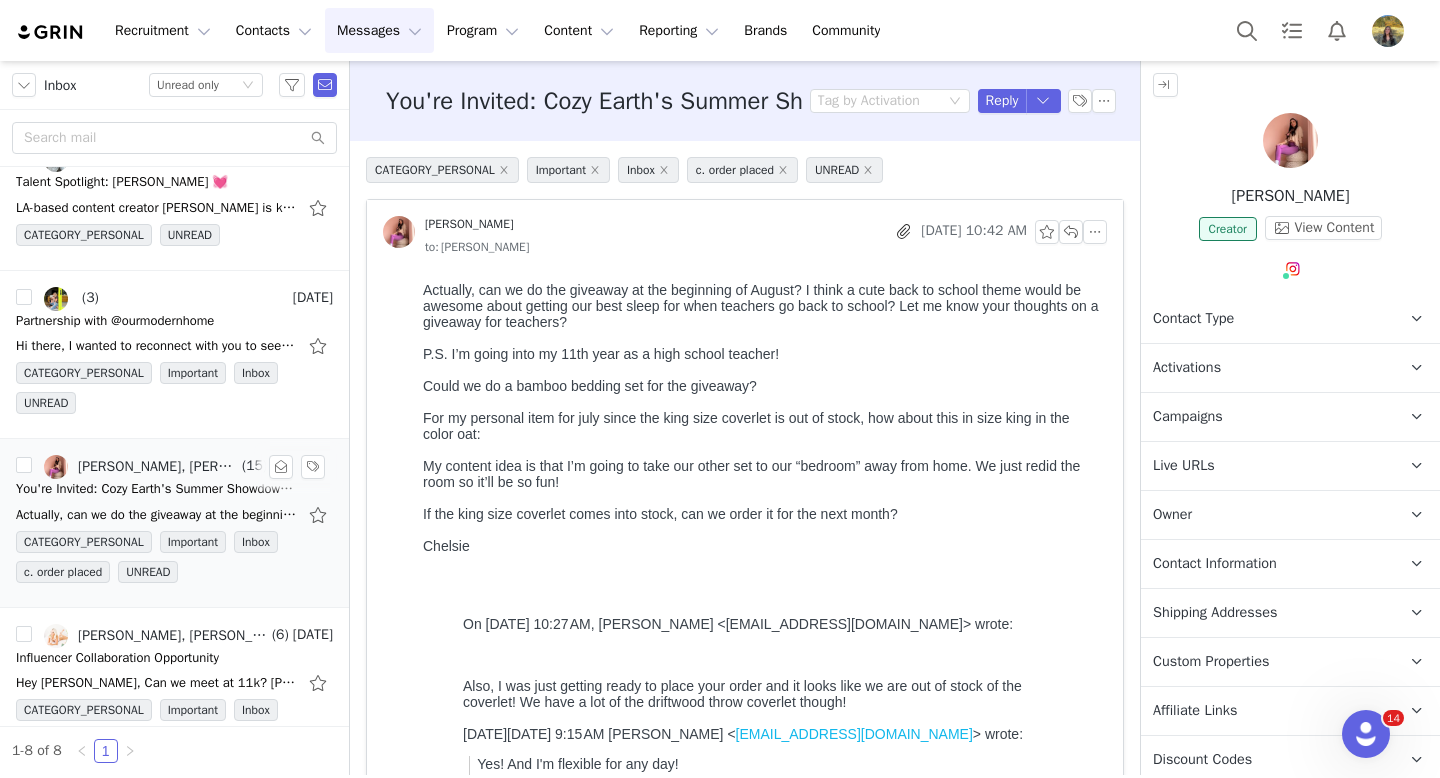 scroll, scrollTop: 0, scrollLeft: 0, axis: both 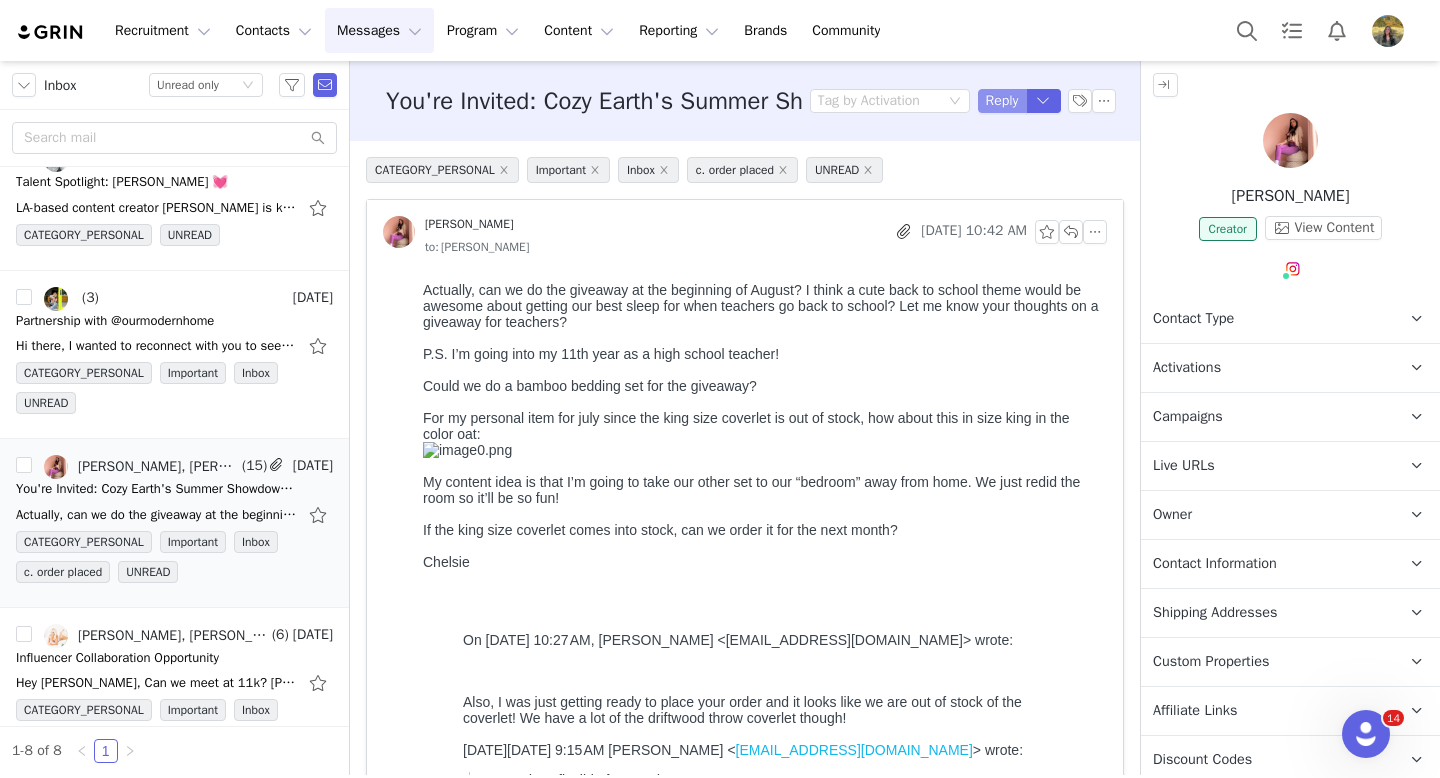 click on "Reply" at bounding box center (1002, 101) 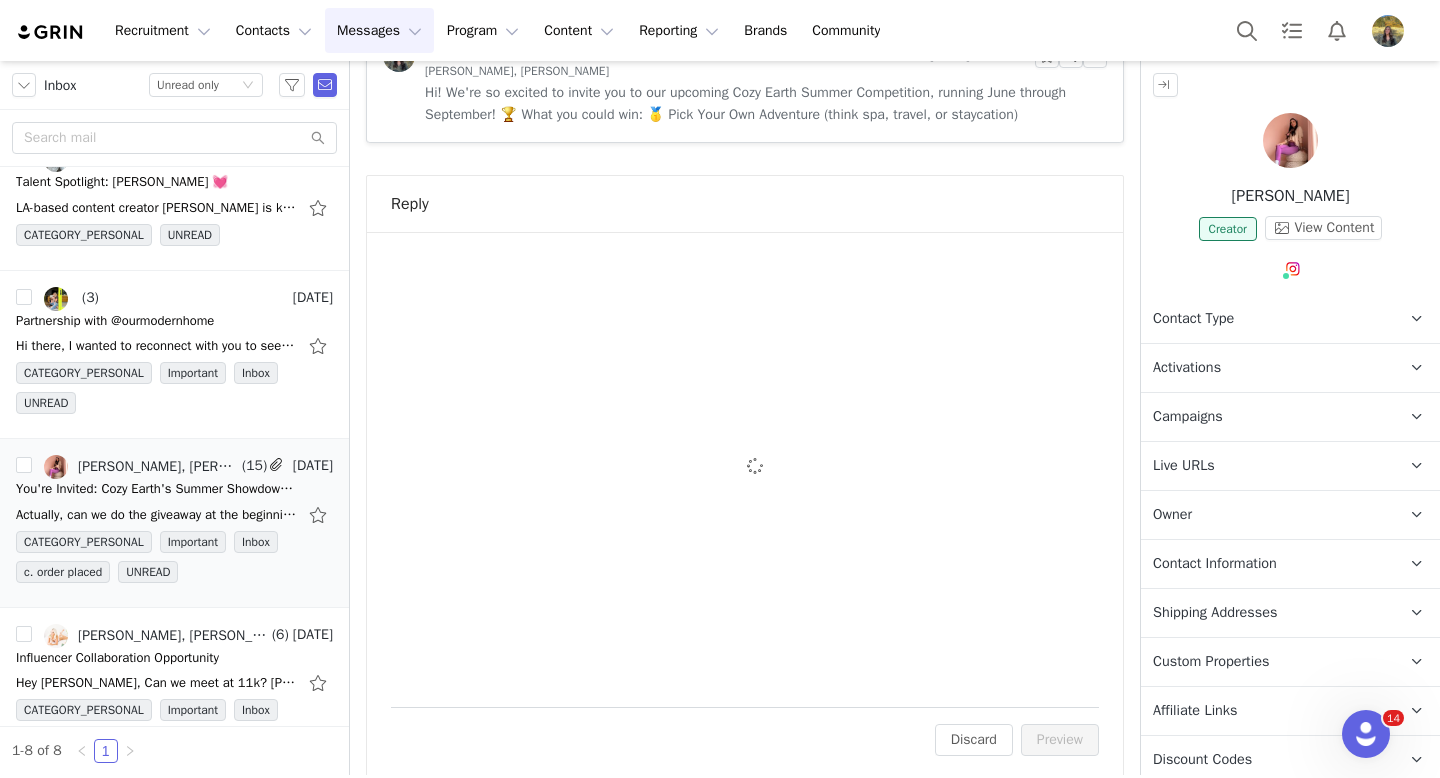 scroll, scrollTop: 5378, scrollLeft: 0, axis: vertical 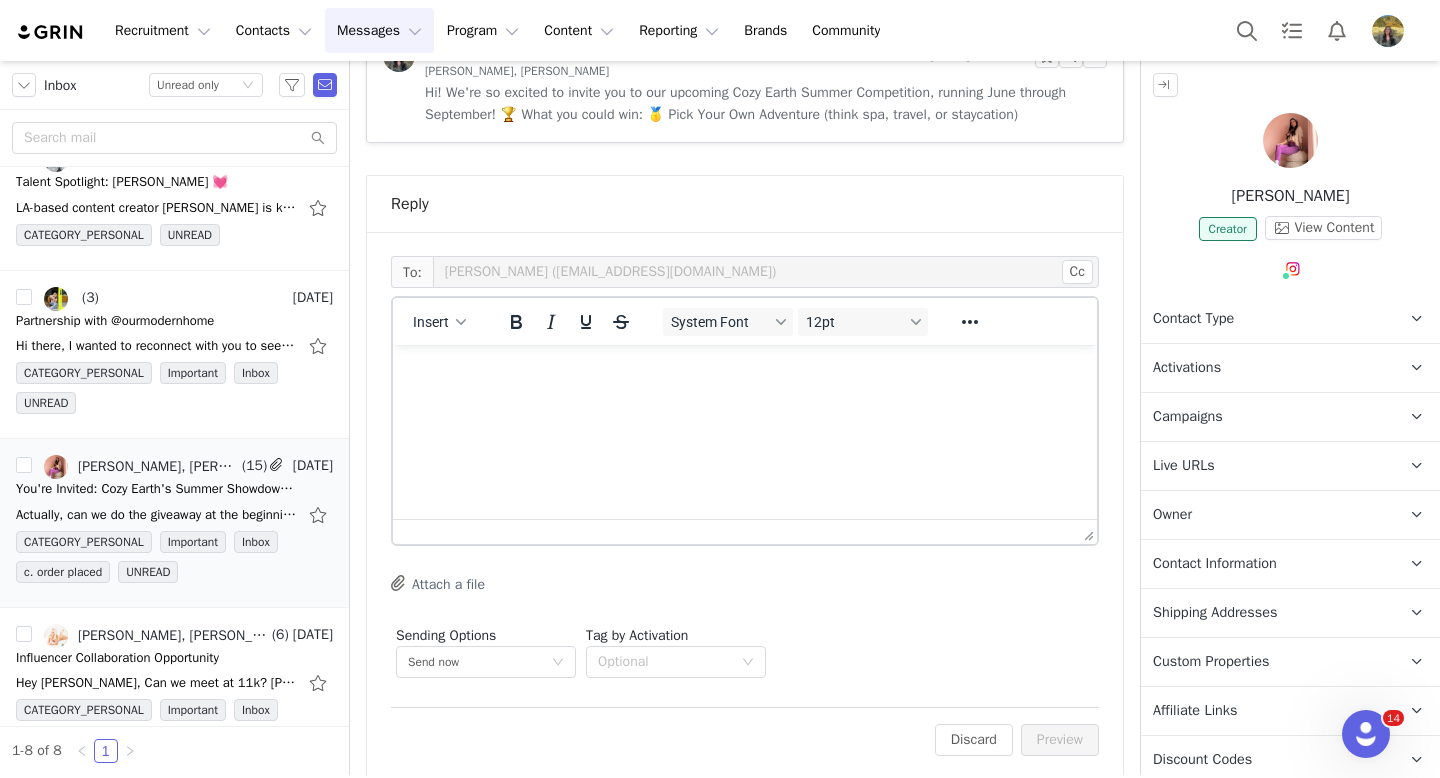 click at bounding box center (745, 372) 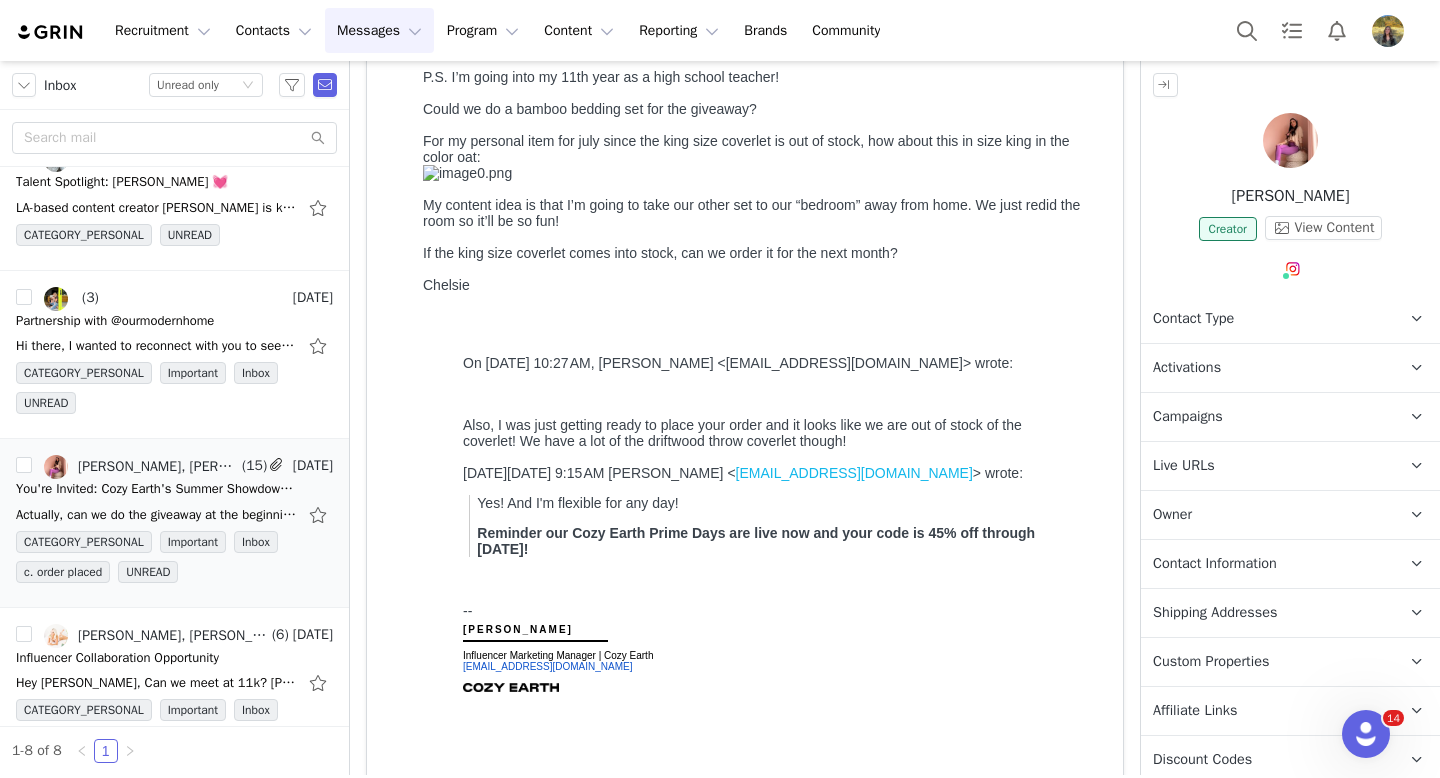 scroll, scrollTop: 309, scrollLeft: 0, axis: vertical 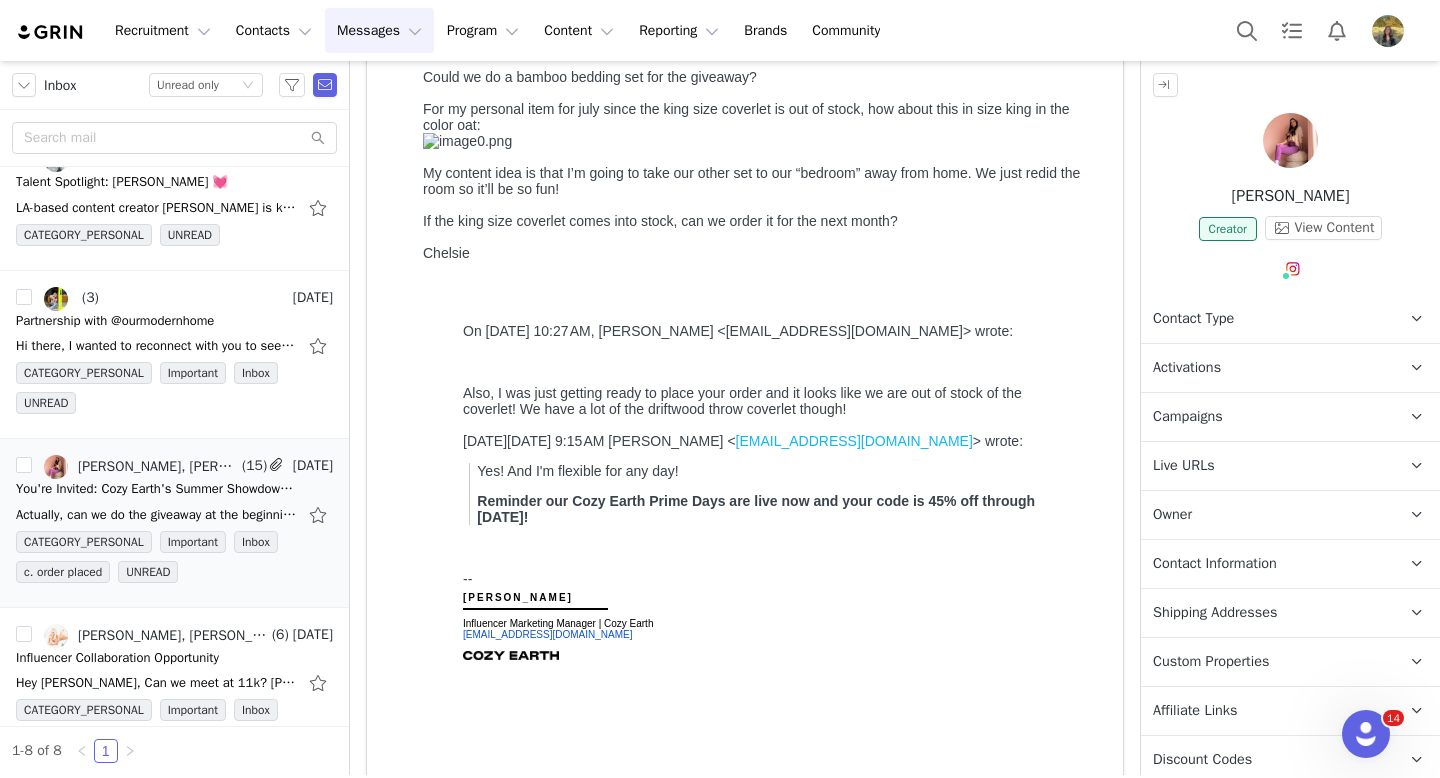 click on "Campaigns" at bounding box center [1188, 417] 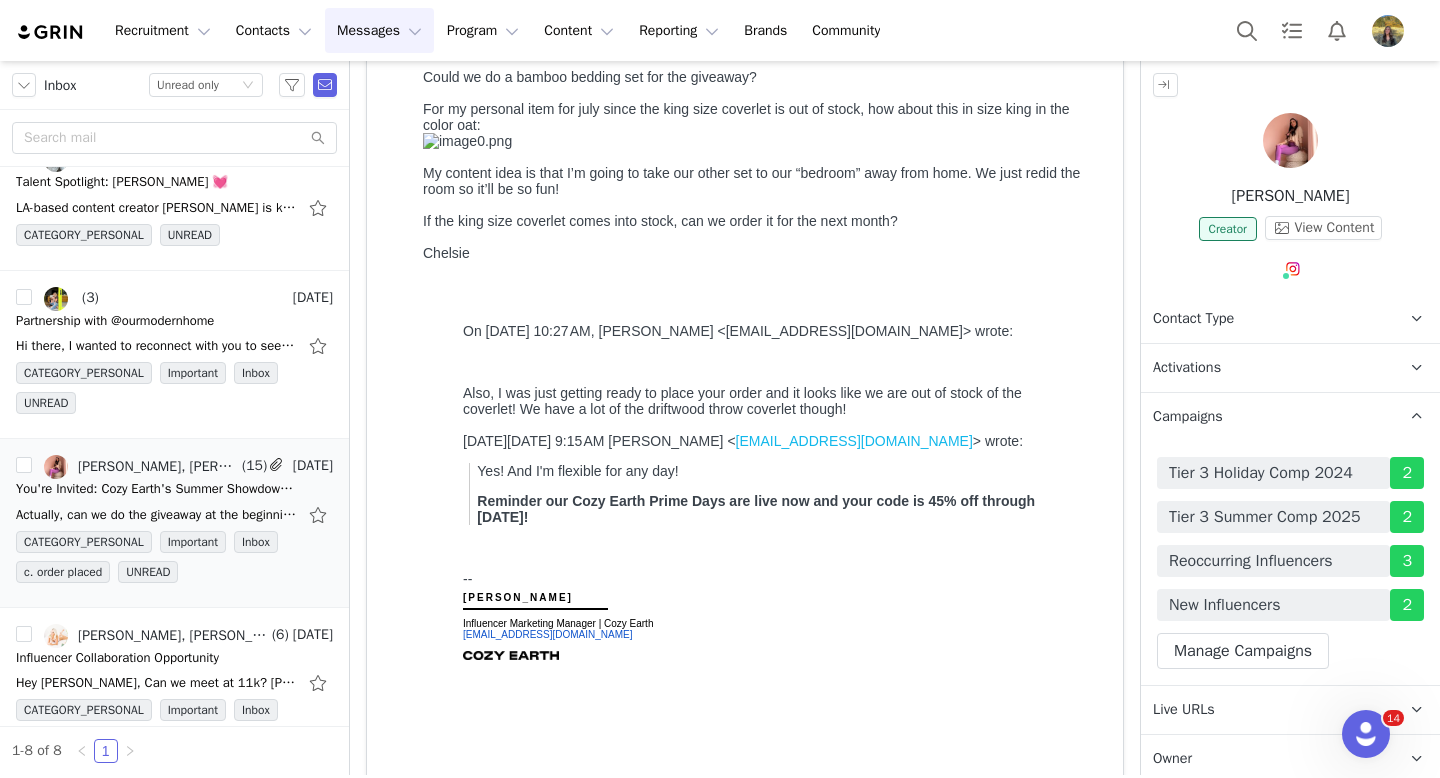 click on "Campaigns  Any campaigns associated with a contact will be available to them via their Live URL." at bounding box center [1266, 417] 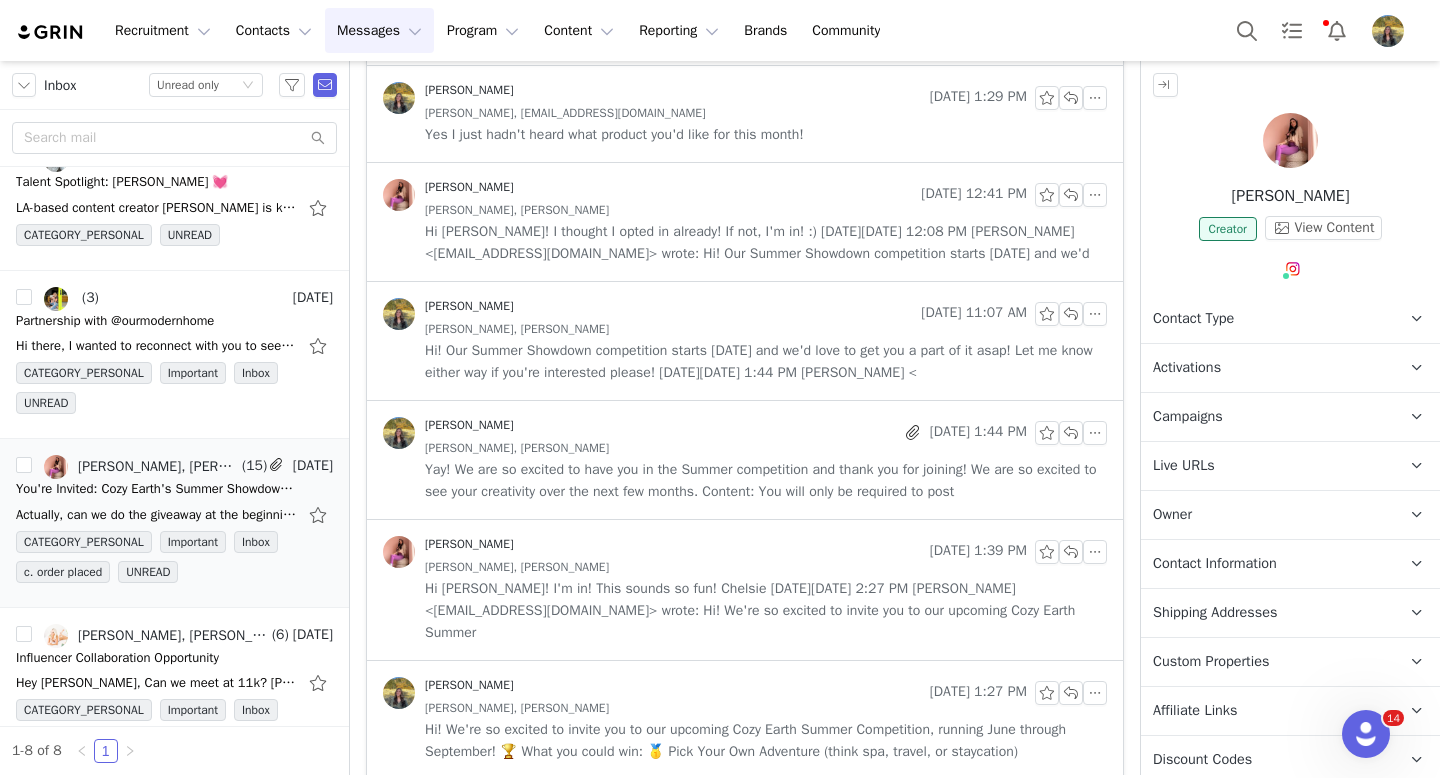 scroll, scrollTop: 5378, scrollLeft: 0, axis: vertical 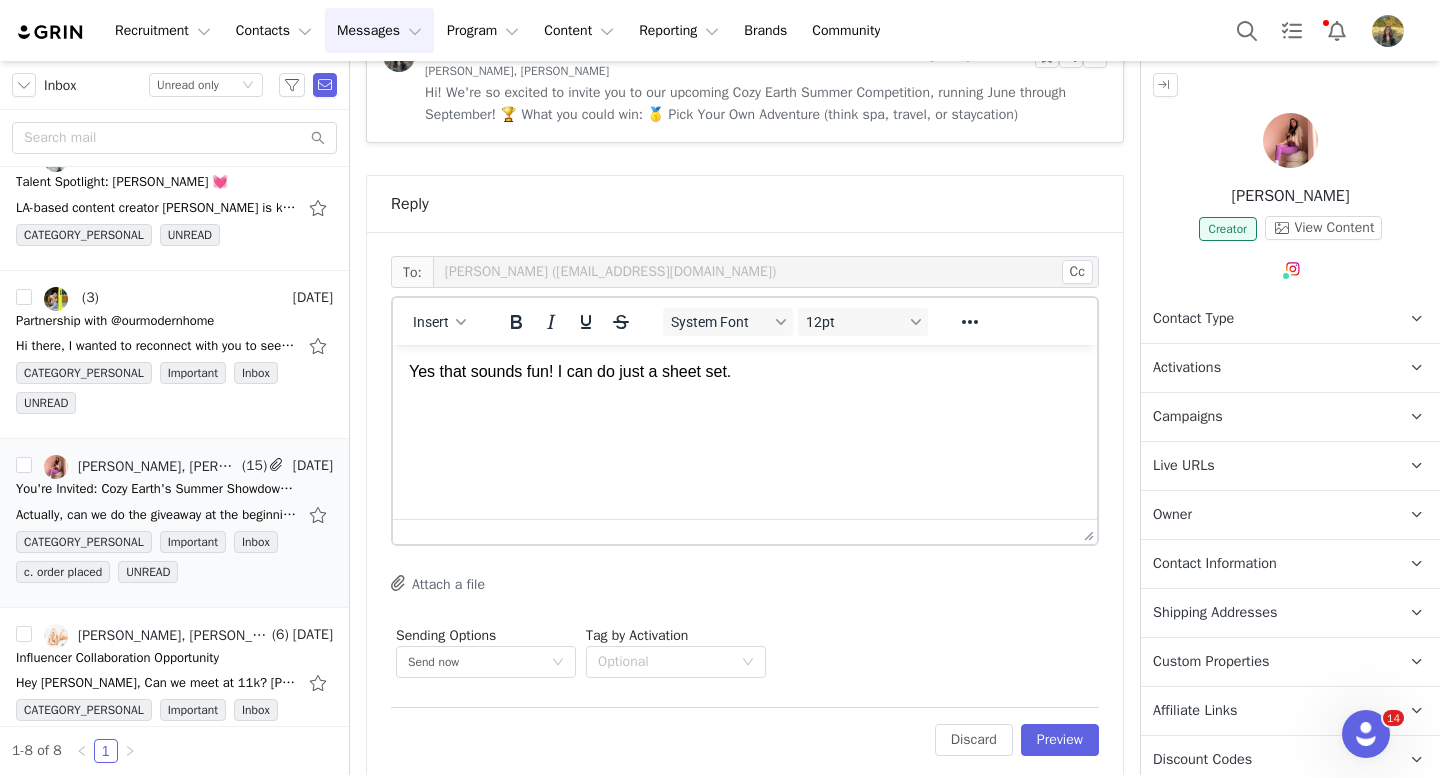 click on "Yes that sounds fun! I can do just a sheet set." at bounding box center (745, 372) 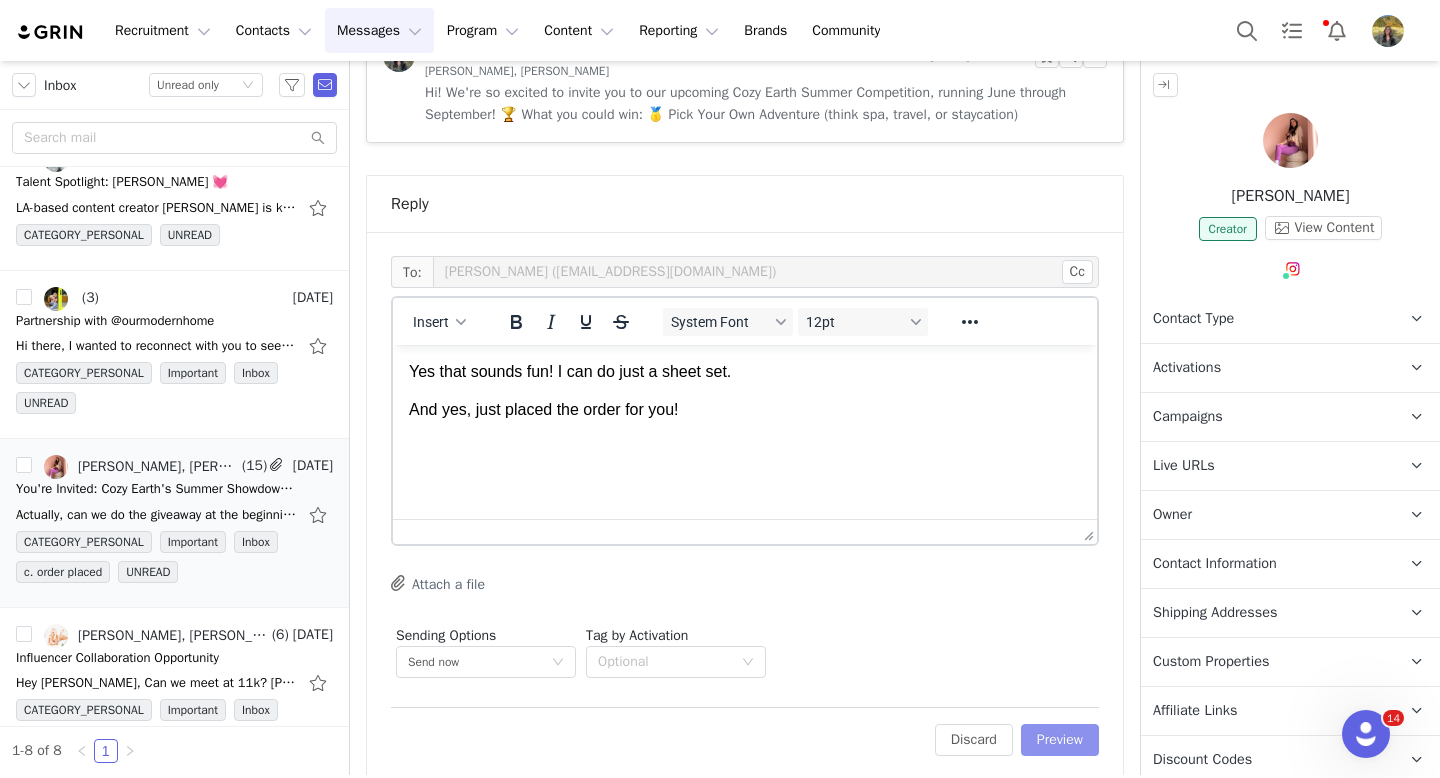 click on "Preview" at bounding box center (1060, 740) 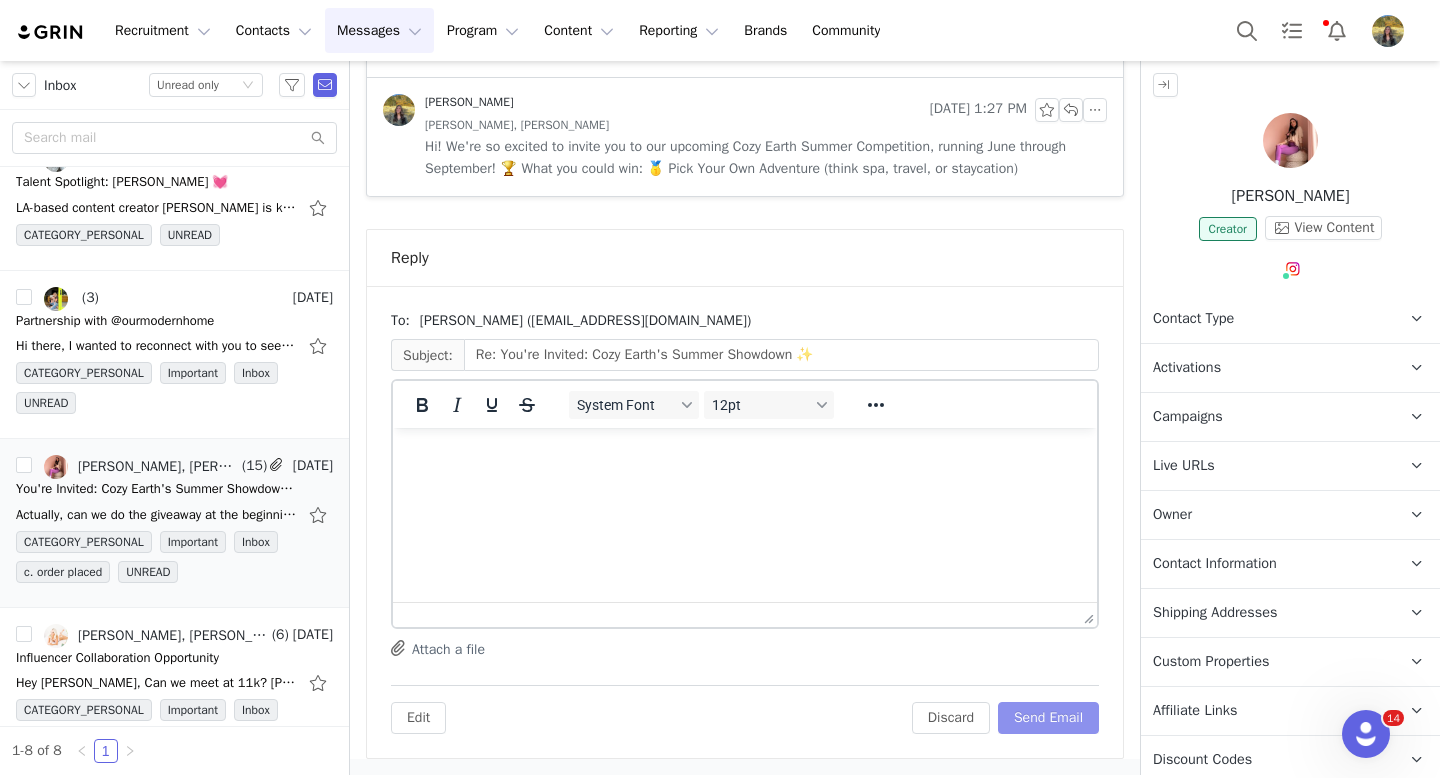 scroll, scrollTop: 5302, scrollLeft: 0, axis: vertical 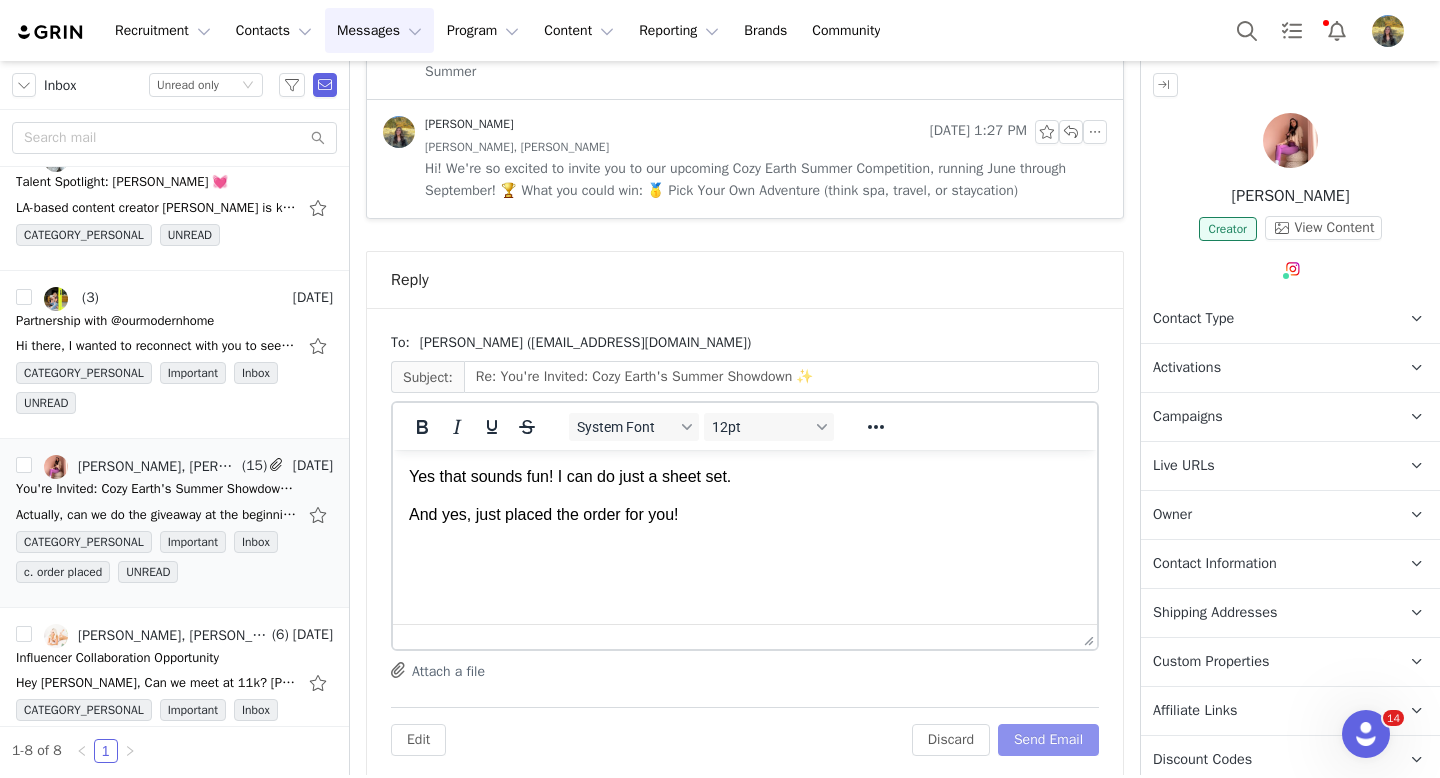 click on "Send Email" at bounding box center [1048, 740] 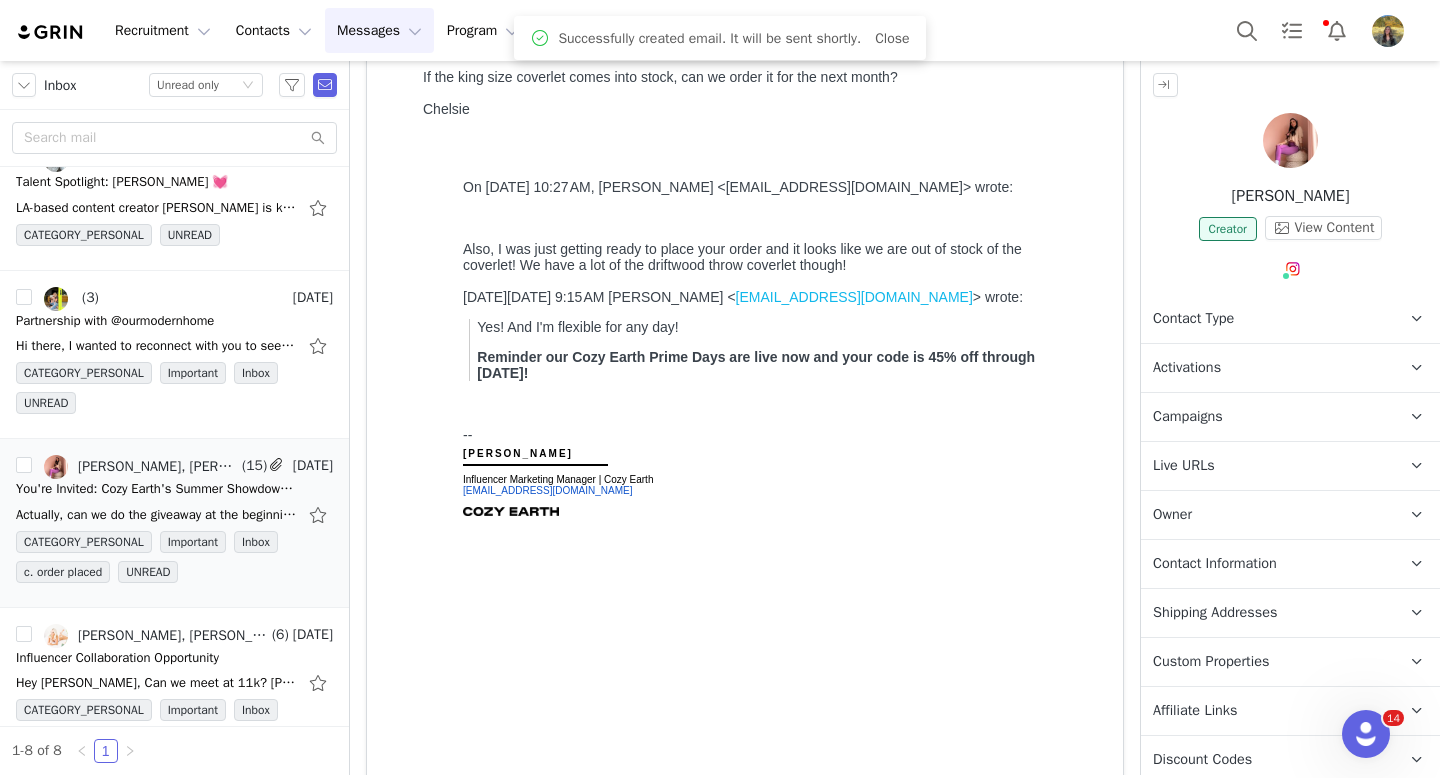 scroll, scrollTop: 0, scrollLeft: 0, axis: both 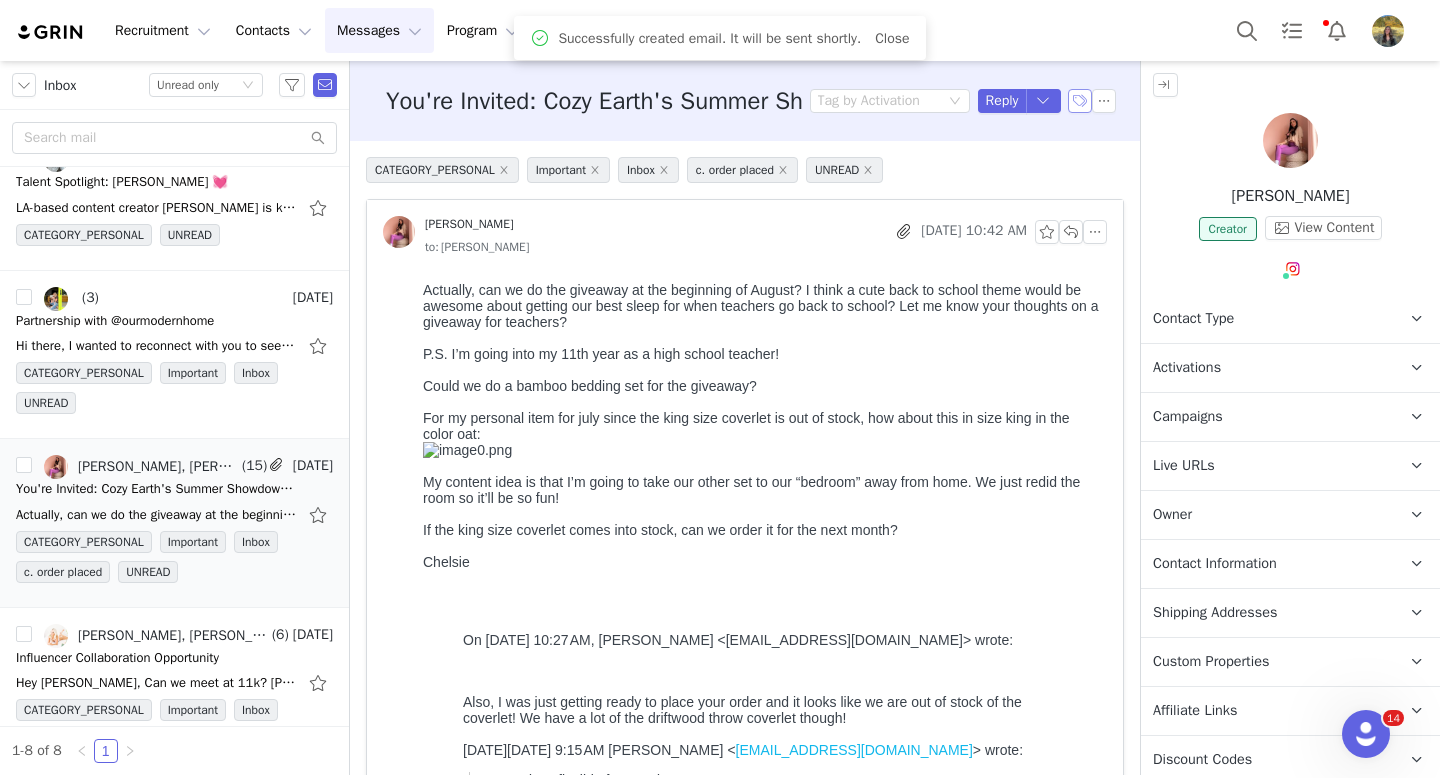click at bounding box center (1080, 101) 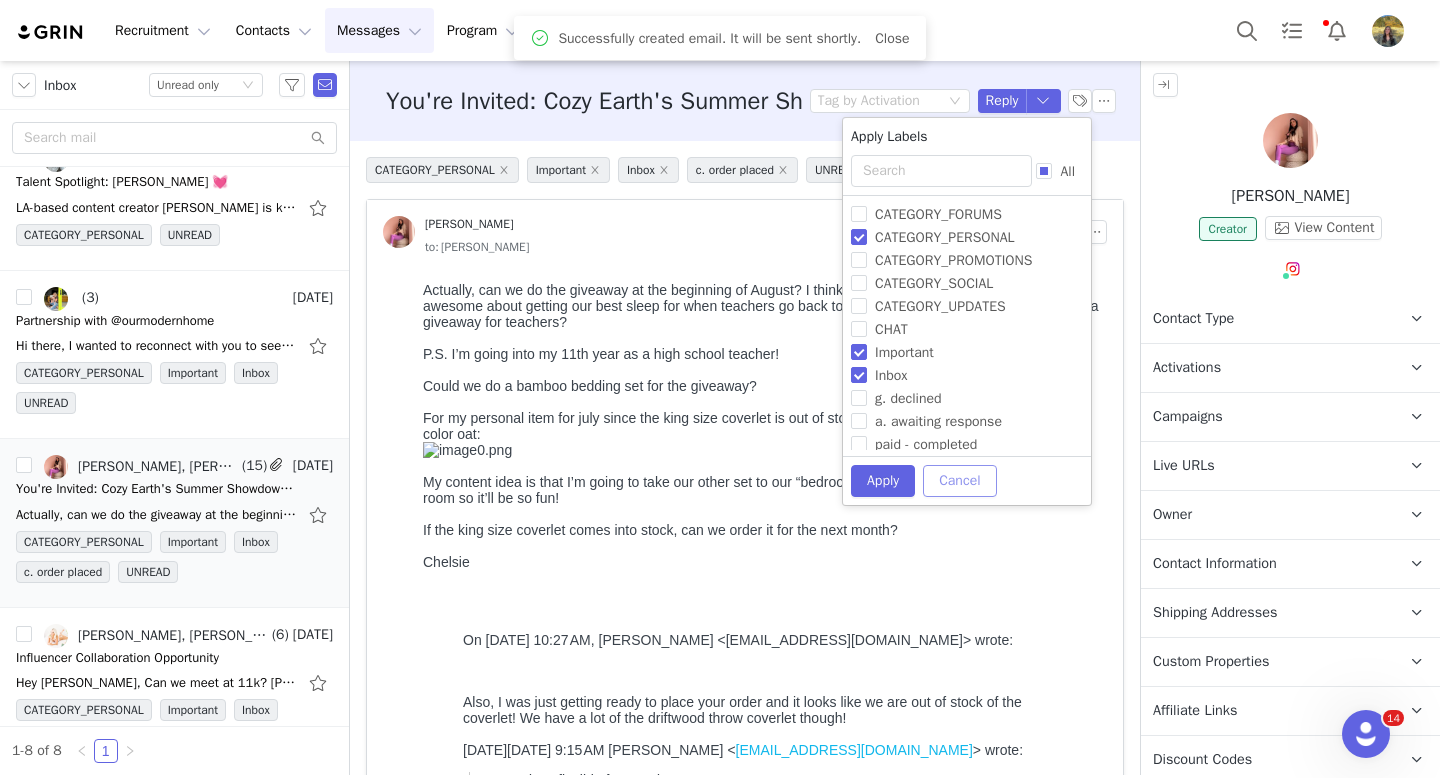 click on "Cancel" at bounding box center (959, 481) 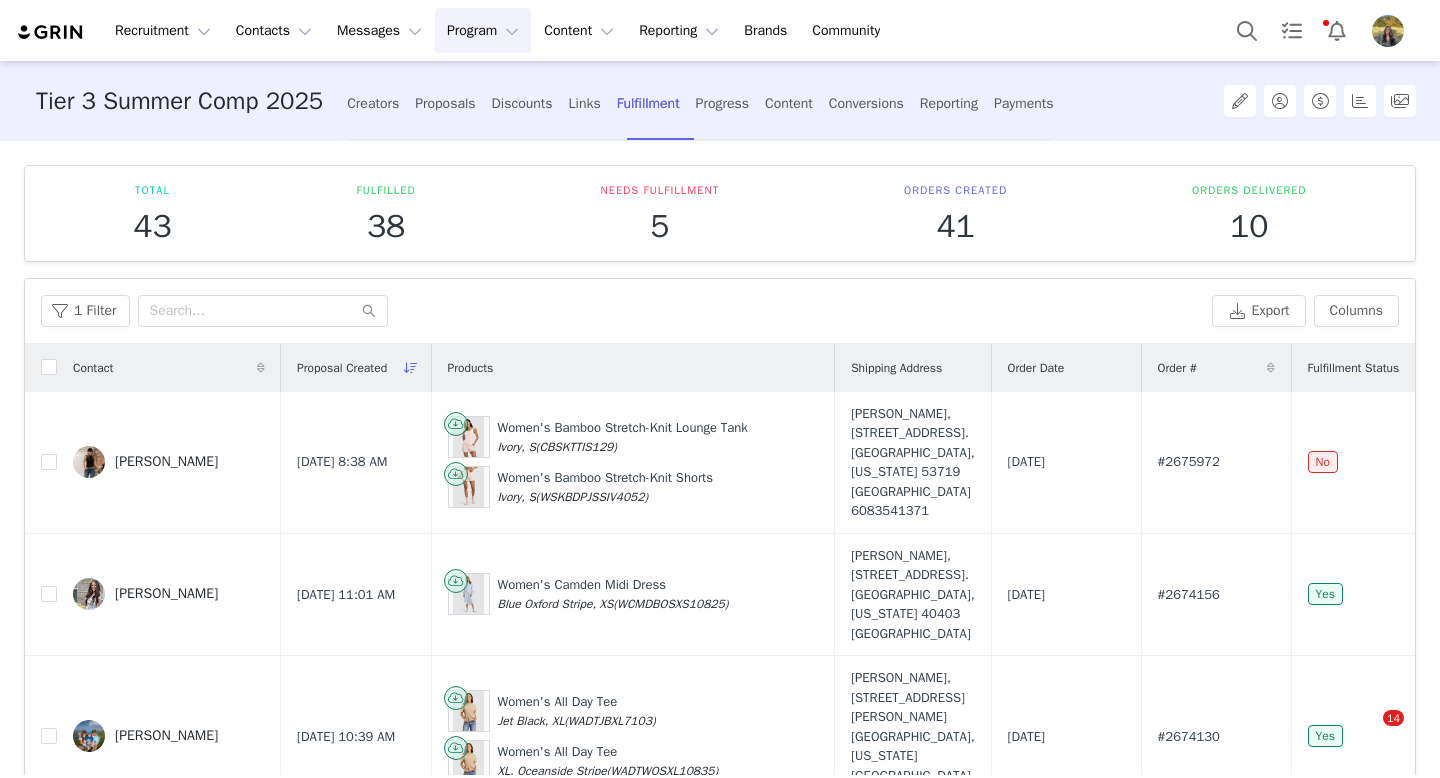 scroll, scrollTop: 0, scrollLeft: 0, axis: both 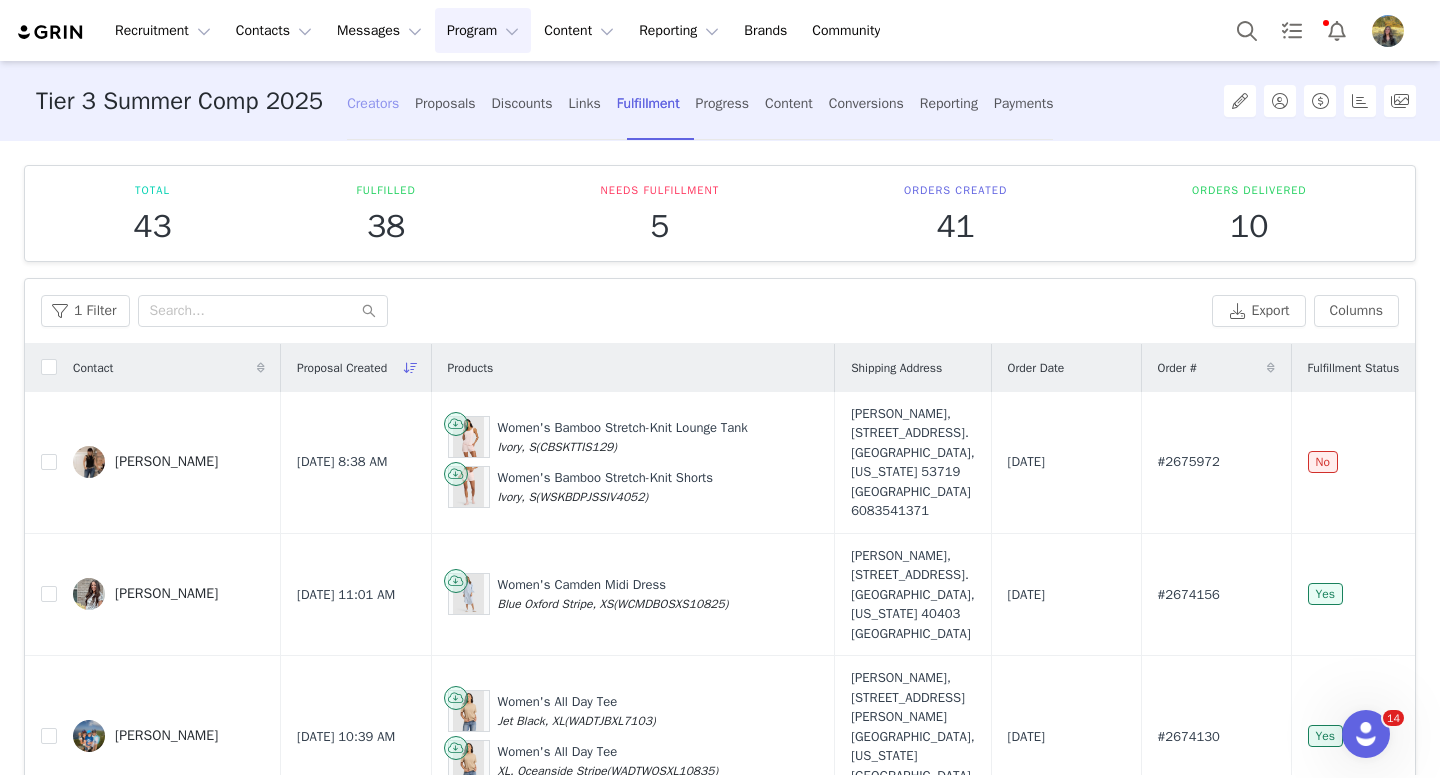 click on "Creators" at bounding box center (373, 103) 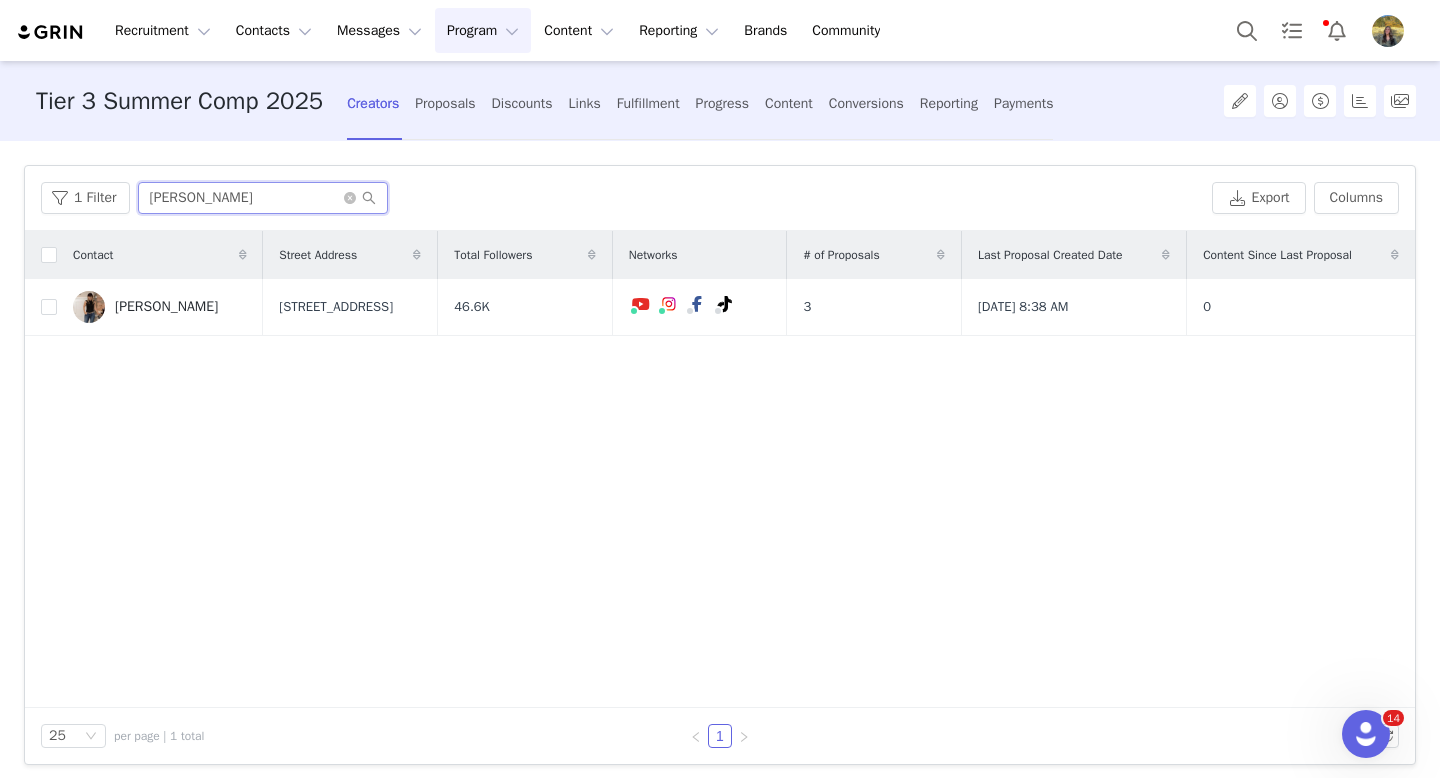 click on "katie" at bounding box center [263, 198] 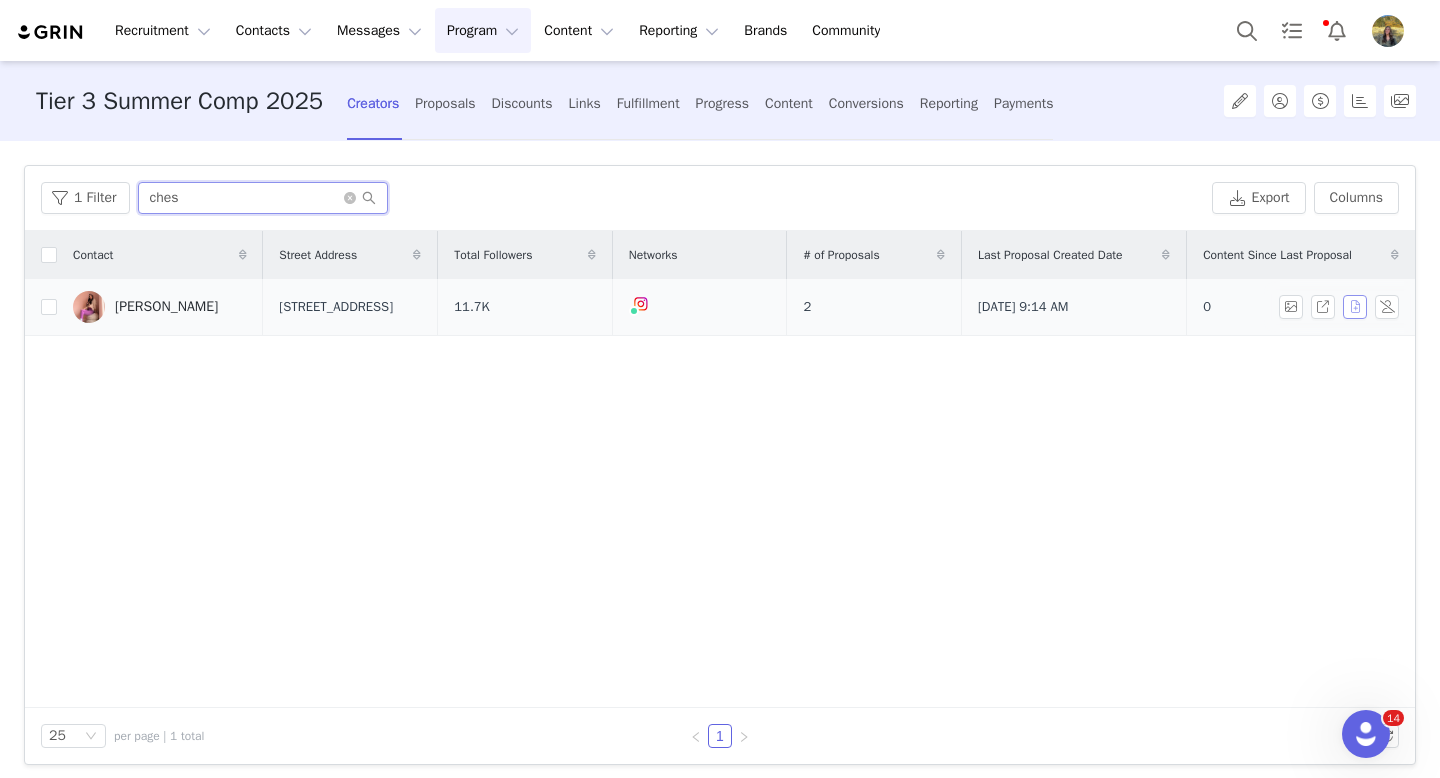type on "ches" 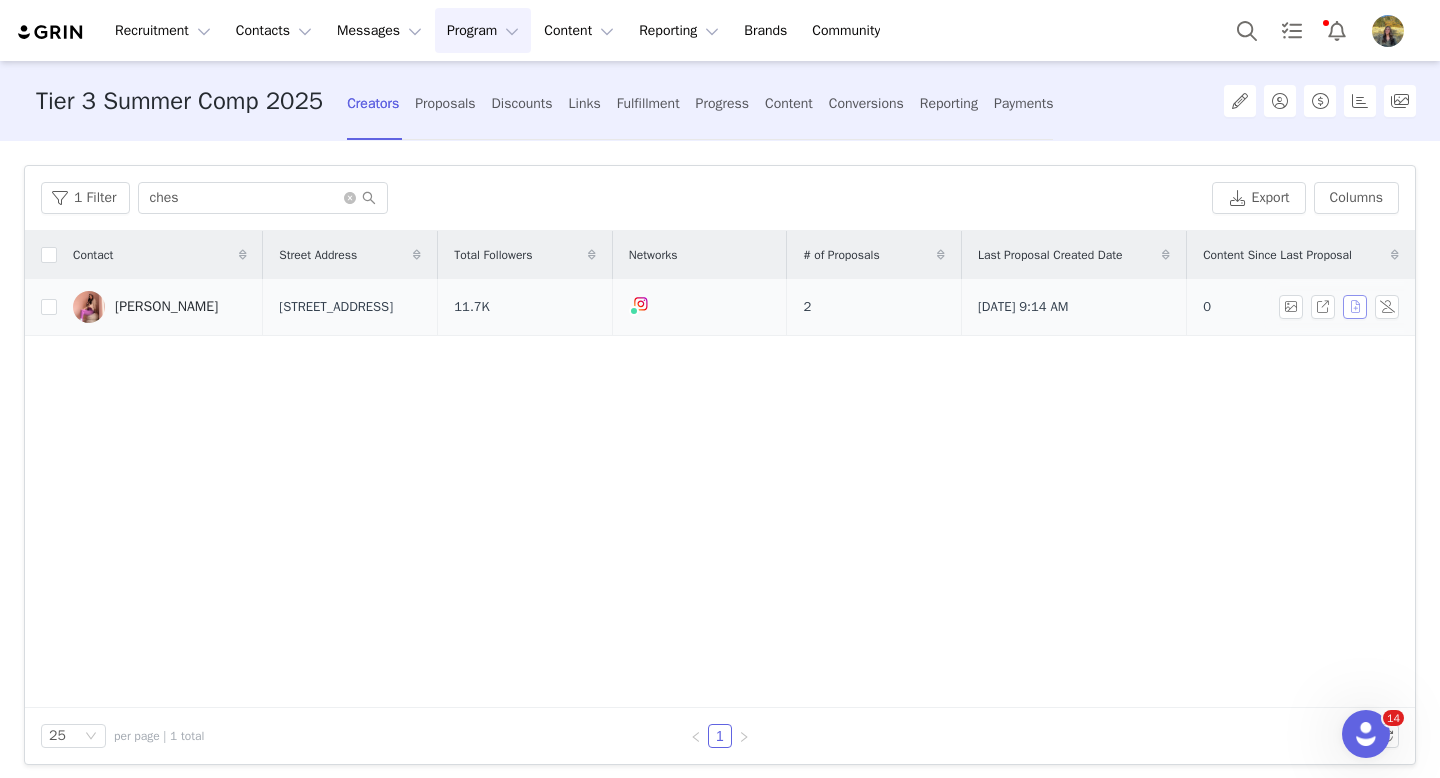 click at bounding box center [1355, 307] 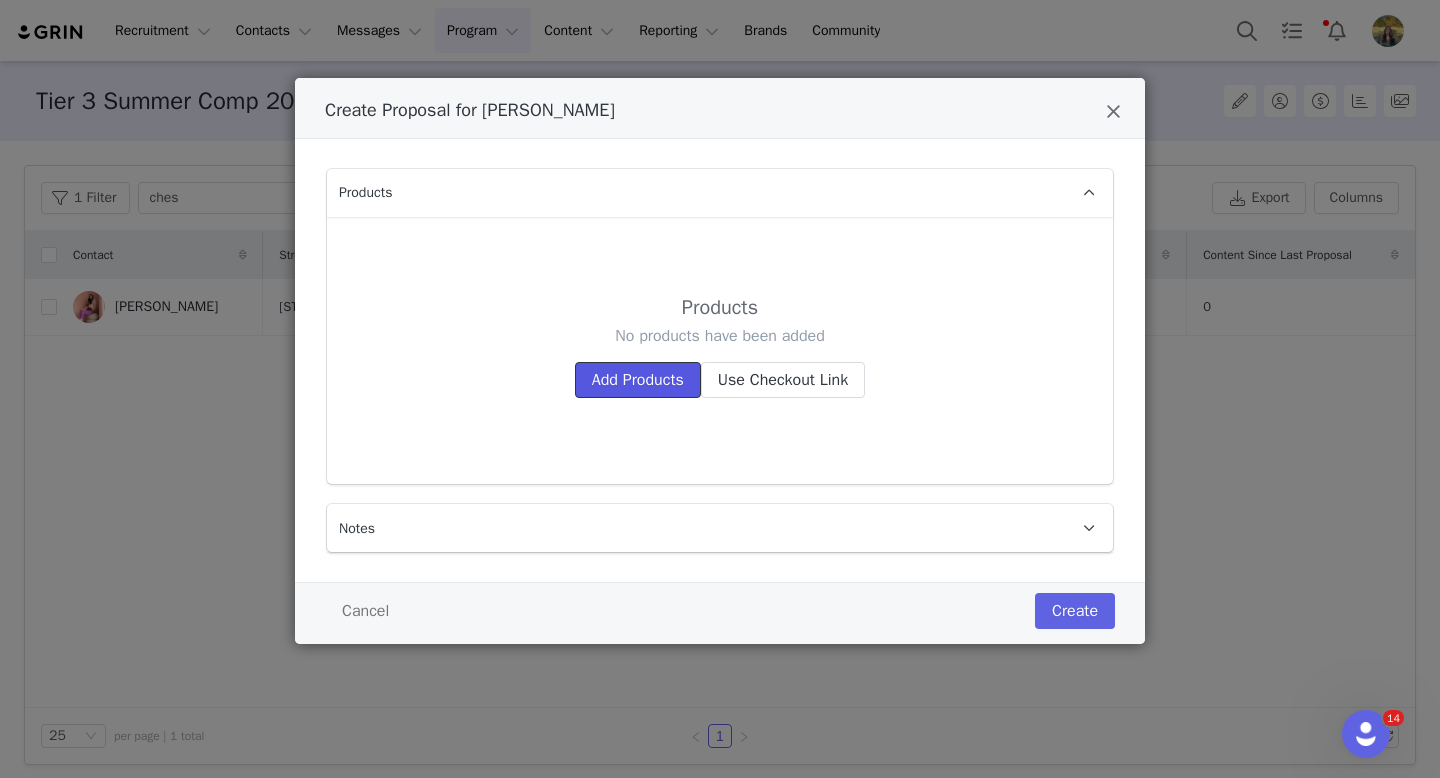 click on "Add Products" at bounding box center (638, 380) 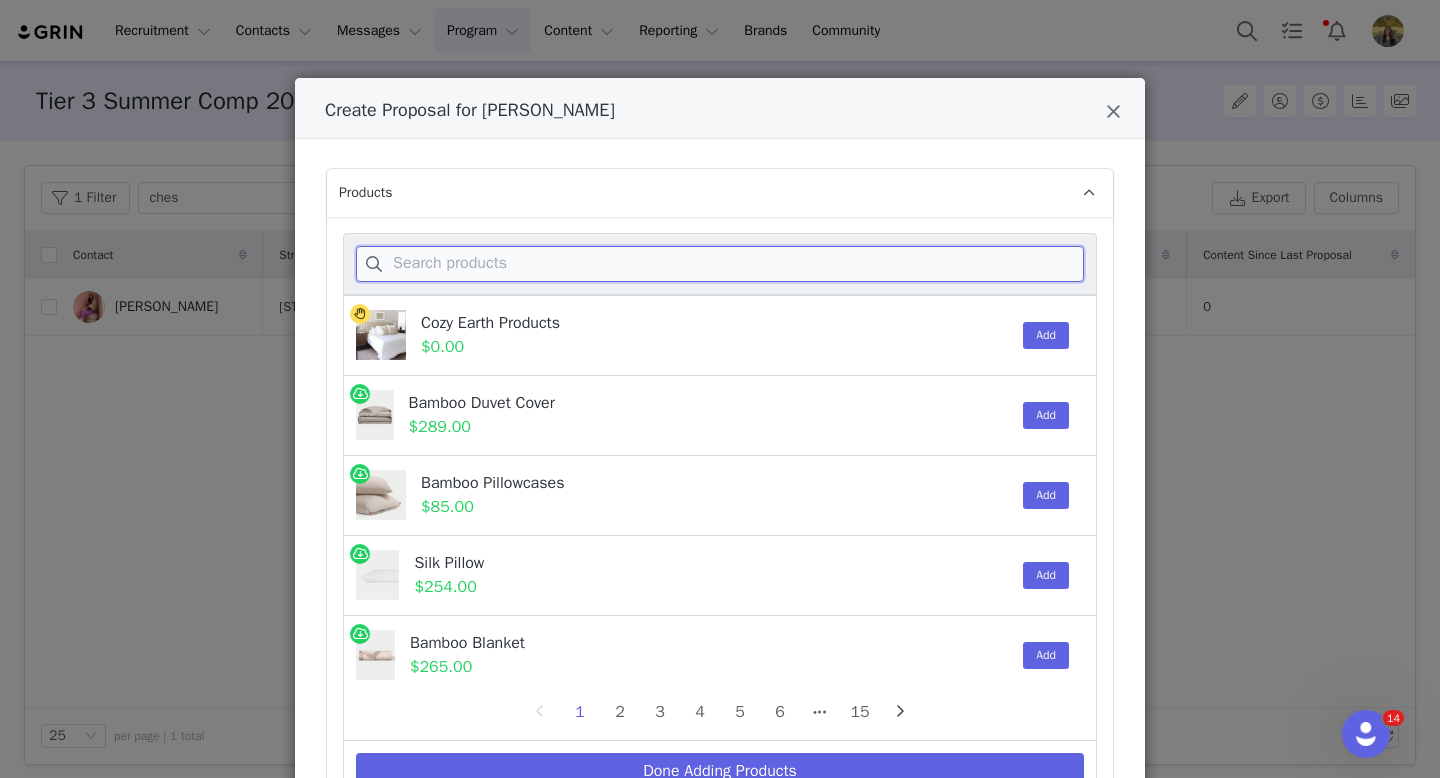 click at bounding box center [720, 264] 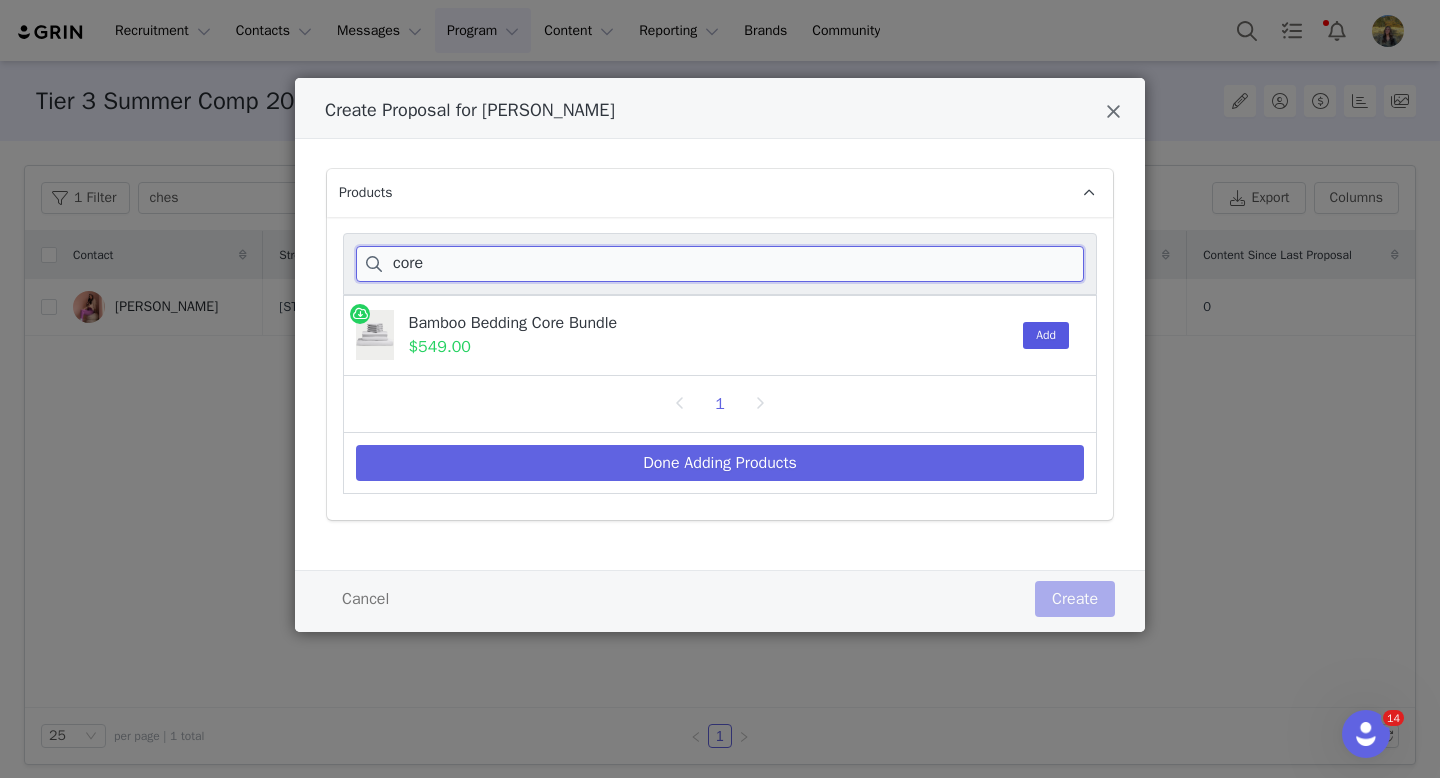 type on "core" 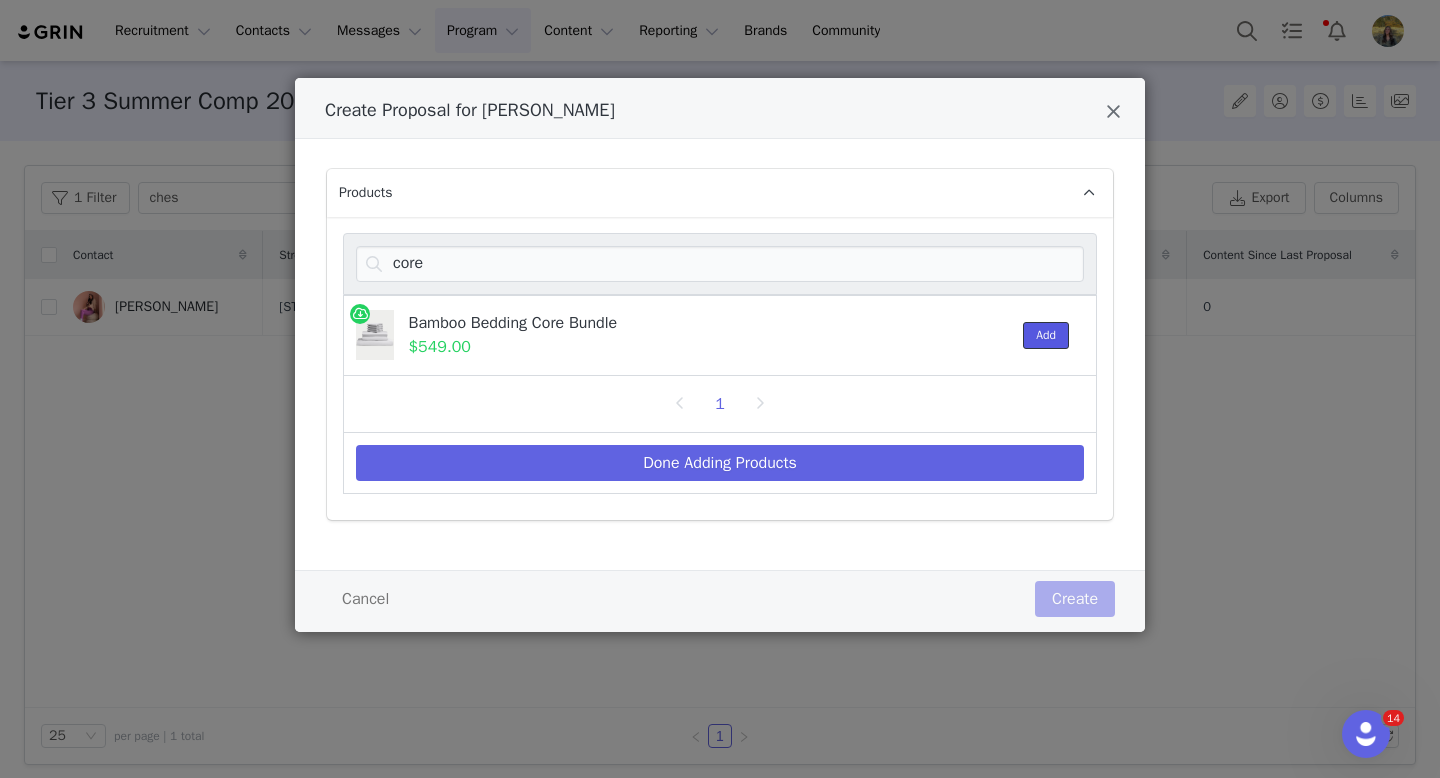 click on "Add" at bounding box center (1046, 335) 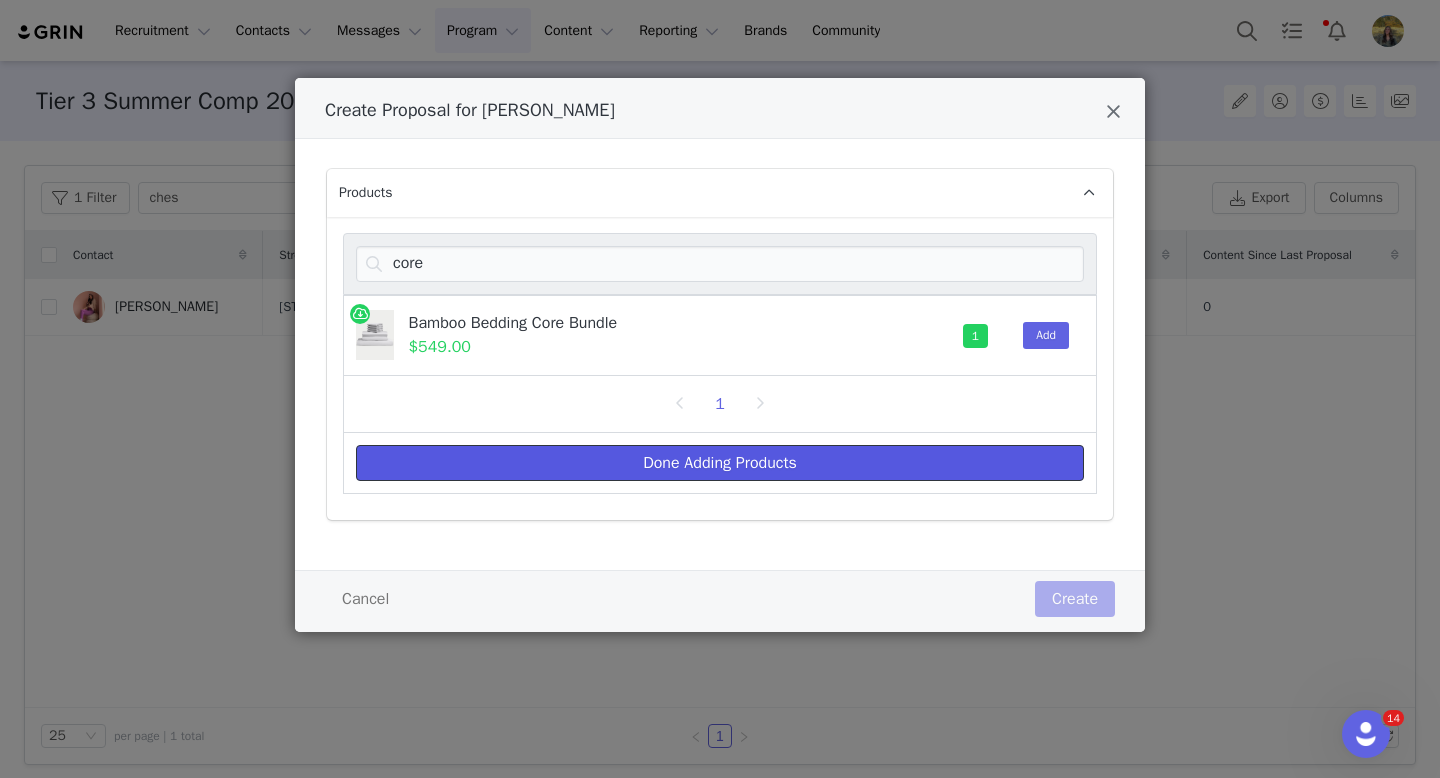 drag, startPoint x: 921, startPoint y: 471, endPoint x: 440, endPoint y: 21, distance: 658.6813 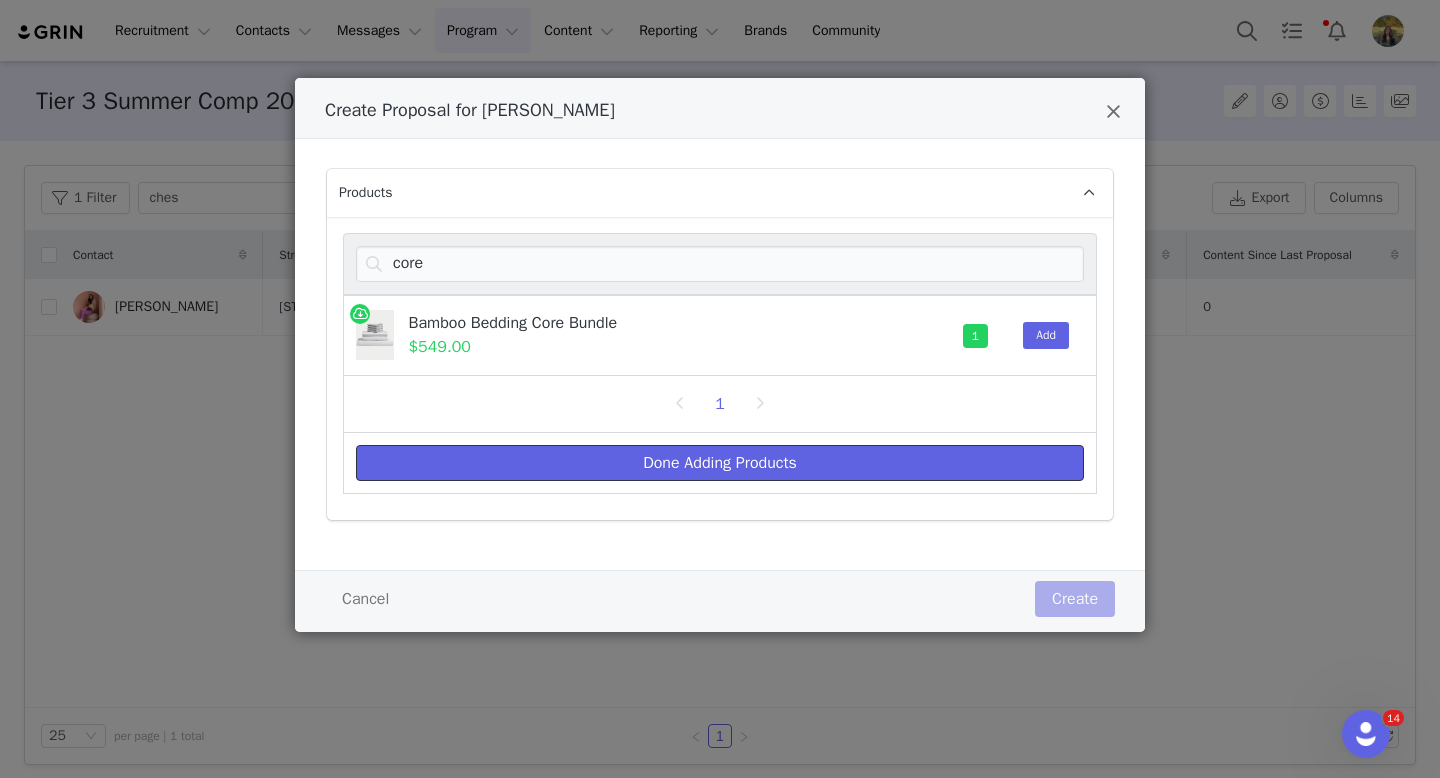click on "Done Adding Products" at bounding box center [720, 463] 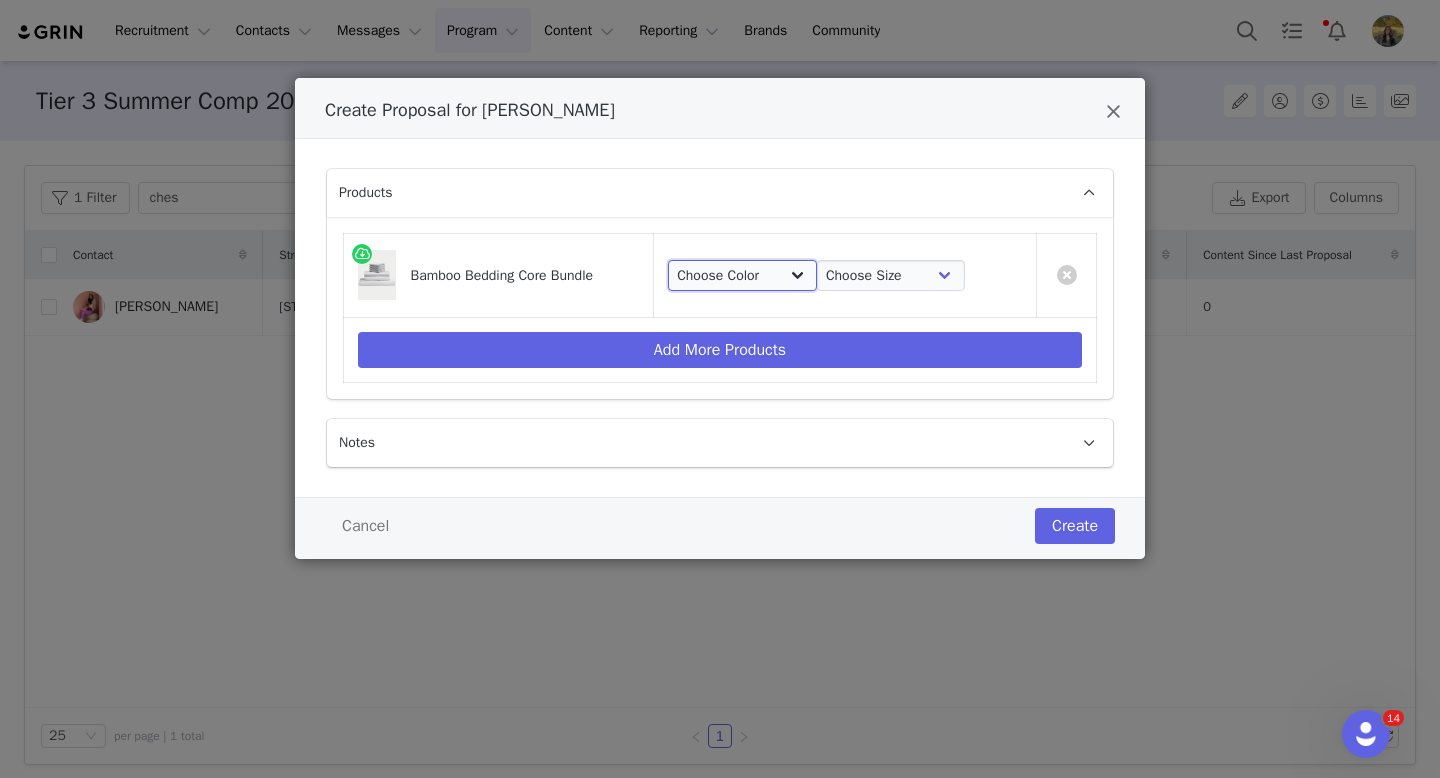 click on "Choose Color  Light Grey   White   Driftwood   Oat   Charcoal   Walnut   Pacific Blue   Creme   Shore   Dove Grey   Peony" at bounding box center [742, 276] 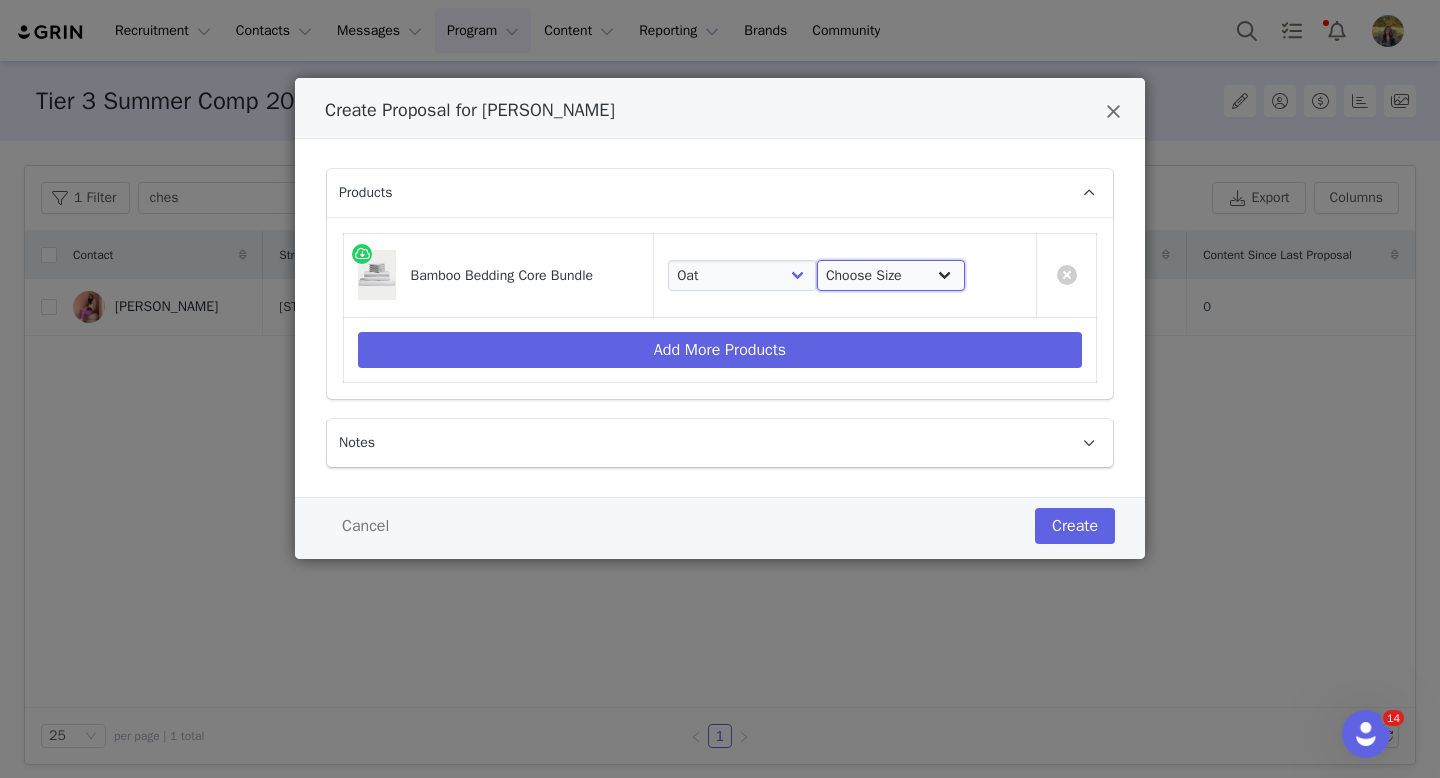 click on "Choose Size  Twin/Twin XL   Full   Queen   King   California King   Split King" at bounding box center (891, 276) 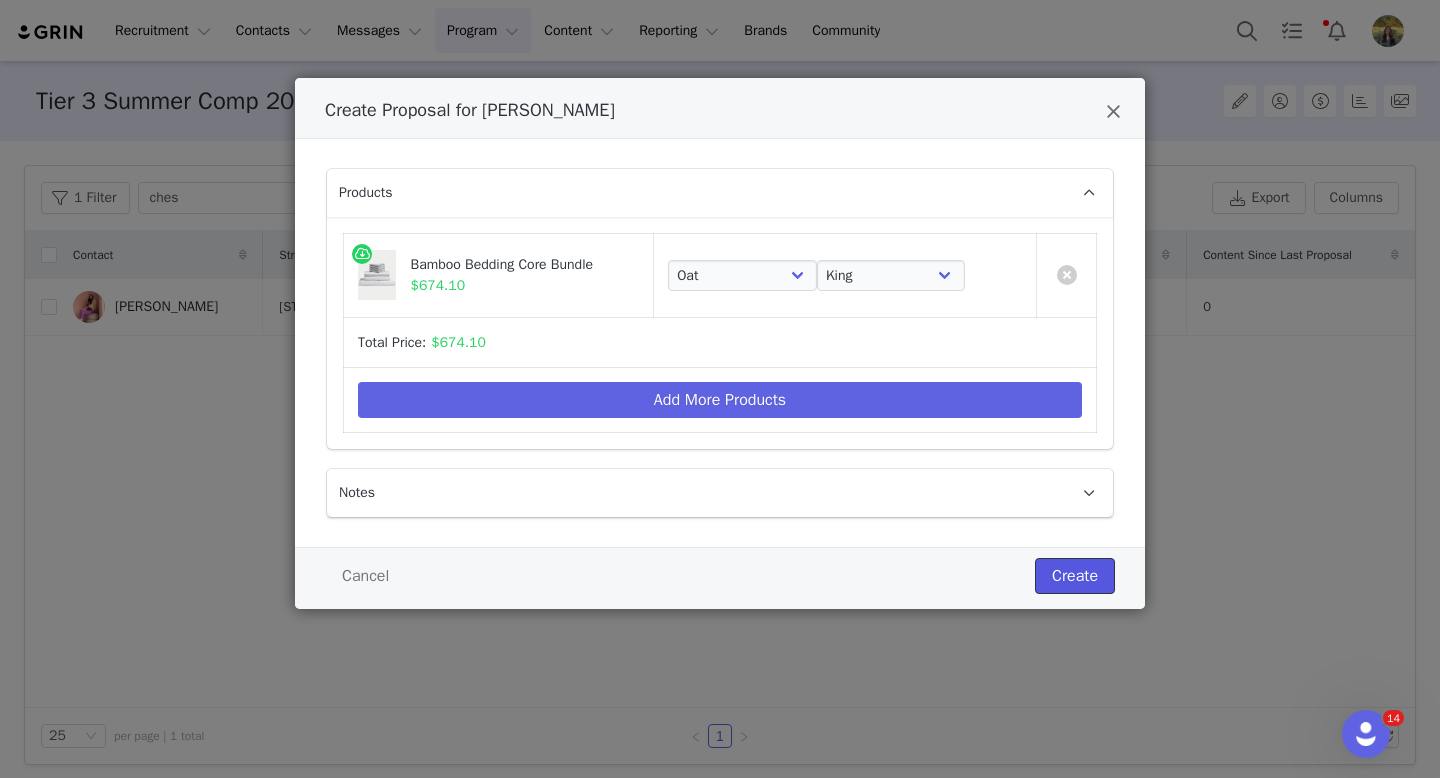 click on "Create" at bounding box center (1075, 576) 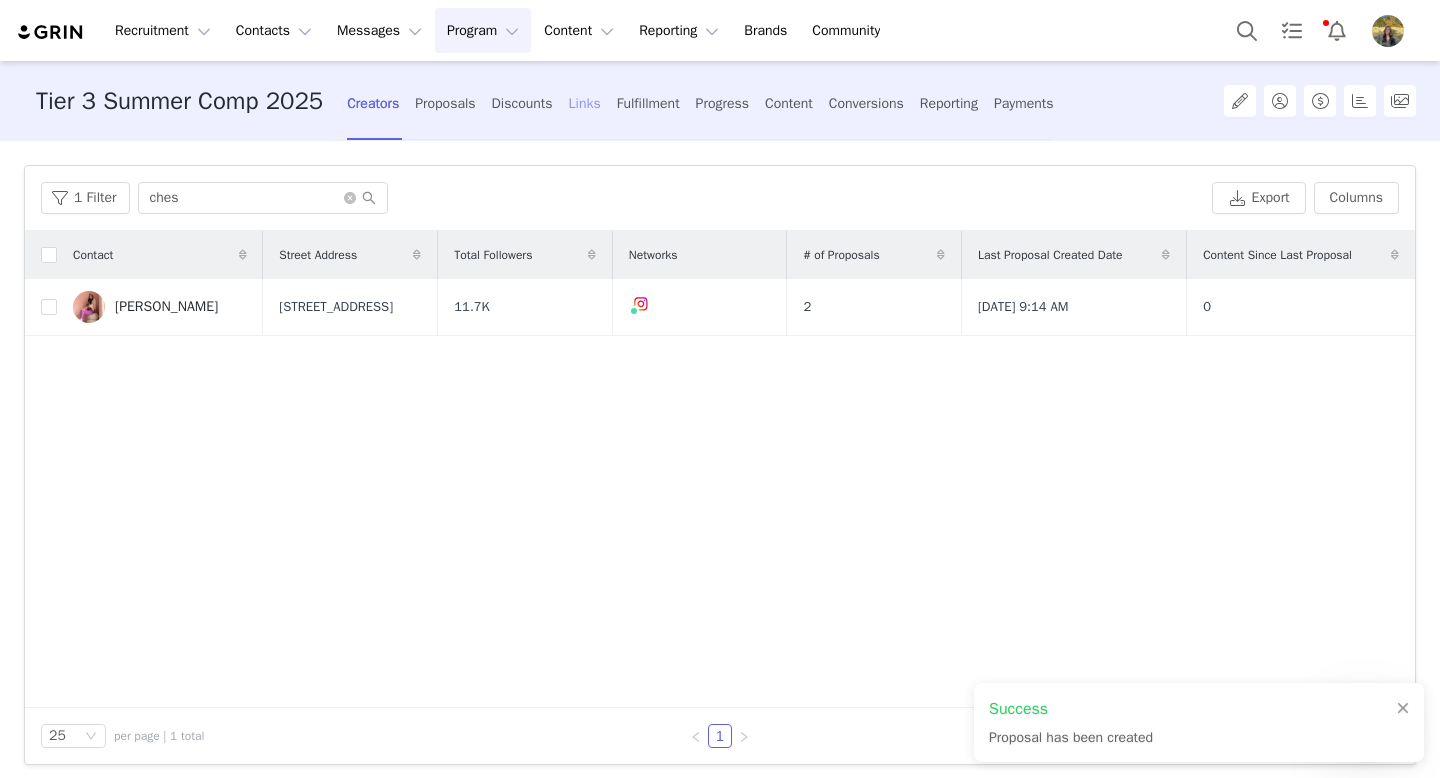 click on "Links" at bounding box center (585, 103) 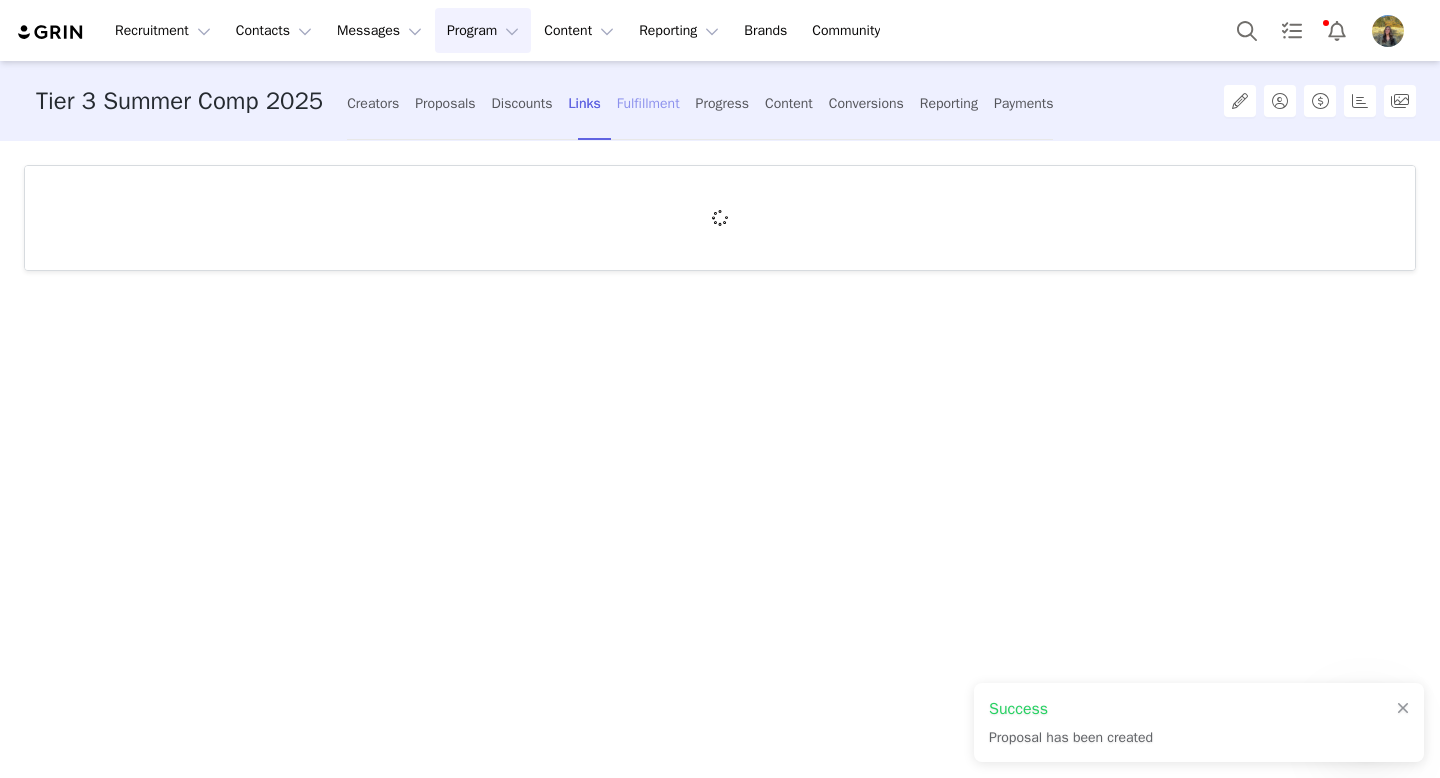 click on "Fulfillment" at bounding box center [648, 103] 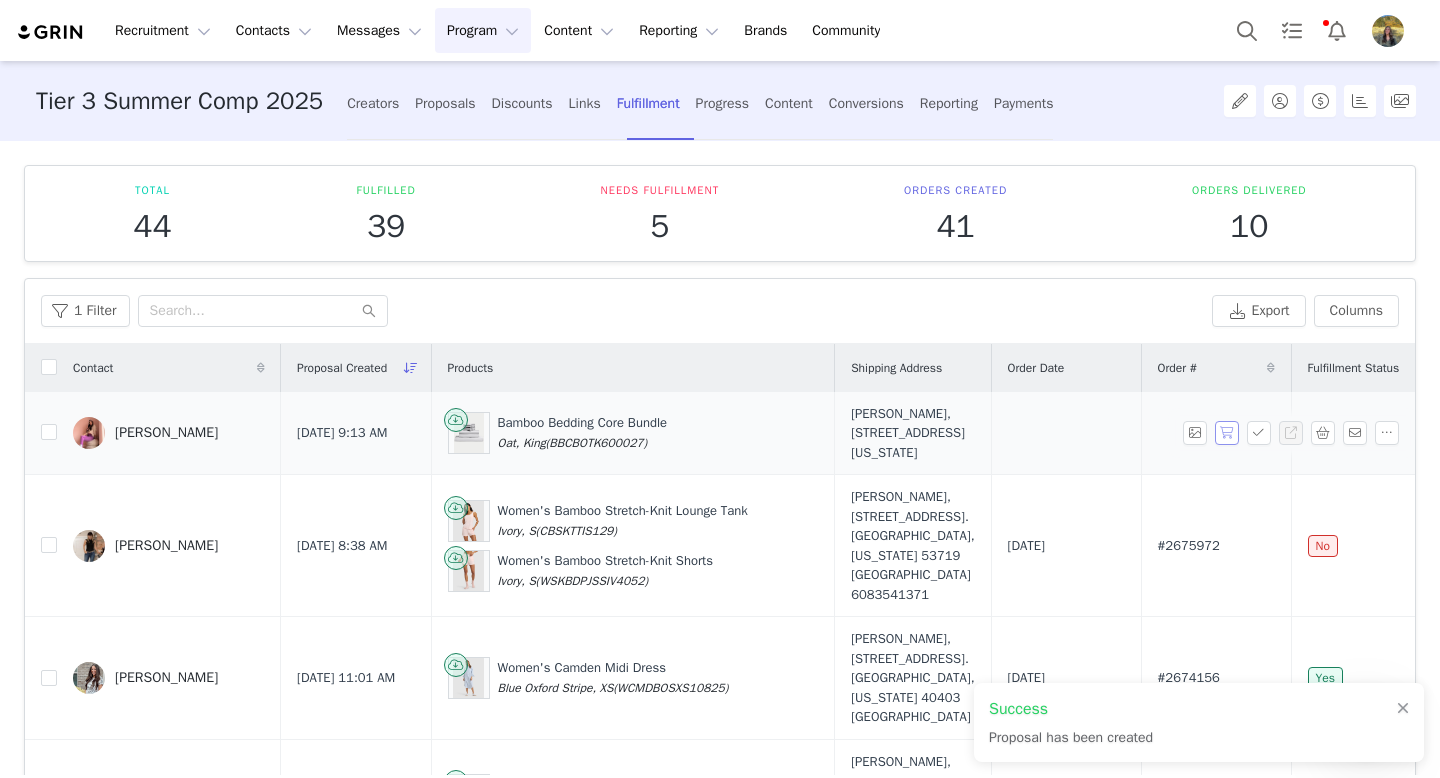 click at bounding box center (1227, 433) 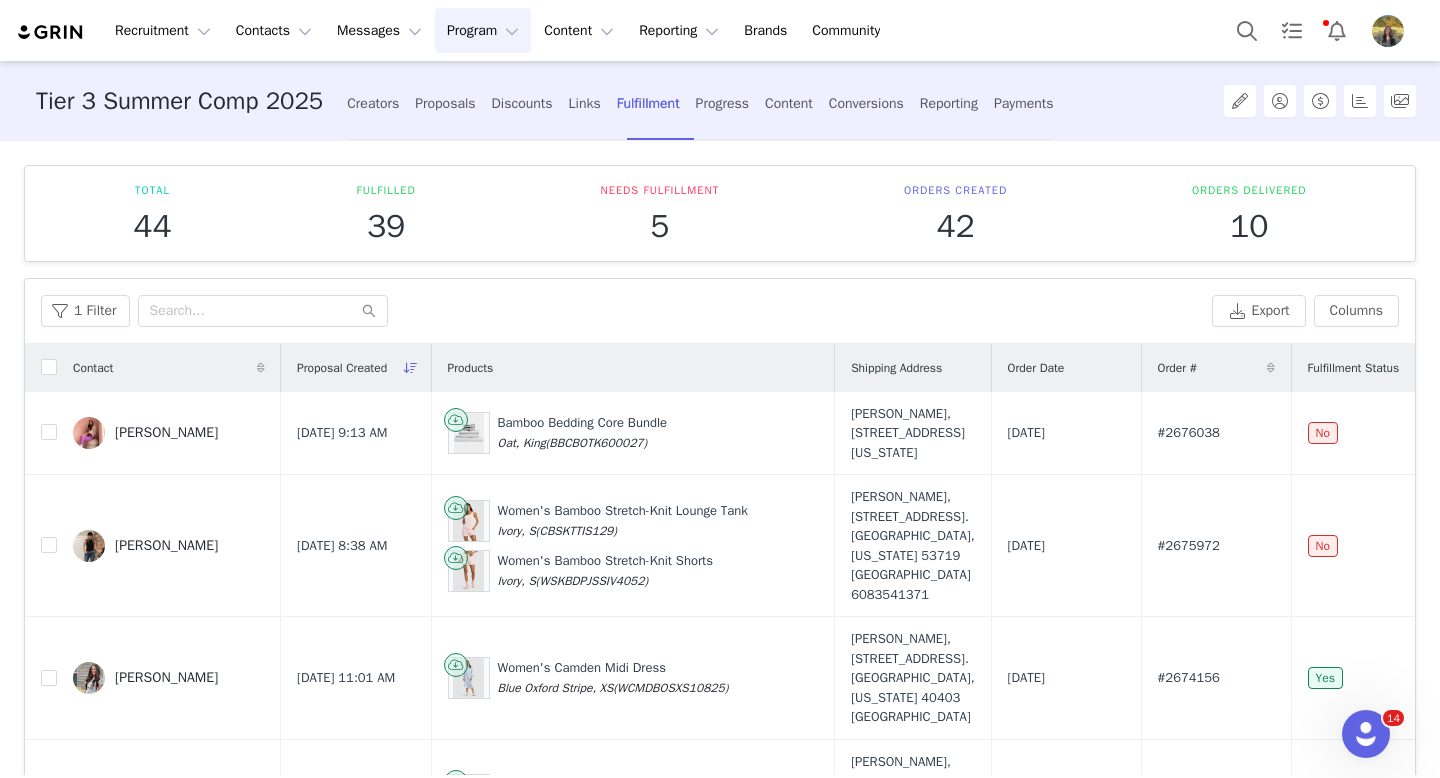 click on "Program Program" at bounding box center [483, 30] 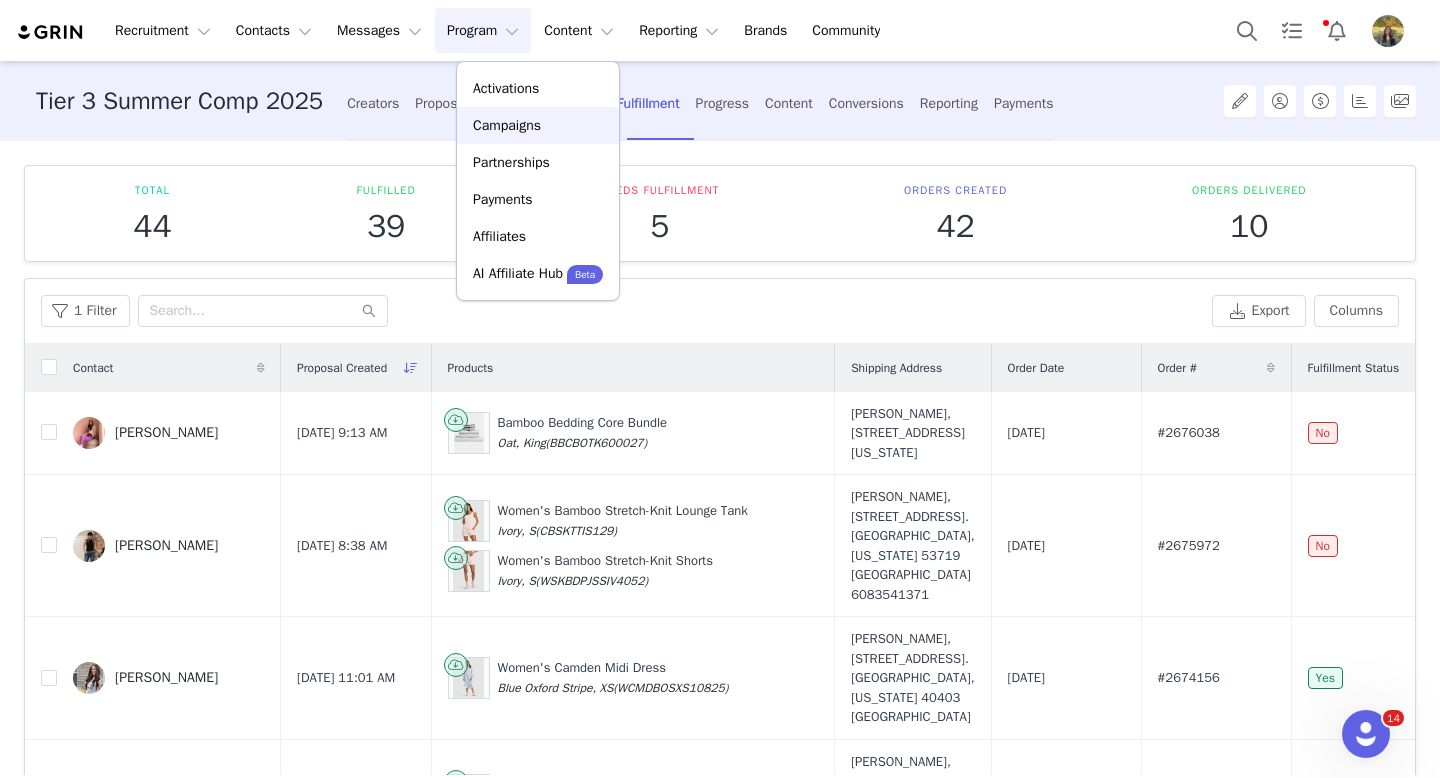 click on "Campaigns" at bounding box center (507, 125) 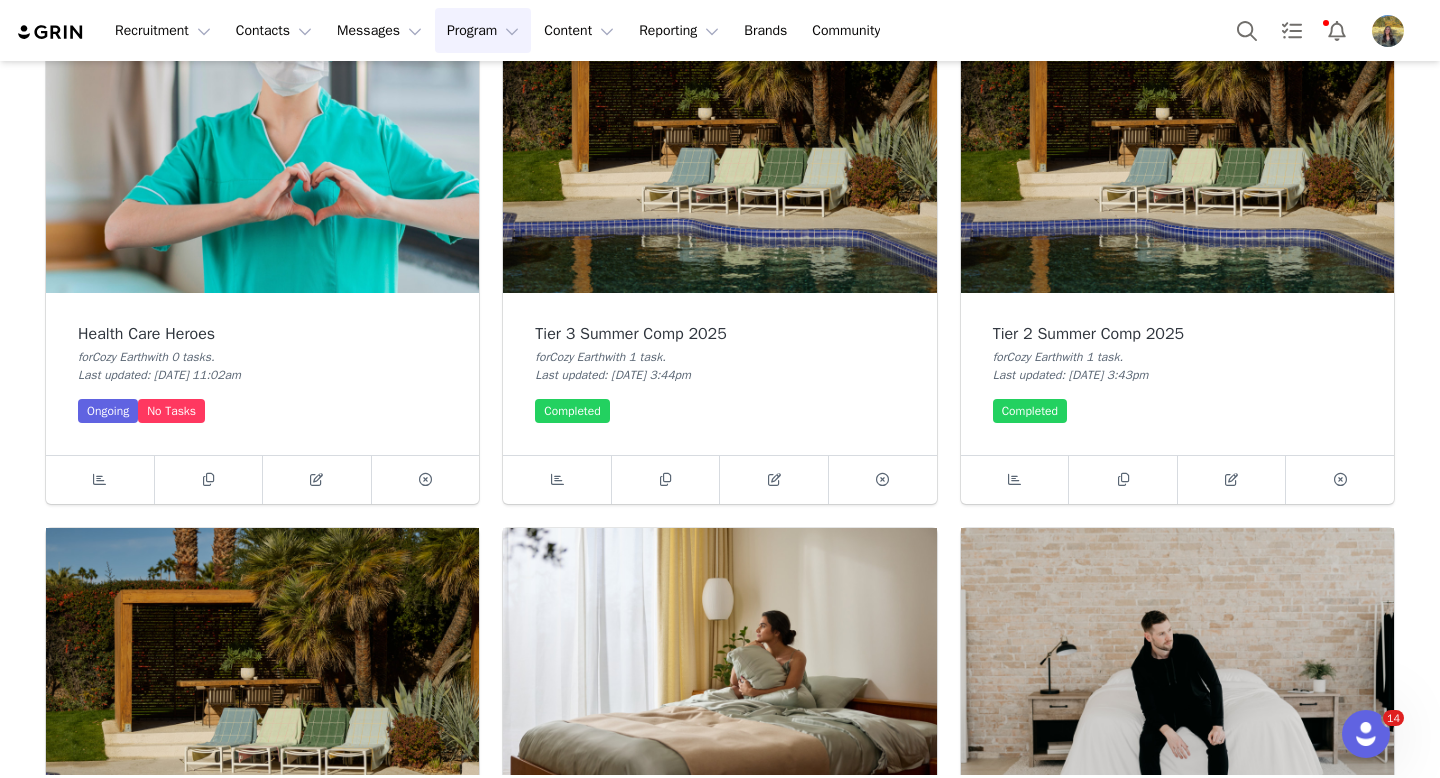 scroll, scrollTop: 264, scrollLeft: 0, axis: vertical 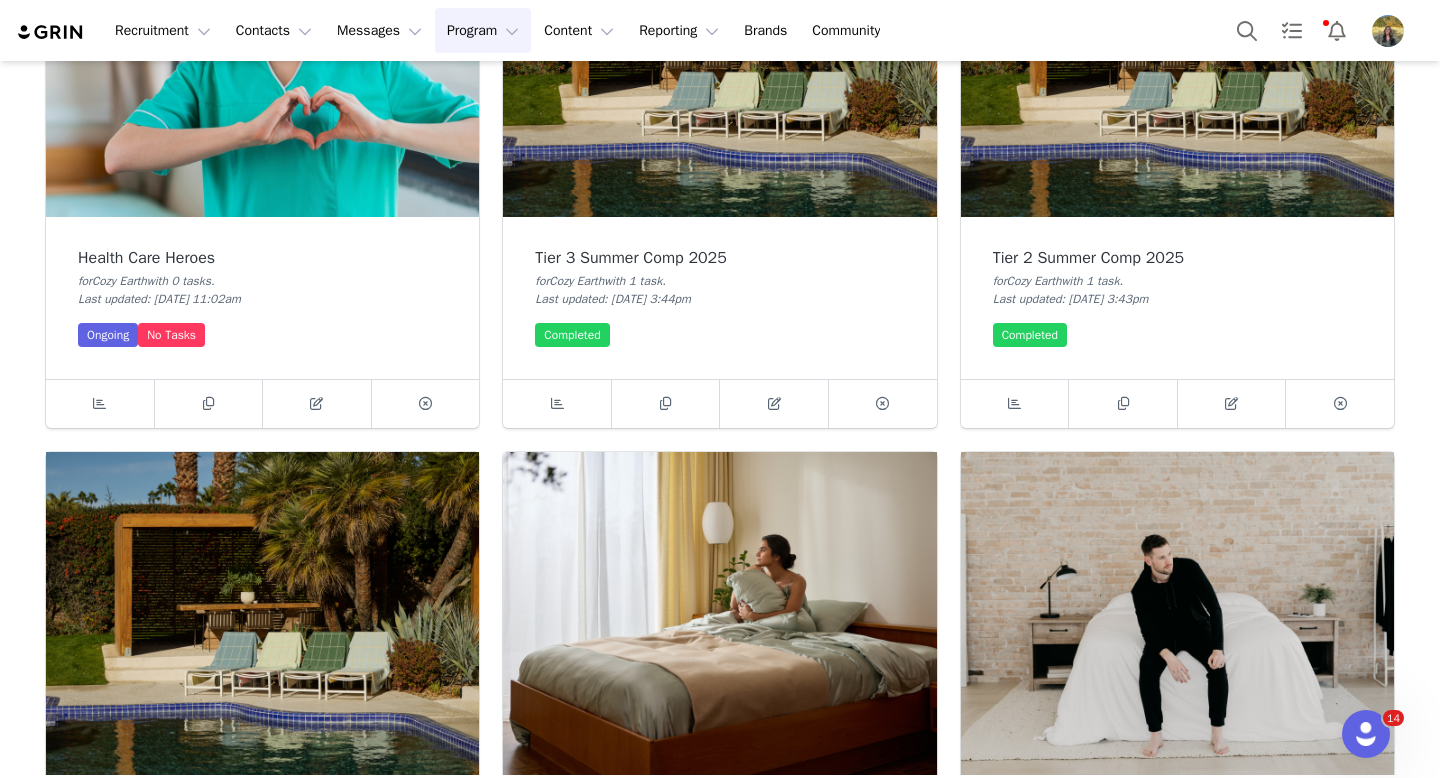 click at bounding box center [262, 614] 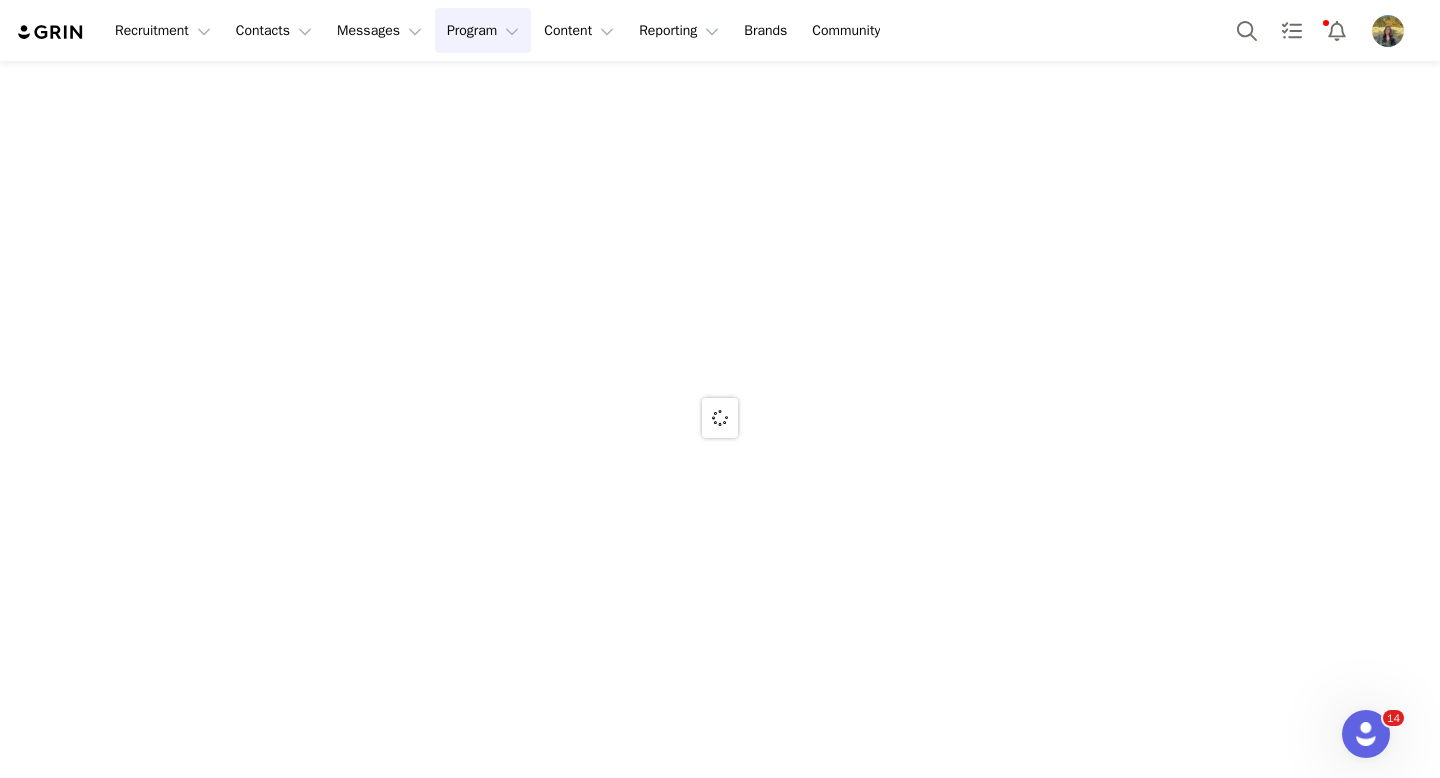 scroll, scrollTop: 0, scrollLeft: 0, axis: both 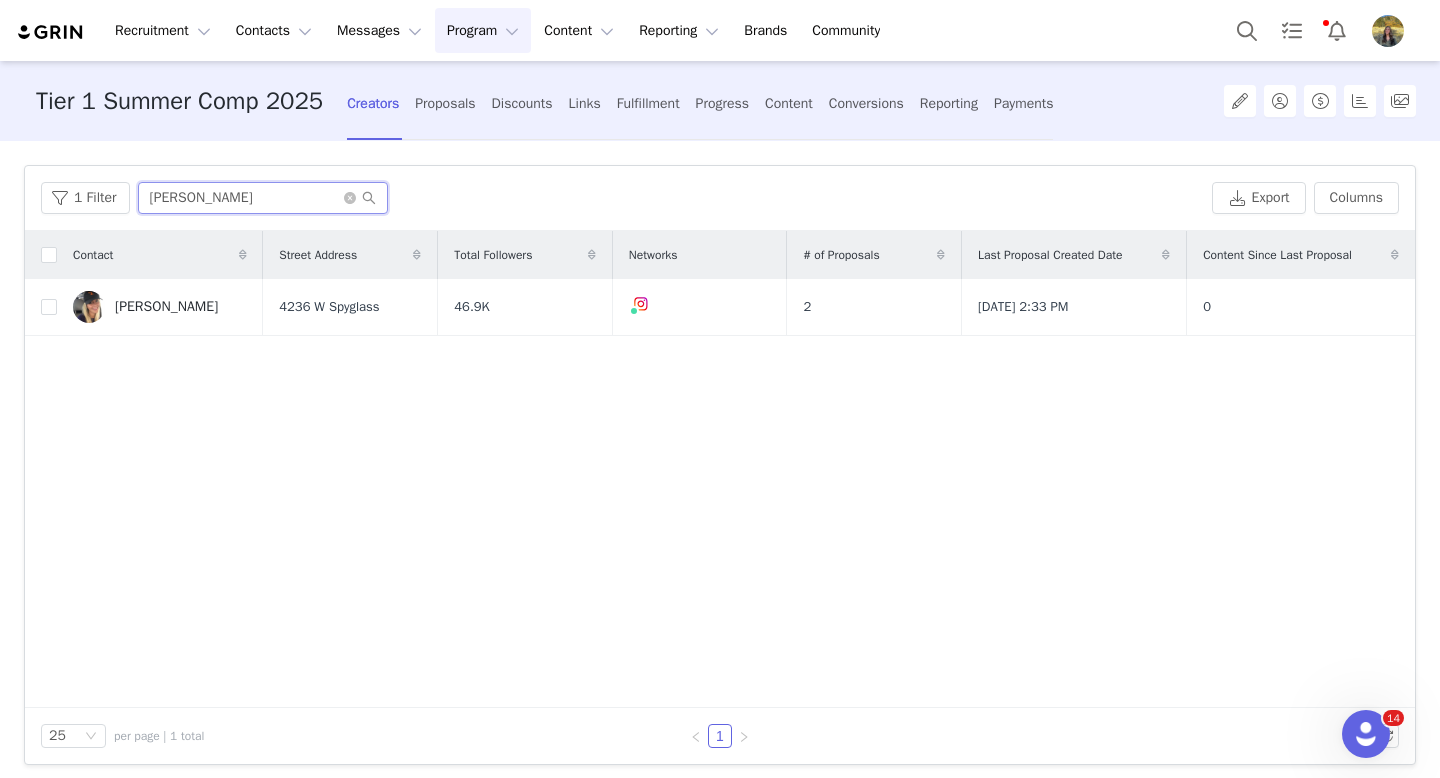 click on "rosa" at bounding box center (263, 198) 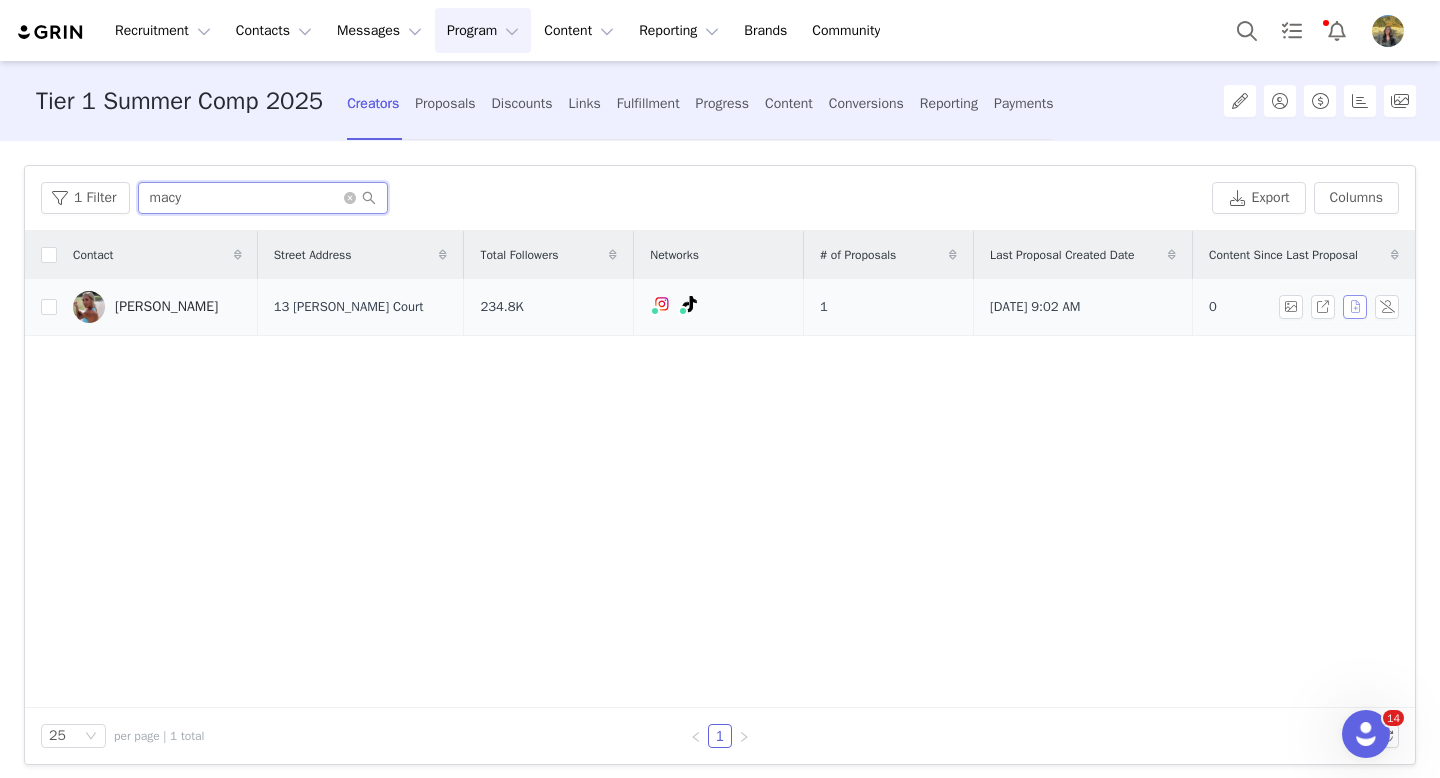 type on "macy" 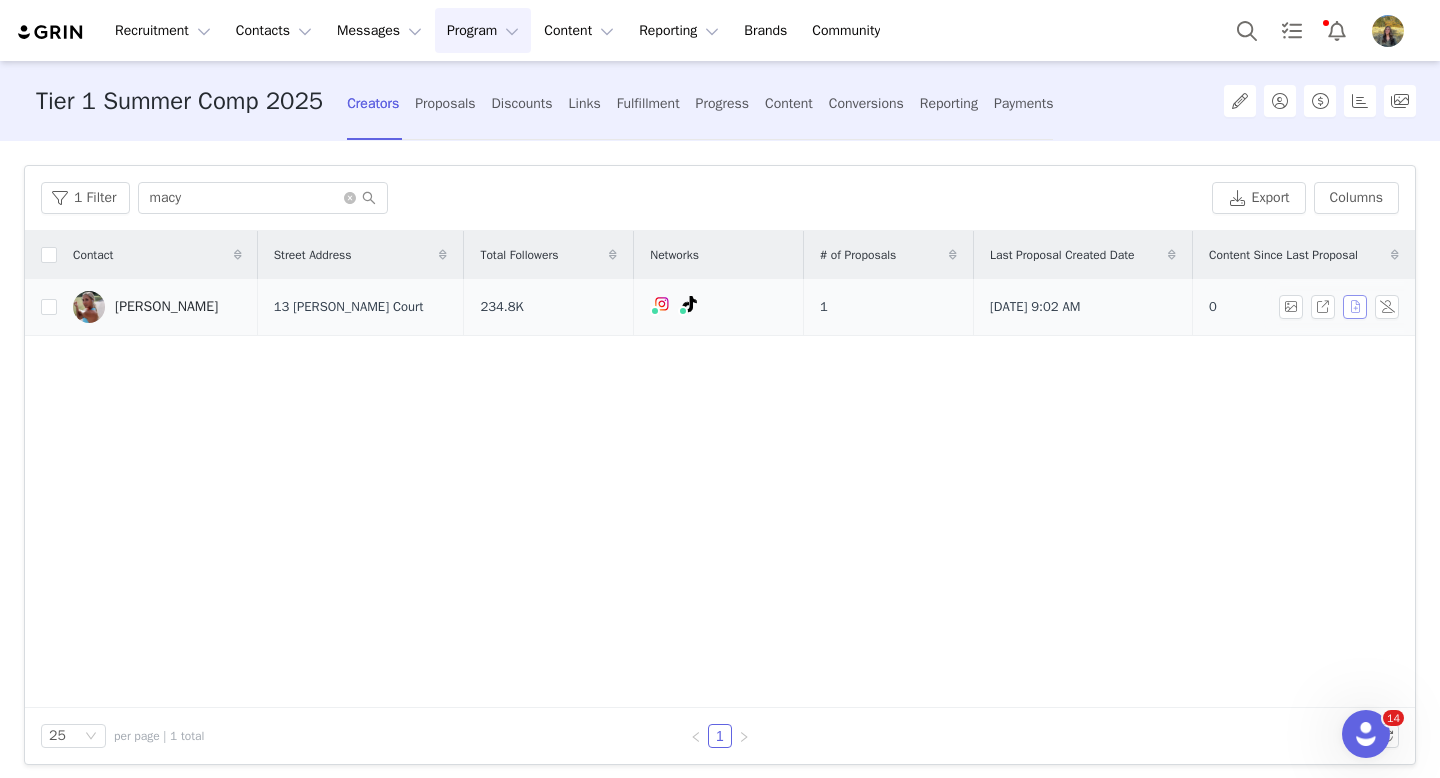 click at bounding box center (1355, 307) 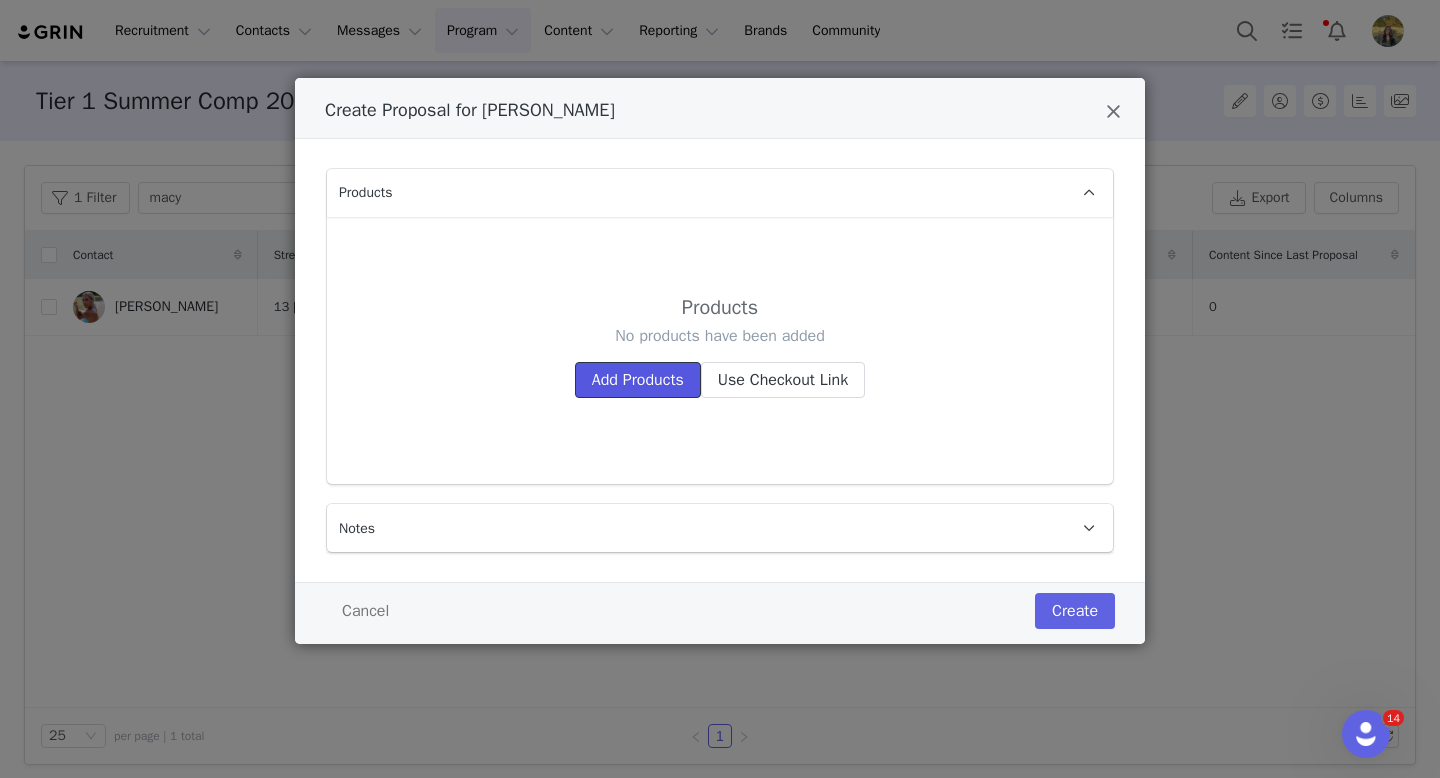 click on "Add Products" at bounding box center [638, 380] 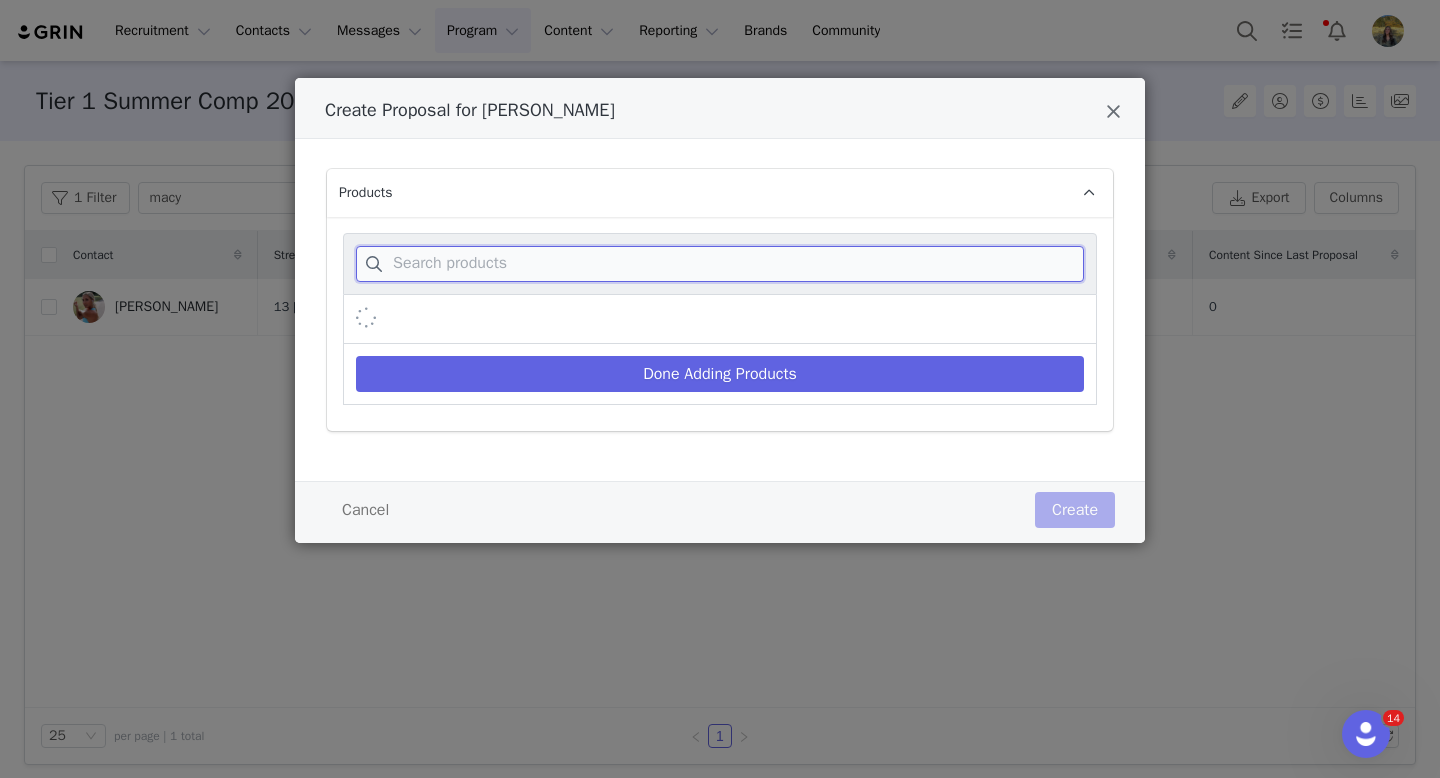 click at bounding box center (720, 264) 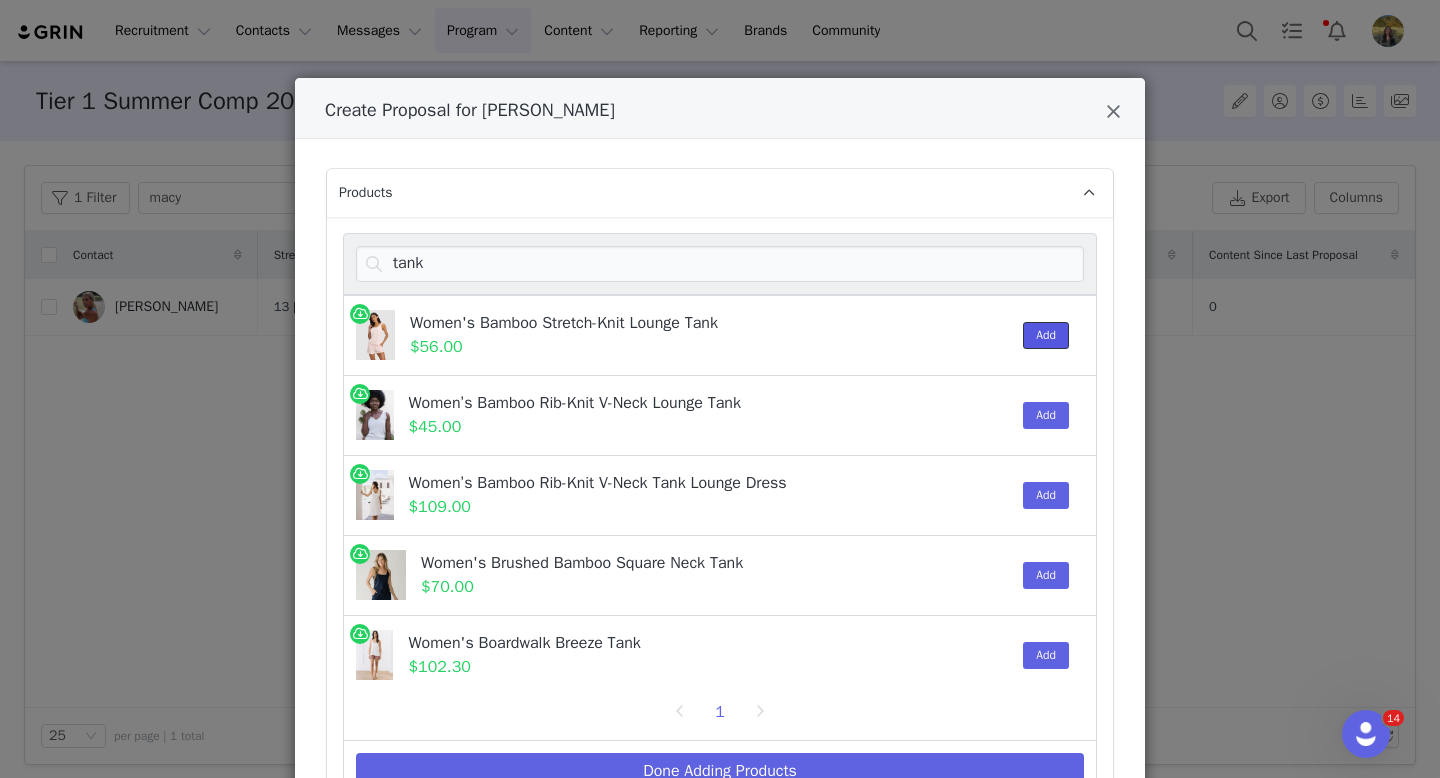 click on "Add" at bounding box center [1046, 335] 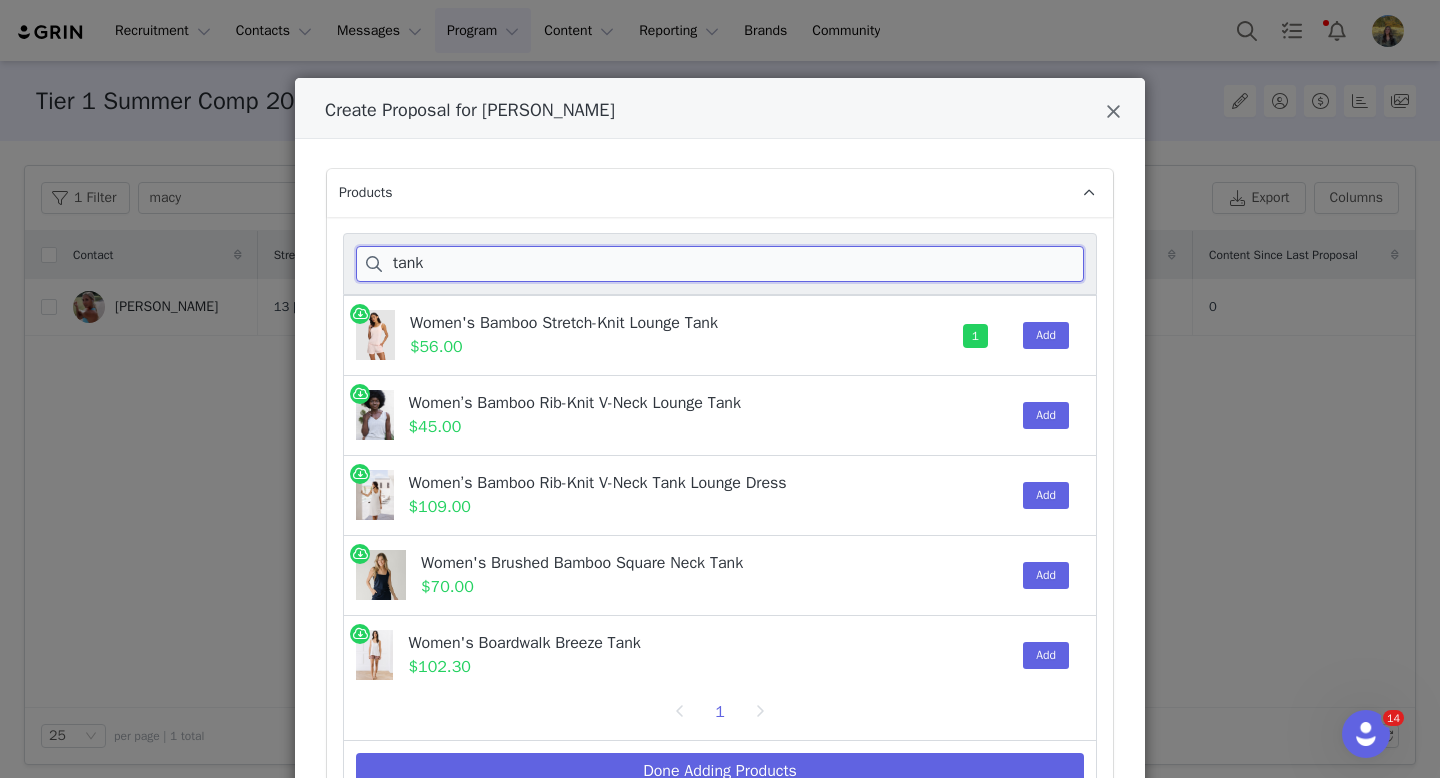 click on "tank" at bounding box center [720, 264] 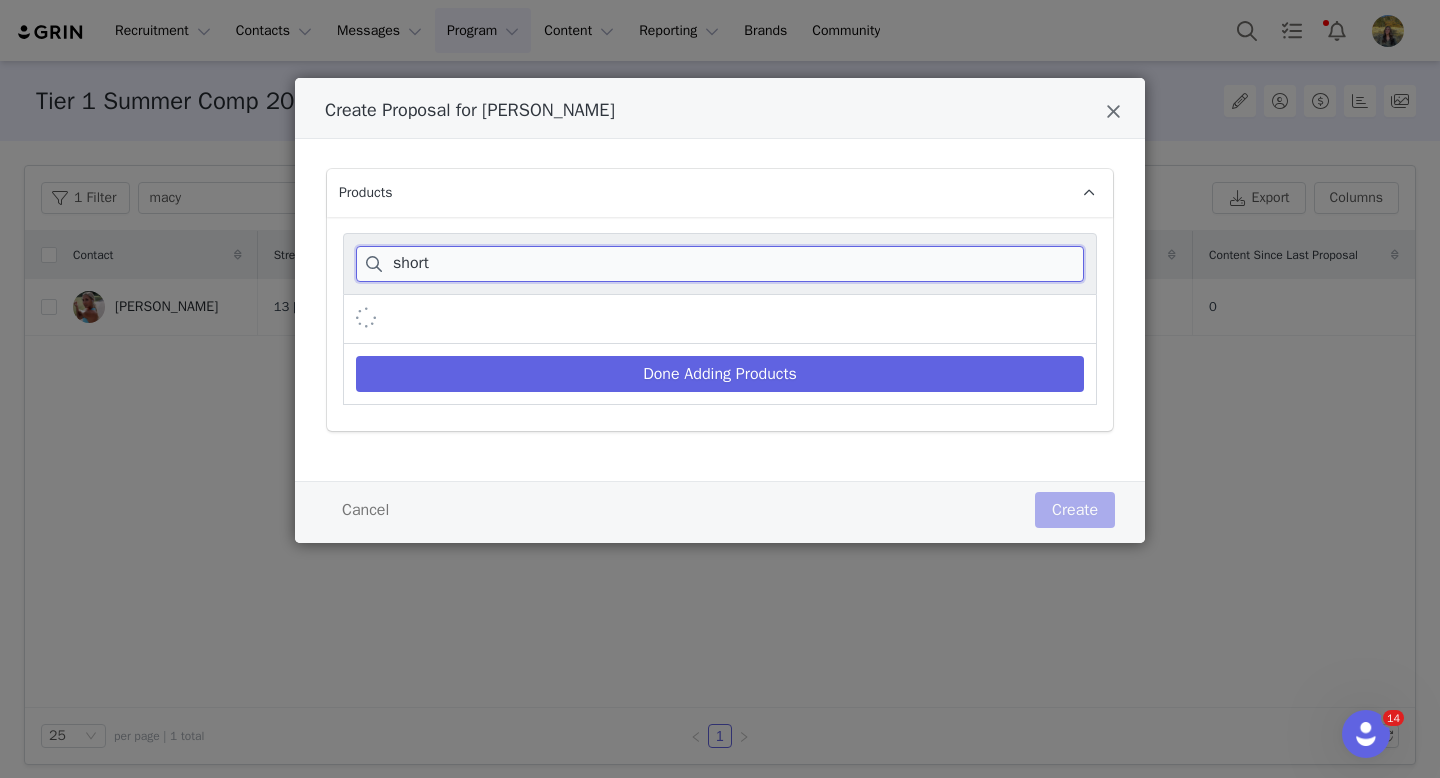type on "short" 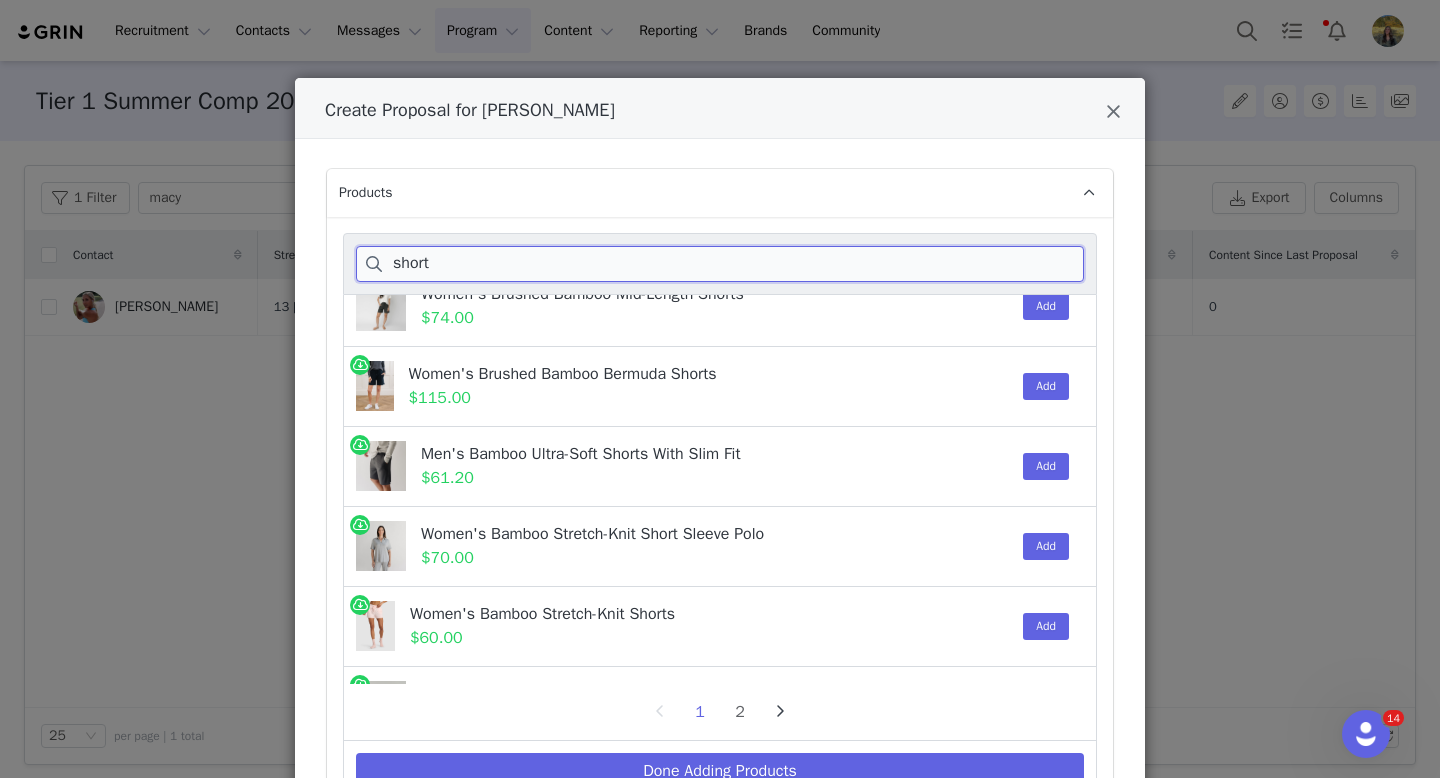 scroll, scrollTop: 911, scrollLeft: 0, axis: vertical 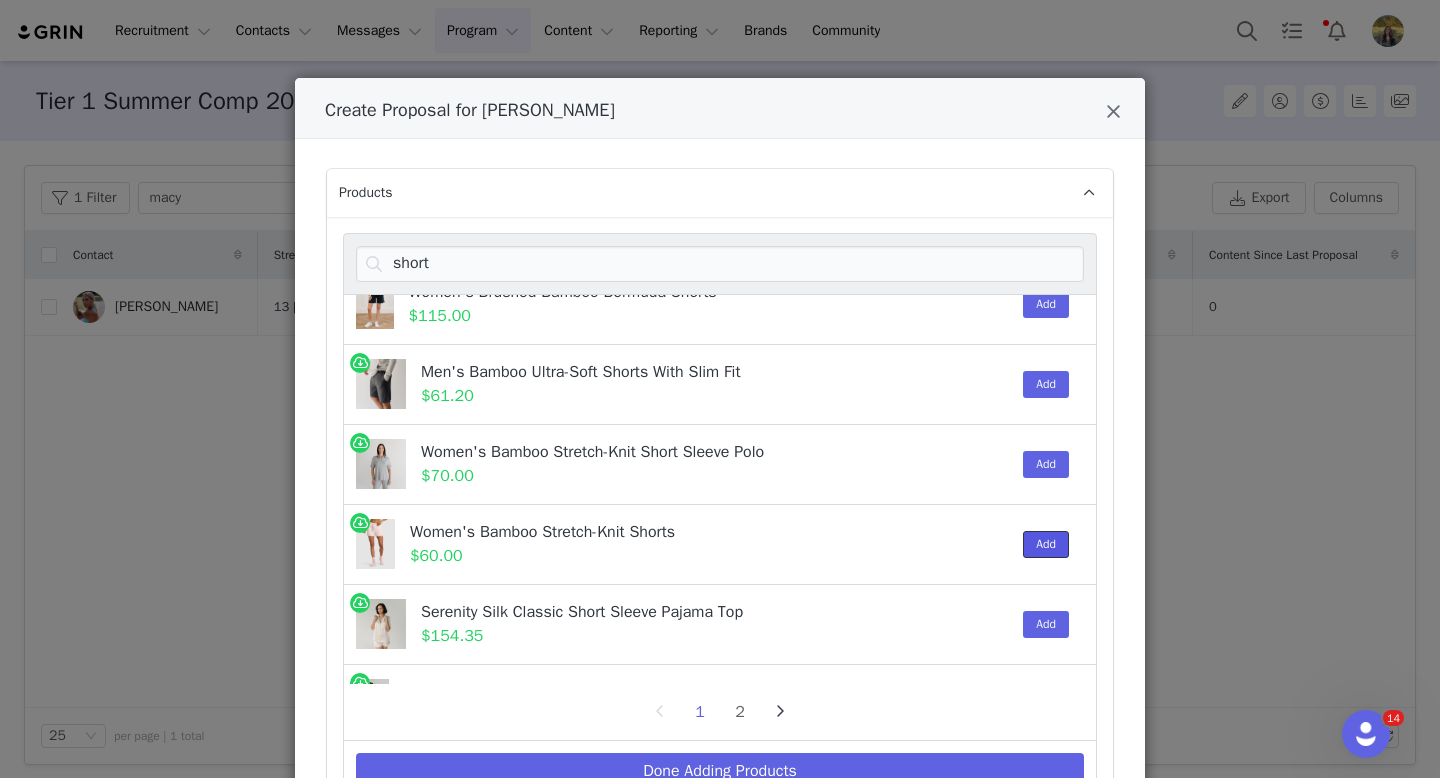 click on "Add" at bounding box center (1046, 544) 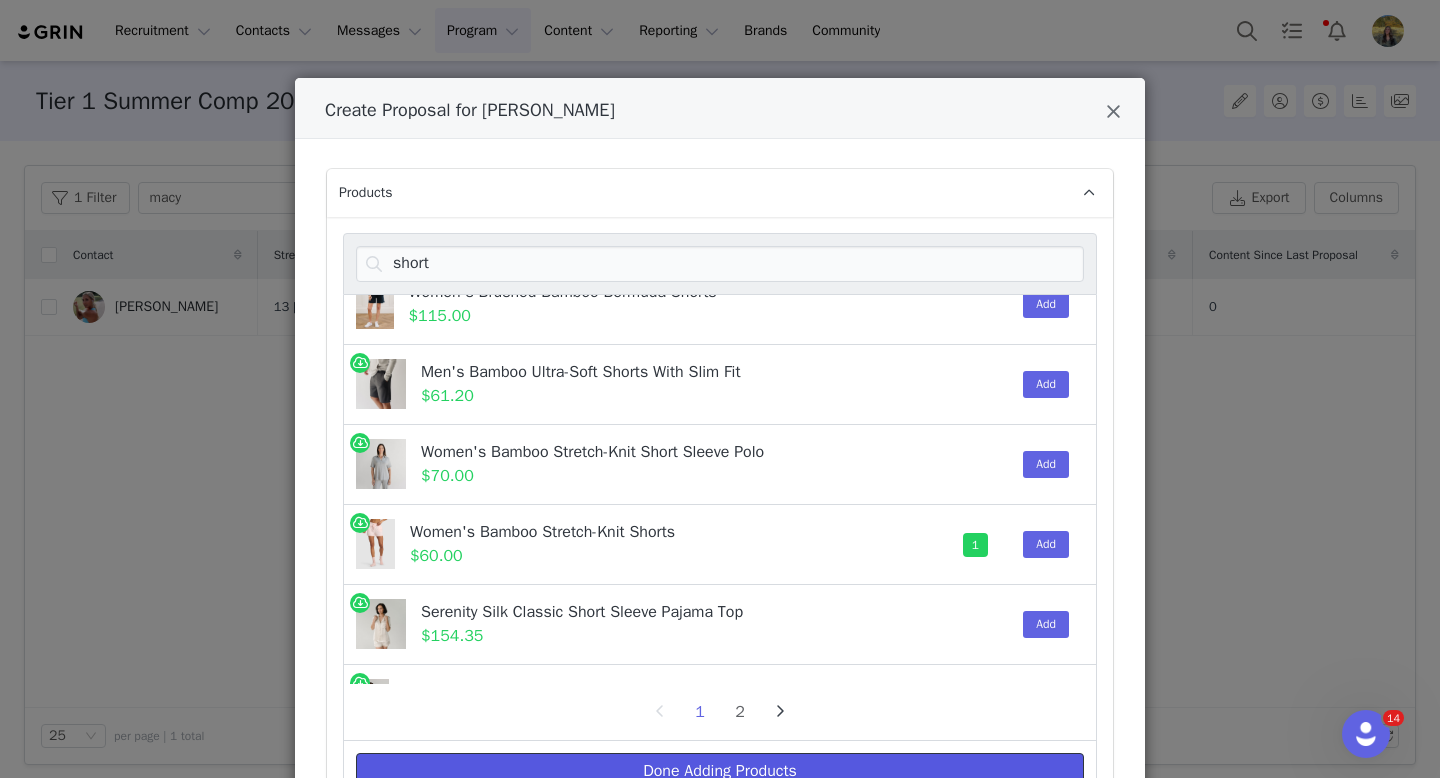 click on "Done Adding Products" at bounding box center (720, 771) 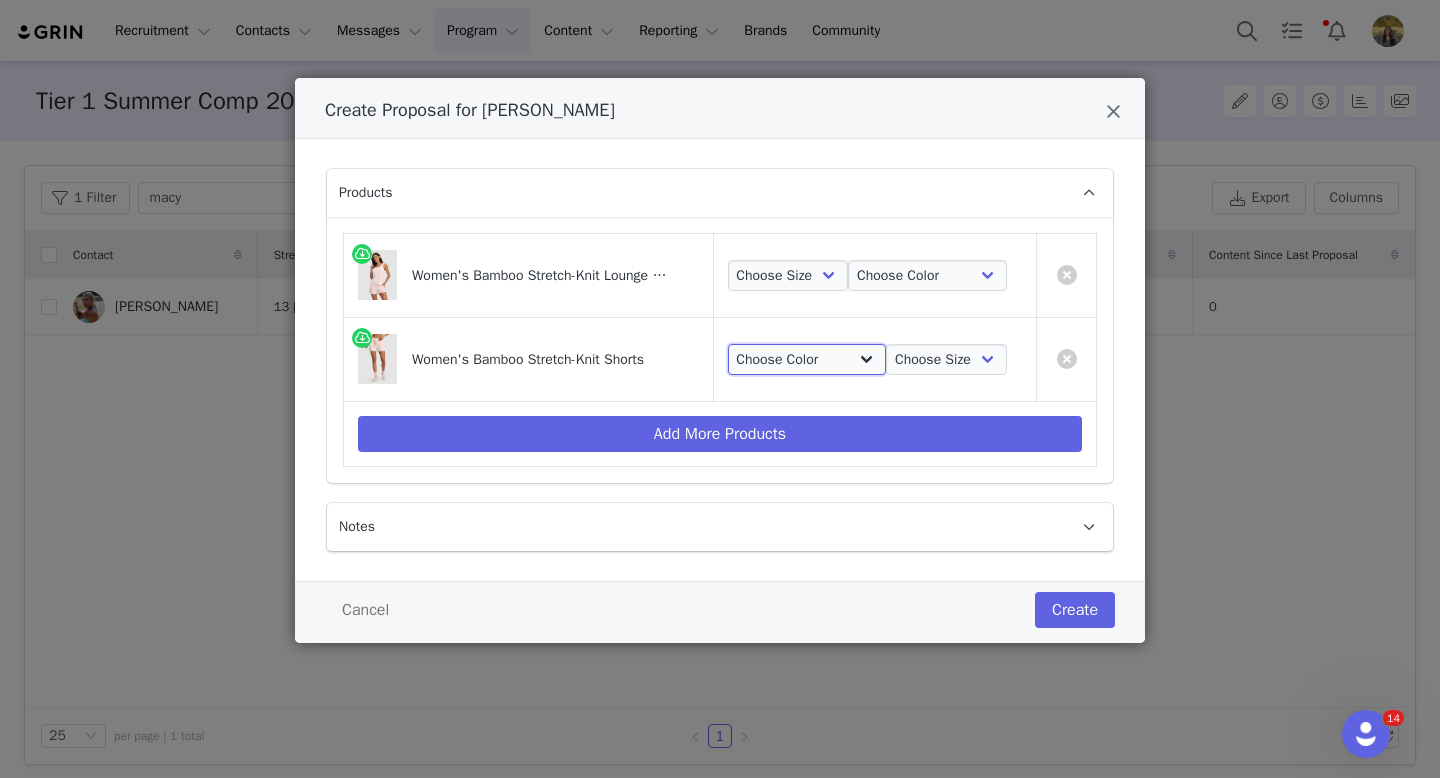click on "Choose Color  Powder Blue   Heather Grey   Ivory   Navy   Black   Olive   Pomegranate   Brook   Blossom   Eclipse Mini Stripe" at bounding box center [807, 360] 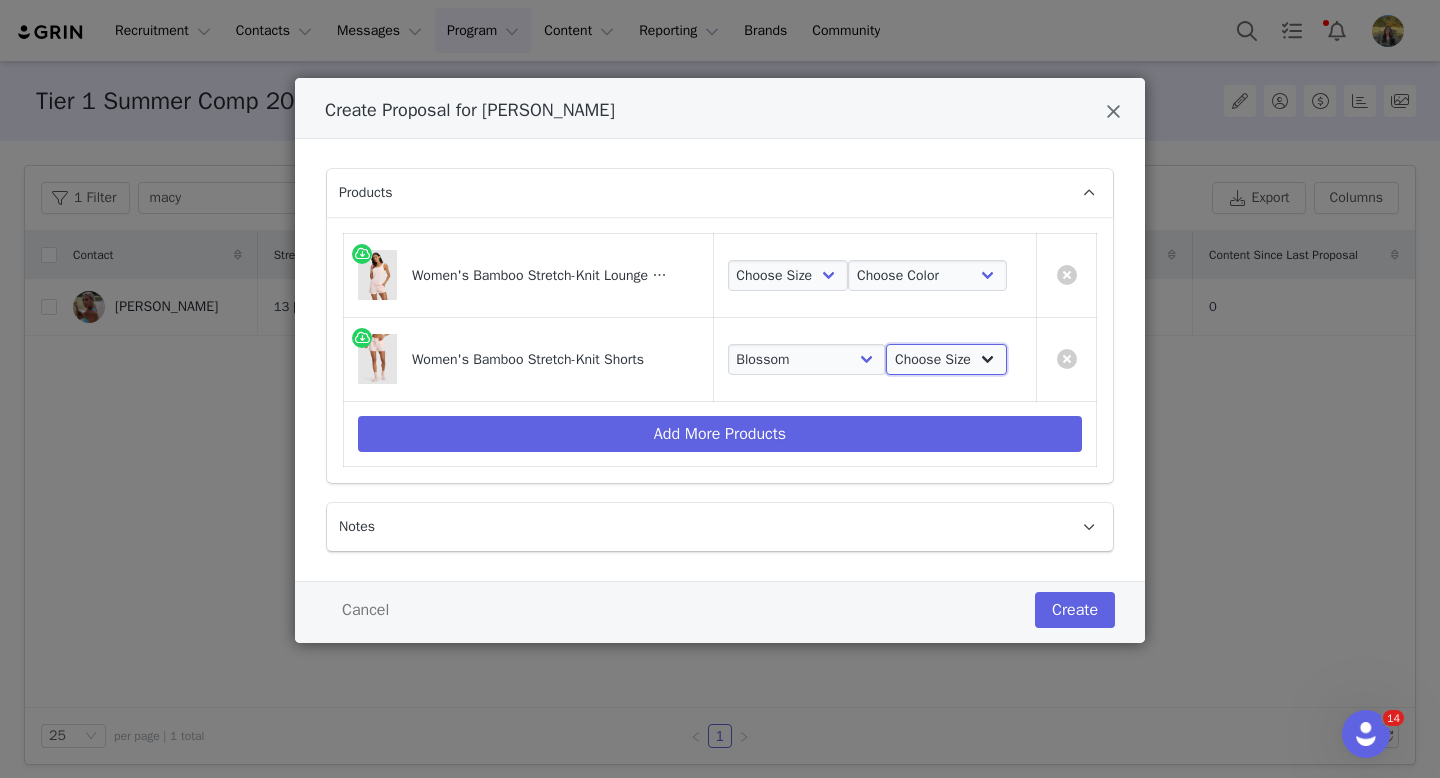 click on "Choose Size  XS   S   M   L   XL   XXL   XXXL" at bounding box center (946, 360) 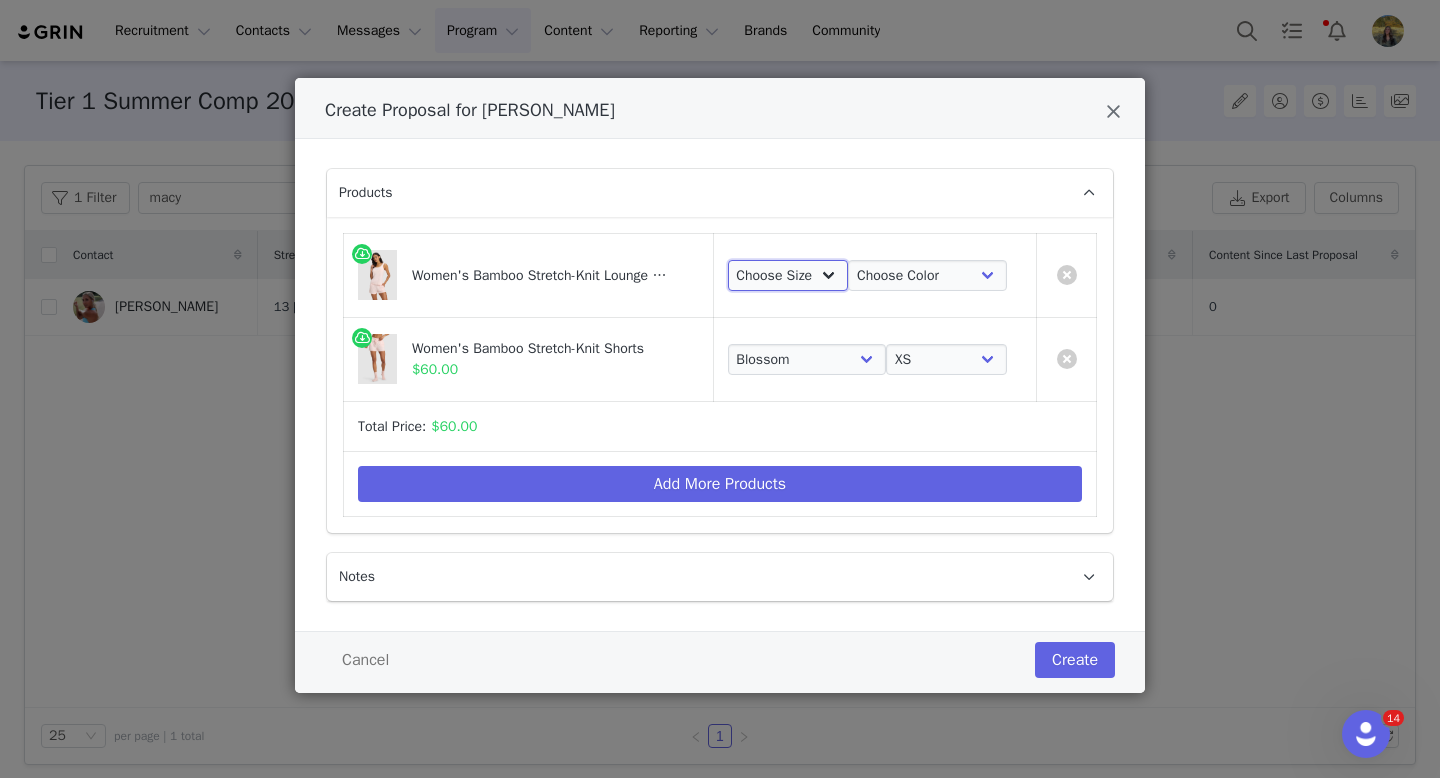 click on "Choose Size  XS   S   XL   M   XXL   L   XXXL" at bounding box center [788, 276] 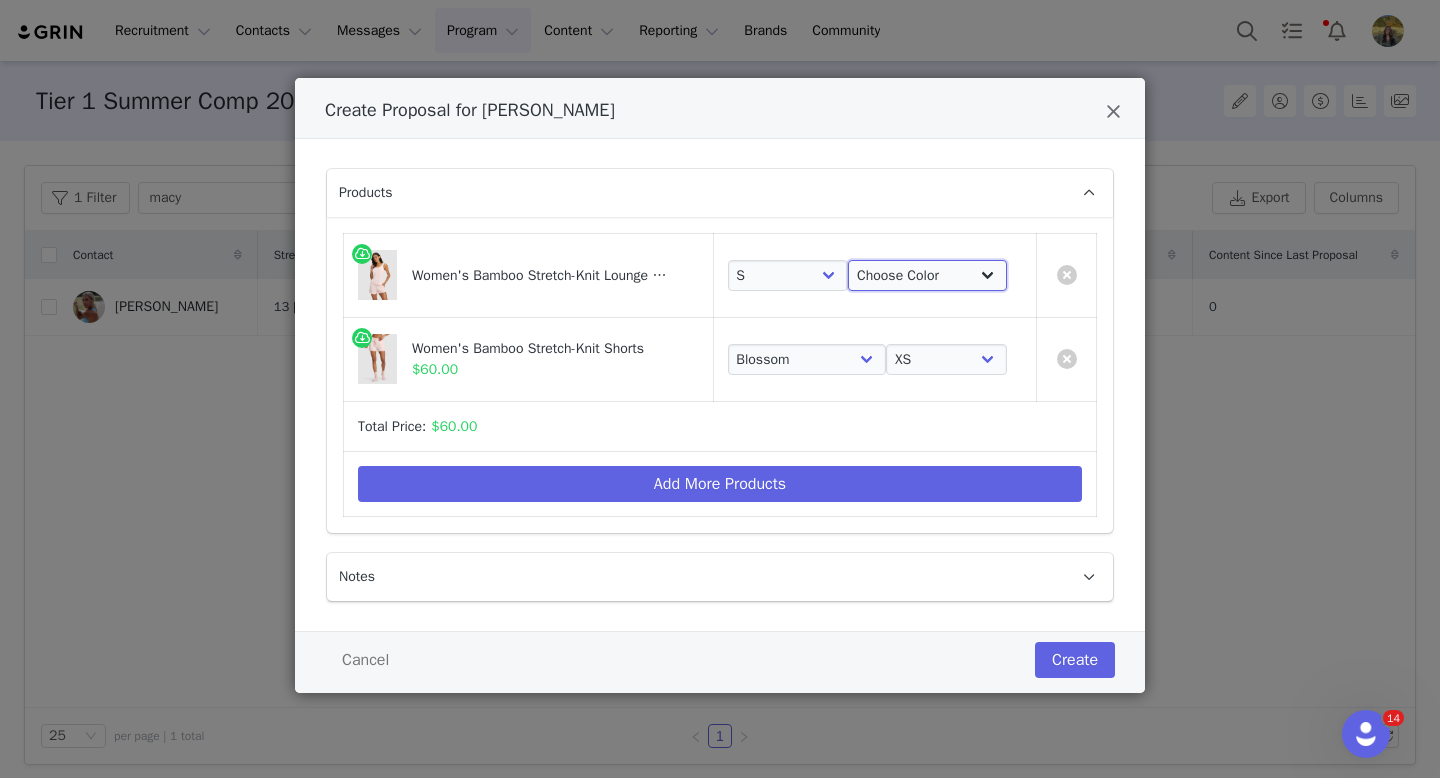 click on "Choose Color  Grey   Ivory   Black   Navy   Olive   Brook   Blossom   Eclipse Mini Stripe" at bounding box center [927, 276] 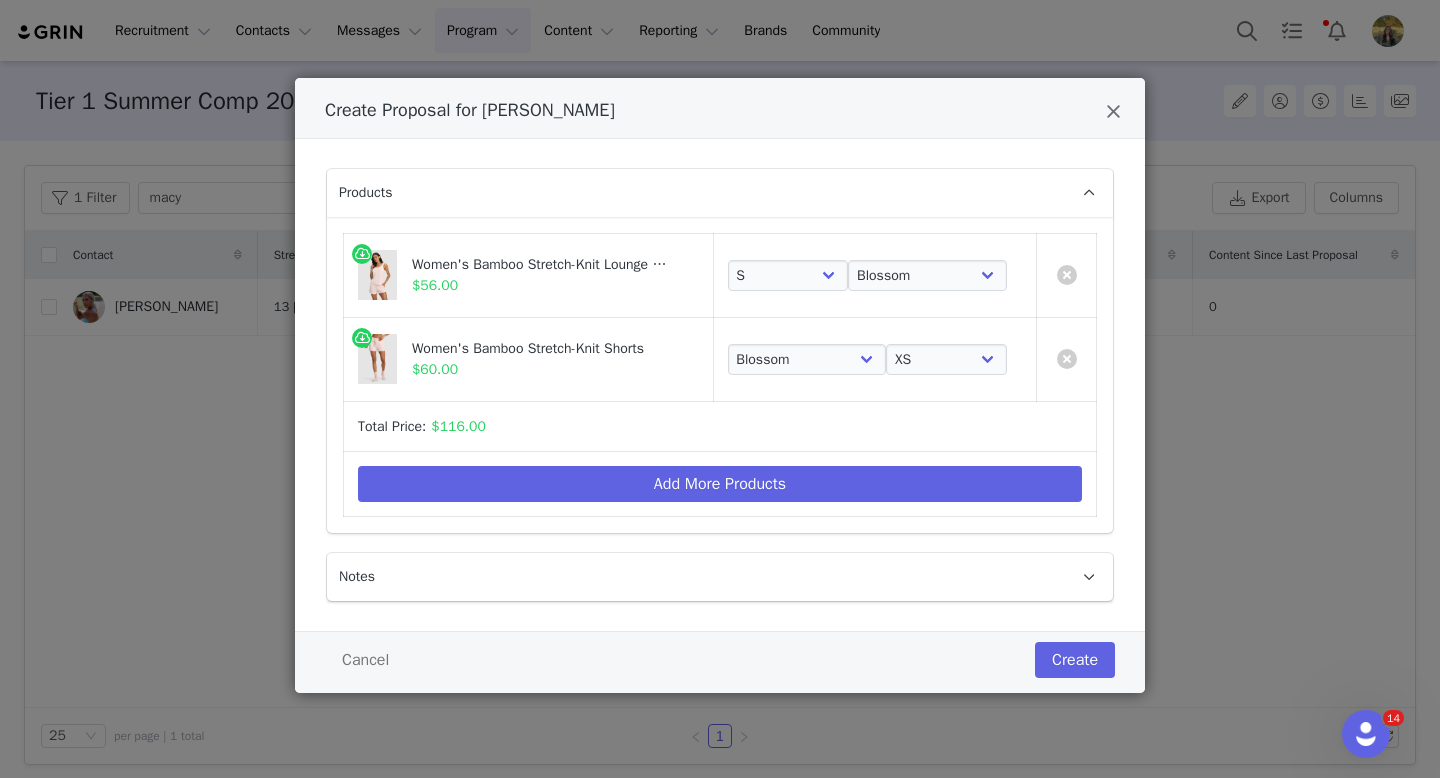 click on "Total Price: $116.00" at bounding box center (720, 426) 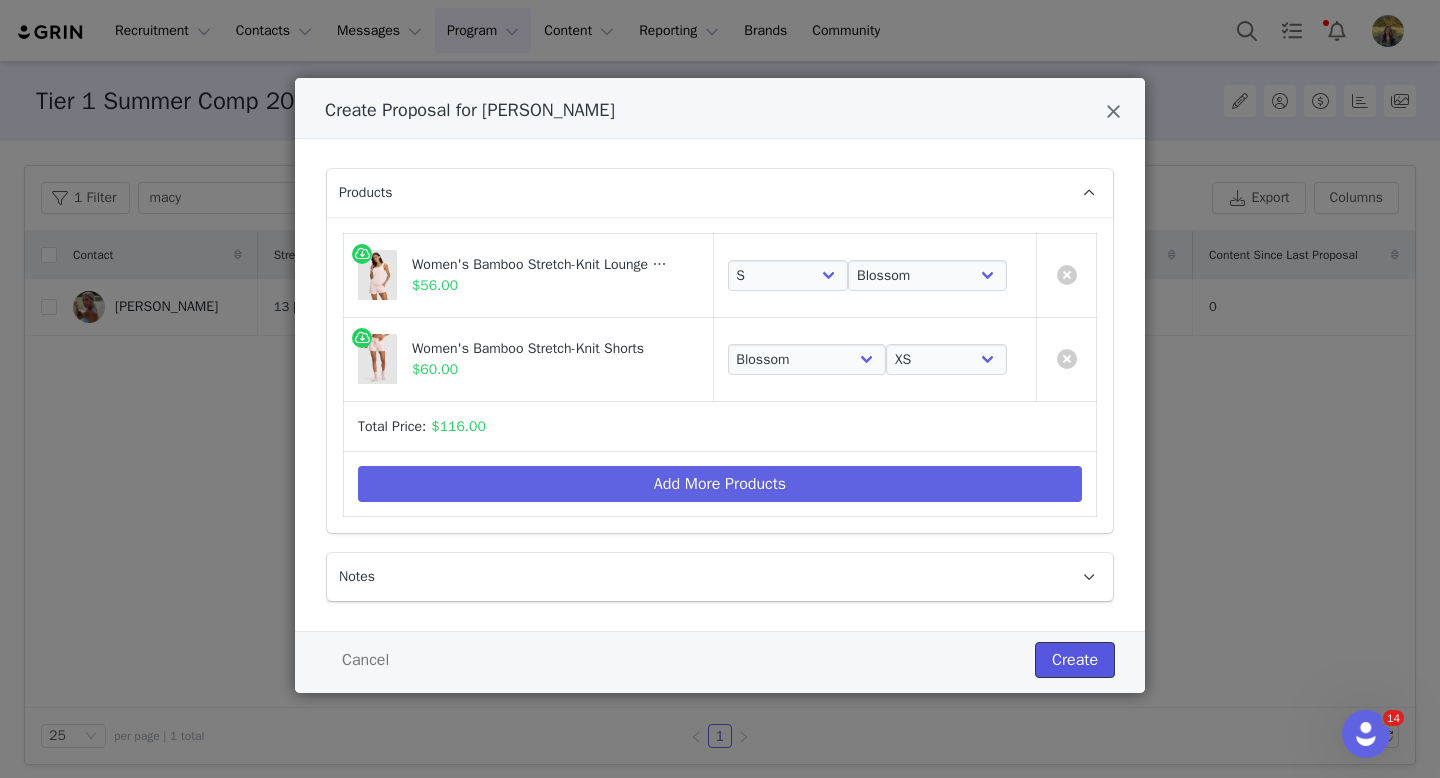 click on "Create" at bounding box center [1075, 660] 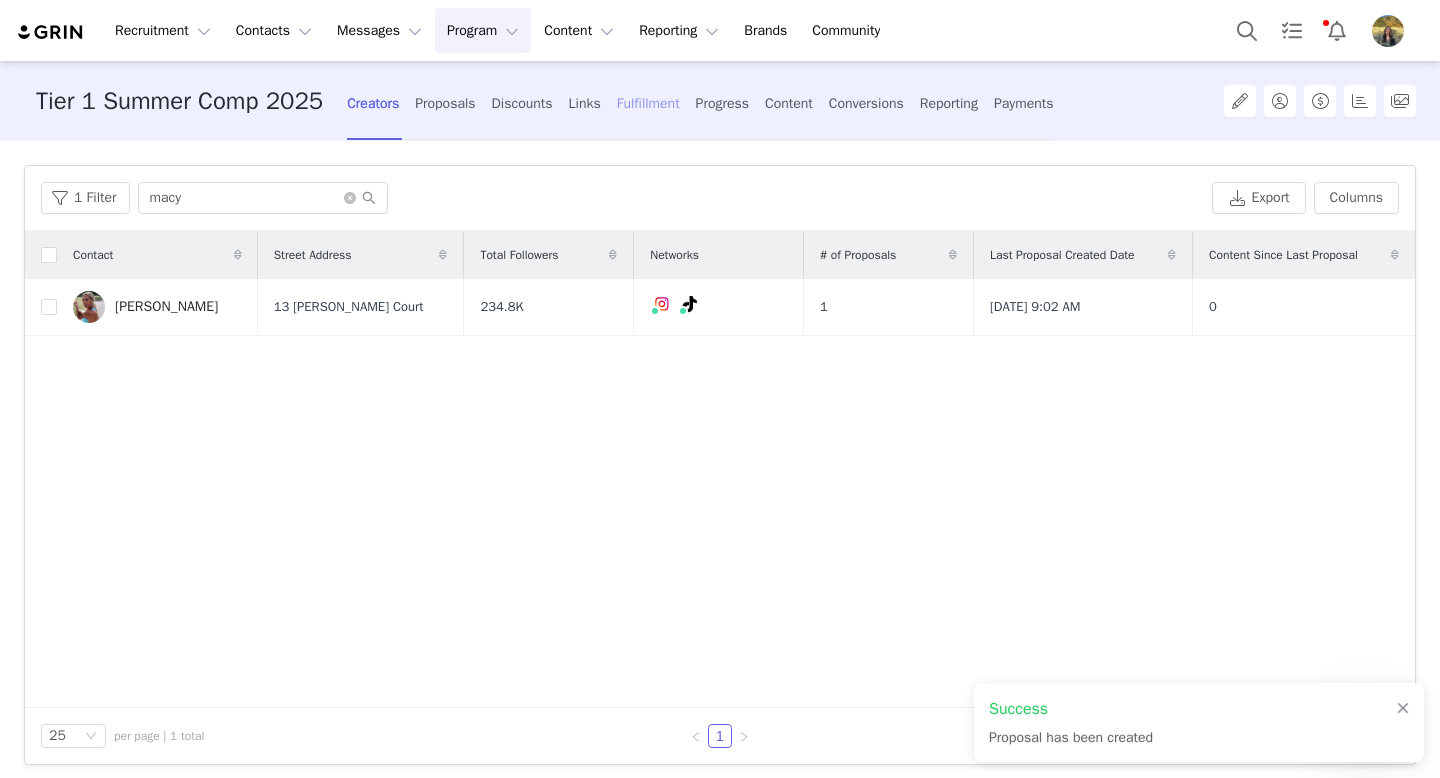 click on "Fulfillment" at bounding box center [648, 103] 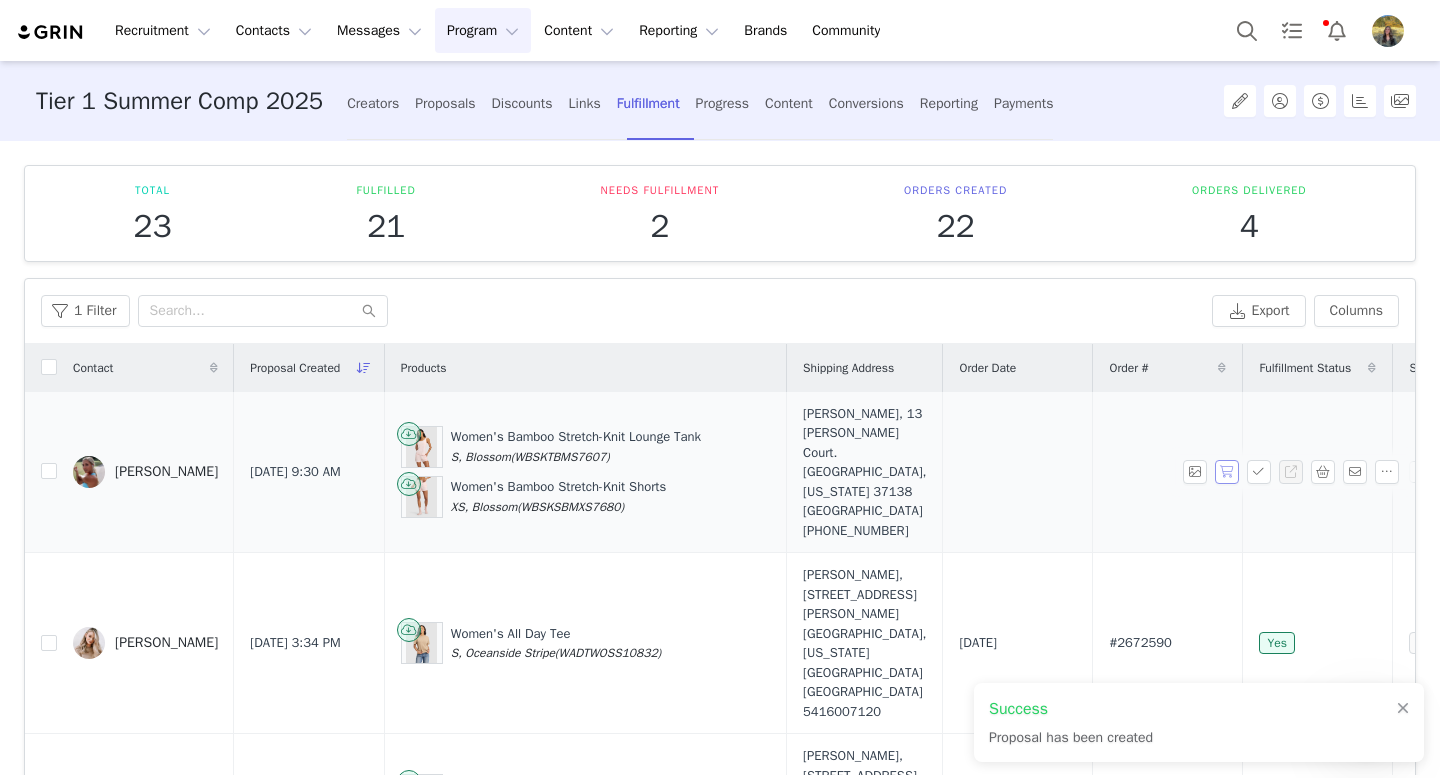 click at bounding box center [1227, 472] 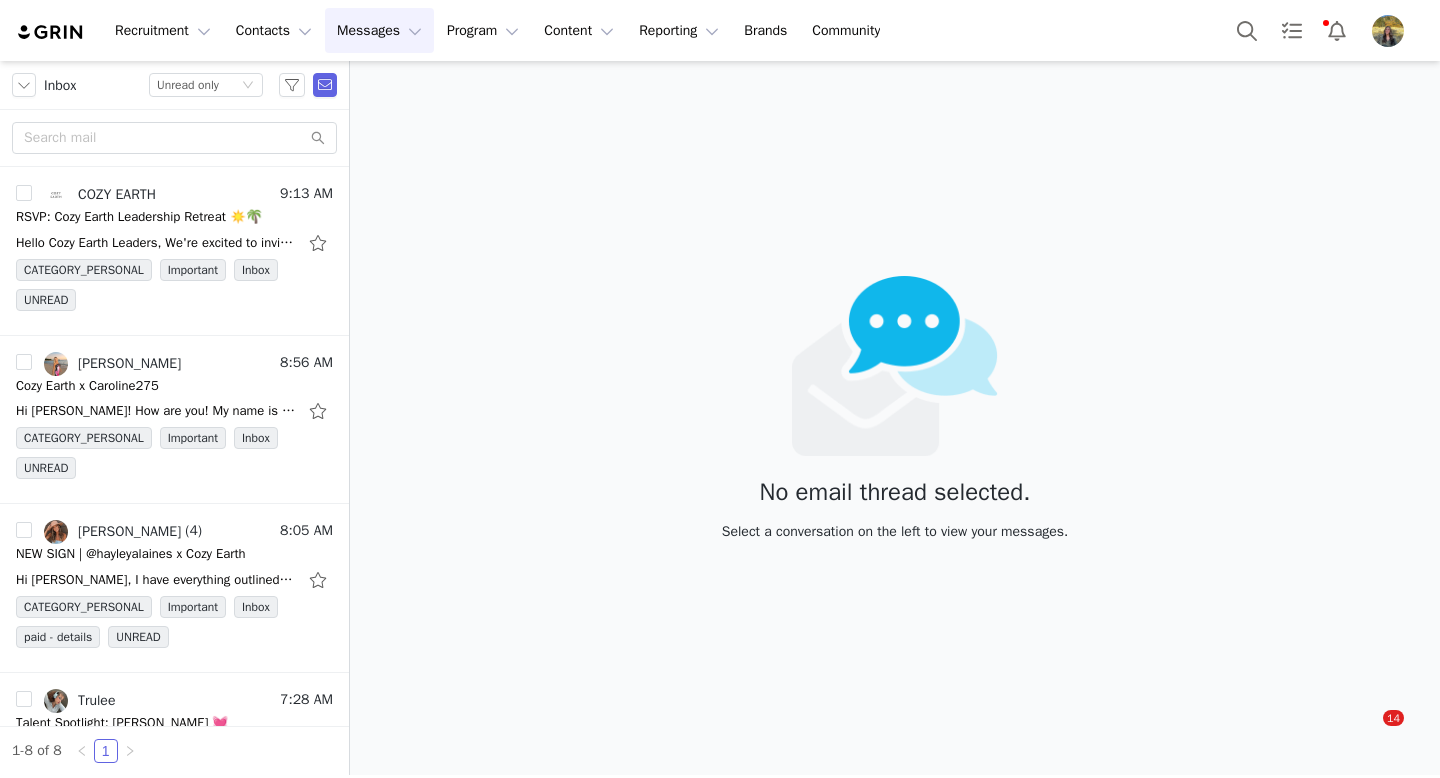 scroll, scrollTop: 0, scrollLeft: 0, axis: both 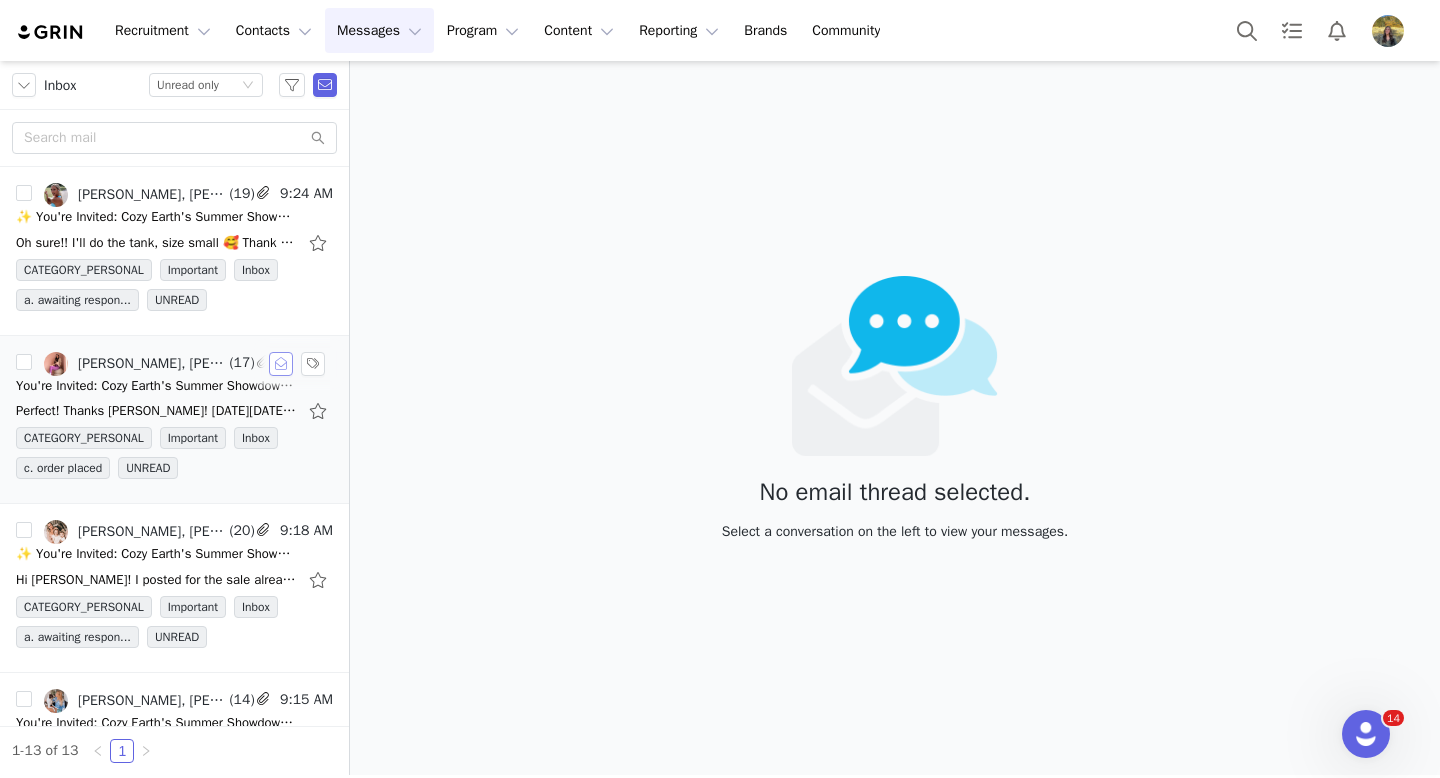 click at bounding box center (281, 364) 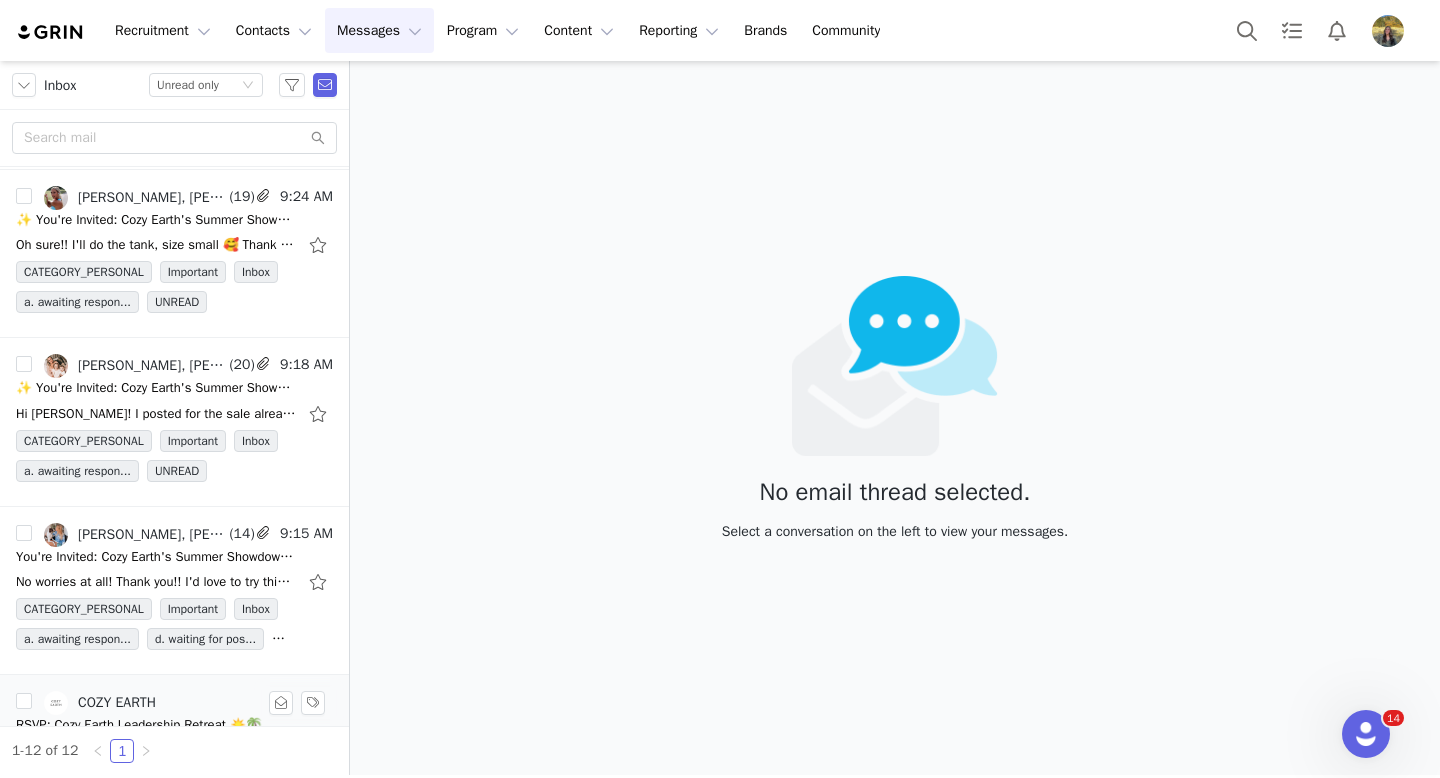 scroll, scrollTop: 0, scrollLeft: 0, axis: both 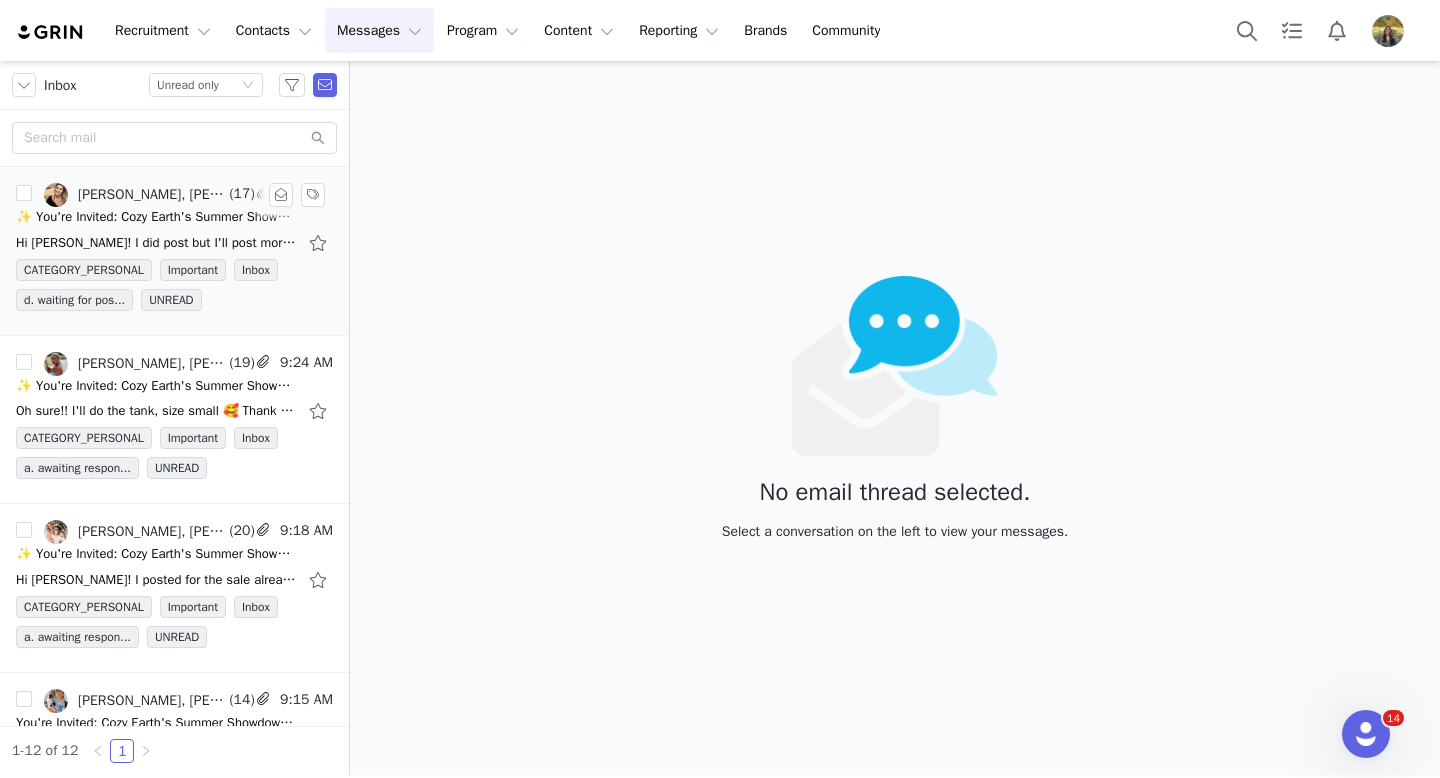 click on "✨ You're Invited: Cozy Earth's Summer Showdown ✨" at bounding box center [156, 217] 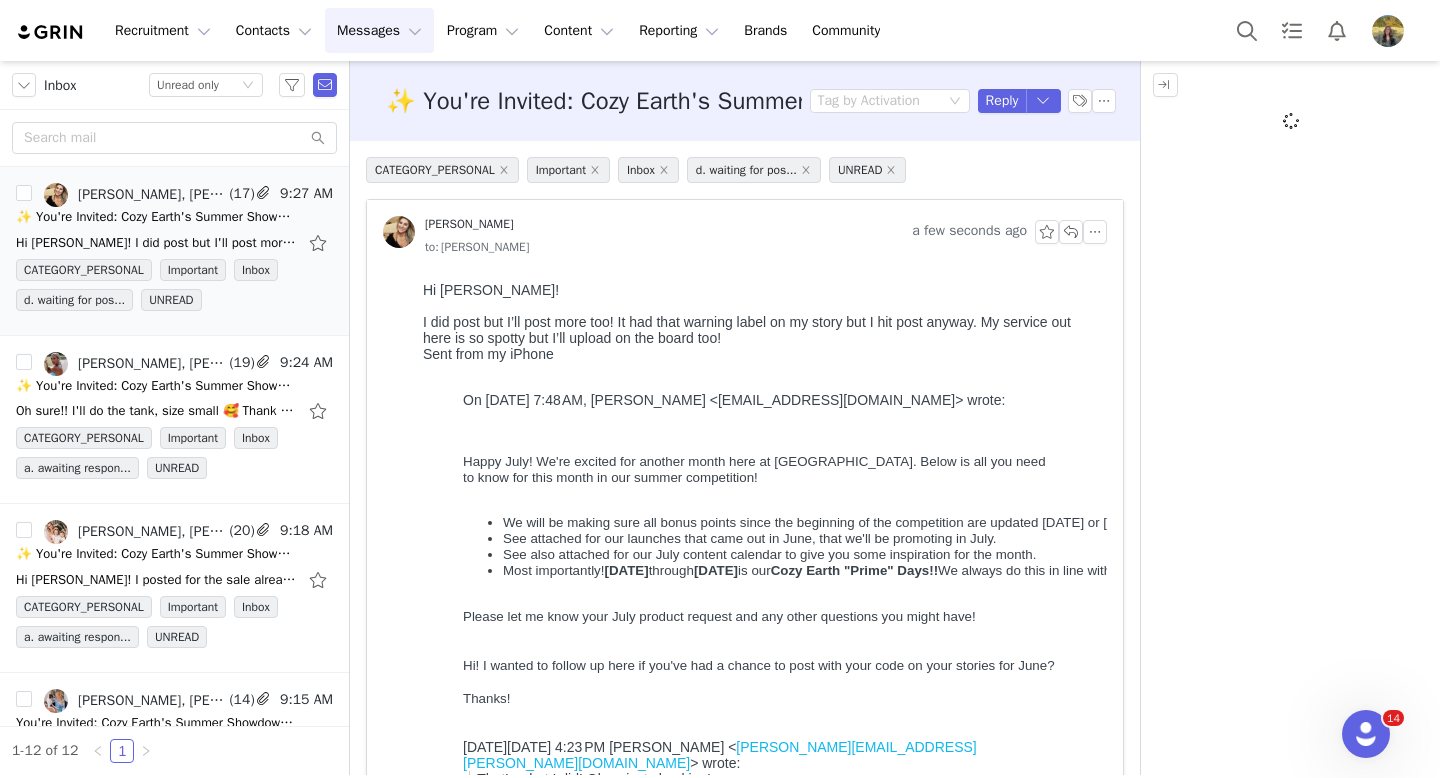 scroll, scrollTop: 0, scrollLeft: 0, axis: both 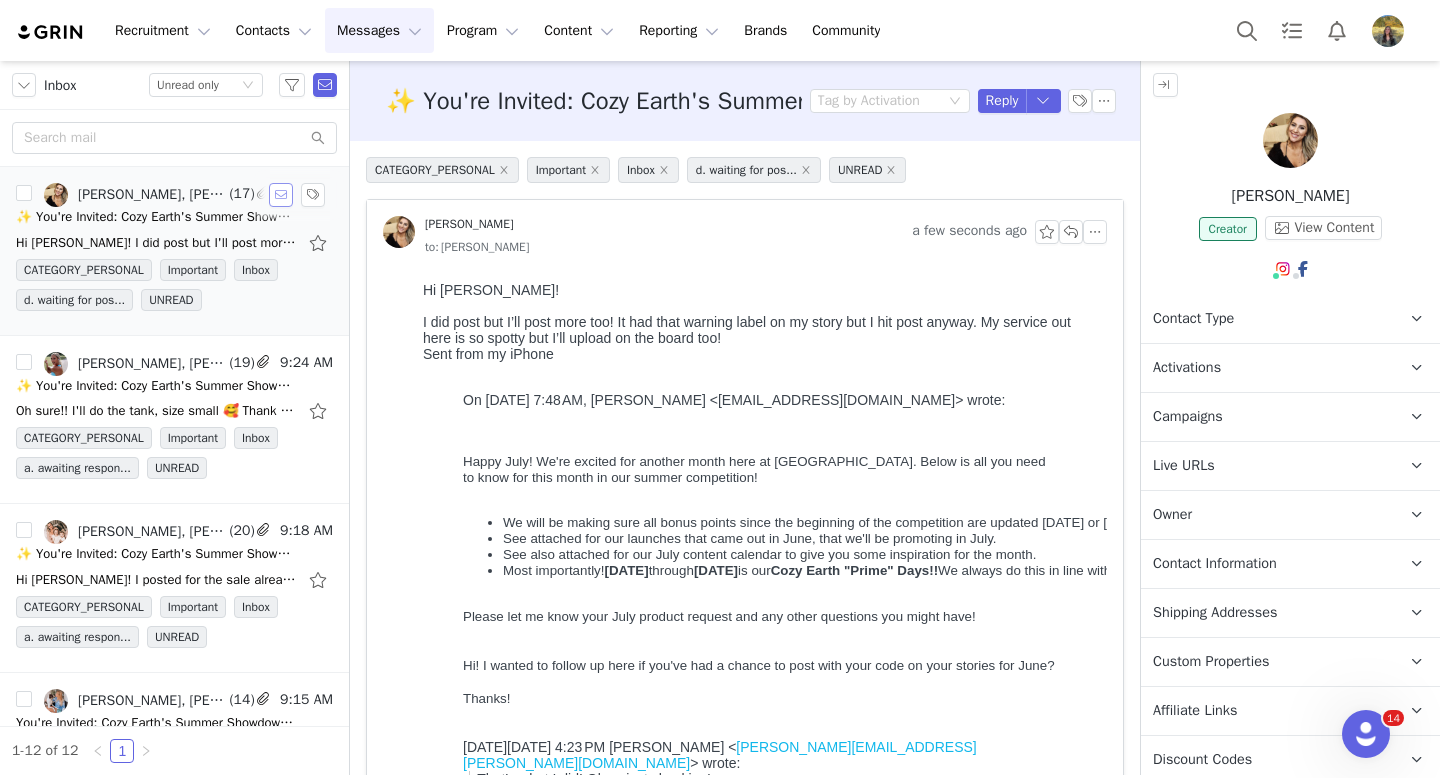 click at bounding box center (281, 195) 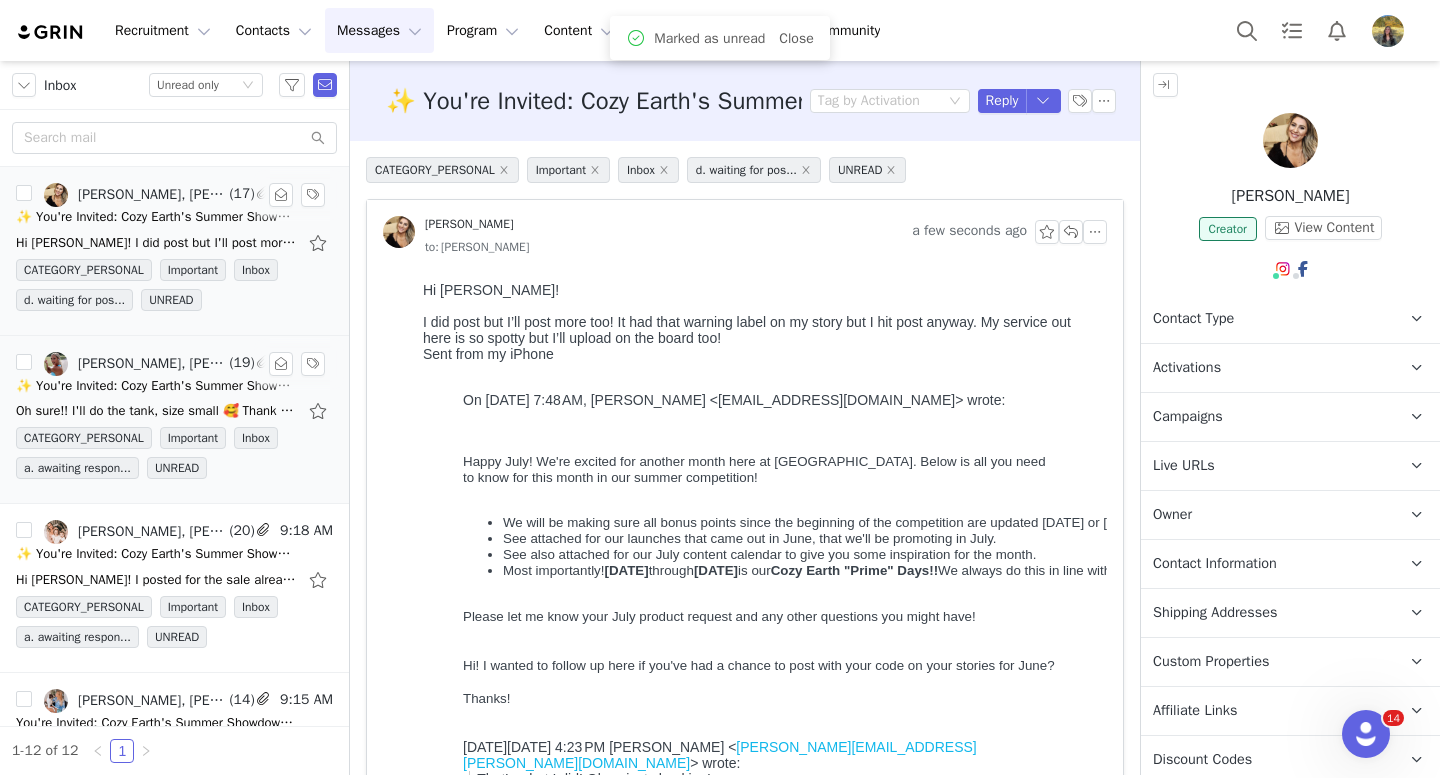 click on "✨ You're Invited: Cozy Earth's Summer Showdown ✨" at bounding box center [156, 386] 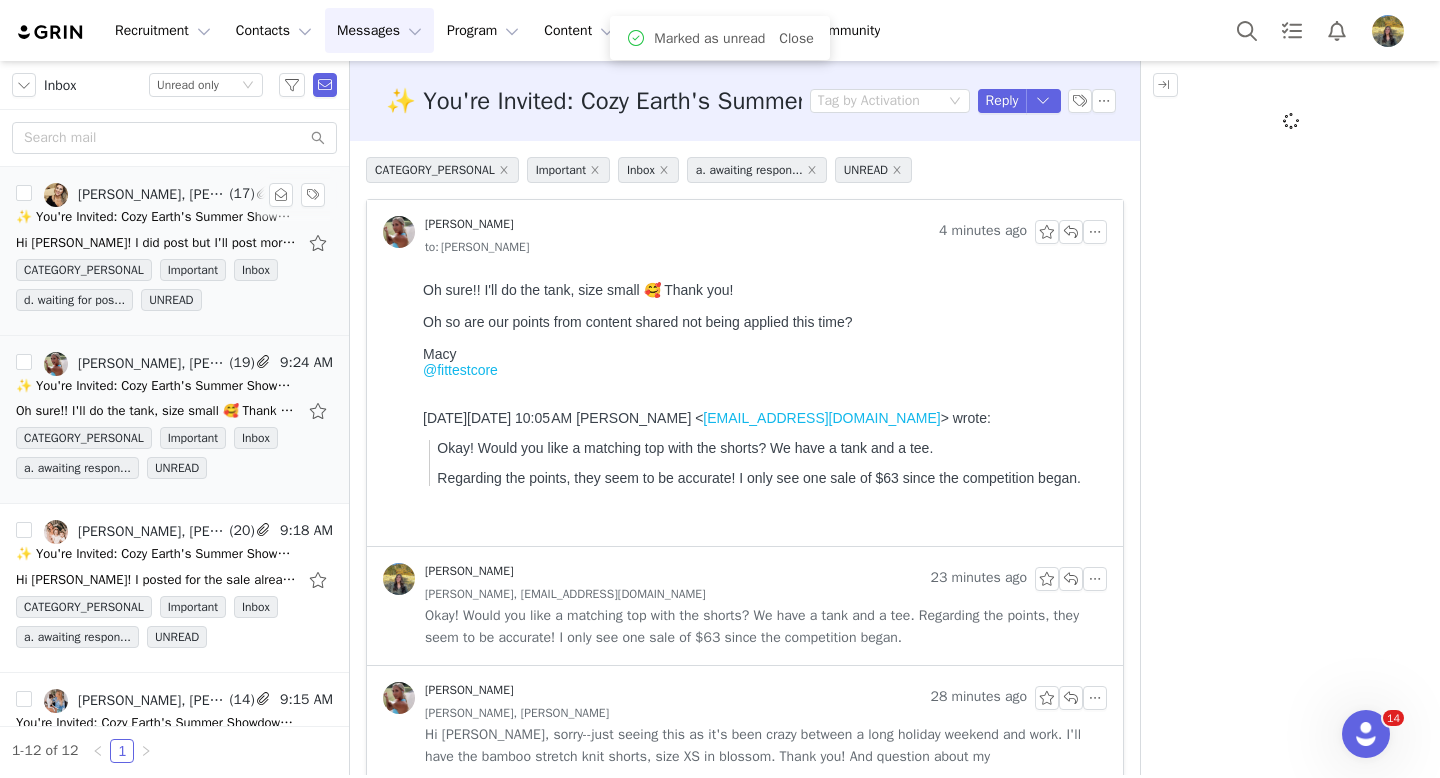 scroll, scrollTop: 0, scrollLeft: 0, axis: both 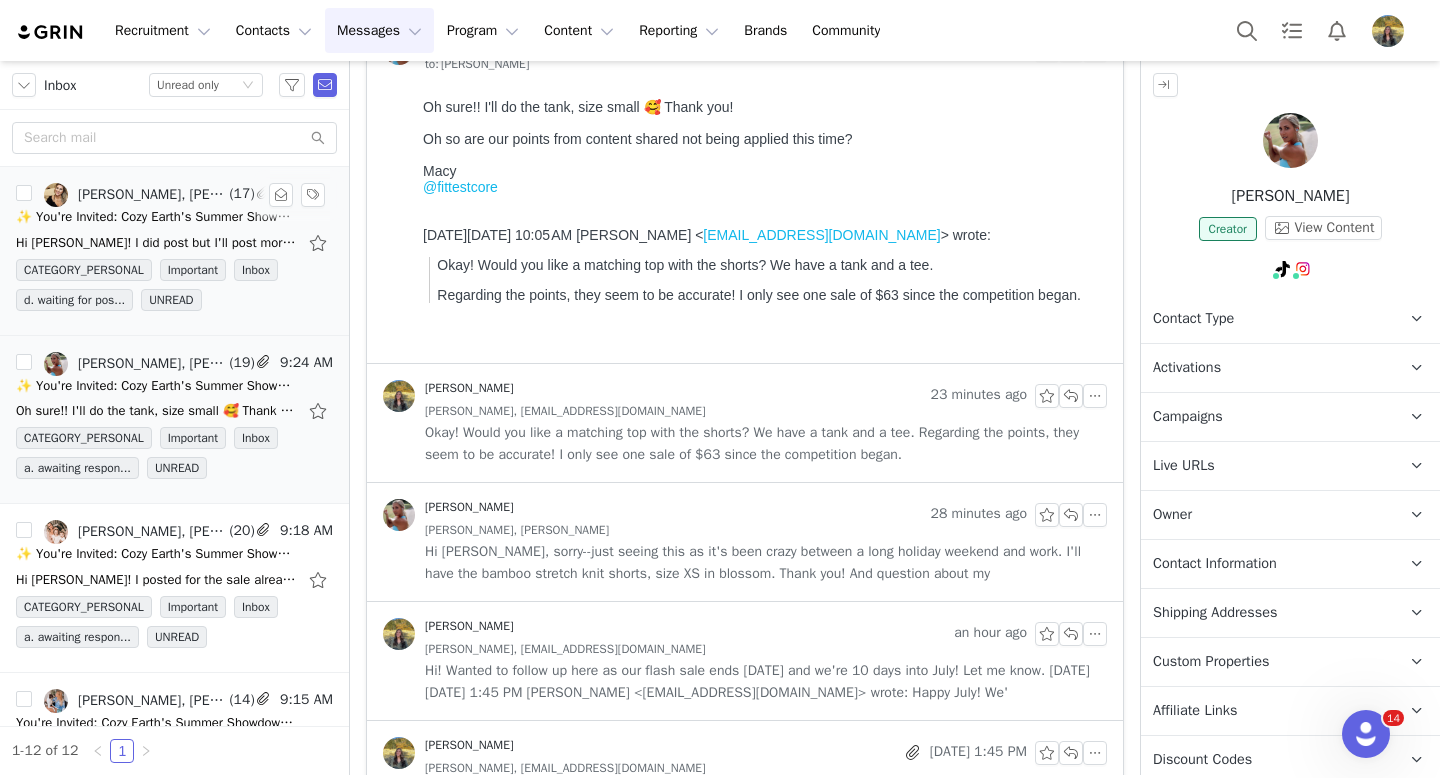 click on "Macy Pruett, Bryn Bell" at bounding box center (766, 530) 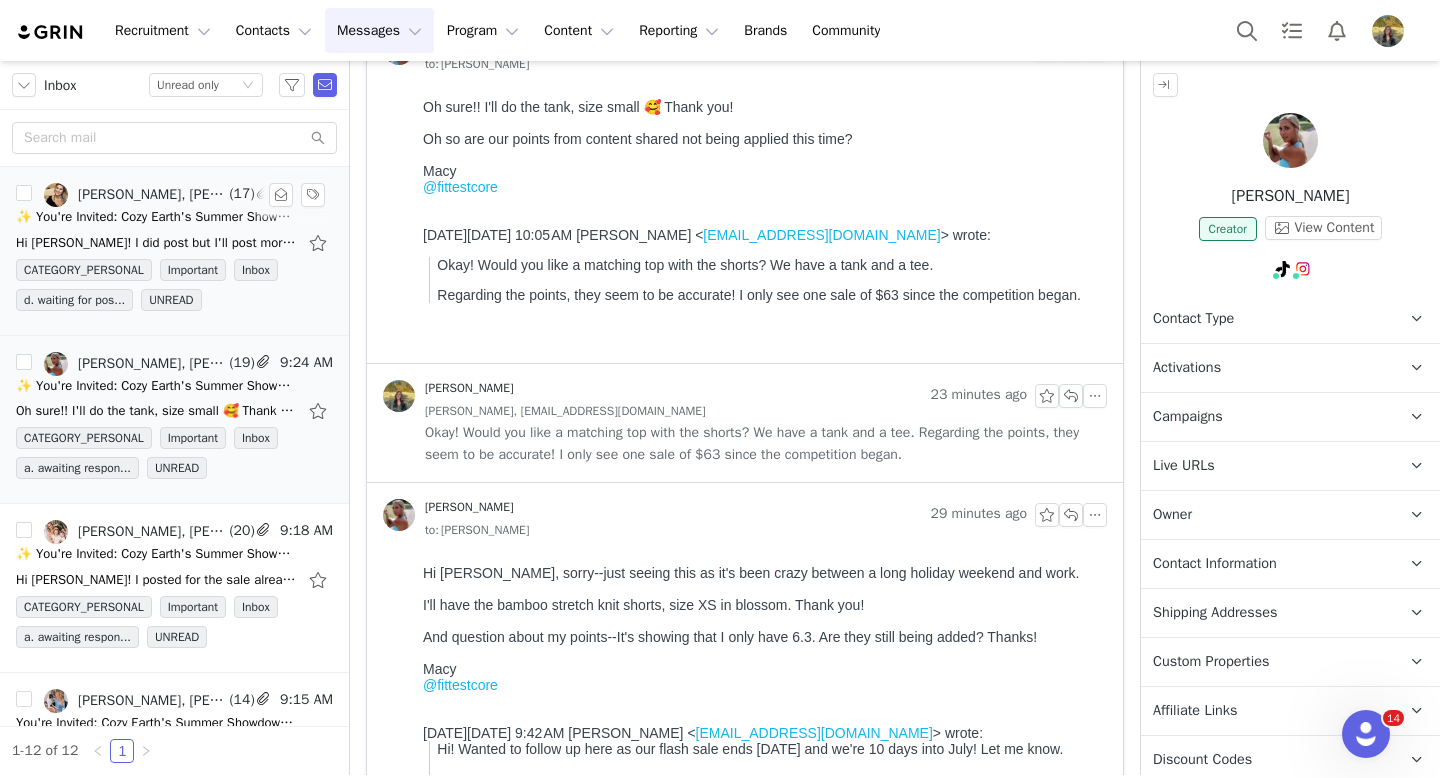 scroll, scrollTop: 0, scrollLeft: 0, axis: both 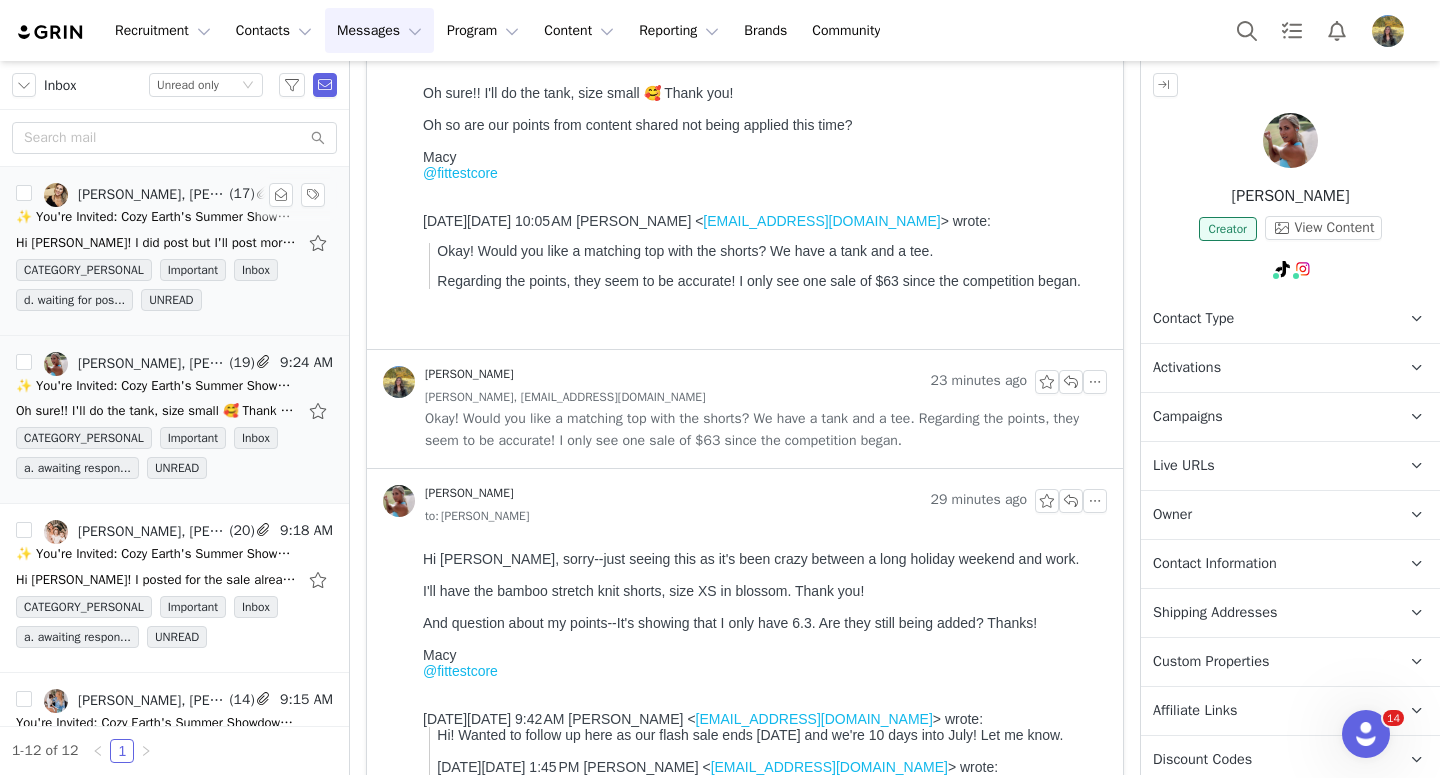 click on "Campaigns" at bounding box center (1188, 417) 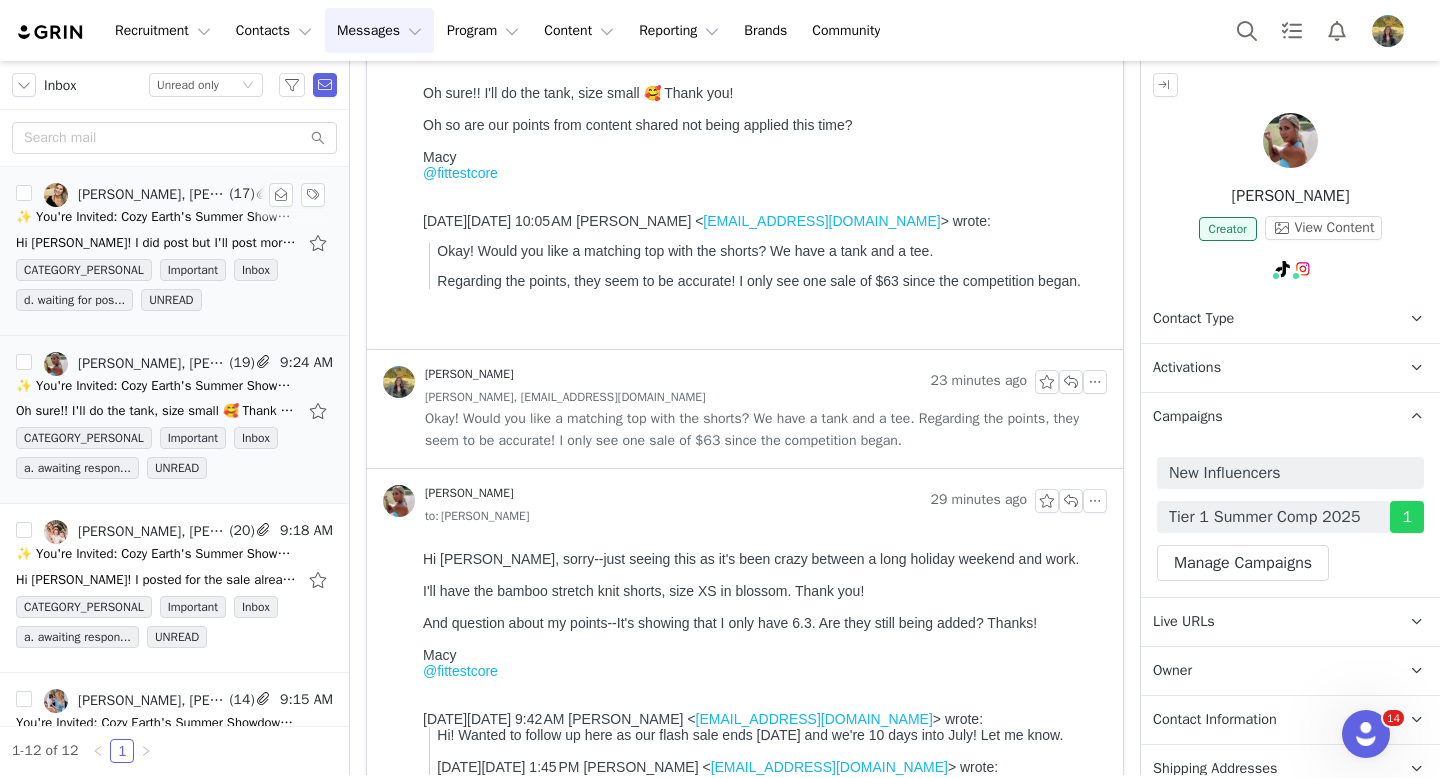 click on "Campaigns" at bounding box center [1188, 417] 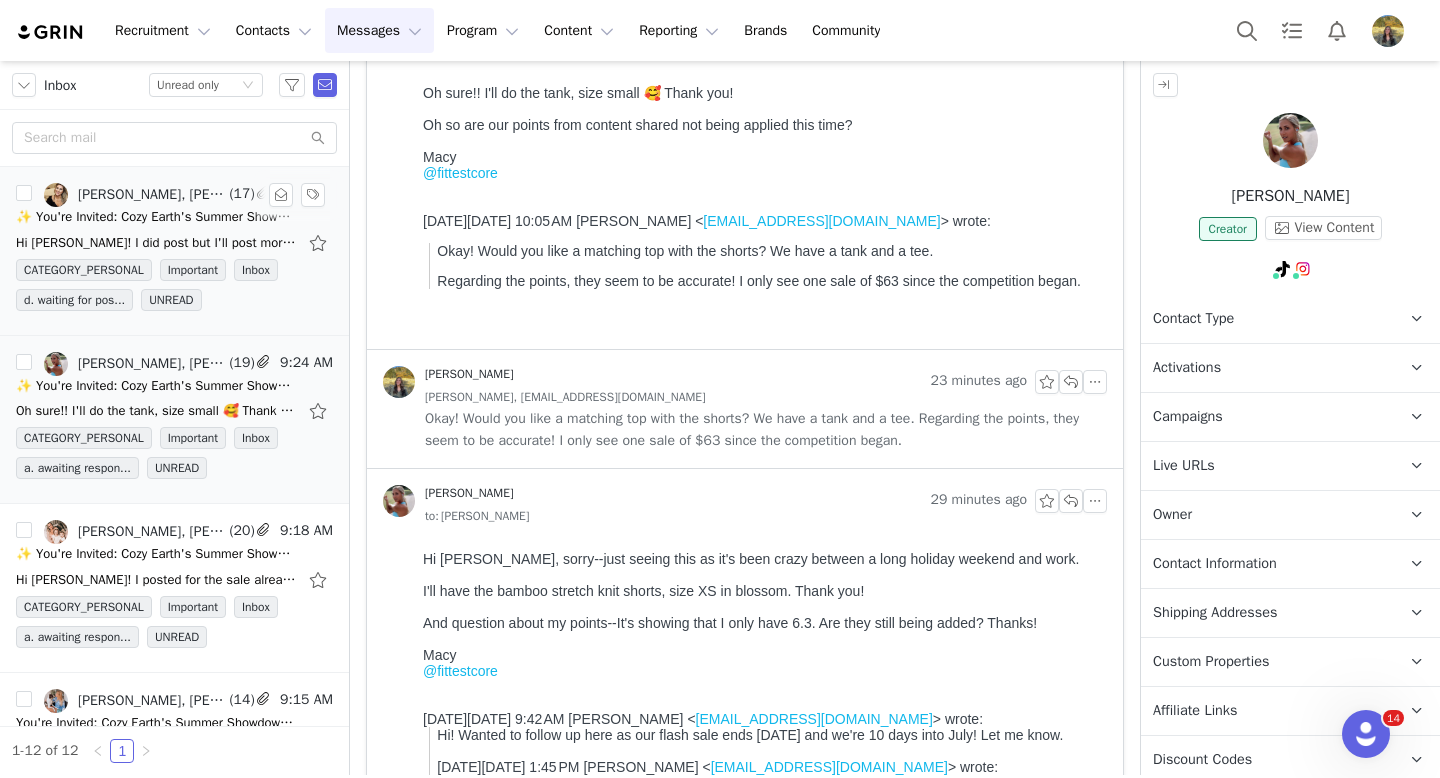 scroll, scrollTop: 0, scrollLeft: 0, axis: both 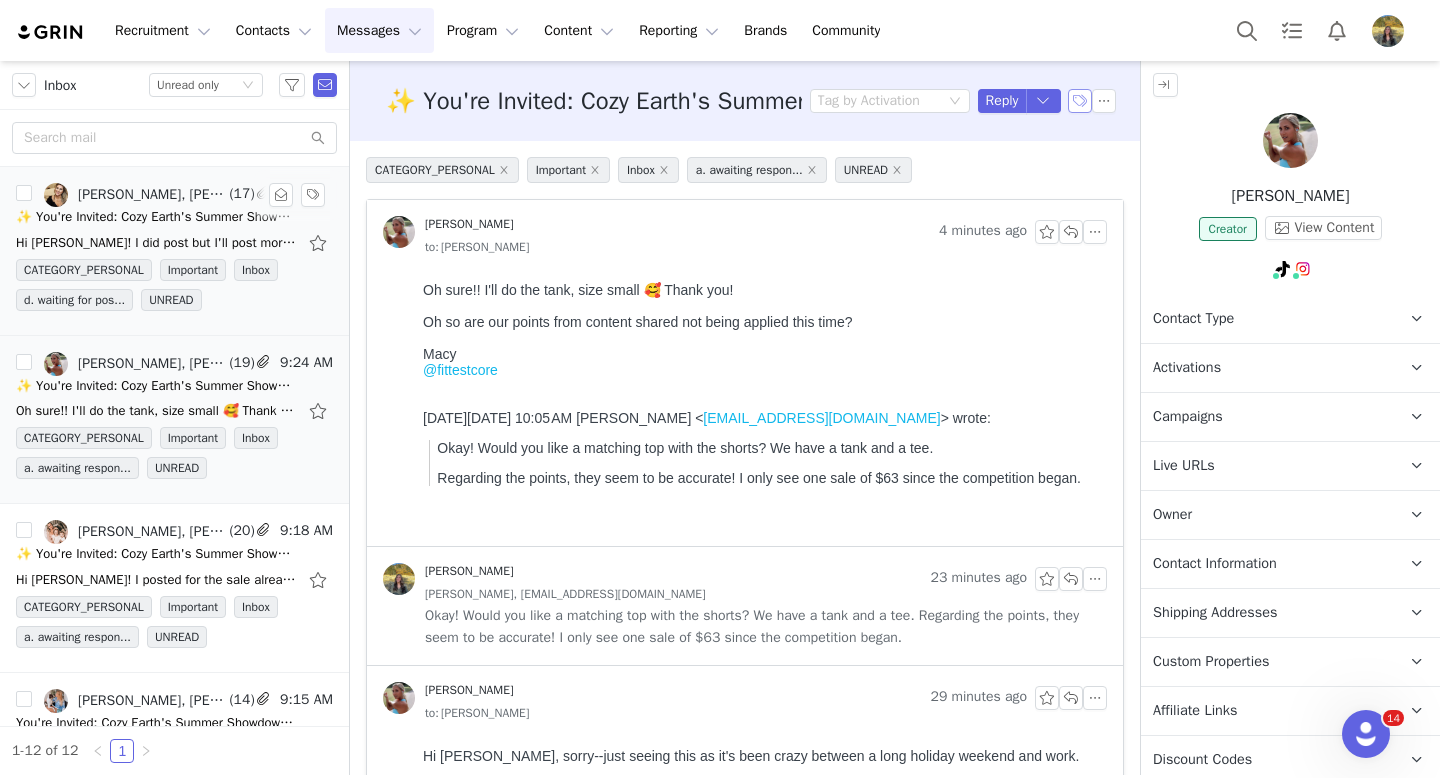click at bounding box center [1080, 101] 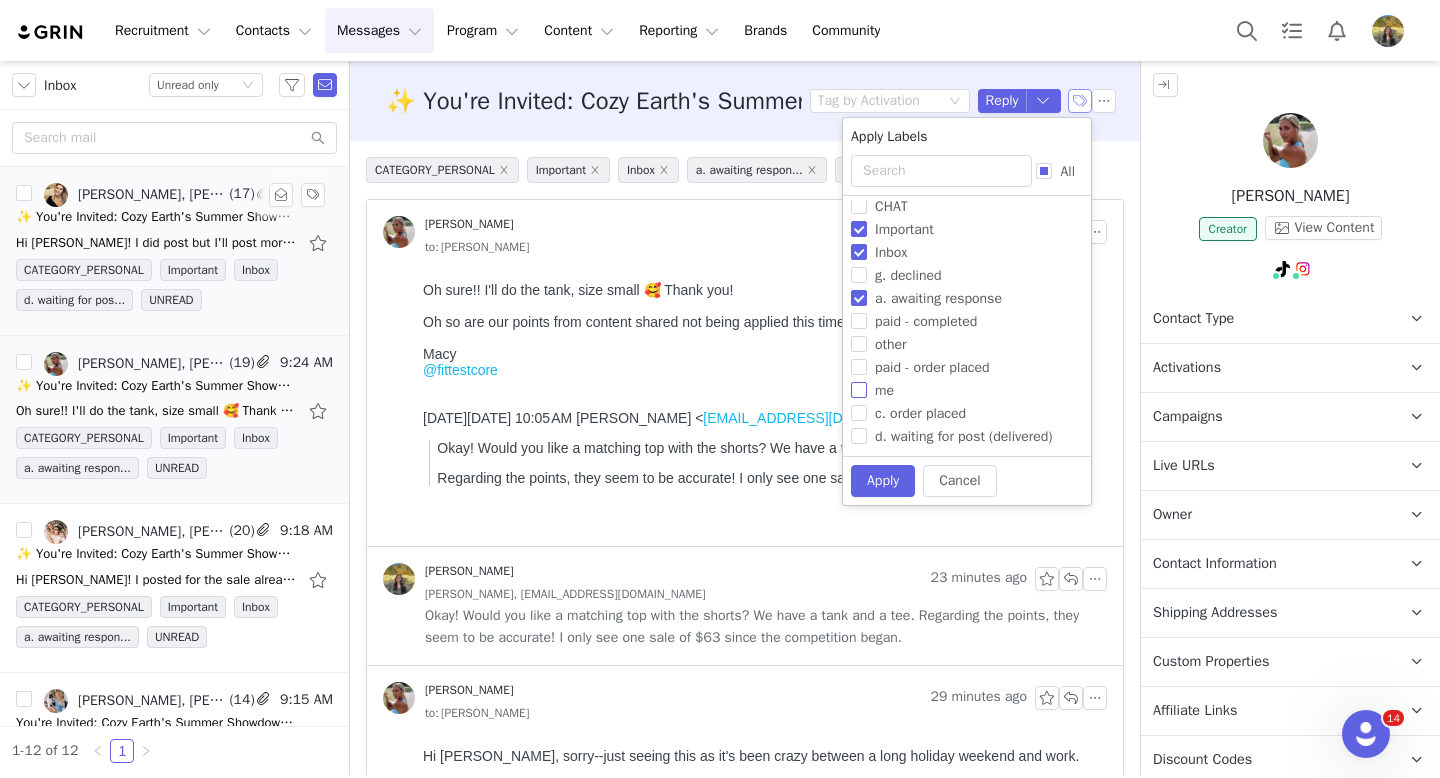 scroll, scrollTop: 164, scrollLeft: 0, axis: vertical 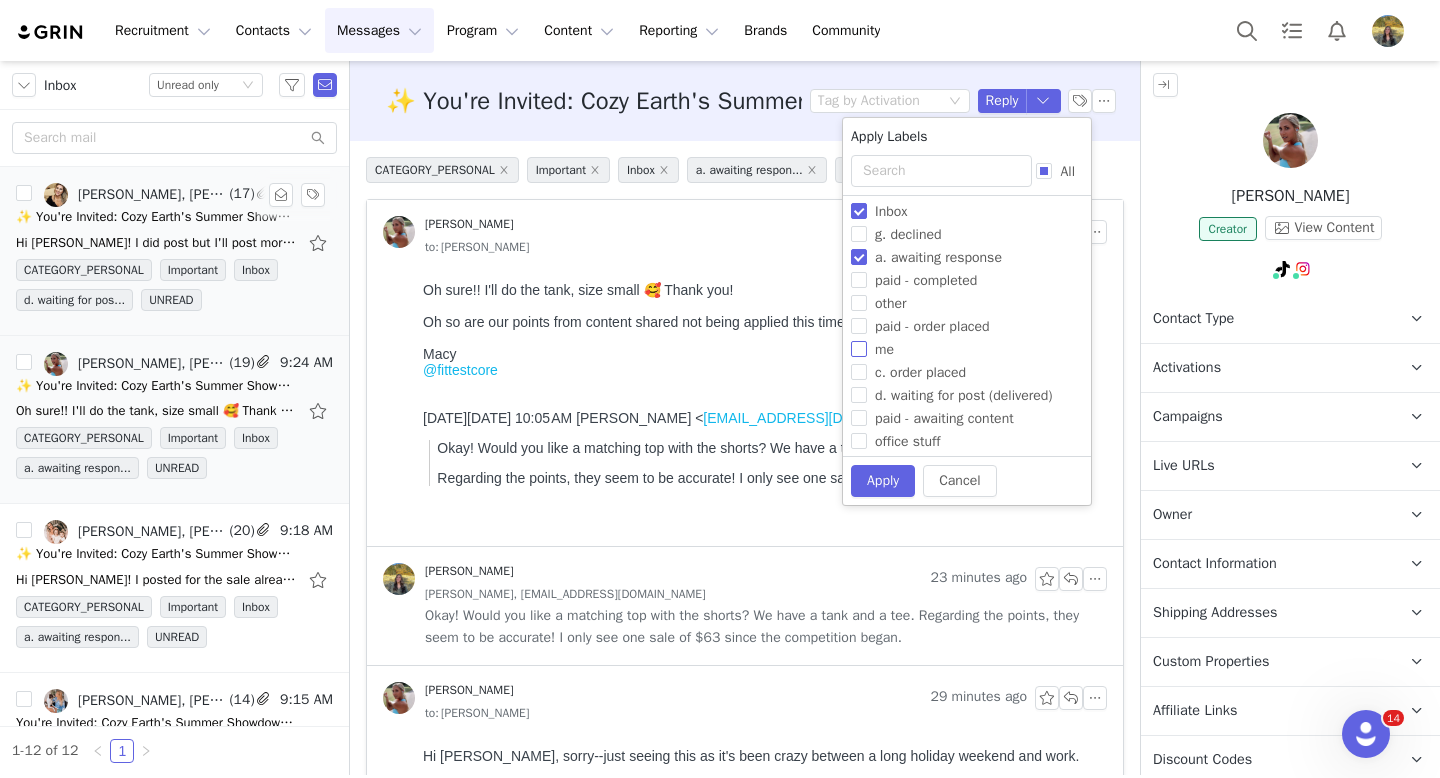 click on "c. order placed" at bounding box center [920, 372] 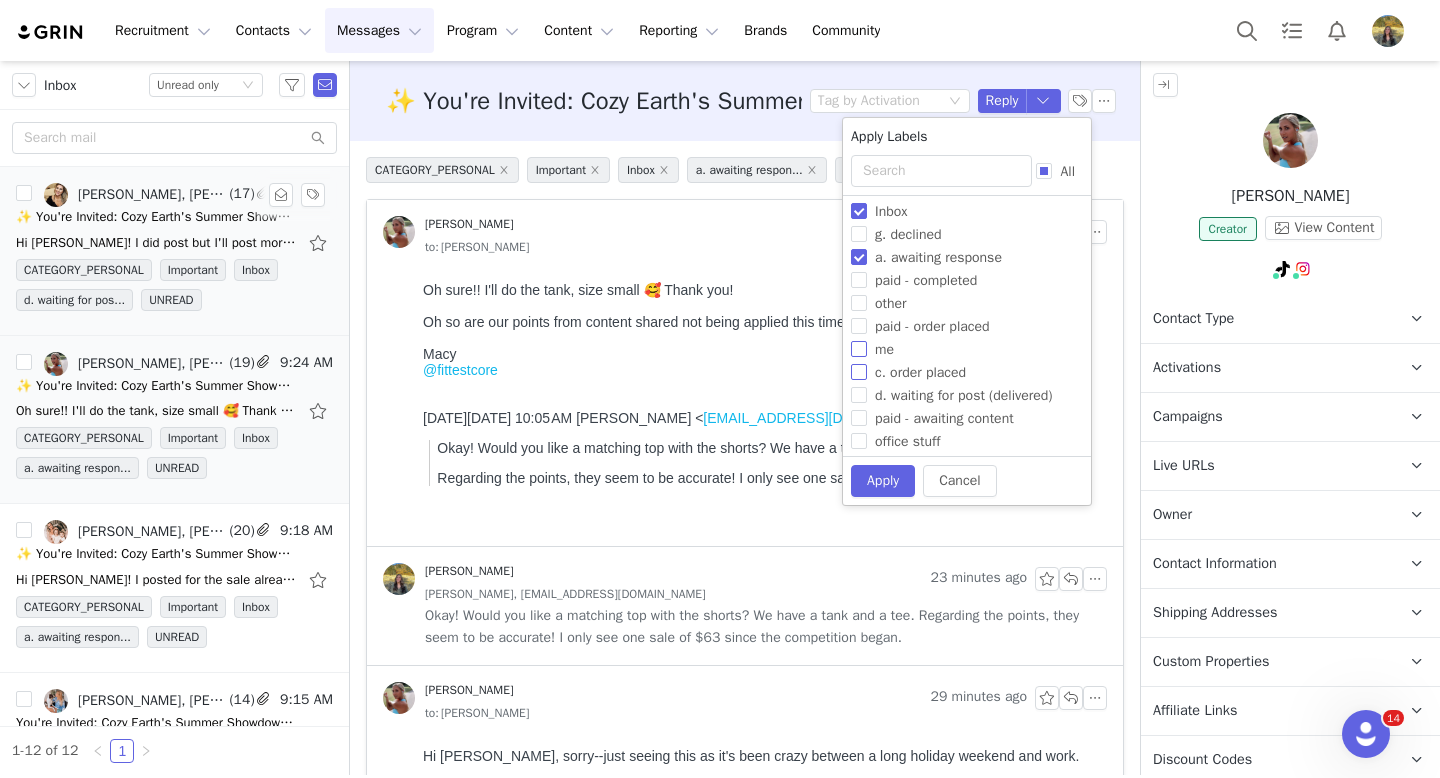 click on "c. order placed" at bounding box center (859, 372) 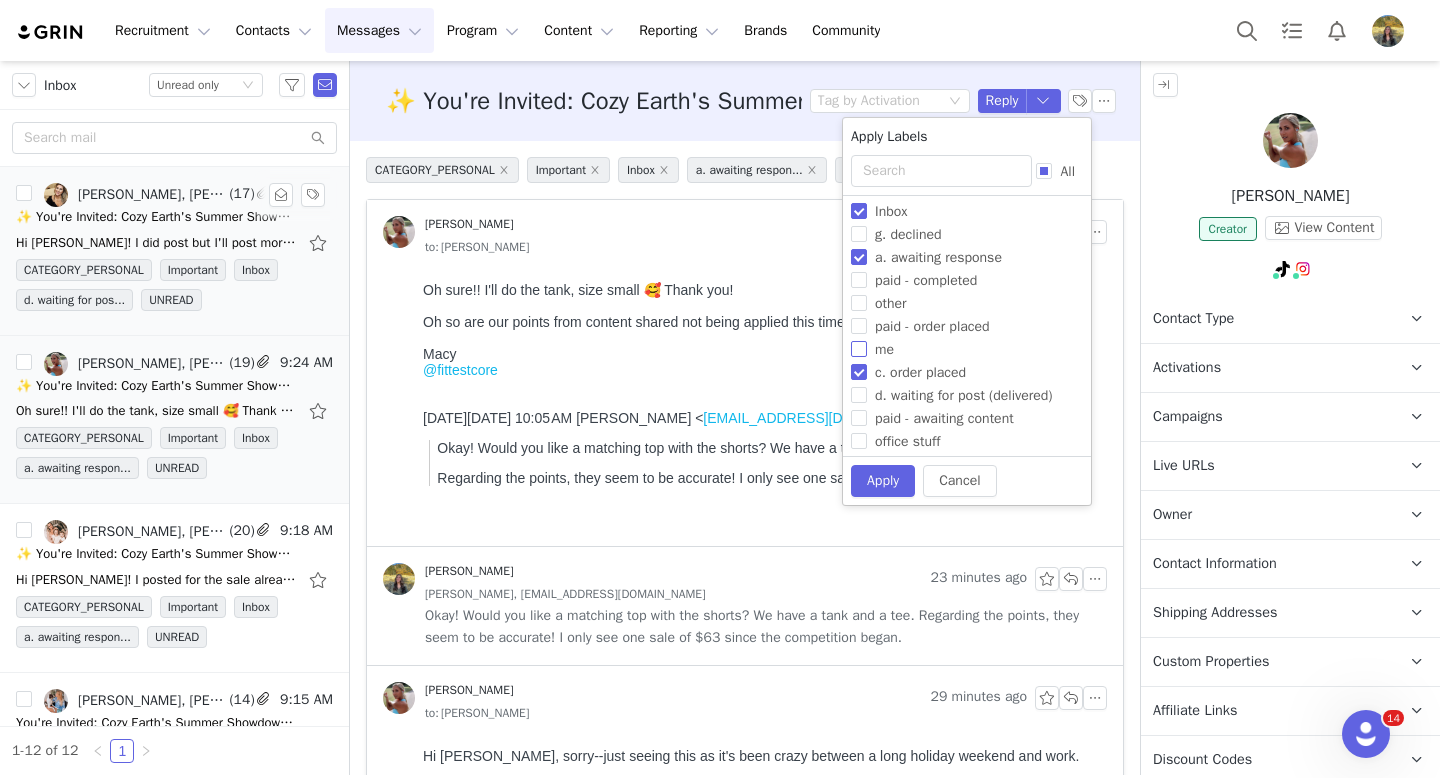 checkbox on "true" 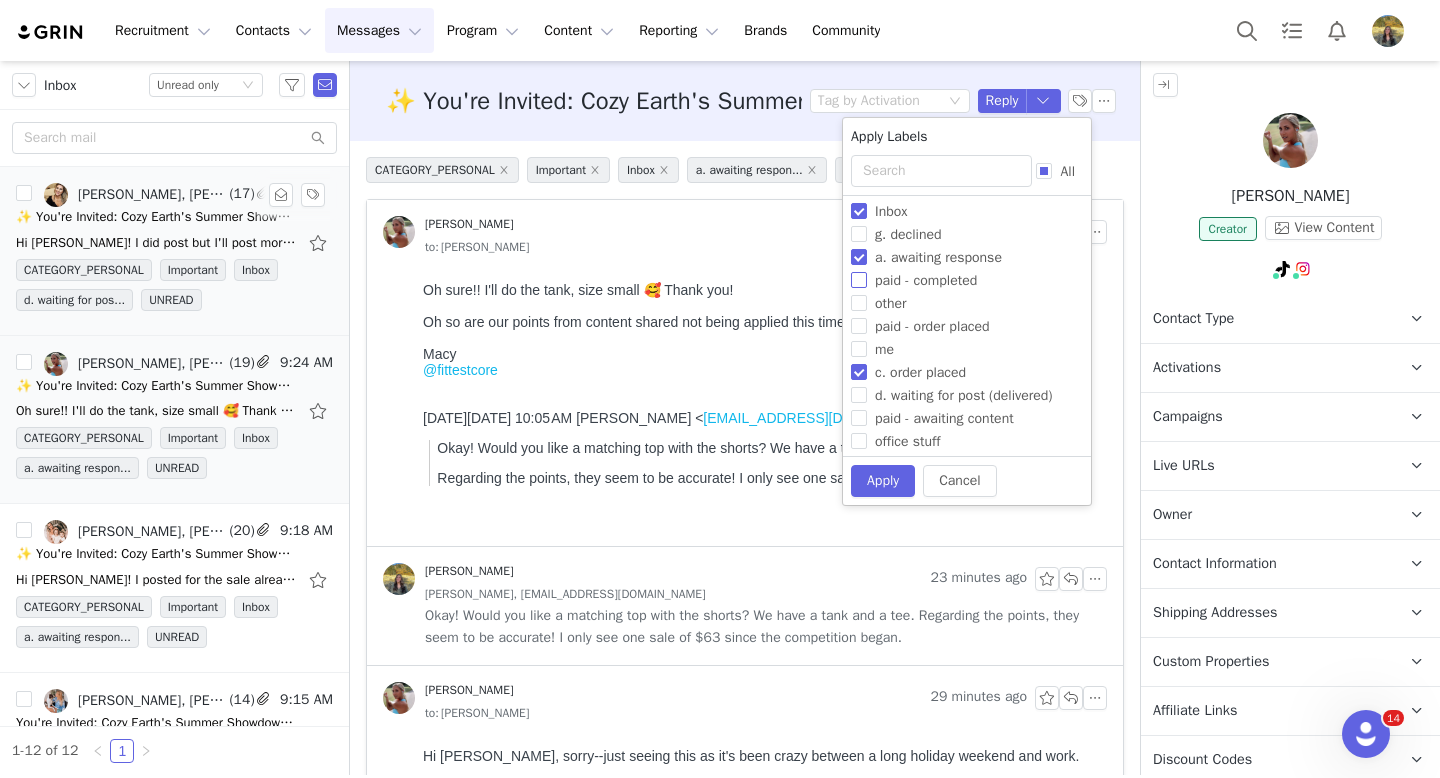 click on "paid - completed" at bounding box center (963, 279) 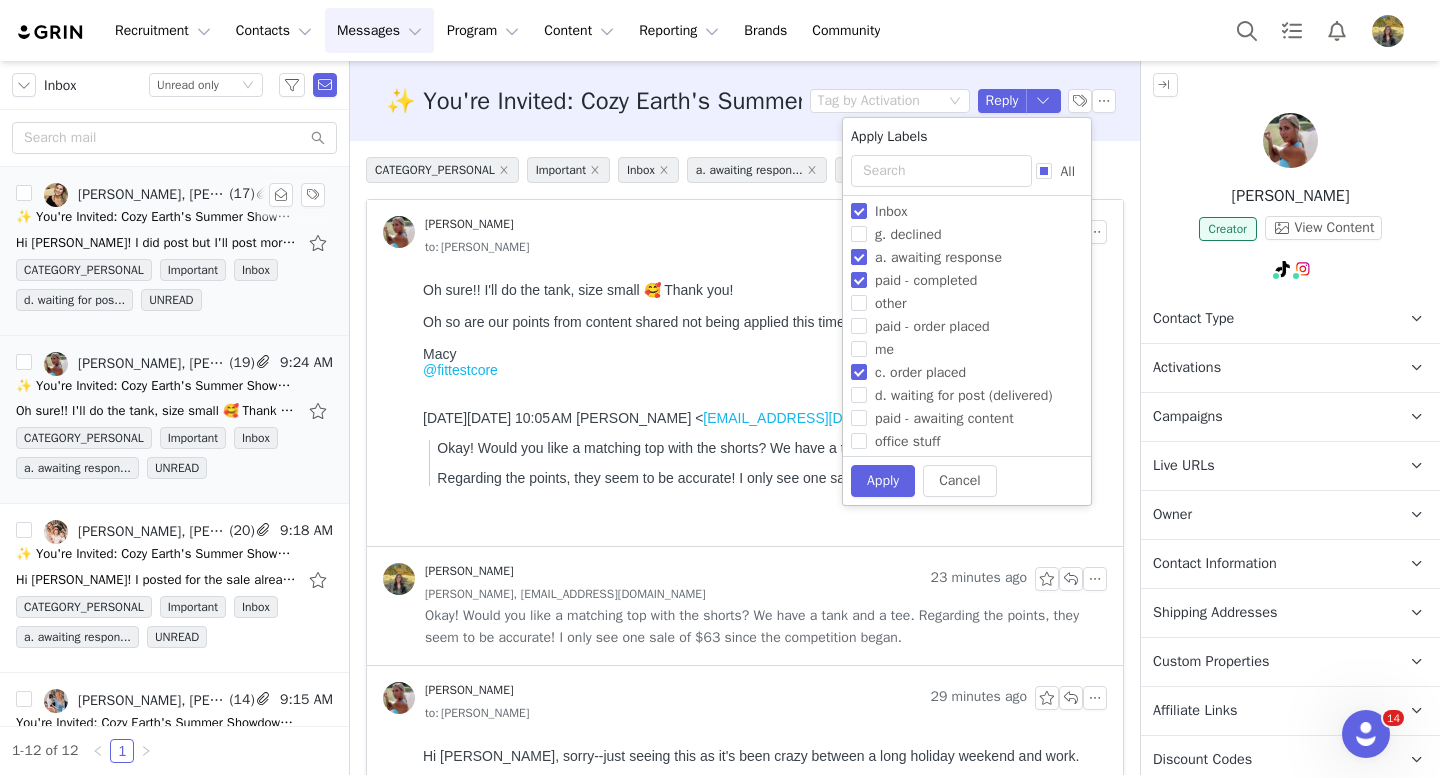 click on "a. awaiting response" at bounding box center (938, 257) 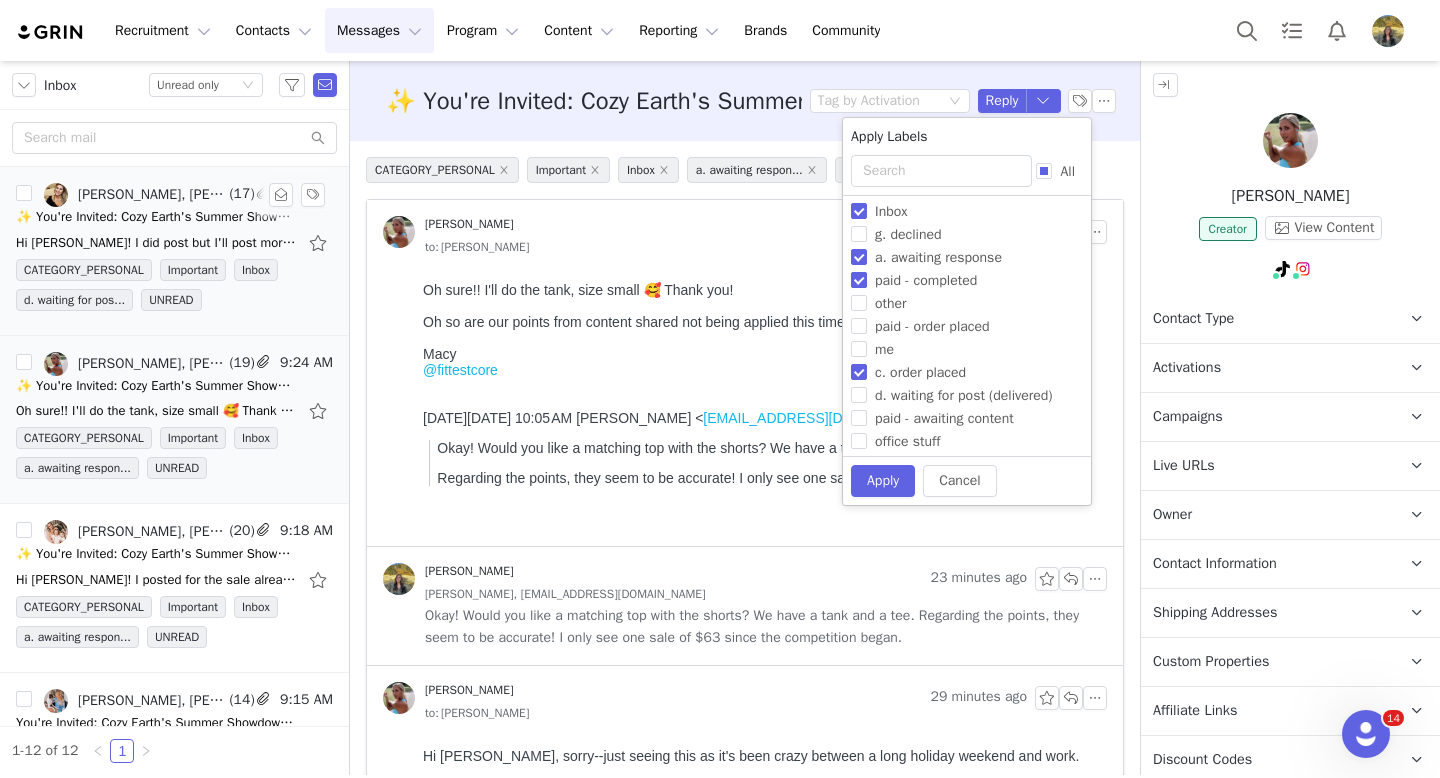 checkbox on "false" 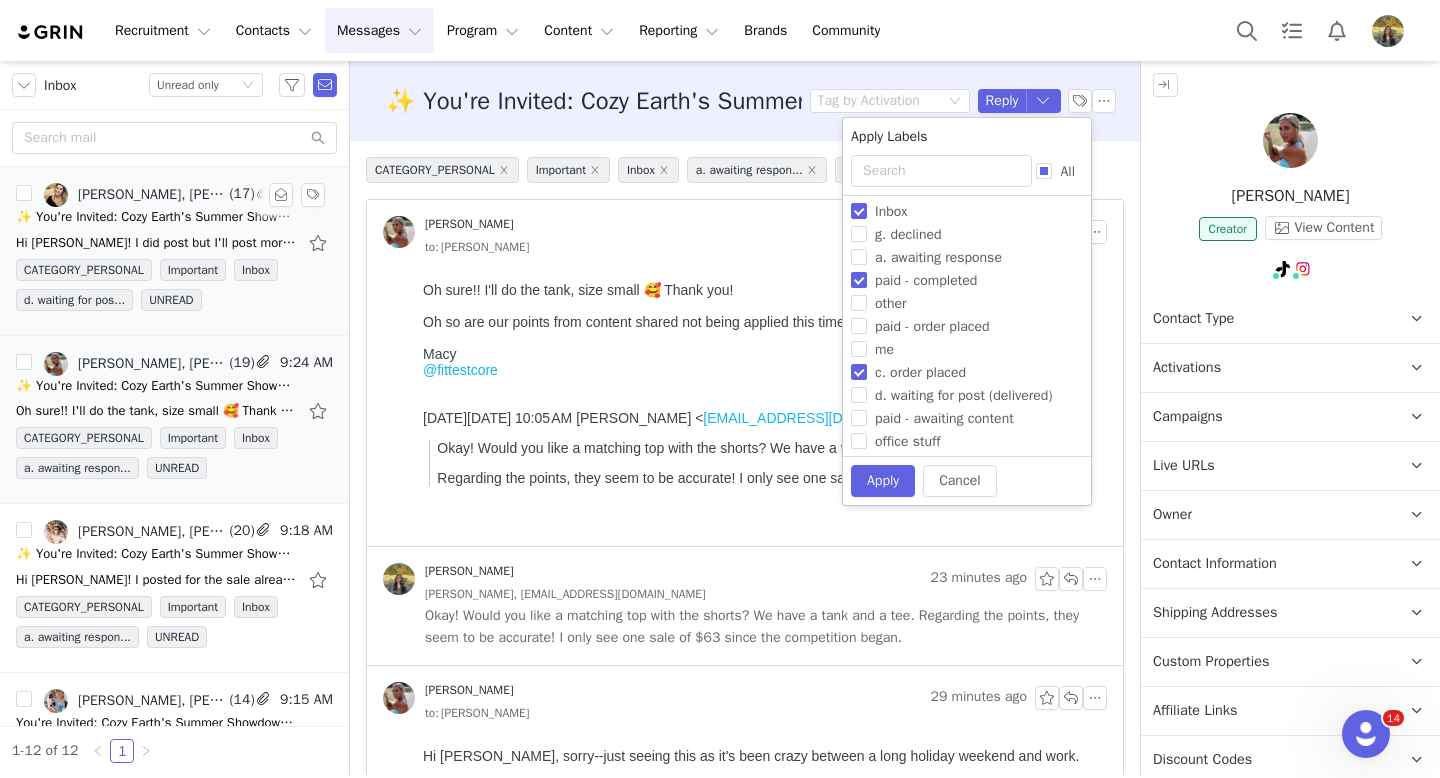 click on "paid - completed" at bounding box center (926, 280) 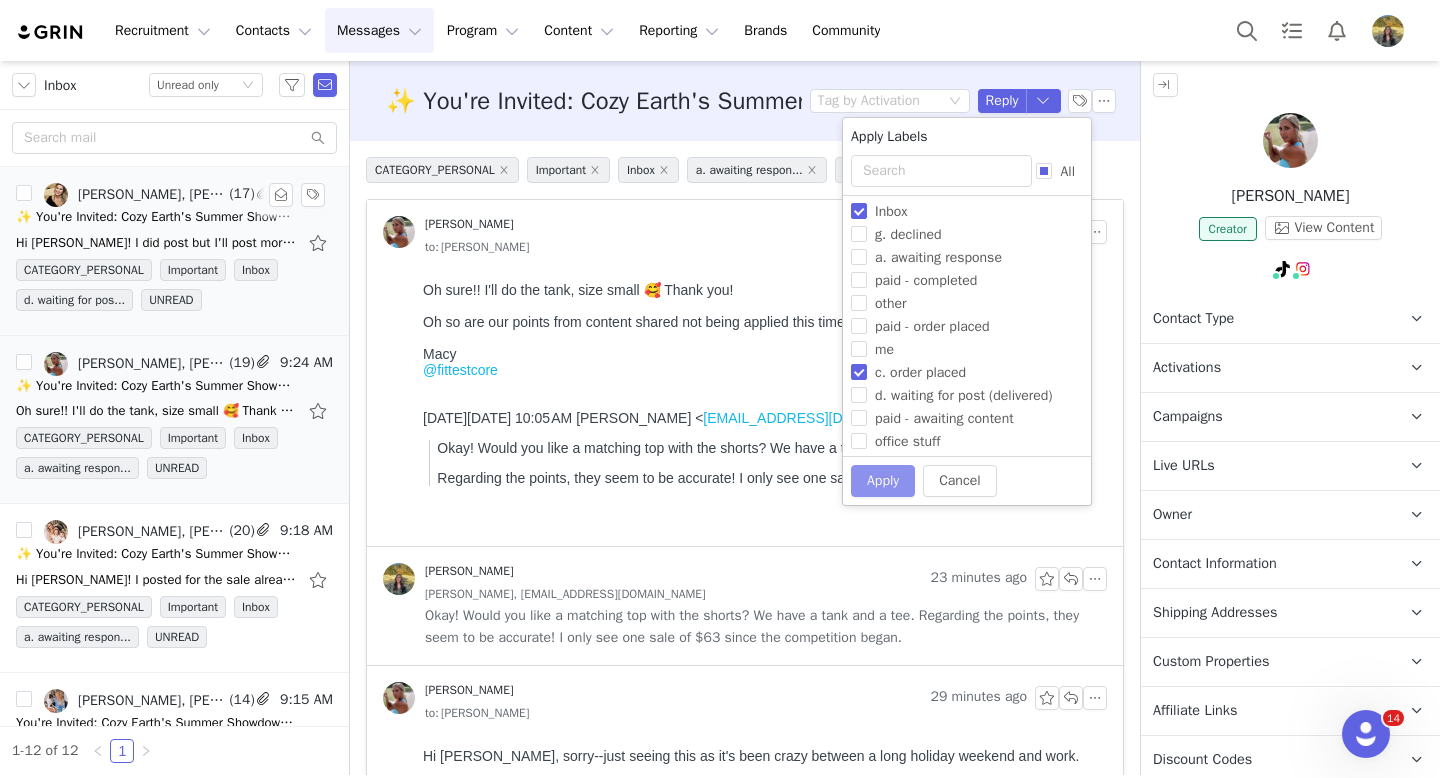 click on "Apply" at bounding box center (883, 481) 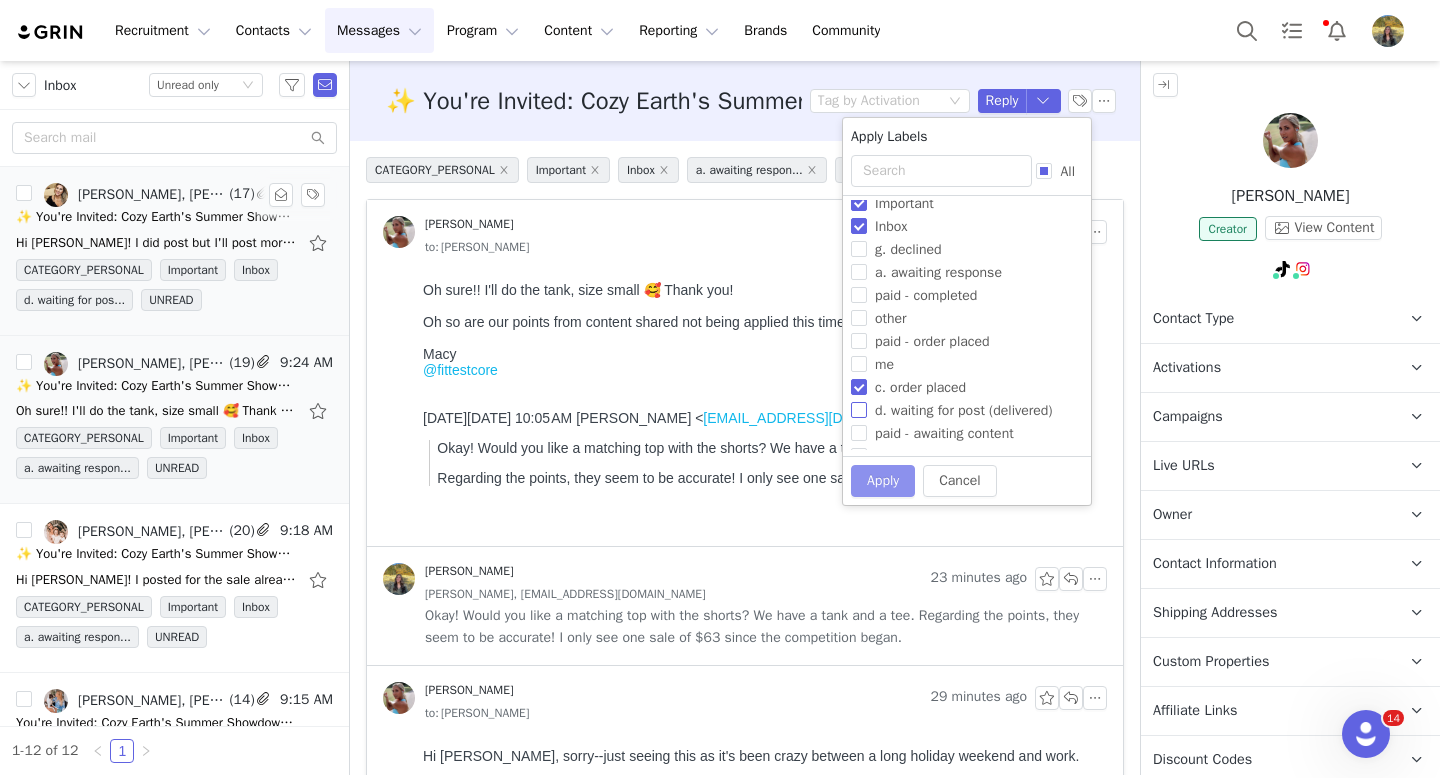 scroll, scrollTop: 158, scrollLeft: 0, axis: vertical 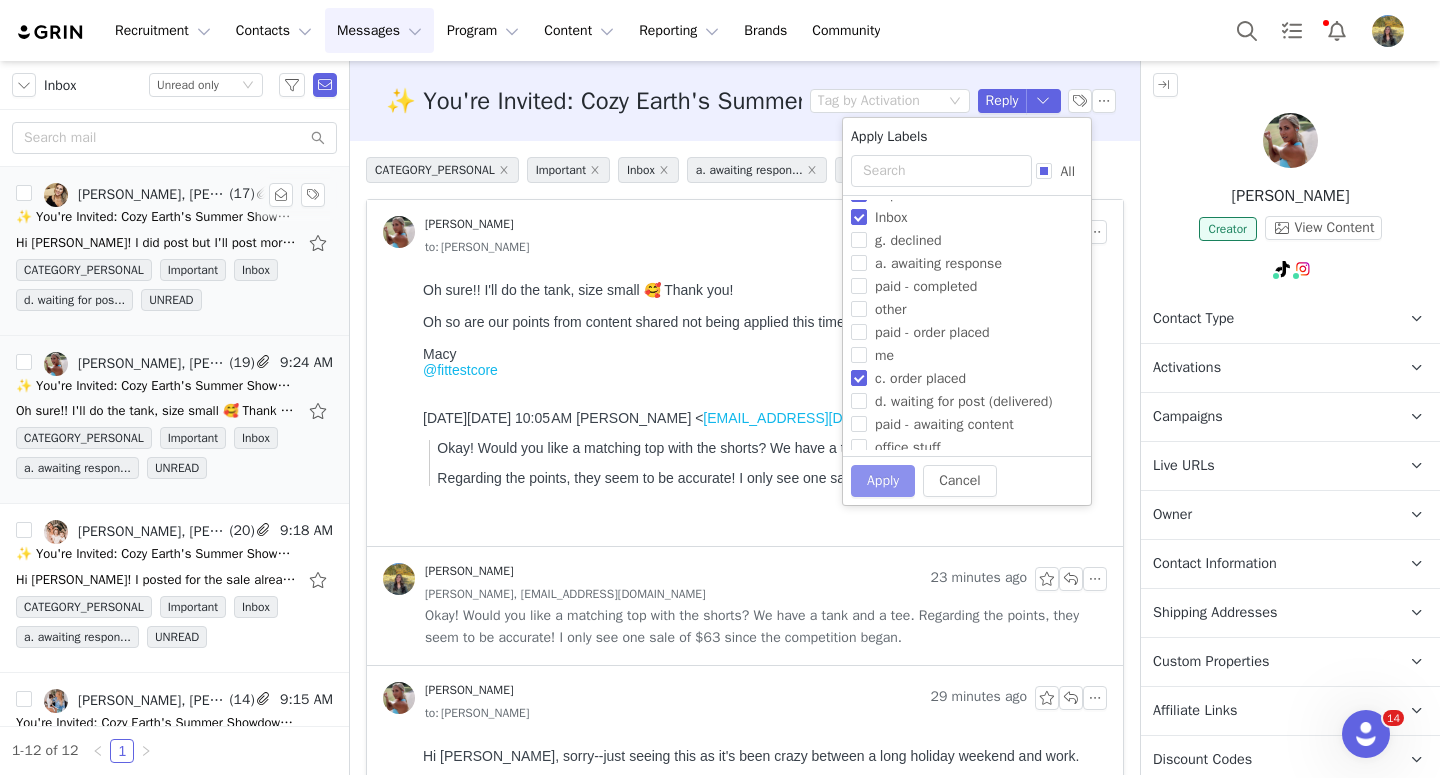 click on "Apply" at bounding box center [883, 481] 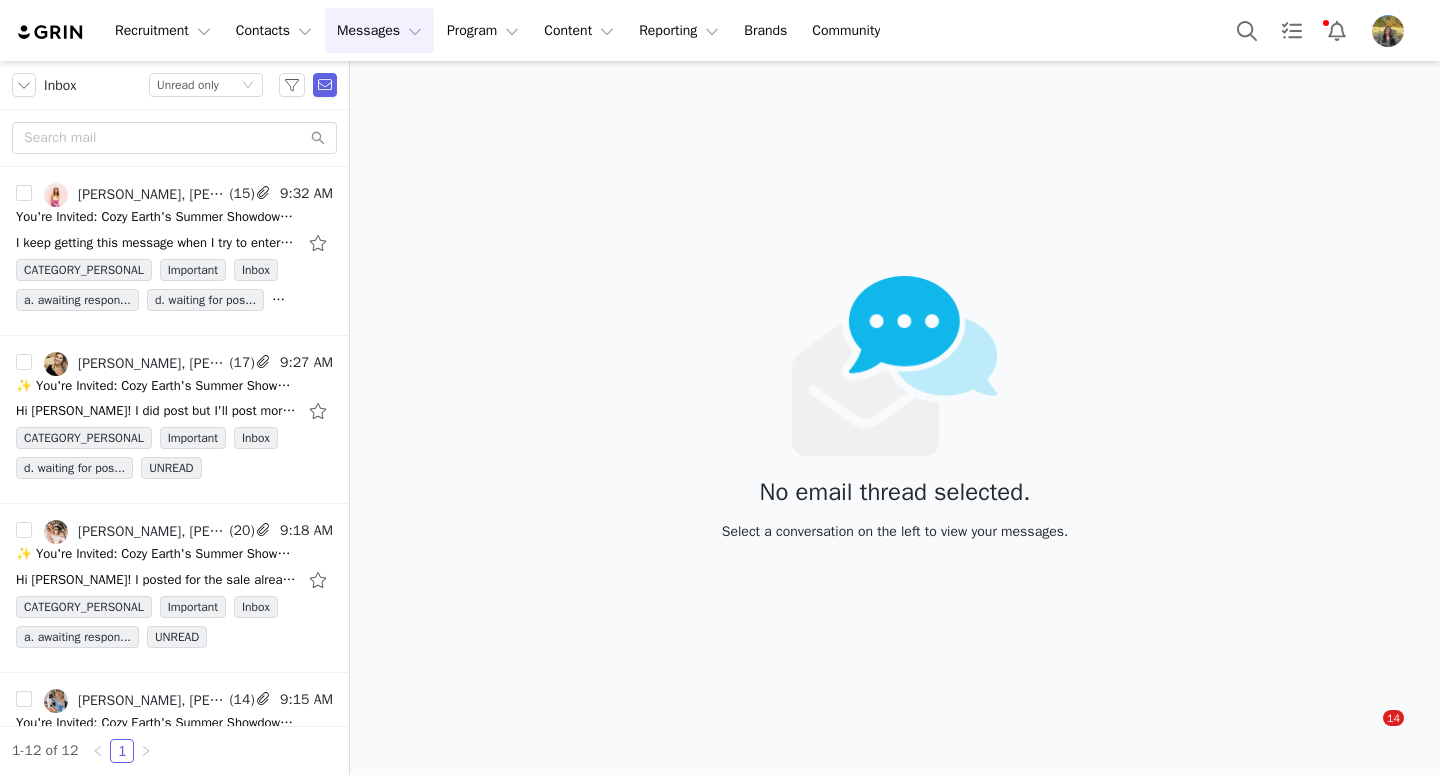 scroll, scrollTop: 0, scrollLeft: 0, axis: both 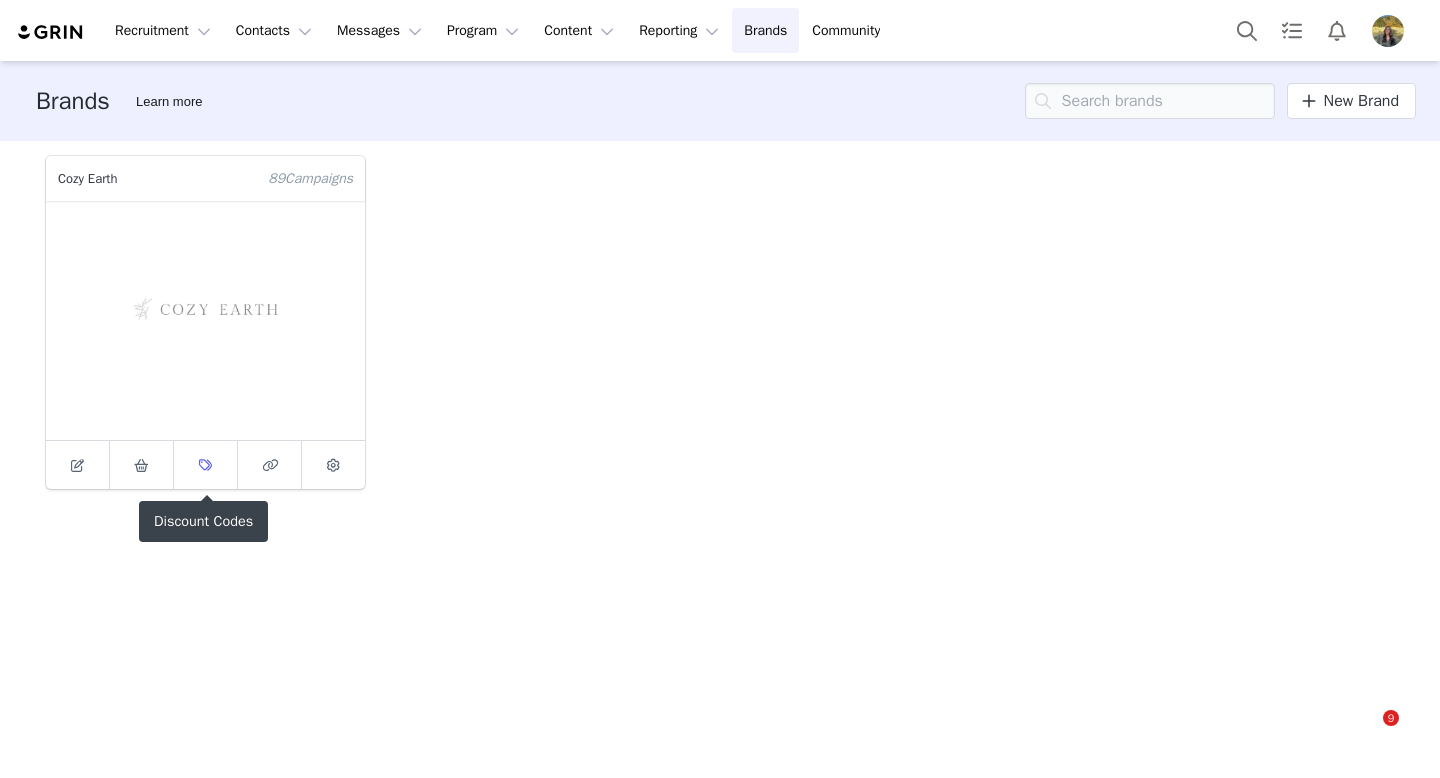 click at bounding box center [206, 465] 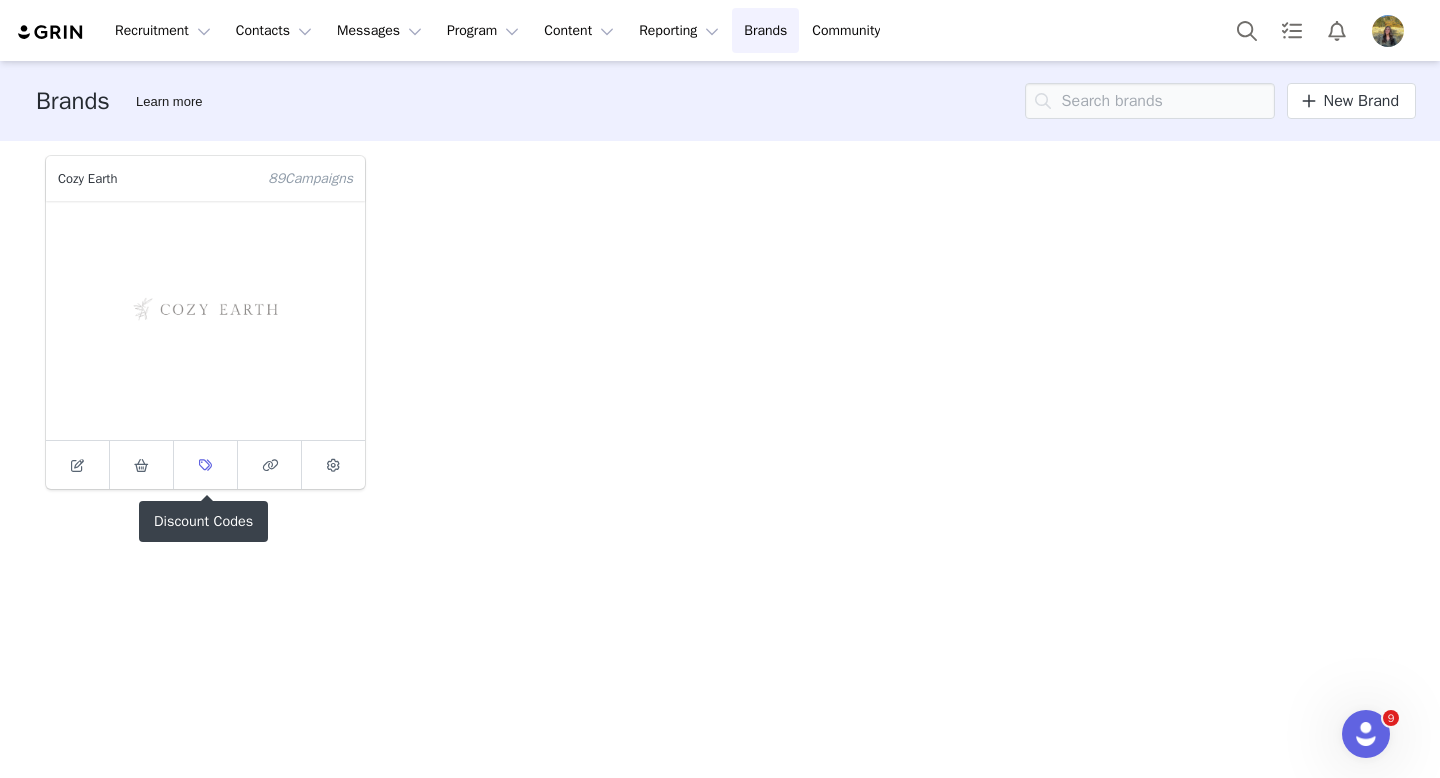 scroll, scrollTop: 0, scrollLeft: 0, axis: both 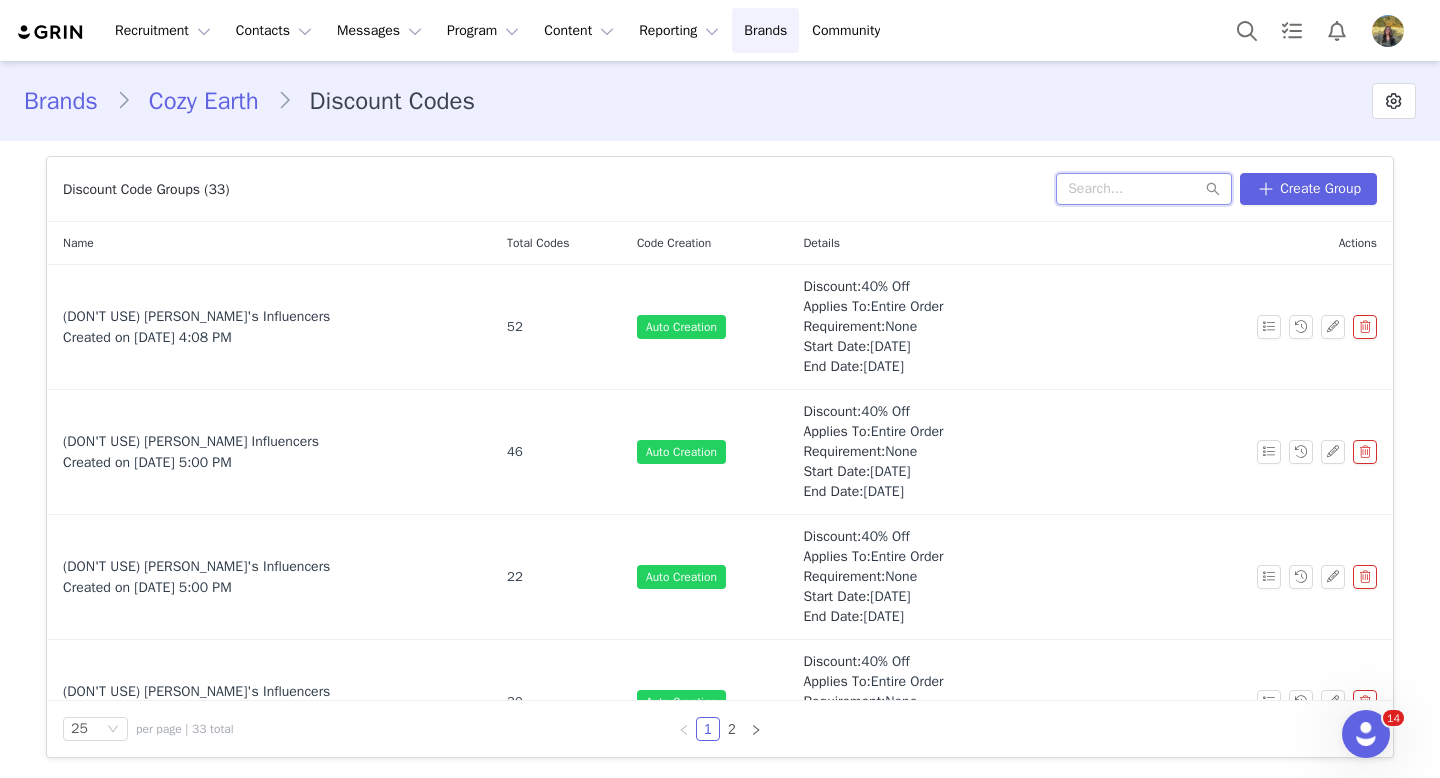 click at bounding box center [1144, 189] 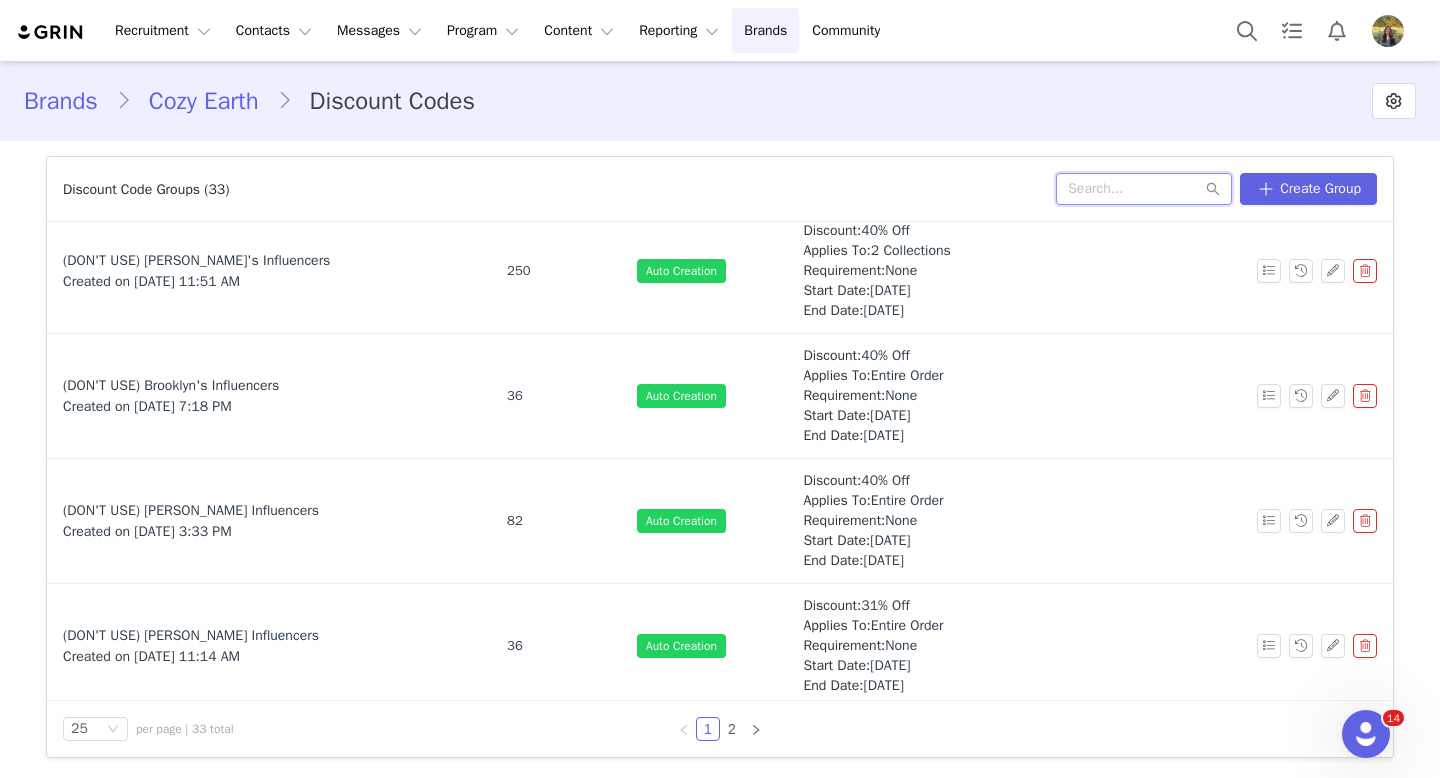scroll, scrollTop: 1393, scrollLeft: 0, axis: vertical 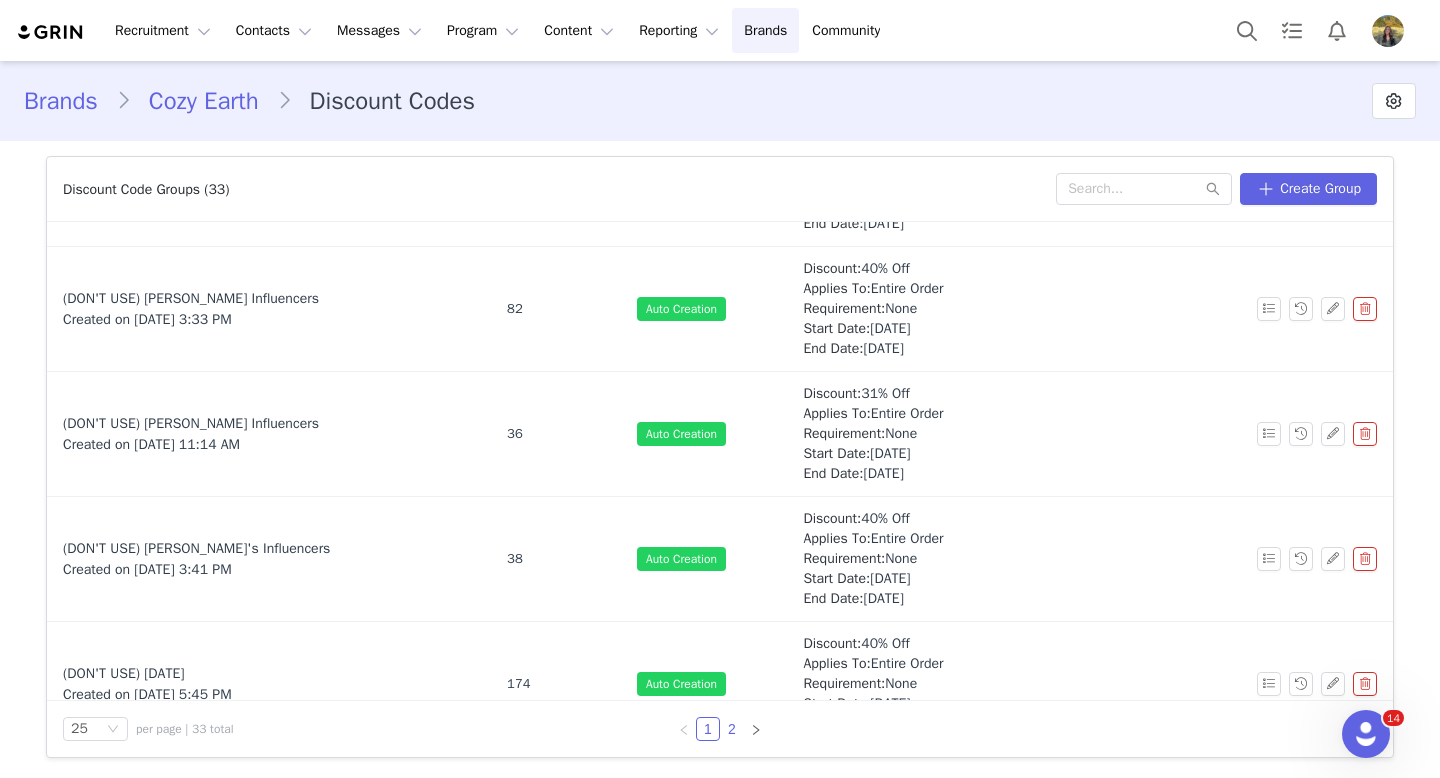 click on "2" at bounding box center [732, 729] 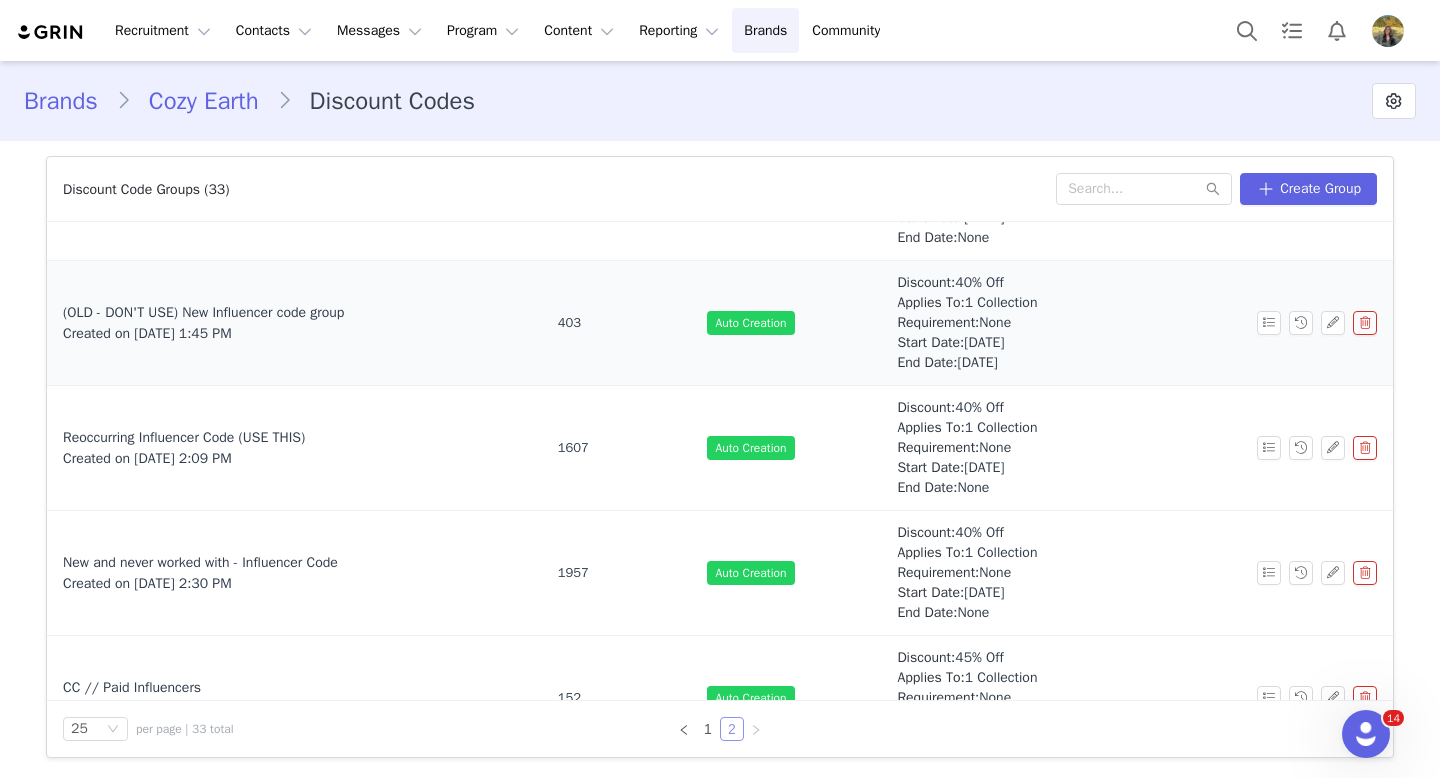 scroll, scrollTop: 402, scrollLeft: 0, axis: vertical 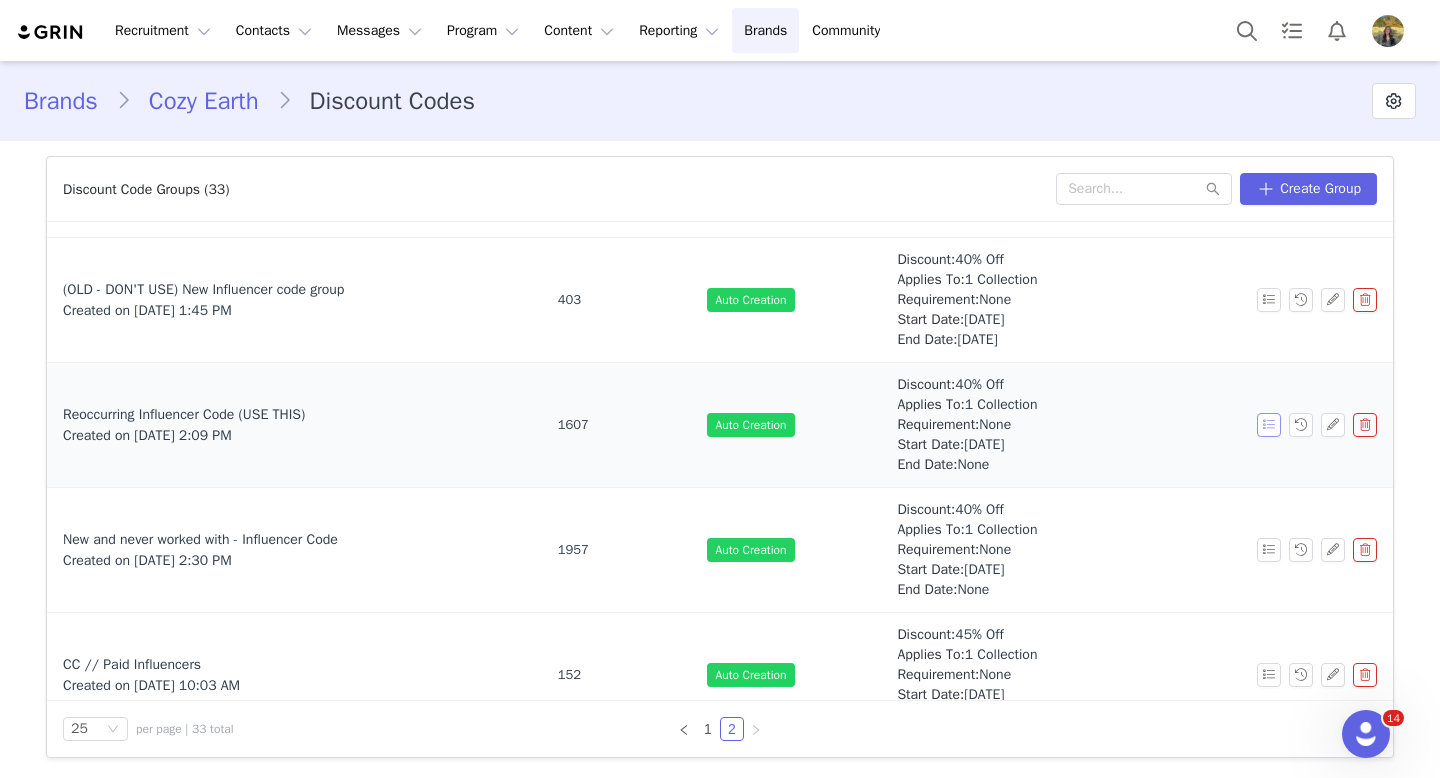 click at bounding box center (1269, 425) 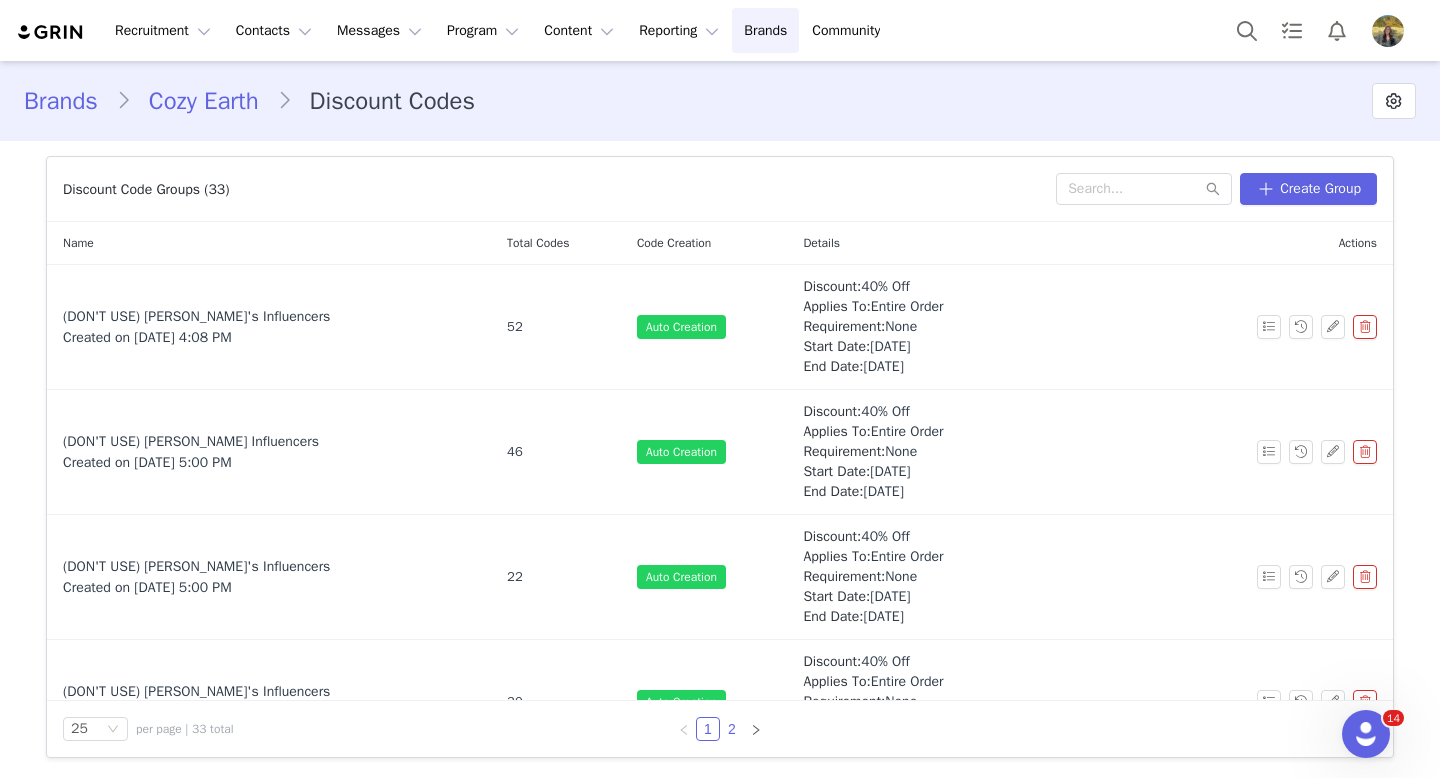 click on "2" at bounding box center [732, 729] 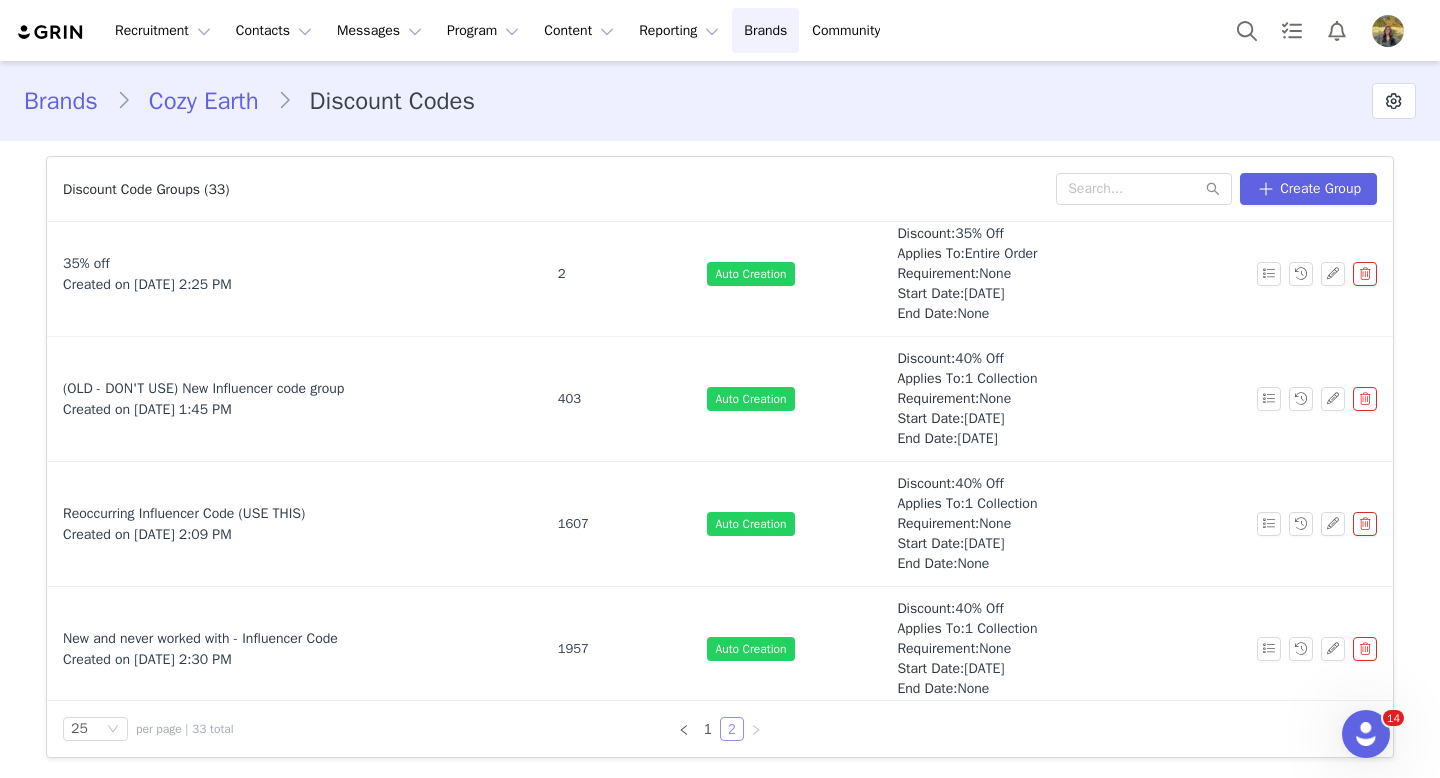 scroll, scrollTop: 478, scrollLeft: 0, axis: vertical 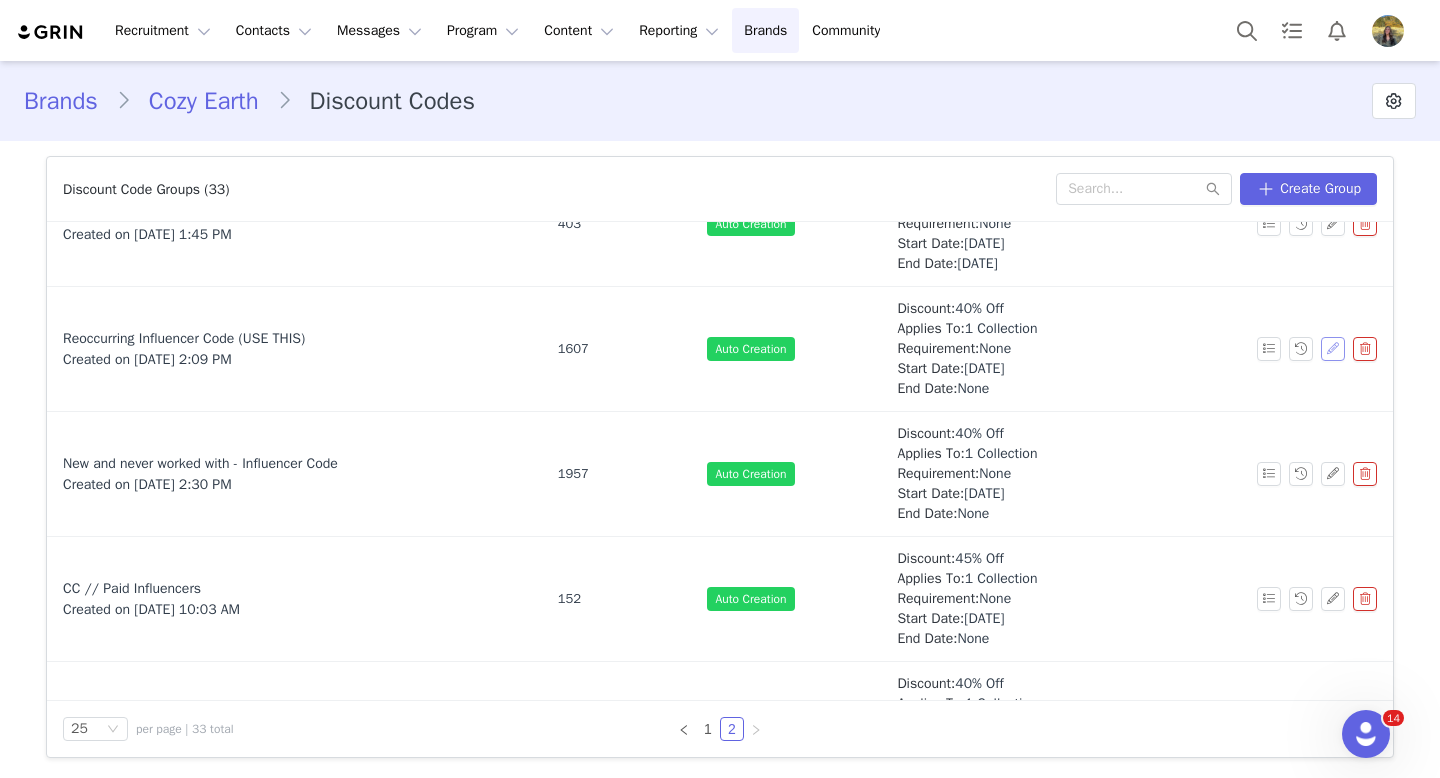 click at bounding box center [1333, 349] 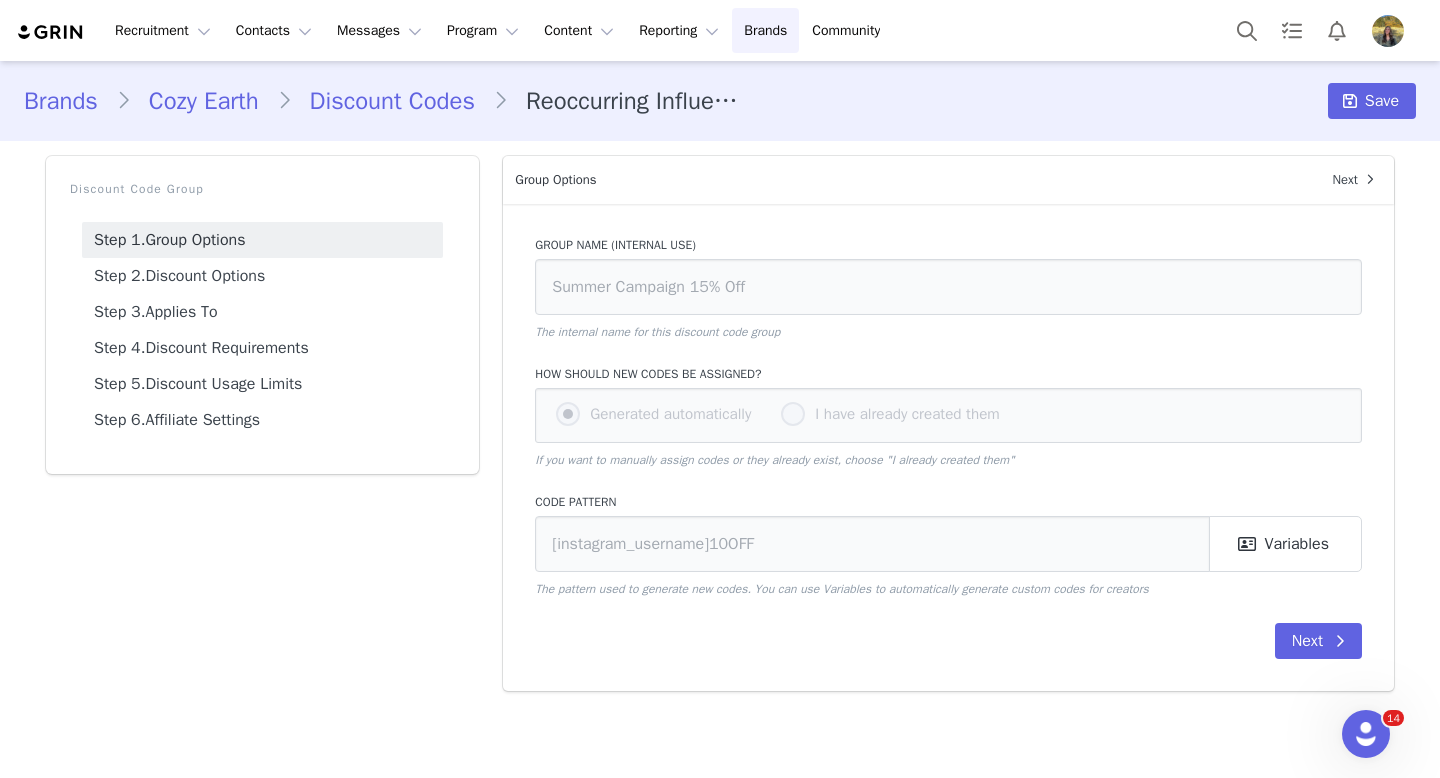 type on "Reoccurring Influencer Code (USE THIS)" 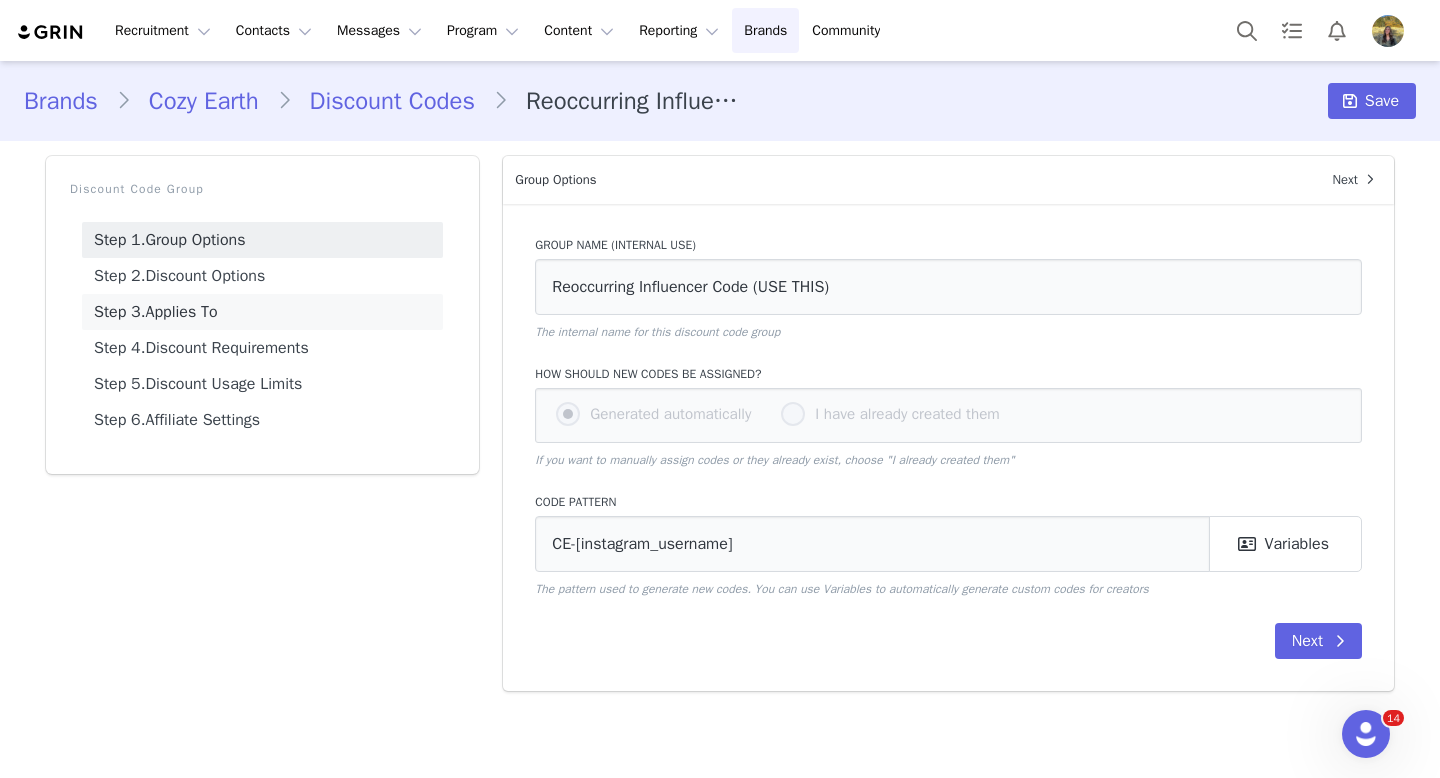 click on "Step 3.  Applies To" at bounding box center [262, 312] 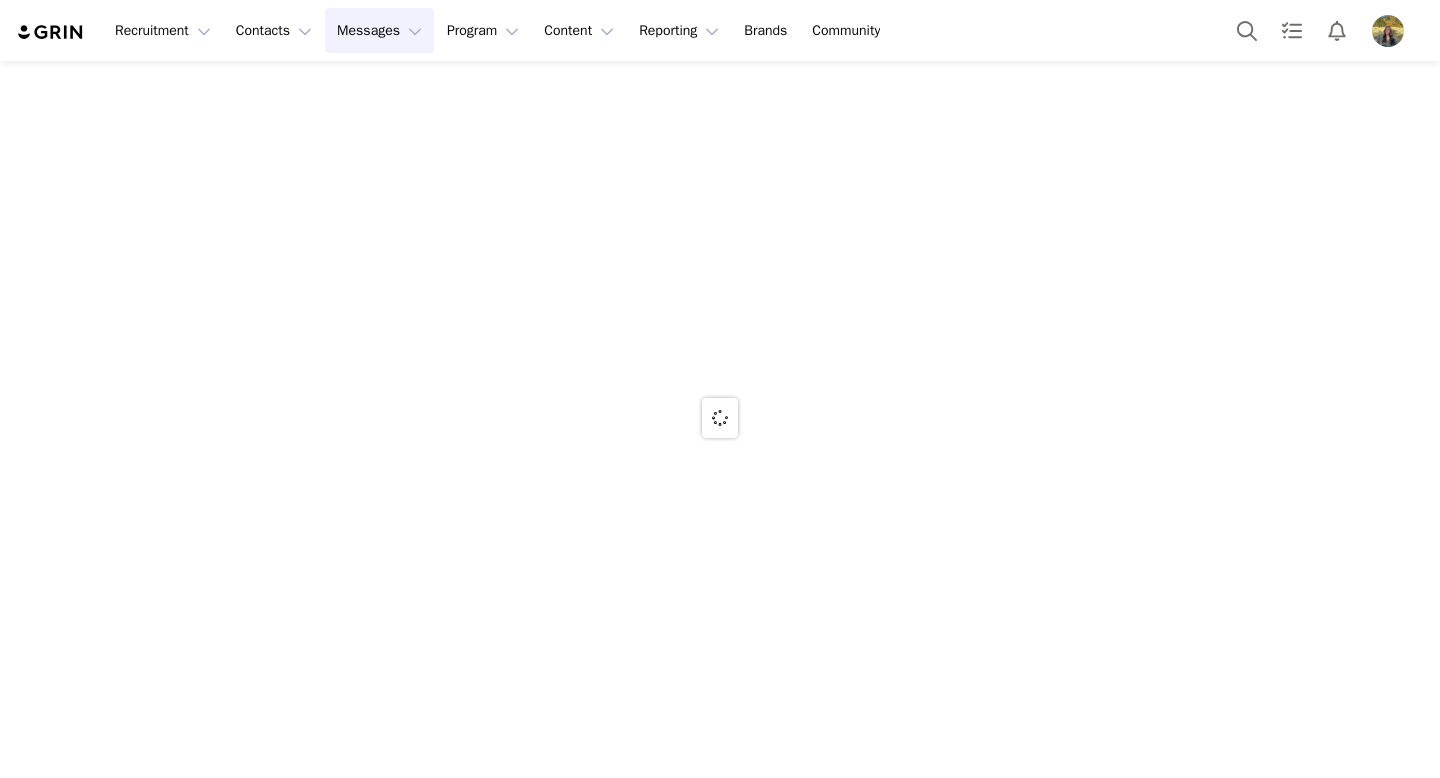 scroll, scrollTop: 0, scrollLeft: 0, axis: both 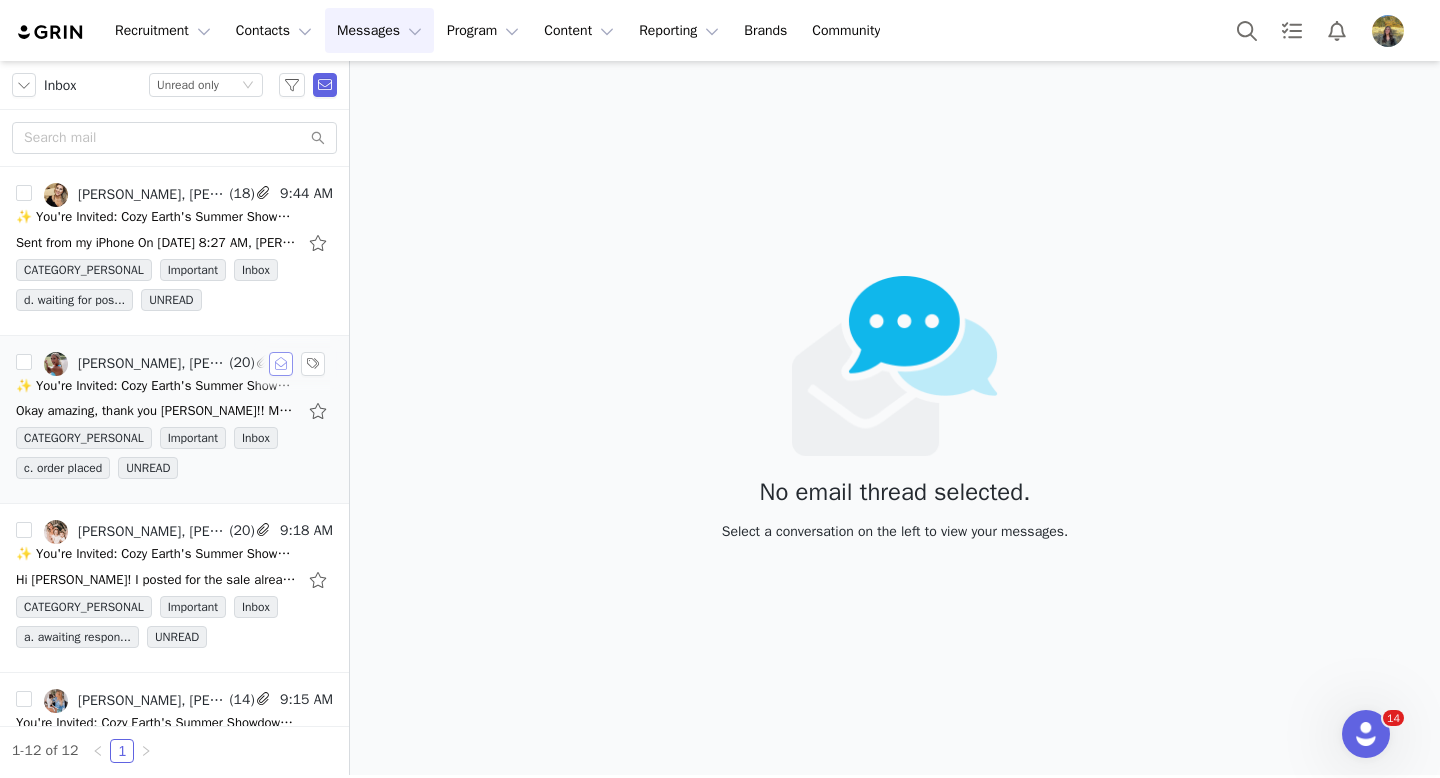 click at bounding box center [281, 364] 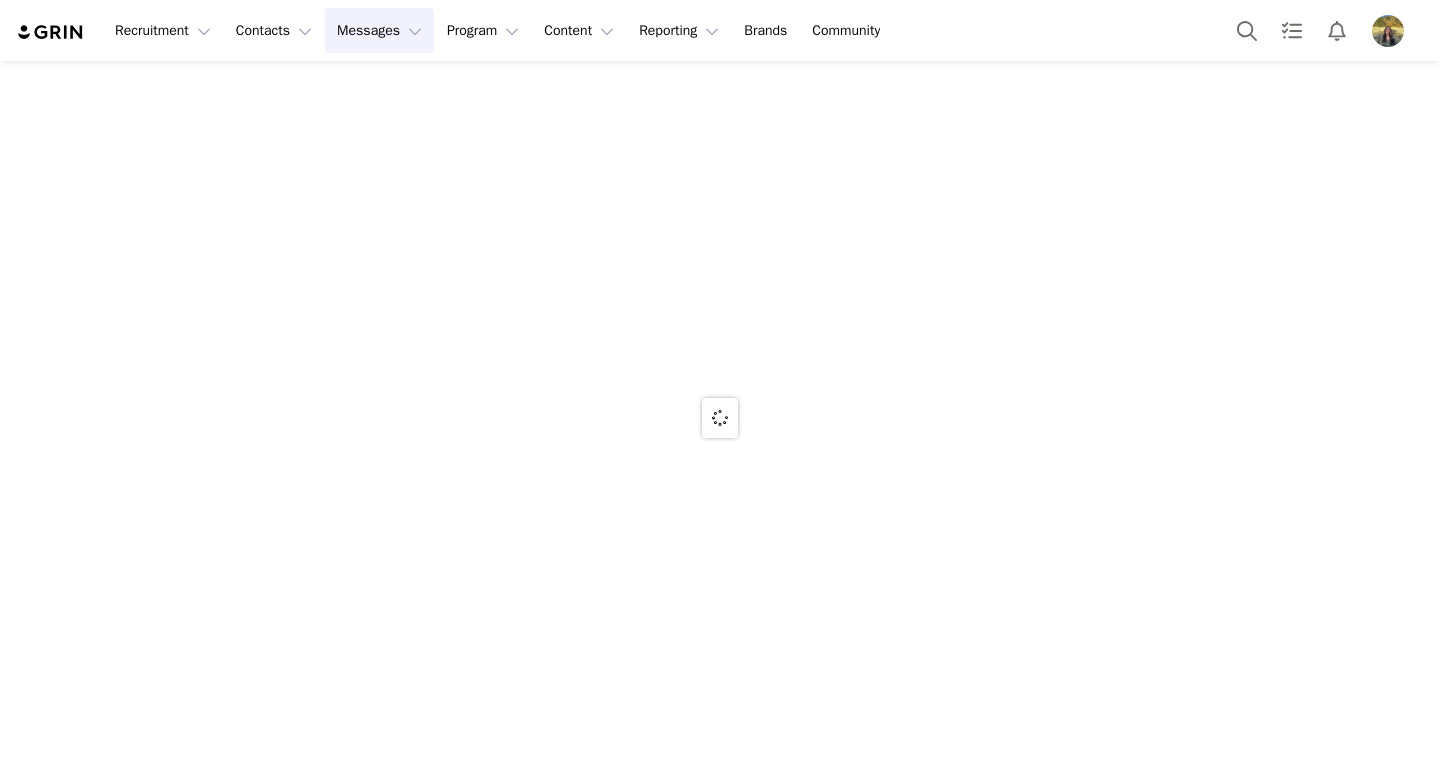 scroll, scrollTop: 0, scrollLeft: 0, axis: both 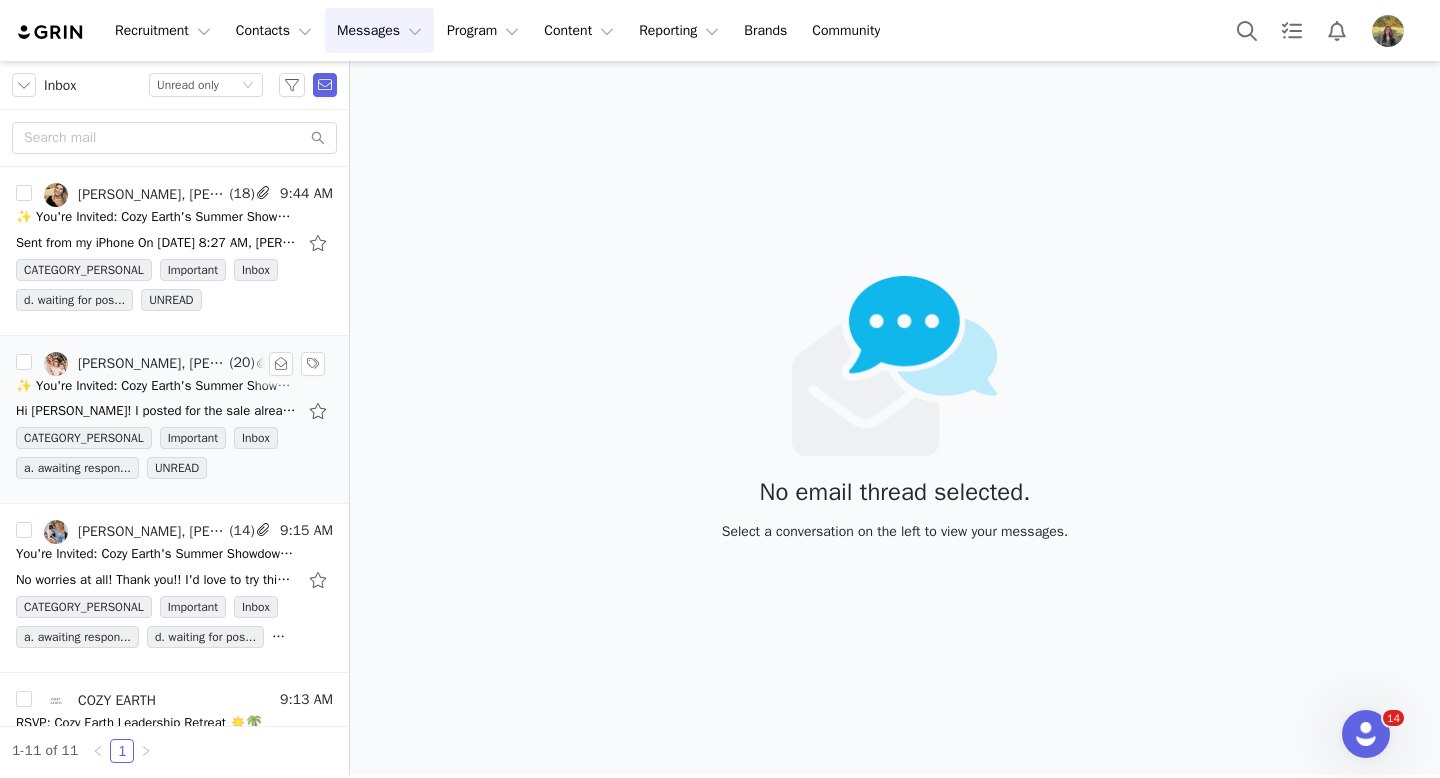 click on "Bryn Bell, Hailey Hendricks, Oksana Katchanovski" at bounding box center [151, 364] 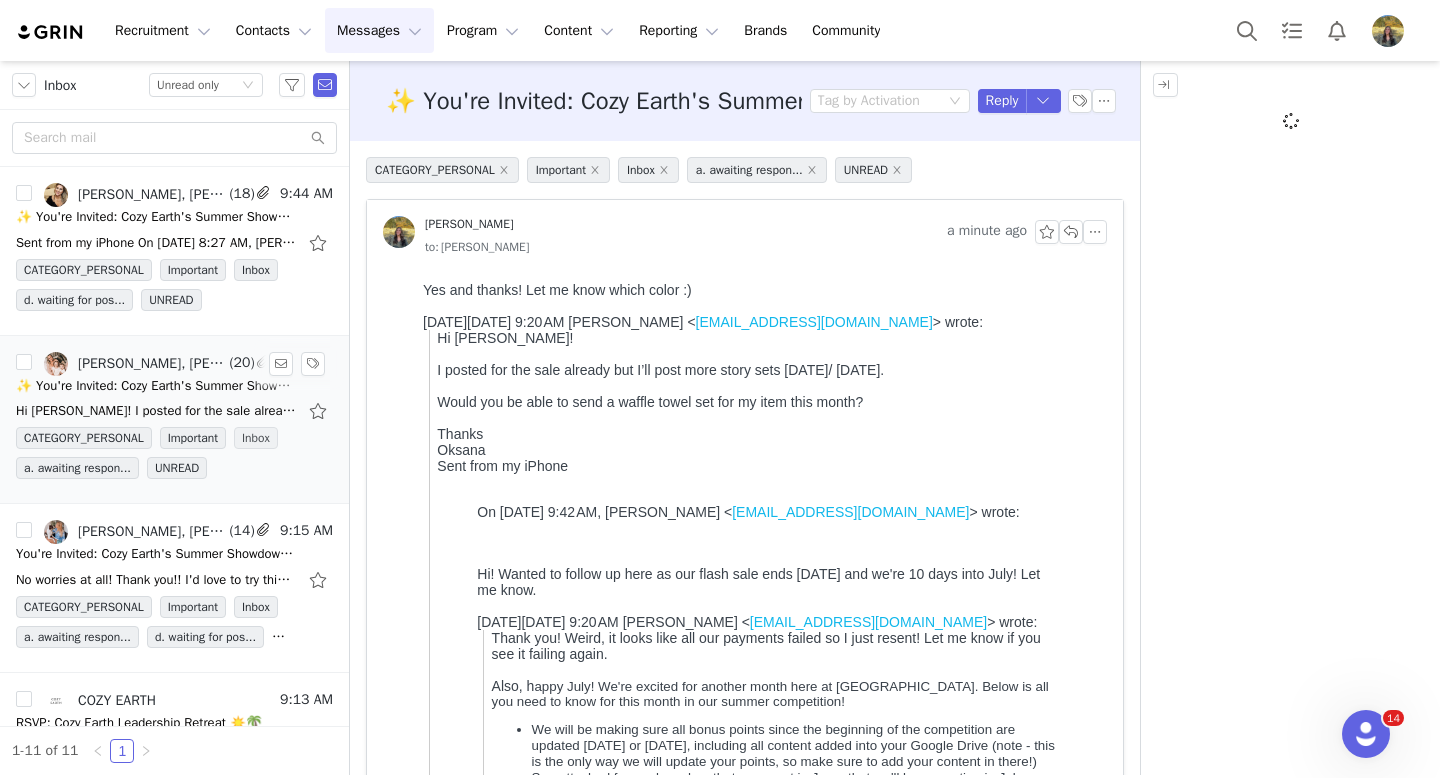 scroll, scrollTop: 0, scrollLeft: 0, axis: both 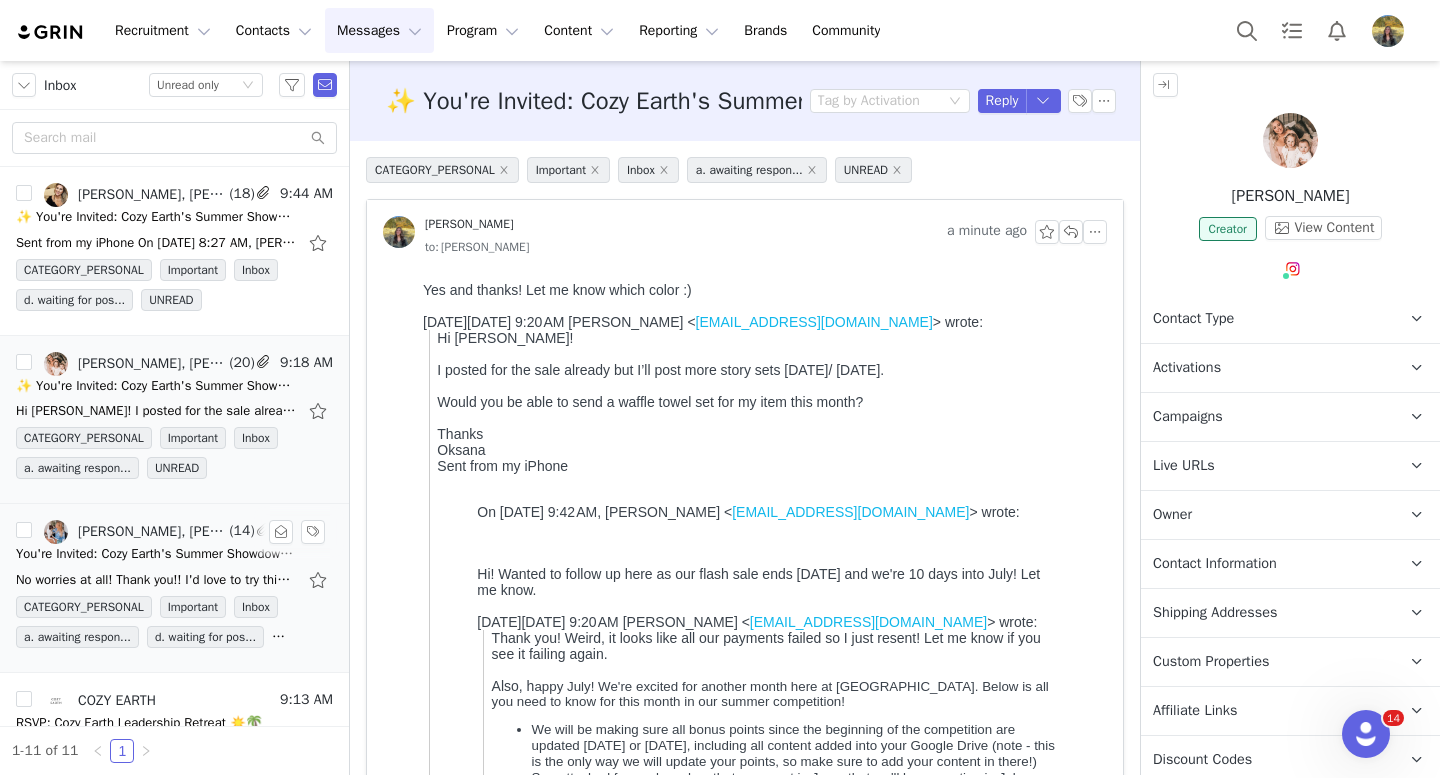 click on "You're Invited: Cozy Earth's Summer Showdown ✨" at bounding box center [156, 554] 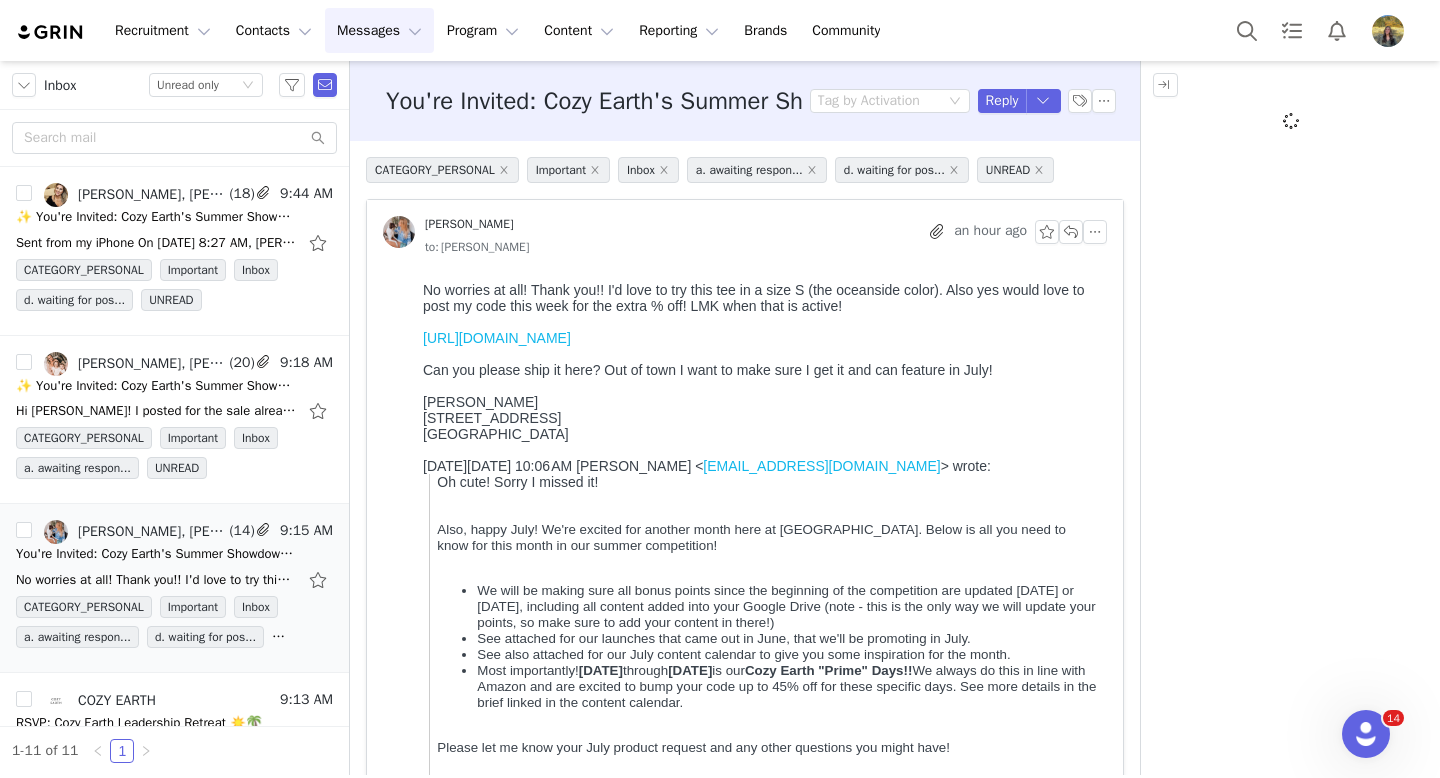 scroll, scrollTop: 0, scrollLeft: 0, axis: both 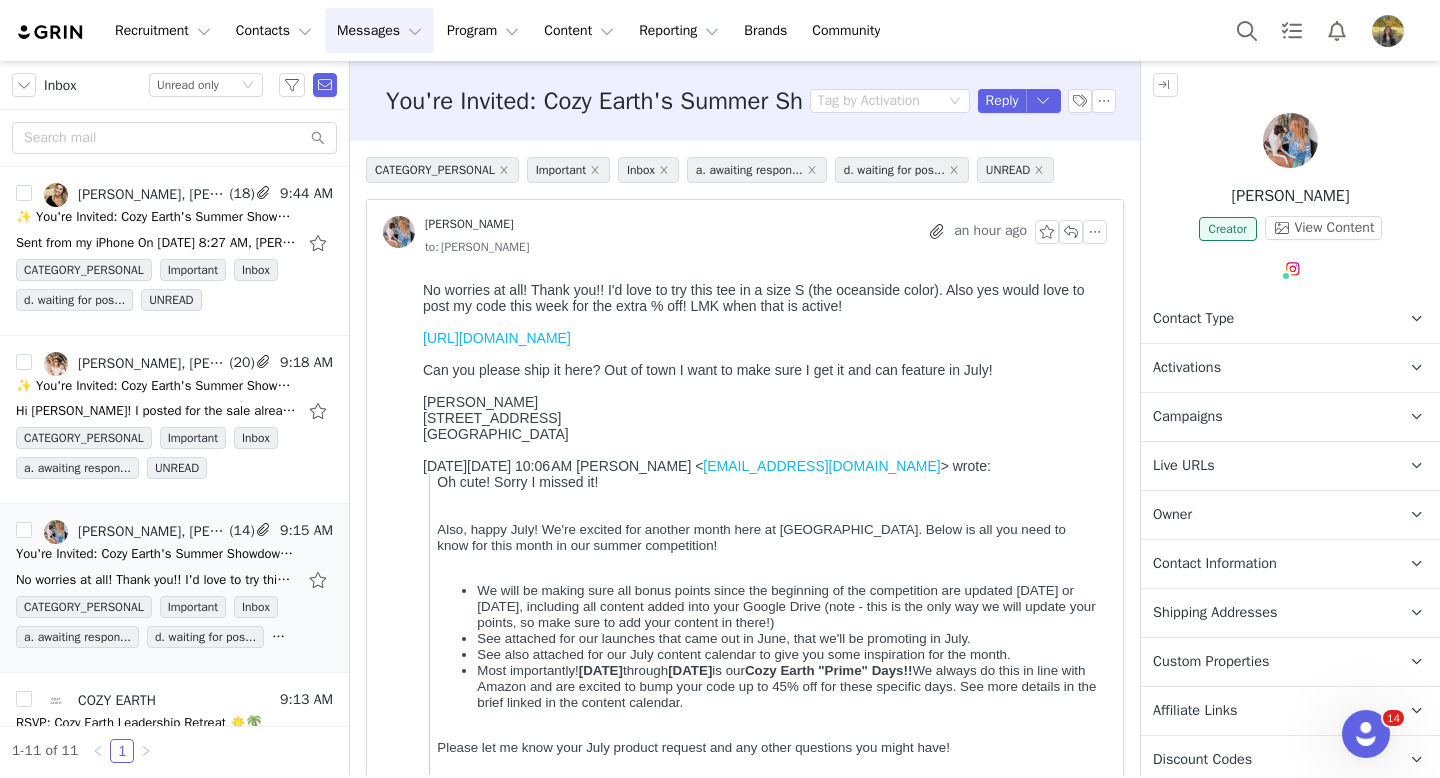 type on "[PERSON_NAME]" 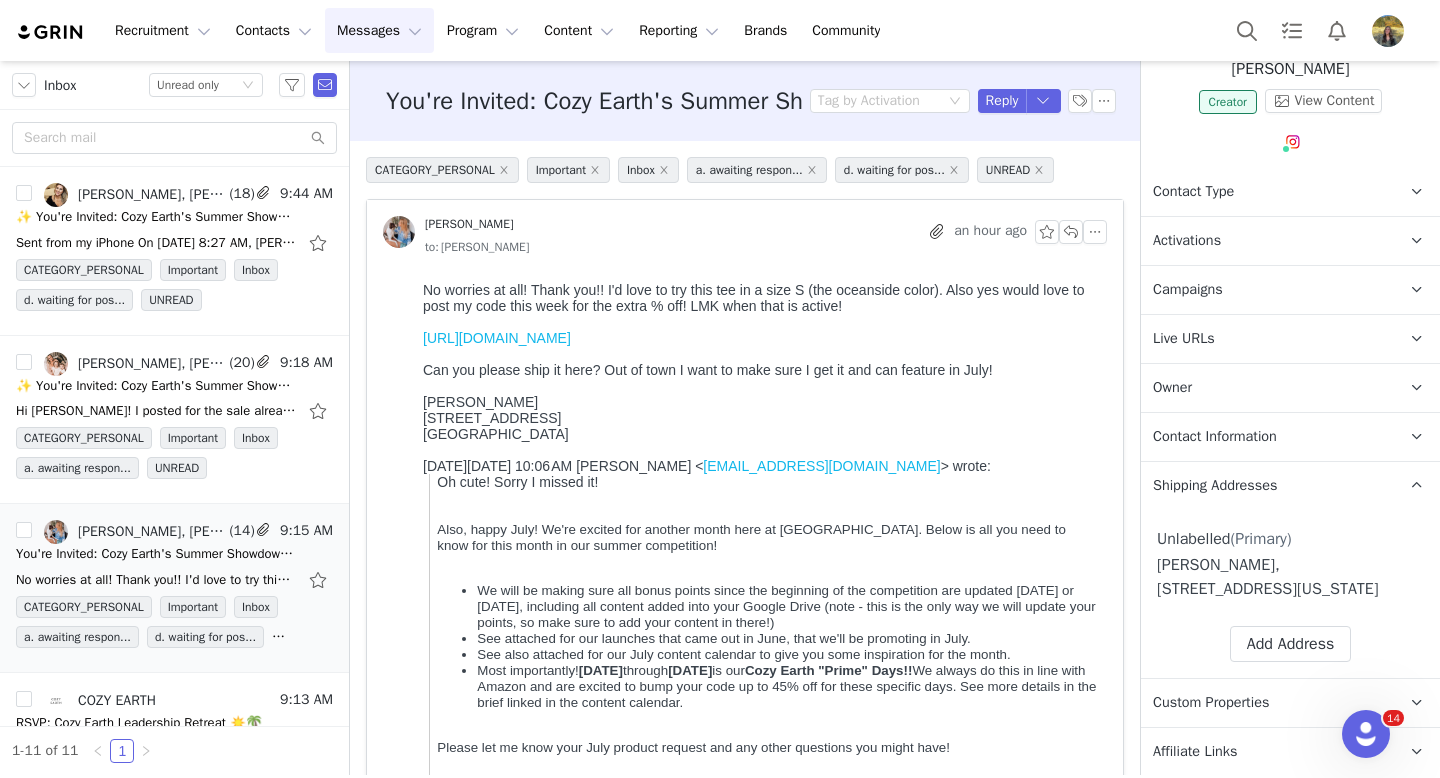 scroll, scrollTop: 186, scrollLeft: 0, axis: vertical 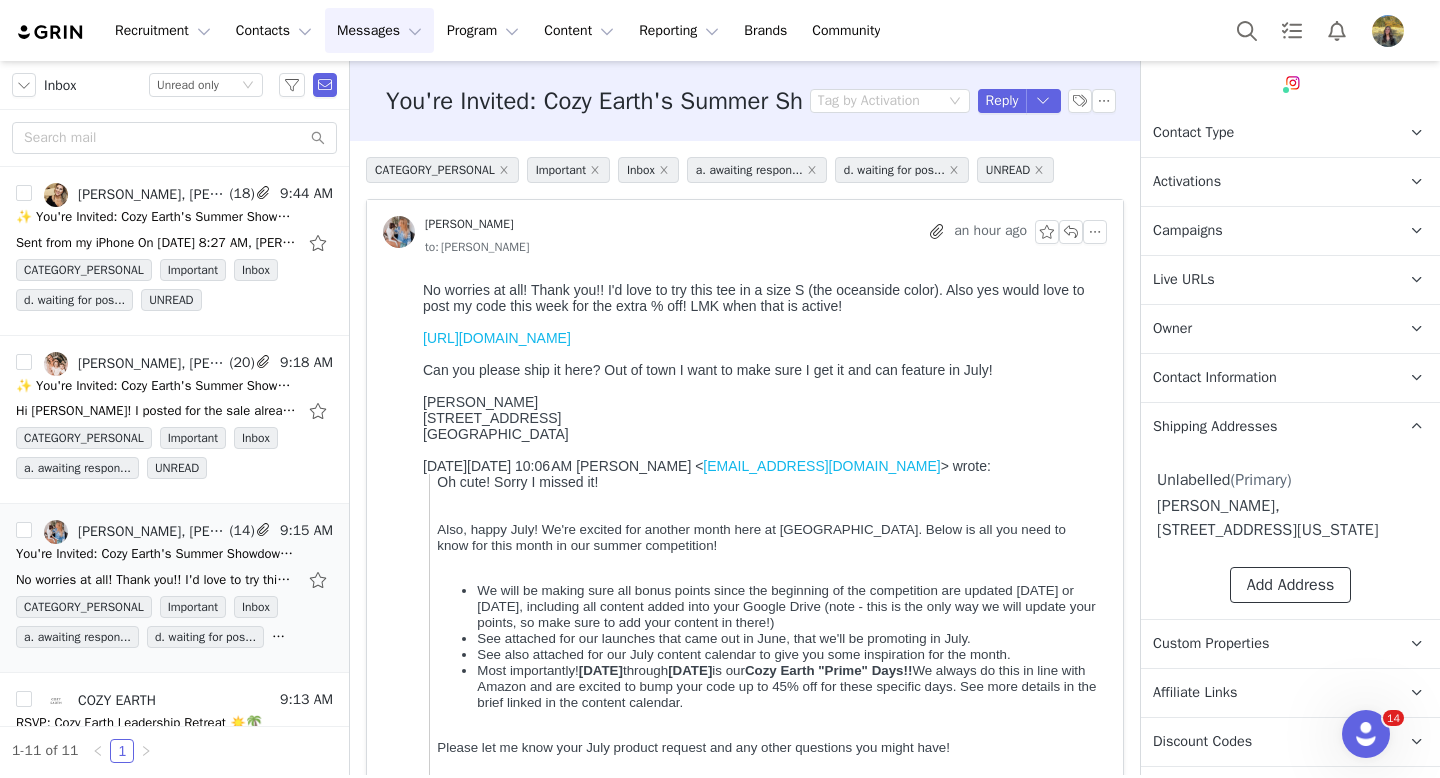 click on "Add Address" at bounding box center (1291, 585) 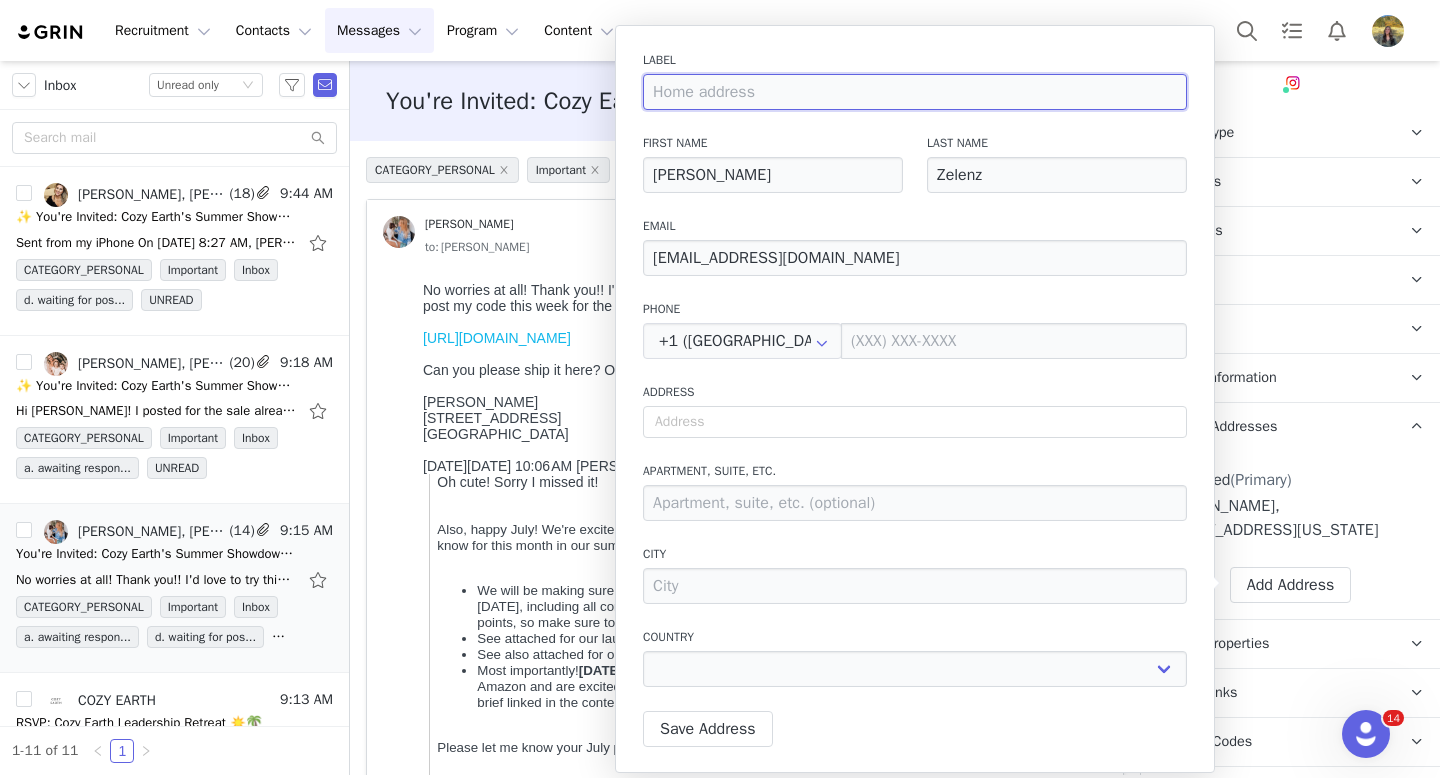 click at bounding box center [915, 92] 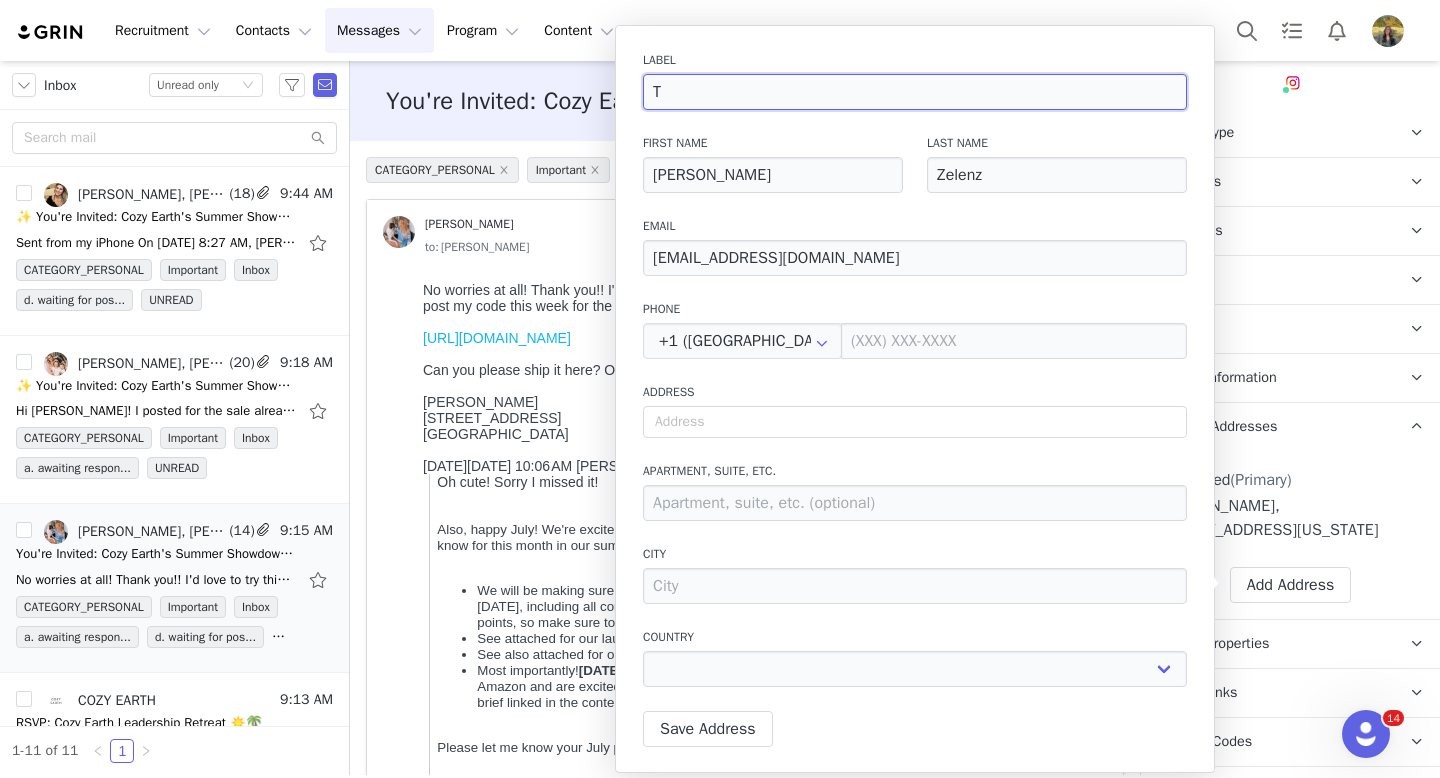 type on "Te" 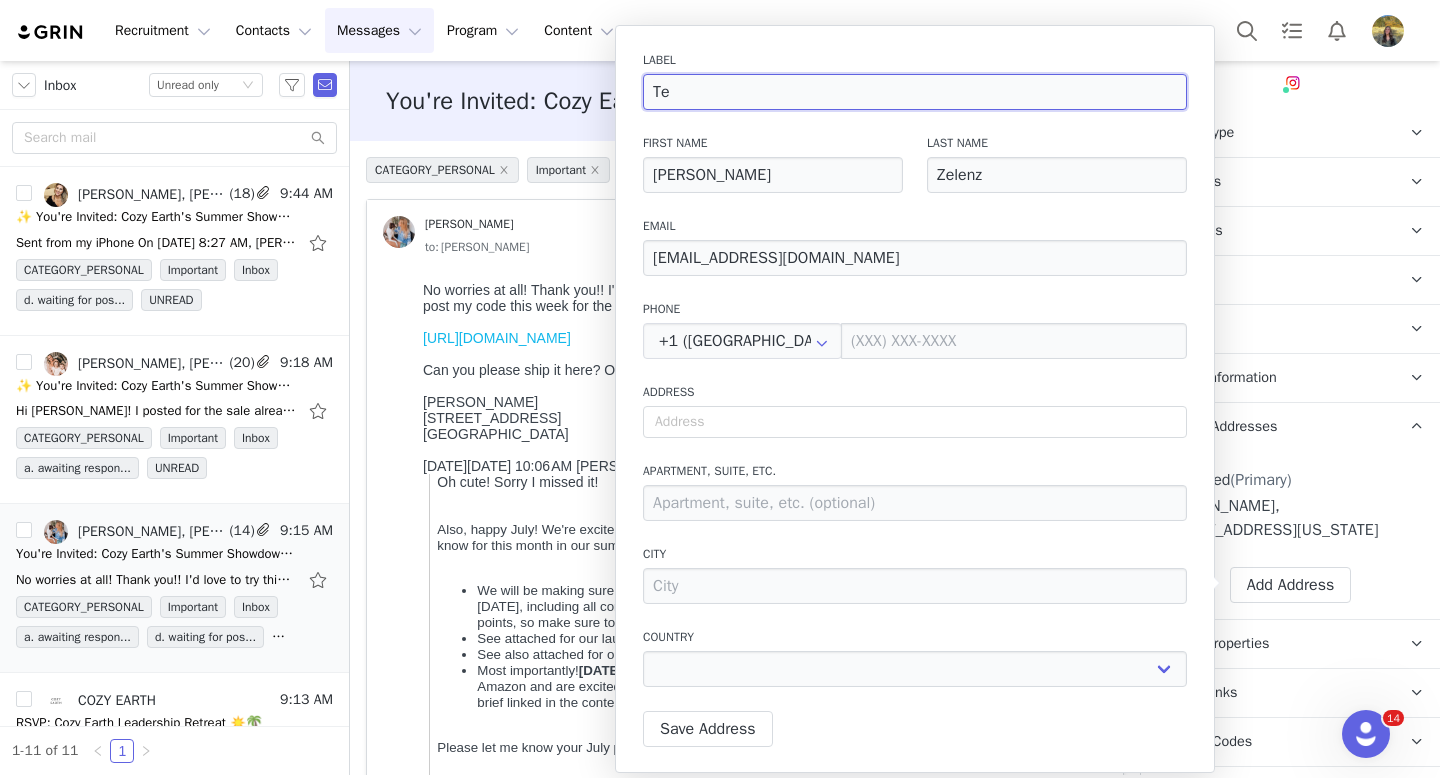 type on "Tem" 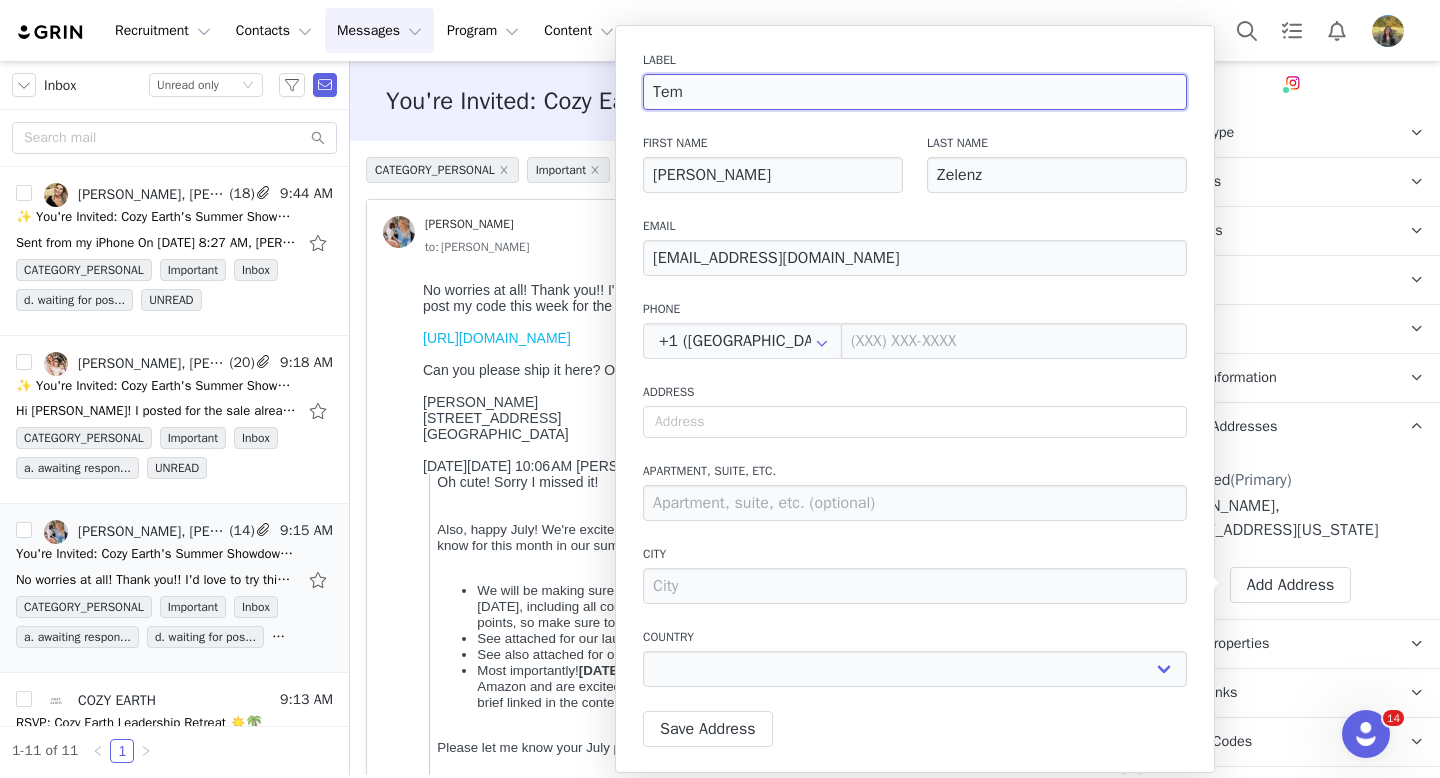 type on "Temp" 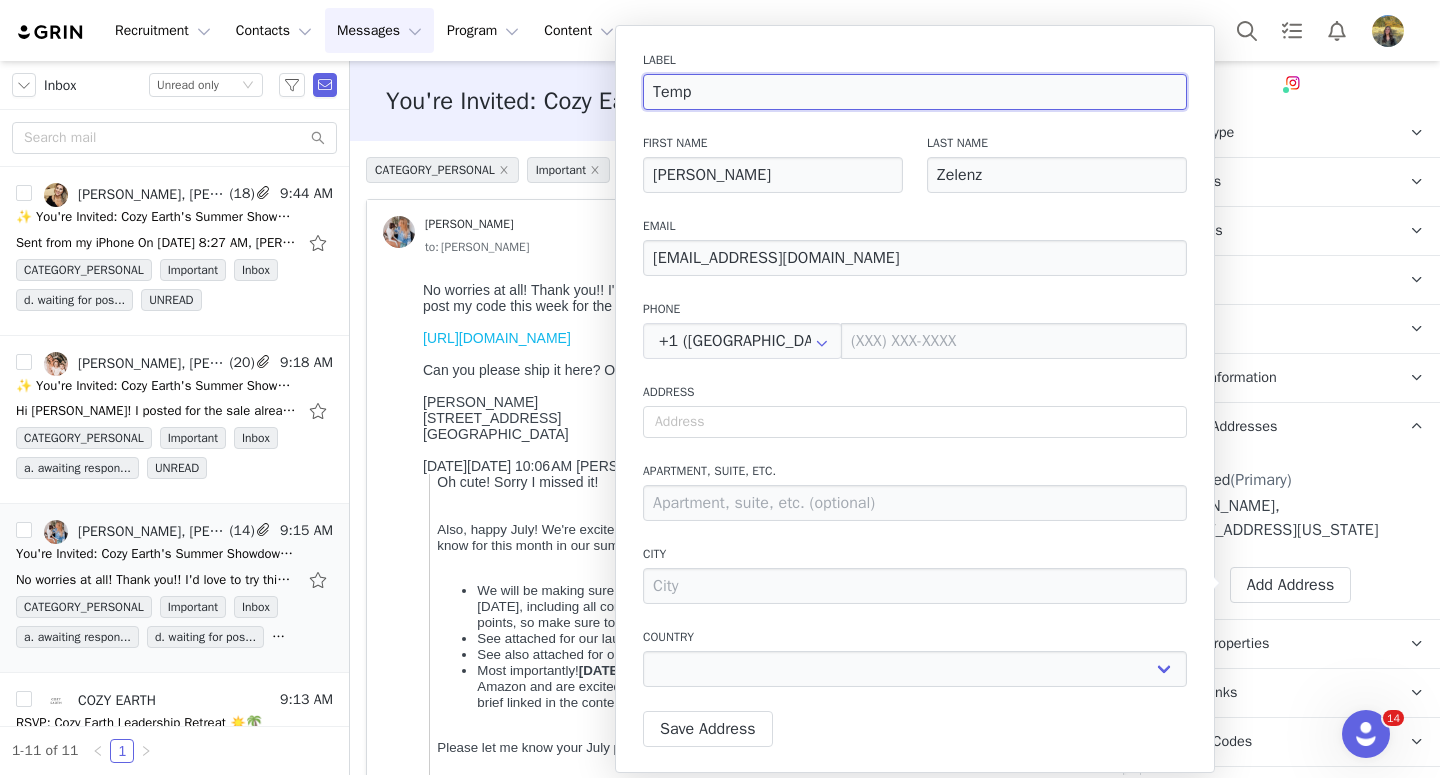 type on "Temp" 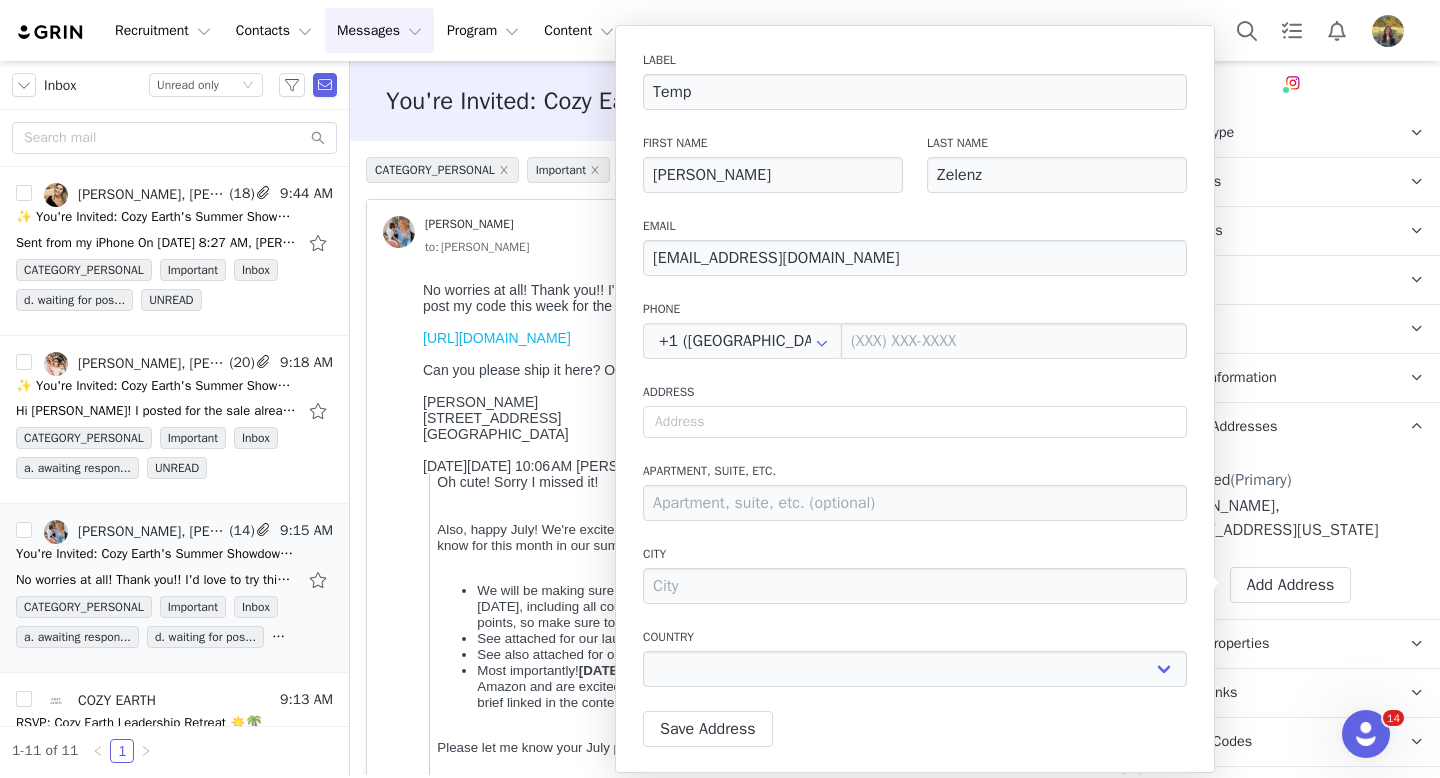 click on "9015 Cypress Court" at bounding box center [761, 418] 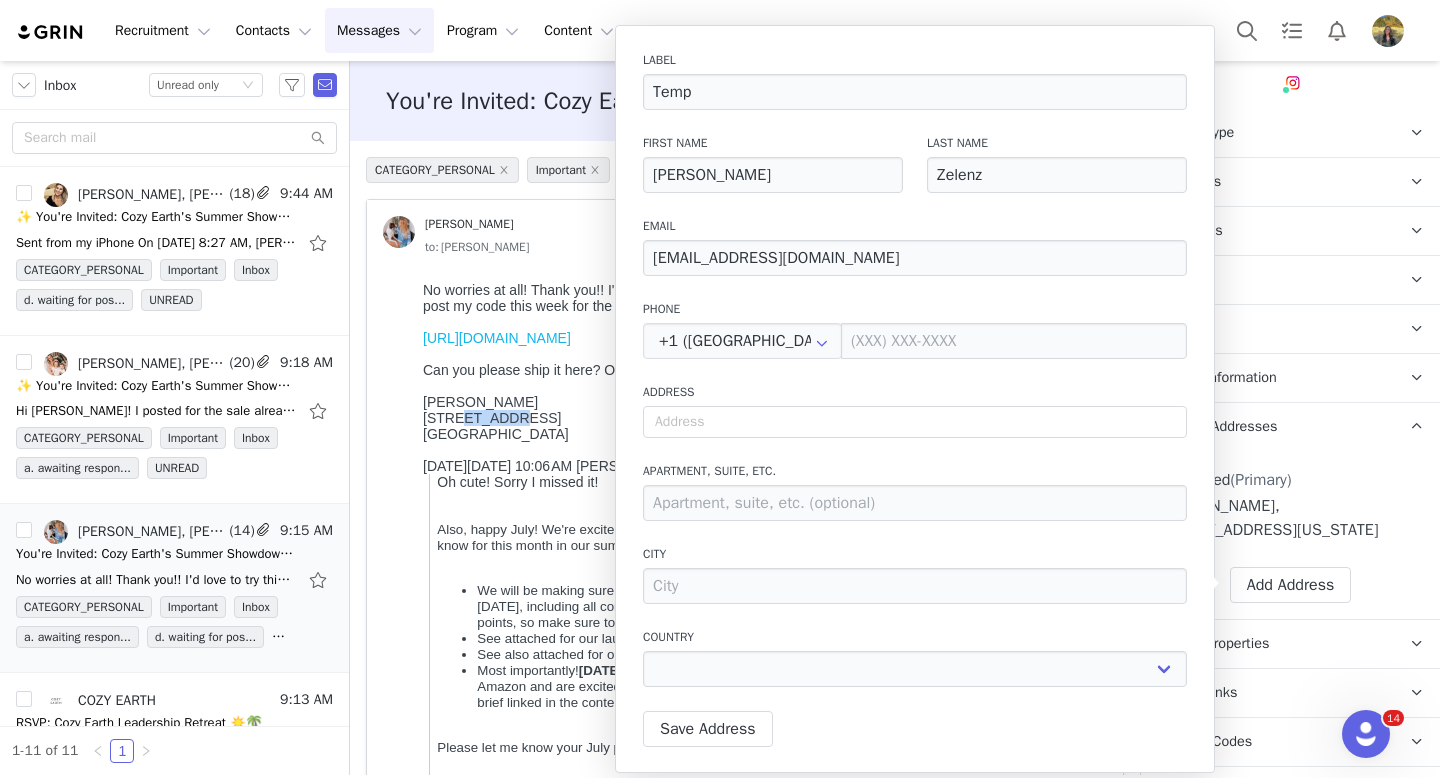 click on "9015 Cypress Court" at bounding box center (761, 418) 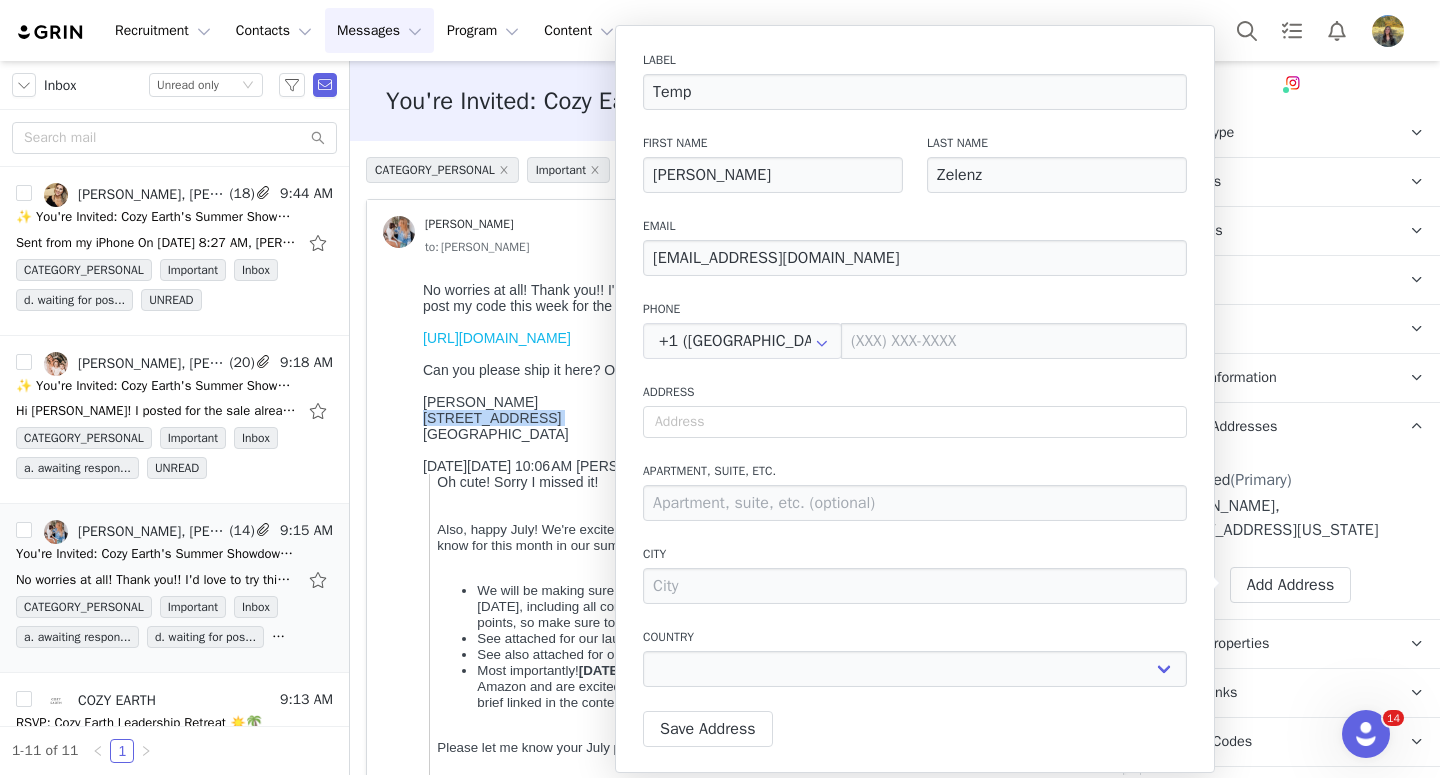 click on "9015 Cypress Court" at bounding box center (761, 418) 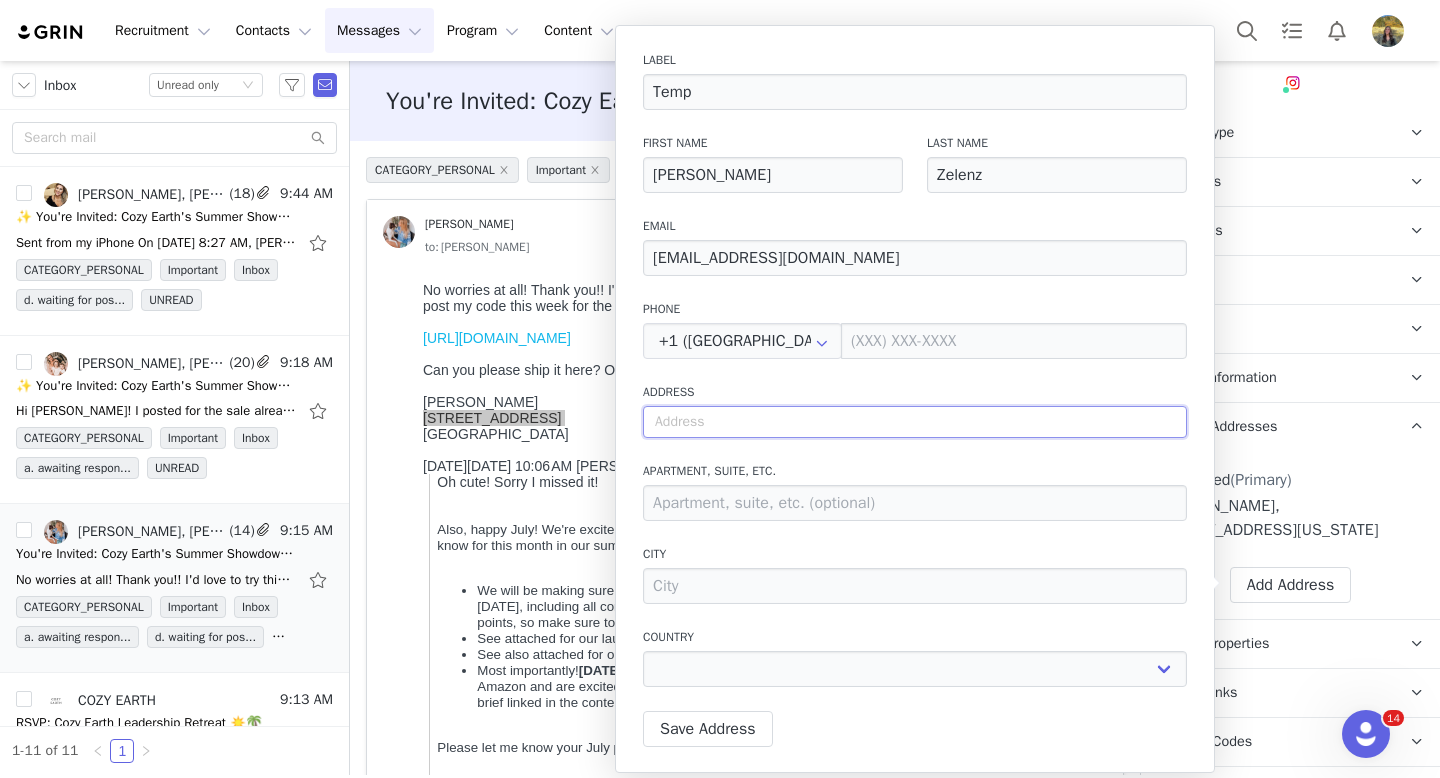 click at bounding box center (915, 422) 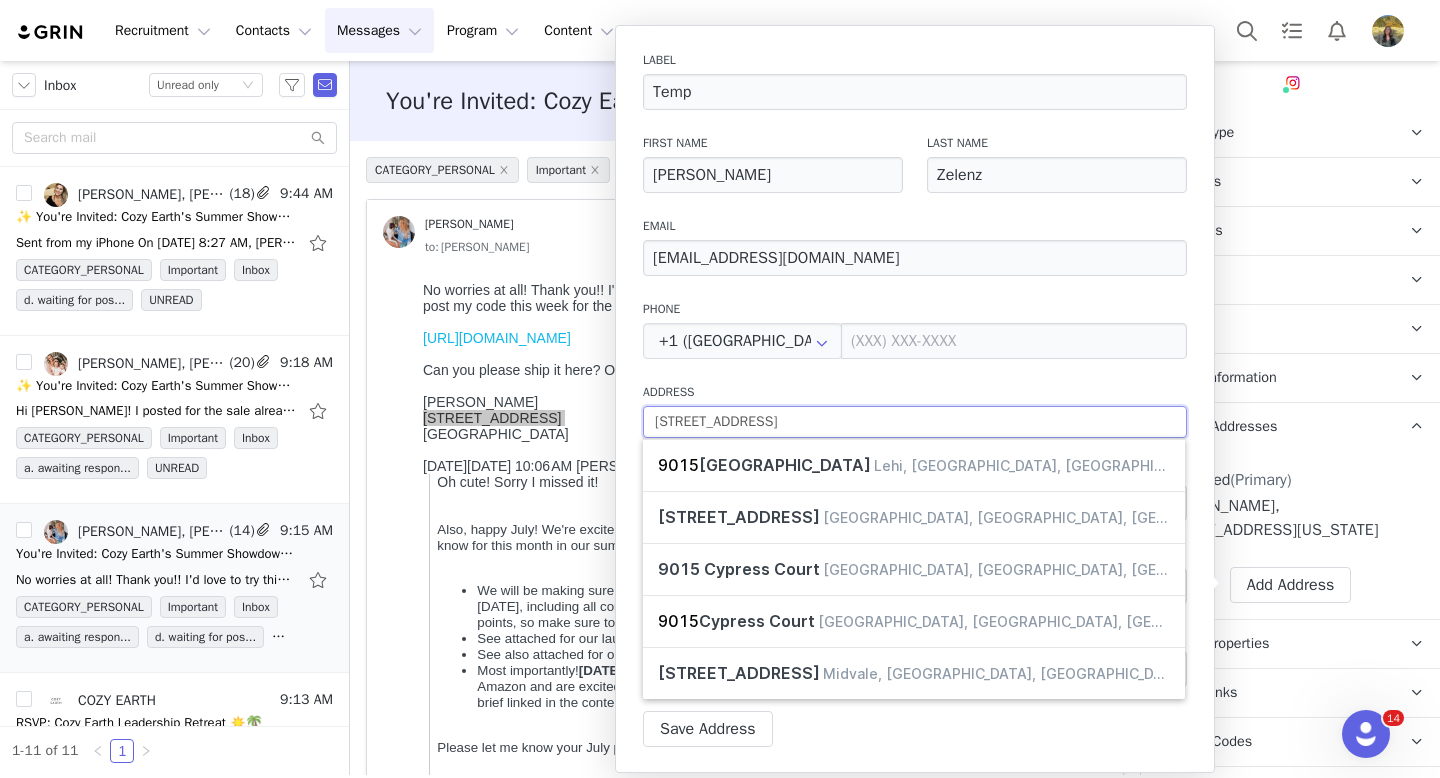 click on "9015 Cypress Court" at bounding box center (915, 422) 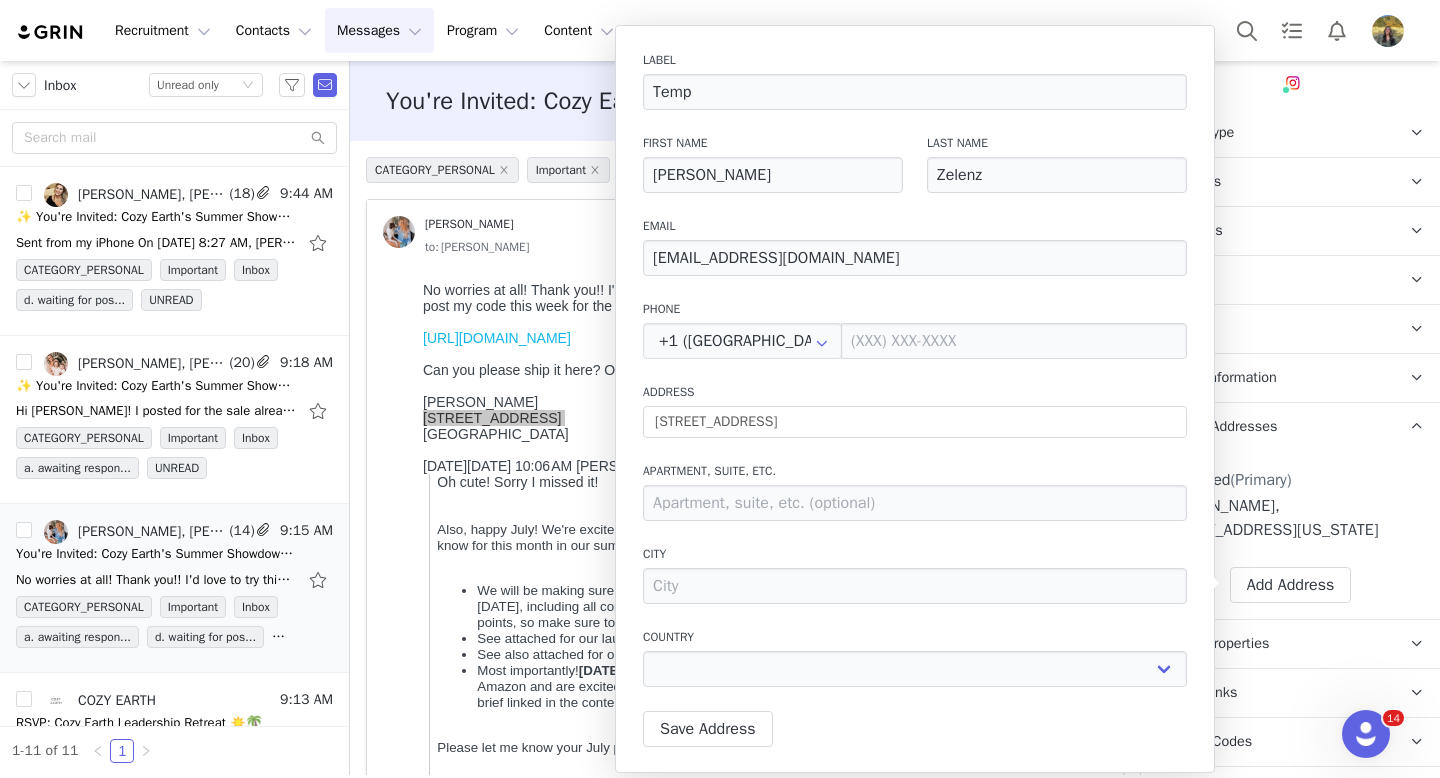 type on "9015 Cypress Ct" 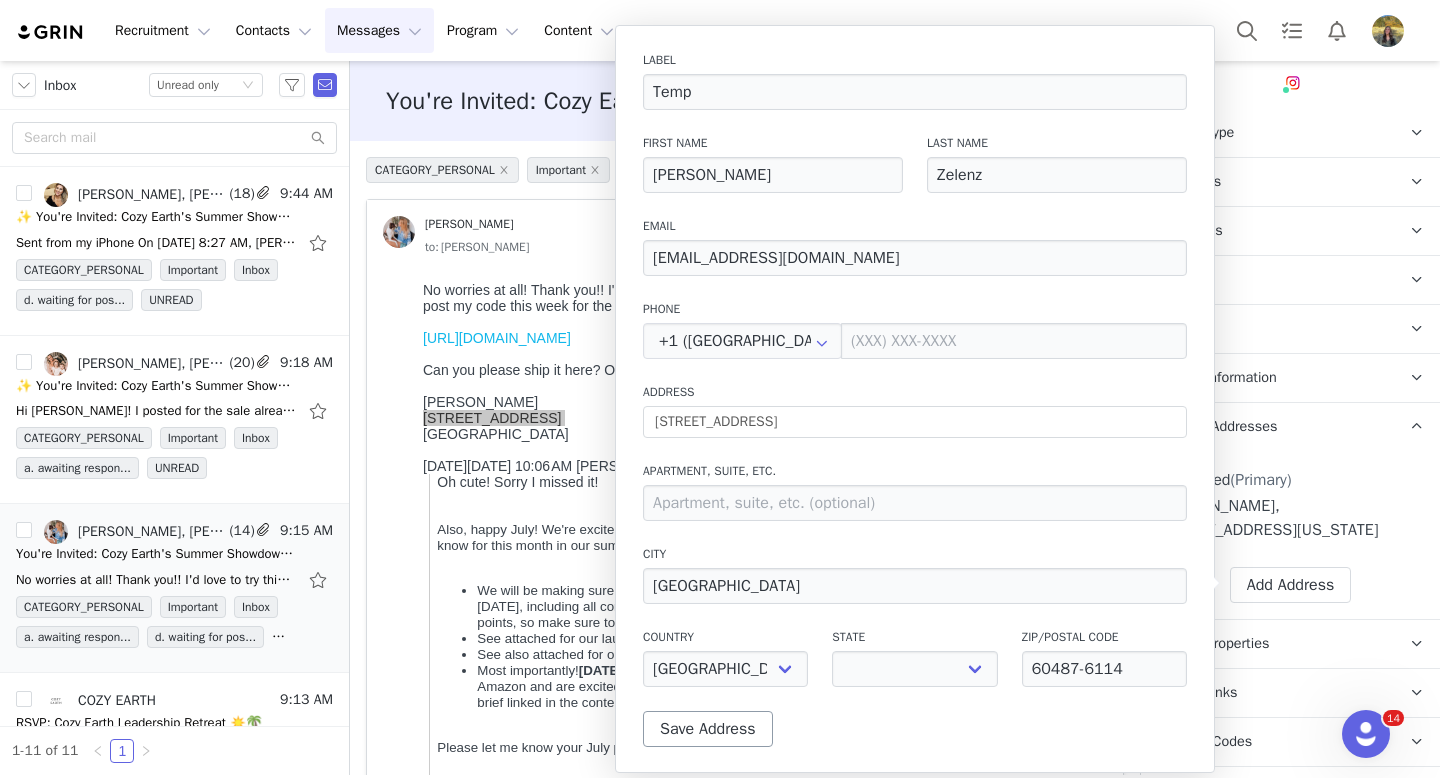 select on "[object Object]" 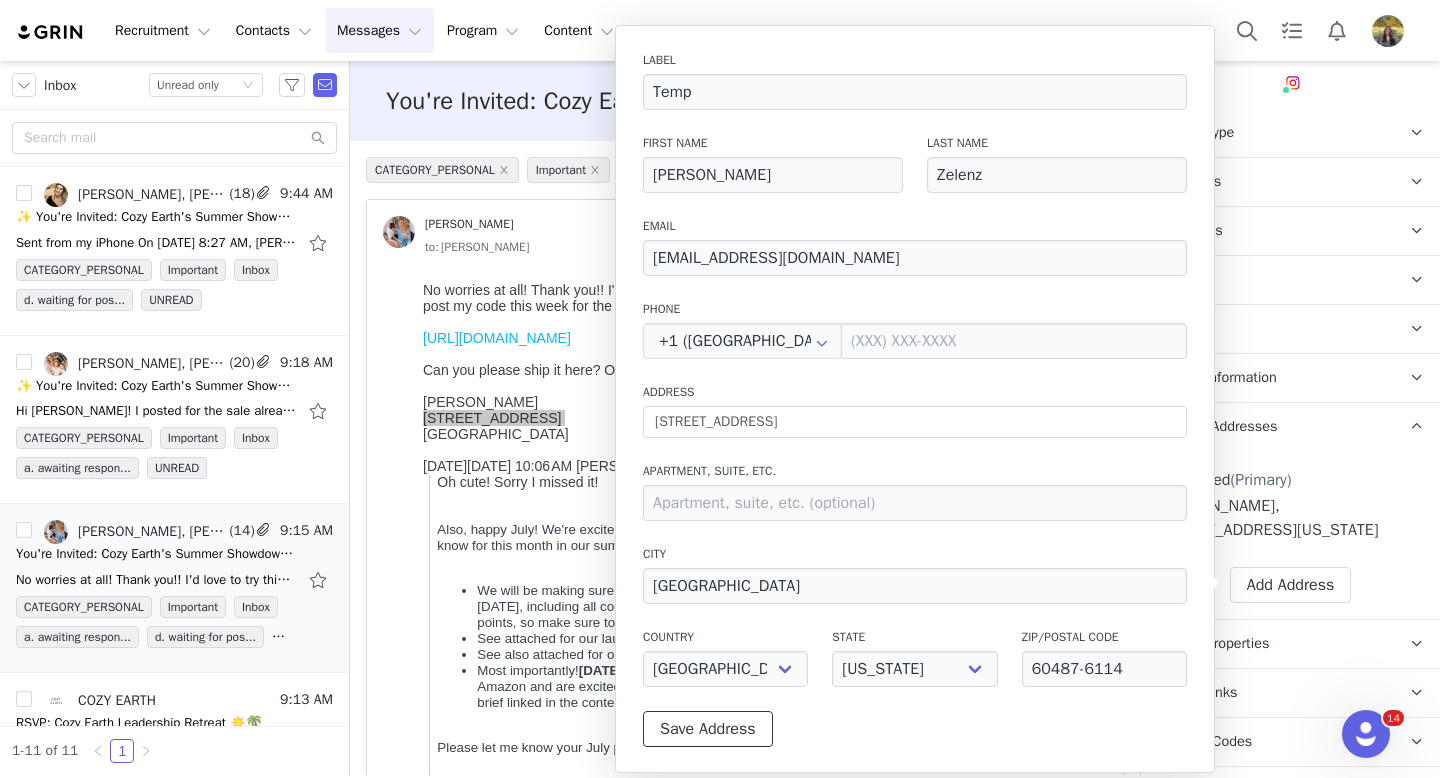 click on "Save Address" at bounding box center [708, 729] 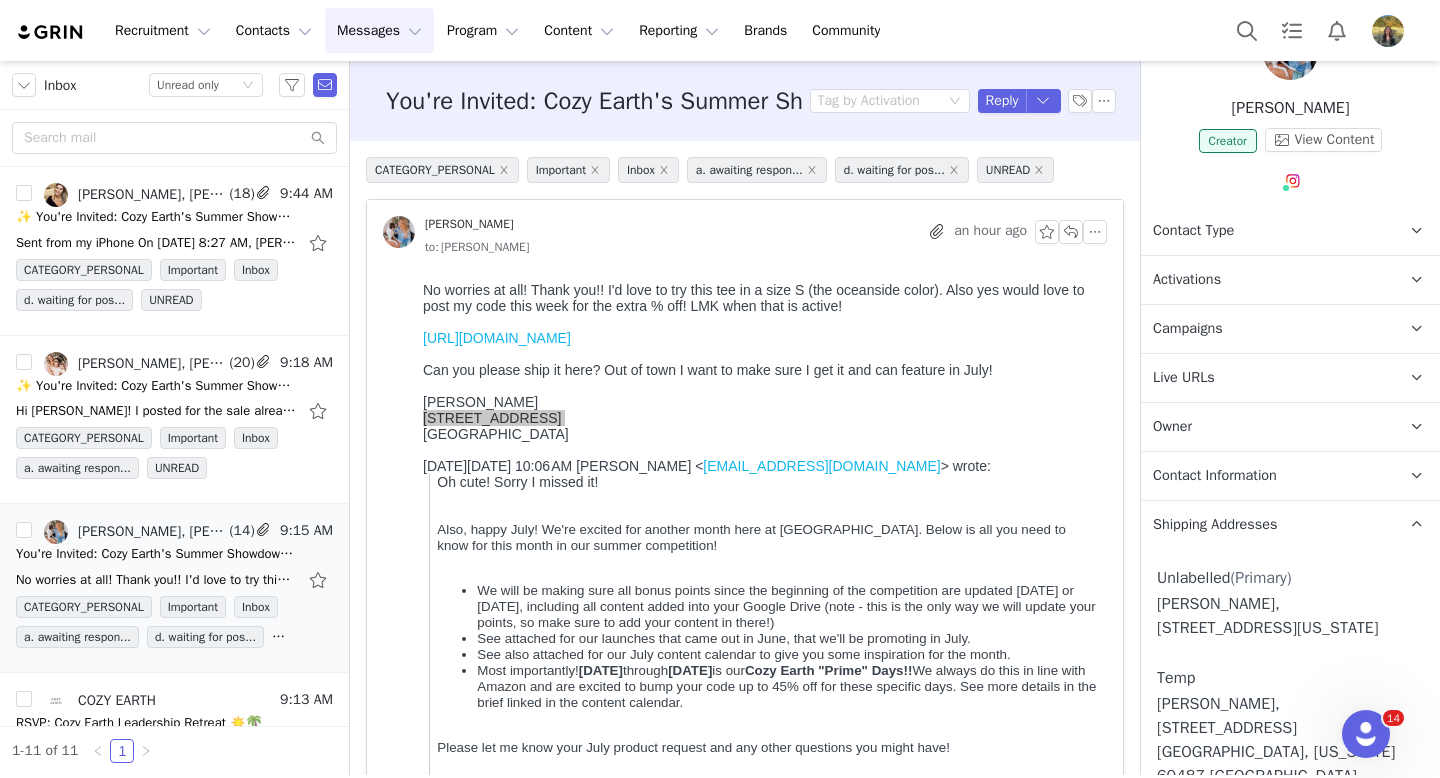 scroll, scrollTop: 0, scrollLeft: 0, axis: both 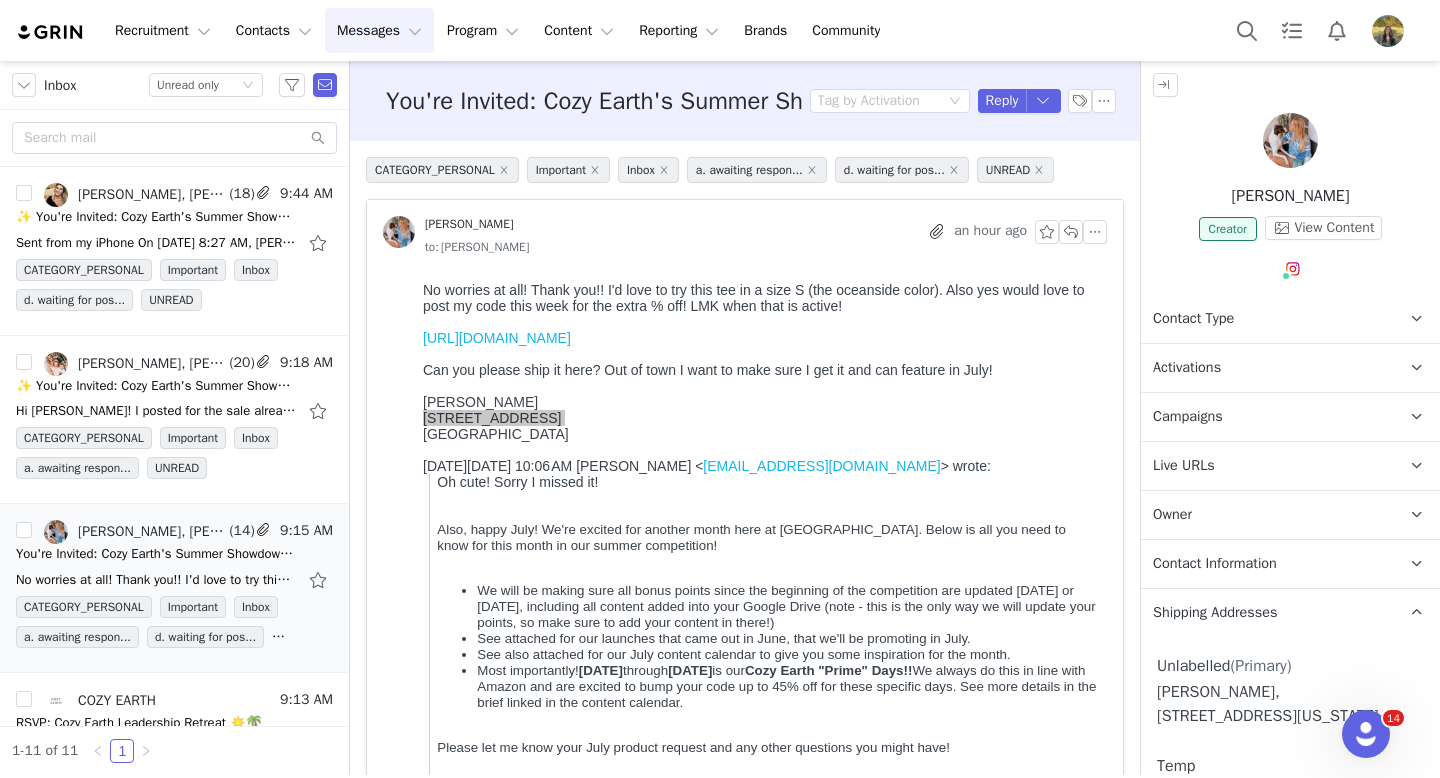click on "Campaigns" at bounding box center (1188, 417) 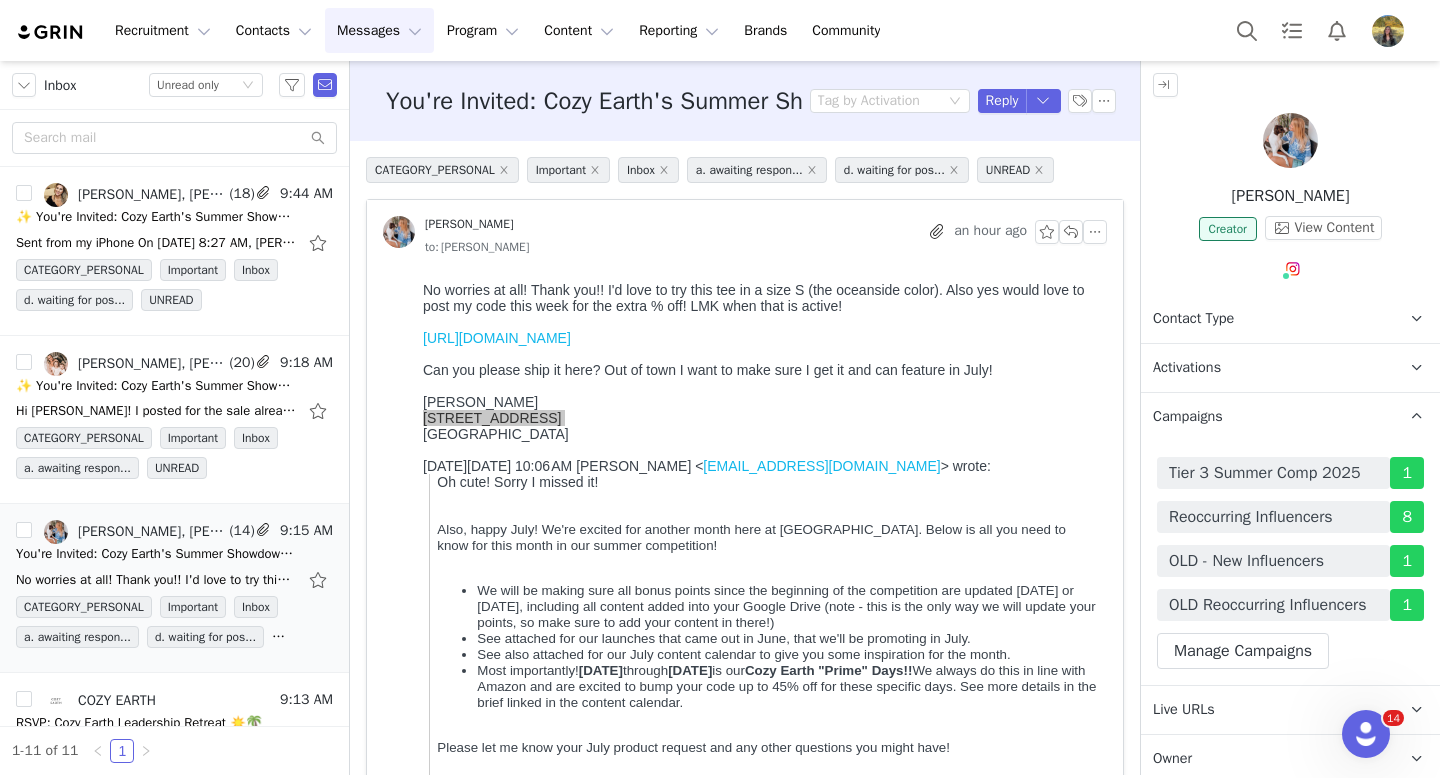 click on "Campaigns" at bounding box center (1188, 417) 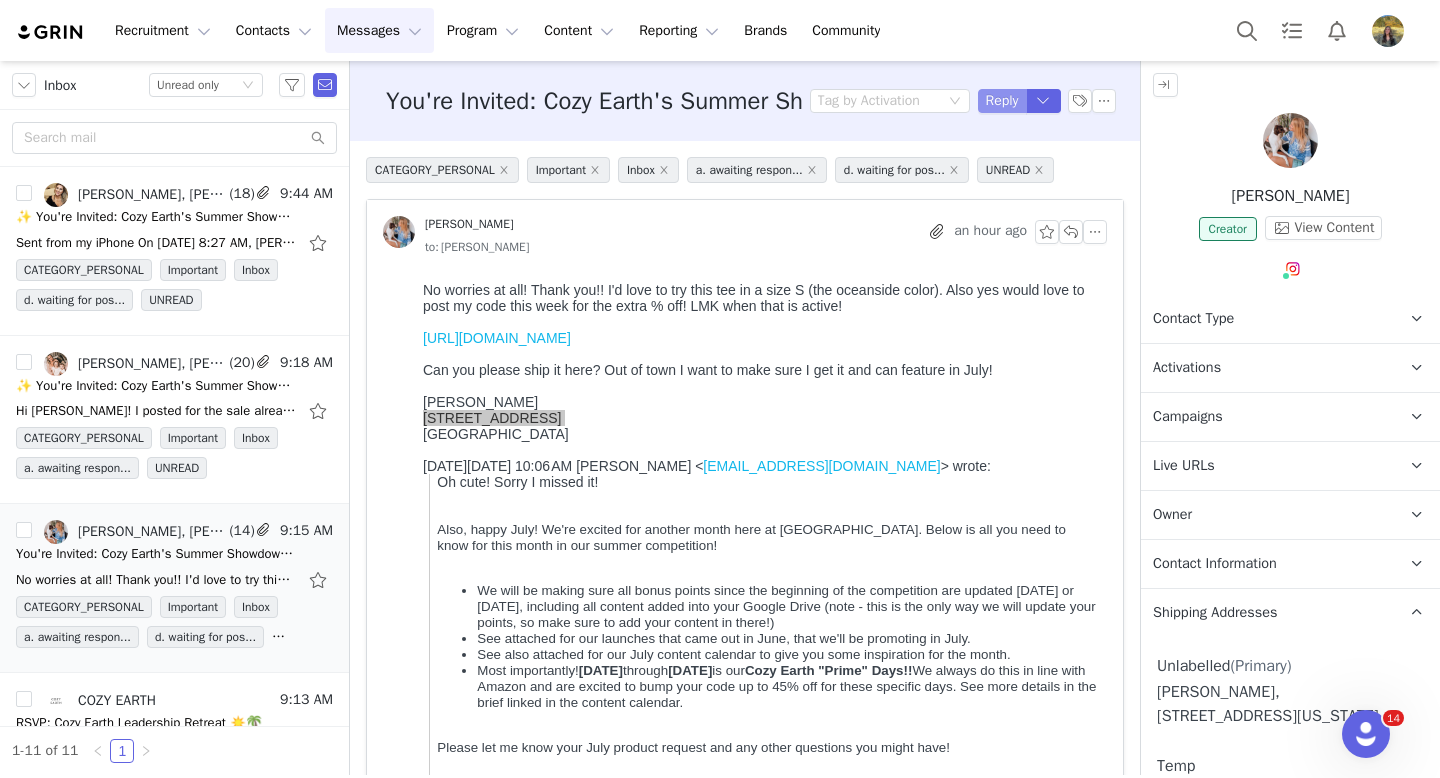 drag, startPoint x: 994, startPoint y: 104, endPoint x: 245, endPoint y: 66, distance: 749.9633 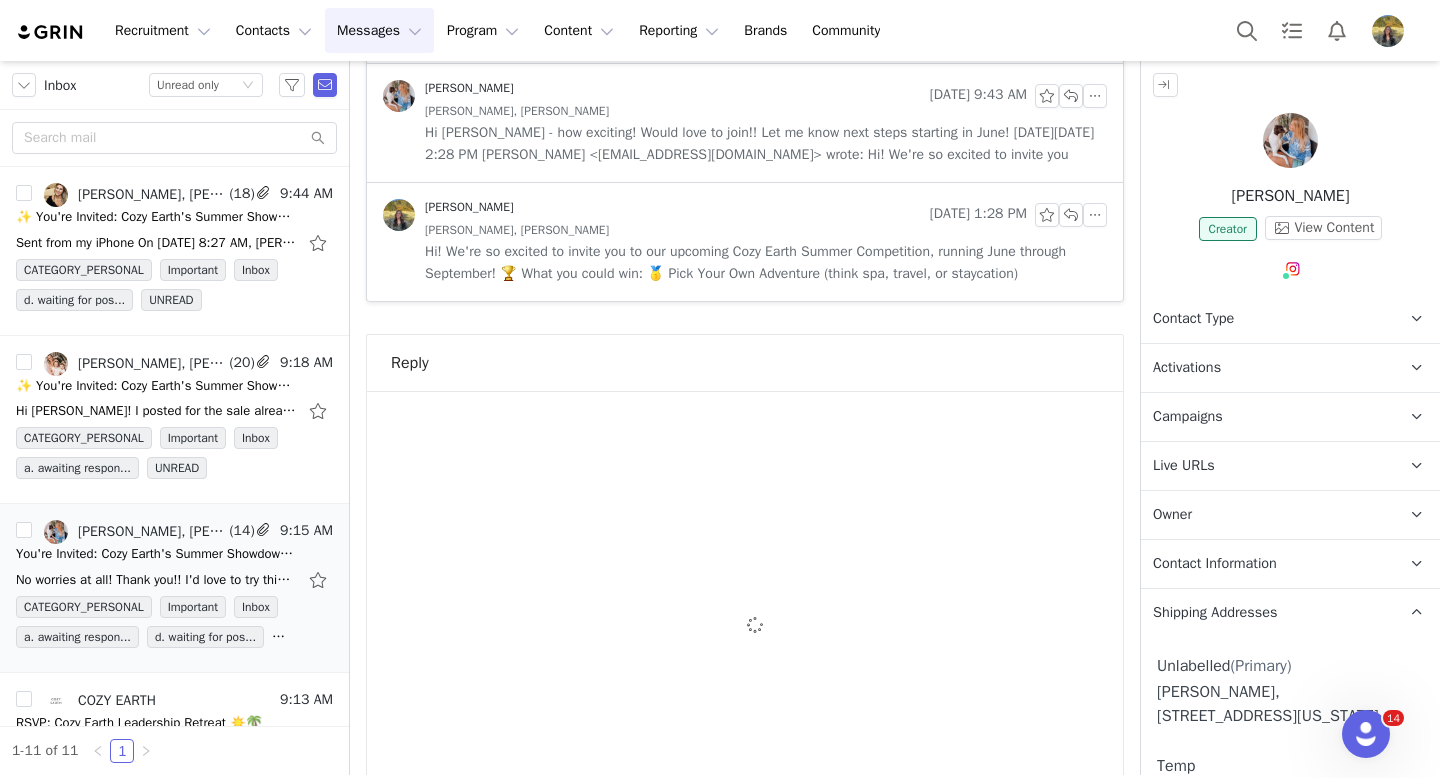 scroll, scrollTop: 5192, scrollLeft: 0, axis: vertical 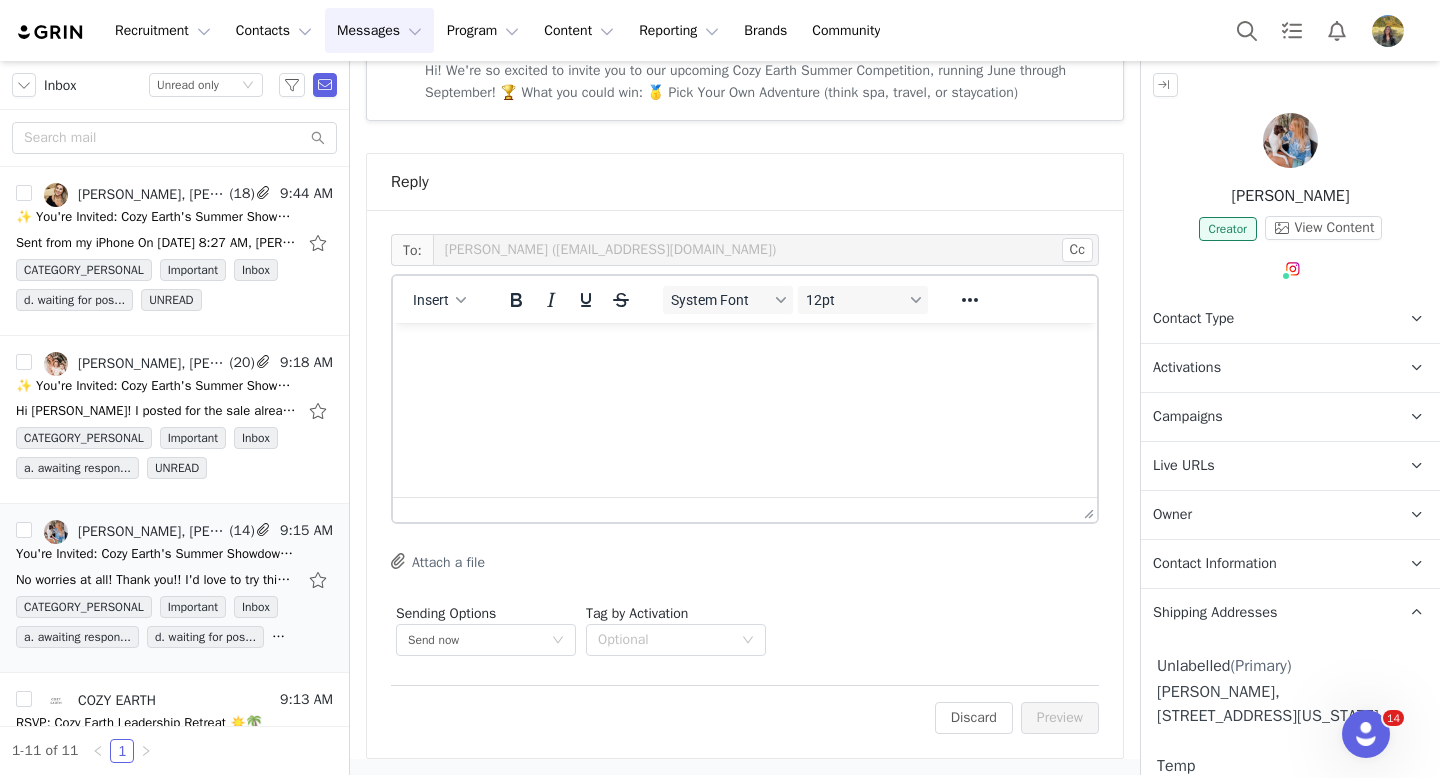 click at bounding box center [745, 350] 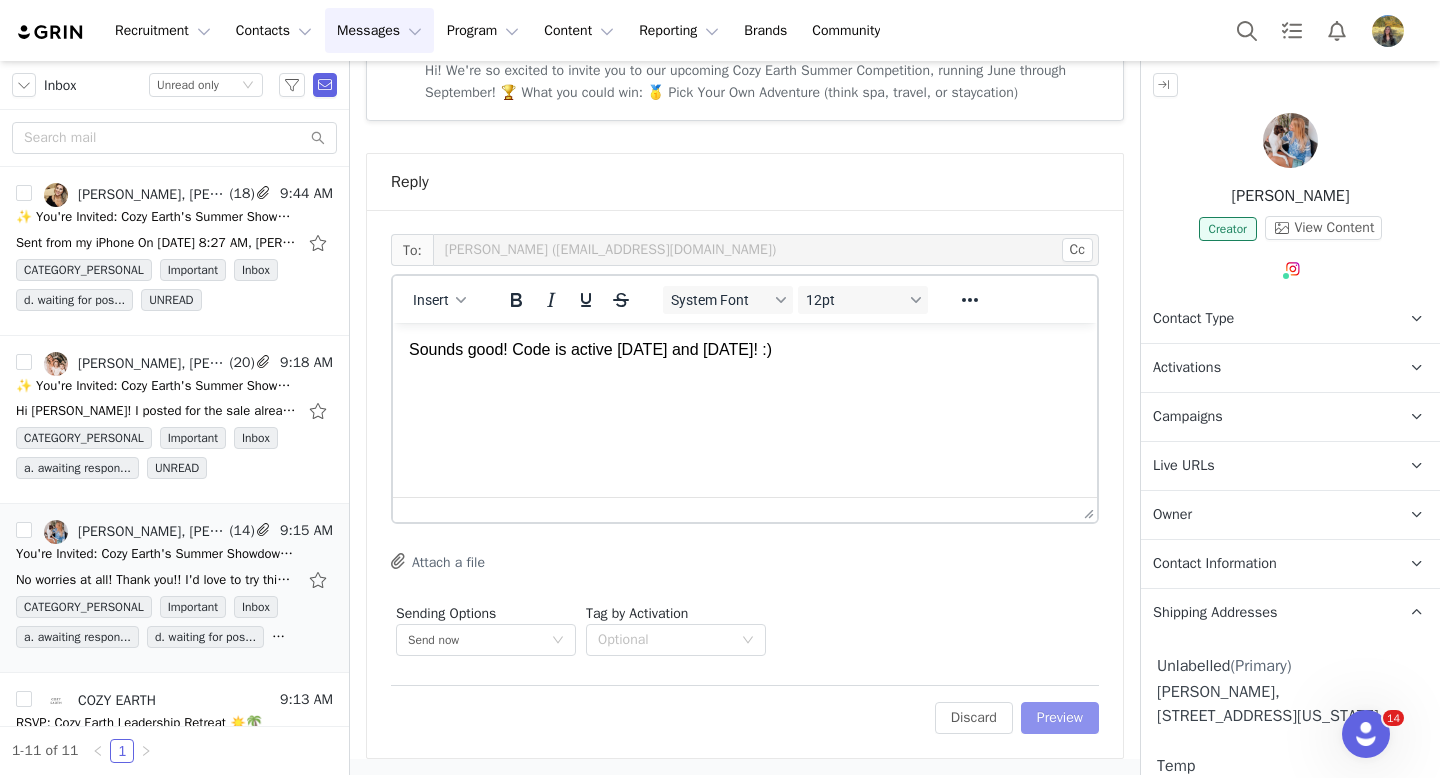 click on "Preview" at bounding box center (1060, 718) 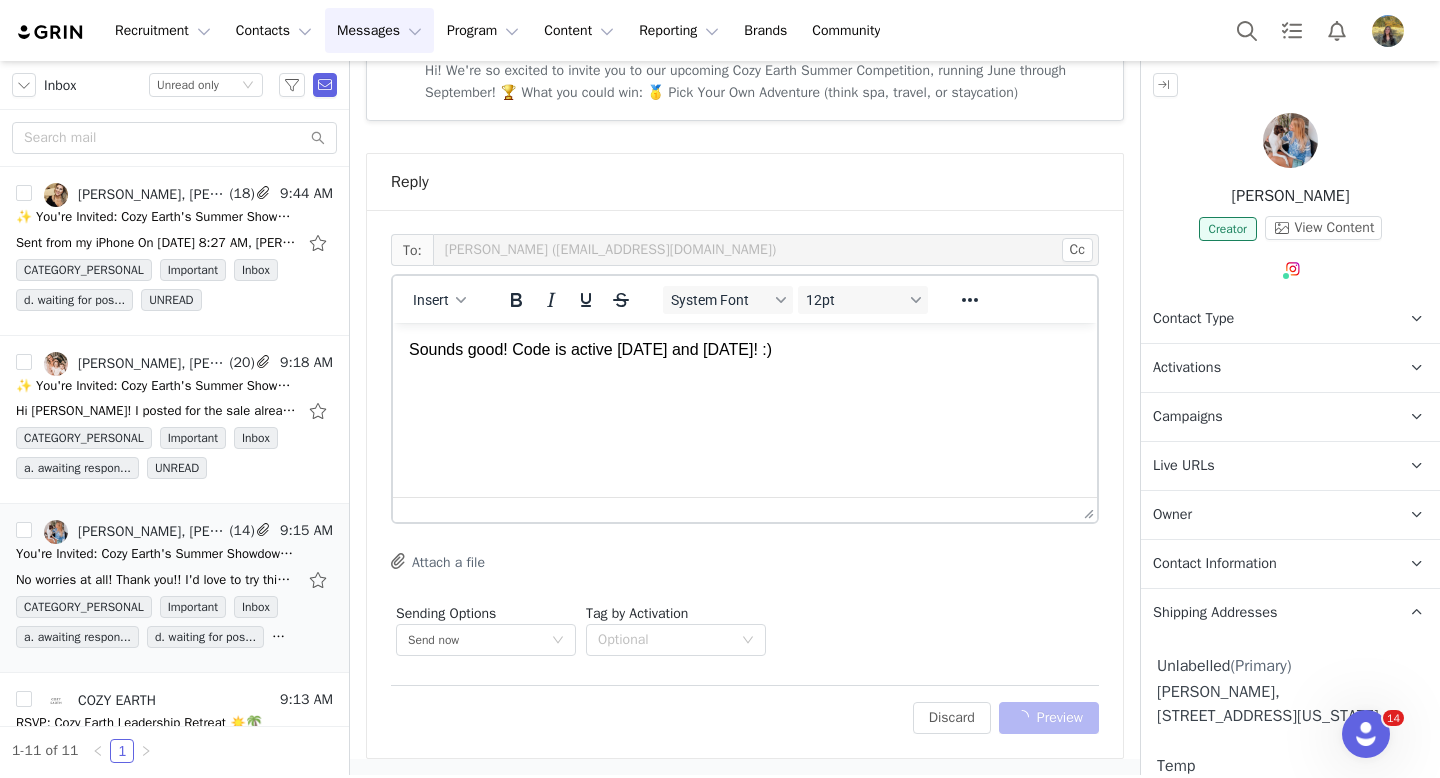 scroll, scrollTop: 5116, scrollLeft: 0, axis: vertical 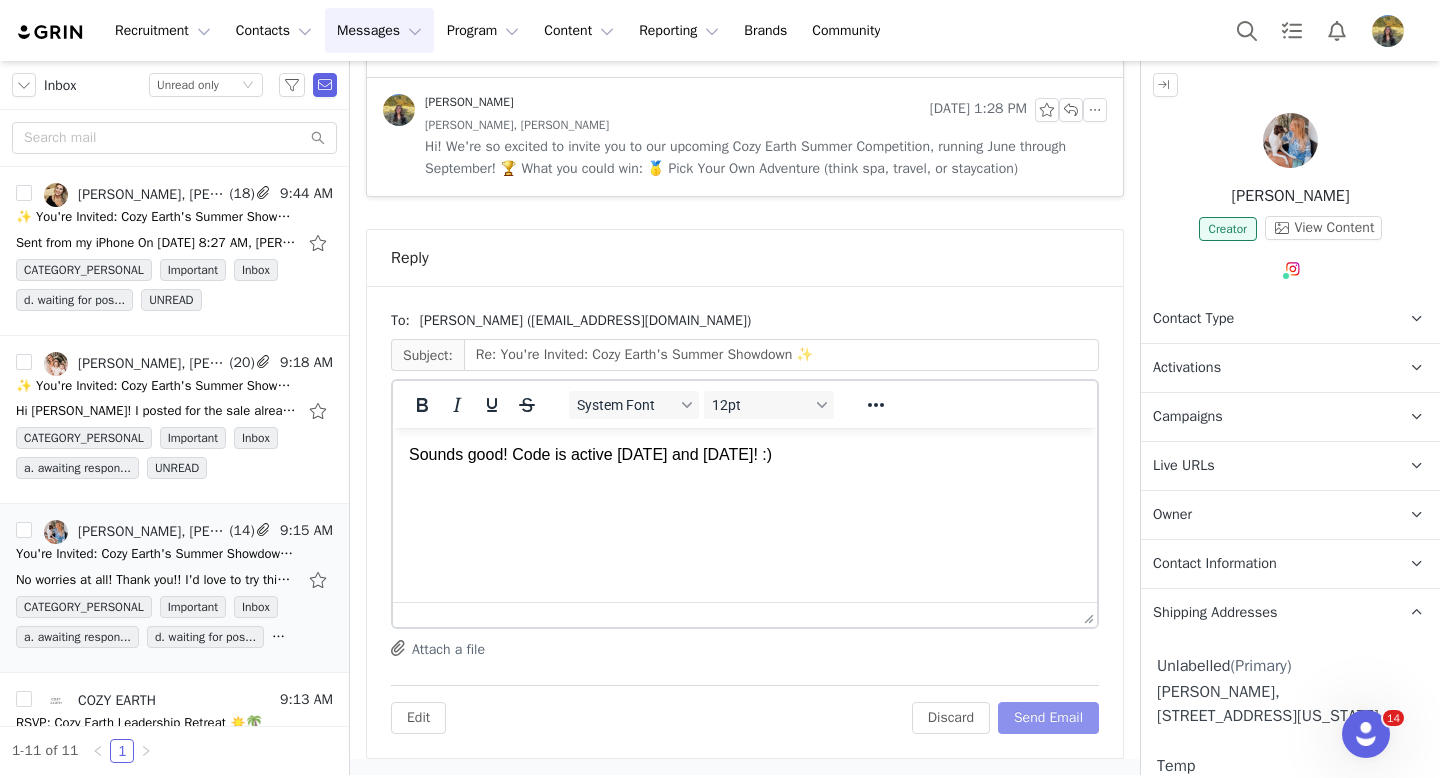 click on "Send Email" at bounding box center [1048, 718] 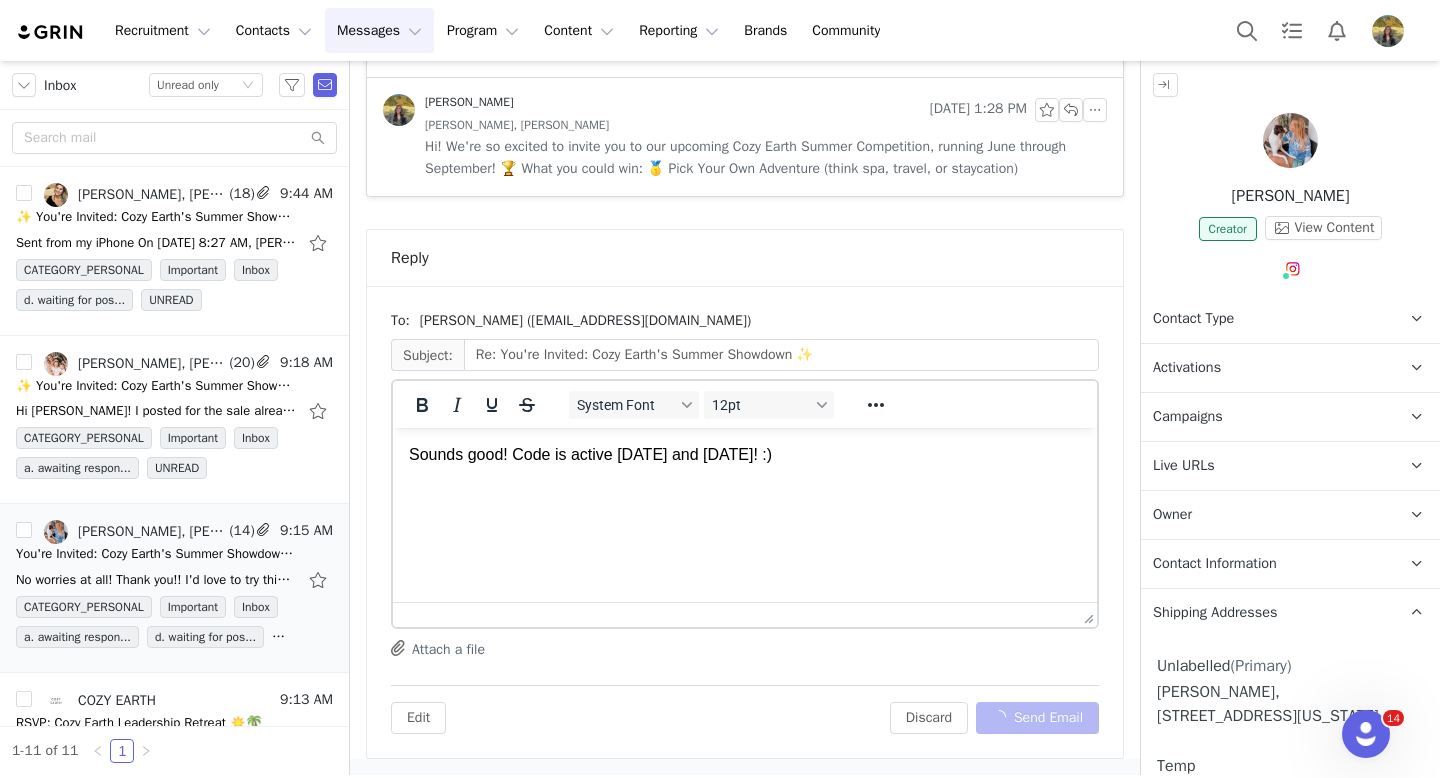 scroll, scrollTop: 0, scrollLeft: 0, axis: both 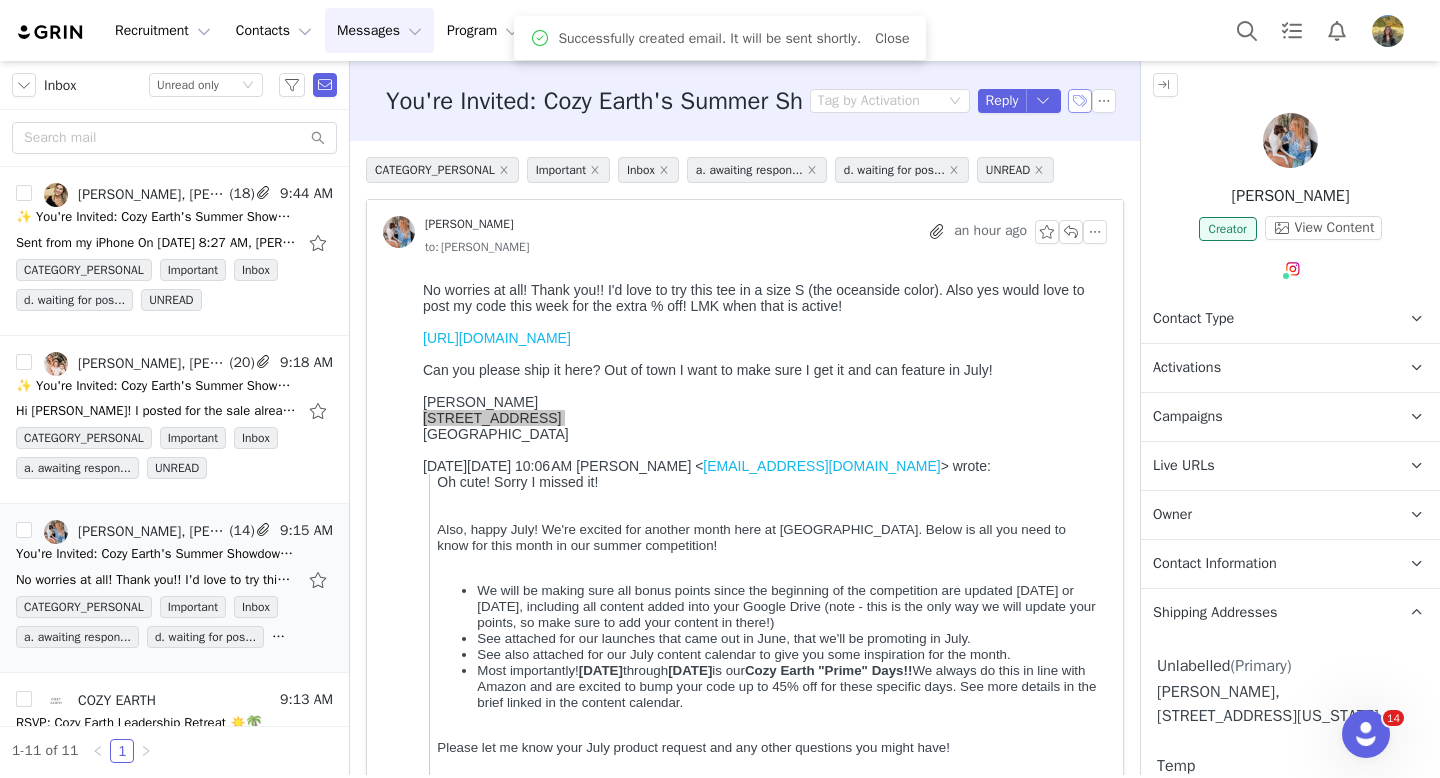 click at bounding box center [1080, 101] 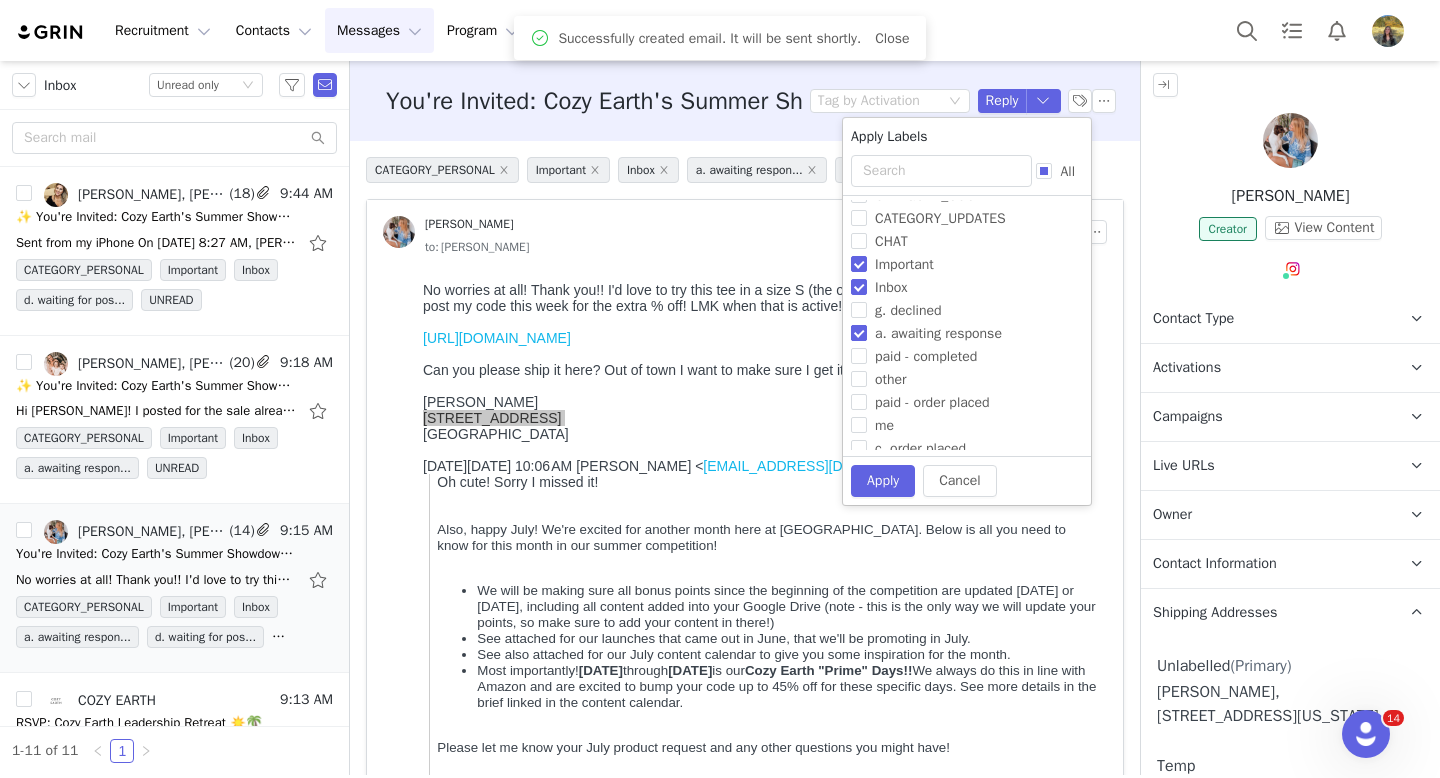 click on "a. awaiting response" at bounding box center [938, 333] 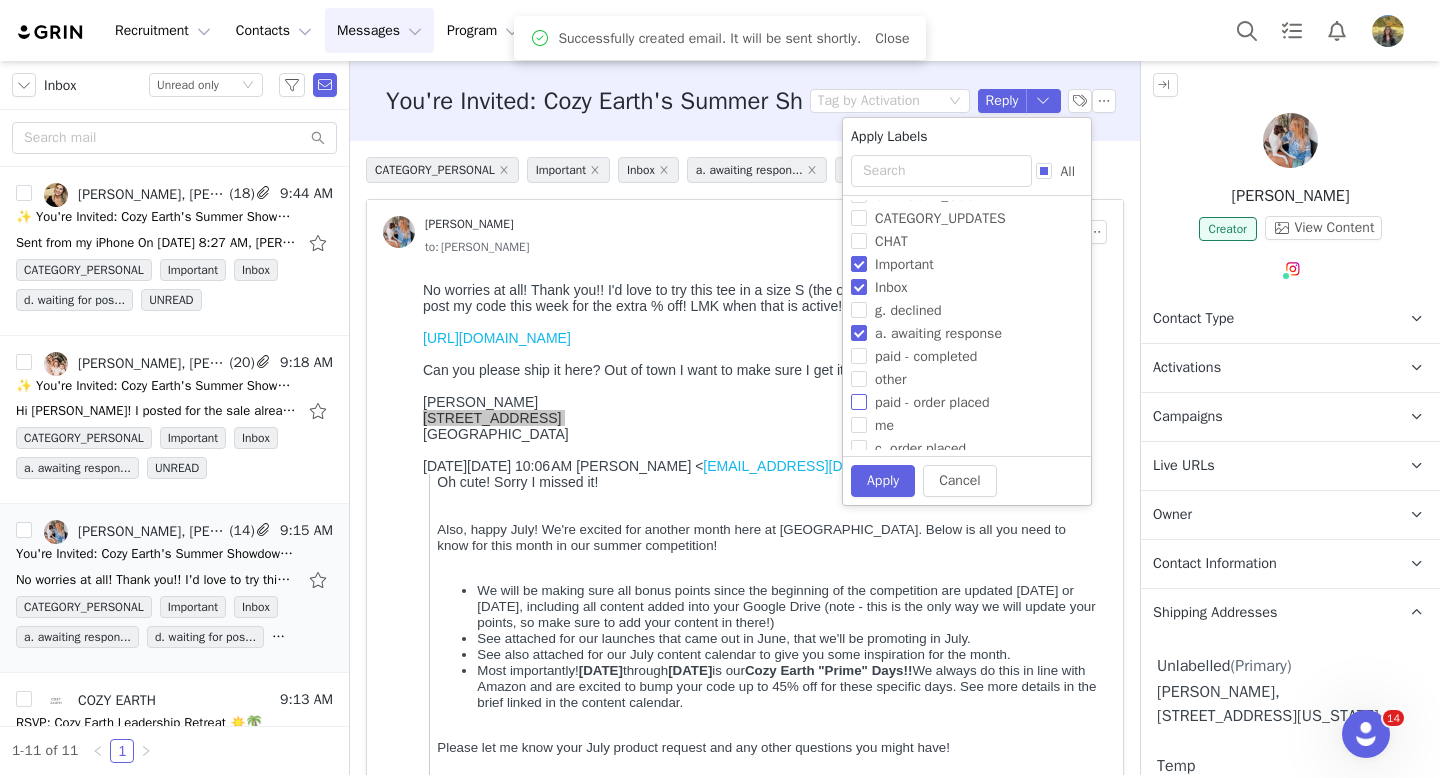 checkbox on "false" 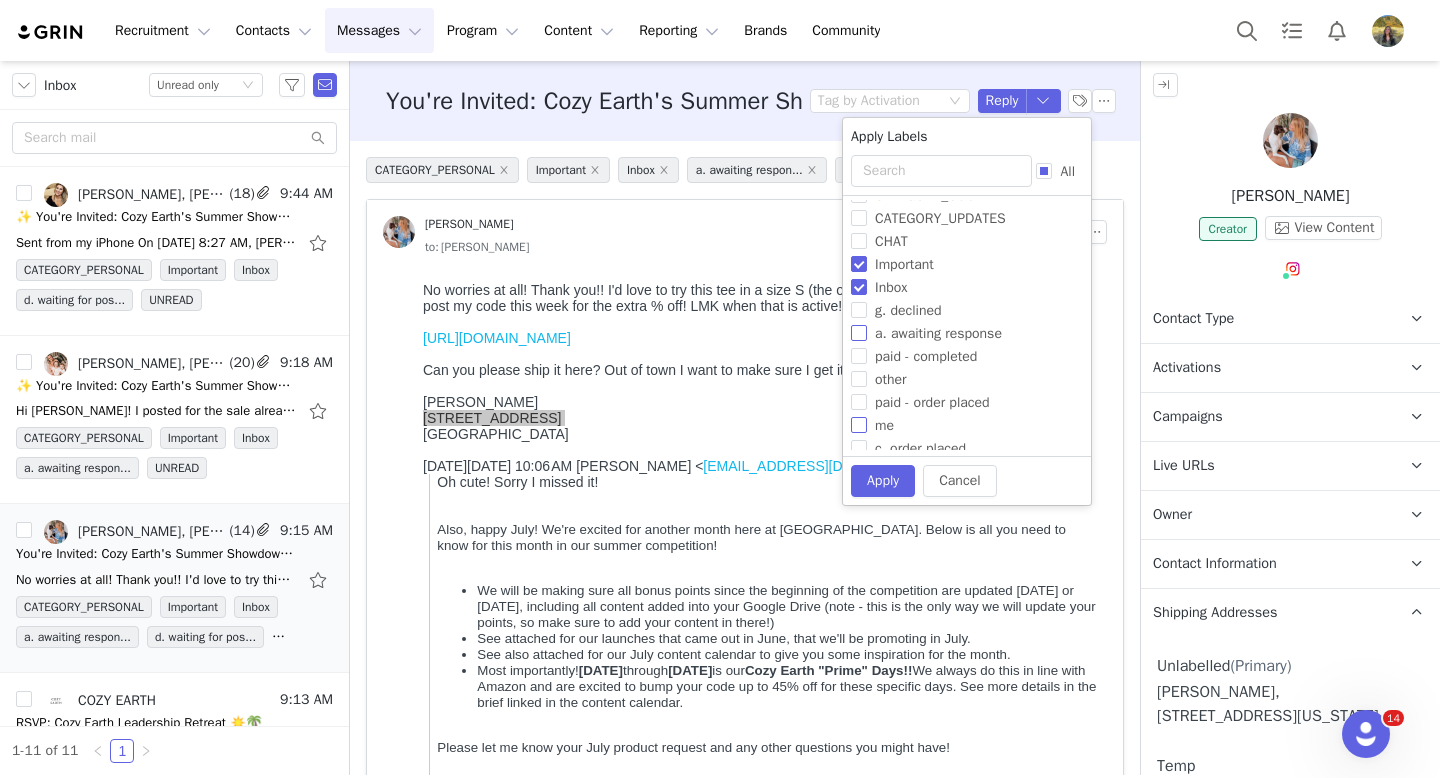 scroll, scrollTop: 101, scrollLeft: 0, axis: vertical 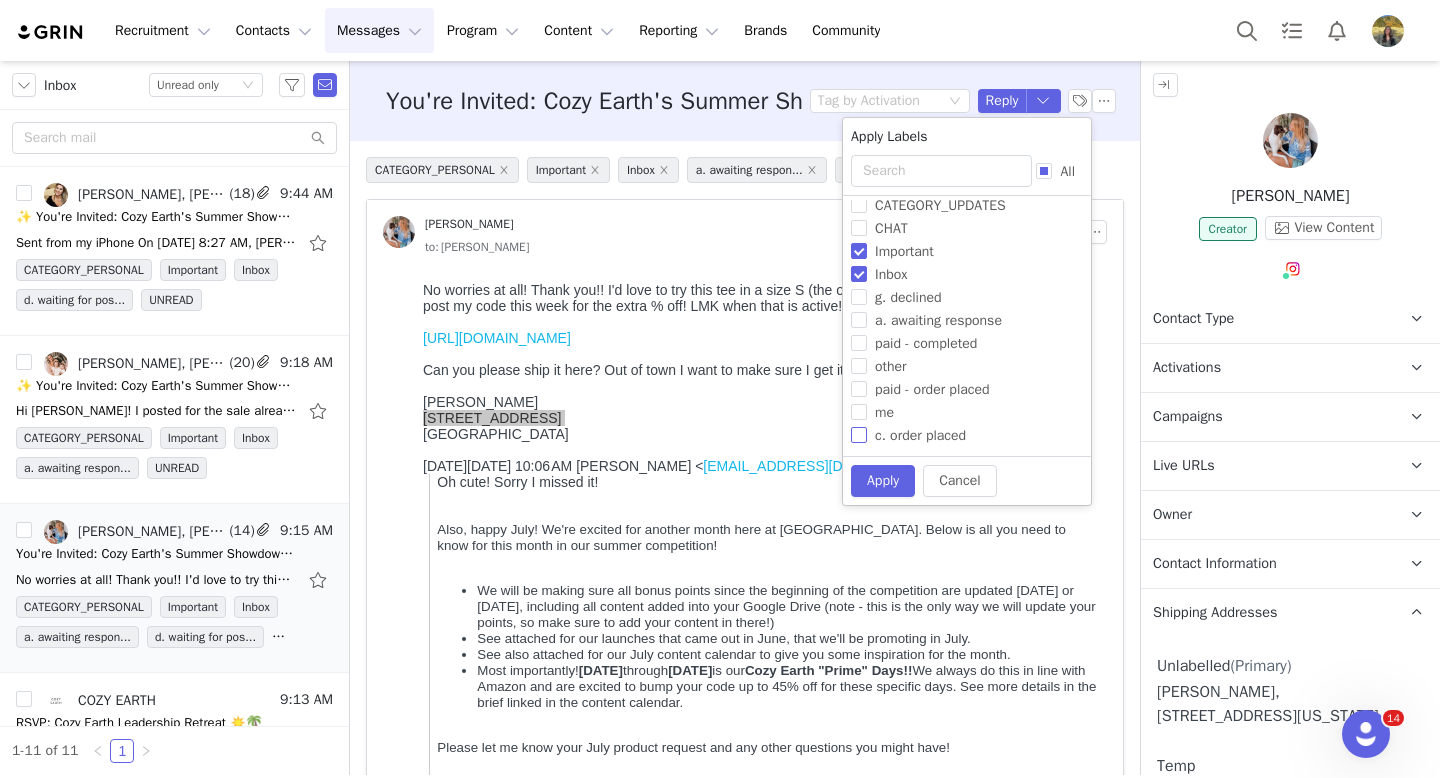 click on "c. order placed" at bounding box center (920, 435) 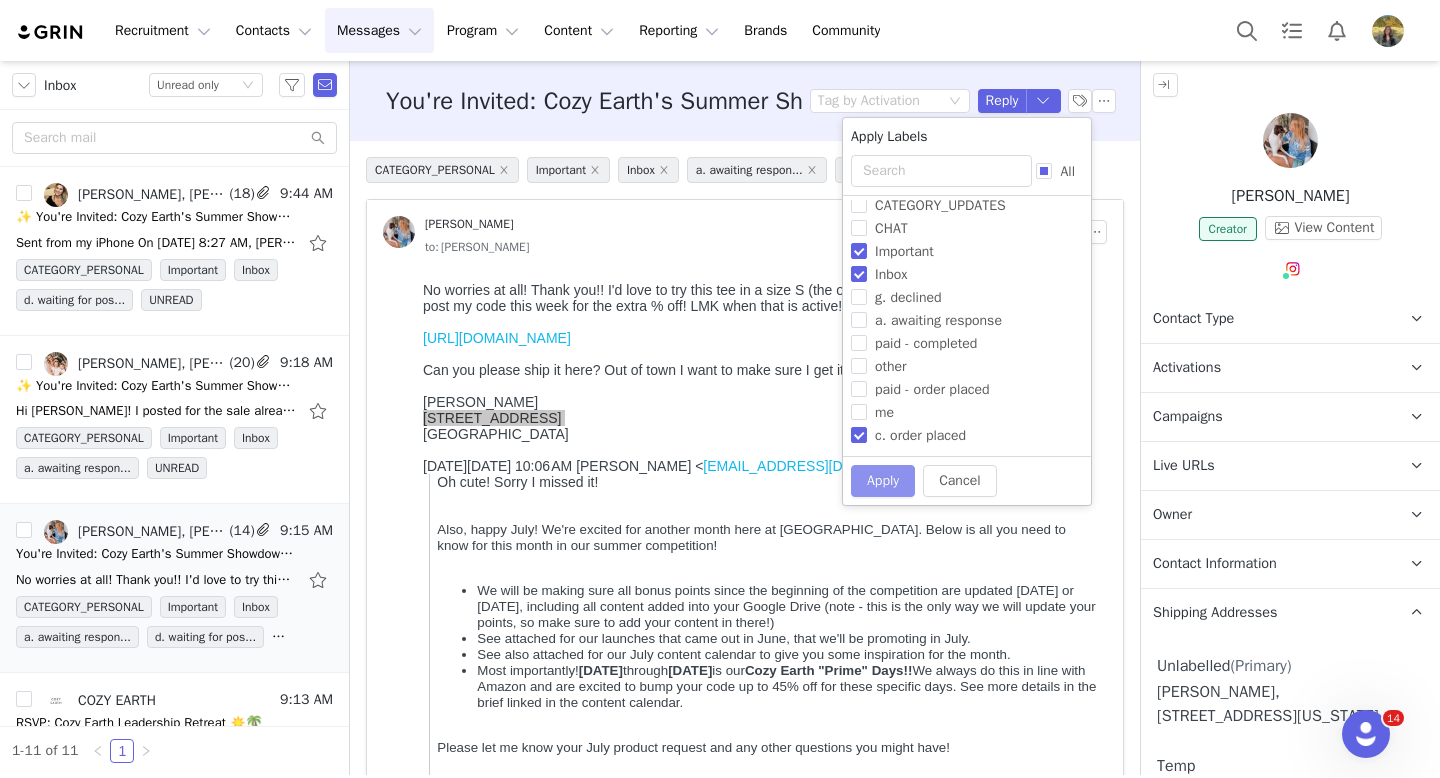 click on "Apply" at bounding box center (883, 481) 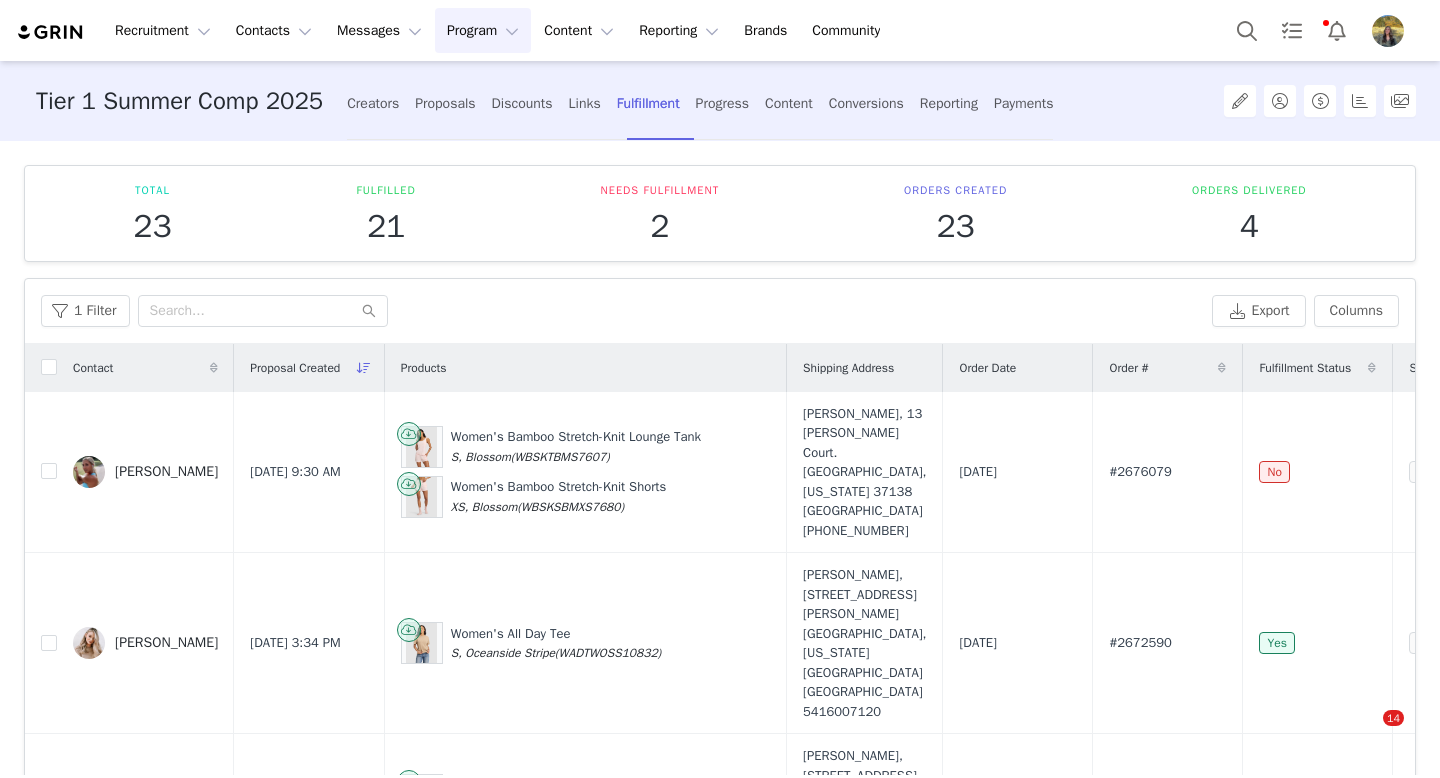 click on "Program Program" at bounding box center (483, 30) 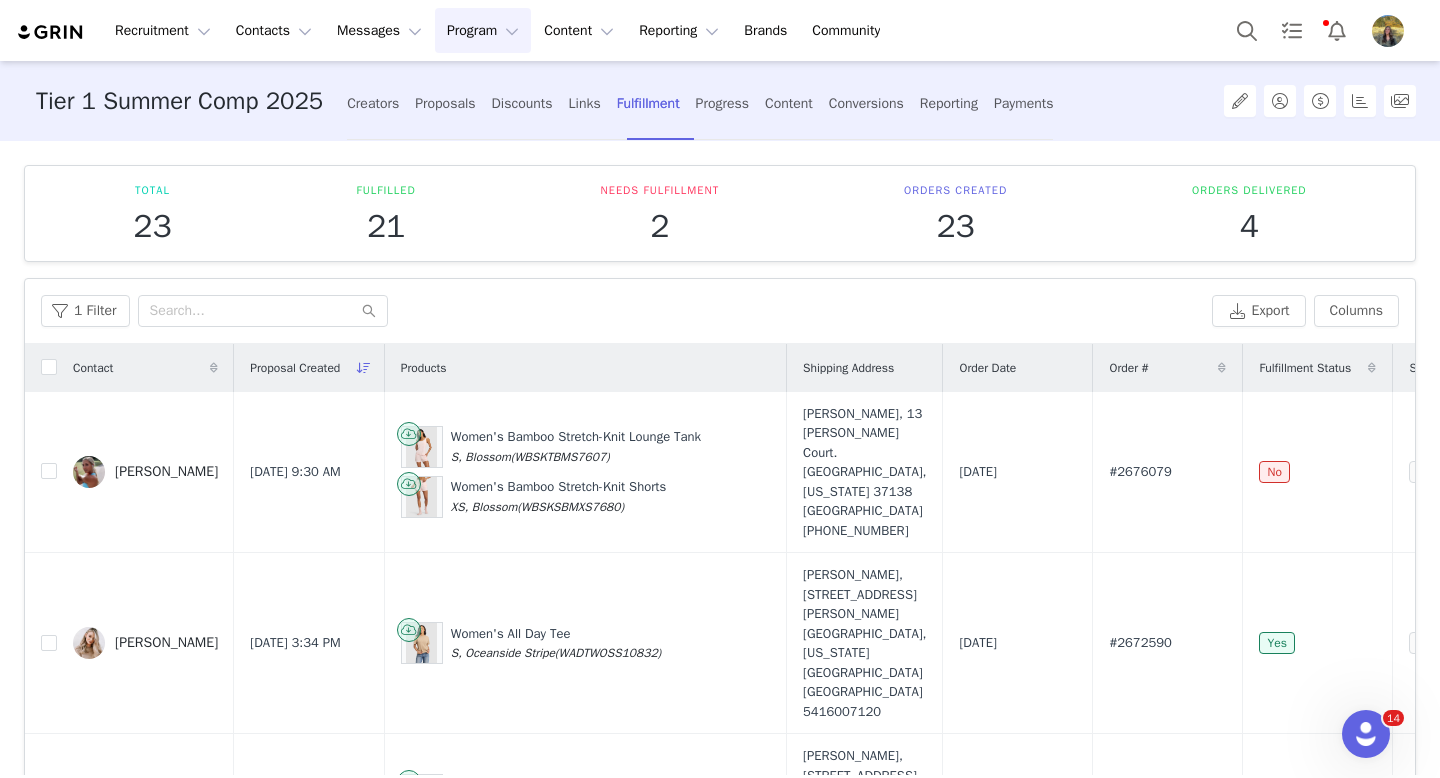 scroll, scrollTop: 0, scrollLeft: 0, axis: both 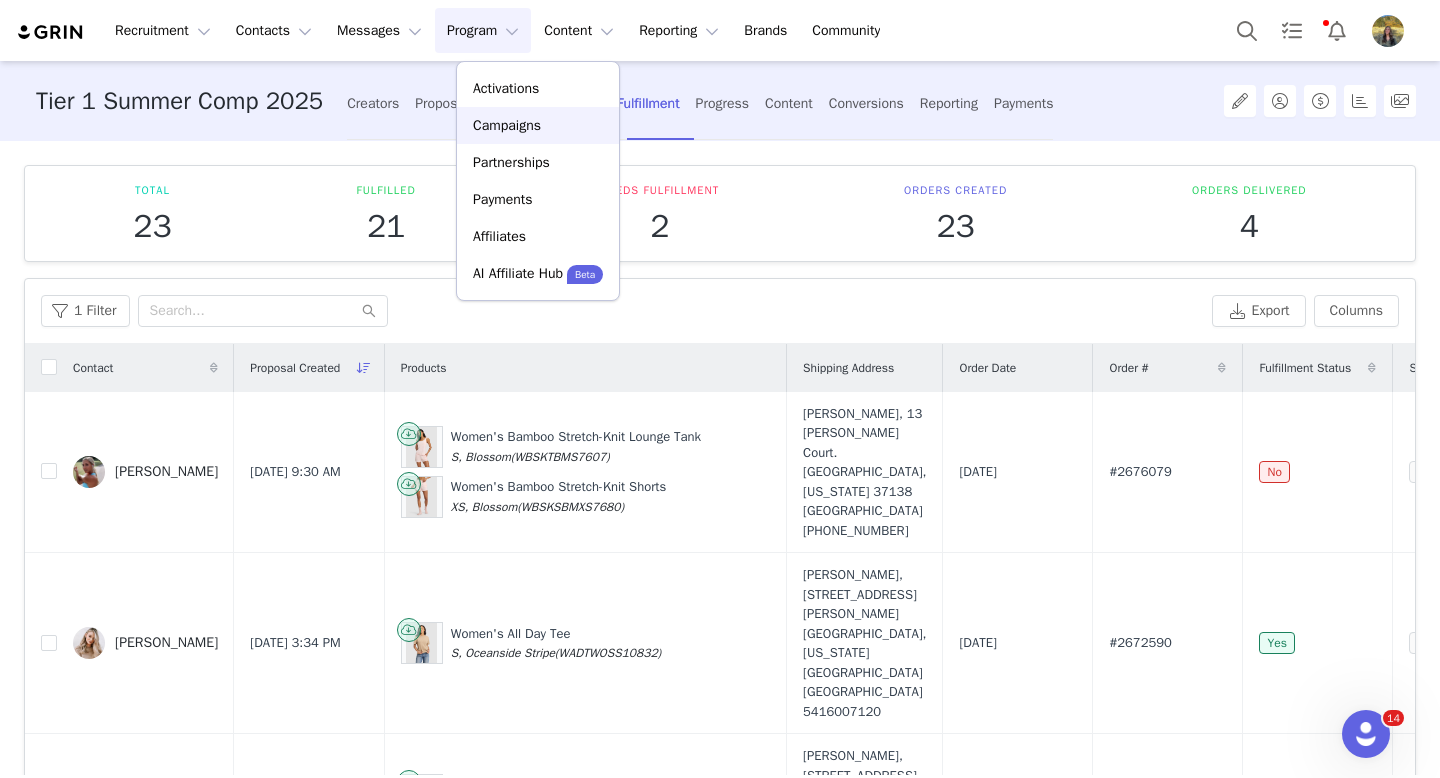 click on "Campaigns" at bounding box center [507, 125] 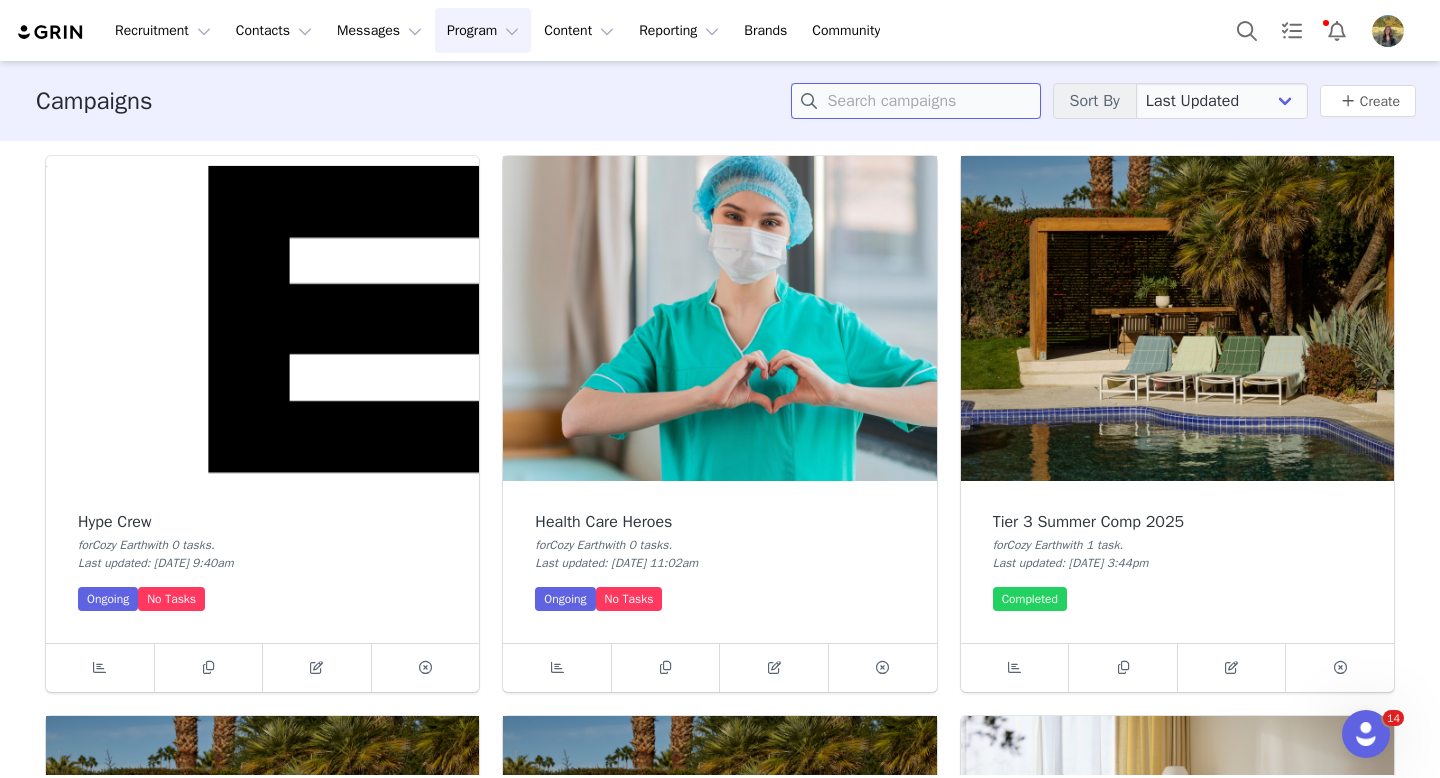 click at bounding box center [916, 101] 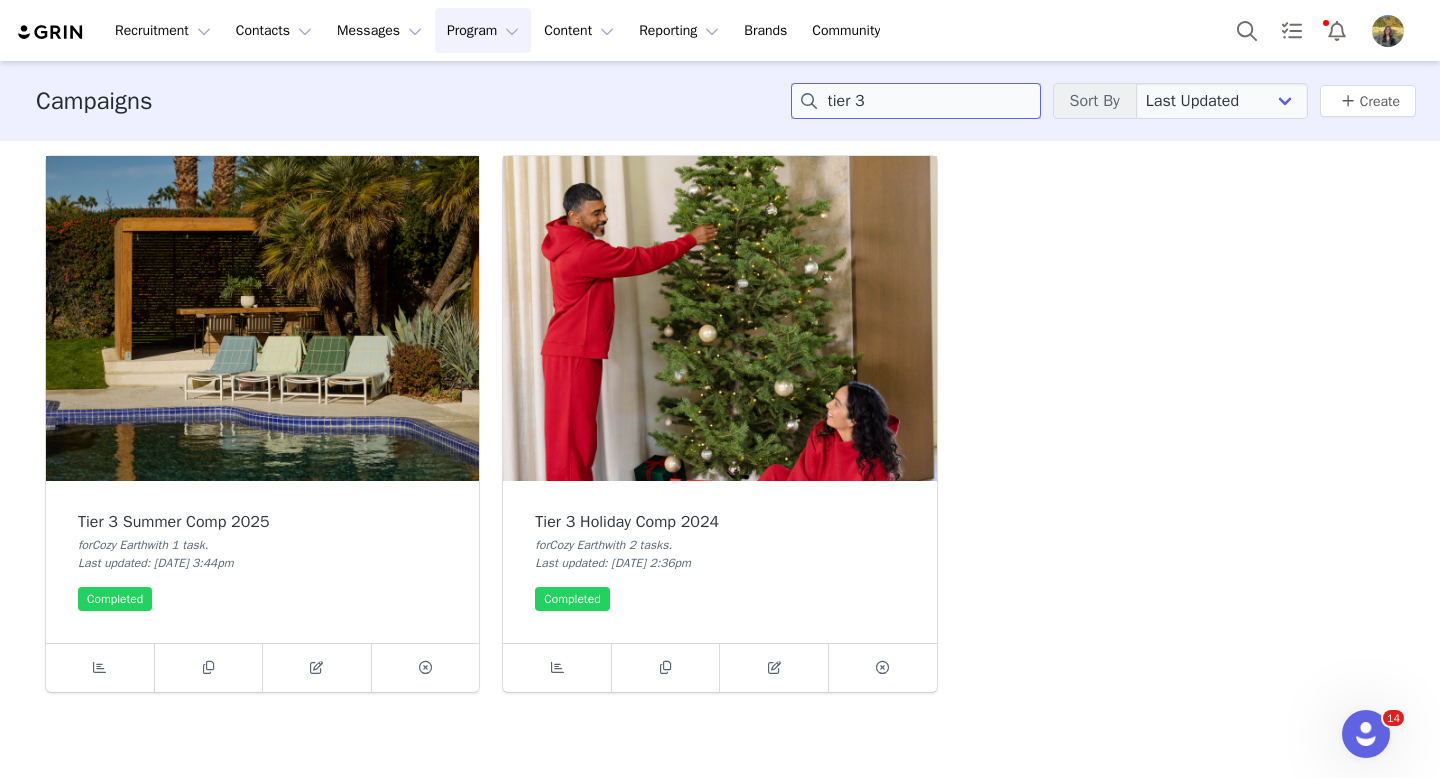 type on "tier 3" 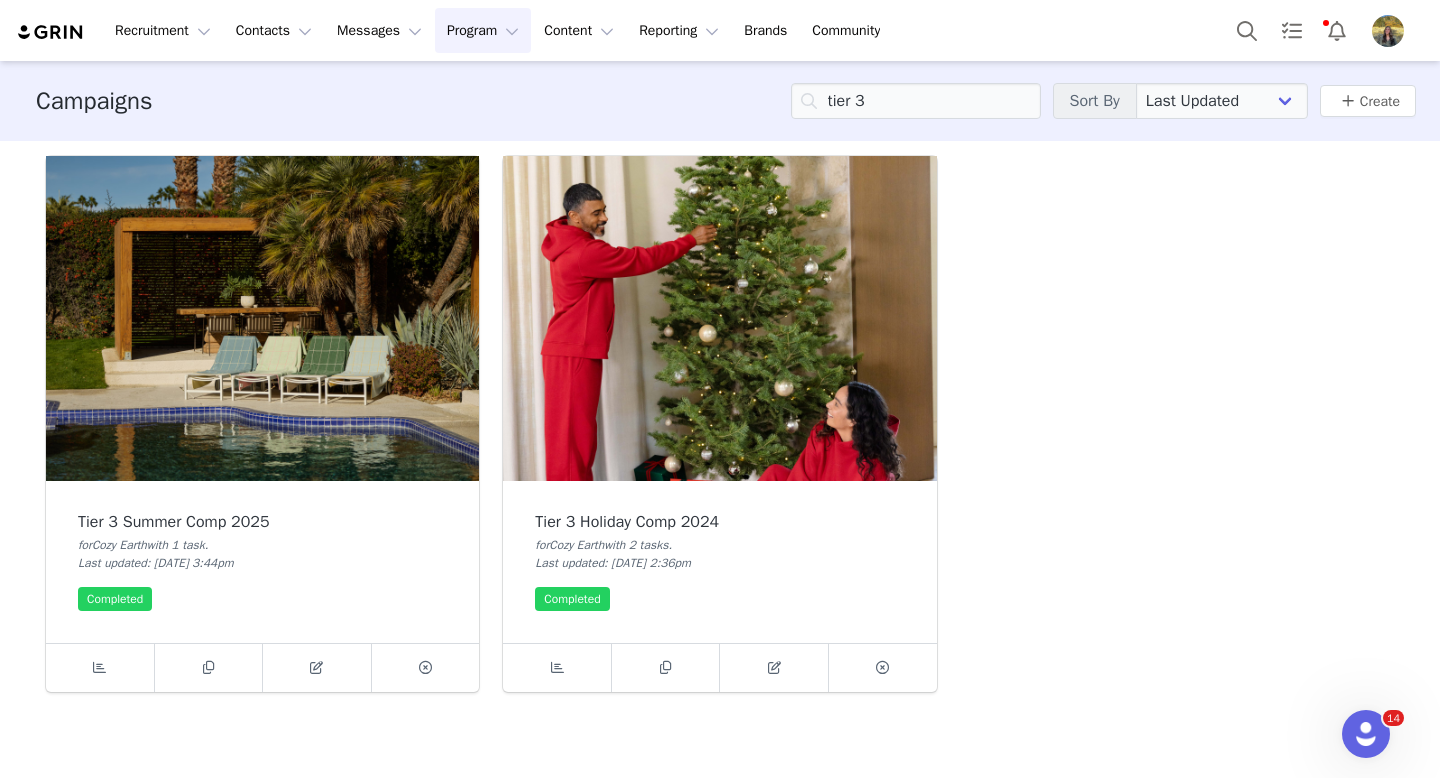 click at bounding box center (262, 318) 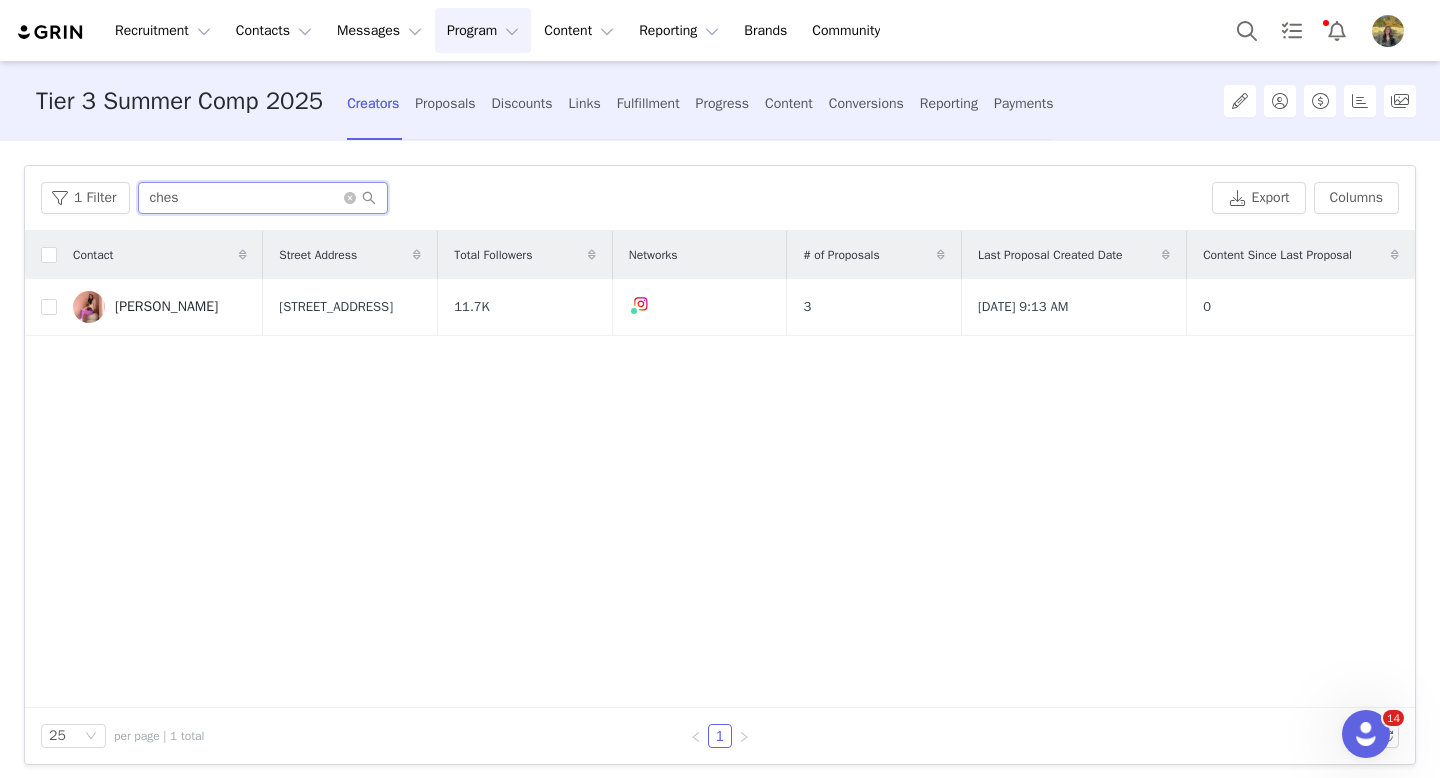 click on "ches" at bounding box center (263, 198) 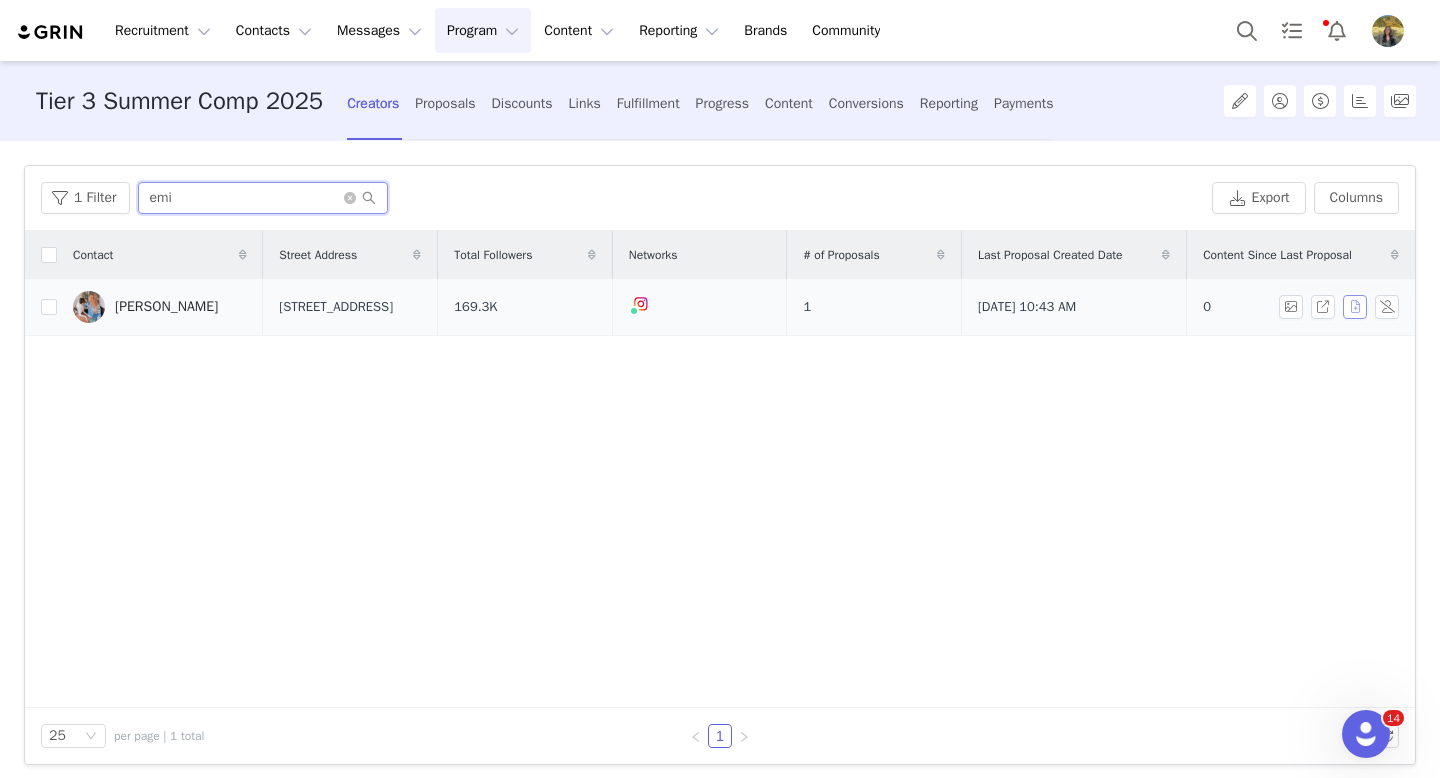 type on "emi" 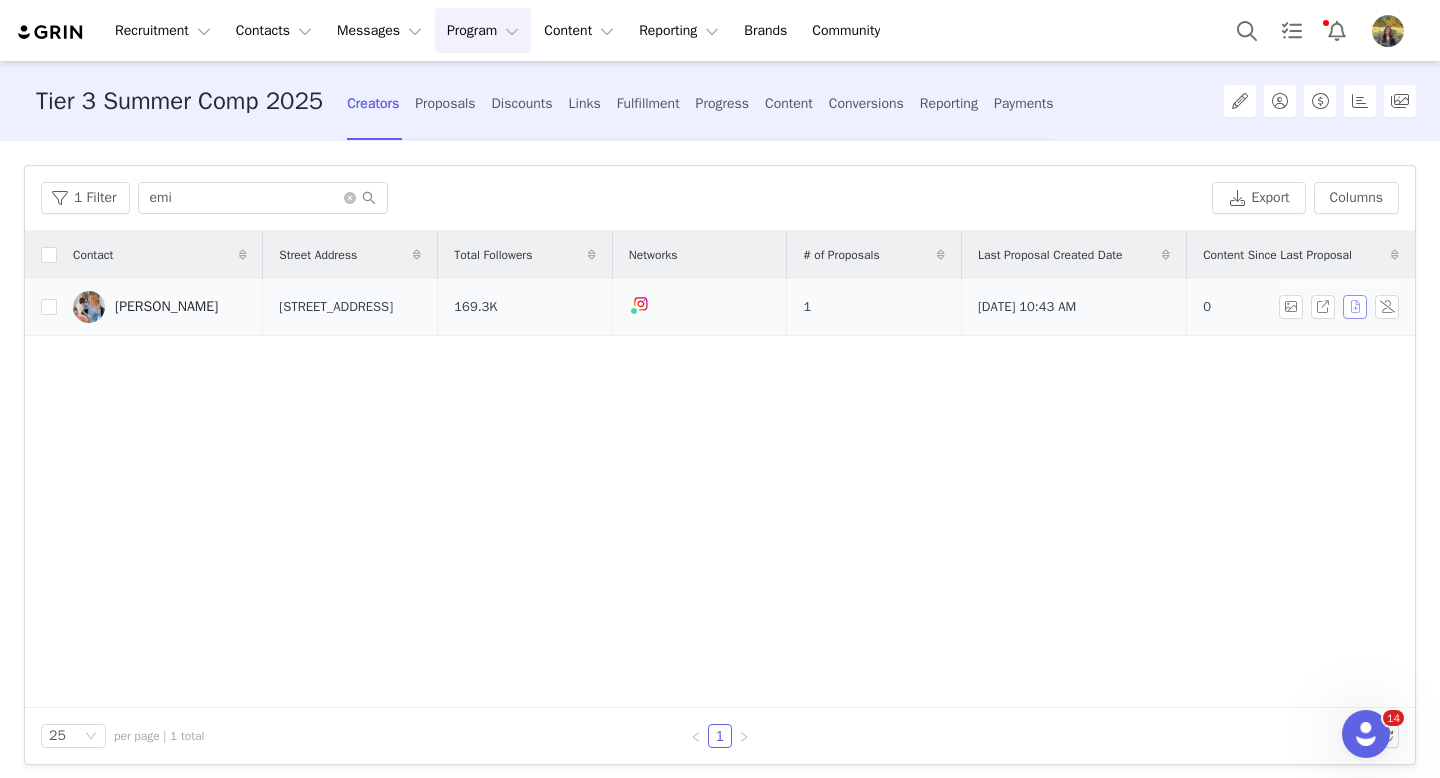click at bounding box center (1355, 307) 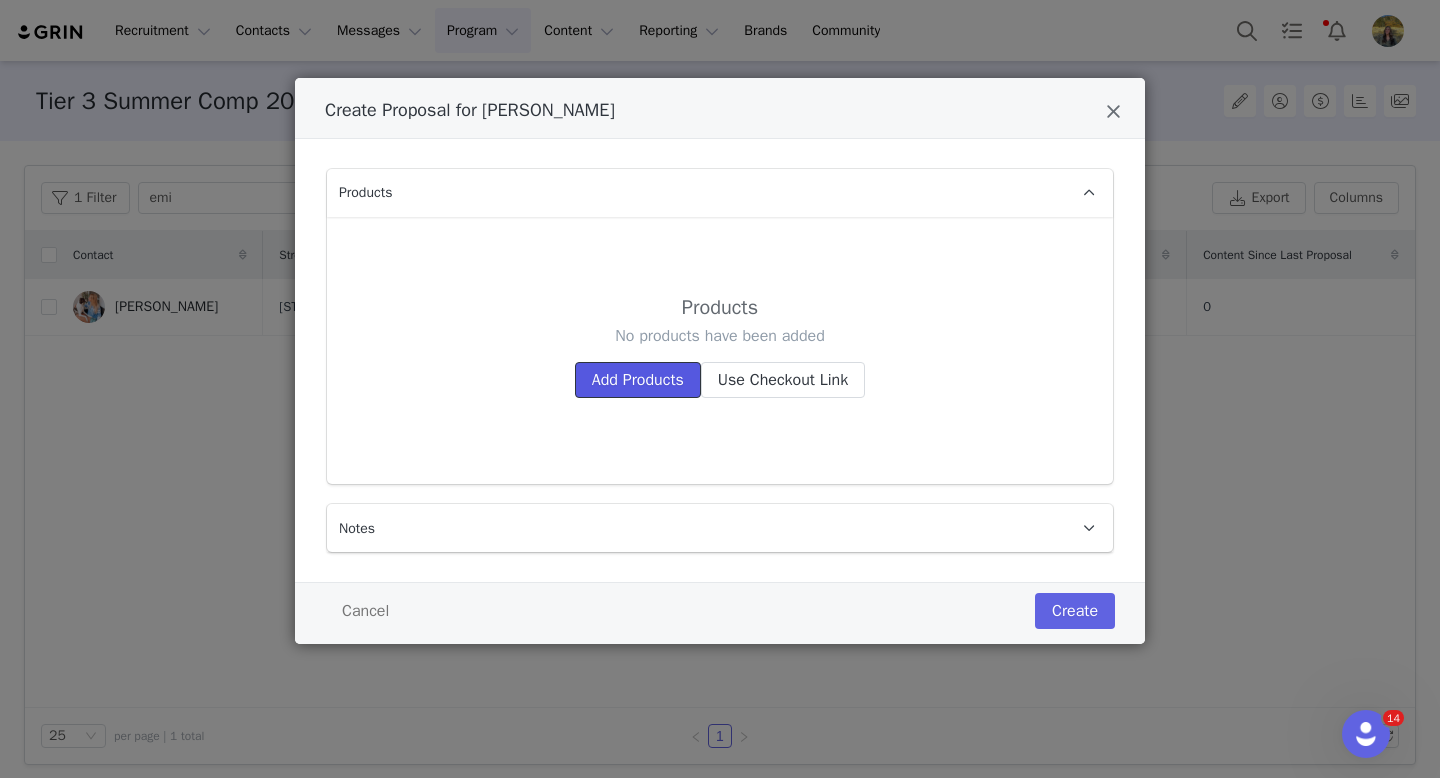 click on "Add Products" at bounding box center [638, 380] 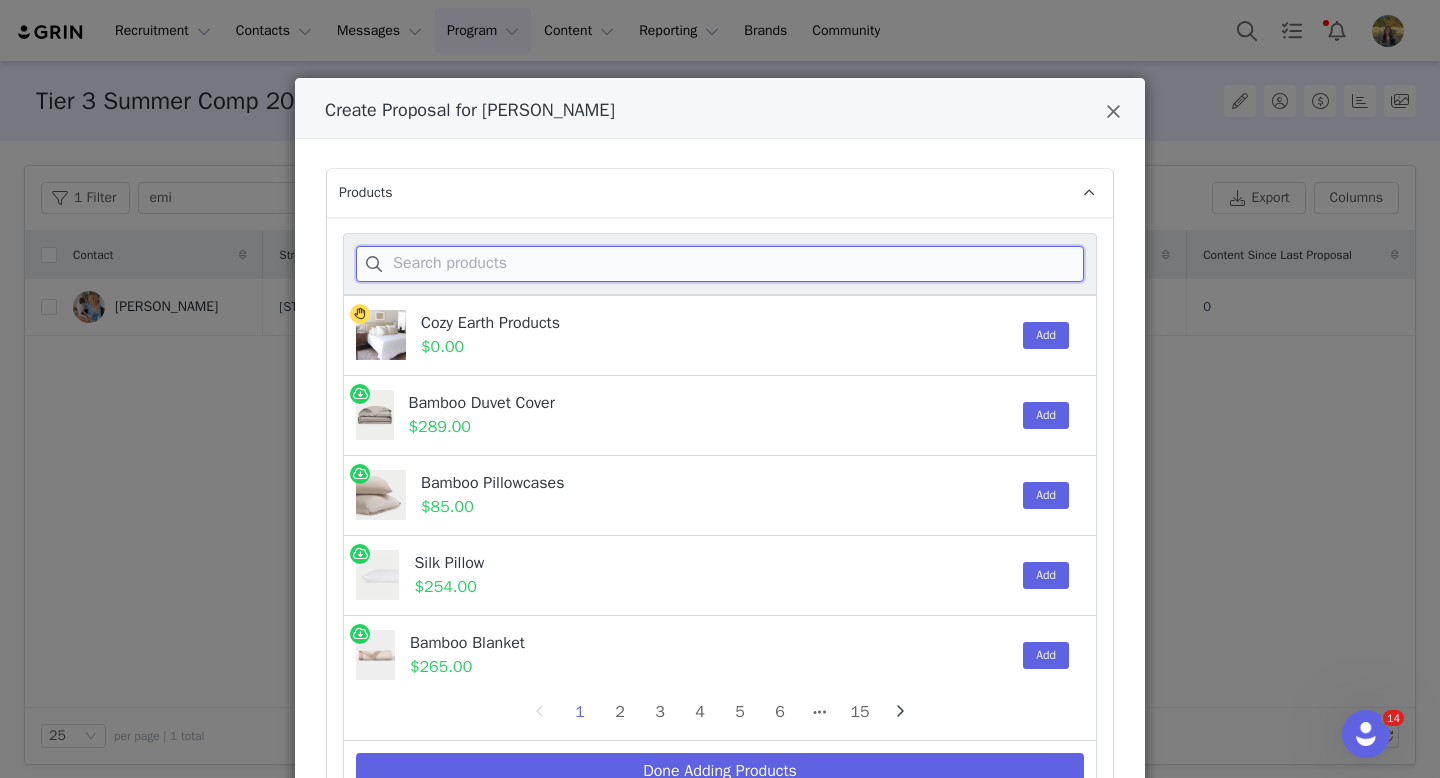 click at bounding box center [720, 264] 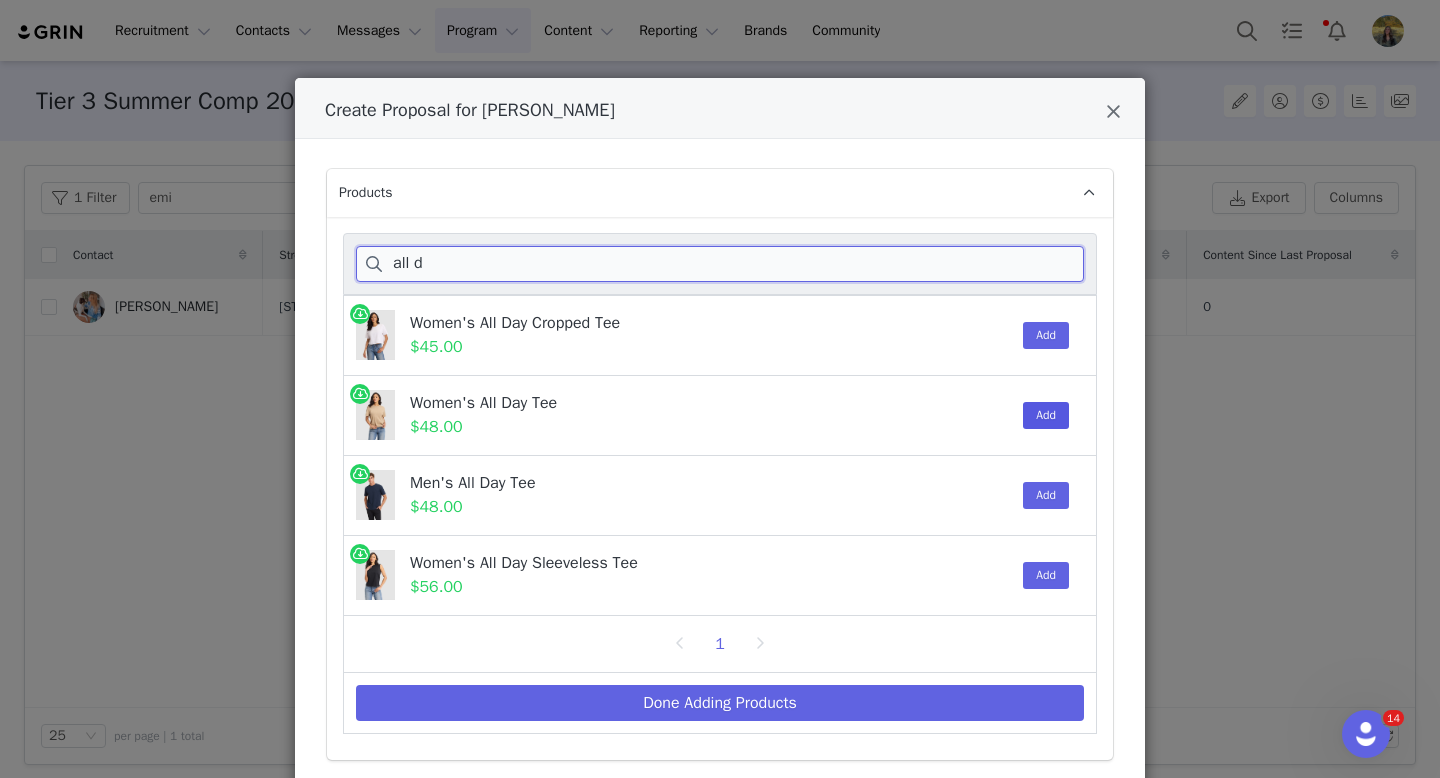 type on "all d" 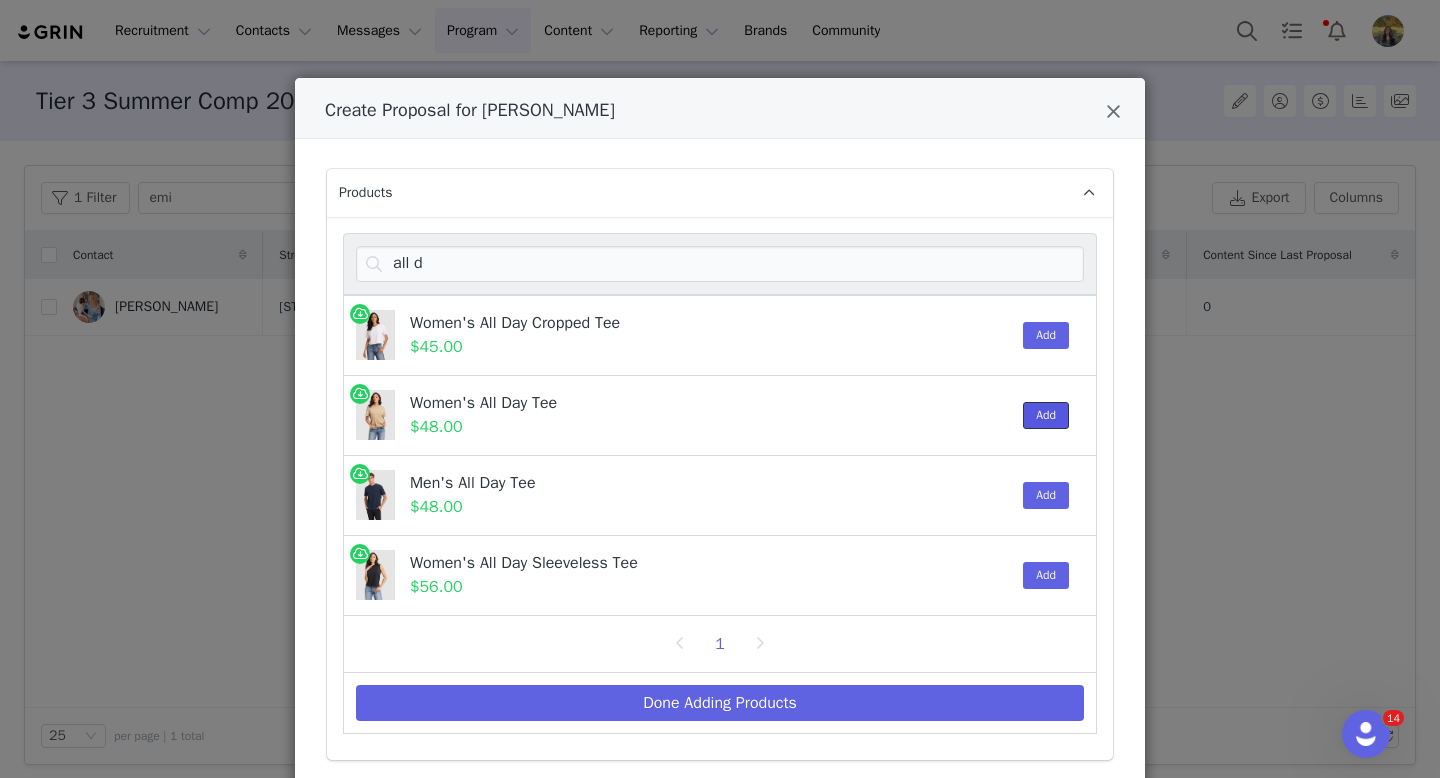 click on "Add" at bounding box center [1046, 415] 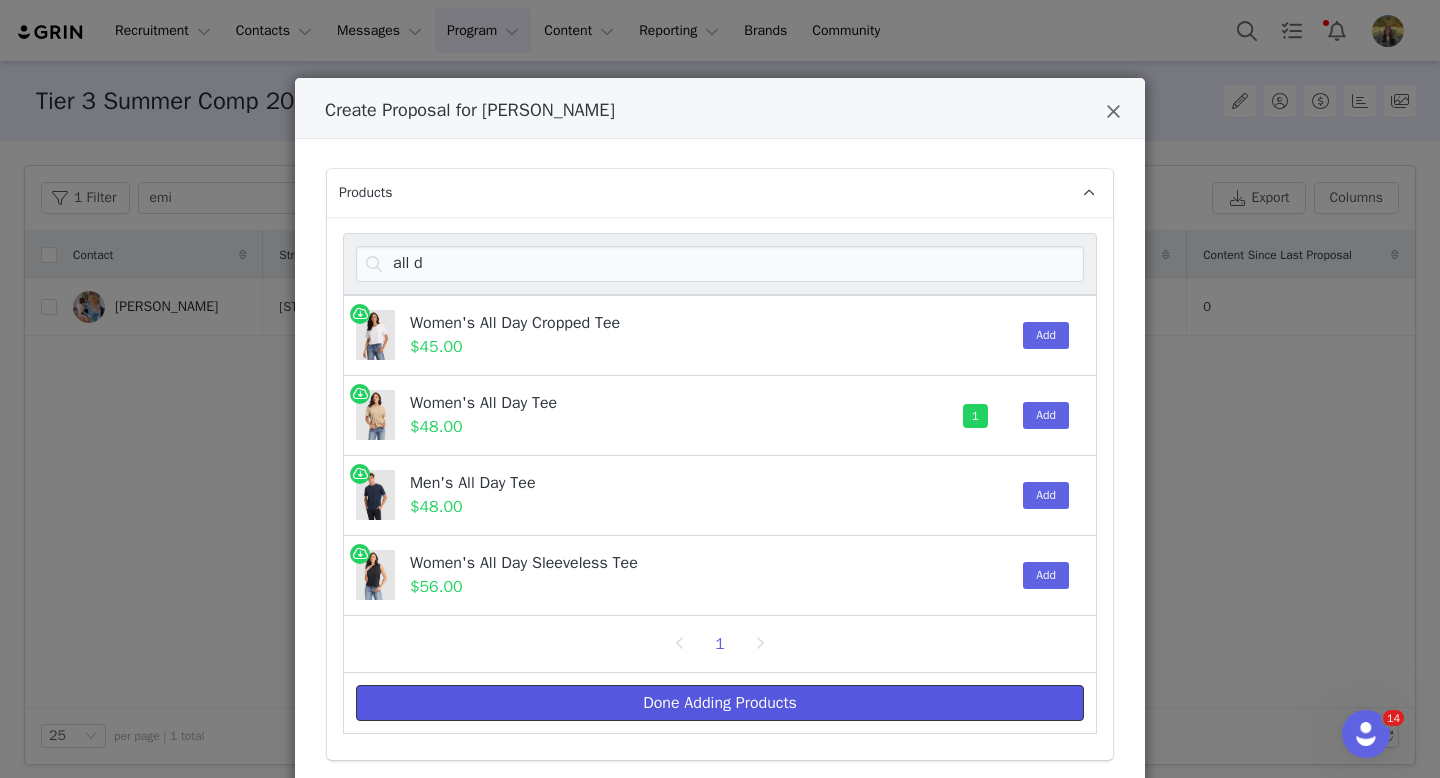 click on "Done Adding Products" at bounding box center [720, 703] 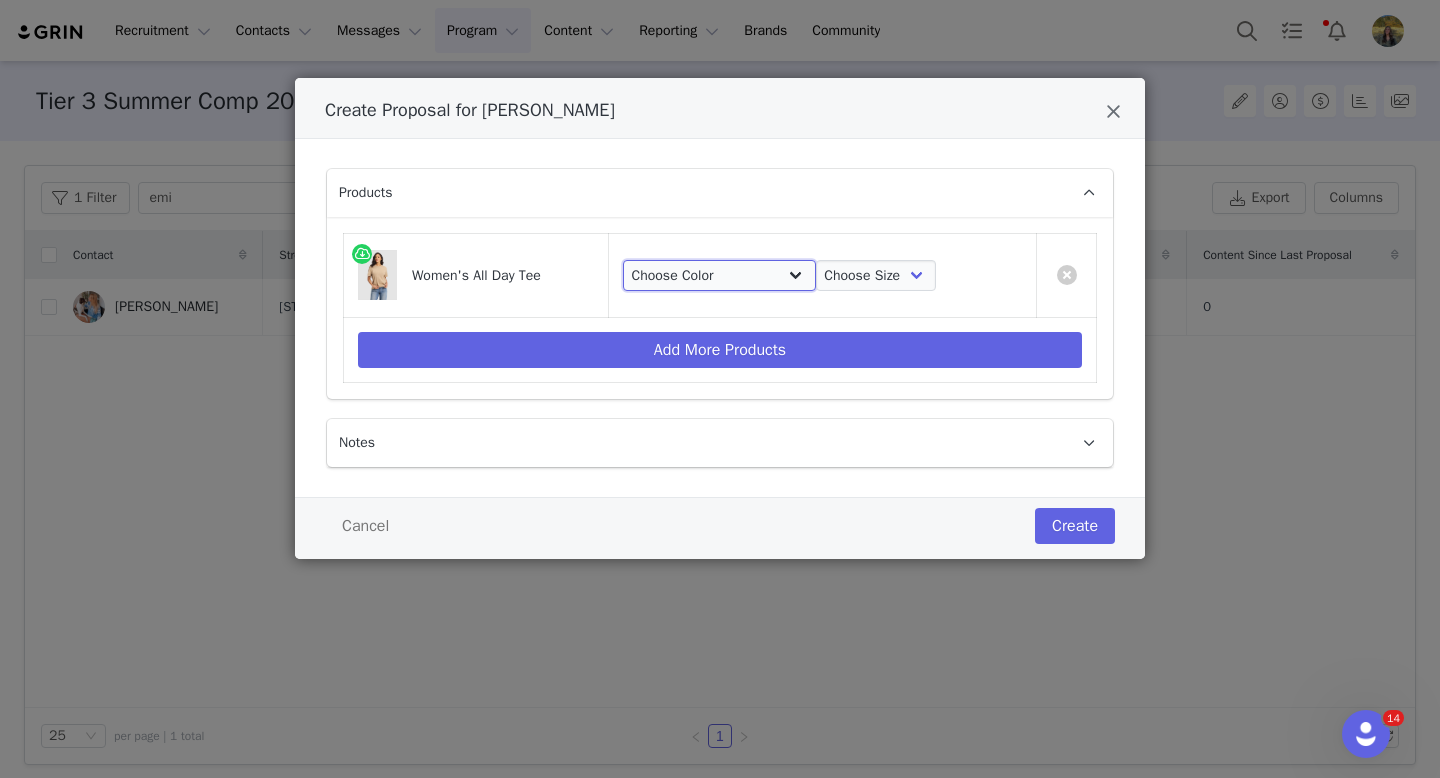 click on "Choose Color  French Dove Heather   Jet Black   White   Coal Heather   Beech Heather   Jet Black Stripe   Crimson Stripe   Deep Blue Heather   Oceanside Stripe   Olive Heather" at bounding box center (719, 276) 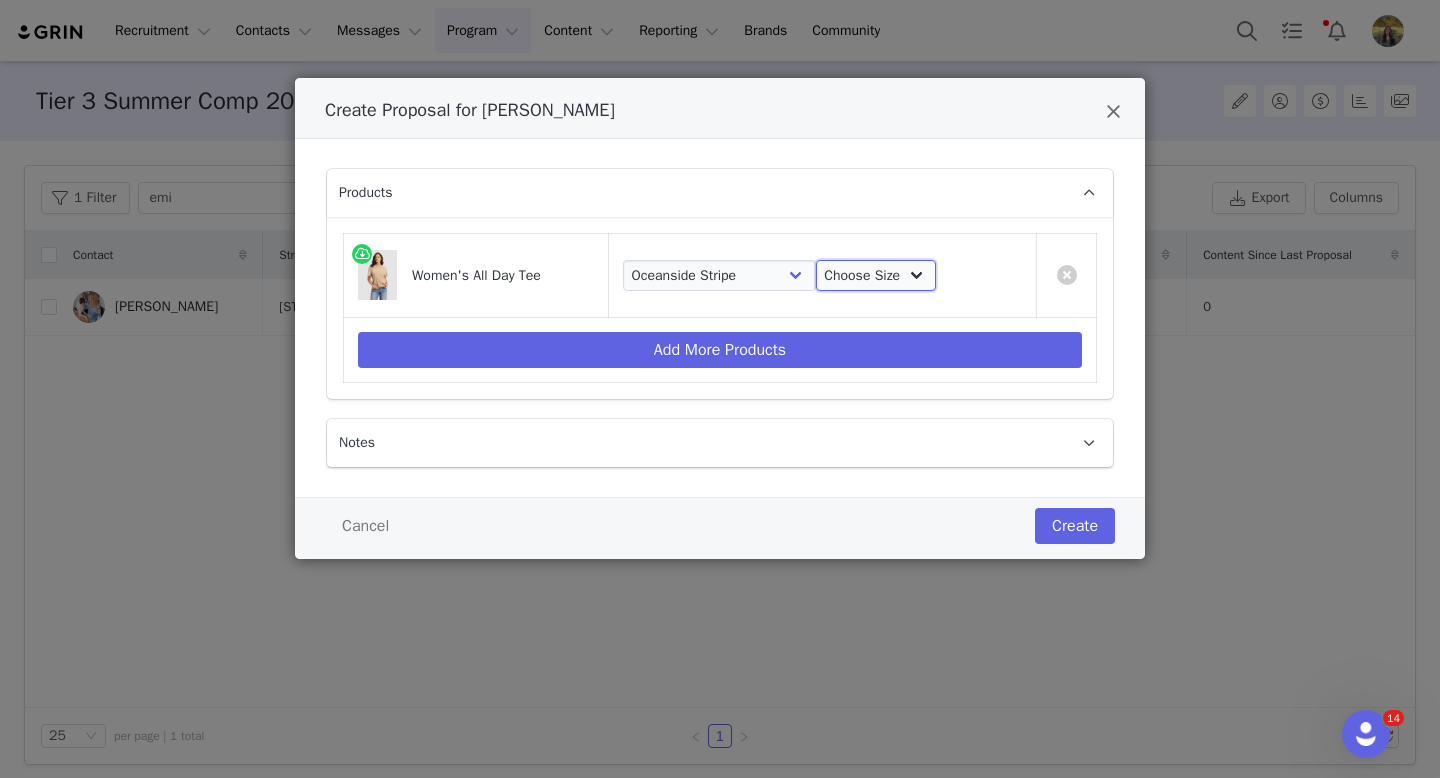 click on "Choose Size  XS   S   M   L   XL   XXL" at bounding box center [876, 276] 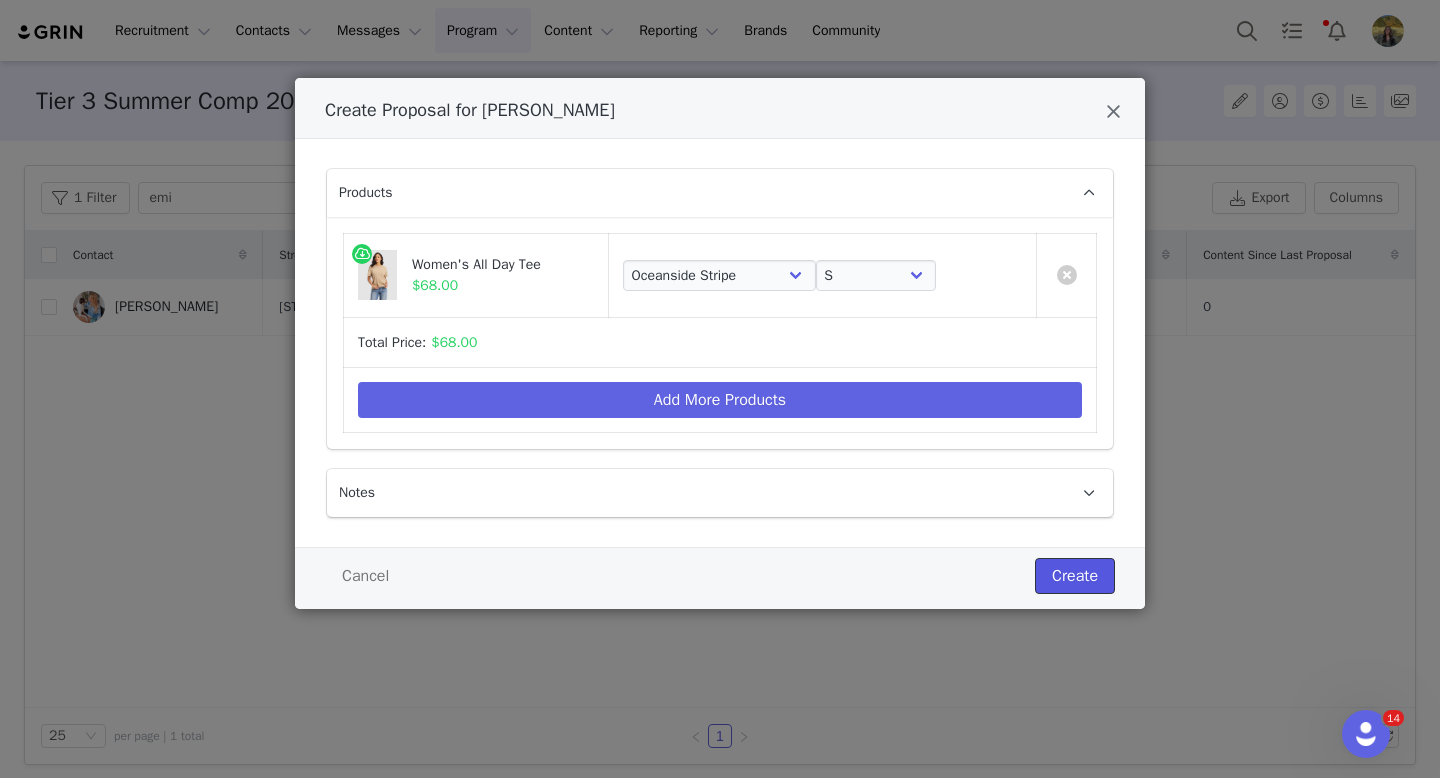 click on "Create" at bounding box center [1075, 576] 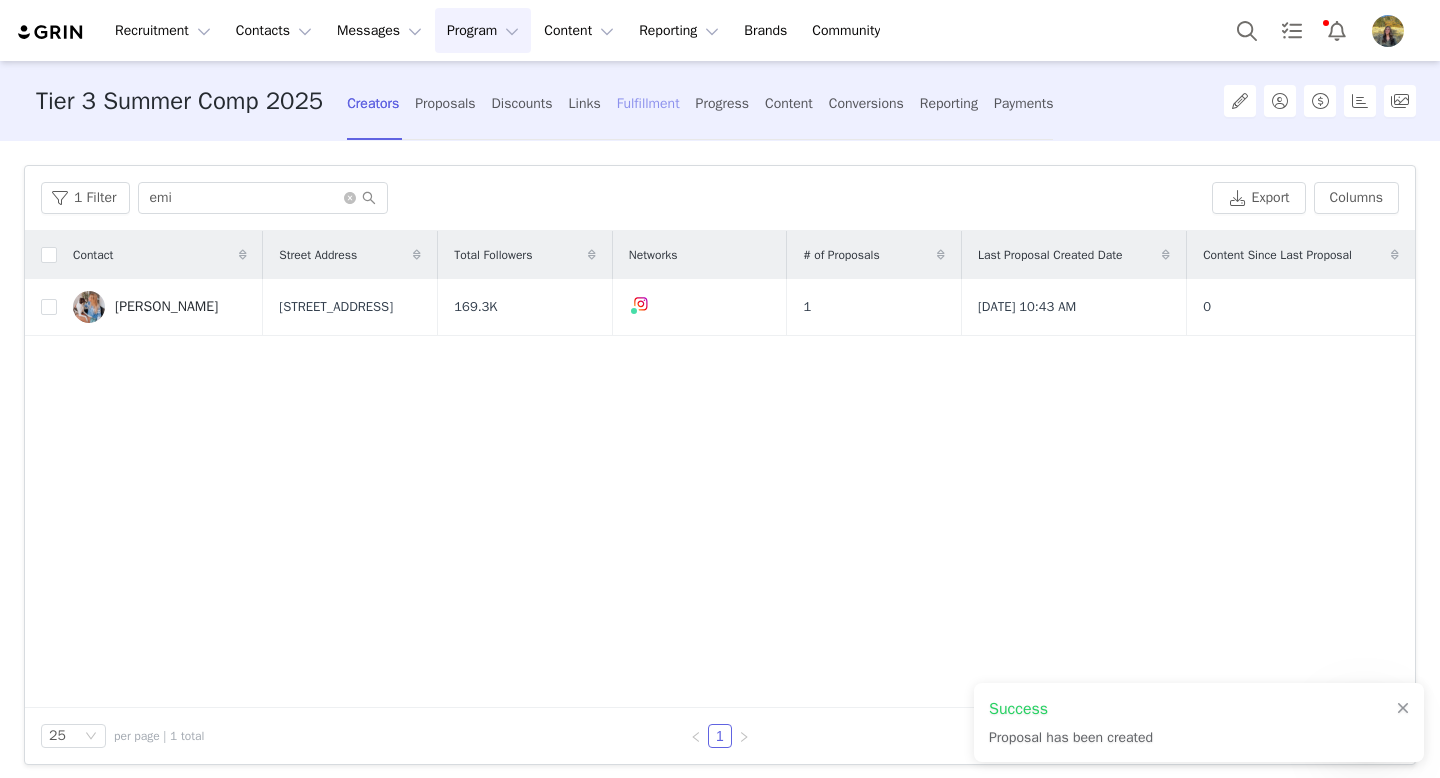 click on "Fulfillment" at bounding box center [648, 103] 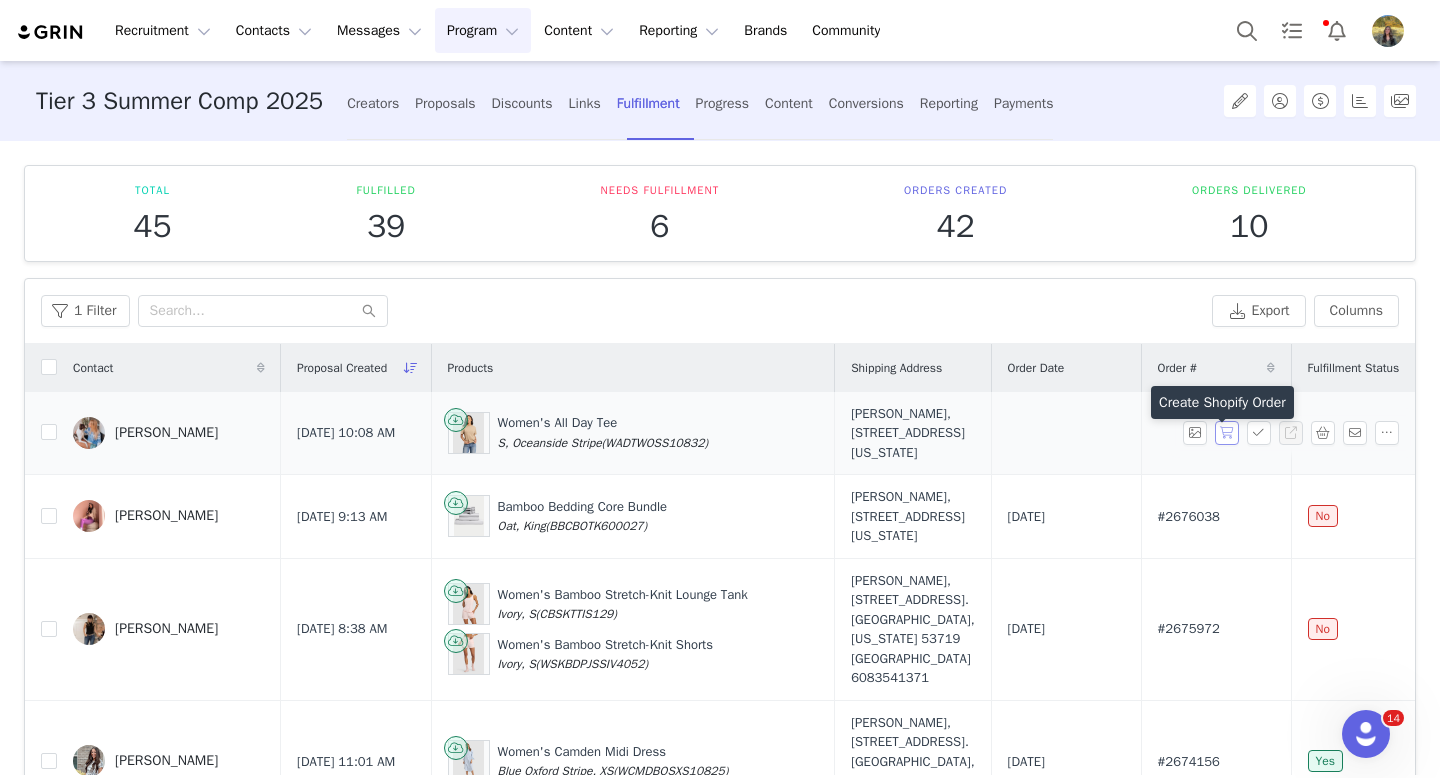 click at bounding box center (1227, 433) 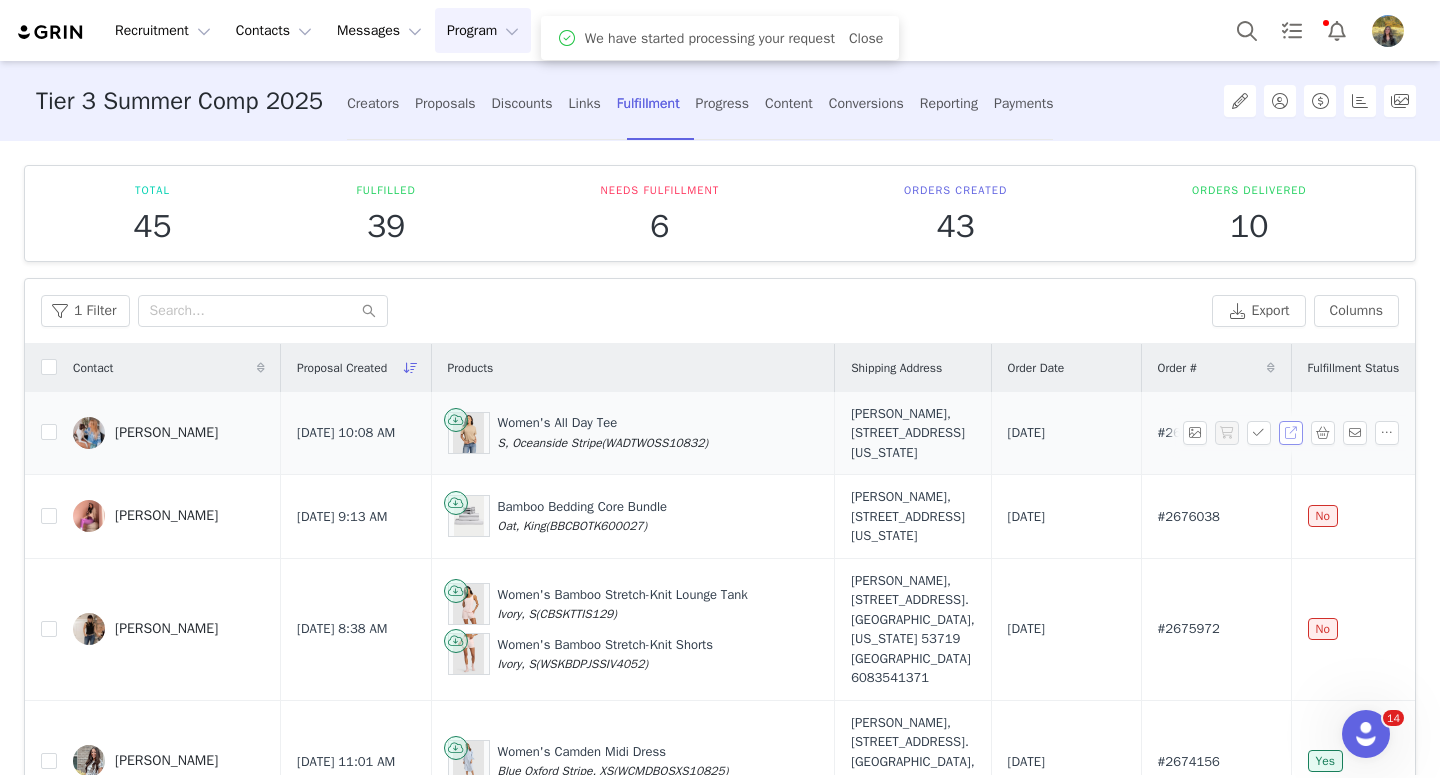 click at bounding box center [1291, 433] 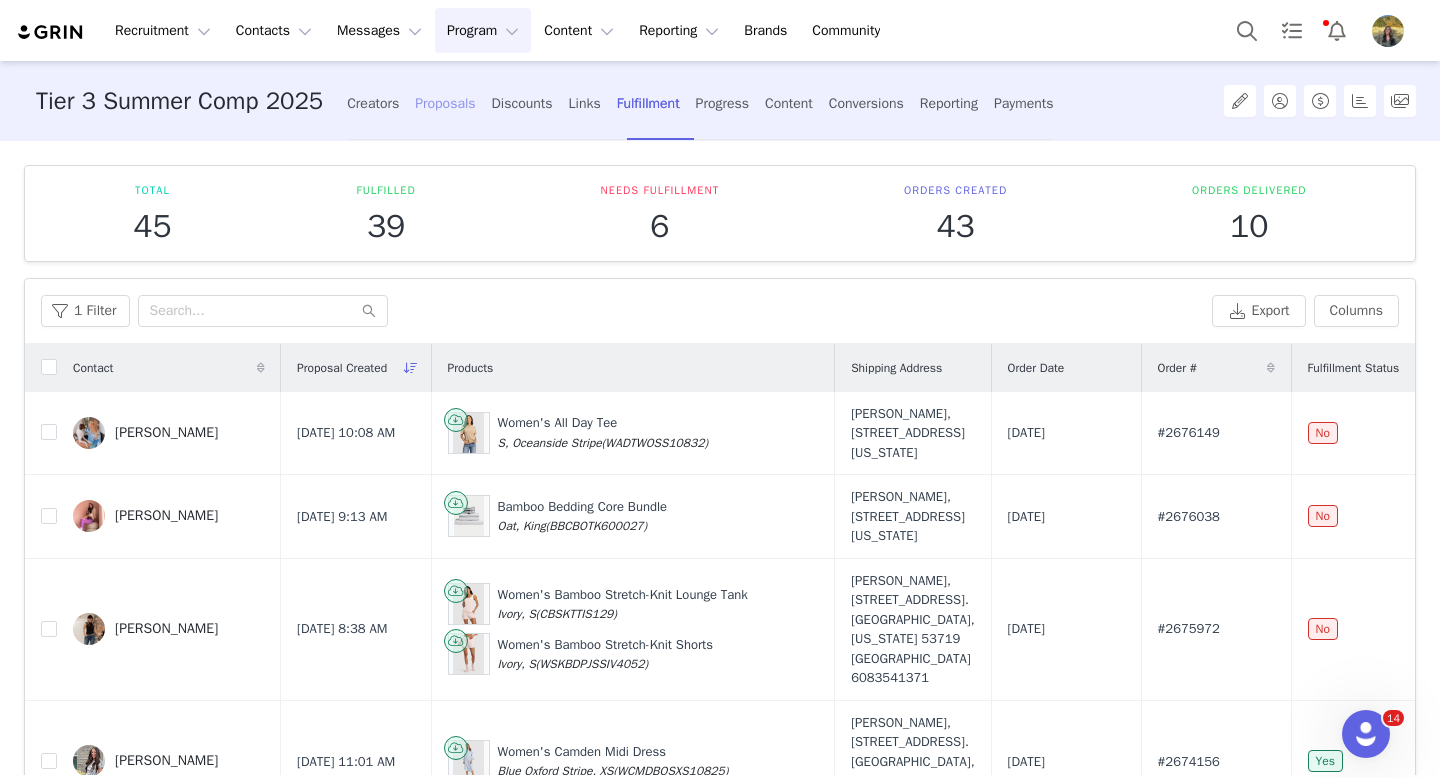 click on "Proposals" at bounding box center (445, 103) 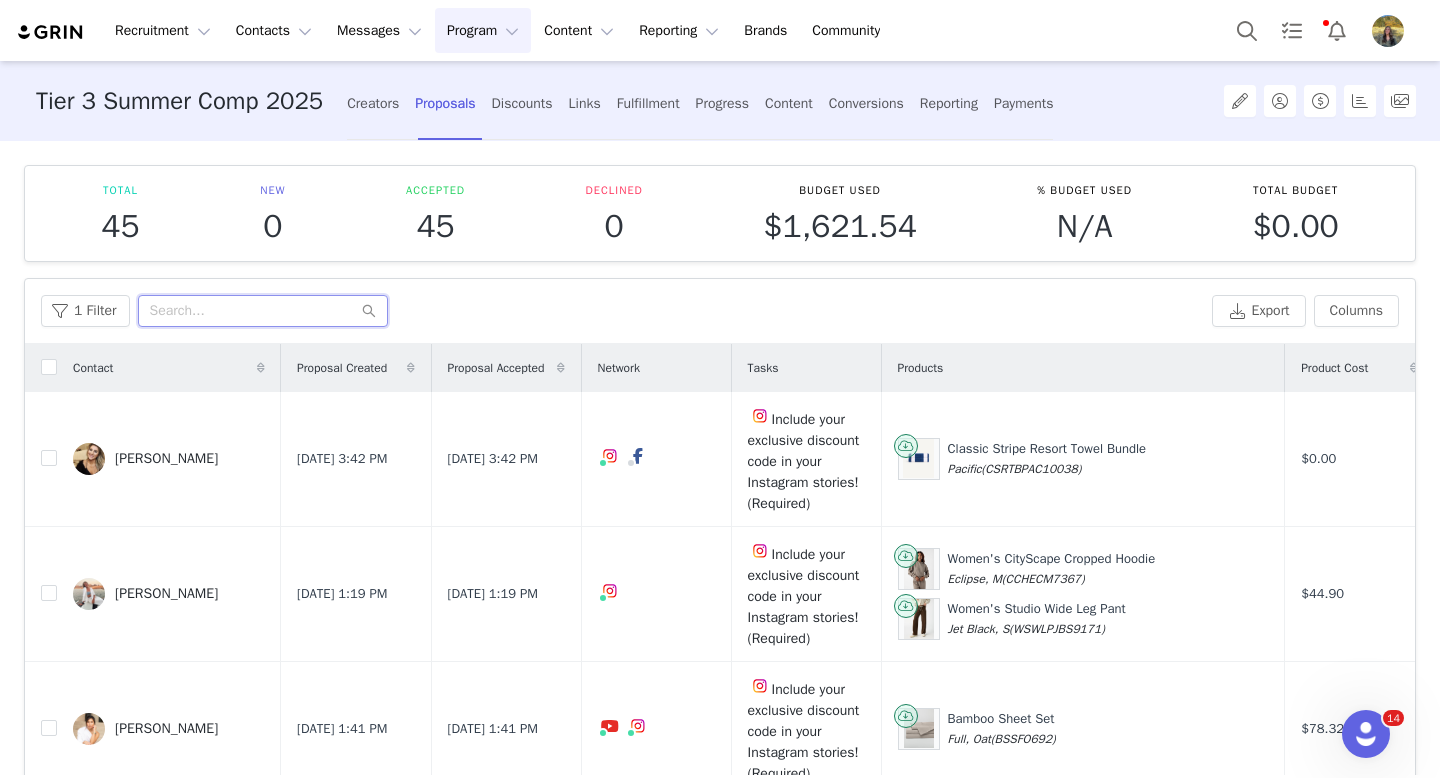 click at bounding box center [263, 311] 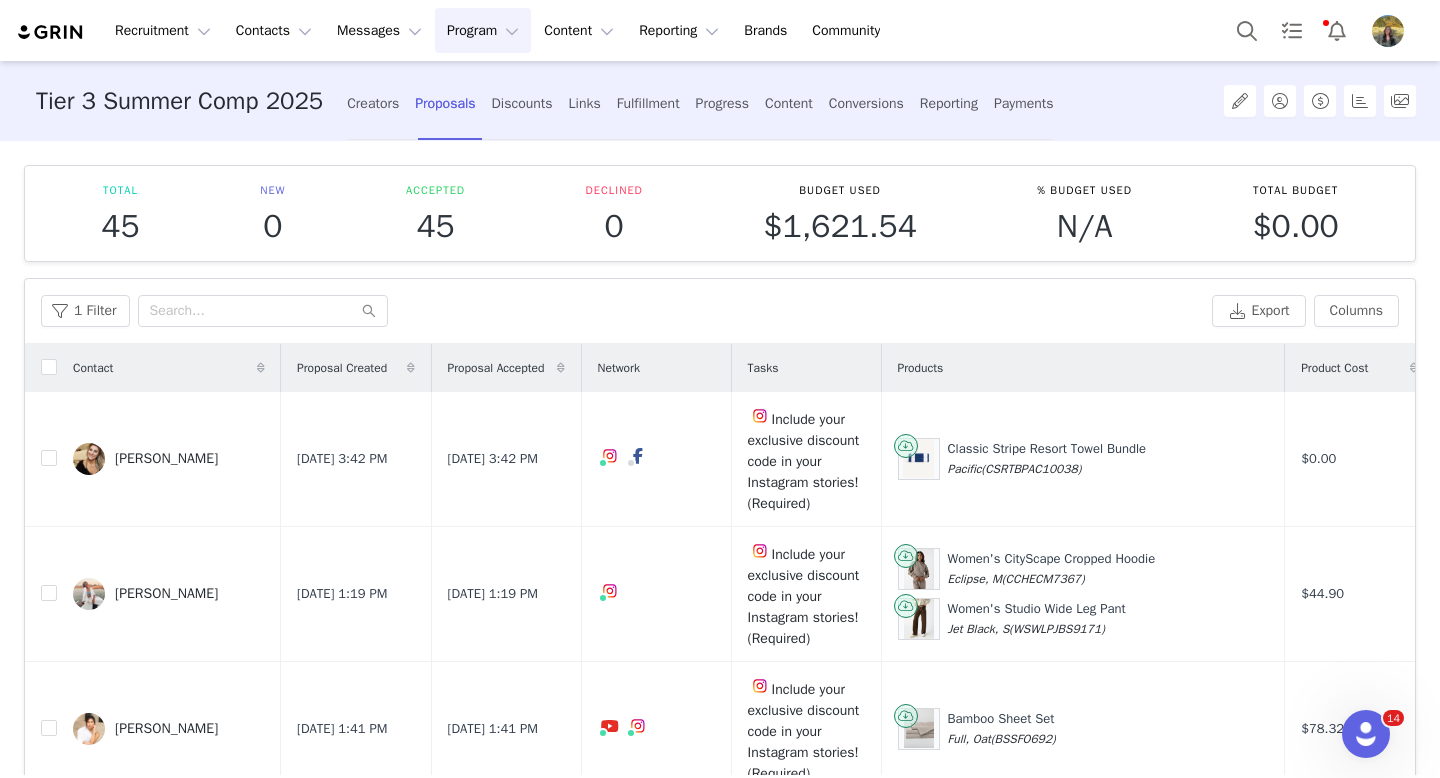 click on "Proposal Created" at bounding box center [342, 368] 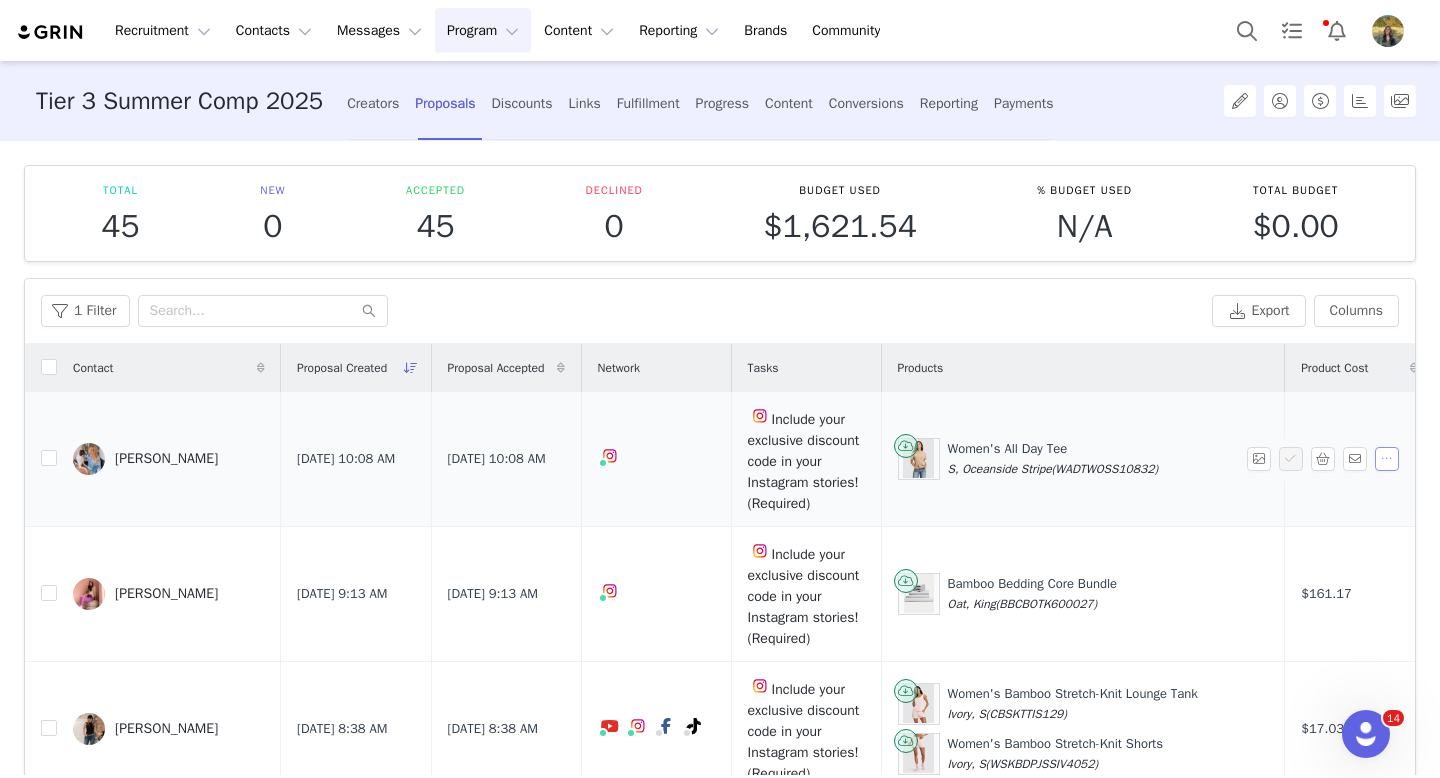 click at bounding box center [1387, 459] 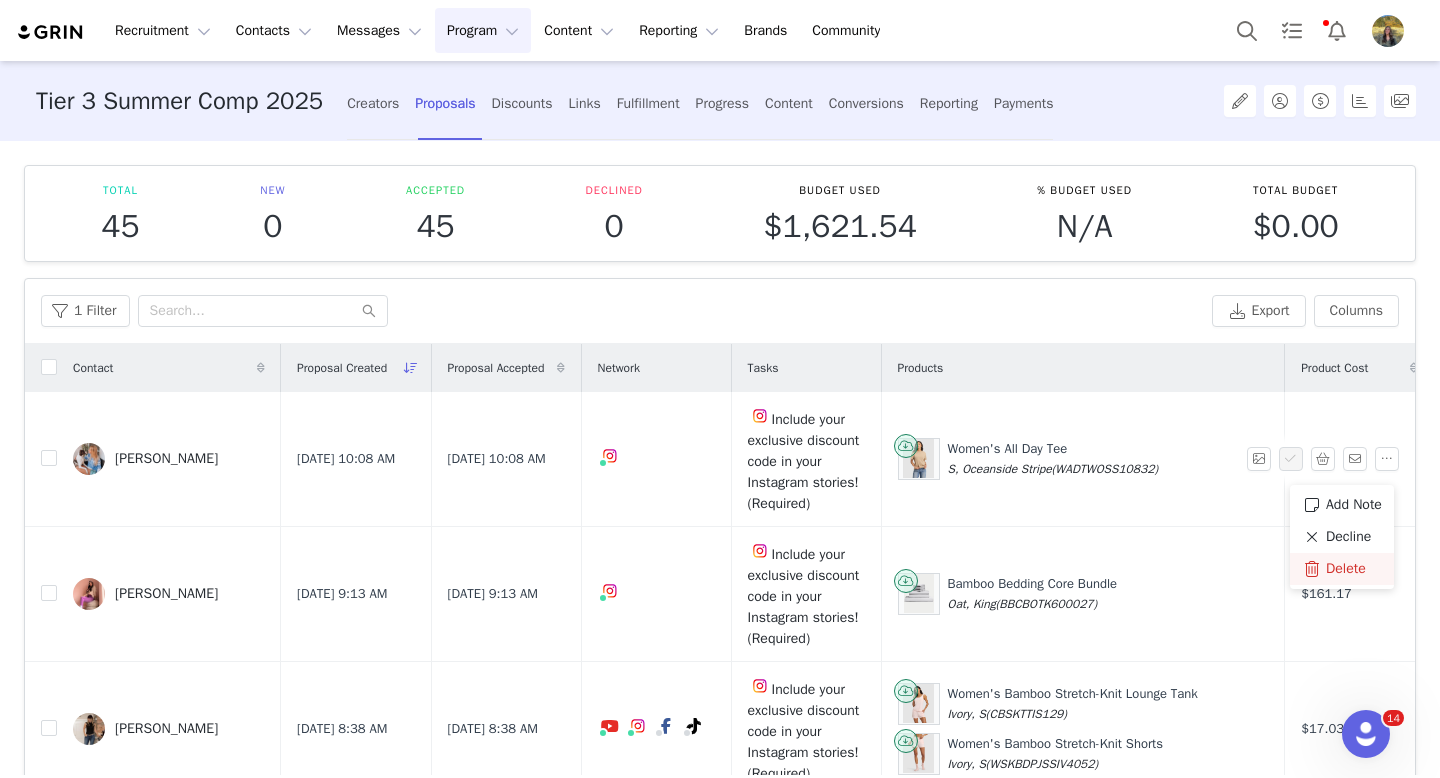 click on "Delete" at bounding box center [1342, 569] 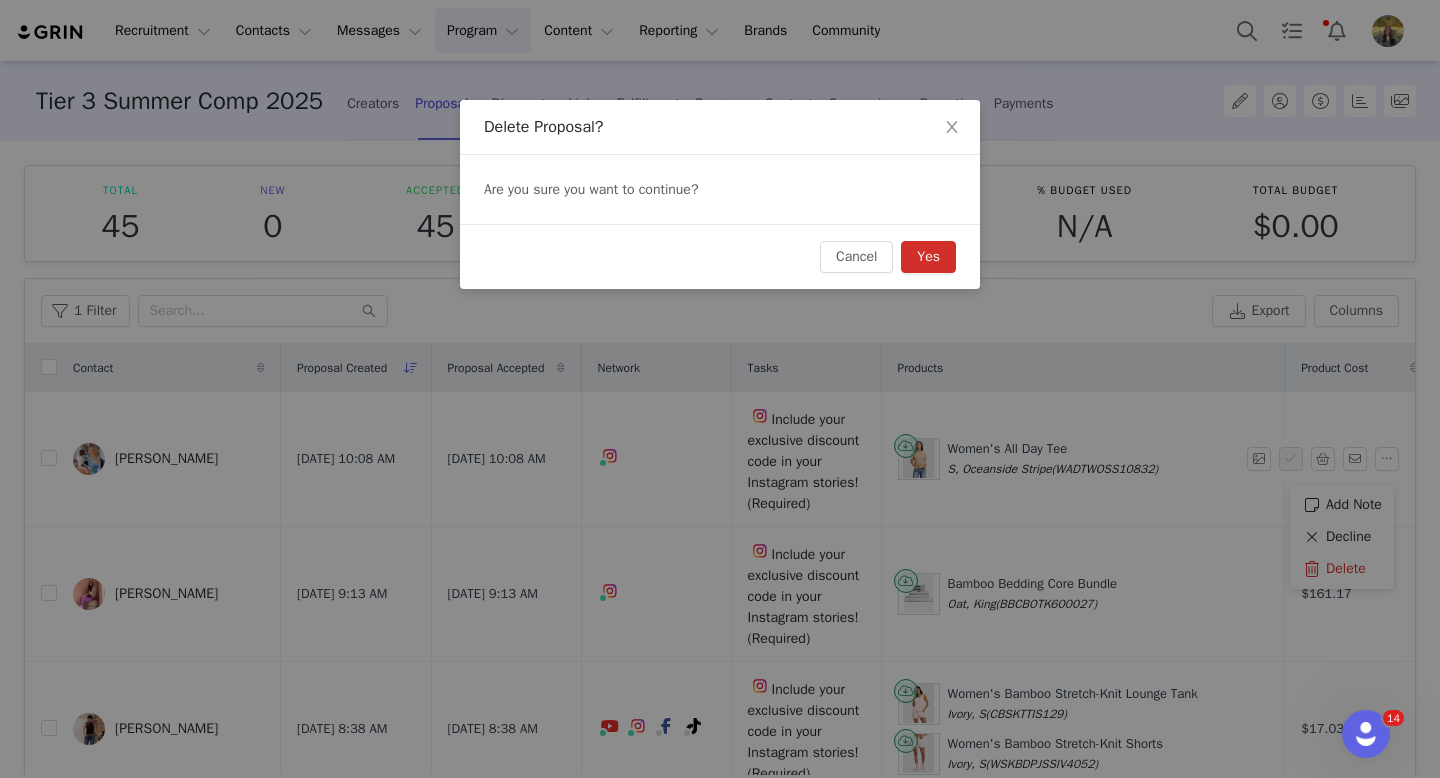 click on "Yes" at bounding box center [928, 257] 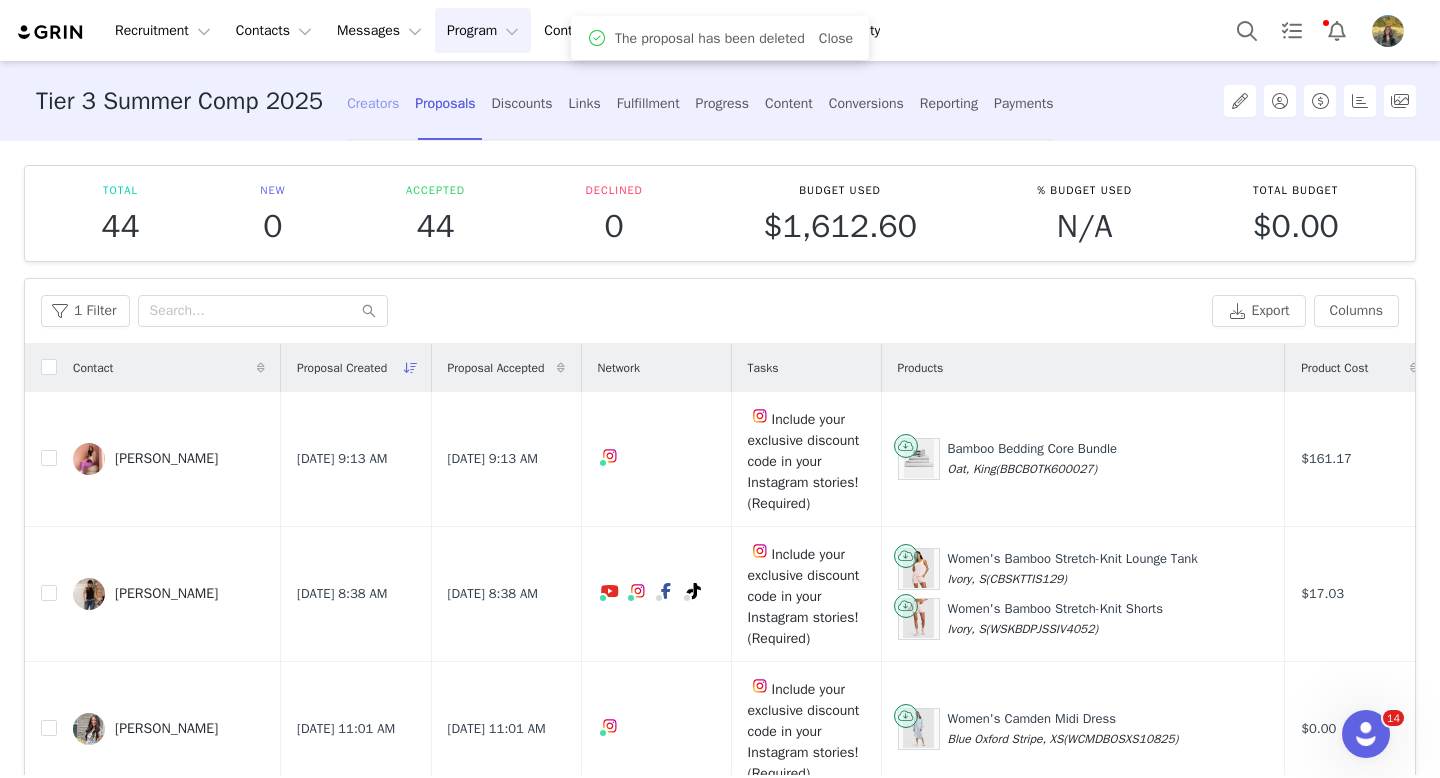 click on "Creators" at bounding box center [373, 103] 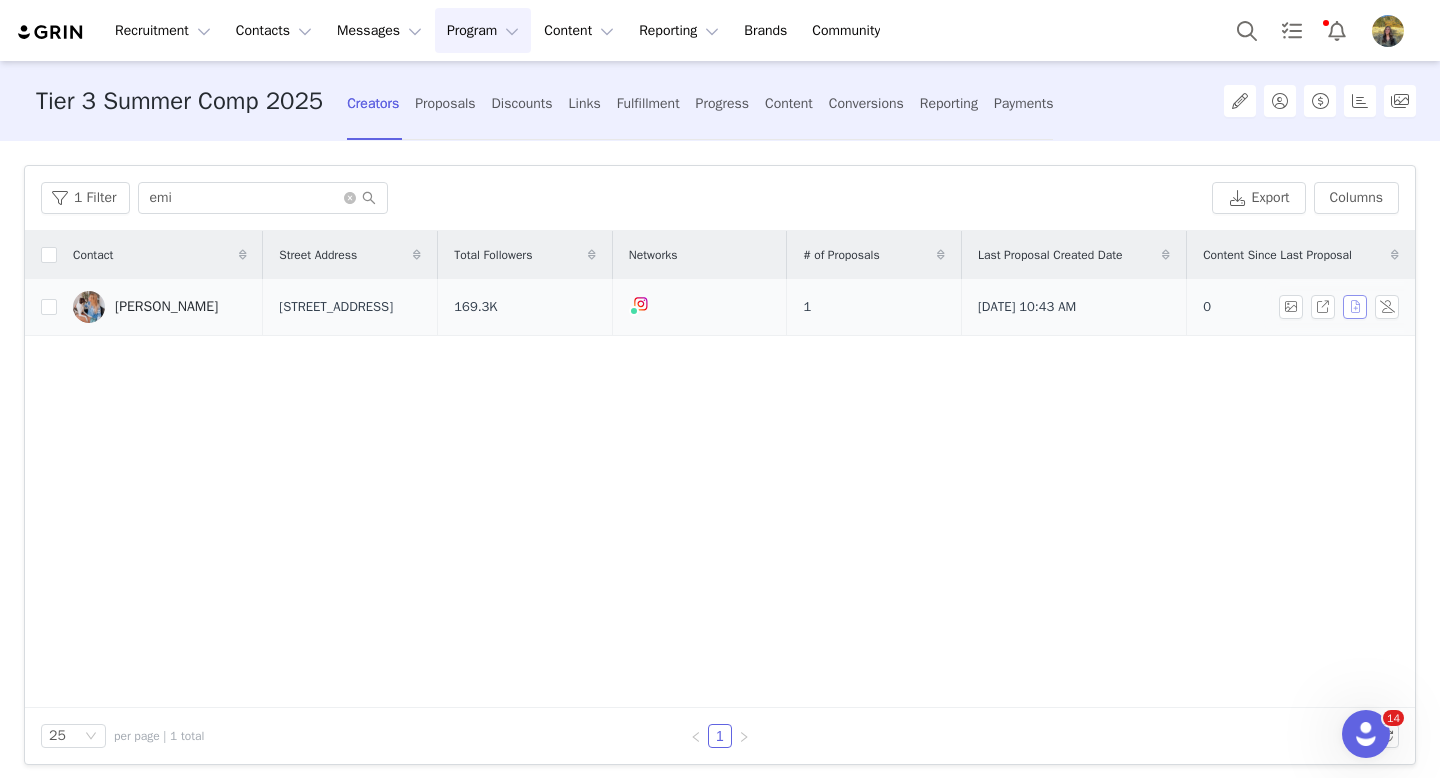 click at bounding box center (1355, 307) 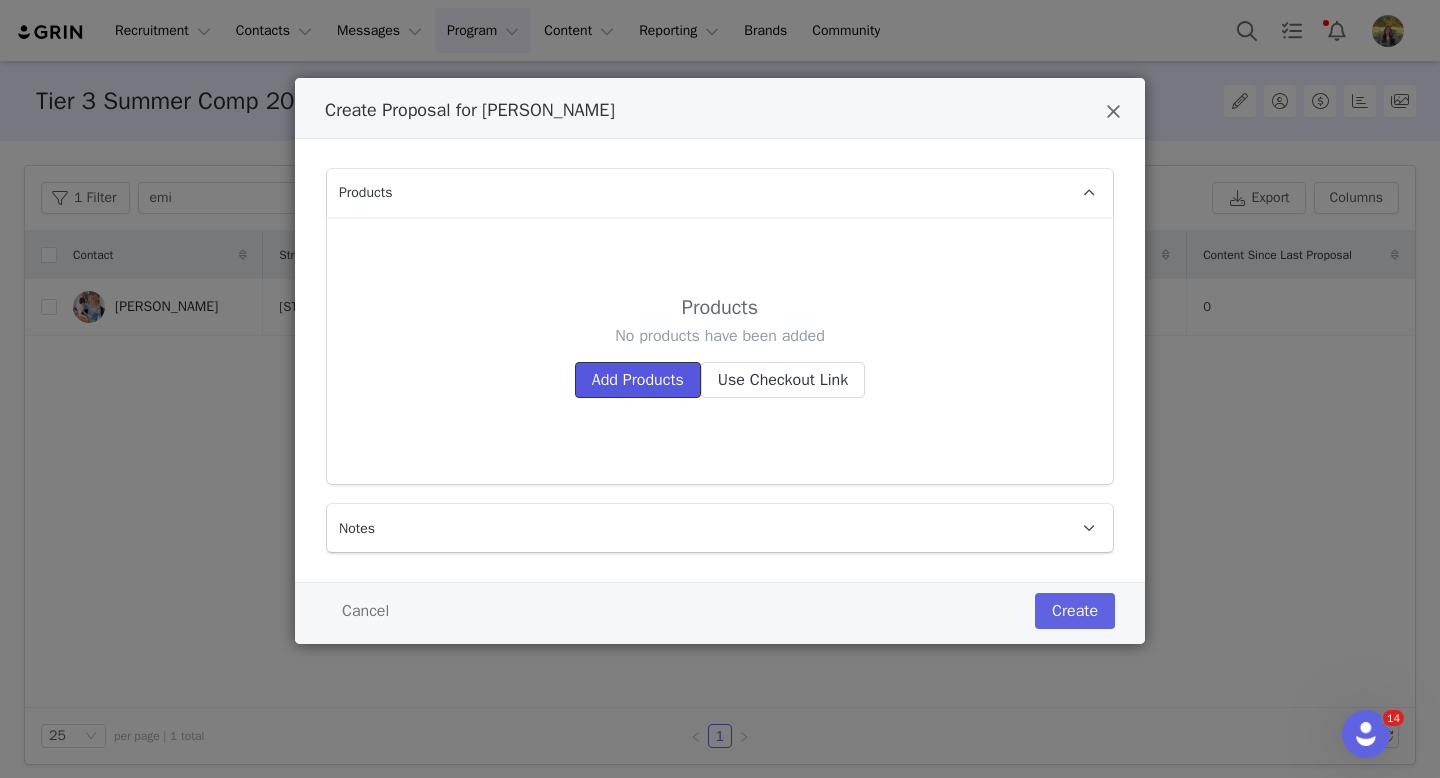 click on "Add Products" at bounding box center [638, 380] 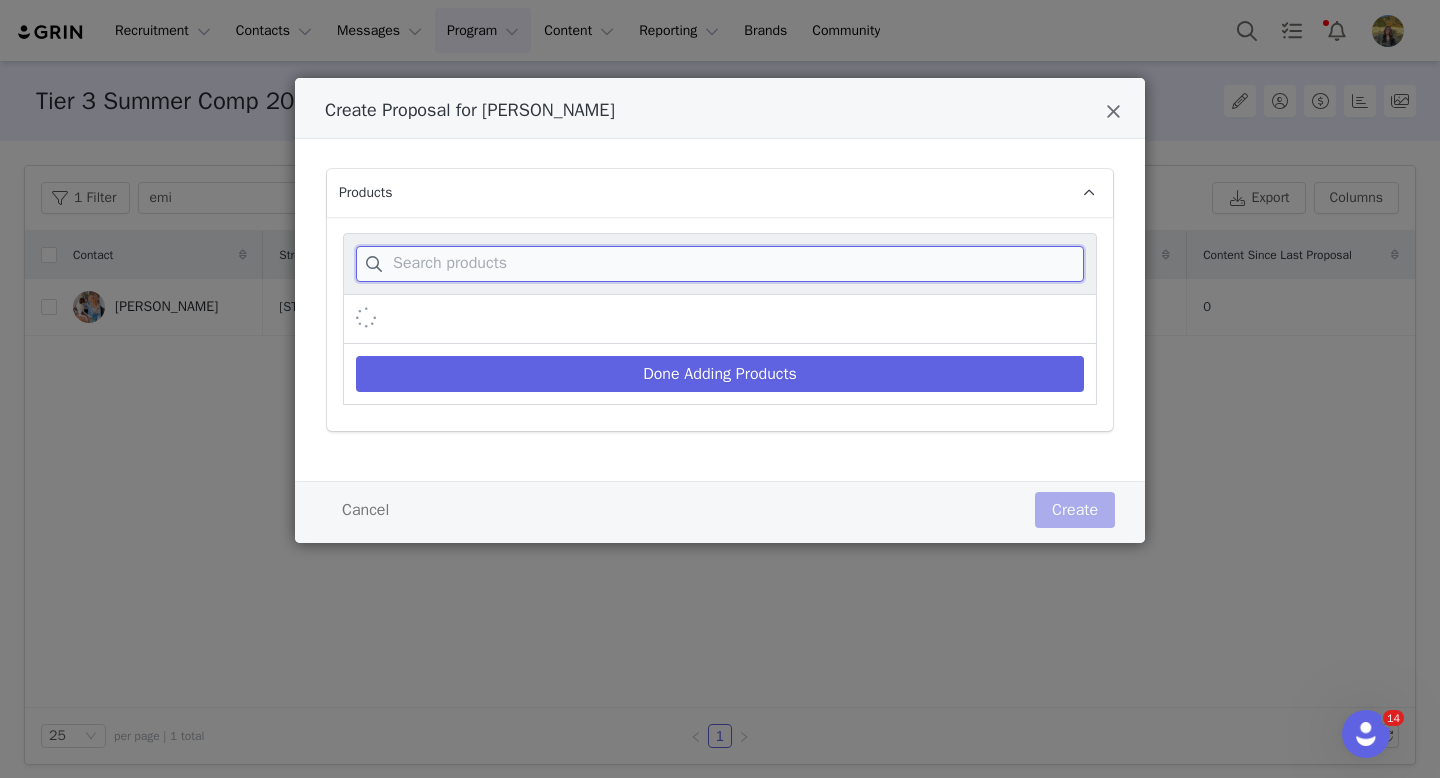 click at bounding box center [720, 264] 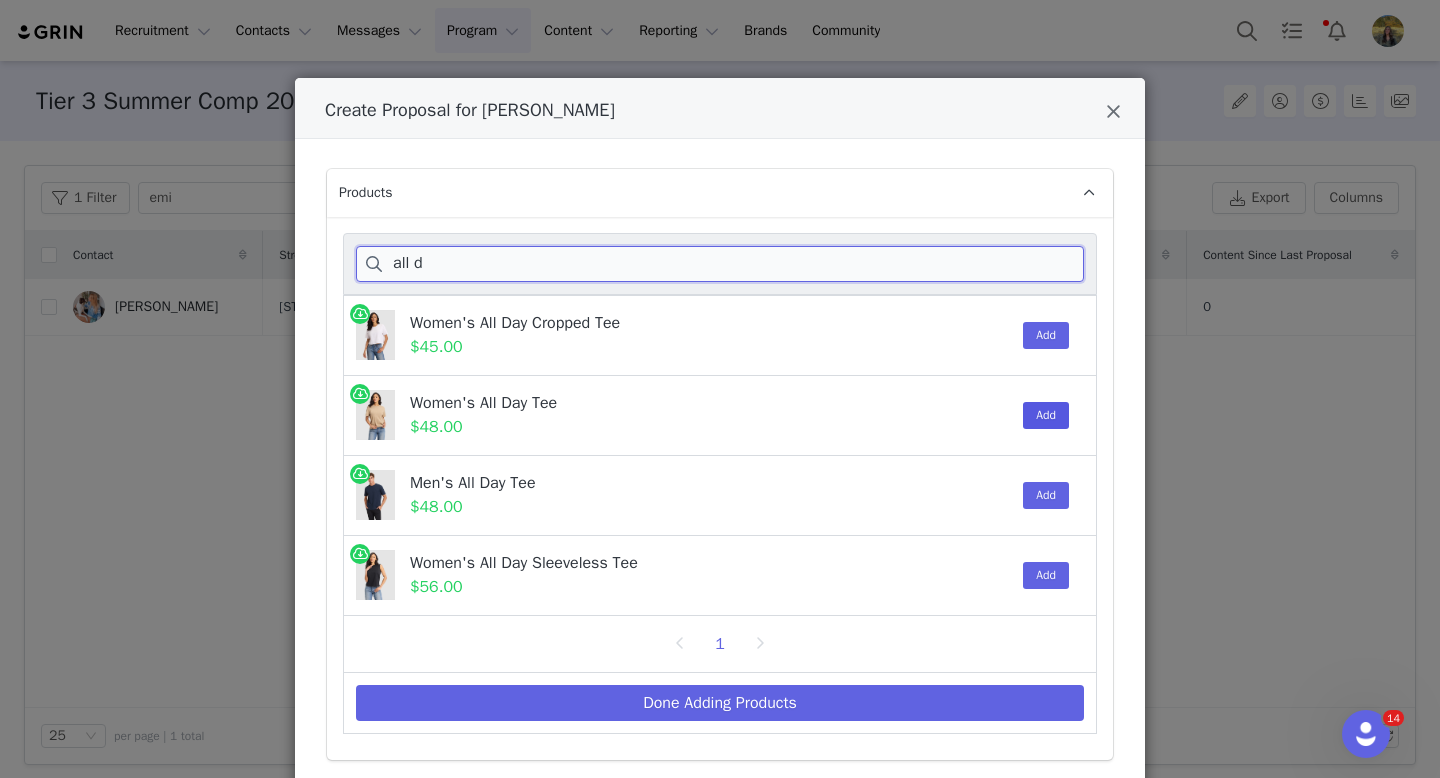 type on "all d" 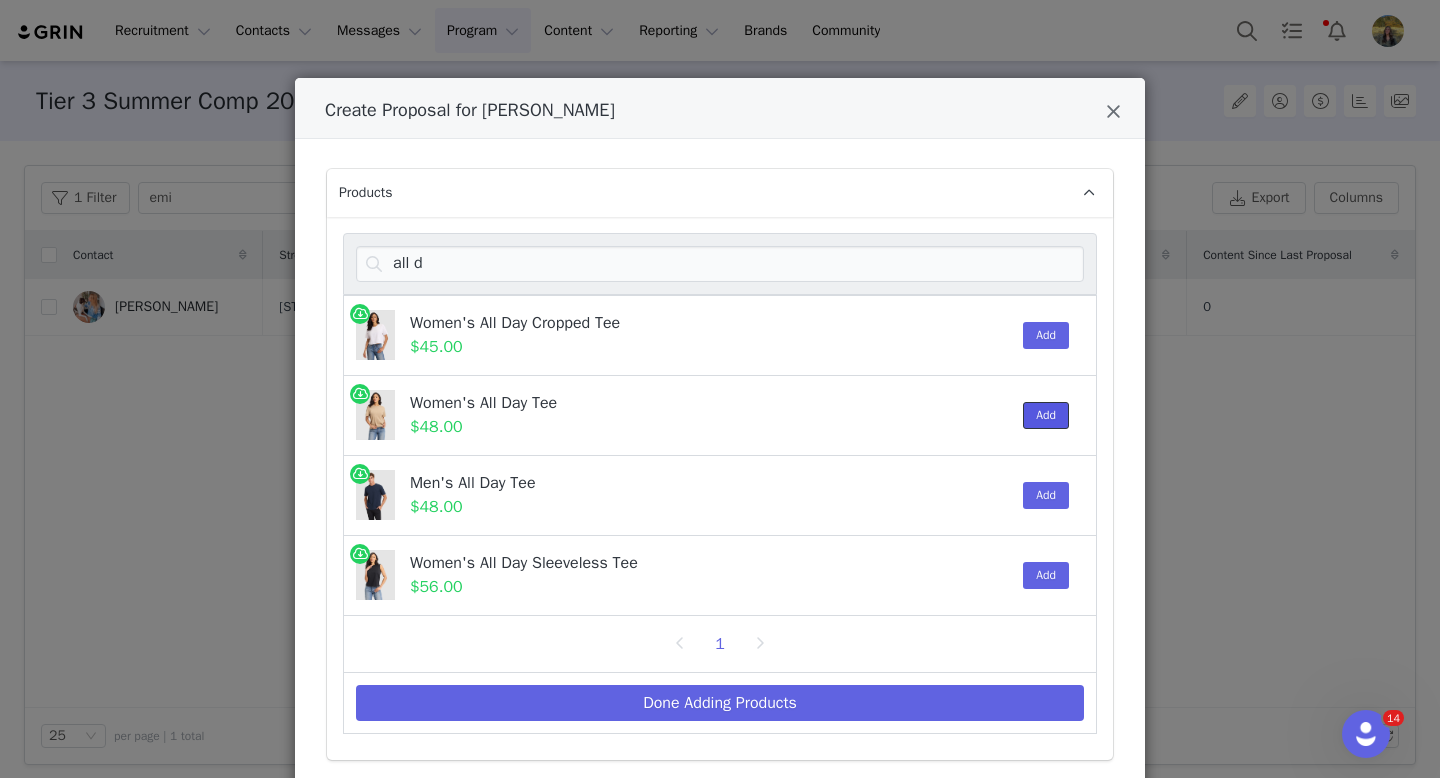 click on "Add" at bounding box center [1046, 415] 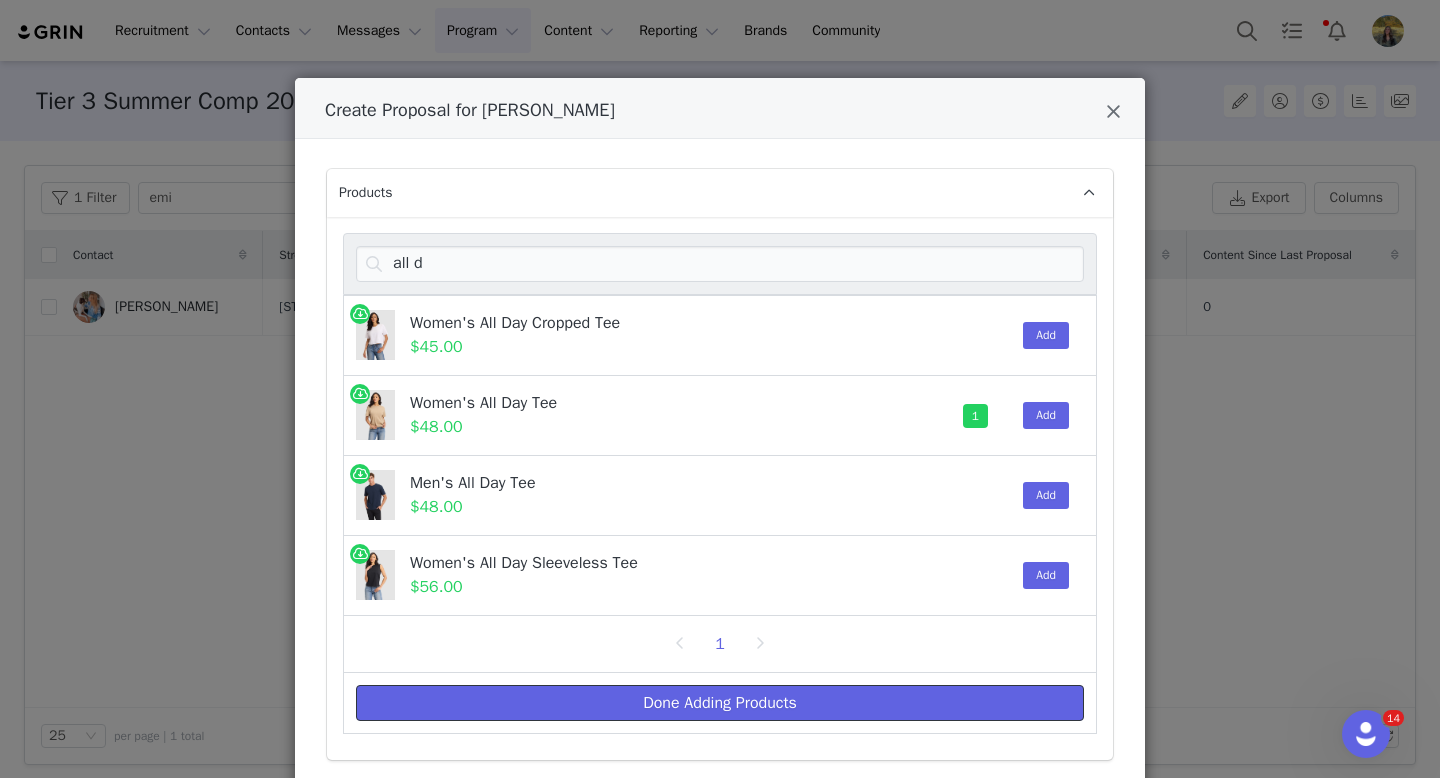 click on "Done Adding Products" at bounding box center [720, 703] 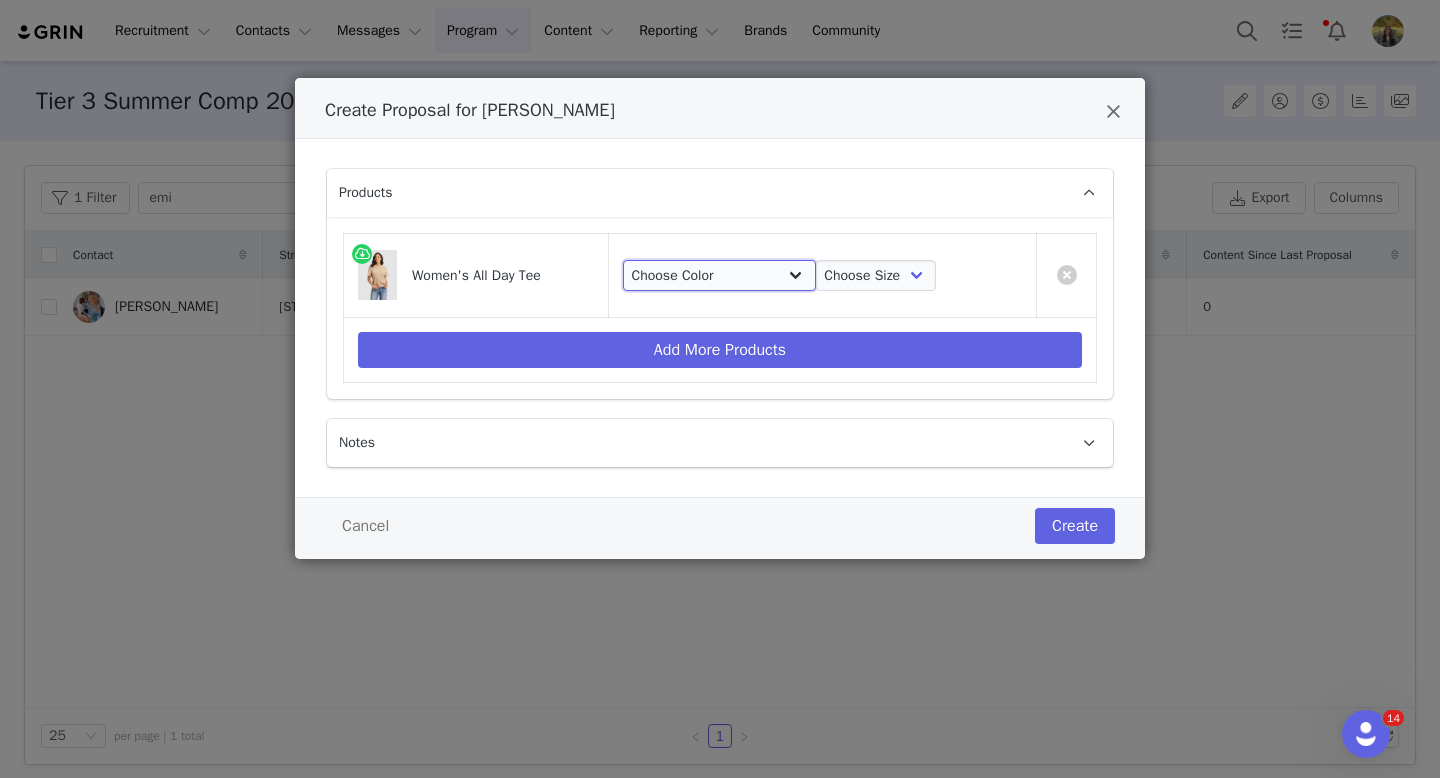 click on "Choose Color  French Dove Heather   Jet Black   White   Coal Heather   Beech Heather   Jet Black Stripe   Crimson Stripe   Deep Blue Heather   Oceanside Stripe   Olive Heather" at bounding box center (719, 276) 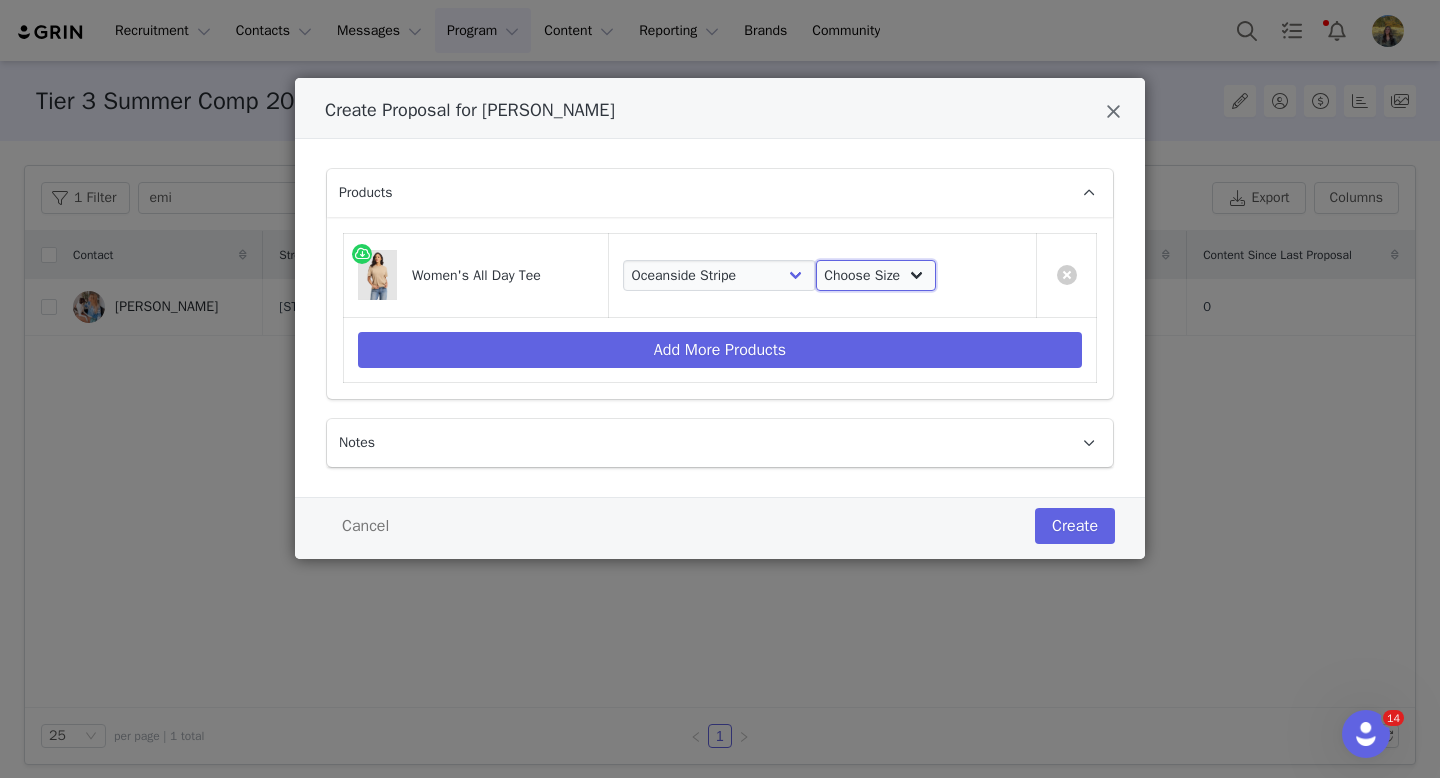 click on "Choose Size  XS   S   M   L   XL   XXL" at bounding box center [876, 276] 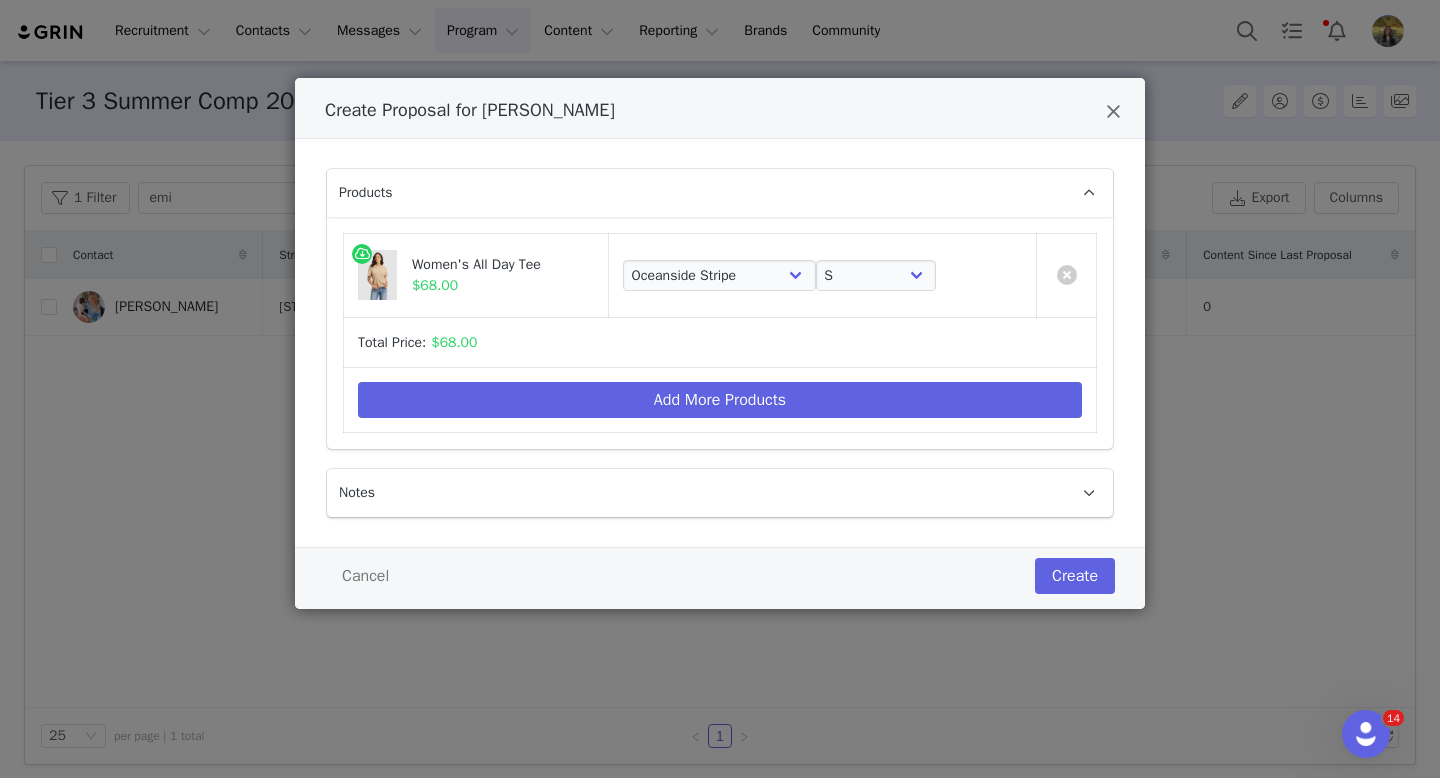 drag, startPoint x: 1071, startPoint y: 535, endPoint x: 1071, endPoint y: 555, distance: 20 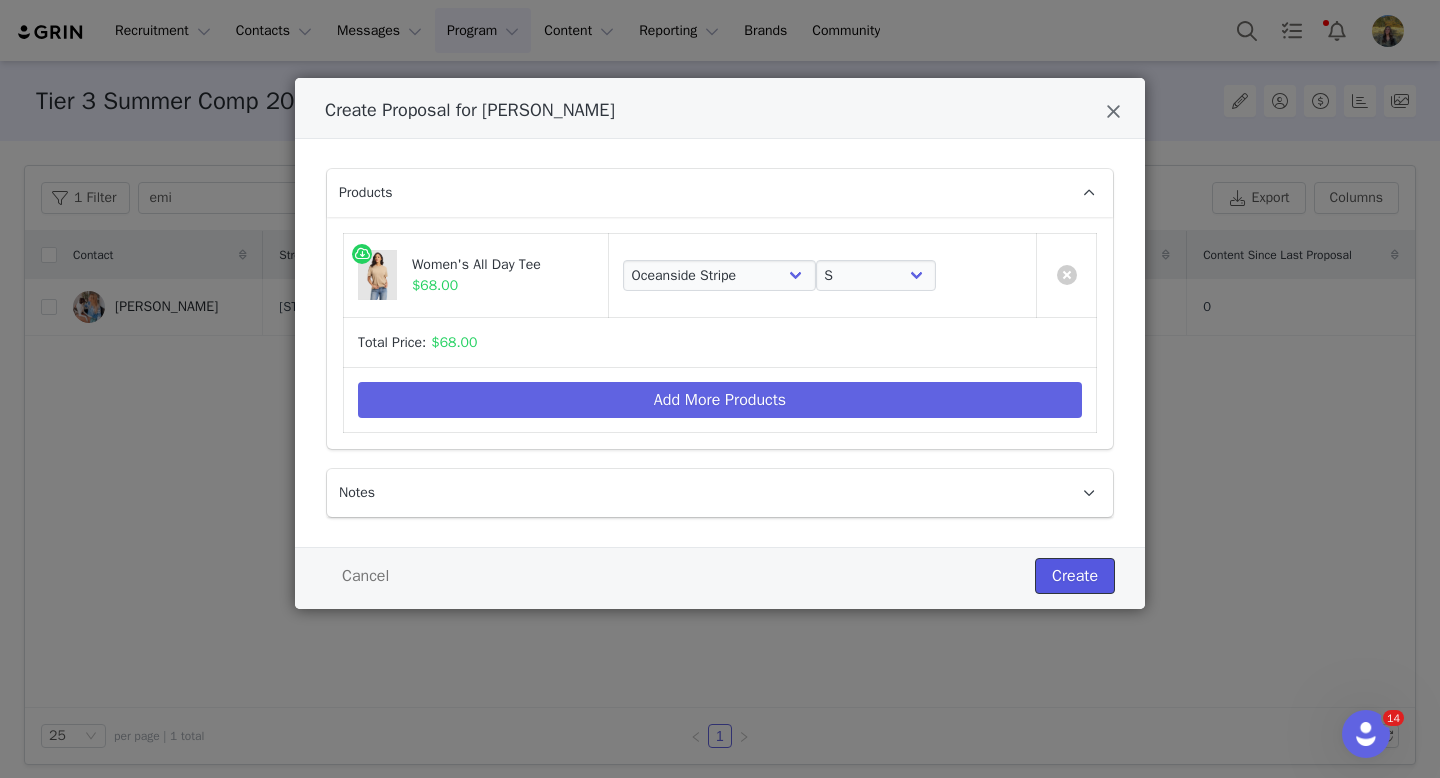 click on "Create" at bounding box center [1075, 576] 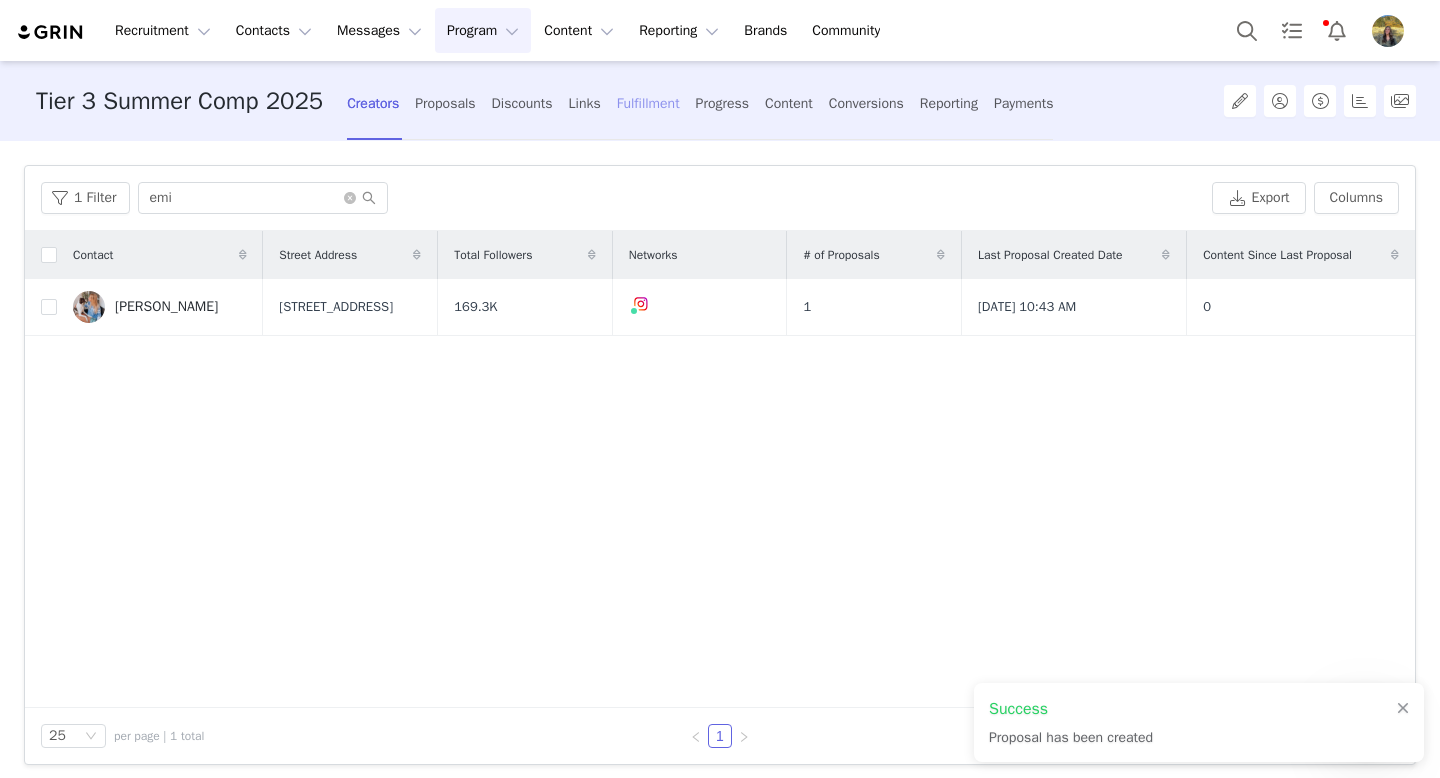 click on "Fulfillment" at bounding box center (648, 103) 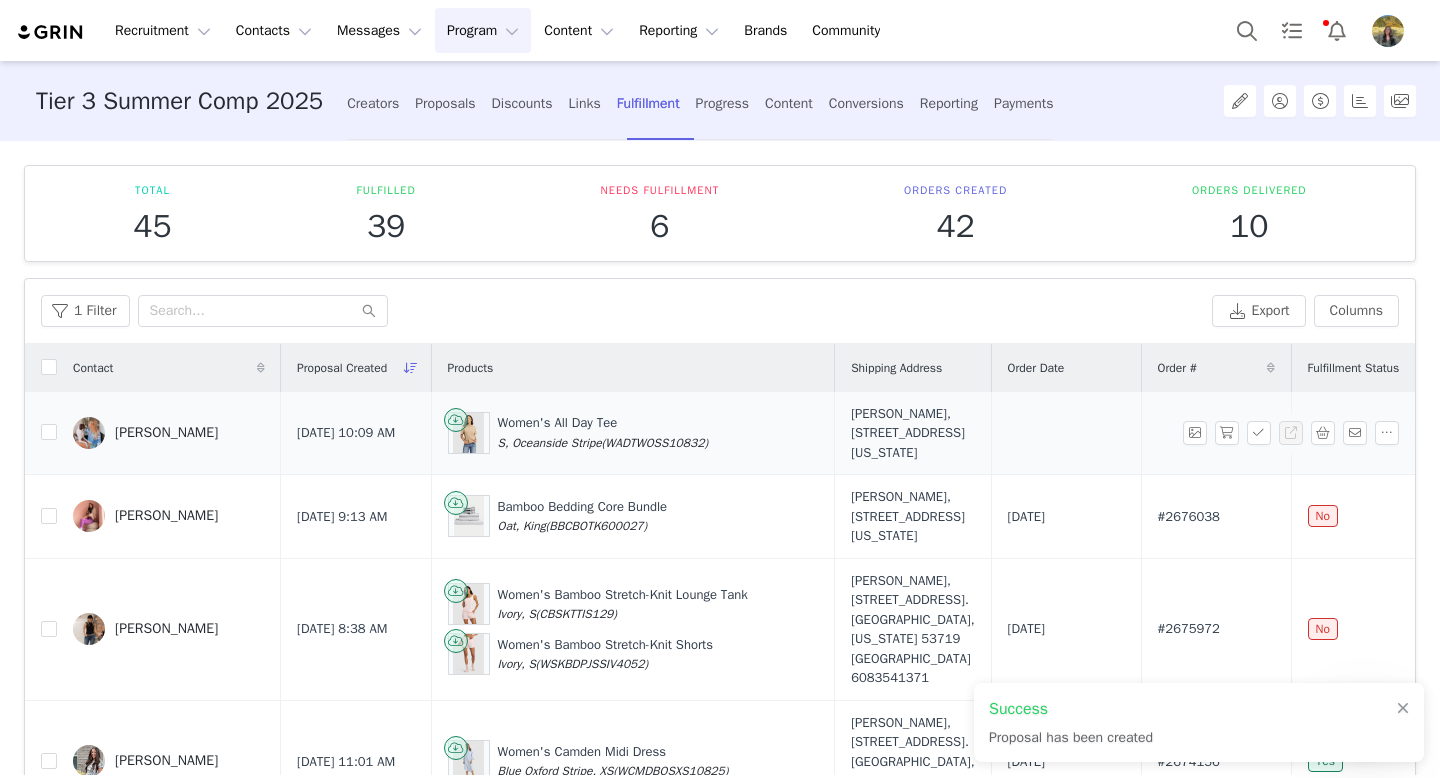 click on "Emily Zelenz, 2716 Glencliff Dr. Plano, Texas 75075 United States" at bounding box center (912, 433) 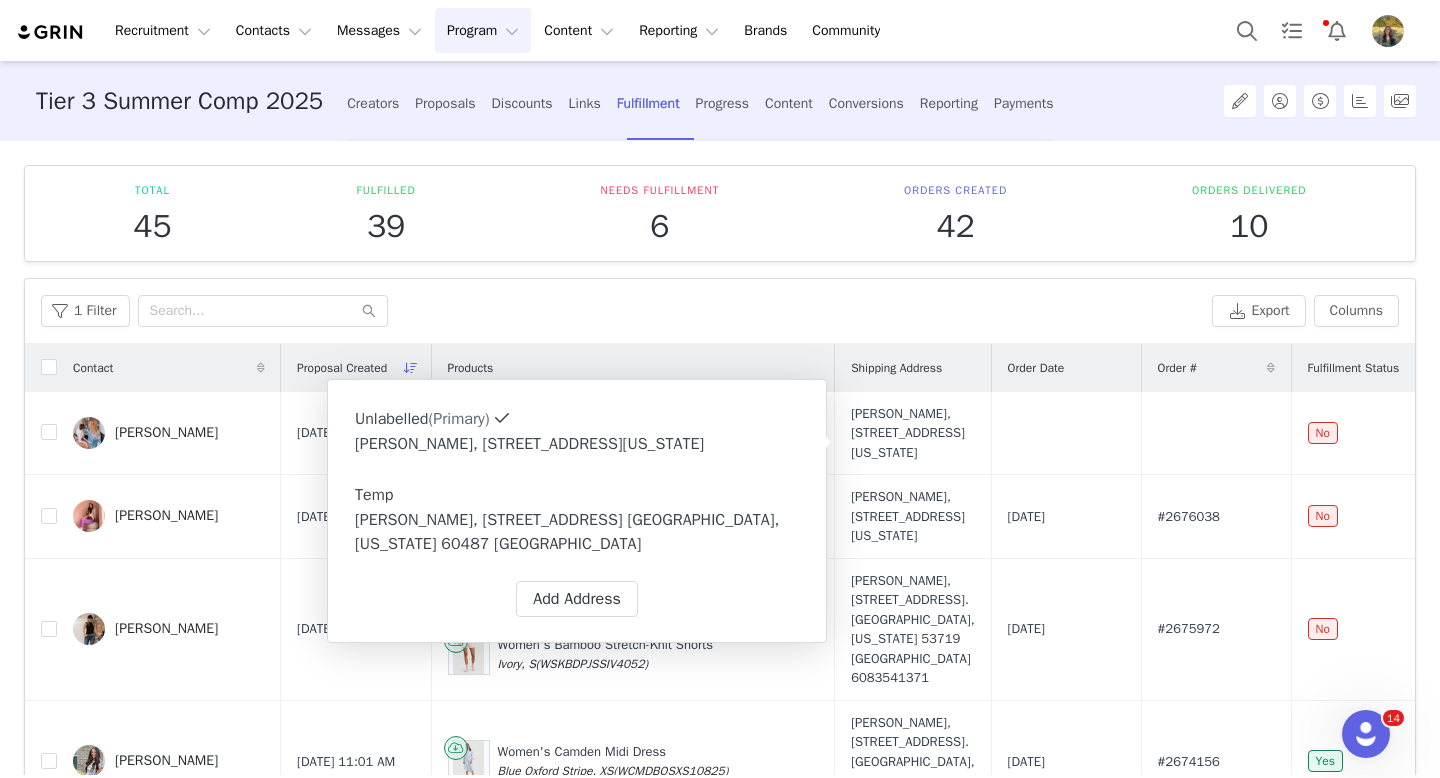 click on "Emily Zelenz, 9015 Cypress Ct. Tinley Park, Illinois 60487 United States" at bounding box center (577, 532) 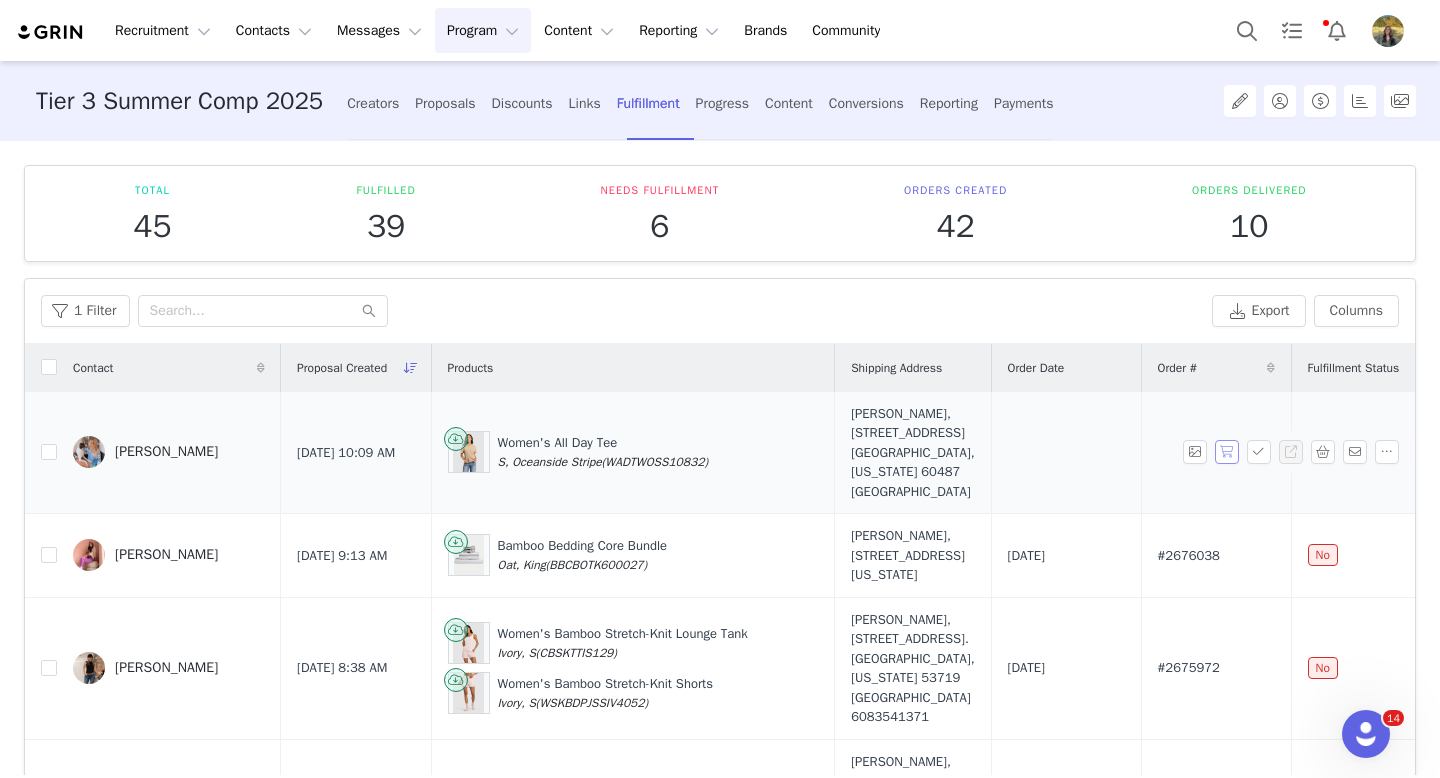 click at bounding box center (1227, 452) 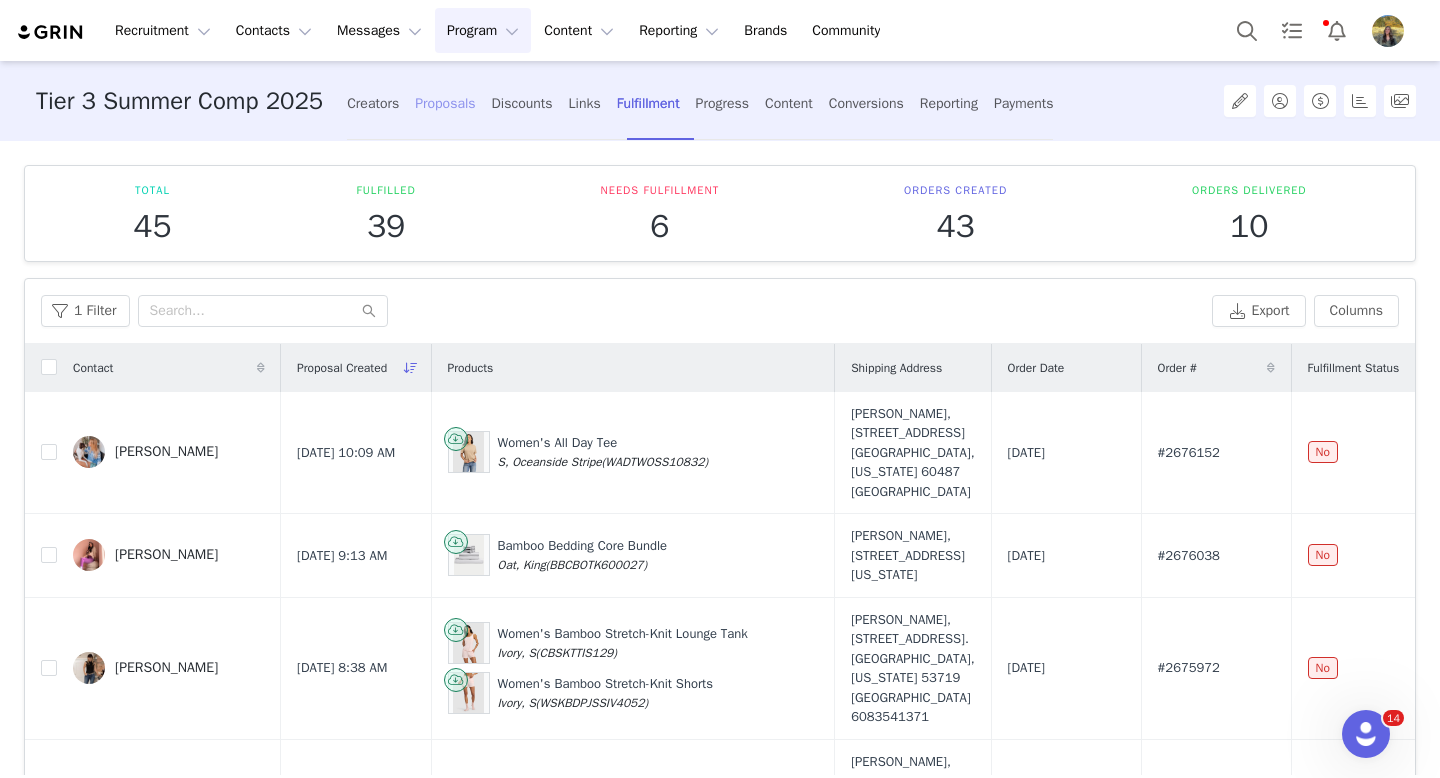 click on "Proposals" at bounding box center (445, 103) 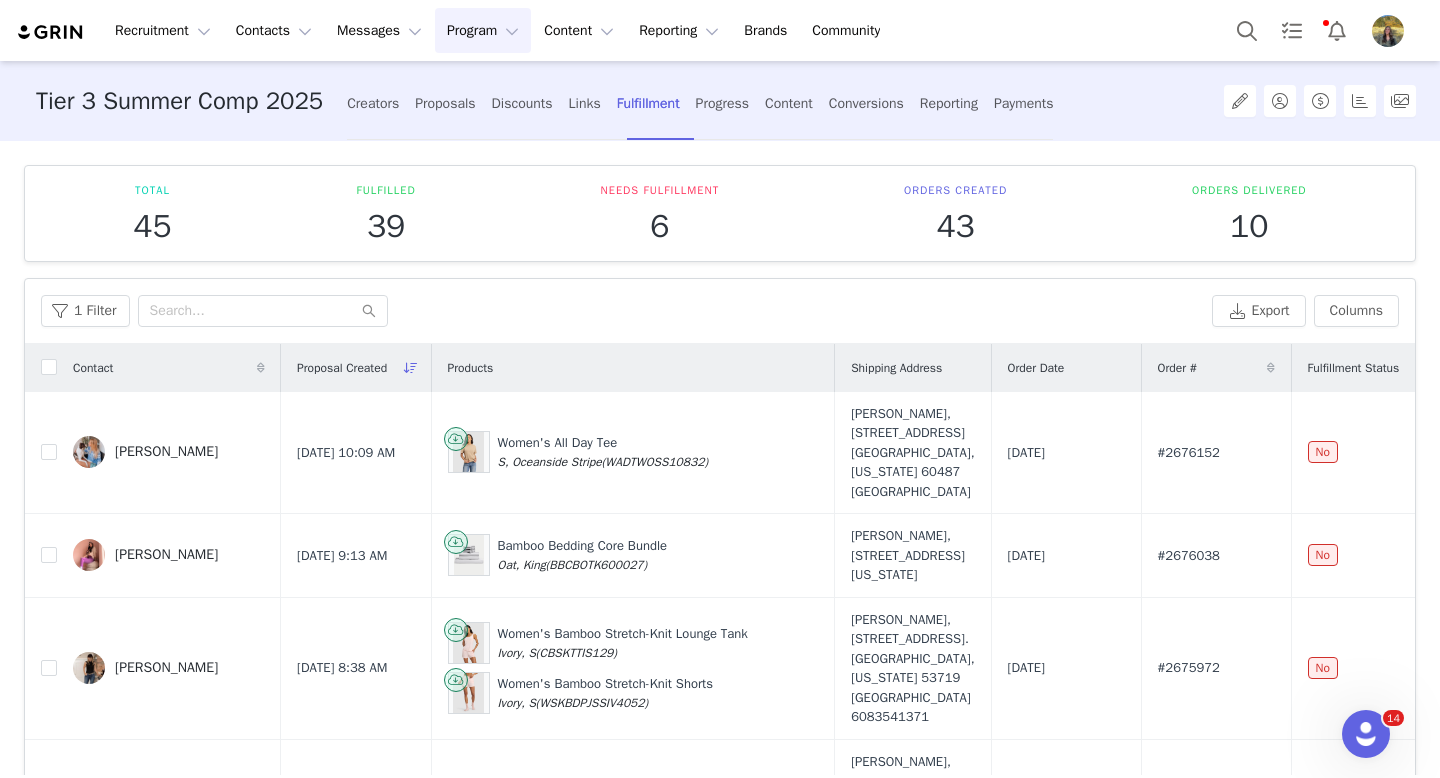 click on "Creators Proposals Discounts Links Fulfillment Progress Content Conversions Reporting Payments" at bounding box center (700, 103) 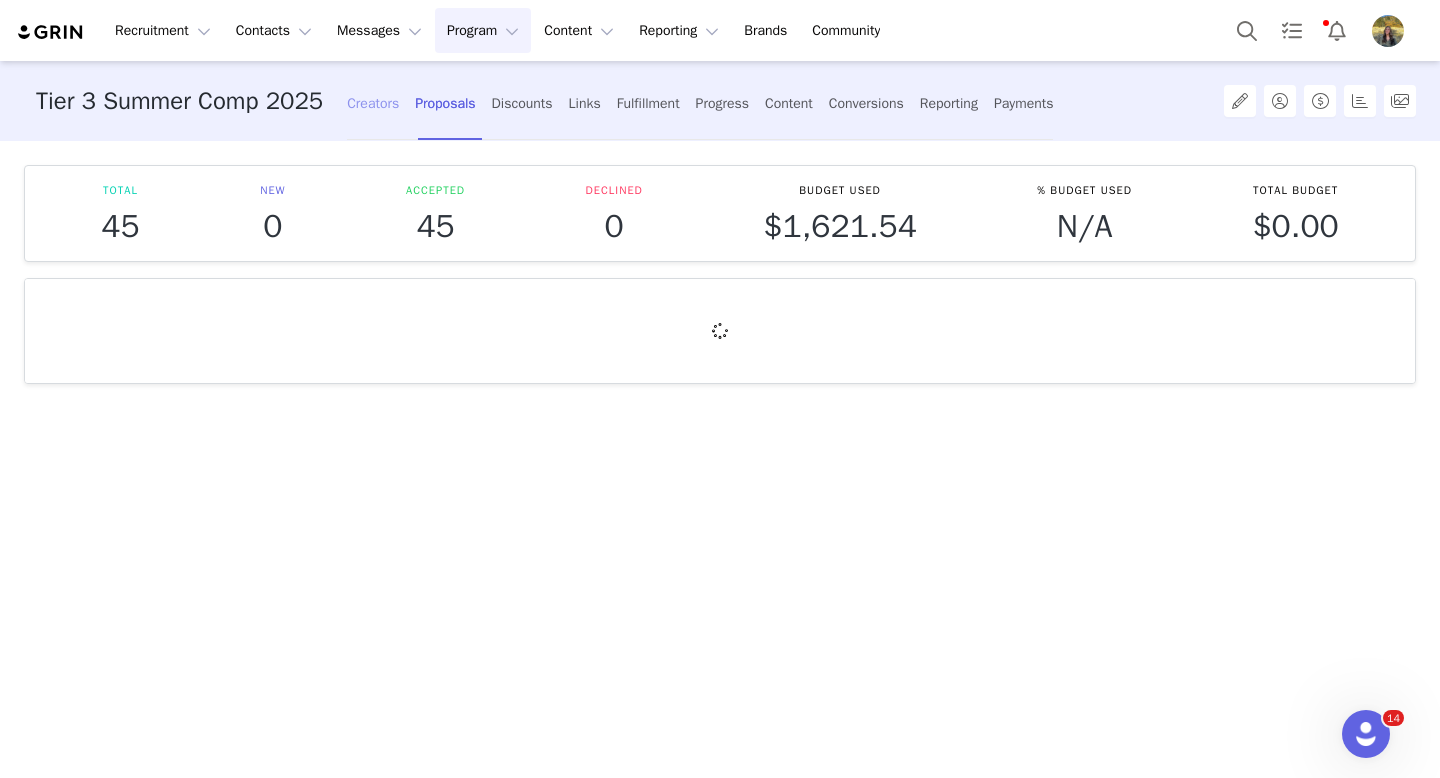 click on "Creators" at bounding box center (373, 103) 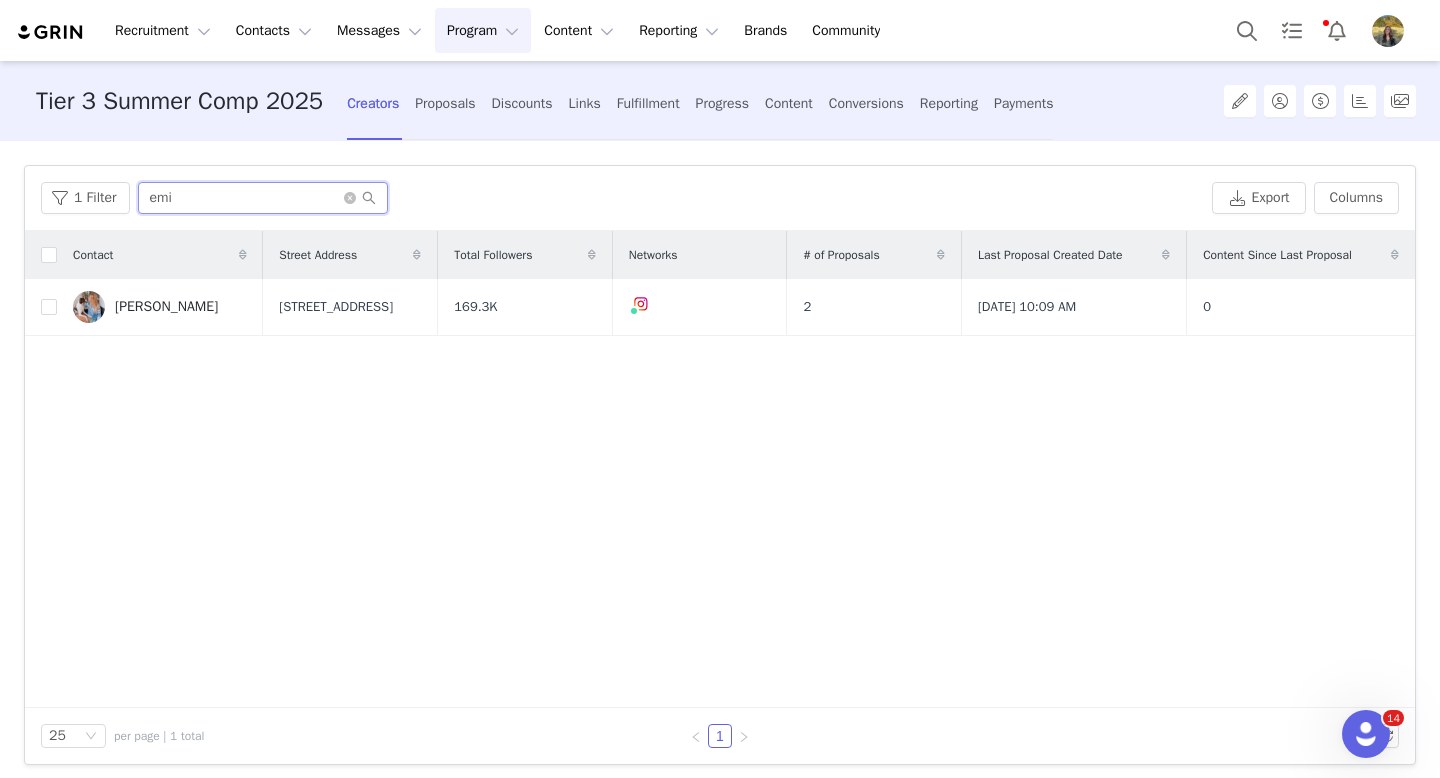 click on "emi" at bounding box center [263, 198] 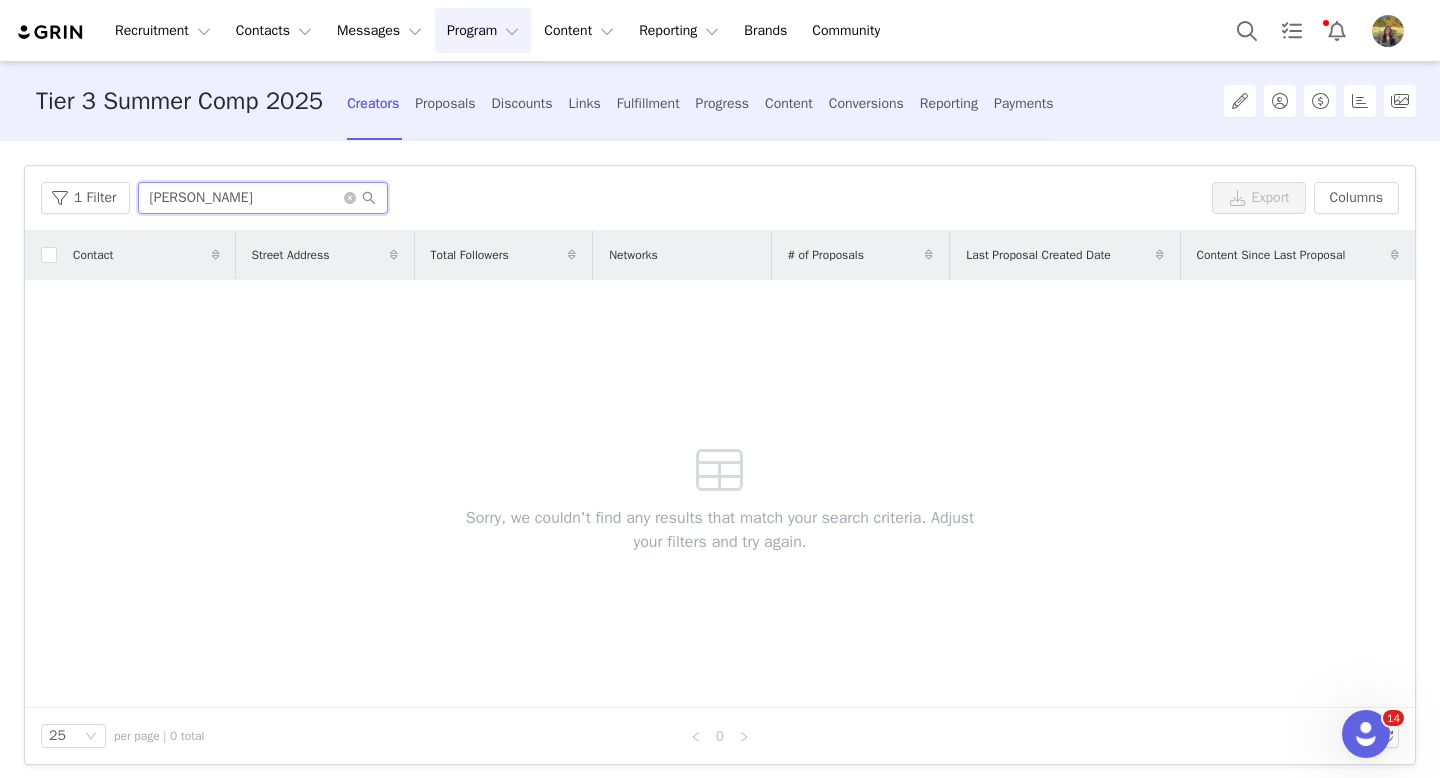 type on "[PERSON_NAME]" 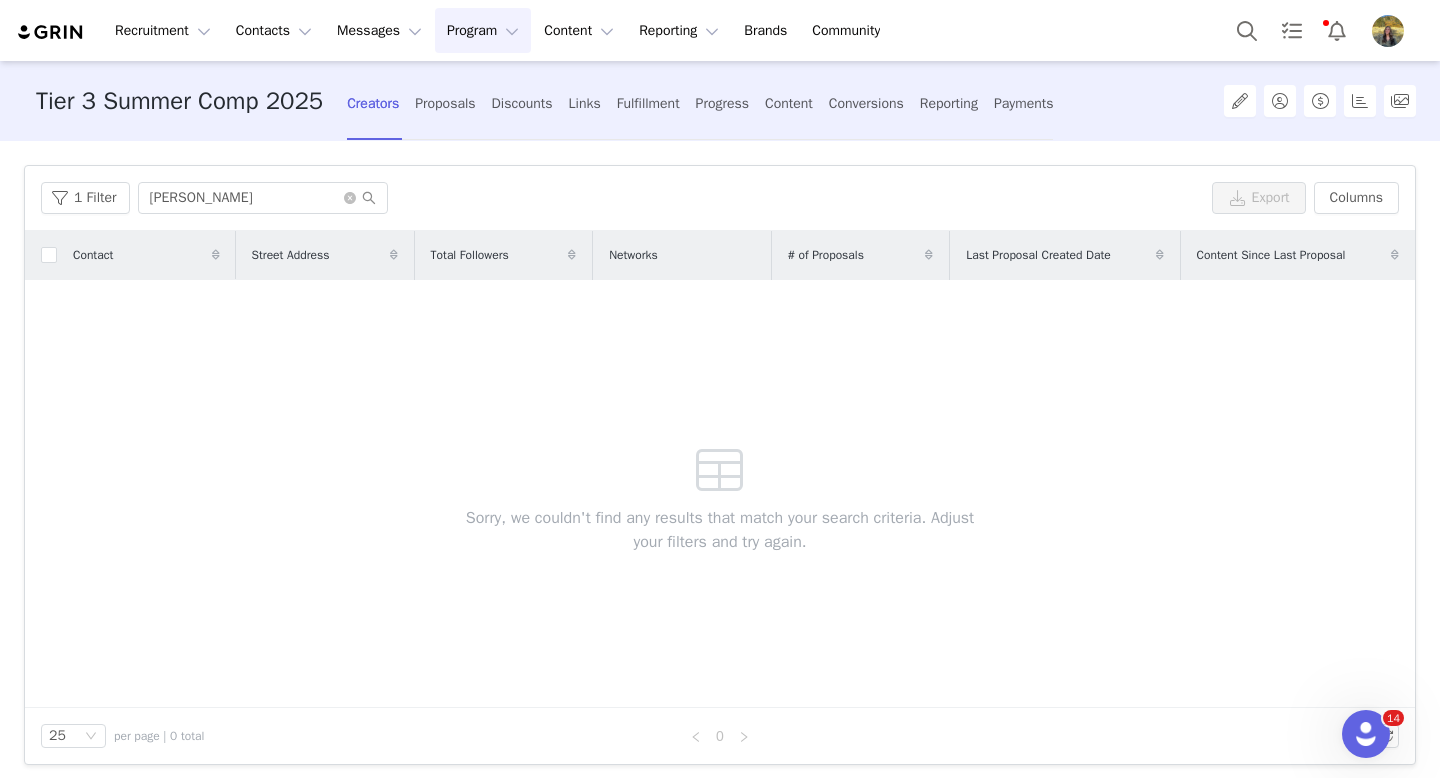 click on "Program Program" at bounding box center (483, 30) 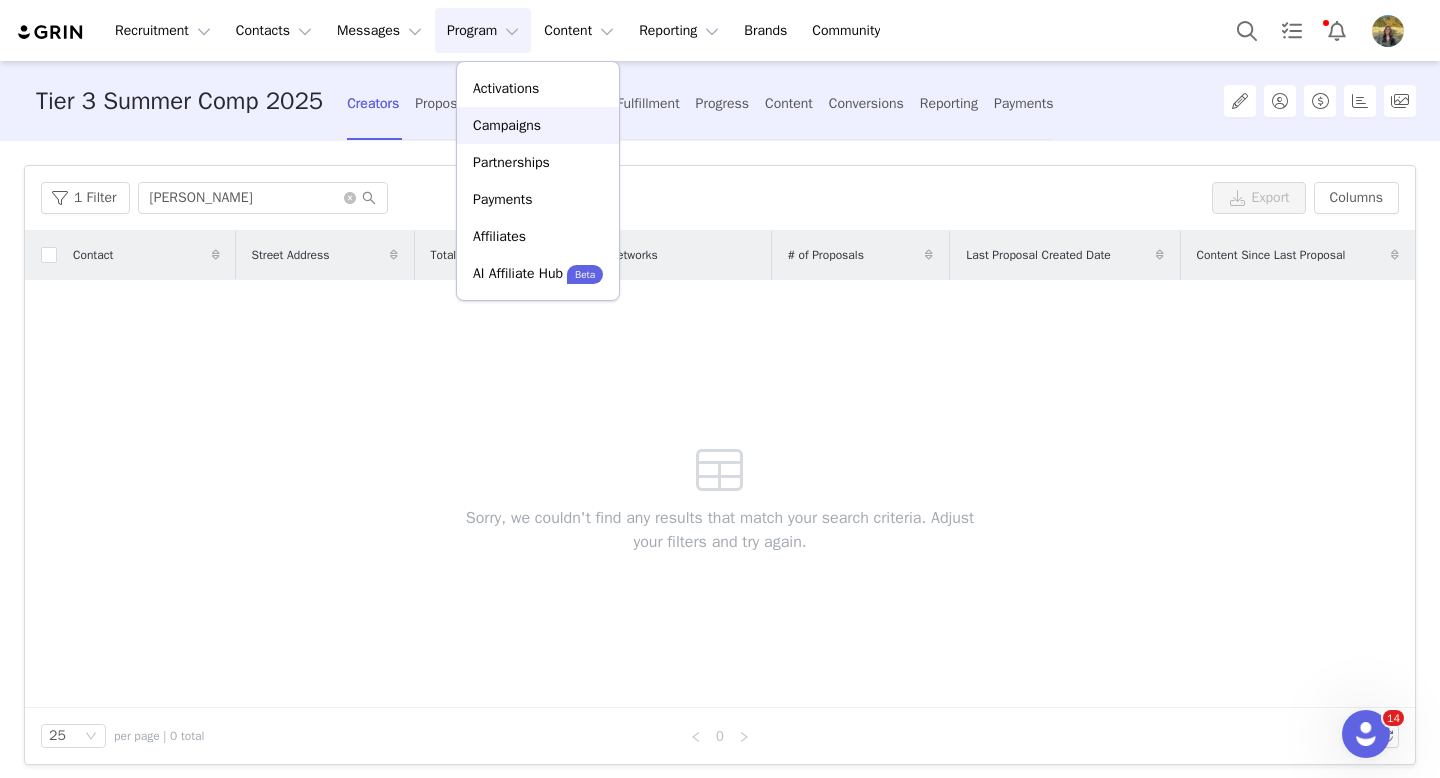 click on "Campaigns" at bounding box center (507, 125) 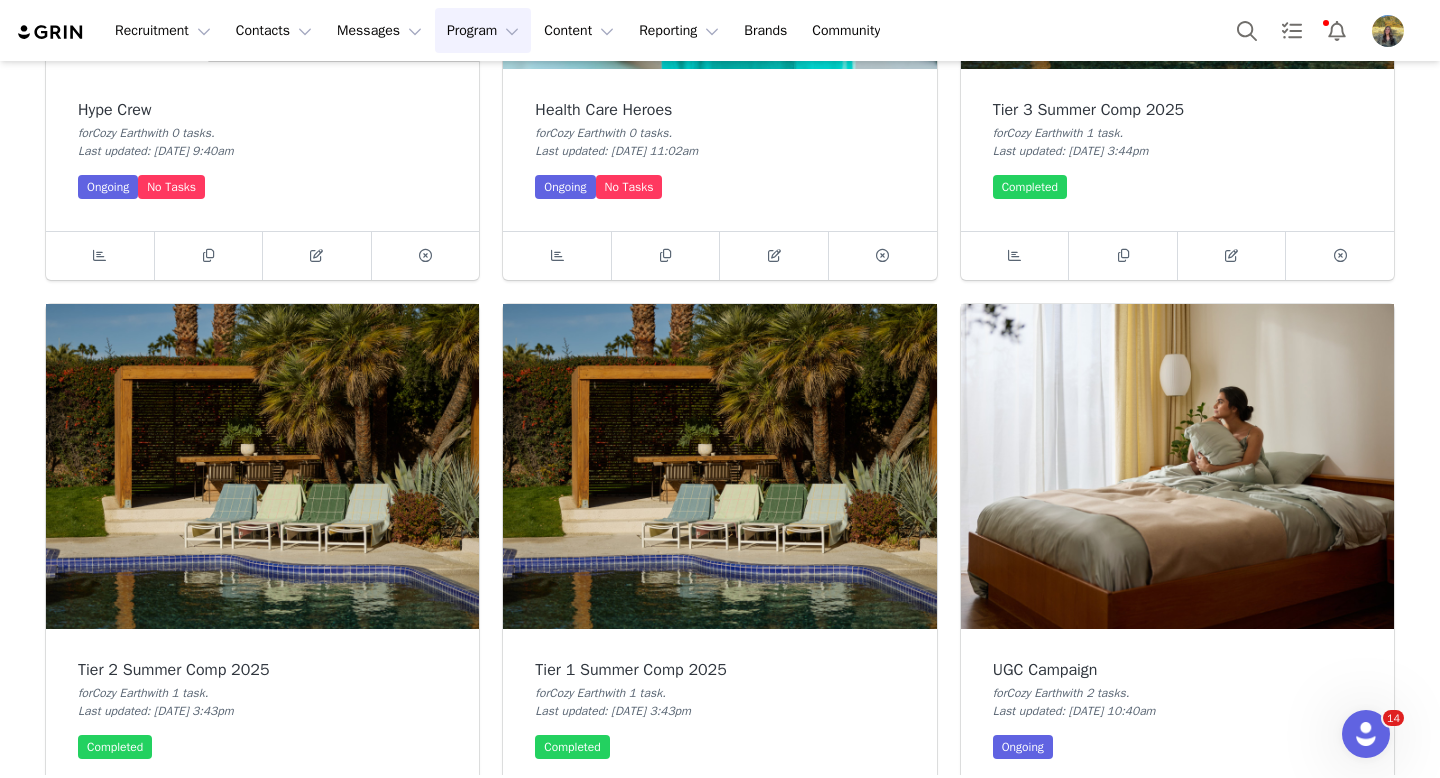 scroll, scrollTop: 415, scrollLeft: 0, axis: vertical 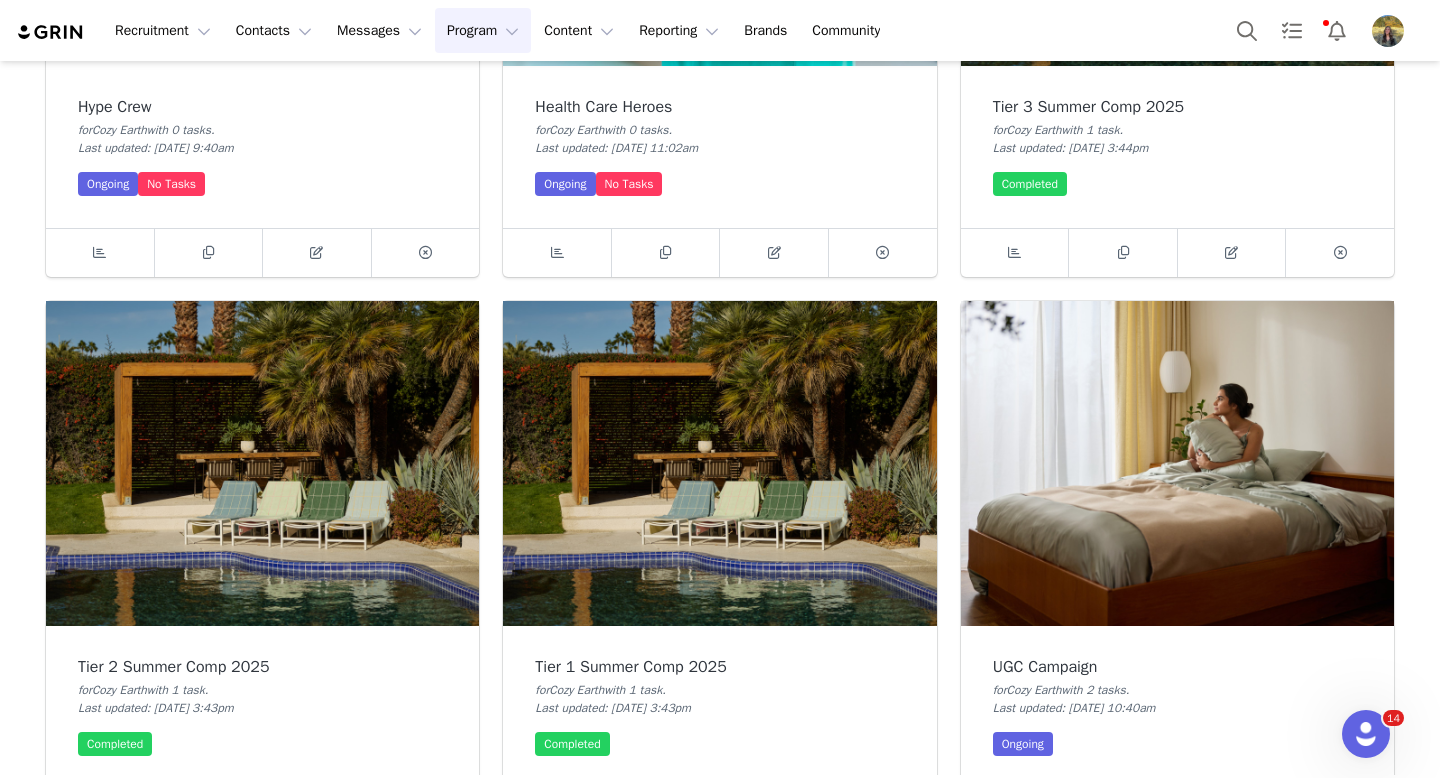 click at bounding box center [719, 463] 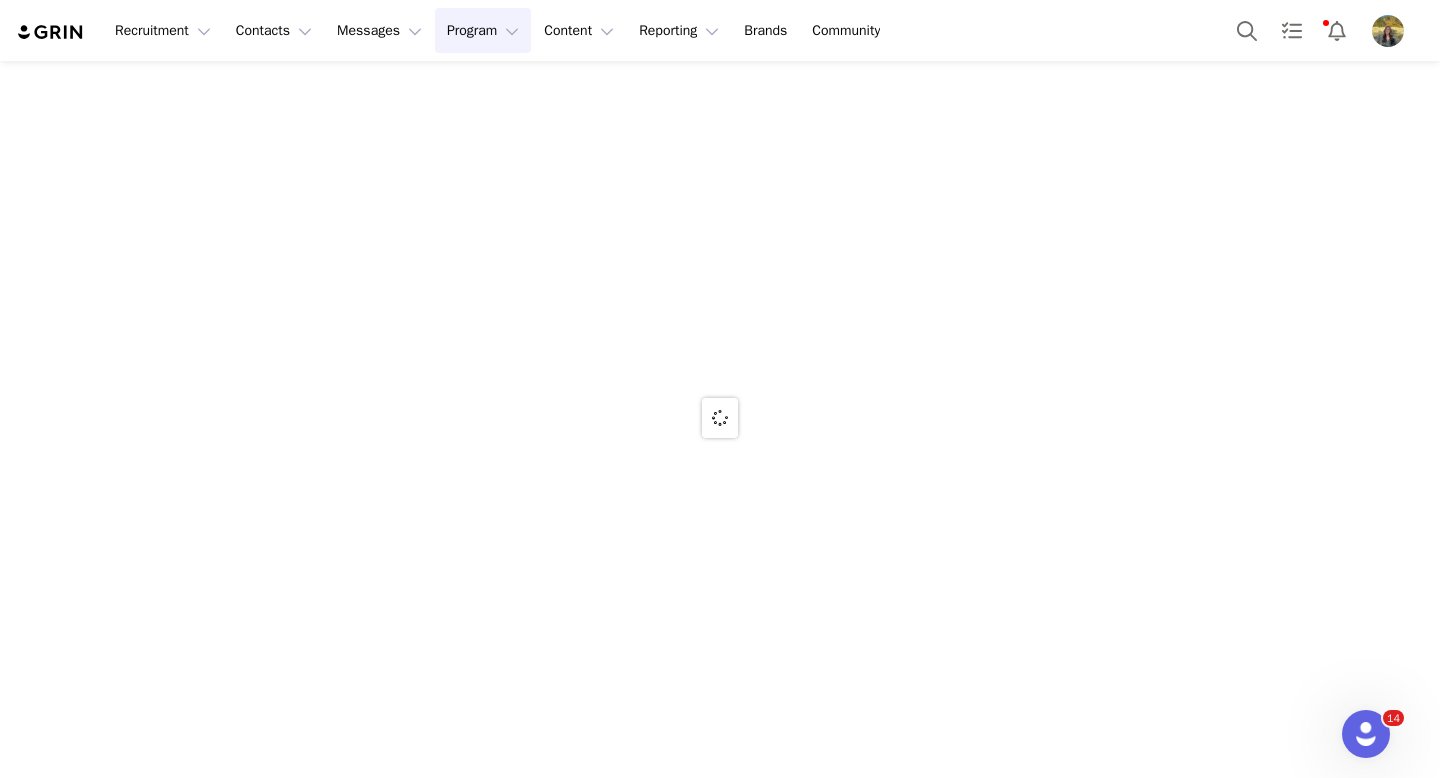 scroll, scrollTop: 0, scrollLeft: 0, axis: both 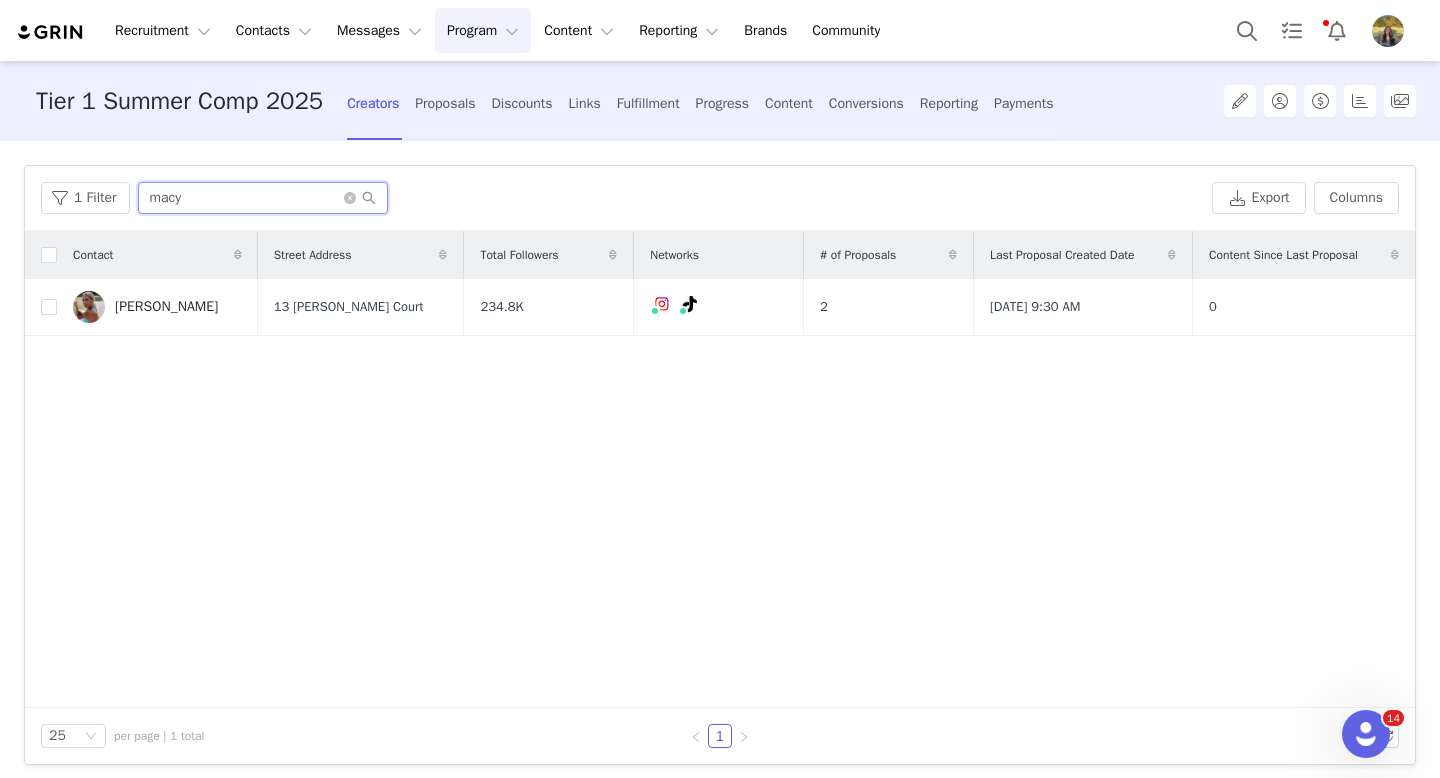 click on "macy" at bounding box center [263, 198] 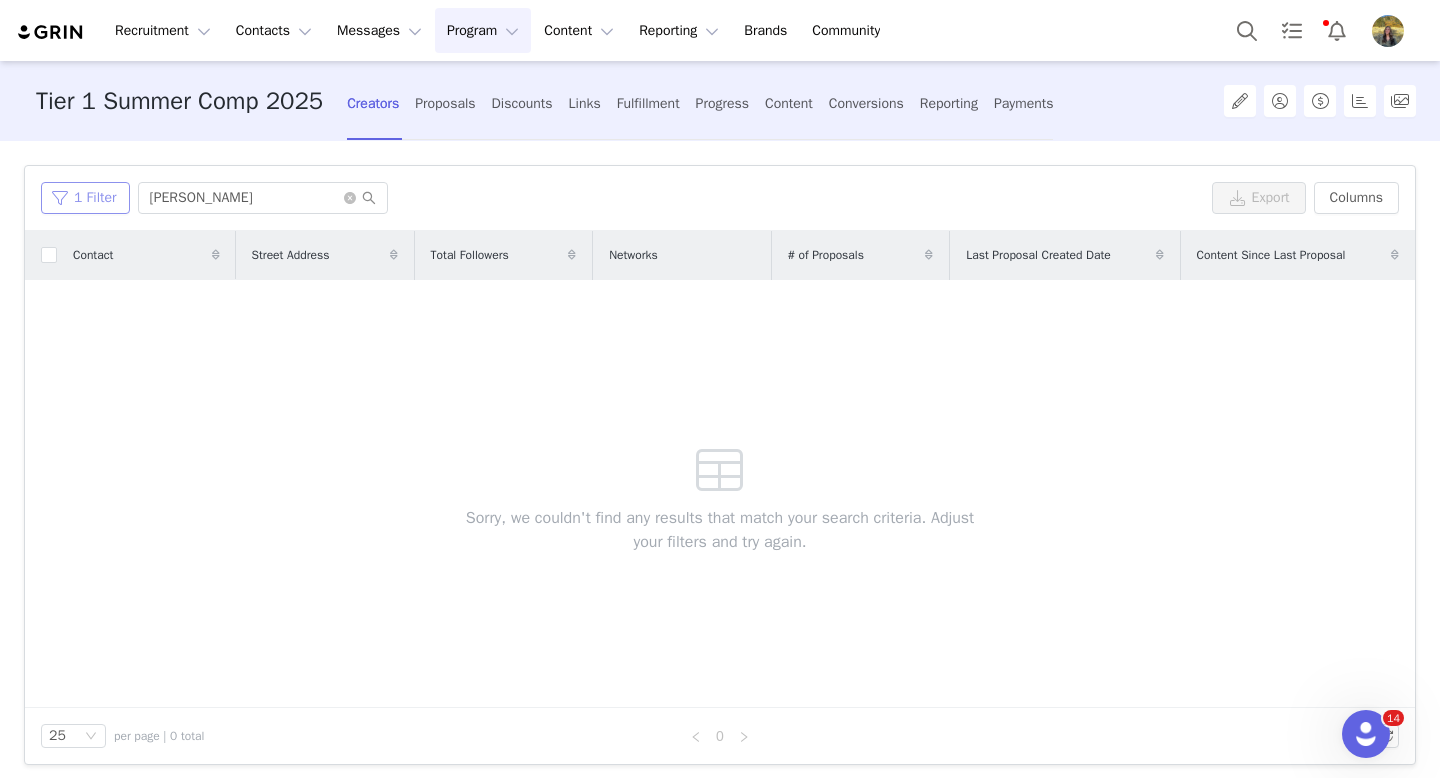 click on "1 Filter" at bounding box center [85, 198] 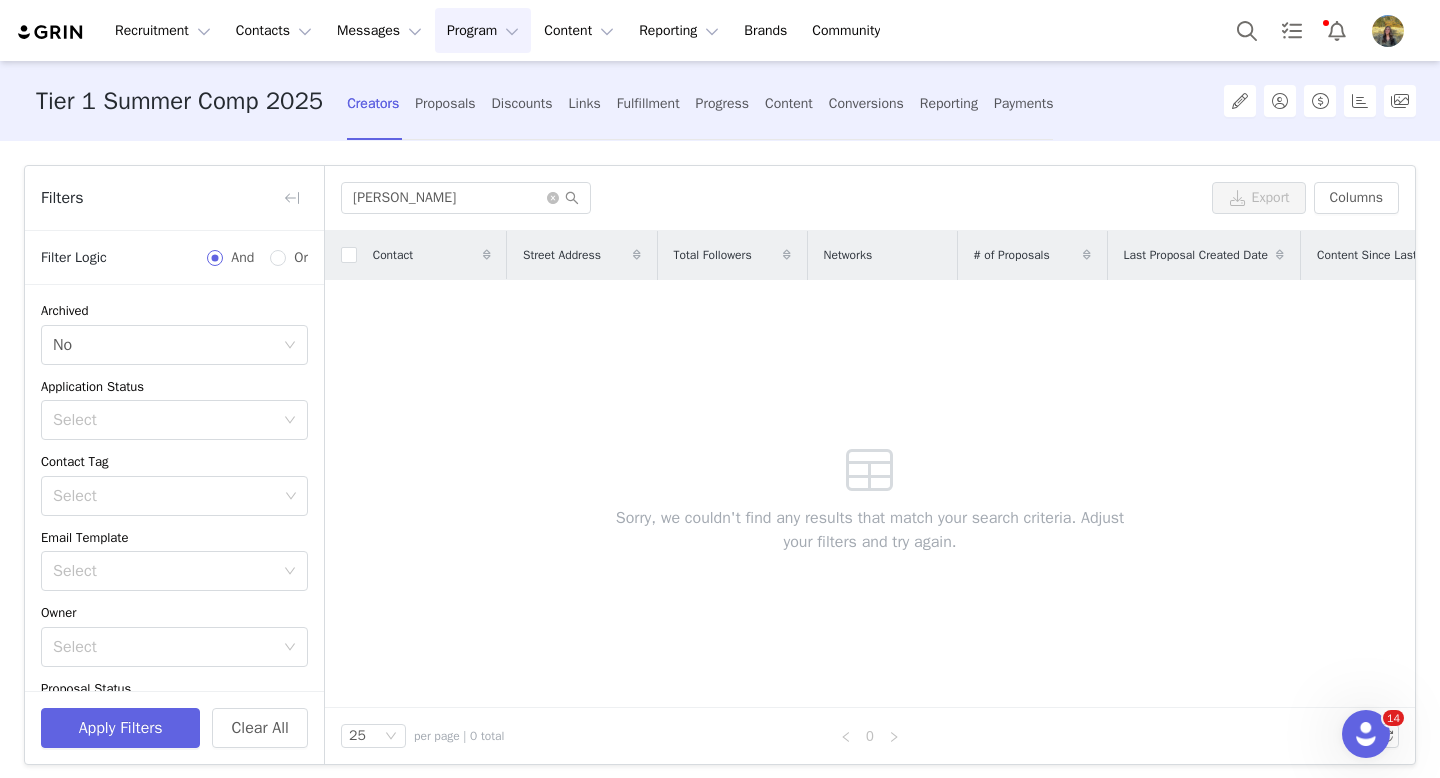 scroll, scrollTop: 283, scrollLeft: 0, axis: vertical 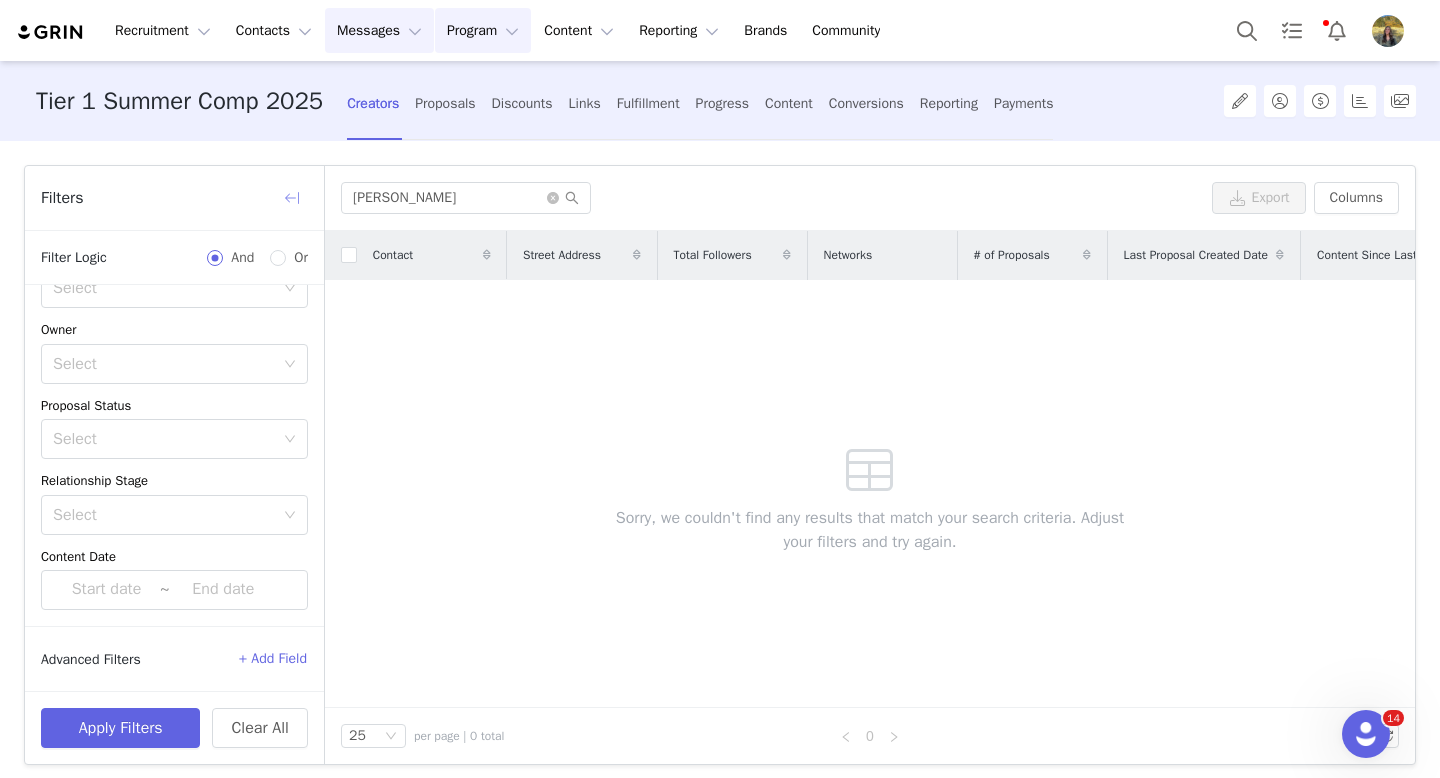 click at bounding box center (292, 198) 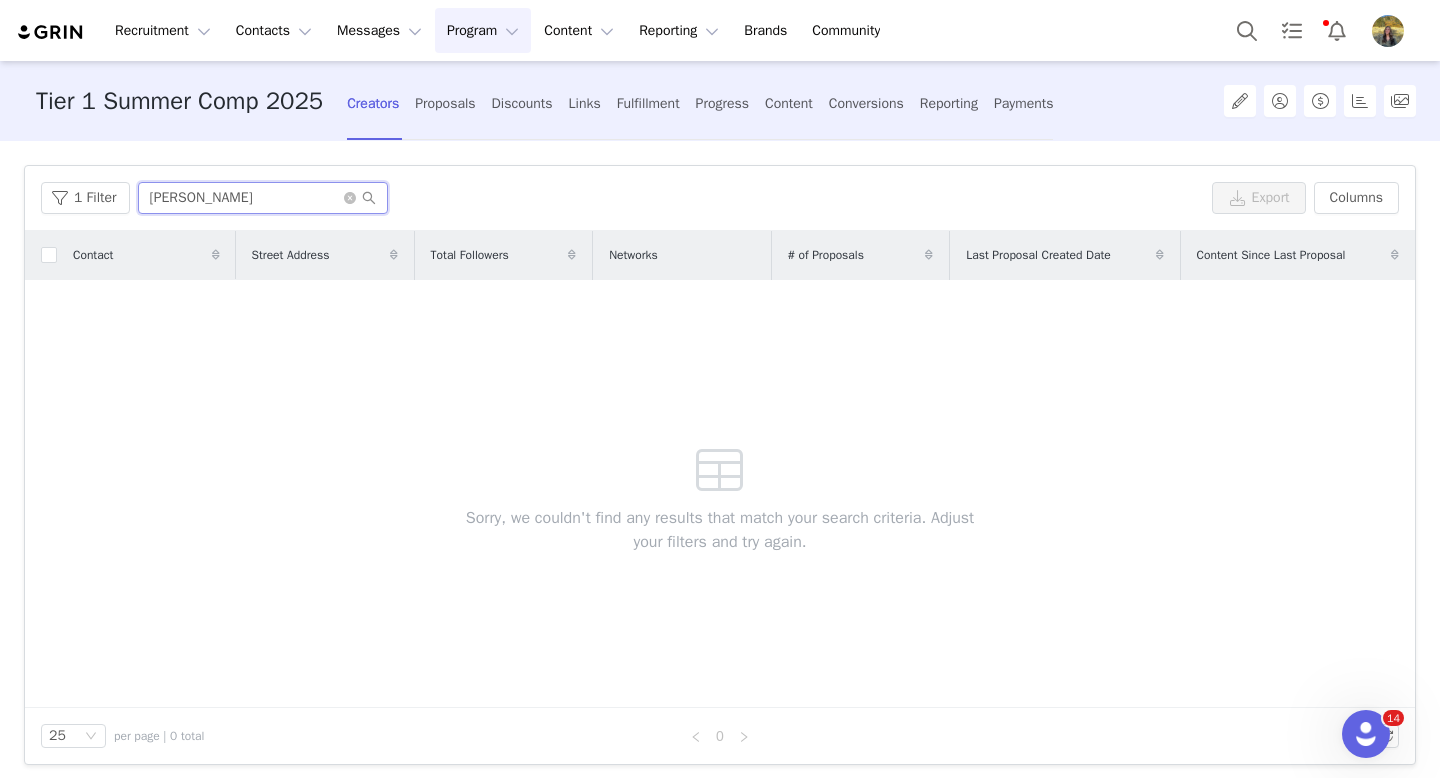 click on "kell" at bounding box center (263, 198) 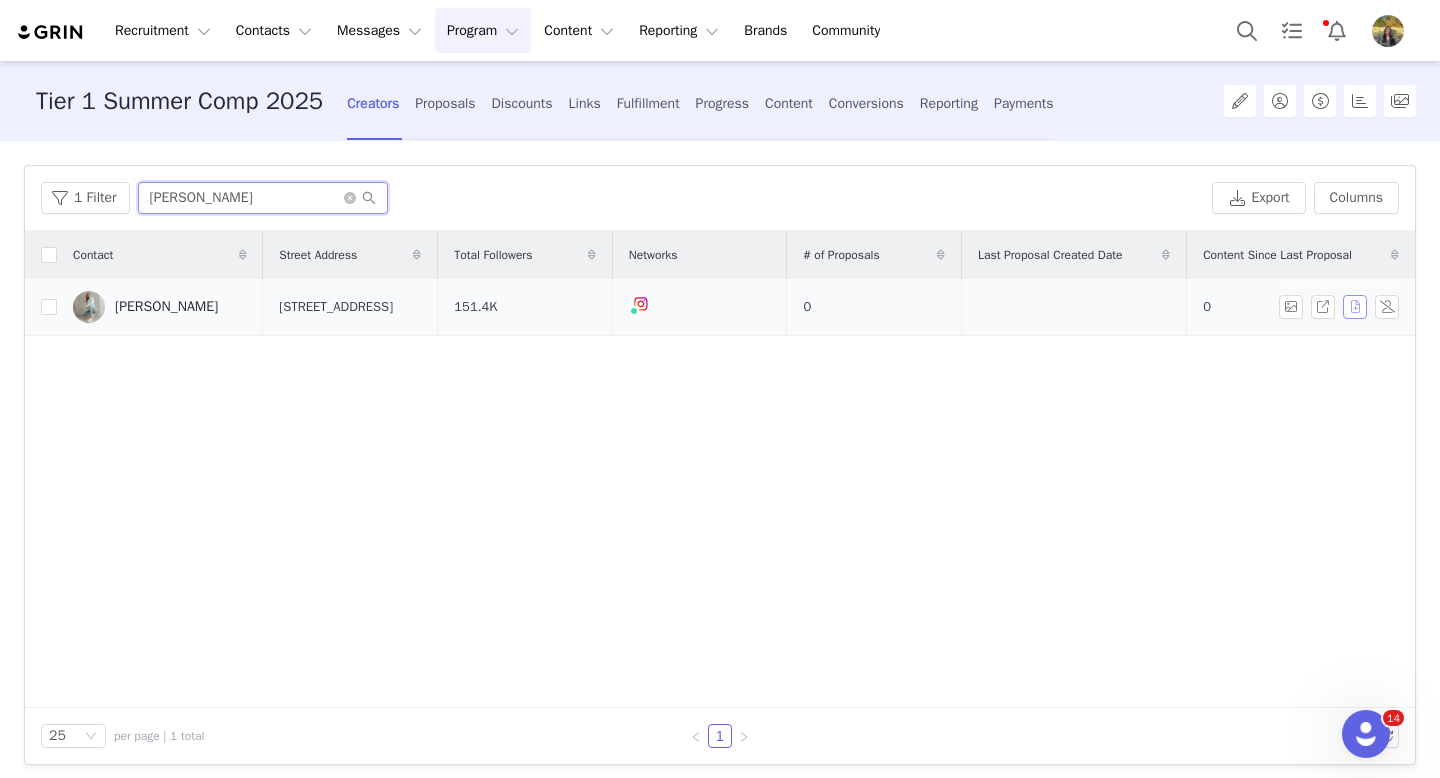 type on "[PERSON_NAME]" 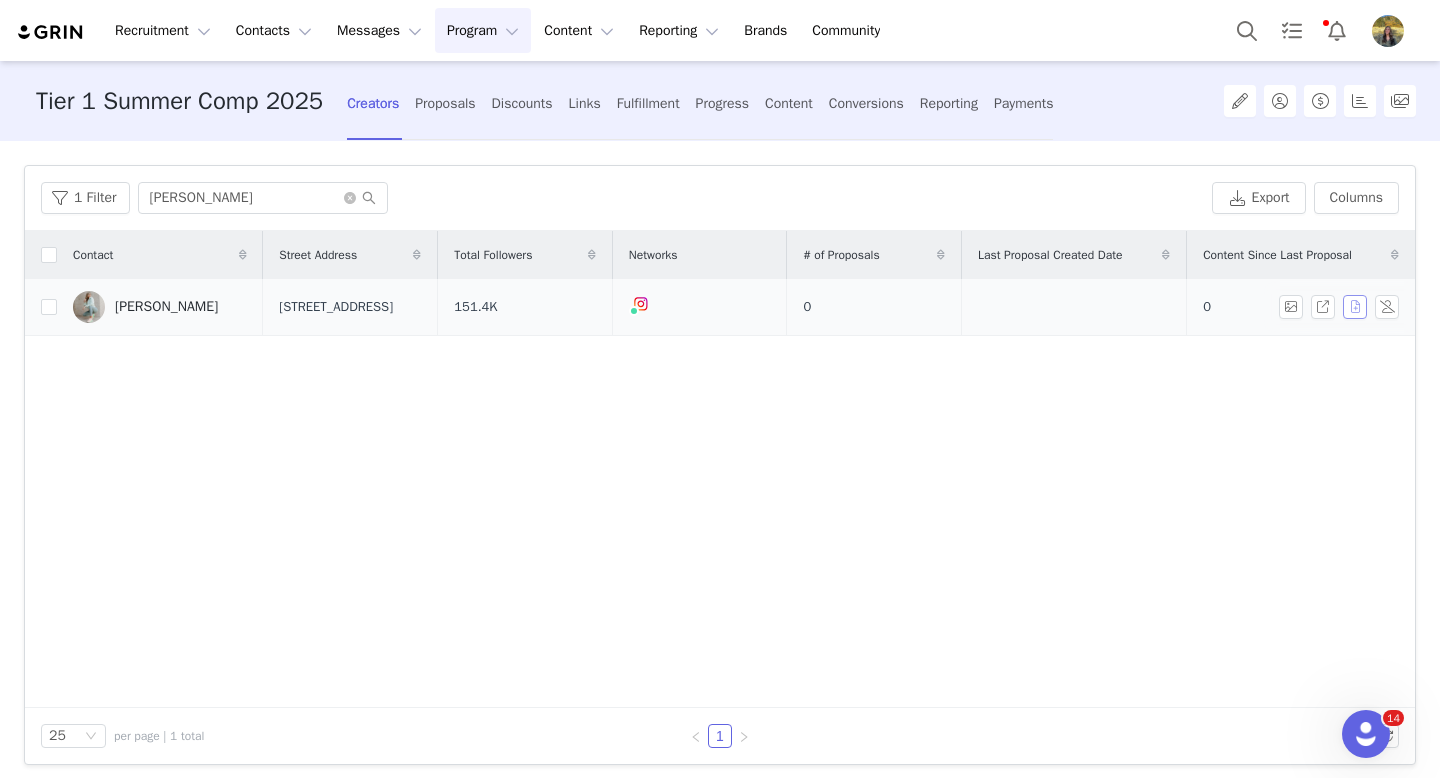 click at bounding box center (1355, 307) 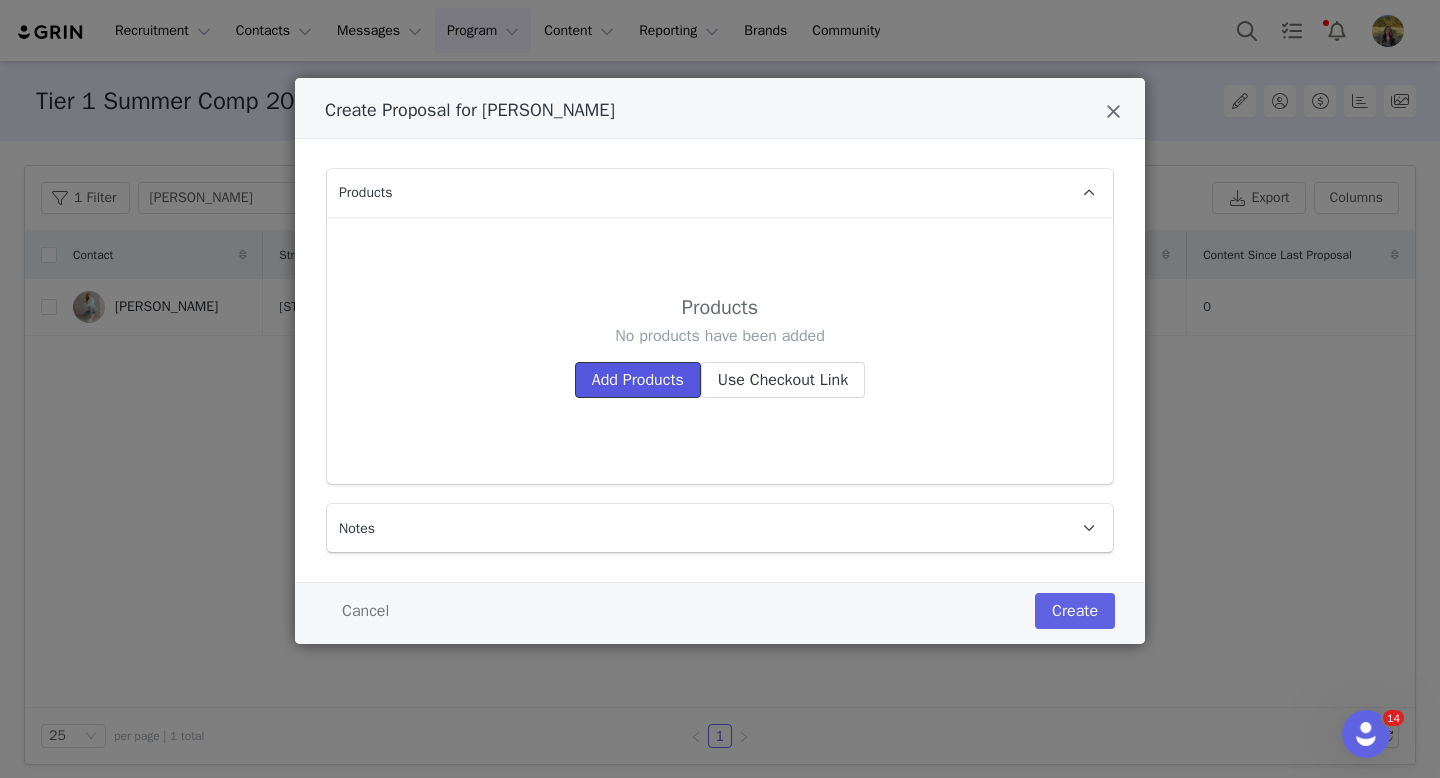 click on "Add Products" at bounding box center (638, 380) 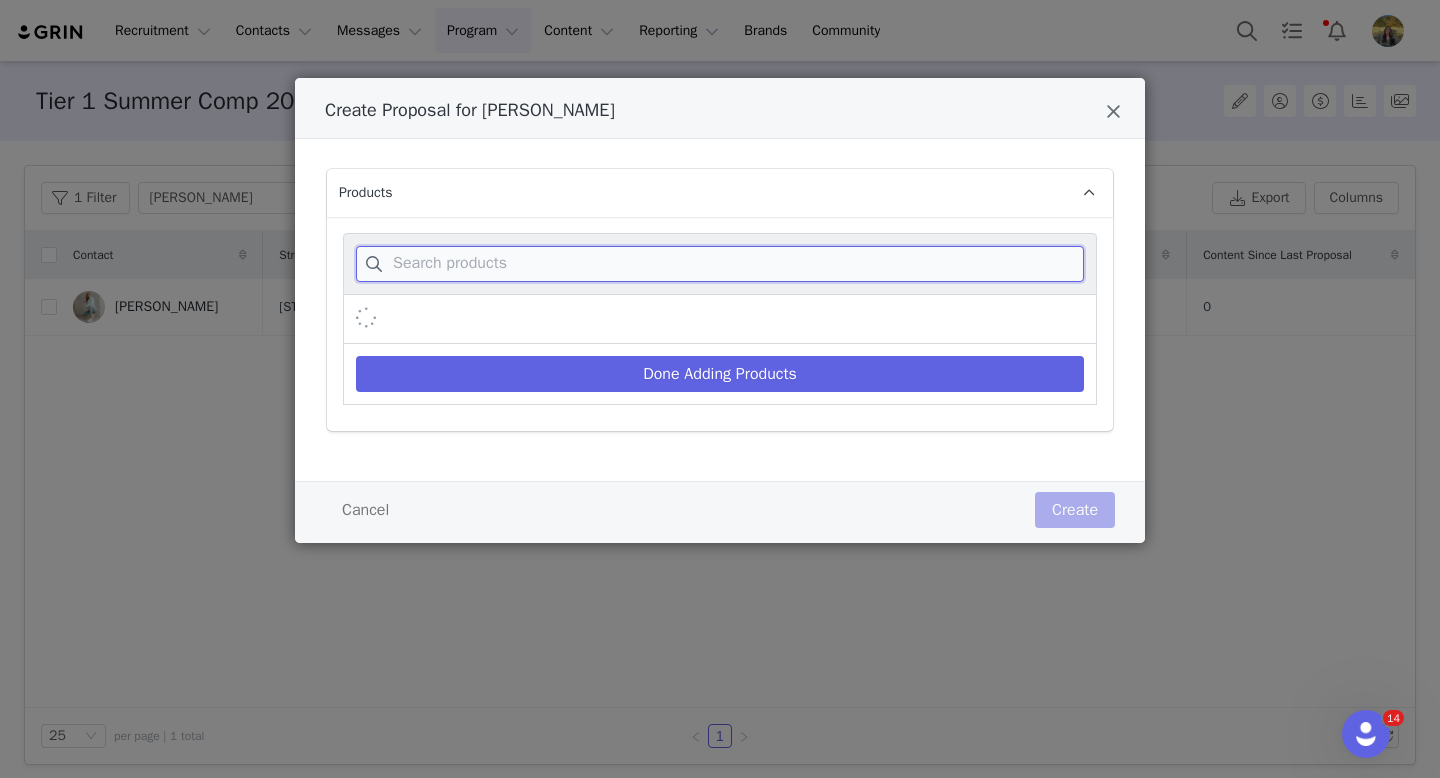 click at bounding box center (720, 264) 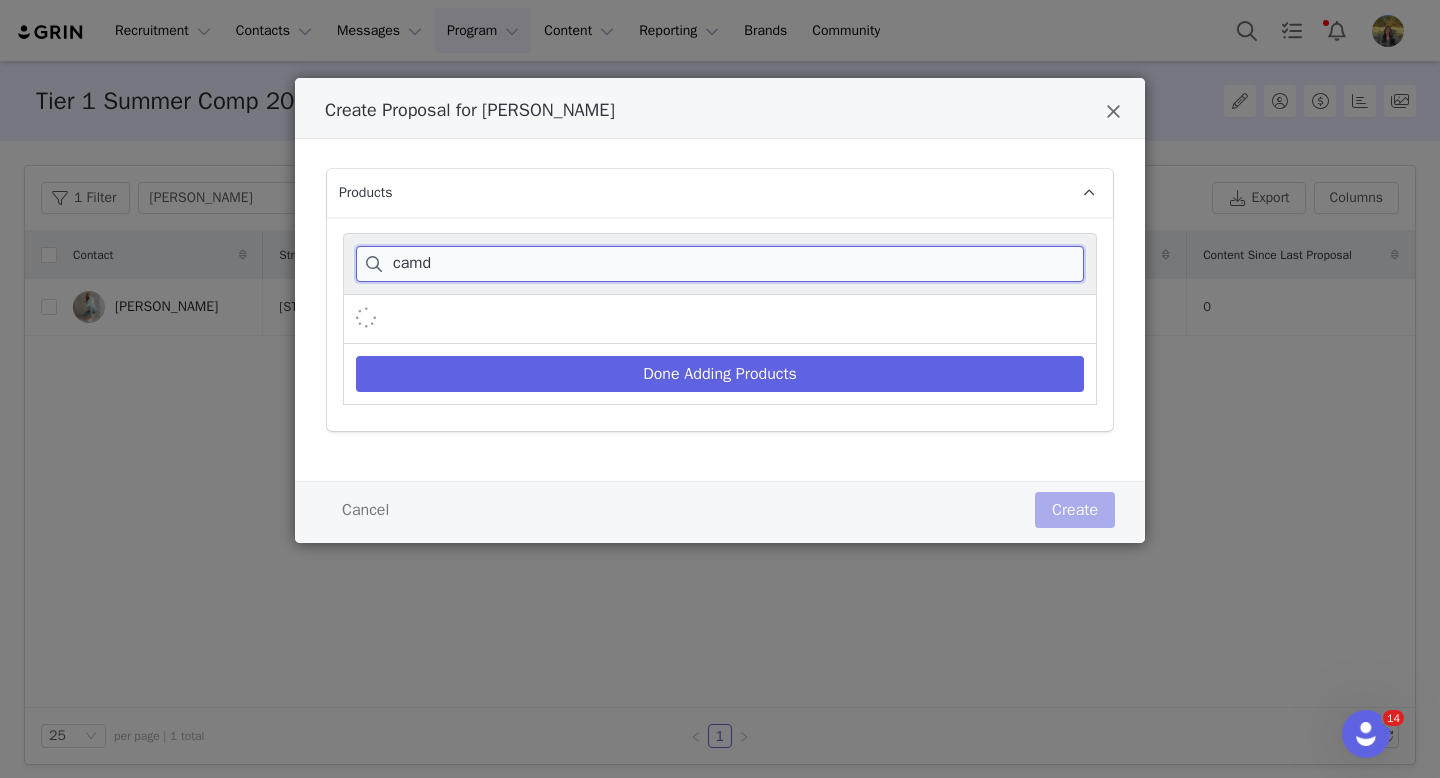 type on "camd" 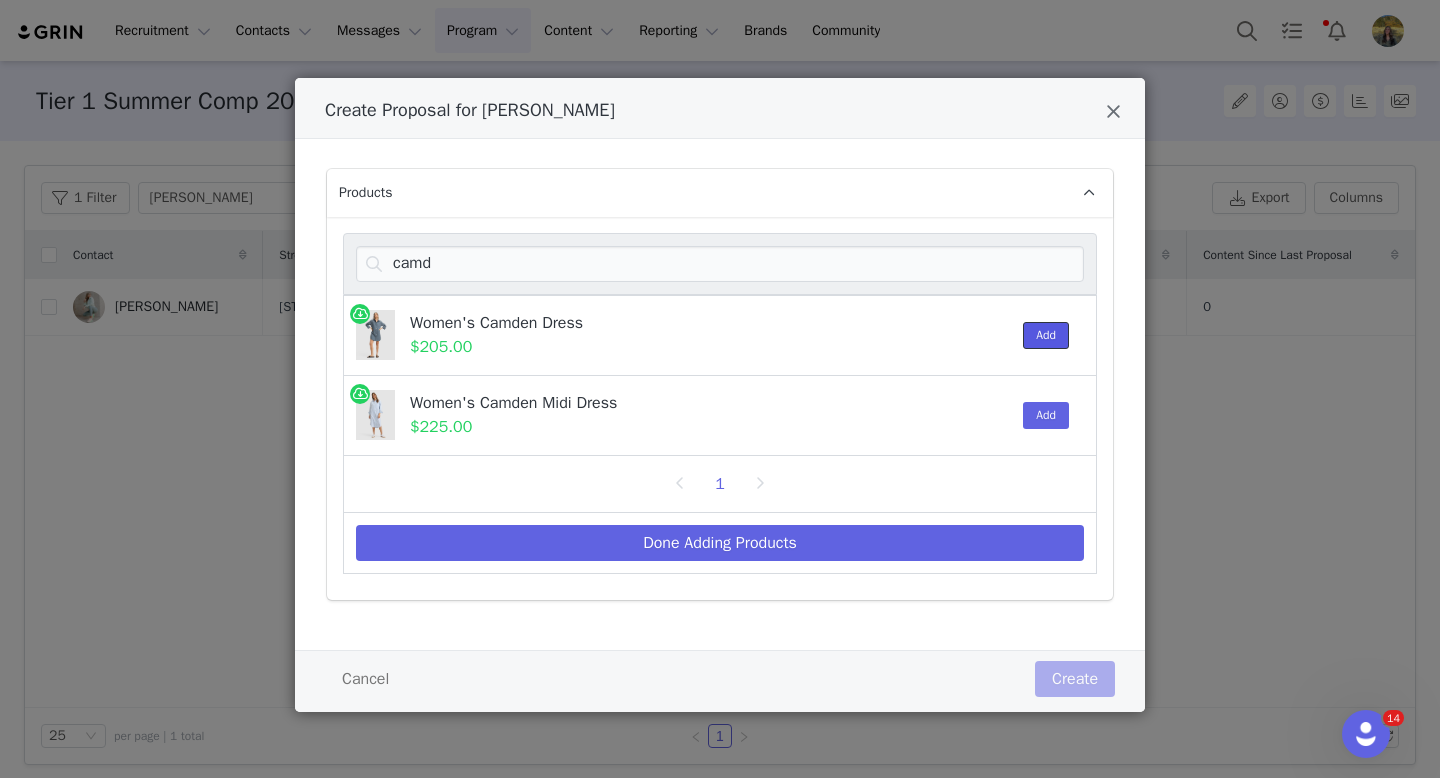 click on "Add" at bounding box center [1046, 335] 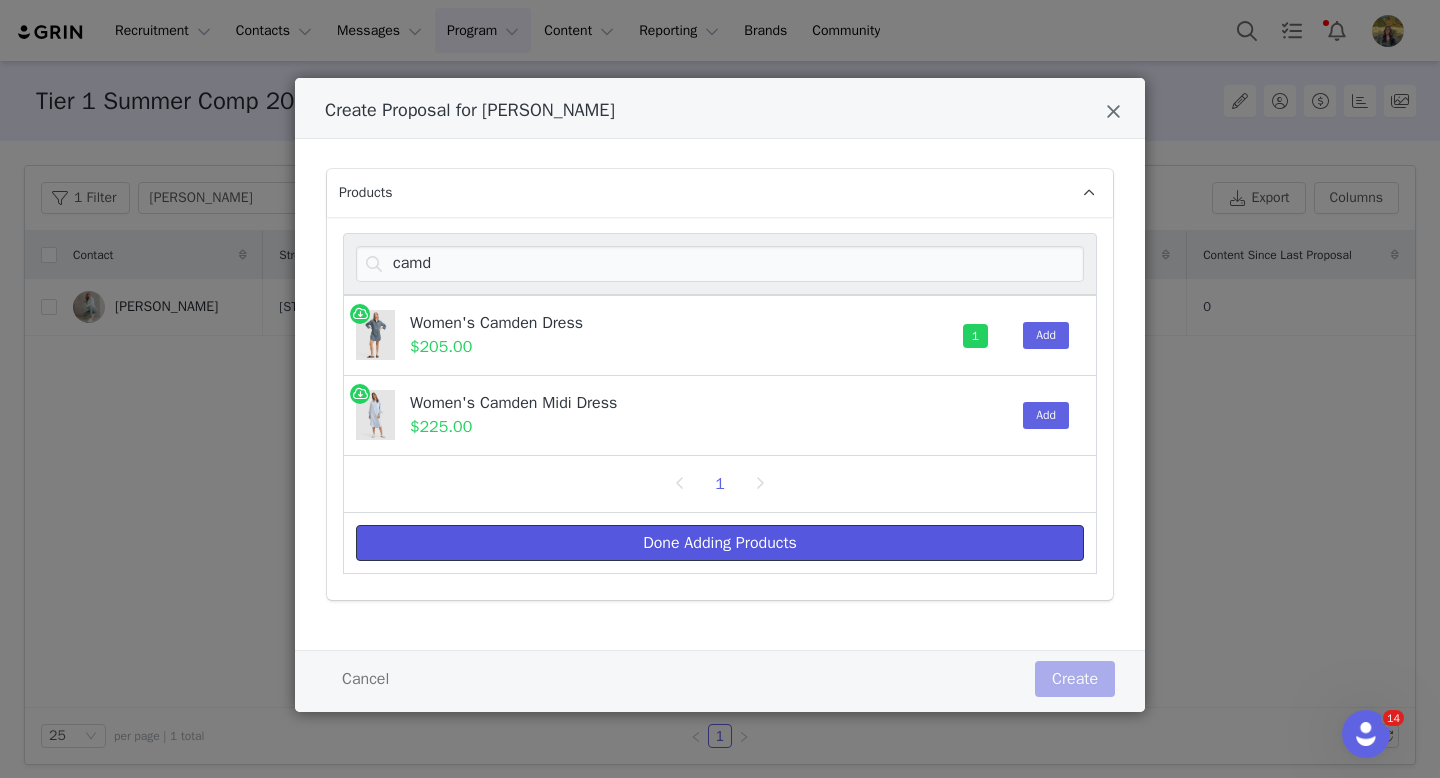 click on "Done Adding Products" at bounding box center (720, 543) 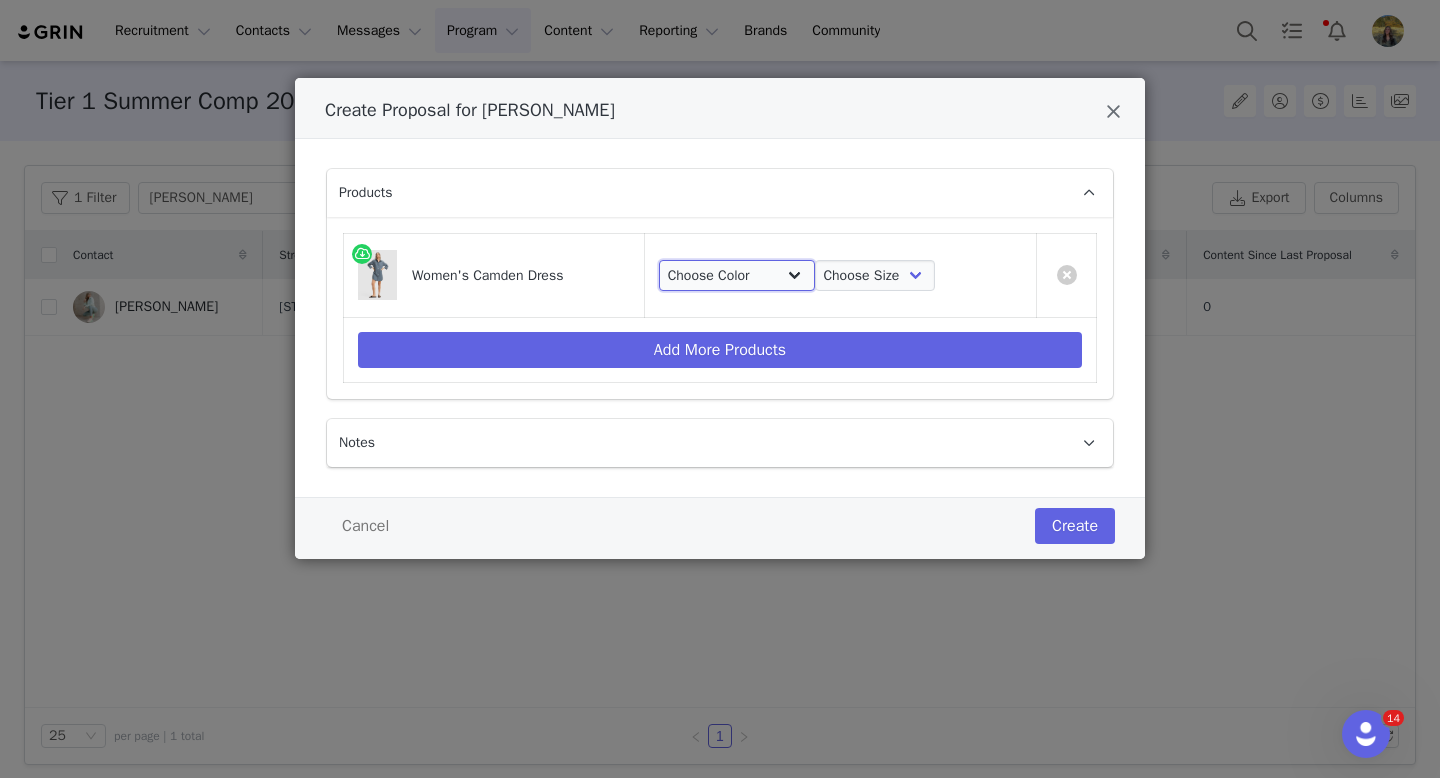 click on "Choose Color  Dawn   White   Blue Oxford Stripe" at bounding box center [737, 276] 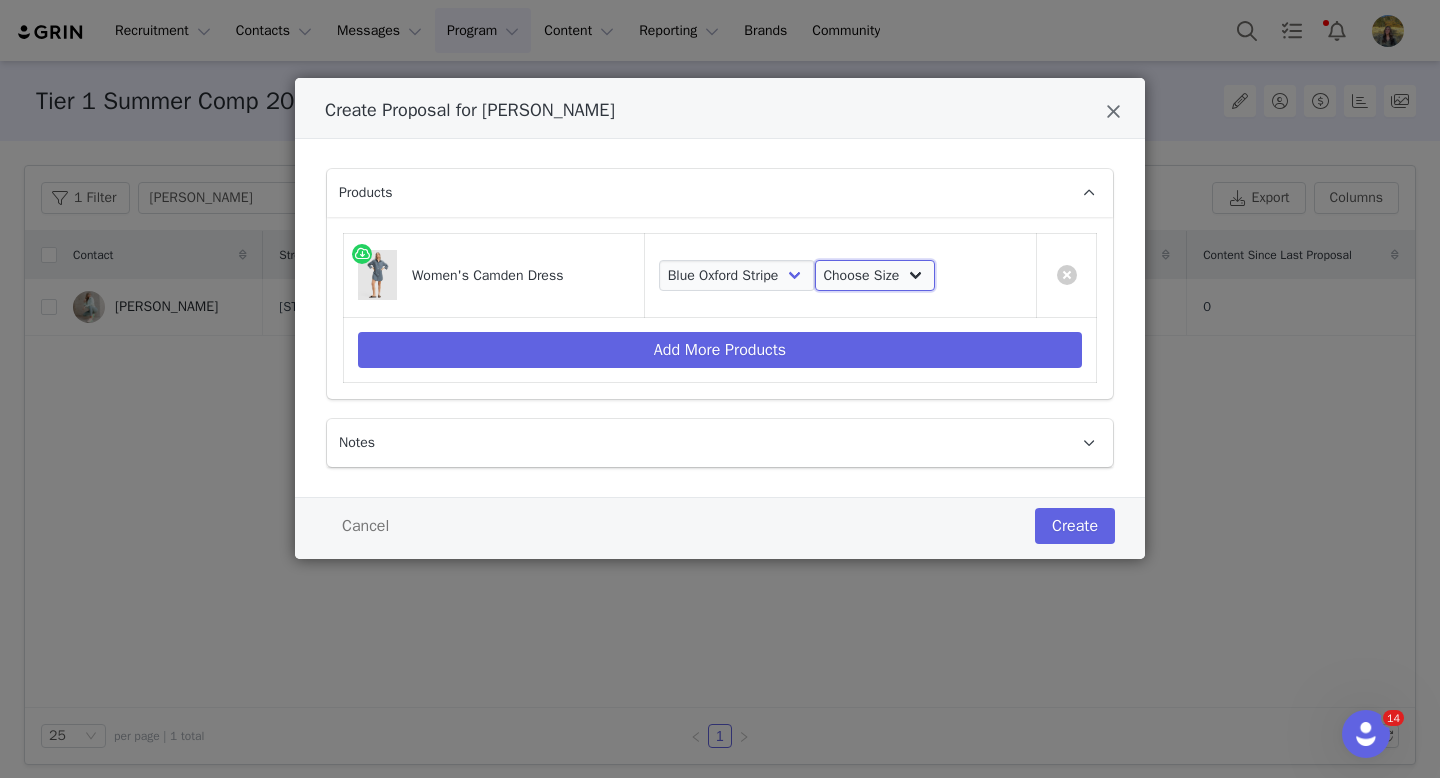 click on "Choose Size  XS   S   M   L   XL   XXL" at bounding box center (875, 276) 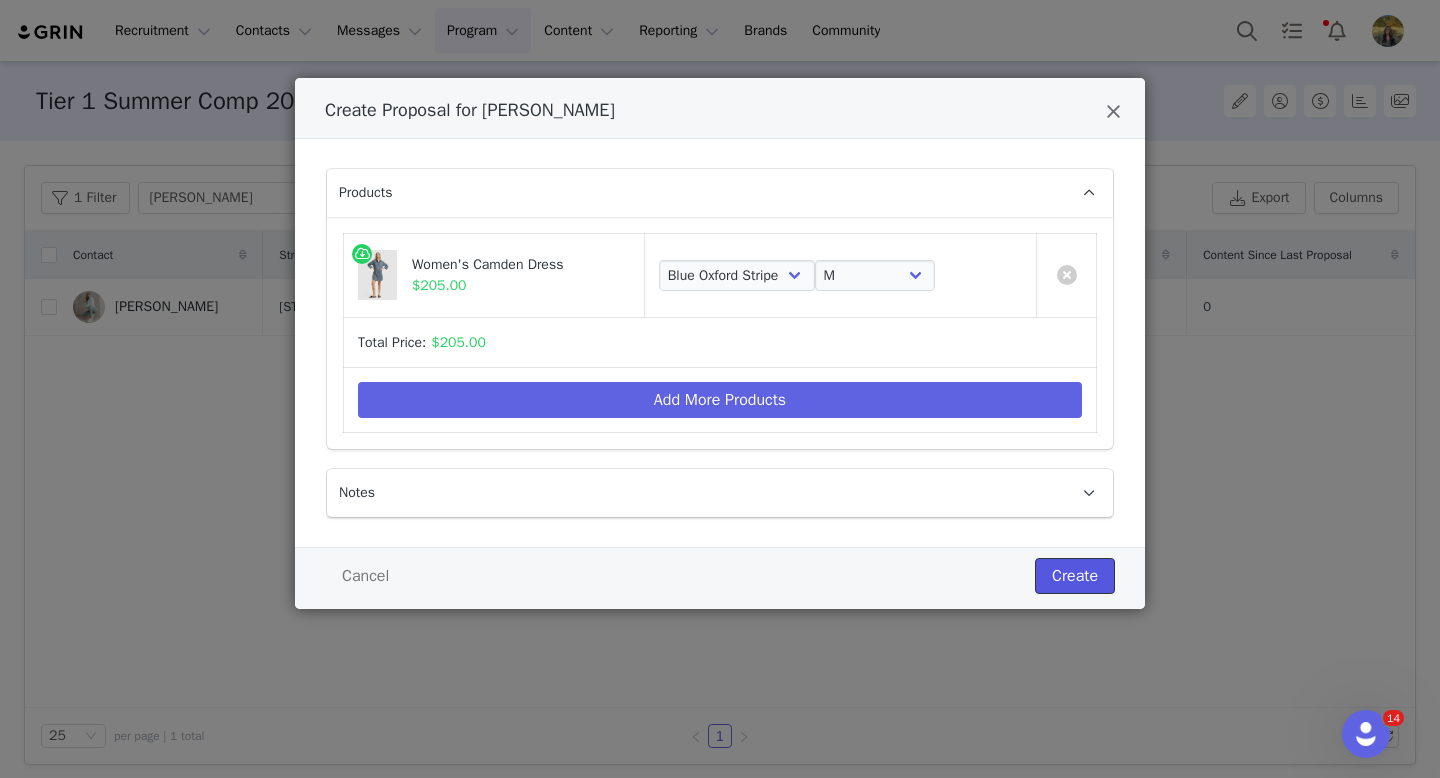 click on "Create" at bounding box center (1075, 576) 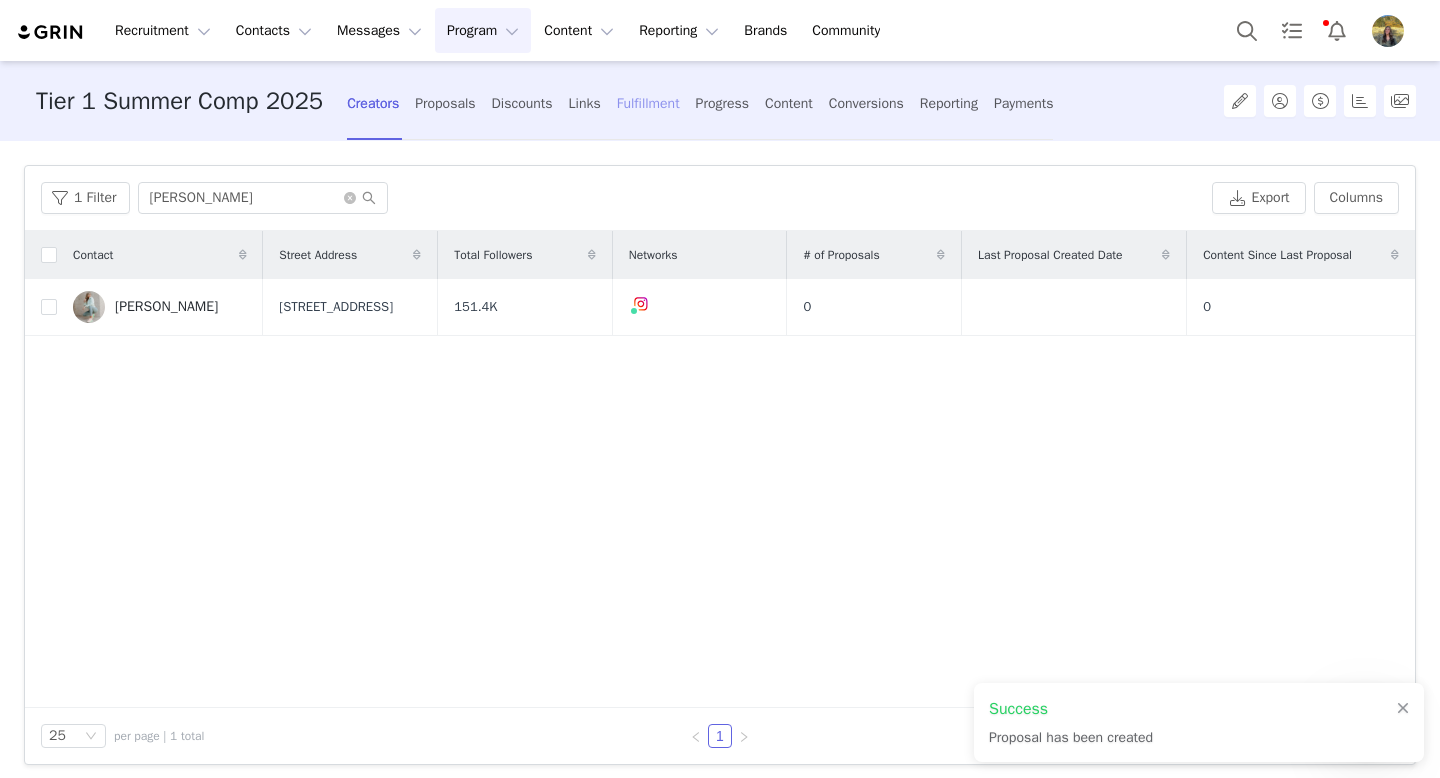 click on "Fulfillment" at bounding box center [648, 103] 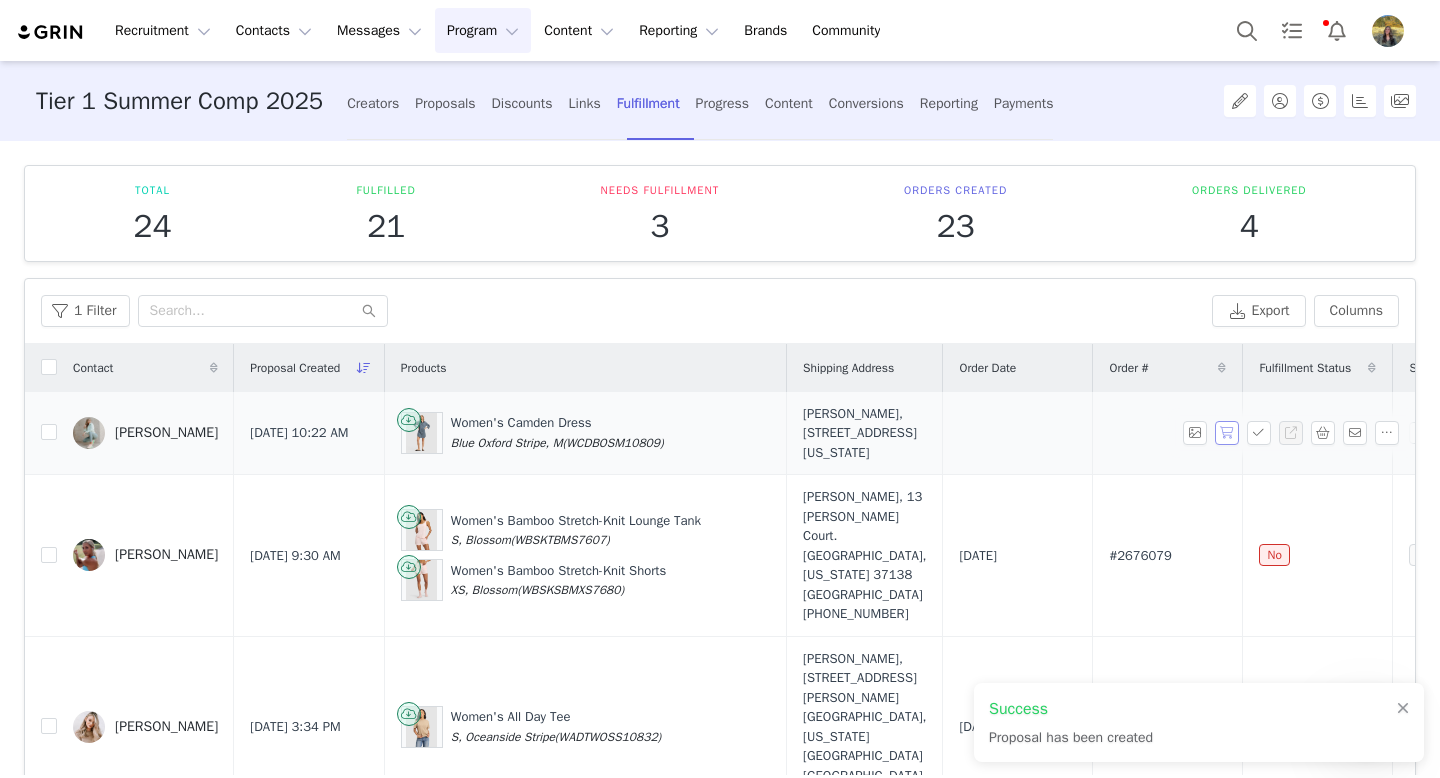 click at bounding box center [1227, 433] 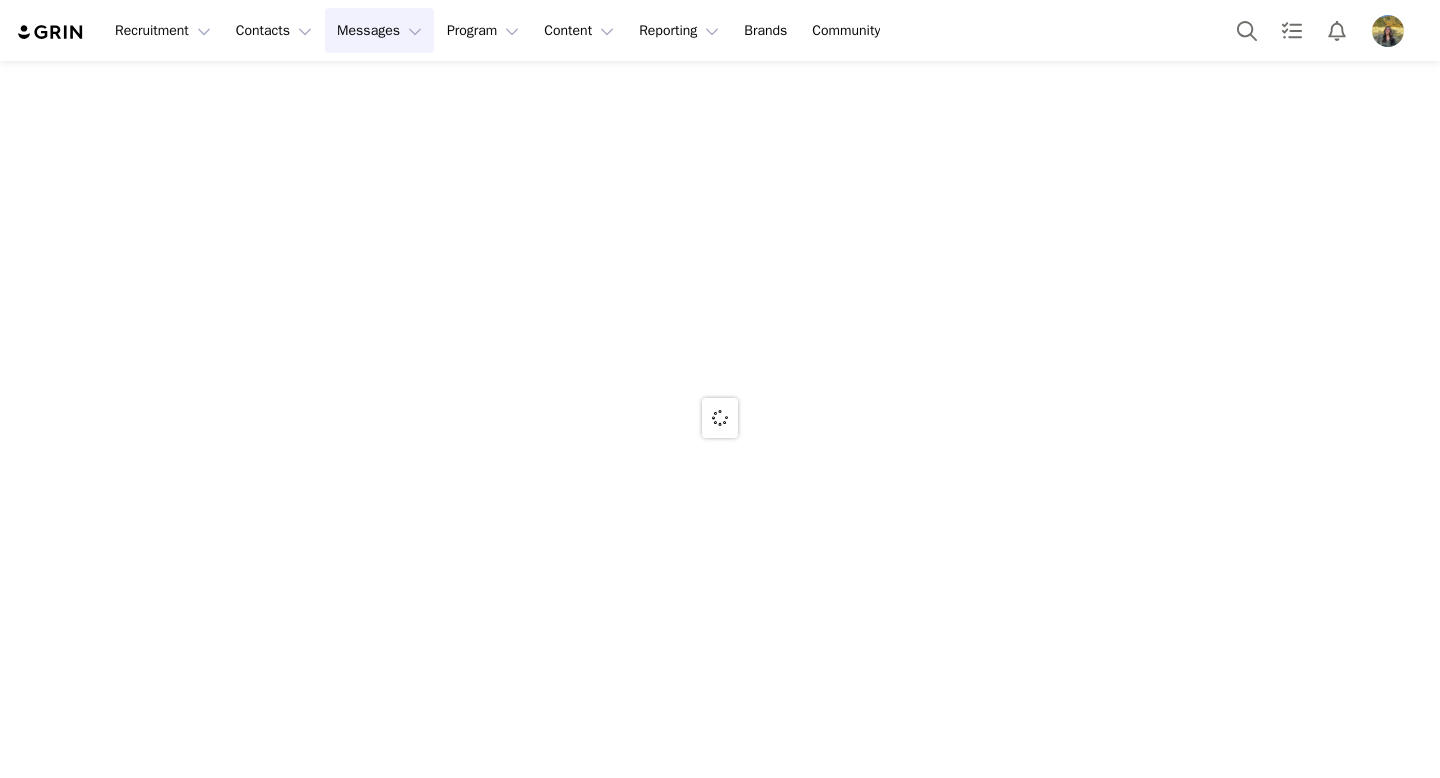 scroll, scrollTop: 0, scrollLeft: 0, axis: both 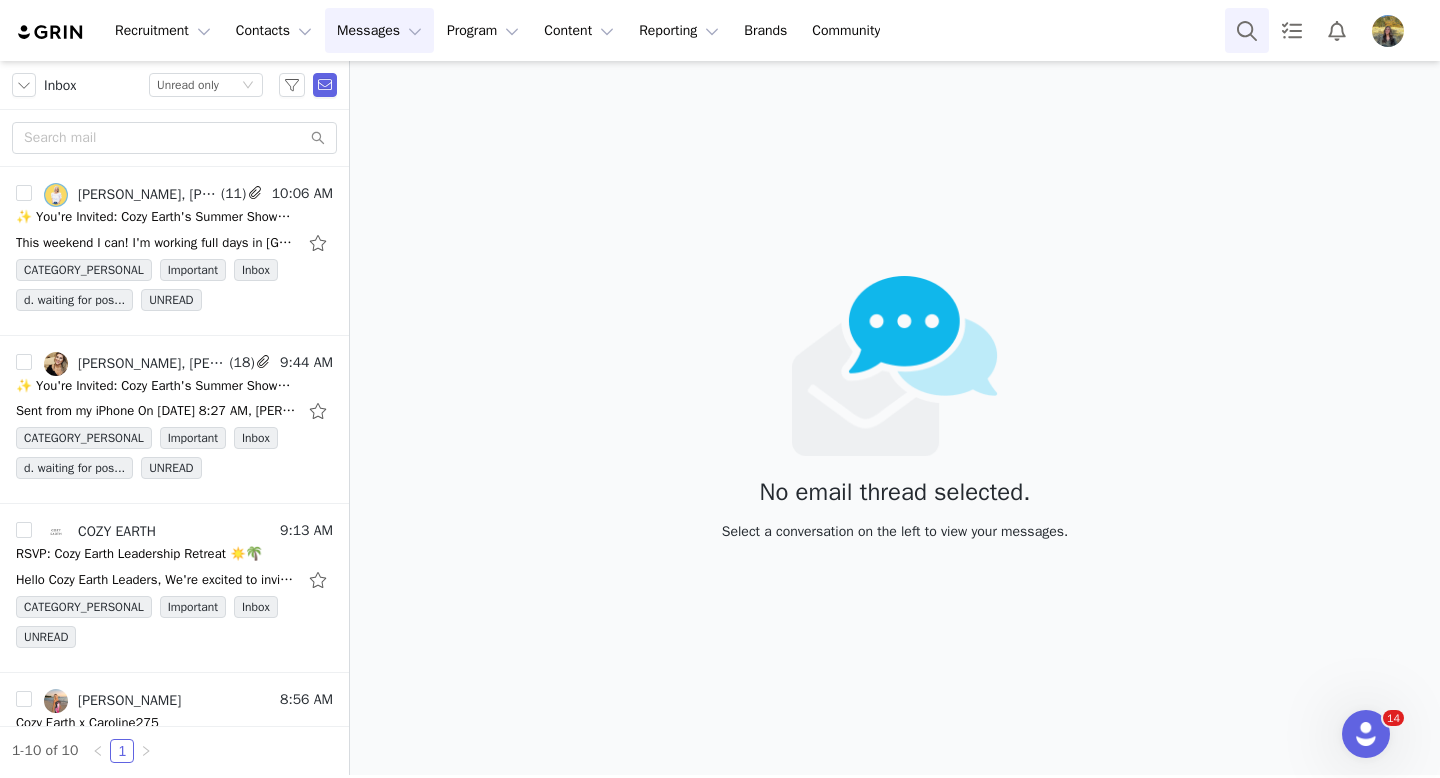 click at bounding box center (1247, 30) 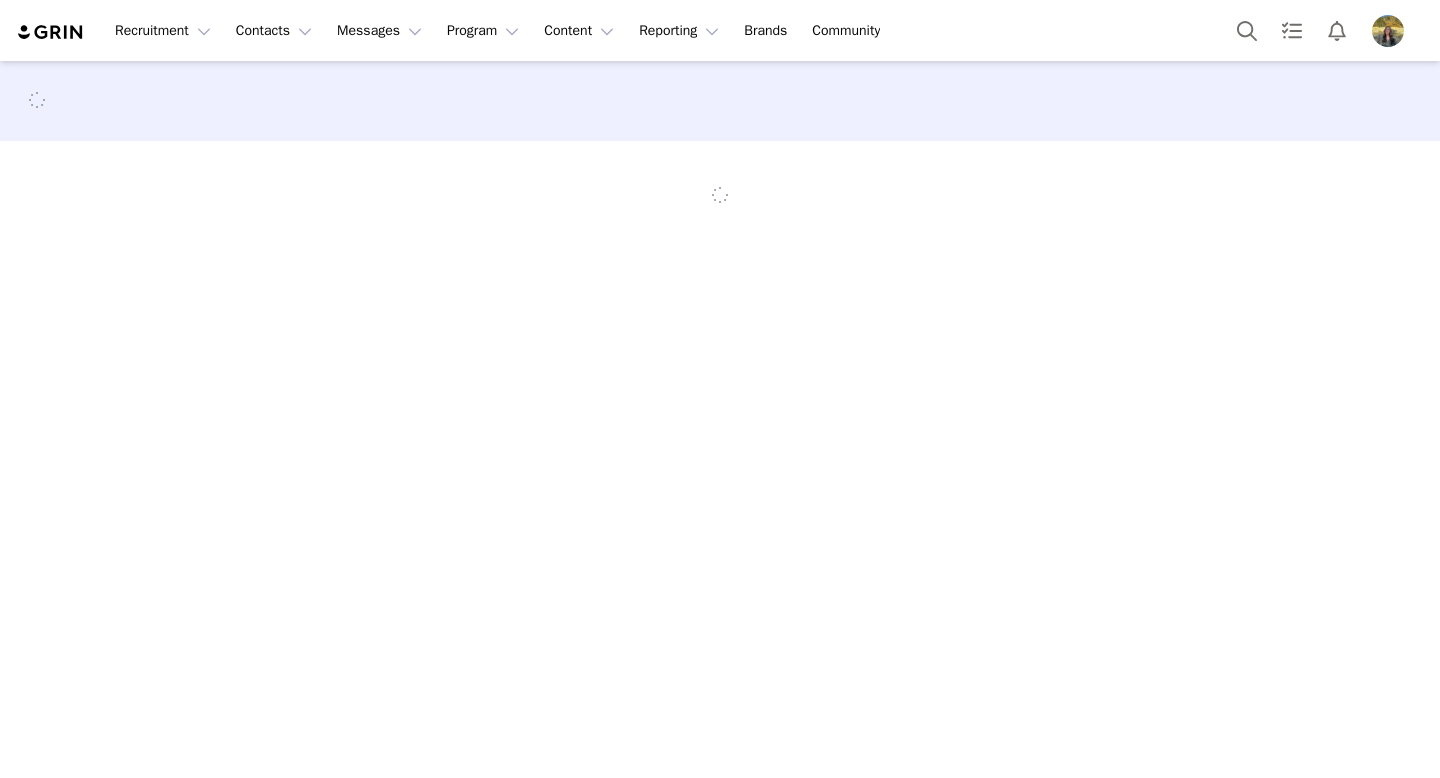 scroll, scrollTop: 0, scrollLeft: 0, axis: both 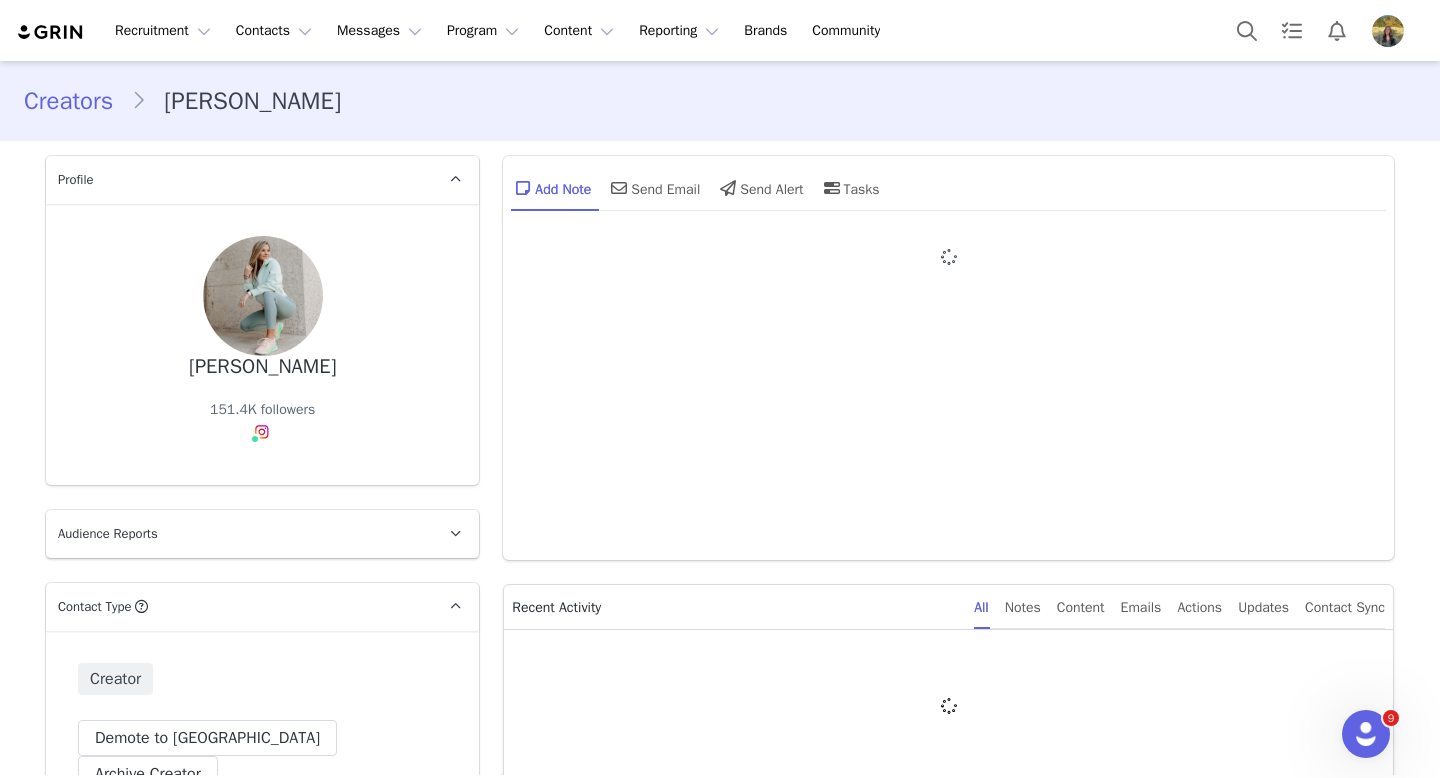 type on "+1 ([GEOGRAPHIC_DATA])" 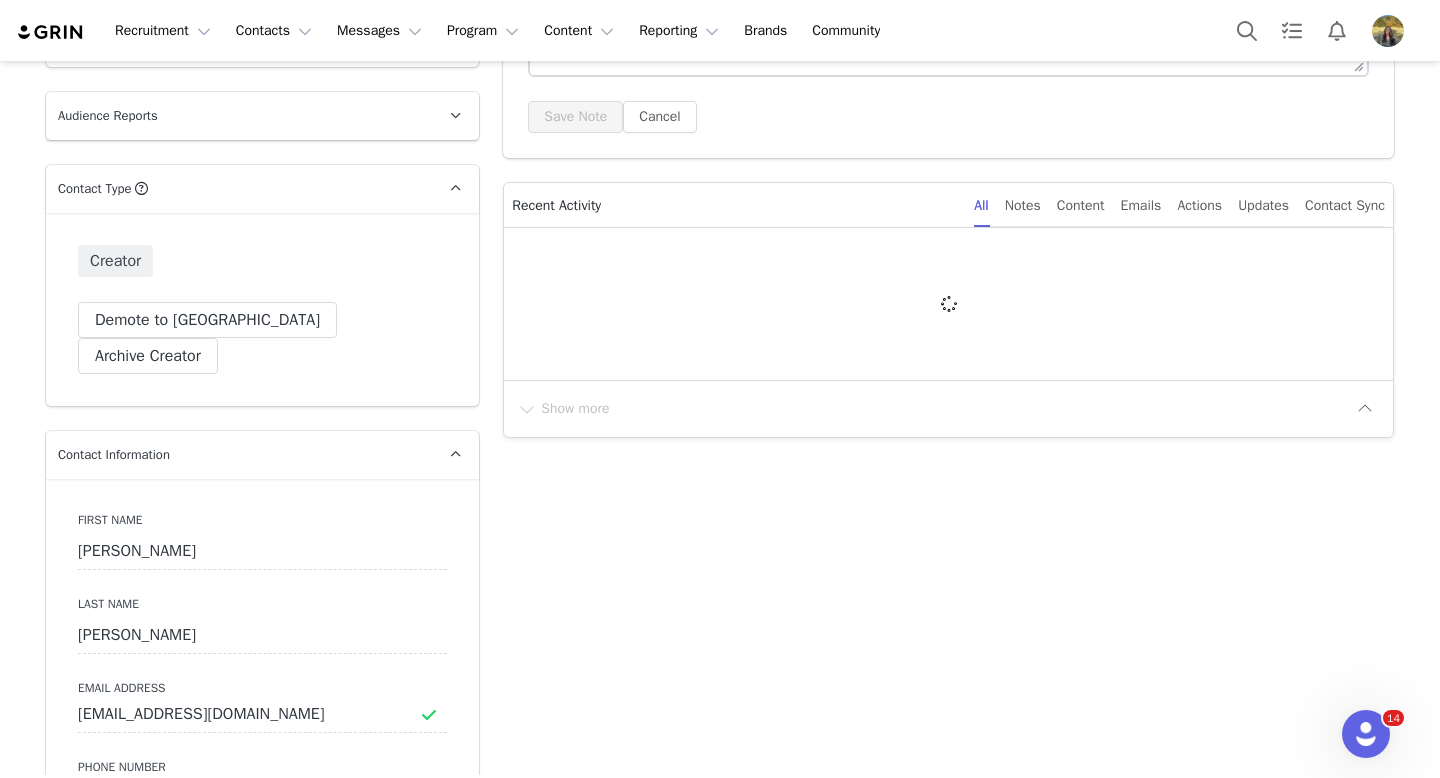scroll, scrollTop: 0, scrollLeft: 0, axis: both 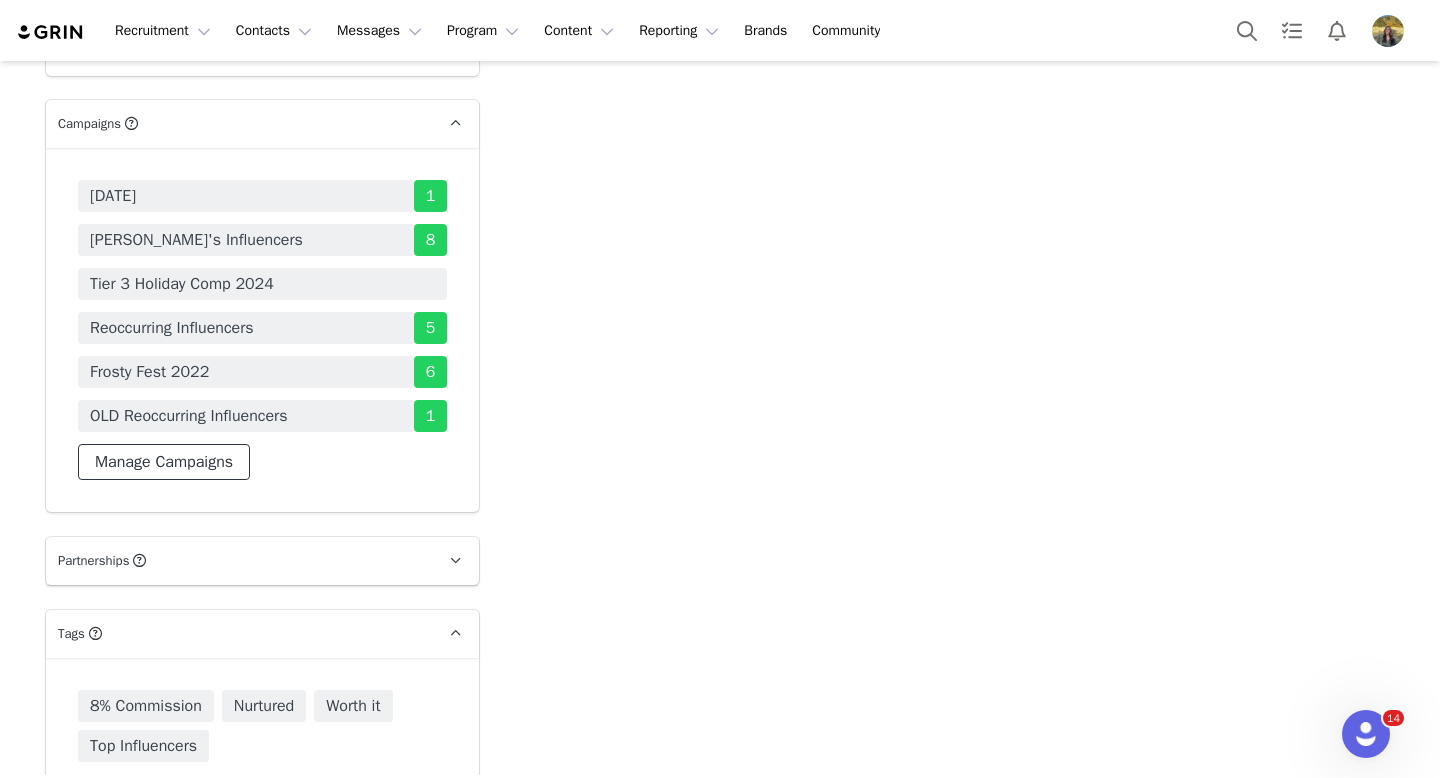 click on "Manage Campaigns" at bounding box center (164, 462) 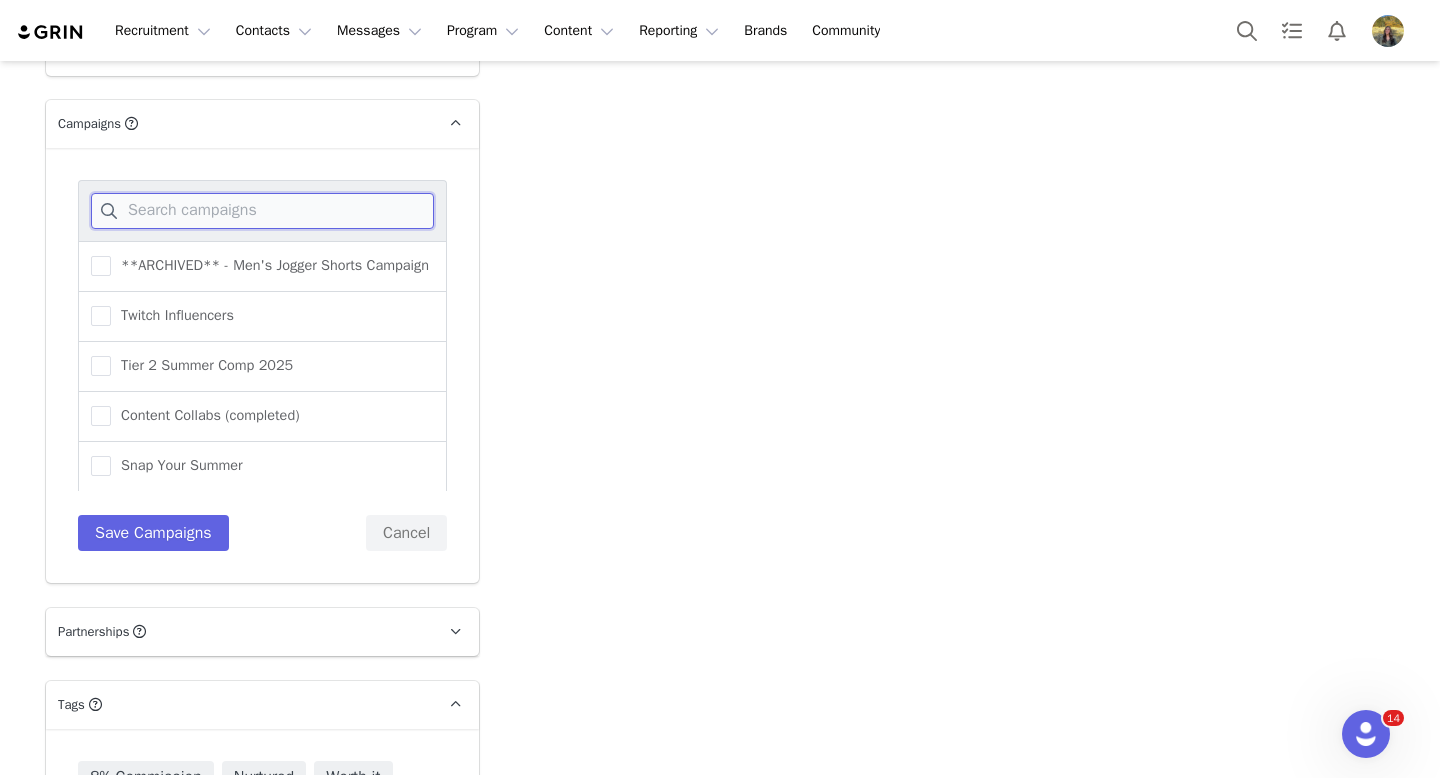 click at bounding box center (262, 211) 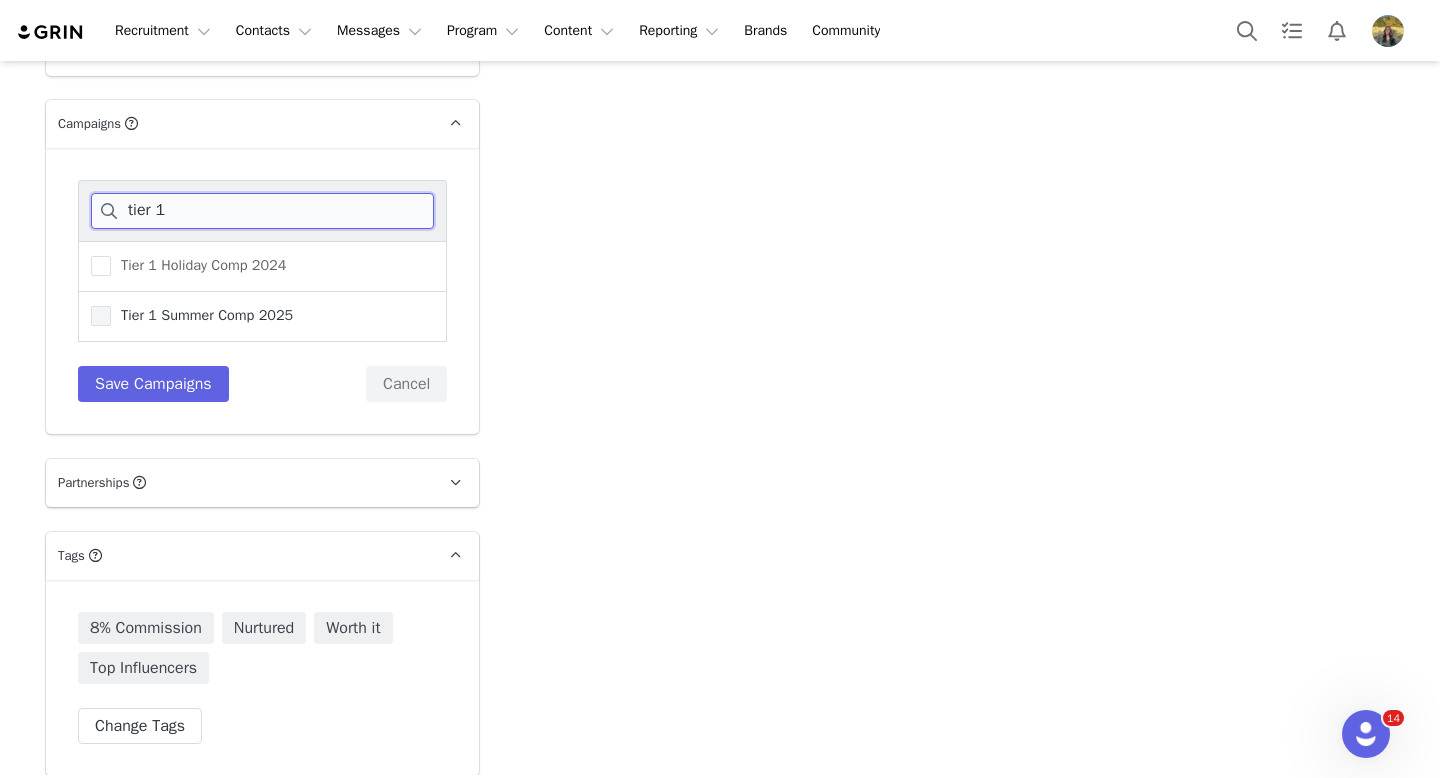 type on "tier 1" 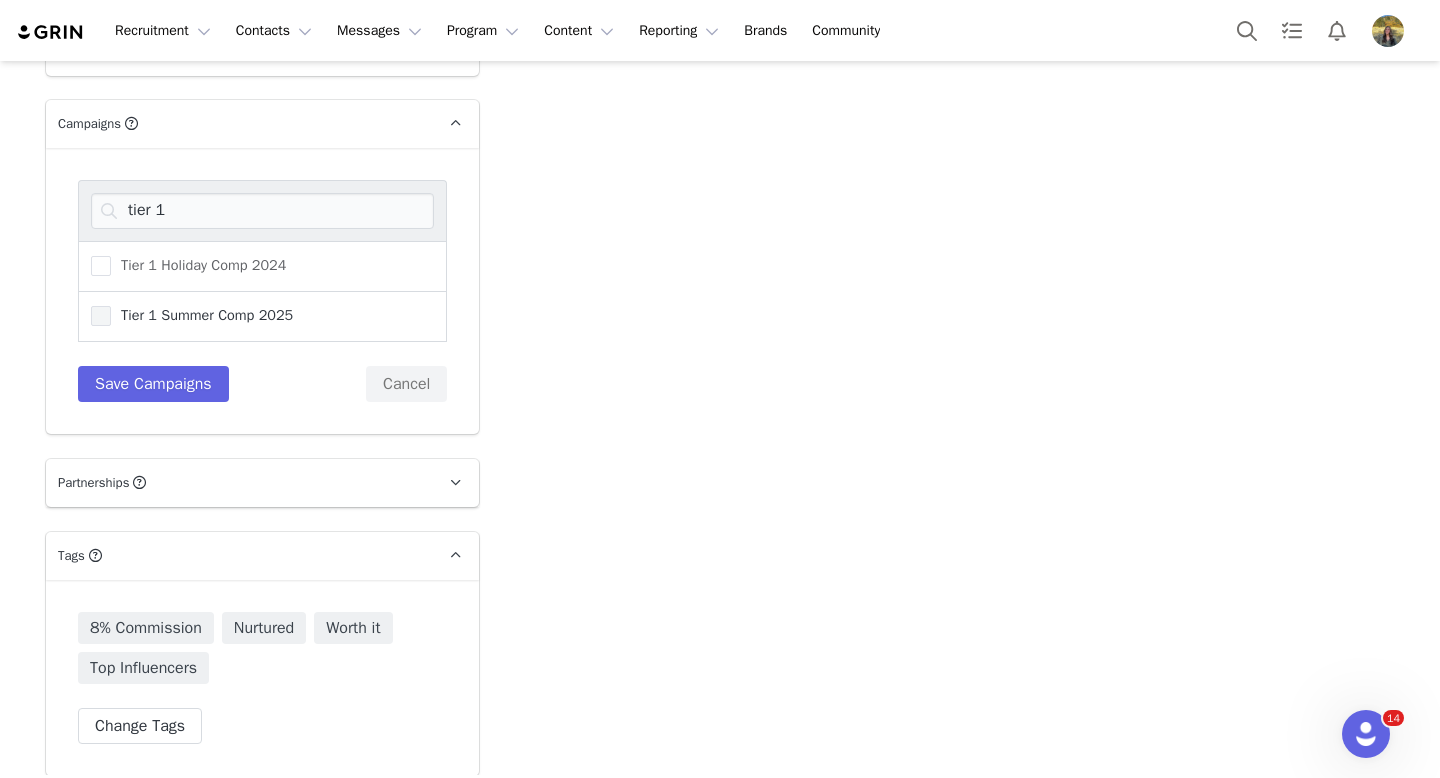 click on "Tier 1 Summer Comp 2025" at bounding box center [202, 315] 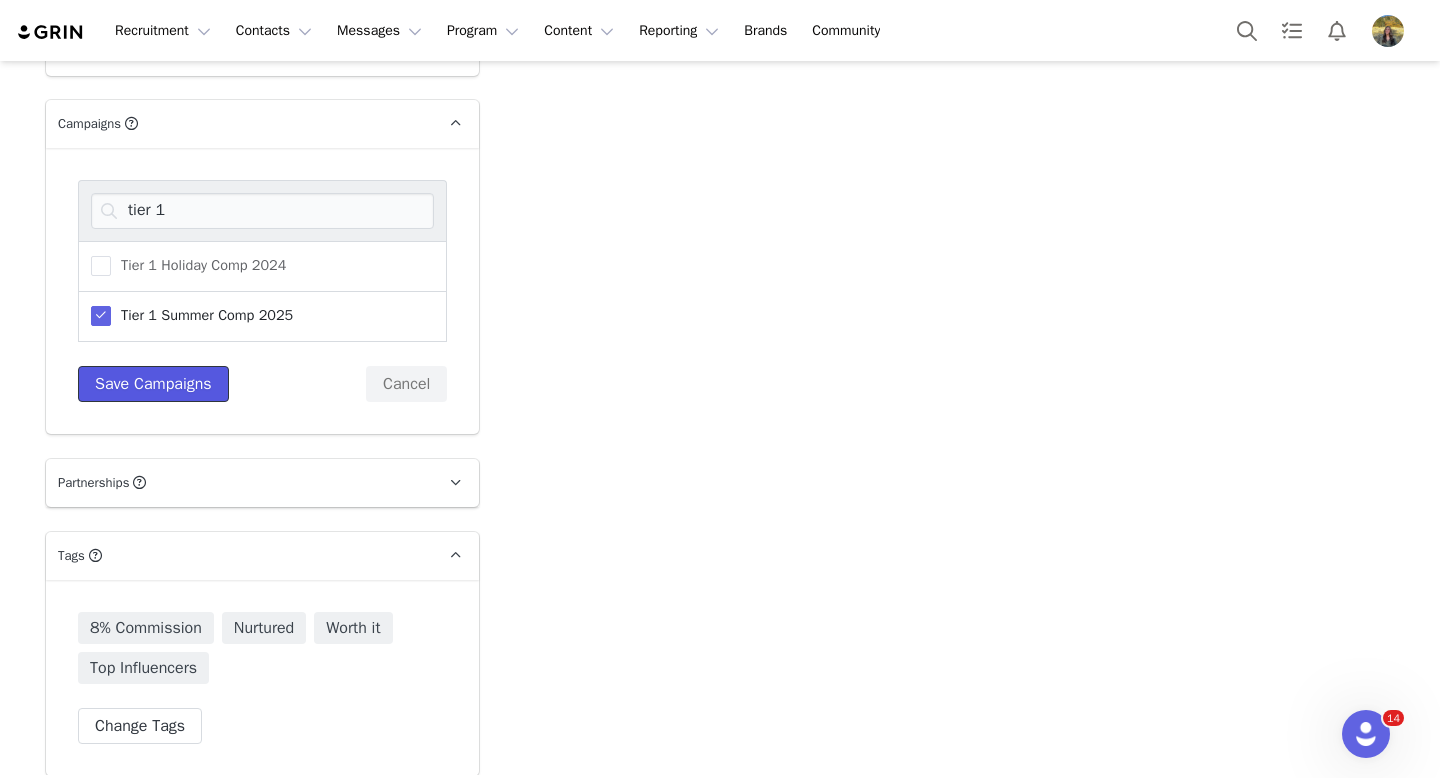 click on "Save Campaigns" at bounding box center (153, 384) 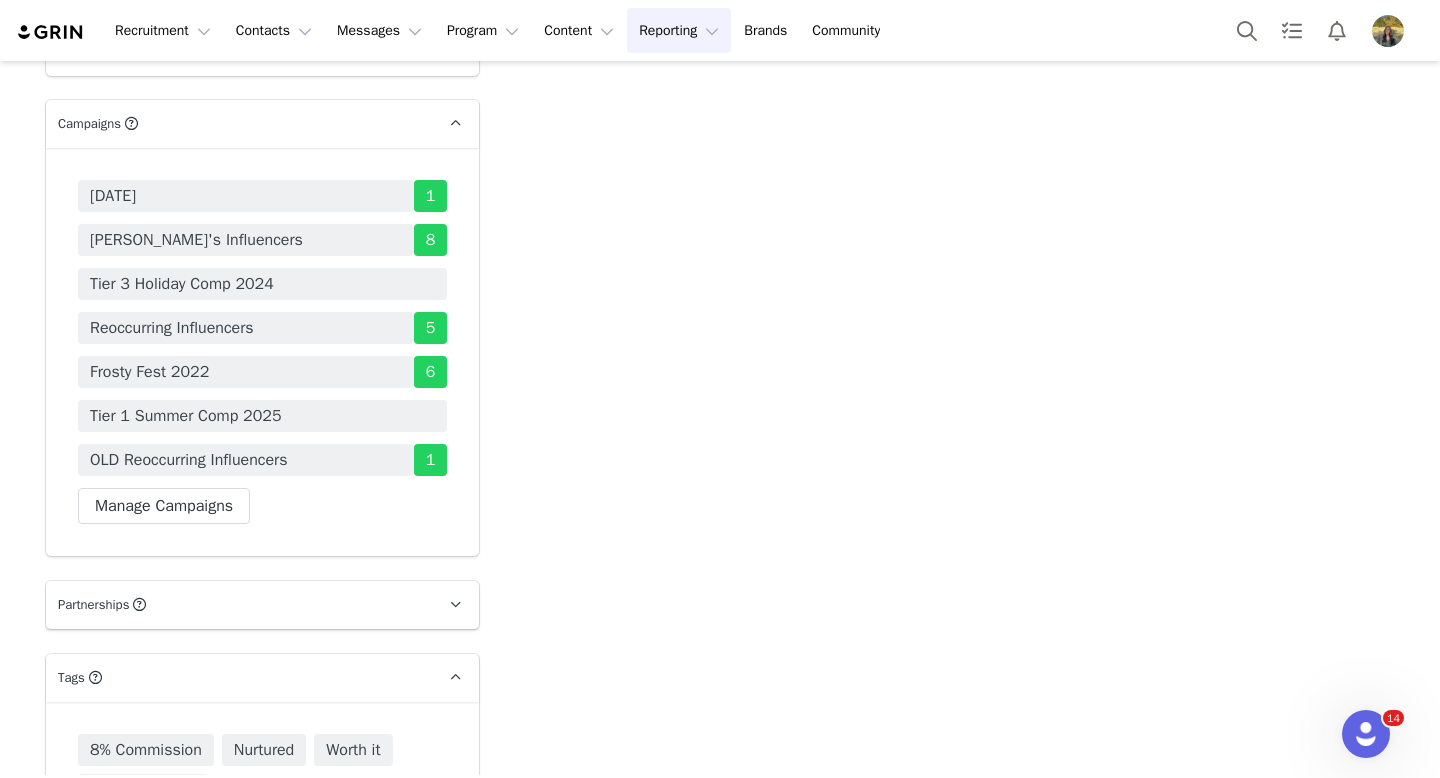 click on "Reporting Reporting" at bounding box center (679, 30) 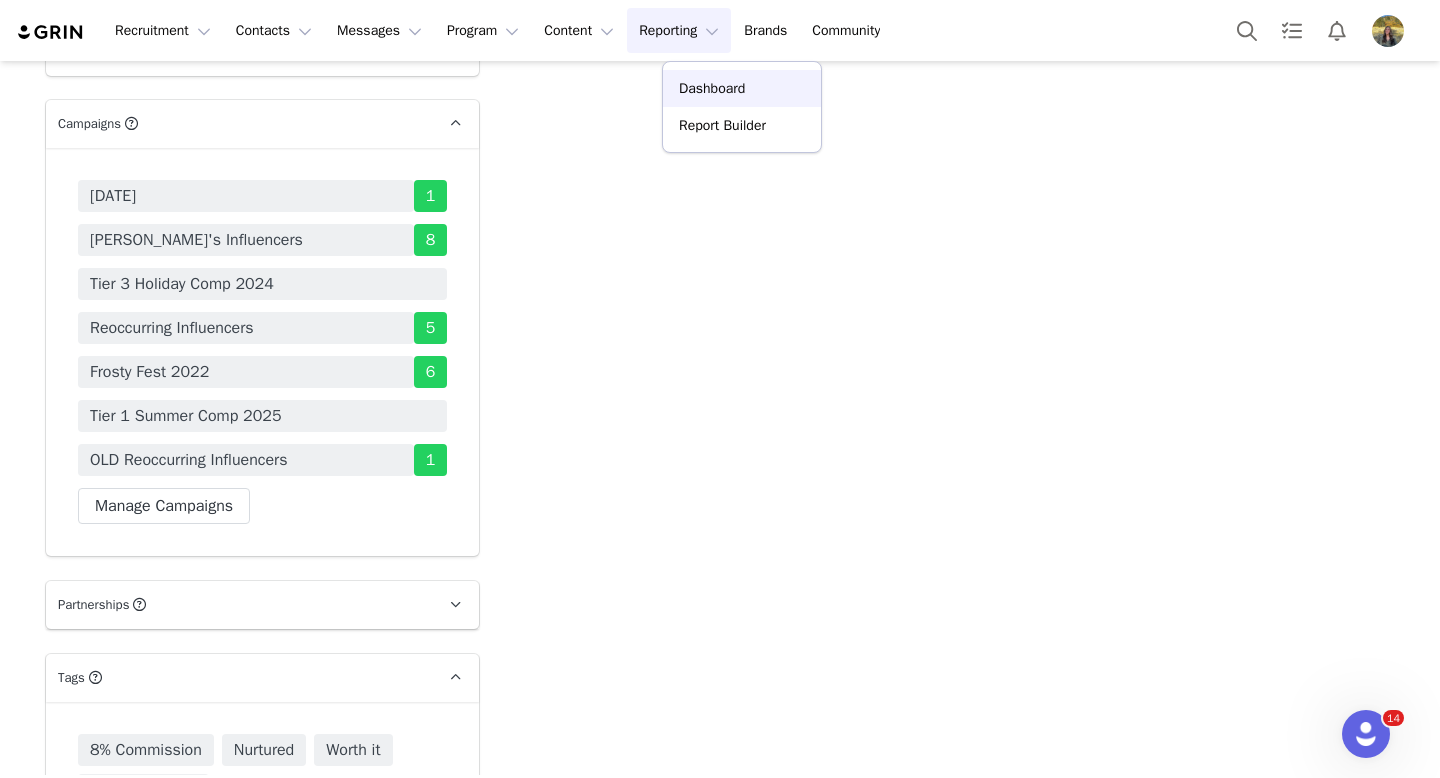 click on "Dashboard" at bounding box center [712, 88] 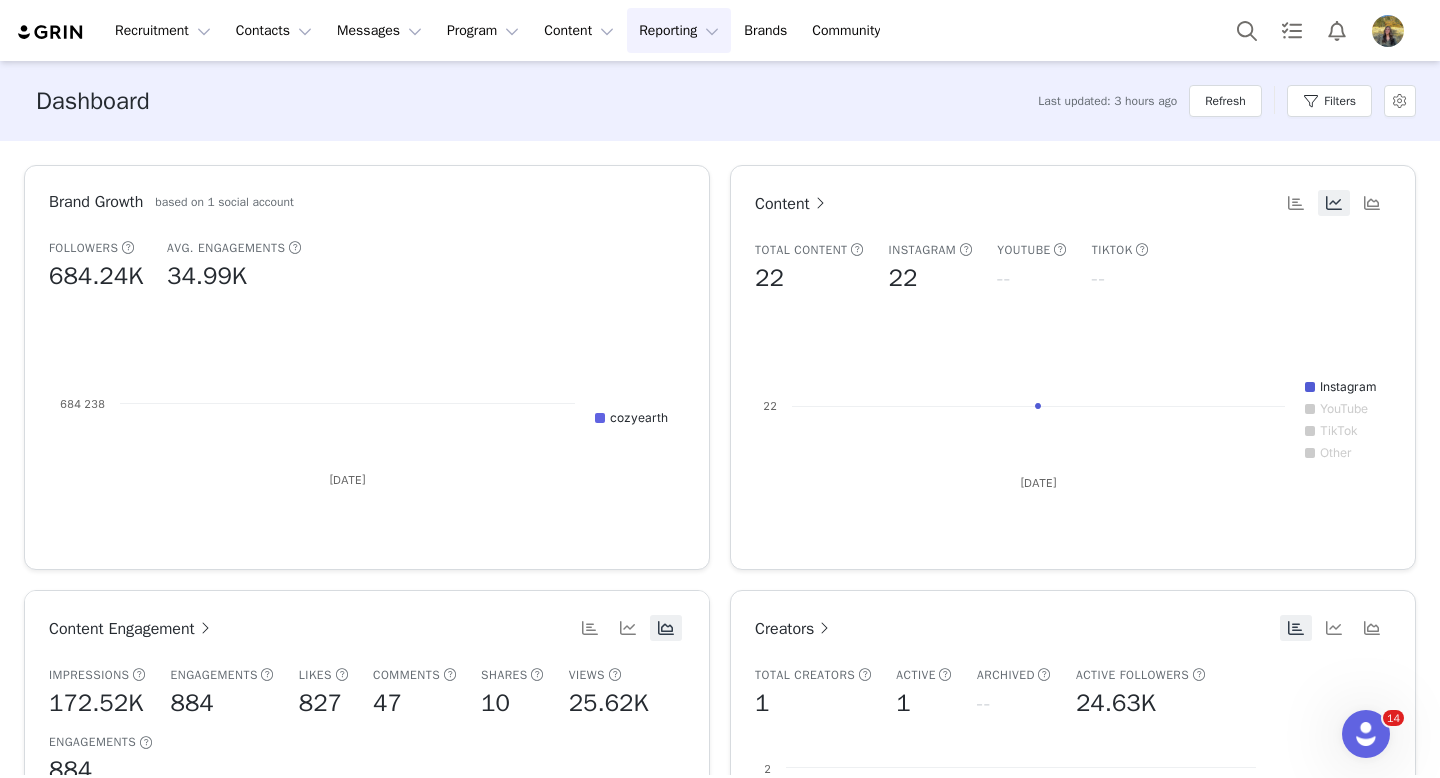 scroll, scrollTop: 0, scrollLeft: 0, axis: both 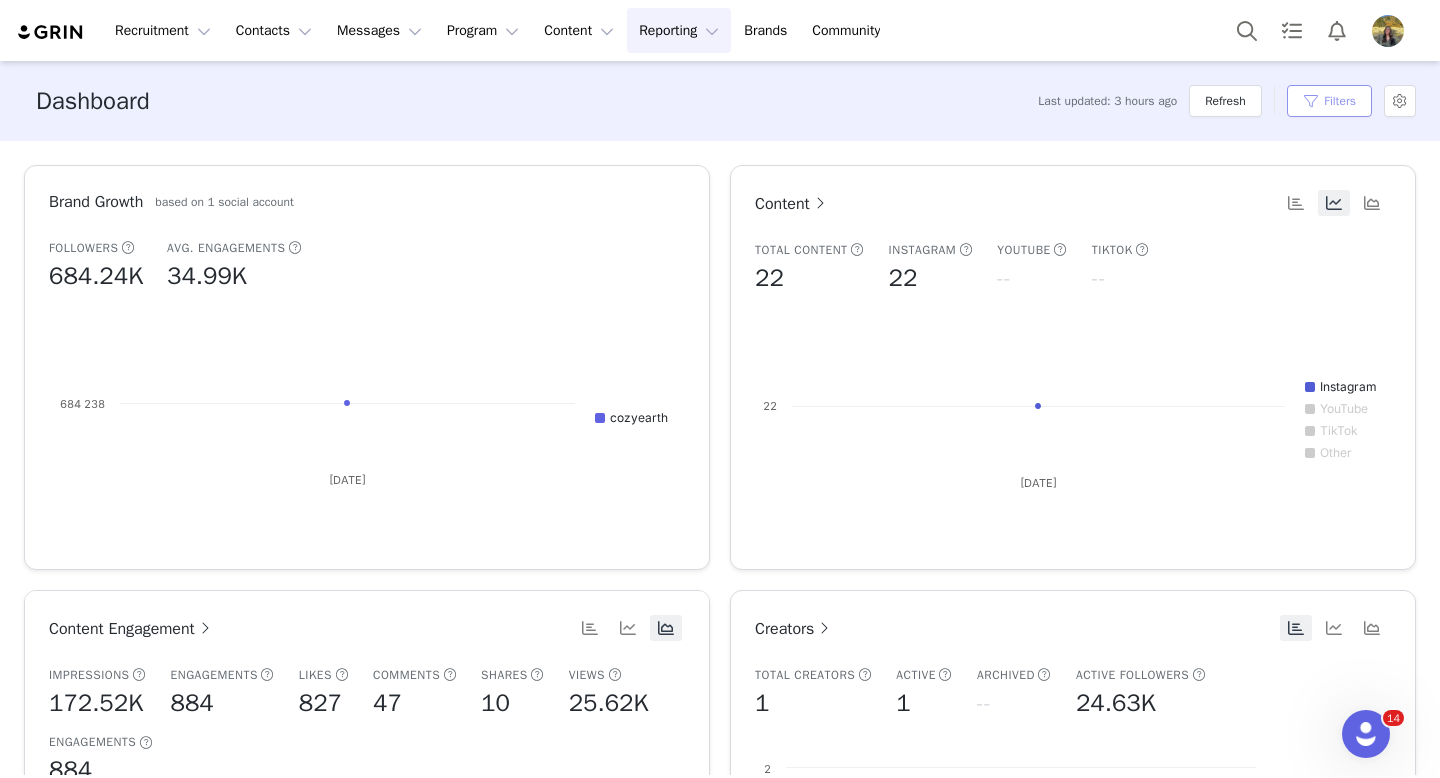 click on "Filters" at bounding box center (1329, 101) 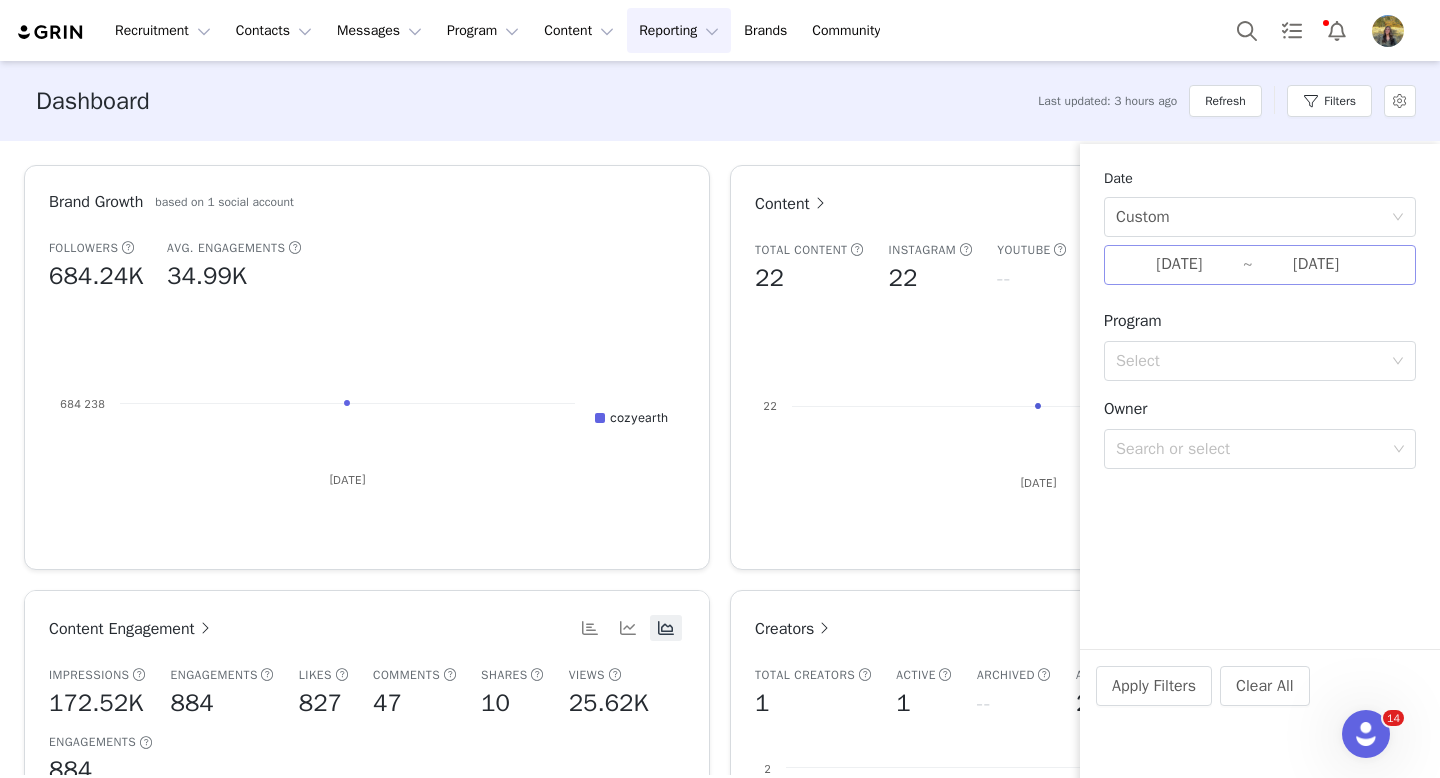 click on "07/09/2025" at bounding box center (1179, 265) 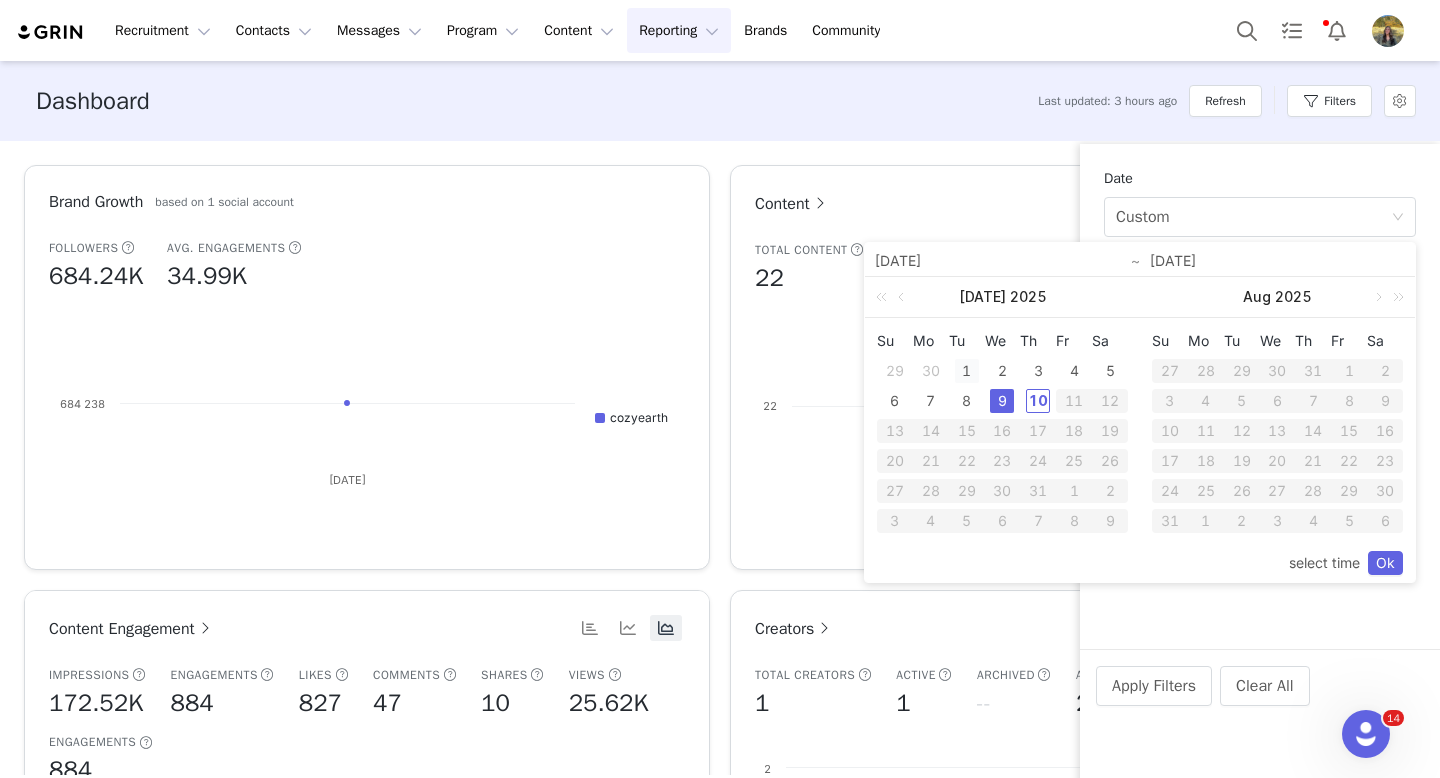click on "1" at bounding box center [967, 371] 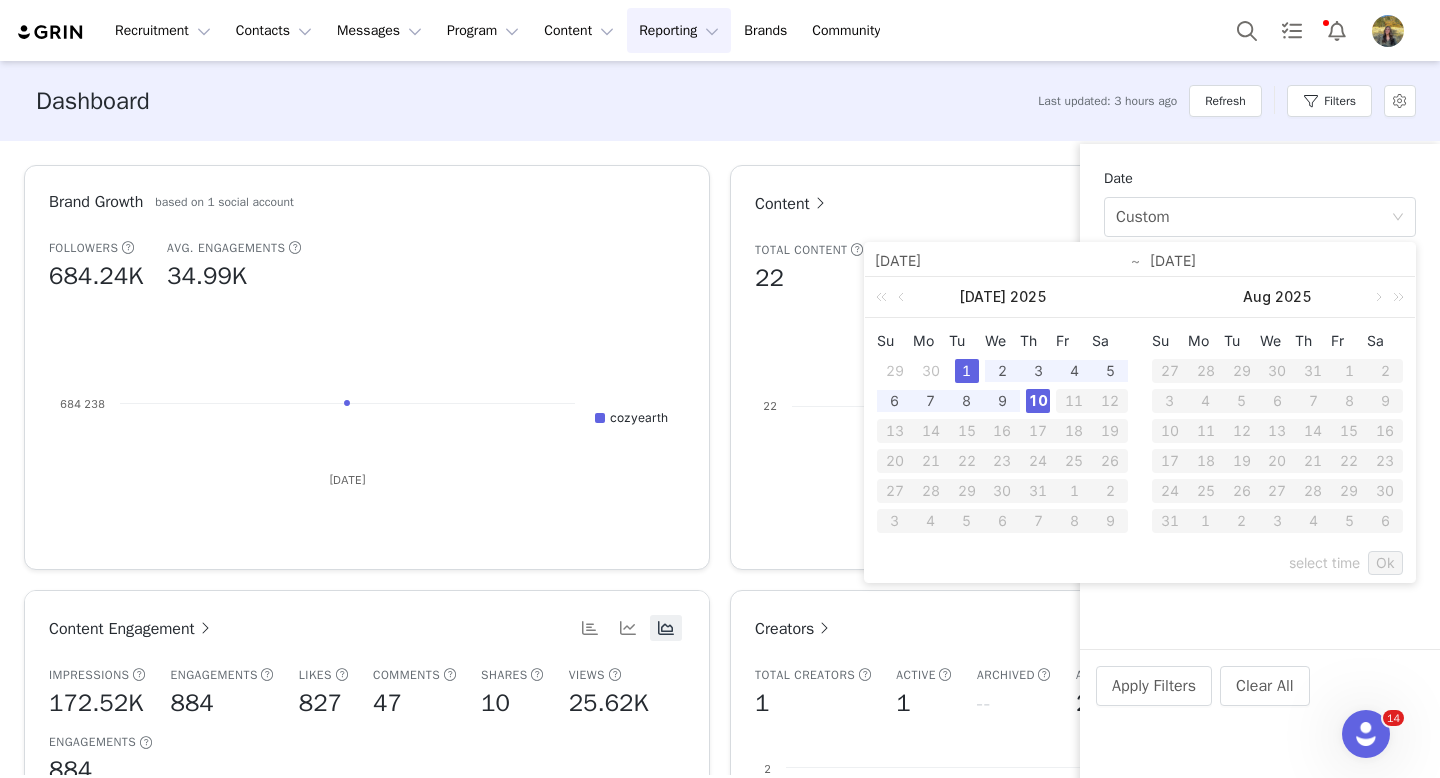 drag, startPoint x: 1034, startPoint y: 404, endPoint x: 1055, endPoint y: 407, distance: 21.213203 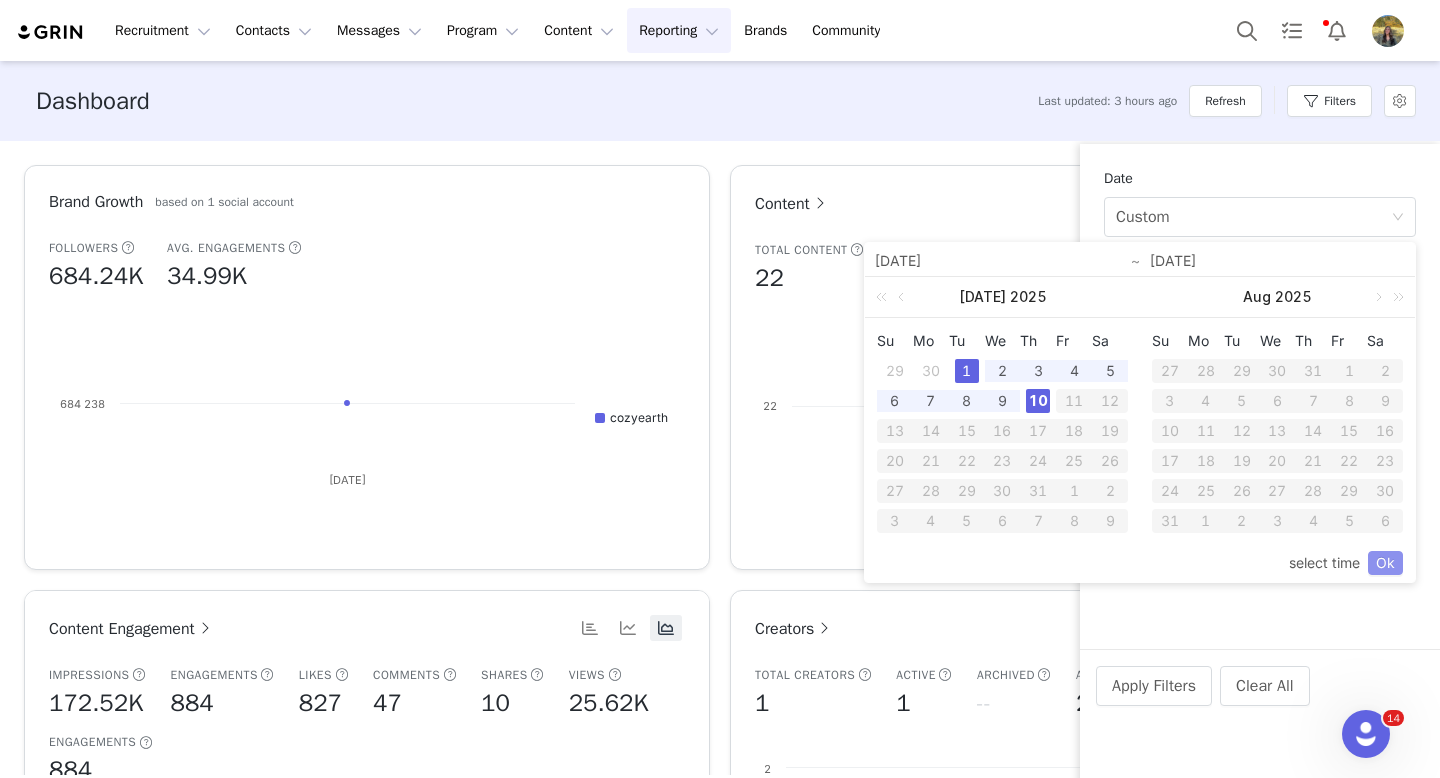 click on "Ok" at bounding box center [1385, 563] 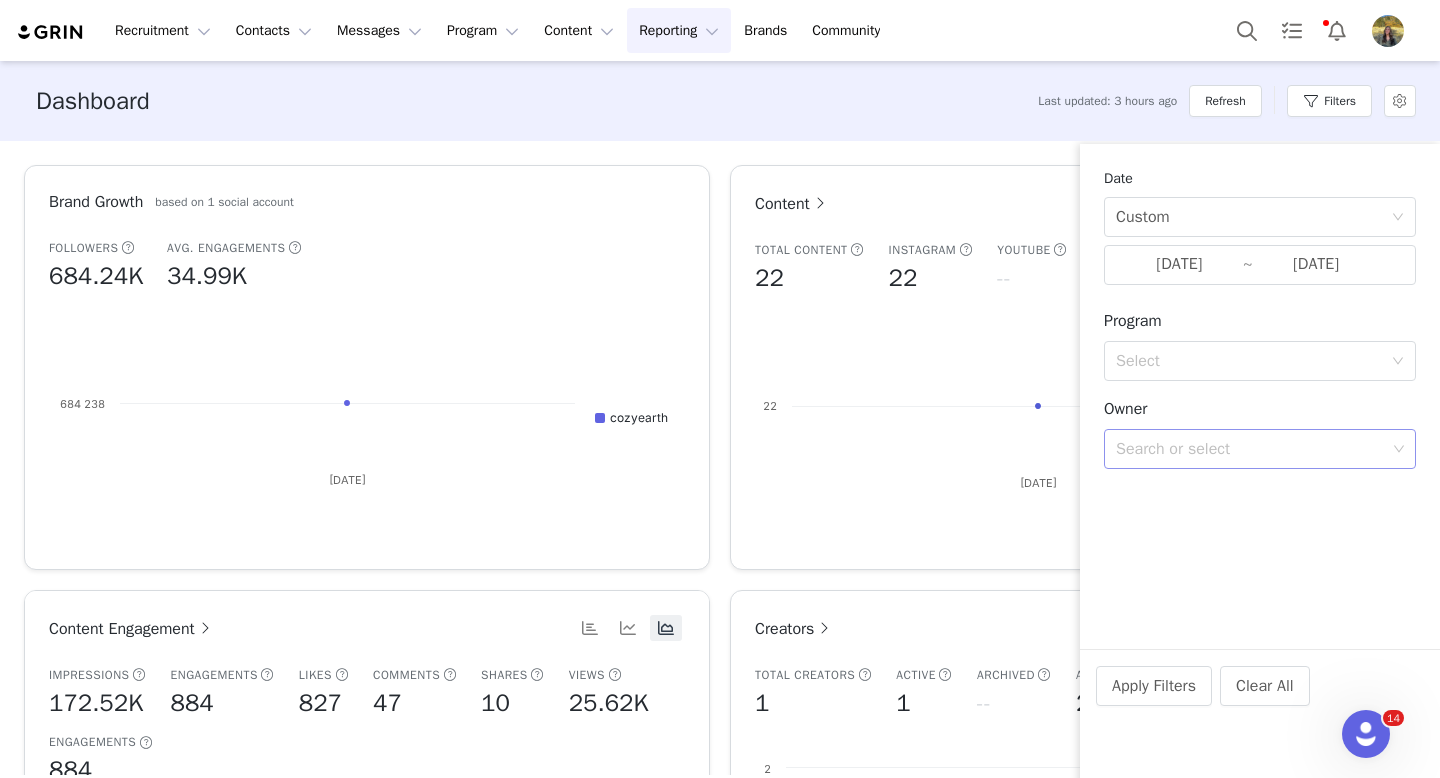 click on "Search or select" at bounding box center [1252, 449] 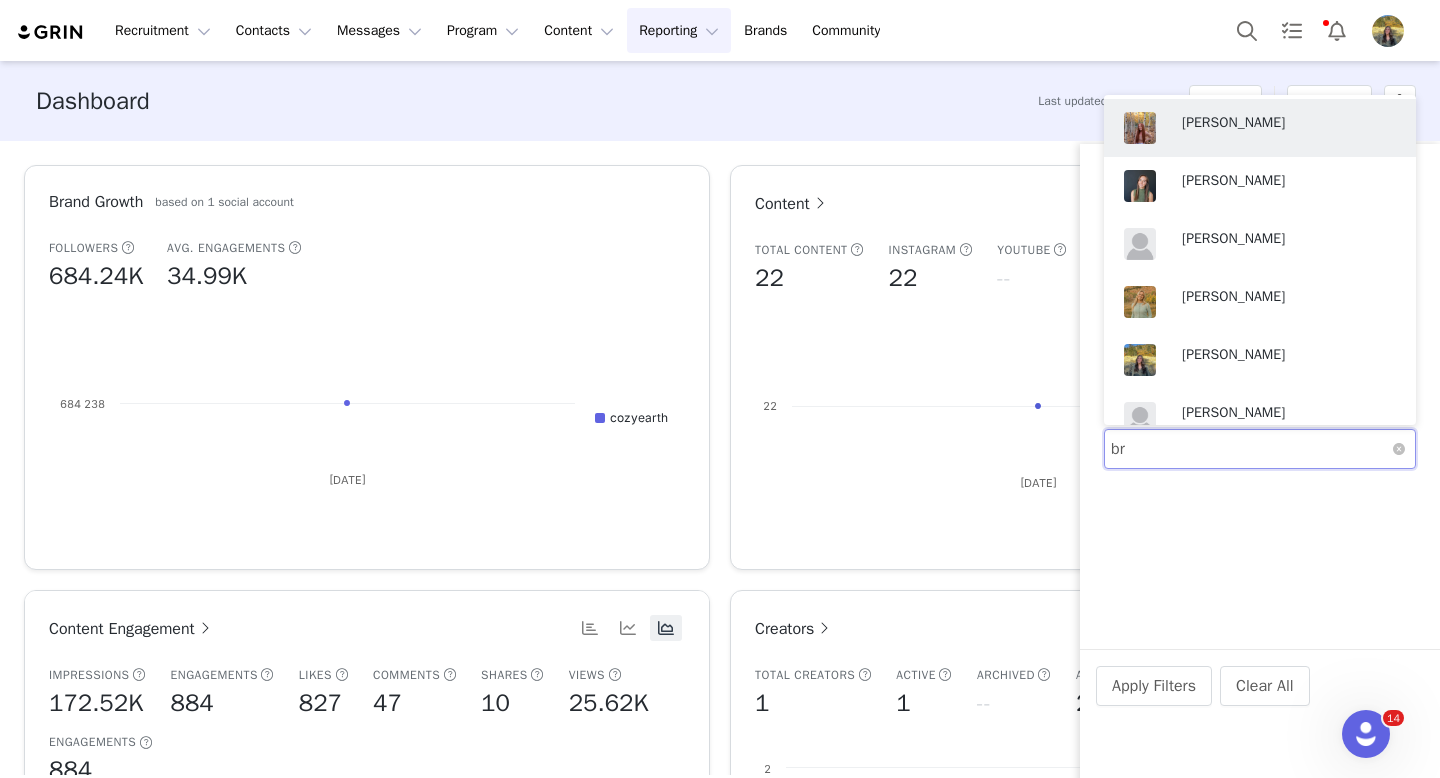 type on "bry" 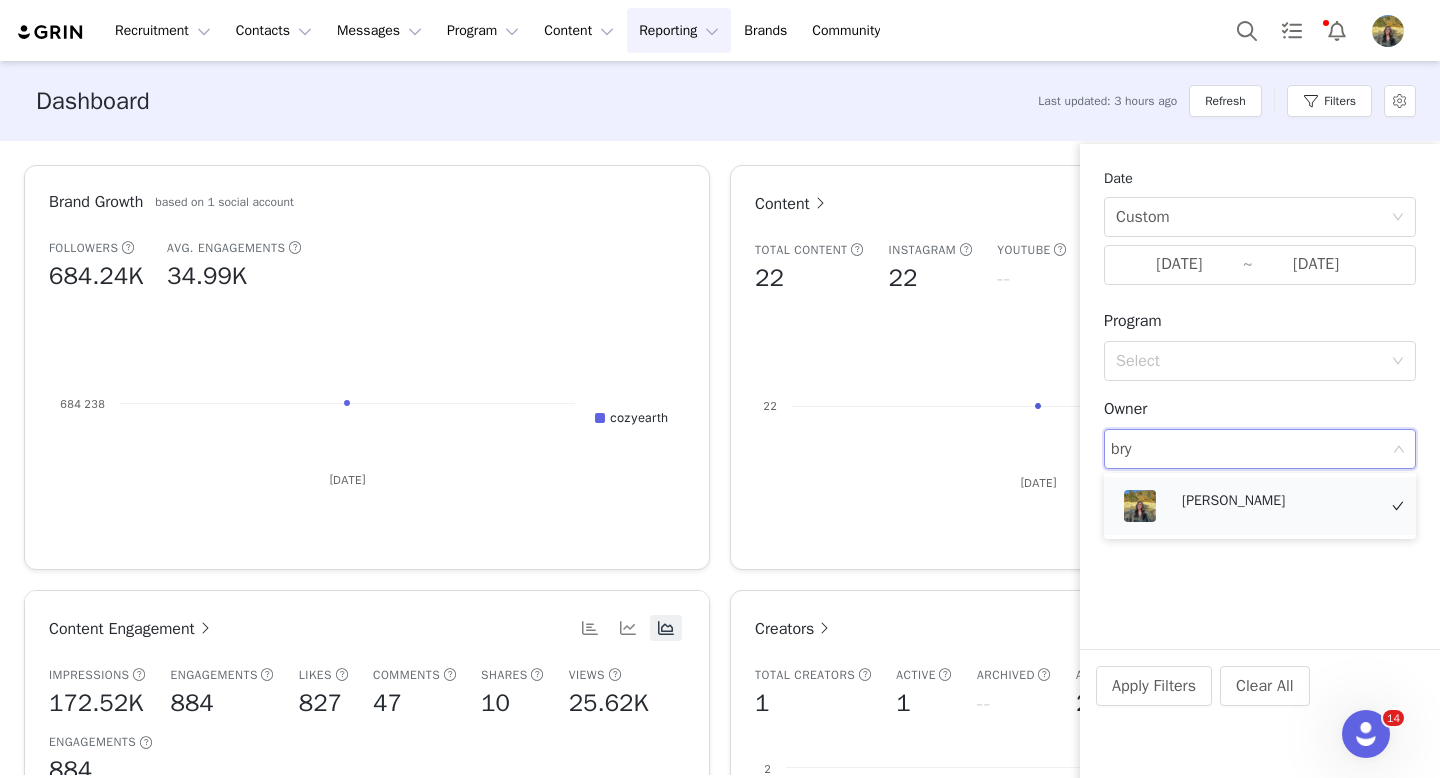 click on "Bryn Bell" at bounding box center (1279, 501) 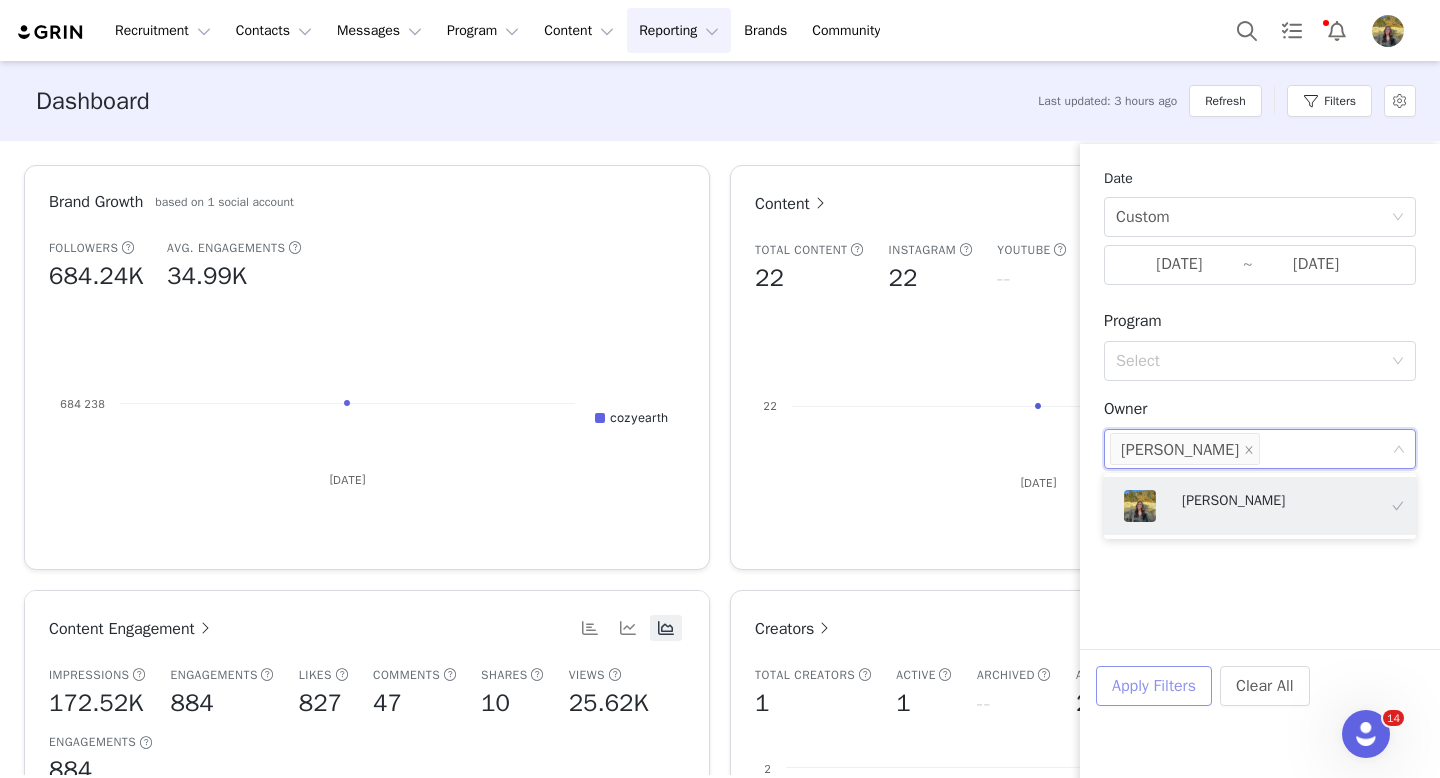 click on "Apply Filters" at bounding box center (1154, 686) 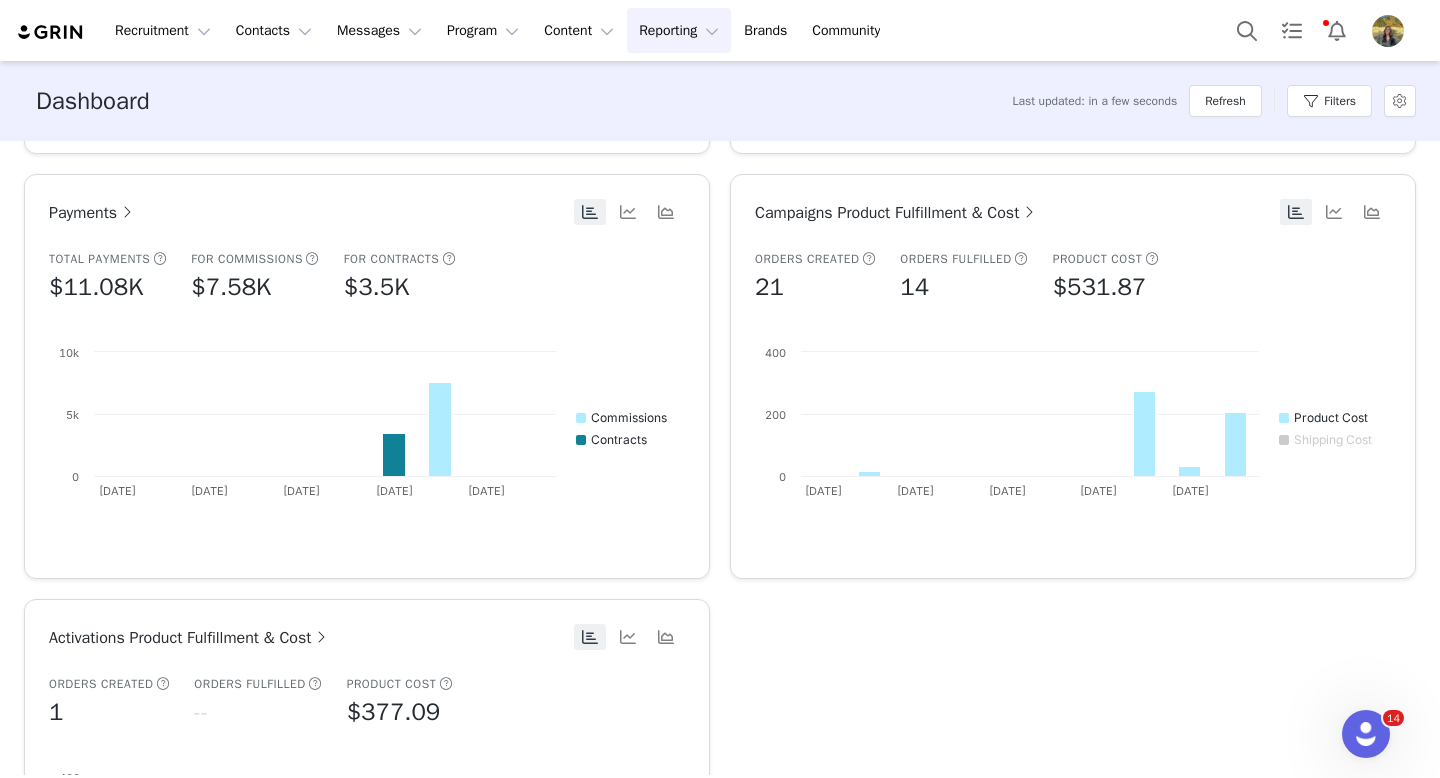 scroll, scrollTop: 1220, scrollLeft: 0, axis: vertical 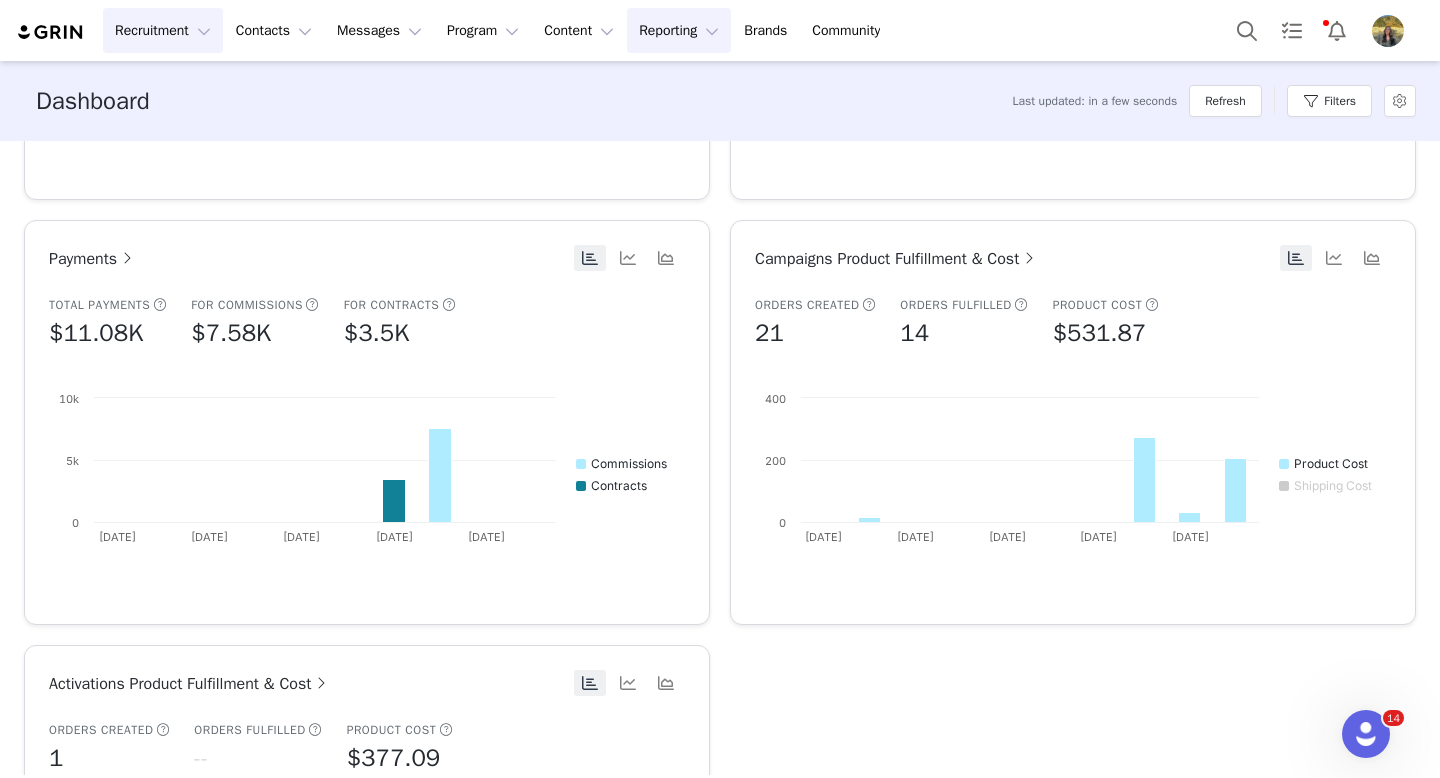 click on "Recruitment Recruitment" at bounding box center (163, 30) 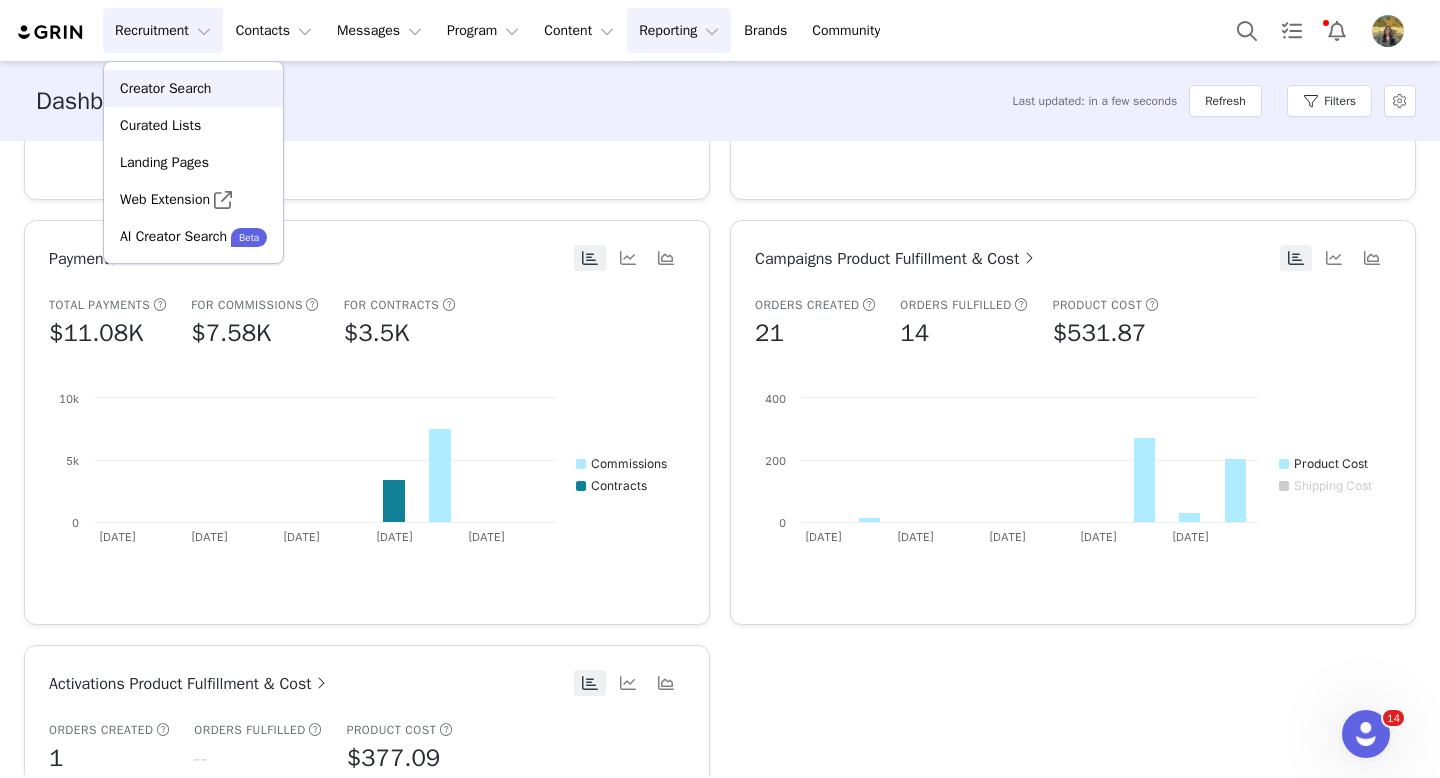 click on "Creator Search" at bounding box center (165, 88) 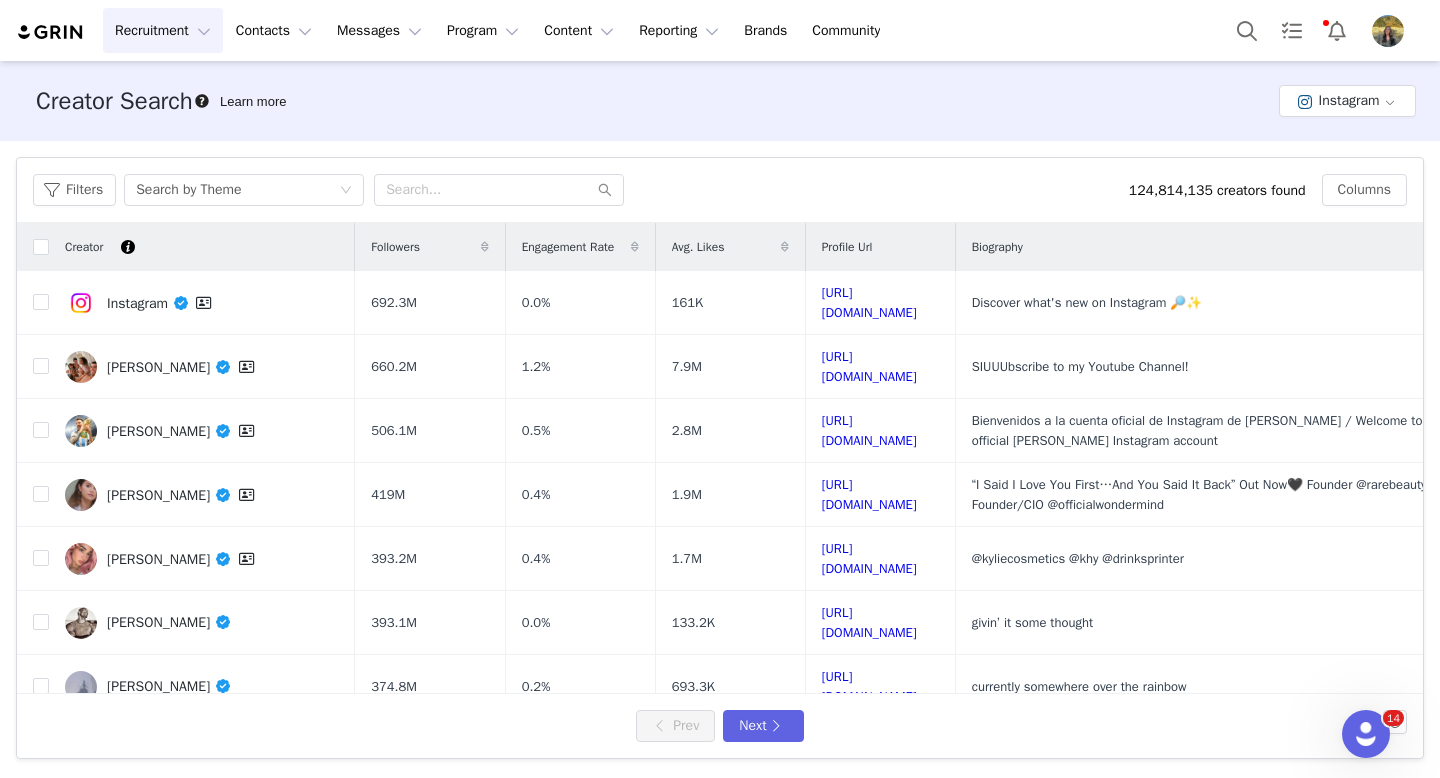 click on "Recruitment Recruitment" at bounding box center (163, 30) 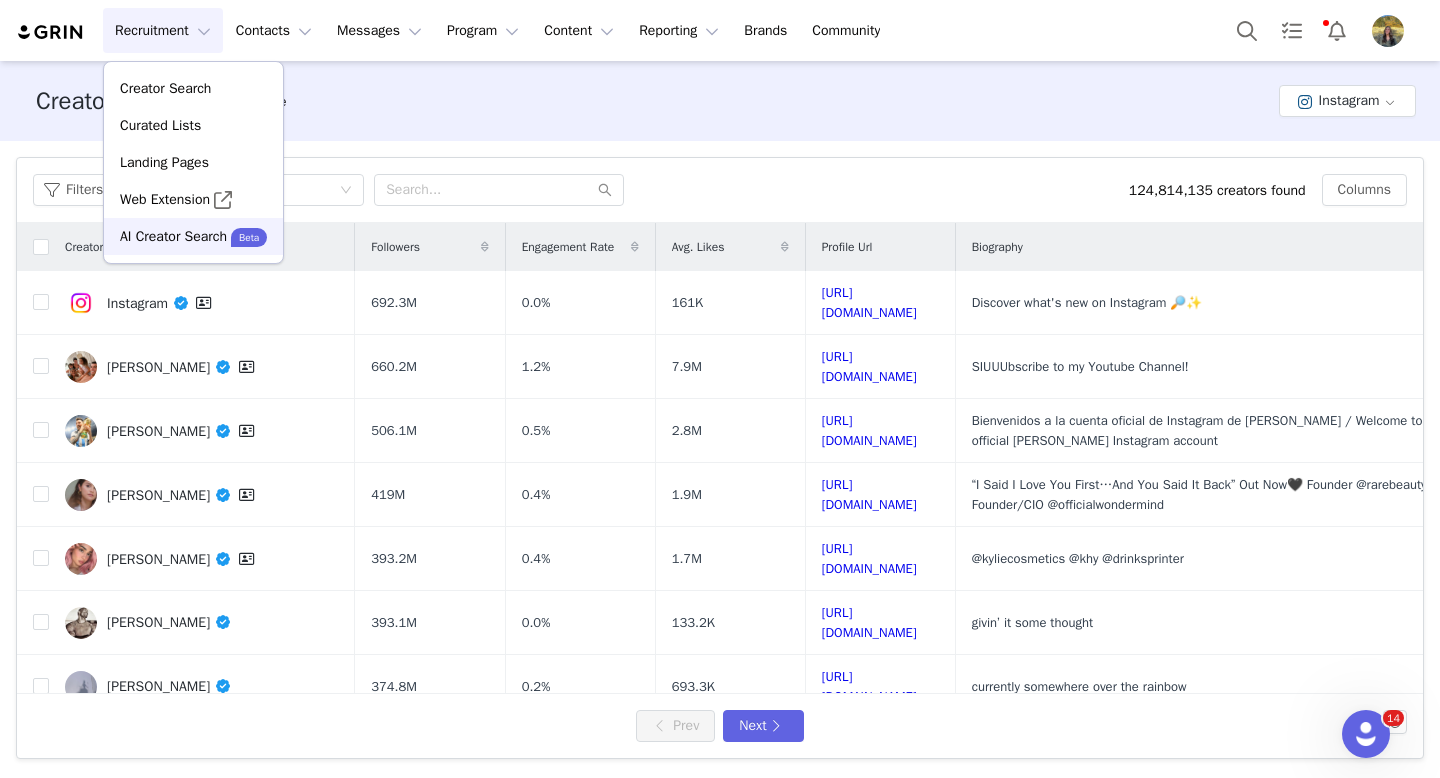click on "AI Creator Search" at bounding box center [173, 236] 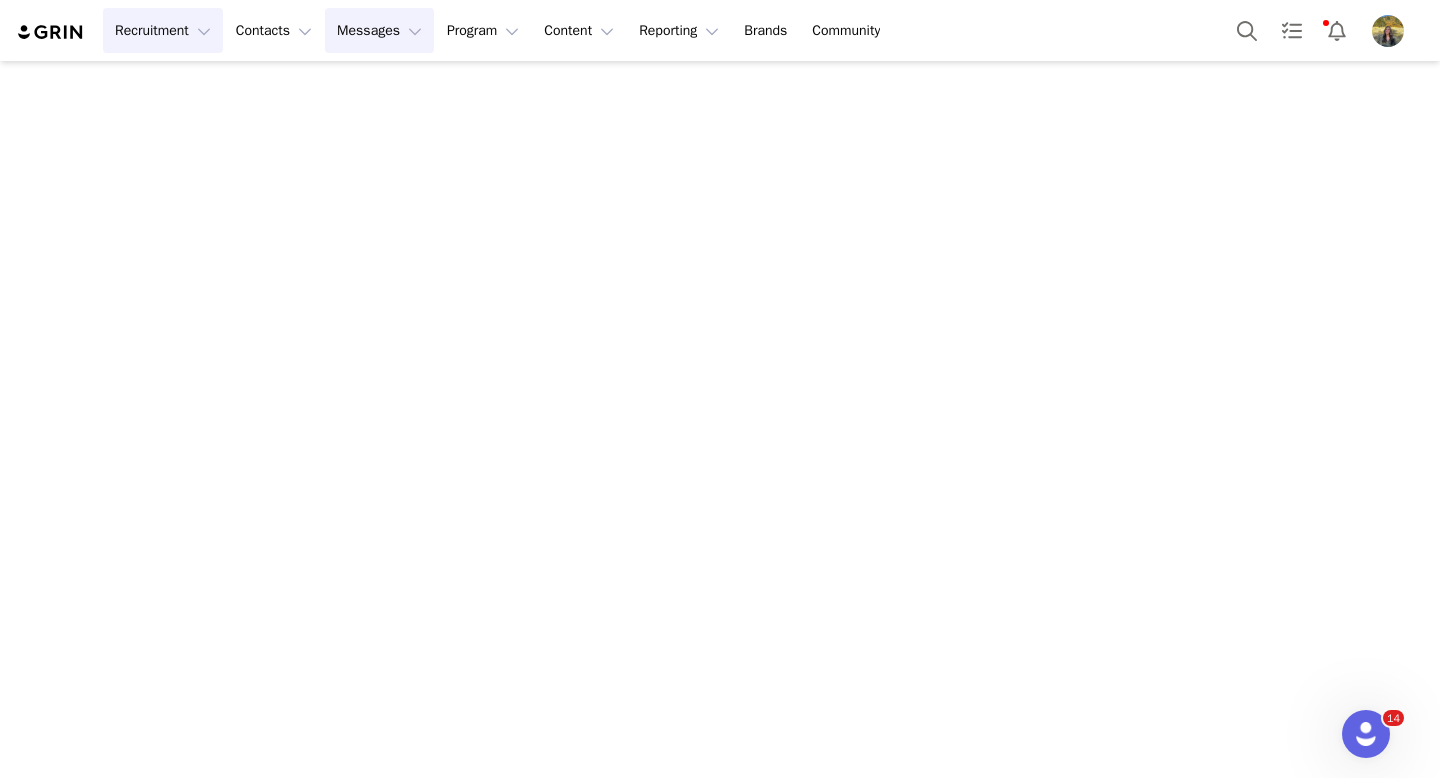 click on "Messages Messages" at bounding box center (379, 30) 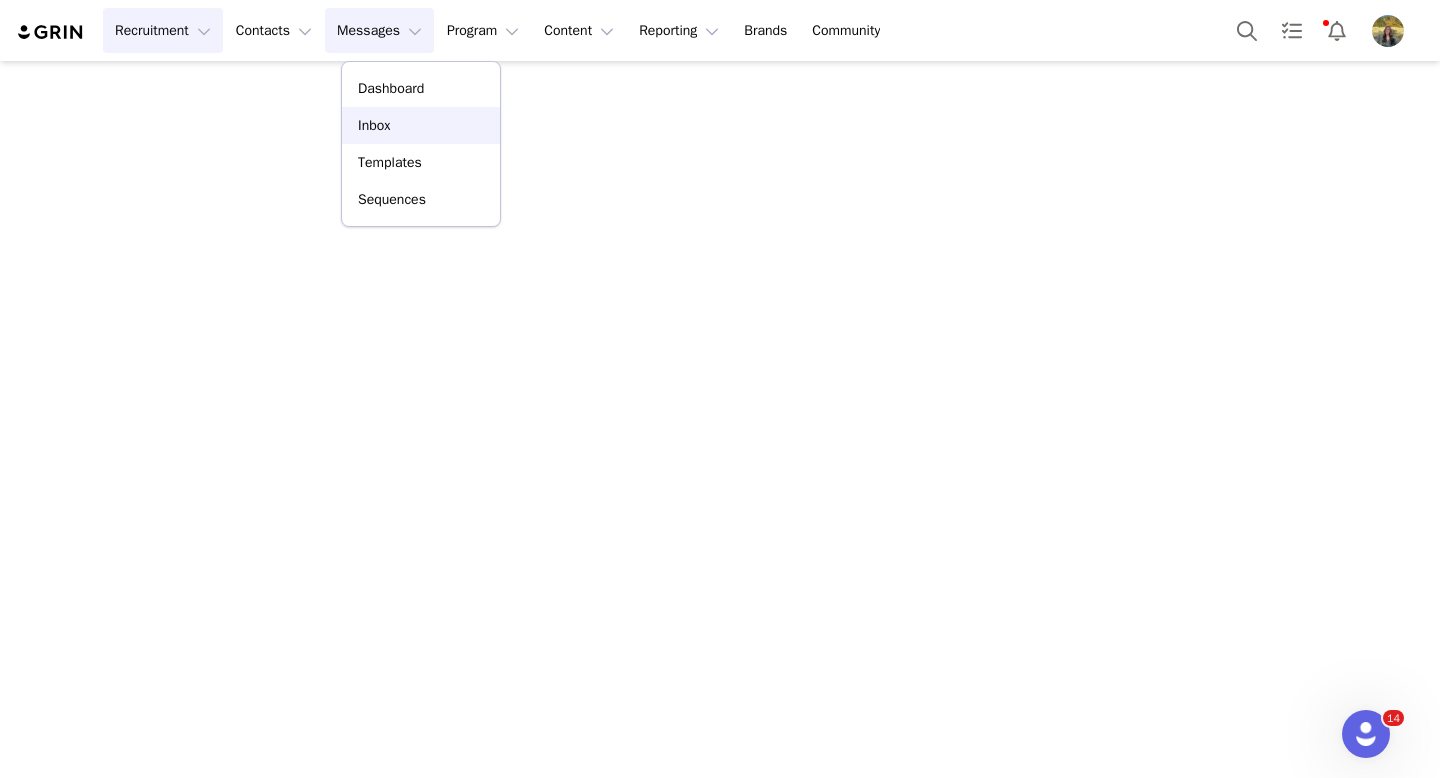 click on "Inbox" at bounding box center (374, 125) 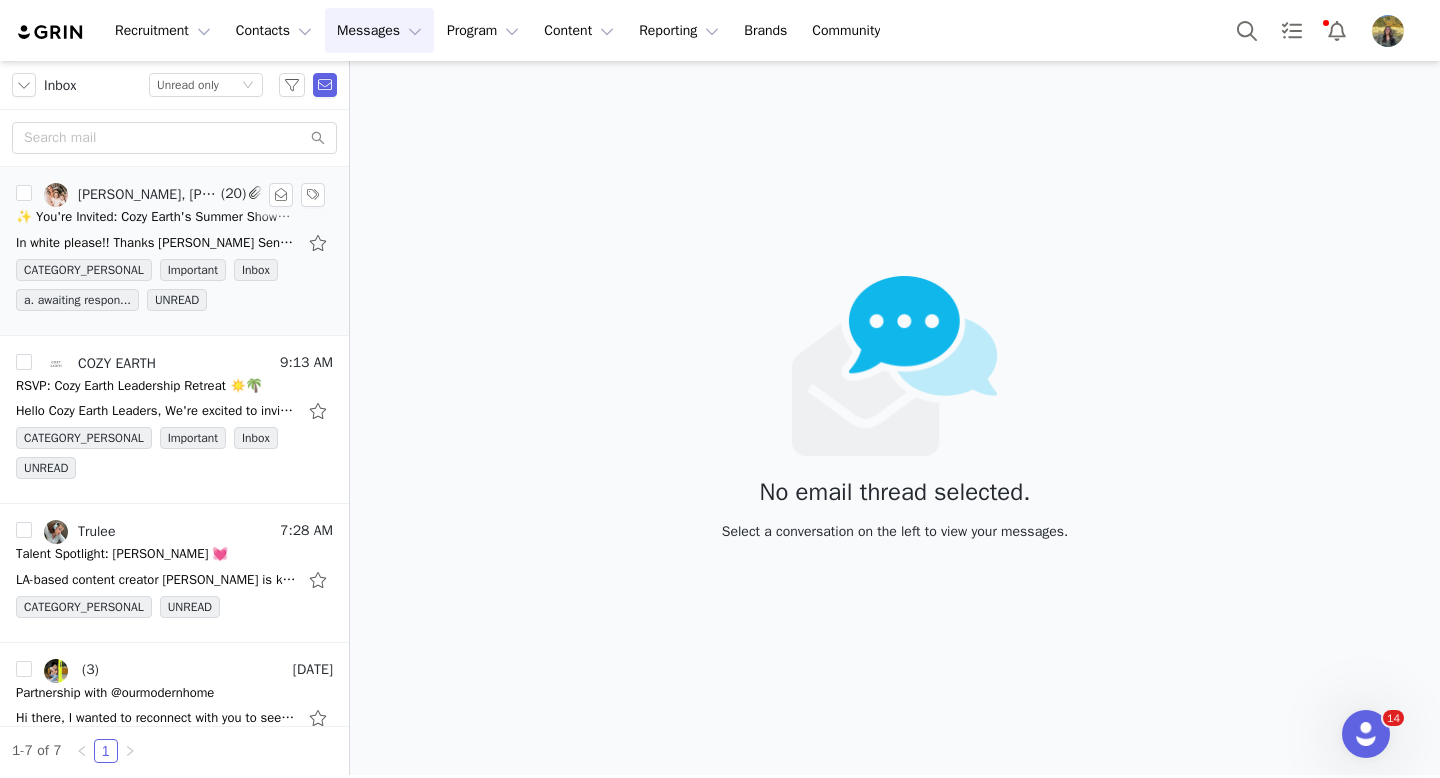 click on "Bryn Bell, Hailey Hendricks, Oksana Katchanovski  (20)      10:28 AM   ✨ You're Invited: Cozy Earth's Summer Showdown ✨       In white please!! Thanks Oksana Sent from my iPhone On Jul 10, 2025, at 11:07 AM, Bryn Bell <bryn@cozyearth.com> wrote: ﻿ Yes and thanks! Let me know which color :) On Thu, Jul 10, 2025 at 9:20       CATEGORY_PERSONAL   Important   Inbox   a. awaiting respon...   UNREAD" at bounding box center [174, 251] 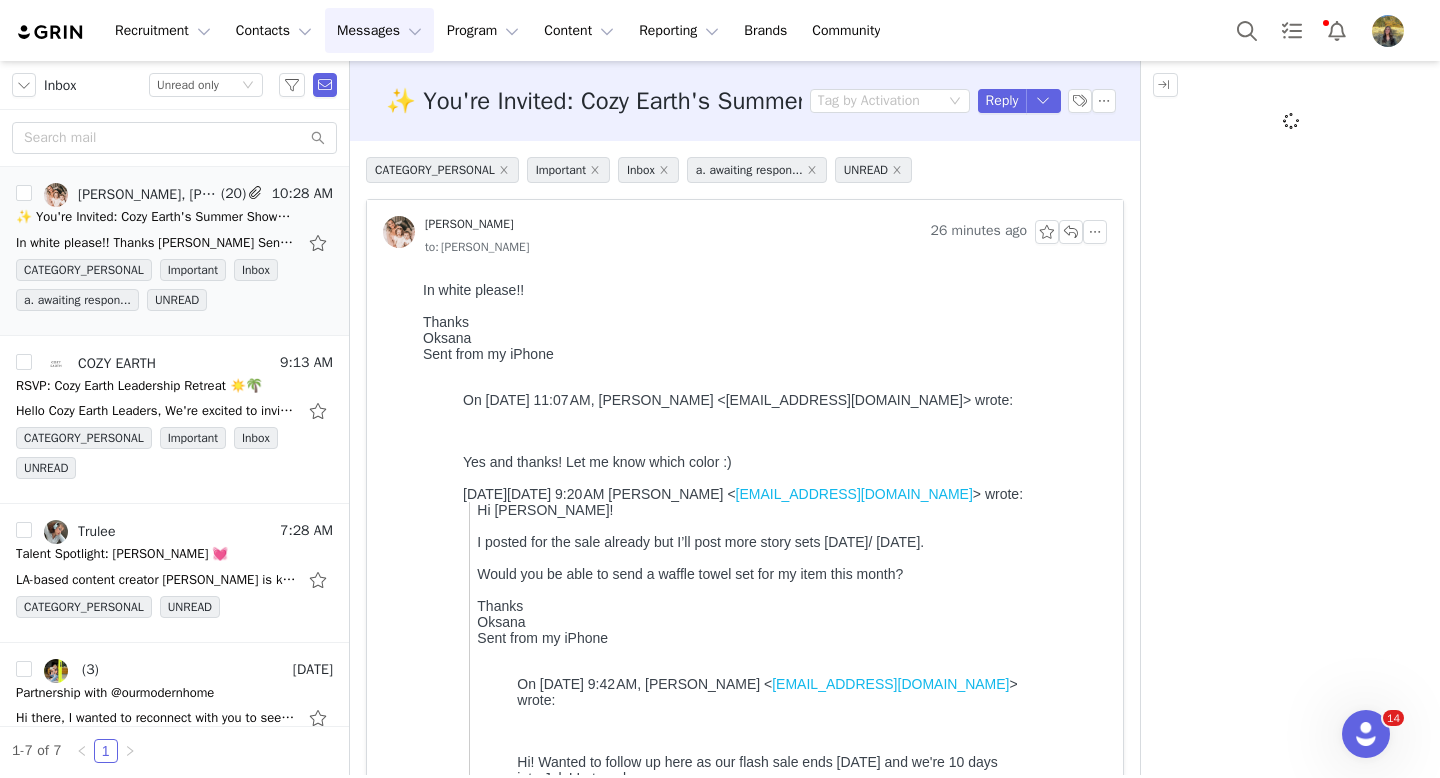 scroll, scrollTop: 0, scrollLeft: 0, axis: both 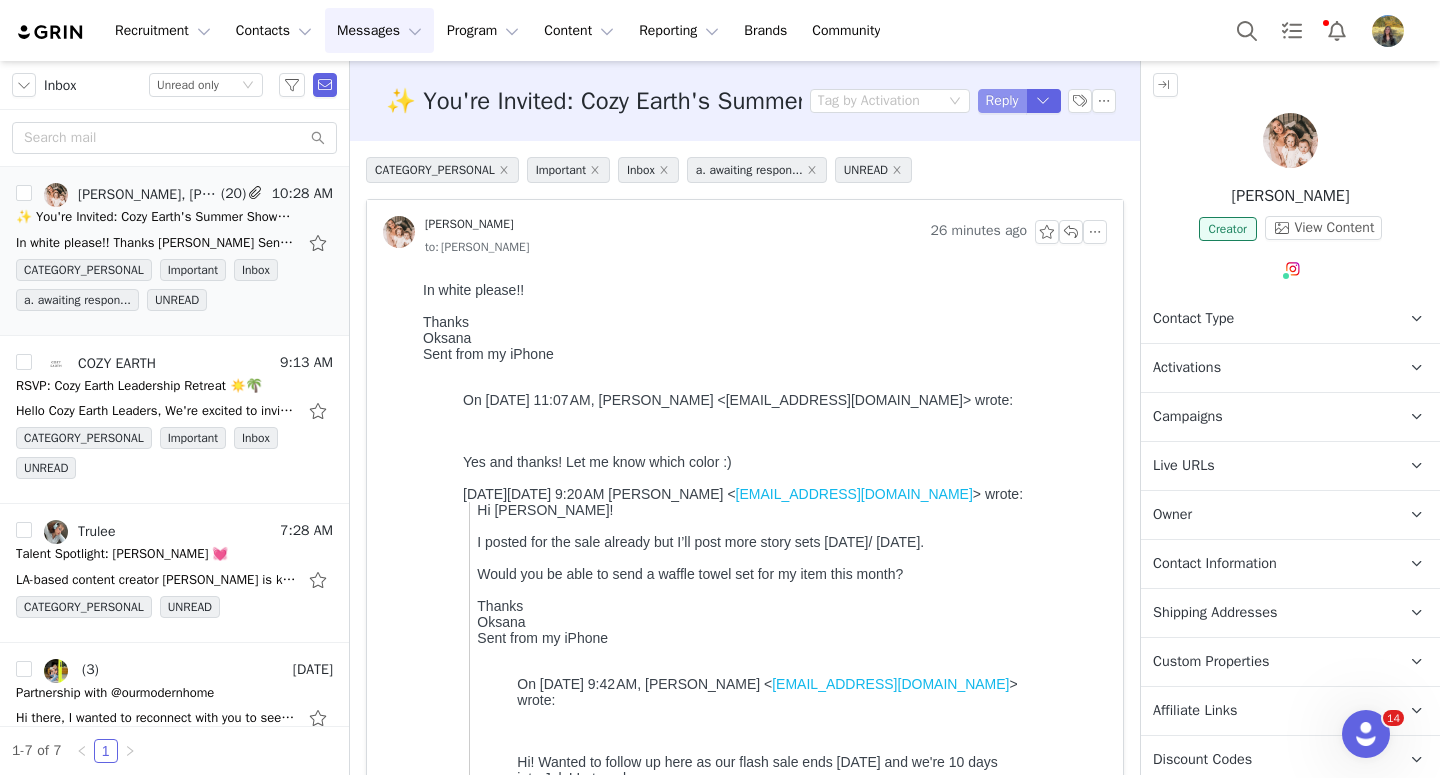 drag, startPoint x: 1011, startPoint y: 94, endPoint x: 248, endPoint y: 57, distance: 763.8966 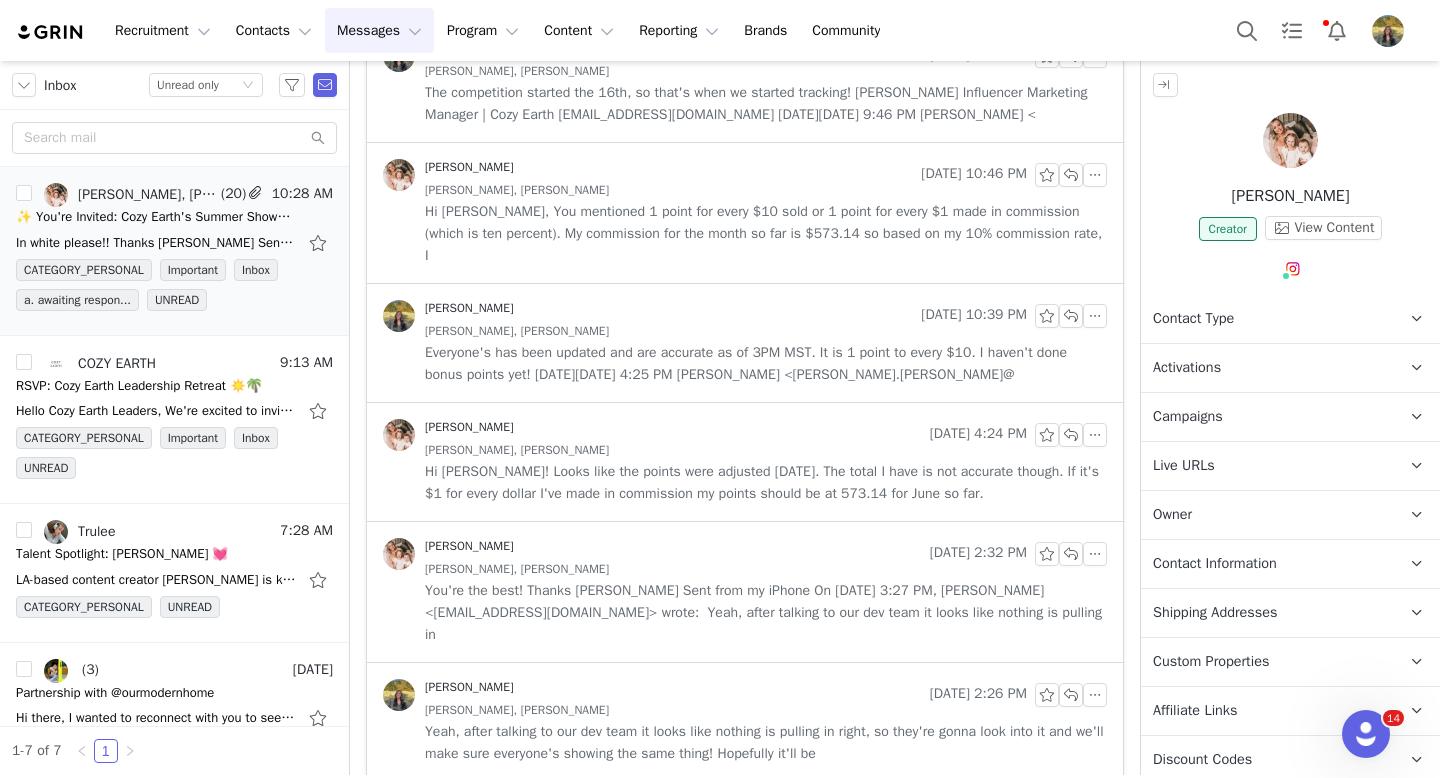 scroll, scrollTop: 21844, scrollLeft: 0, axis: vertical 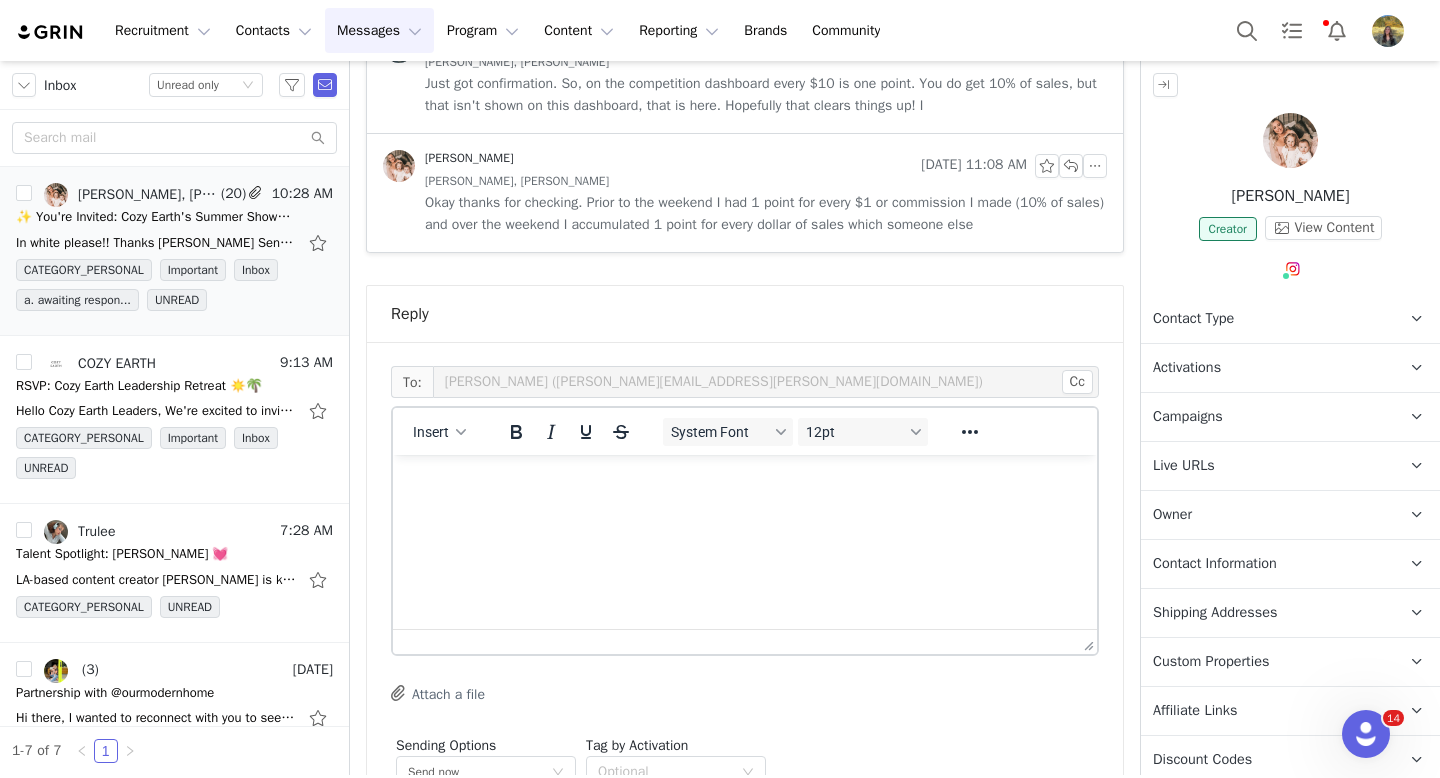 click on "Shipping Addresses" at bounding box center (1215, 613) 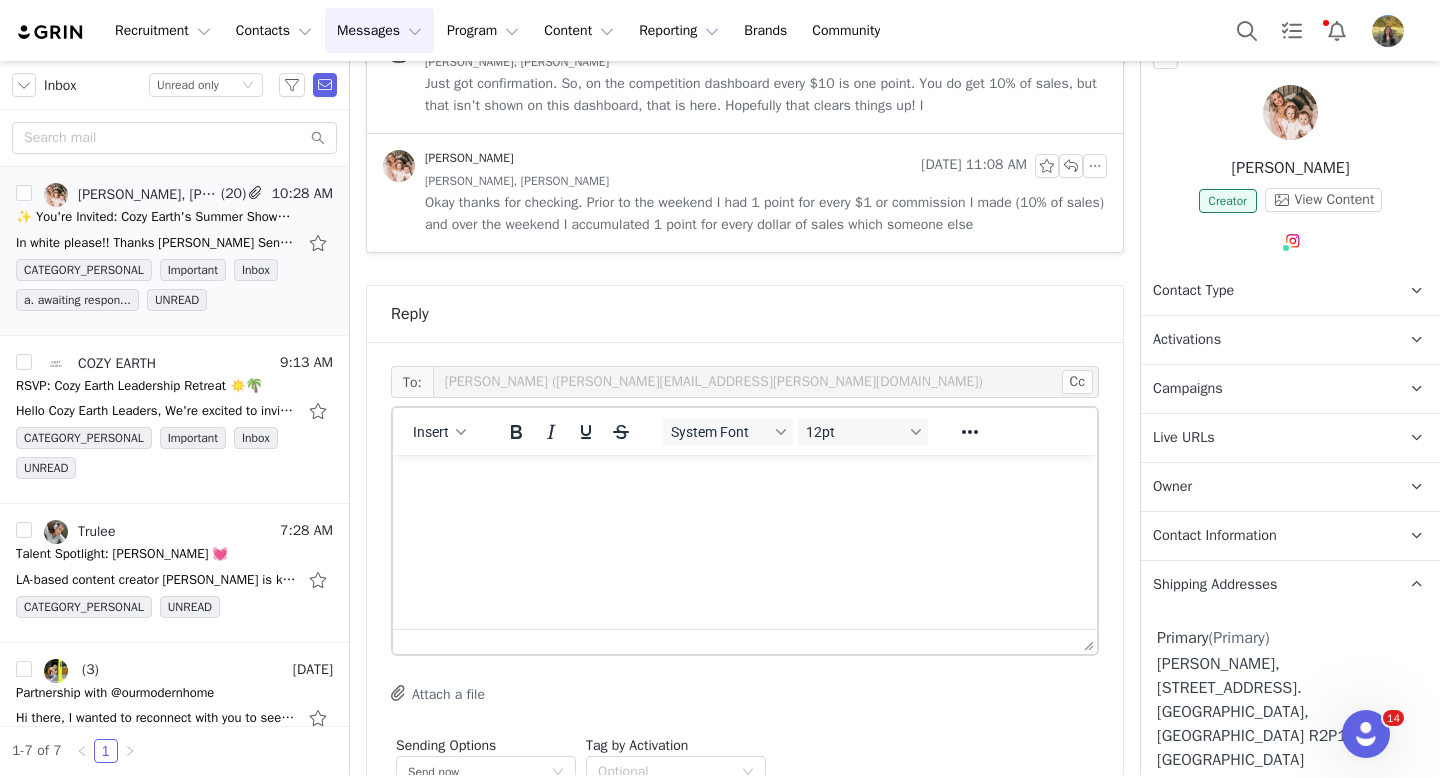 scroll, scrollTop: 40, scrollLeft: 0, axis: vertical 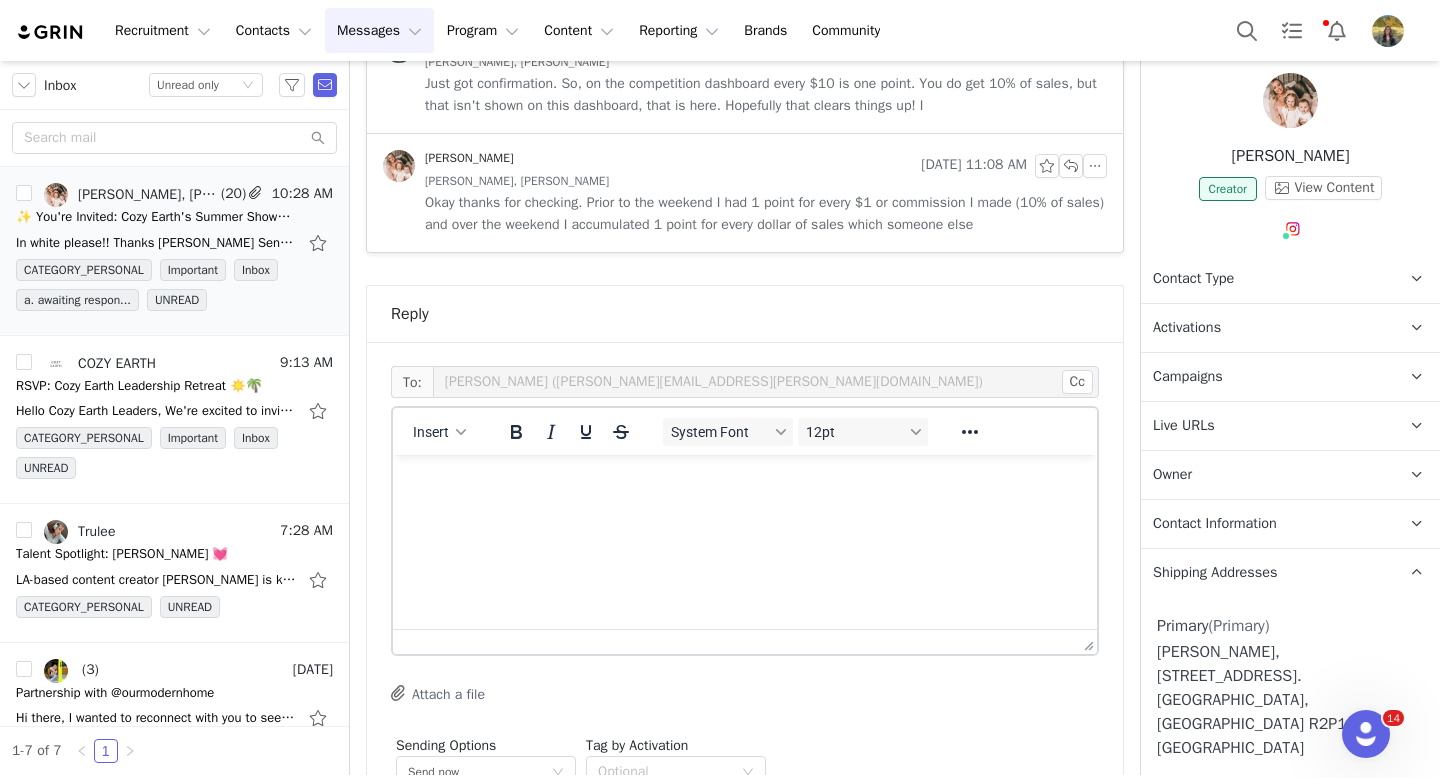 click at bounding box center (745, 482) 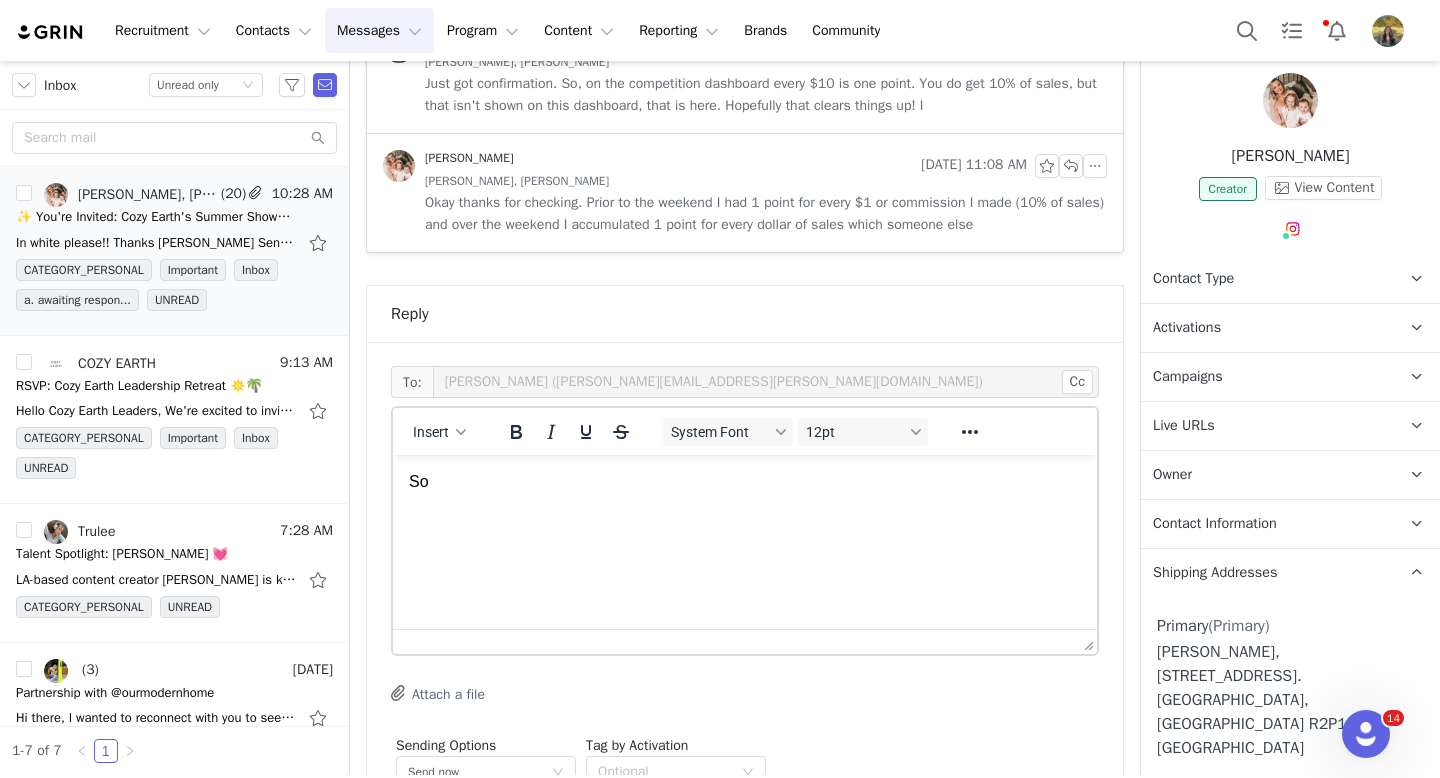 type 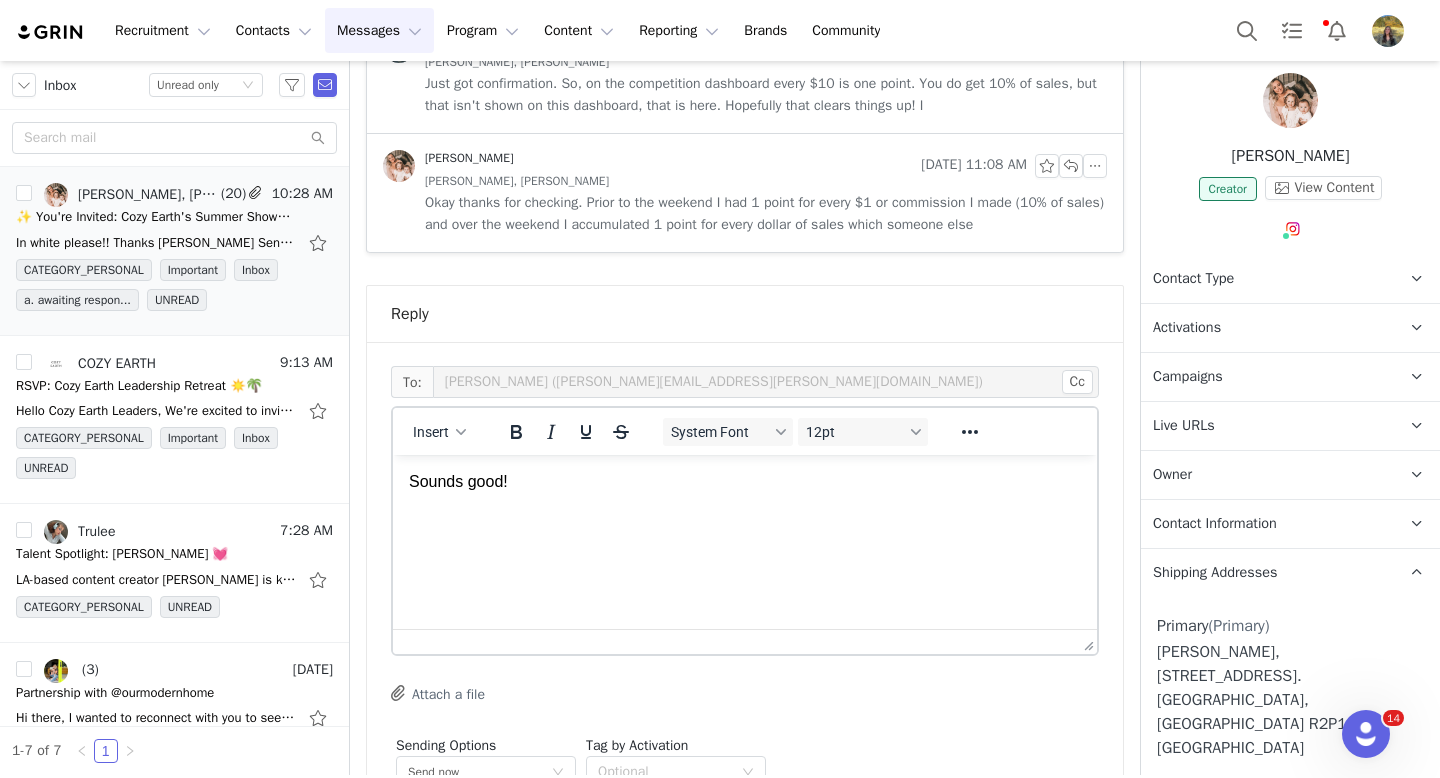 click on "Preview" at bounding box center (1060, 850) 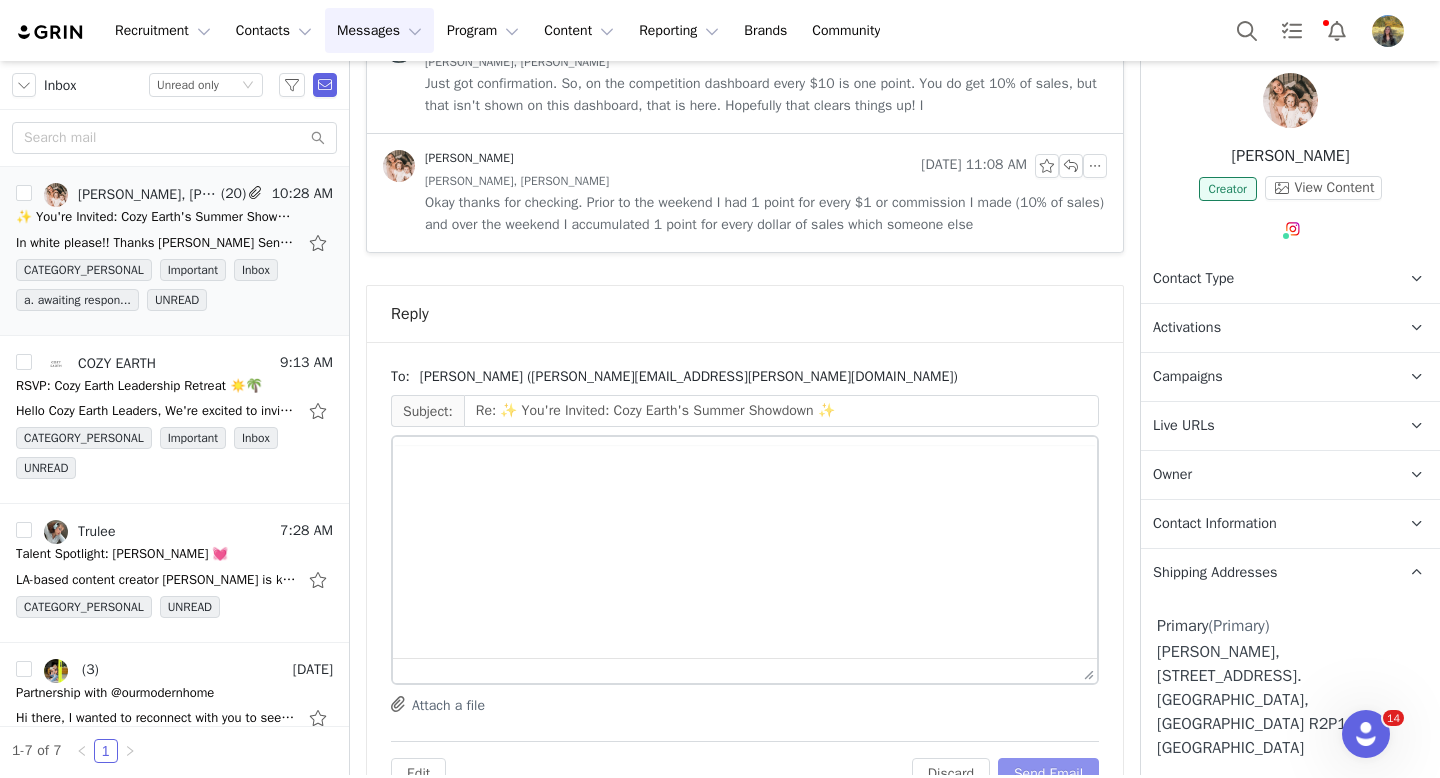scroll, scrollTop: 21768, scrollLeft: 0, axis: vertical 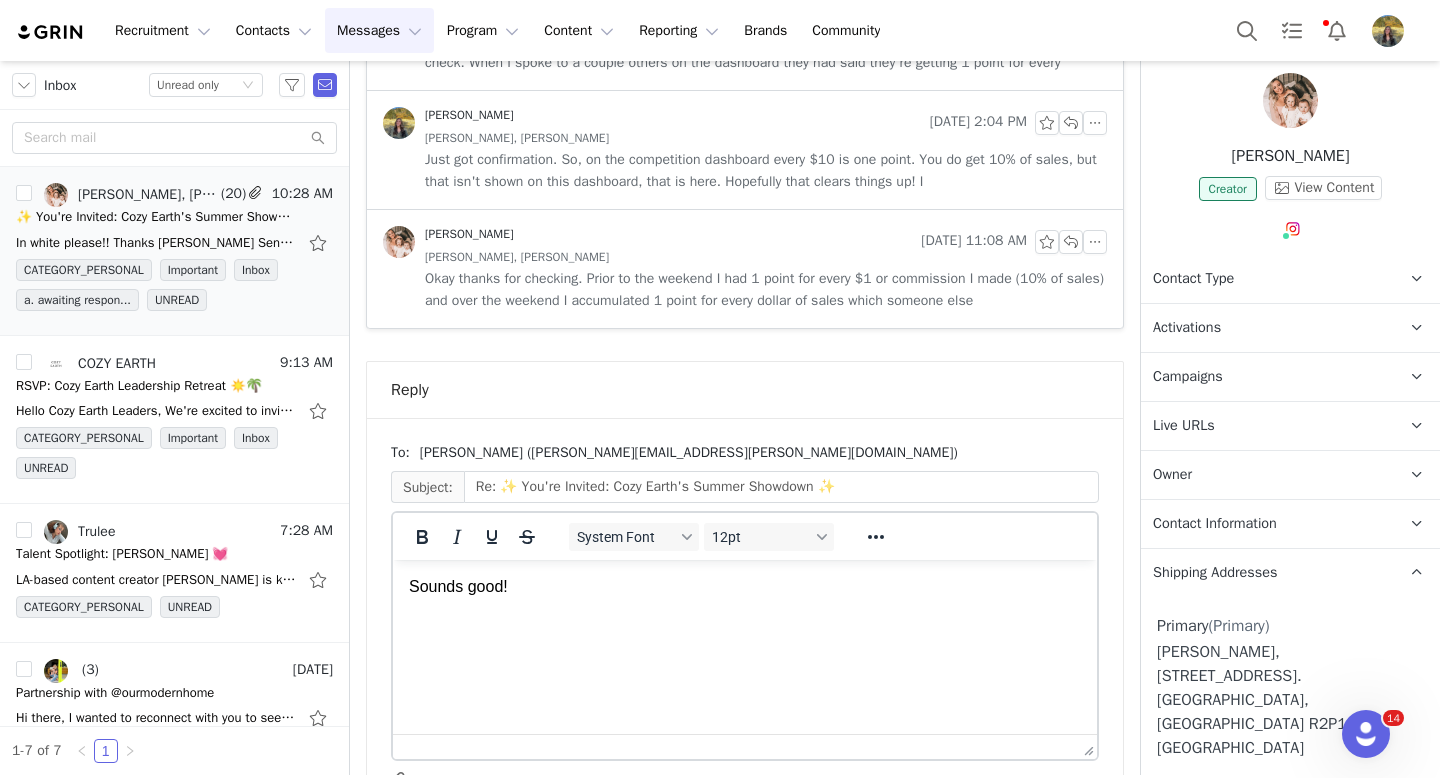 click on "Send Email" at bounding box center (1048, 850) 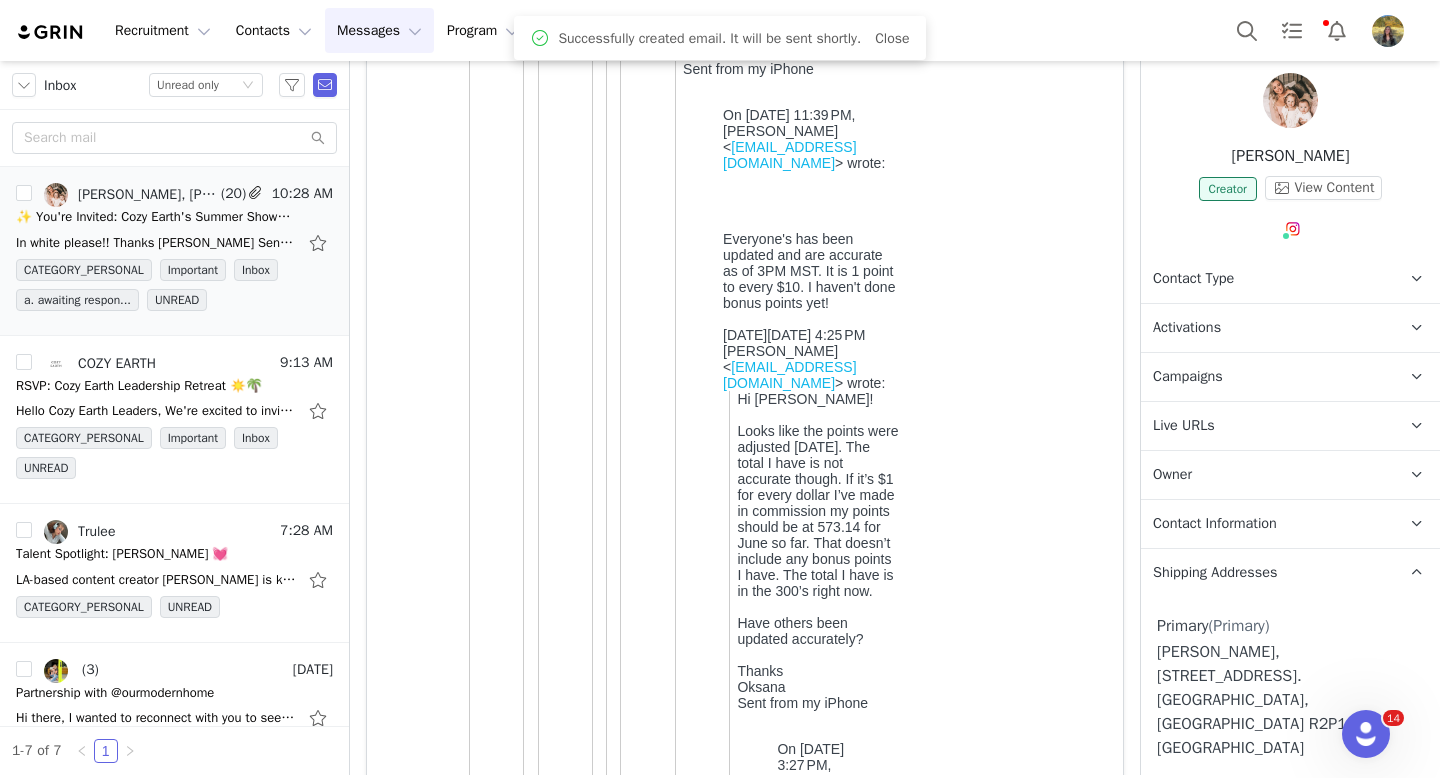 scroll, scrollTop: 0, scrollLeft: 0, axis: both 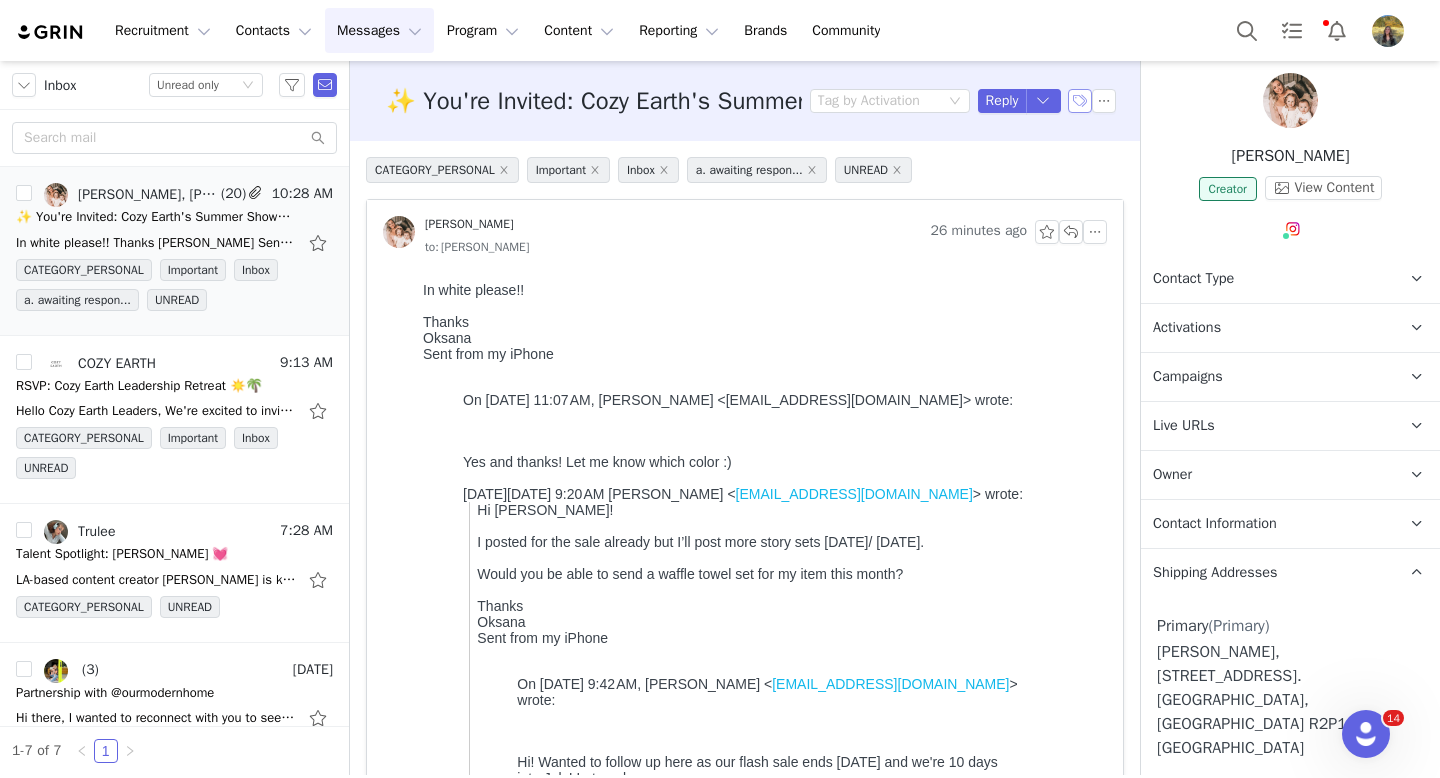 click at bounding box center [1080, 101] 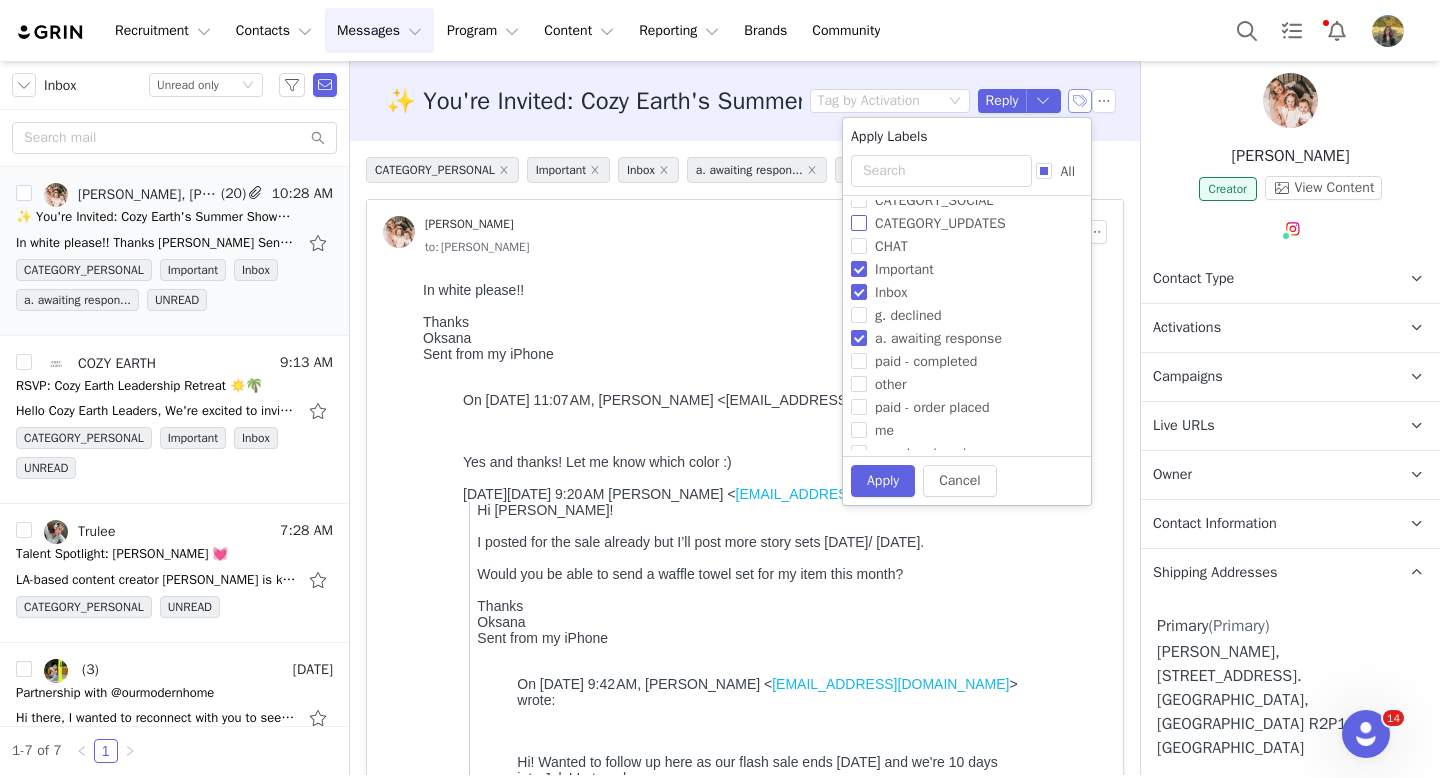 scroll, scrollTop: 91, scrollLeft: 0, axis: vertical 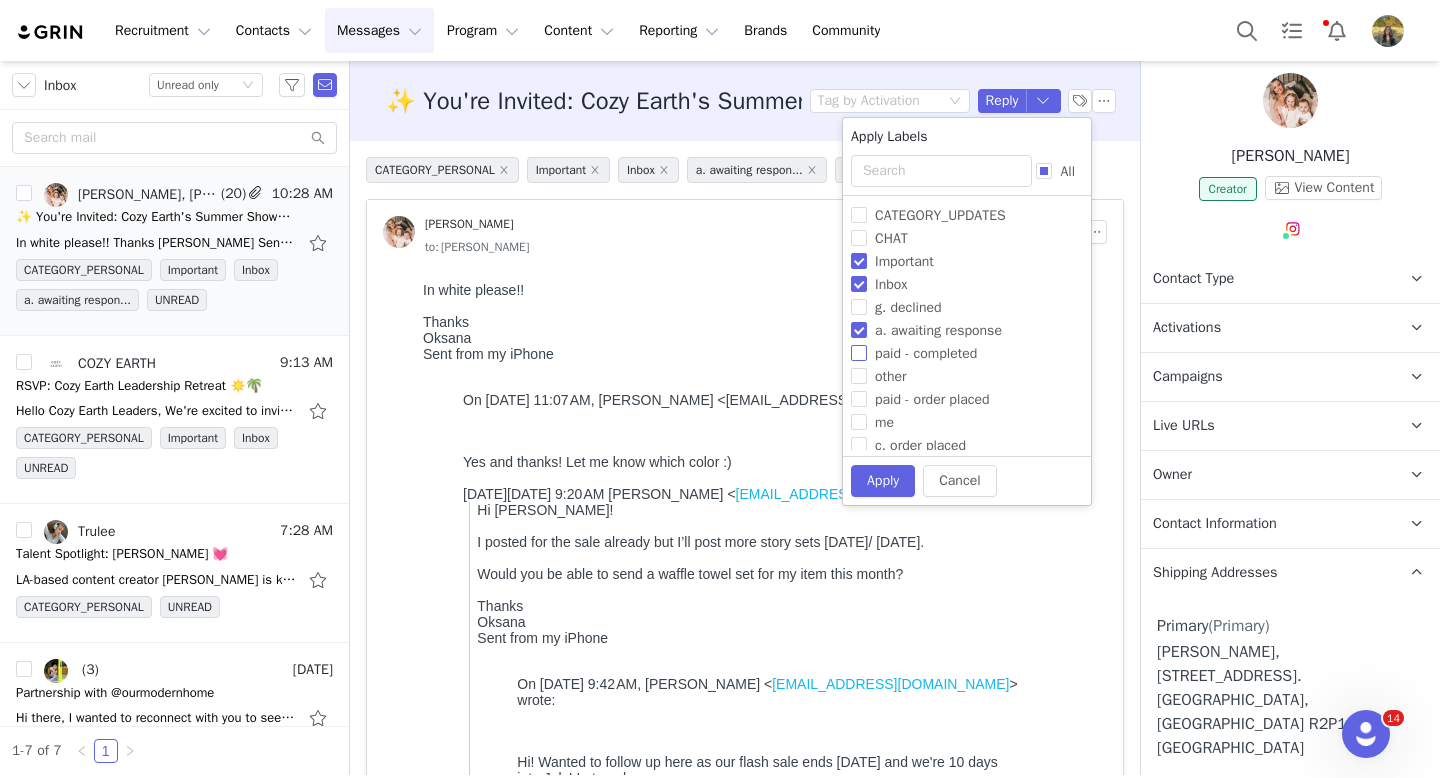 click on "a. awaiting response" at bounding box center [938, 330] 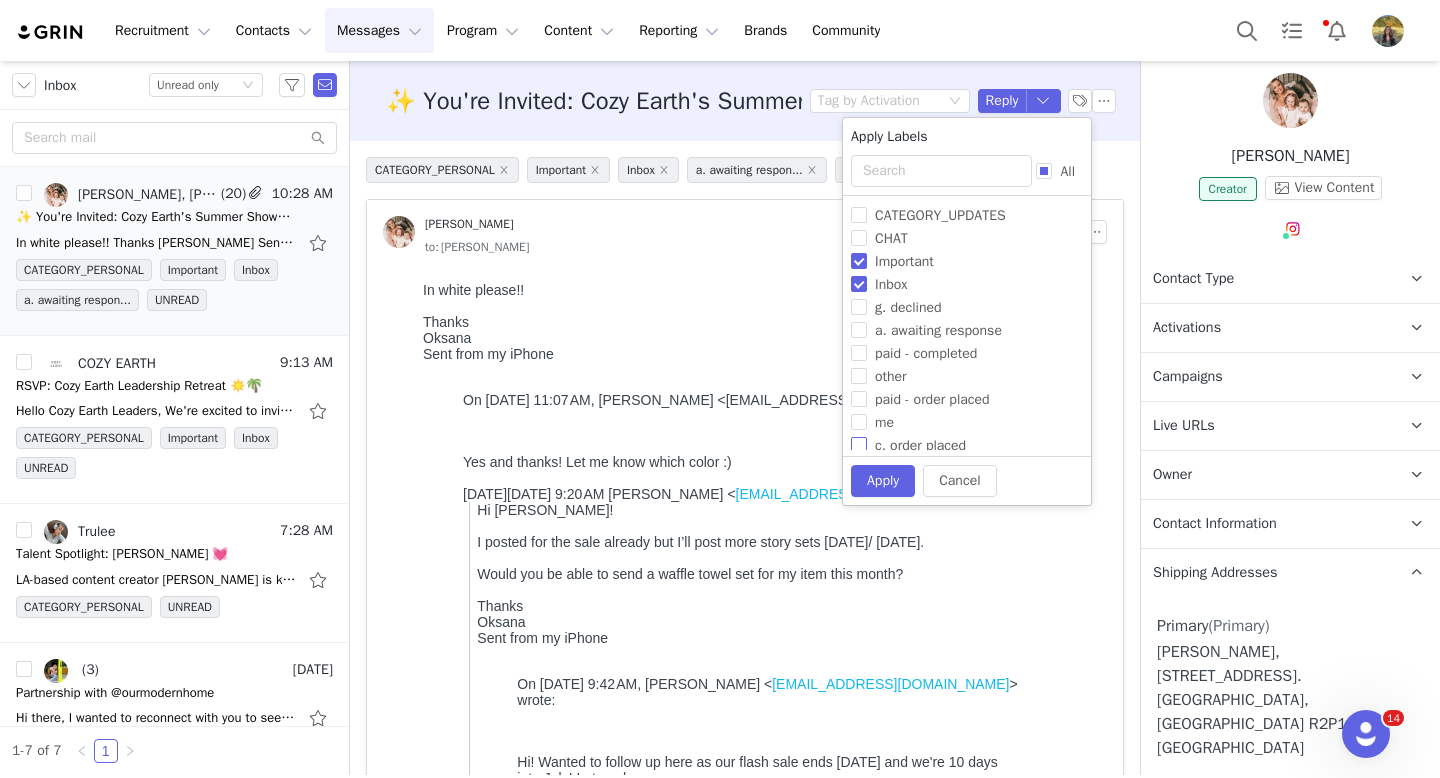 click on "c. order placed" at bounding box center [920, 445] 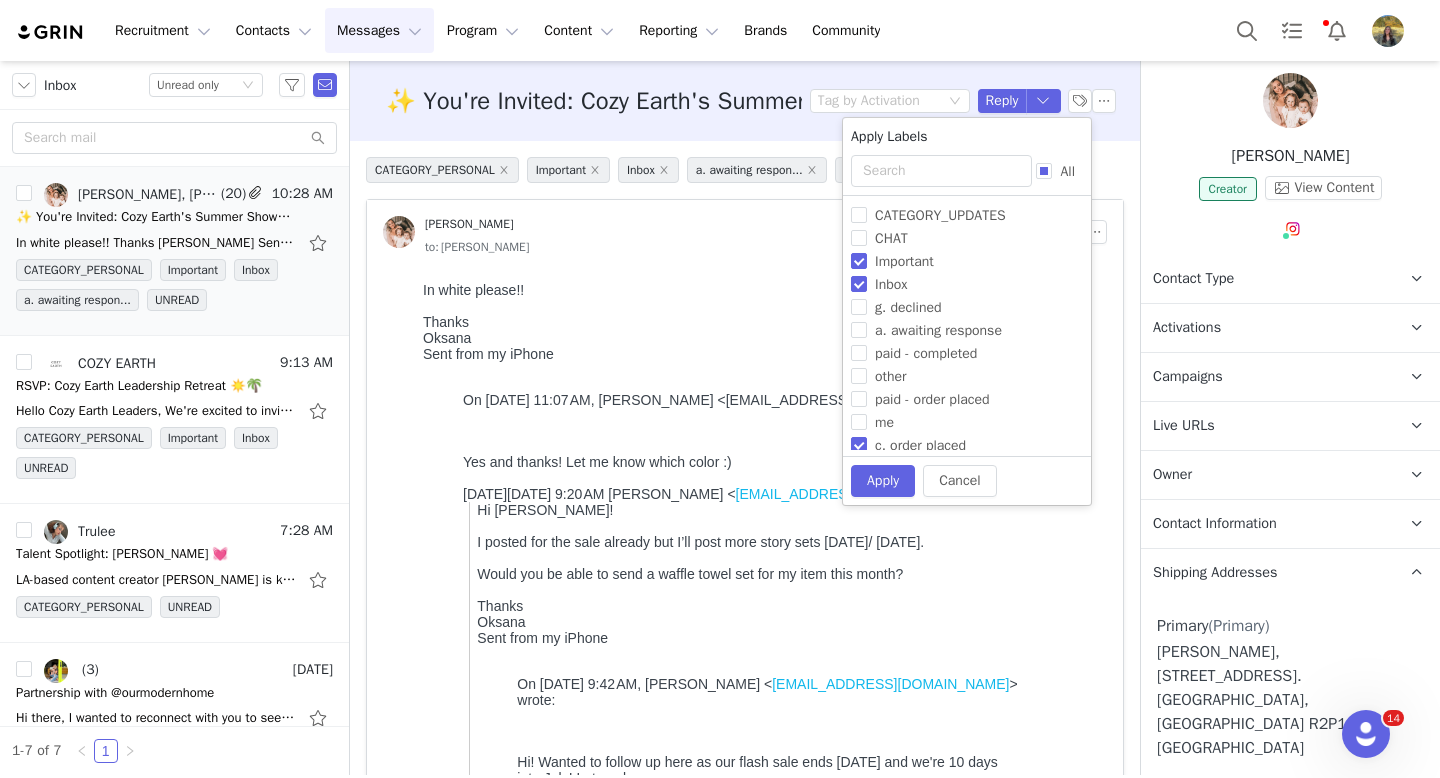 scroll, scrollTop: 94, scrollLeft: 0, axis: vertical 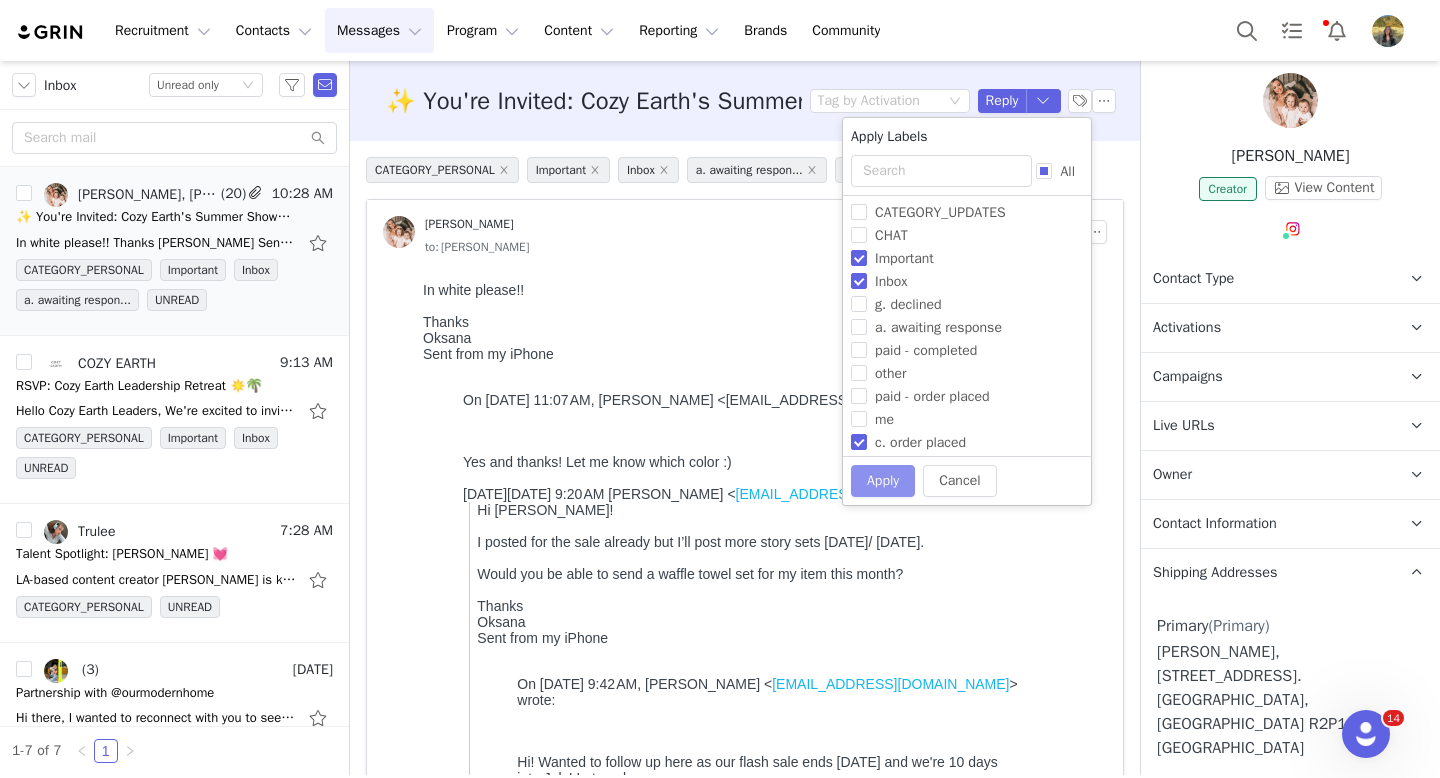 click on "Apply" at bounding box center [883, 481] 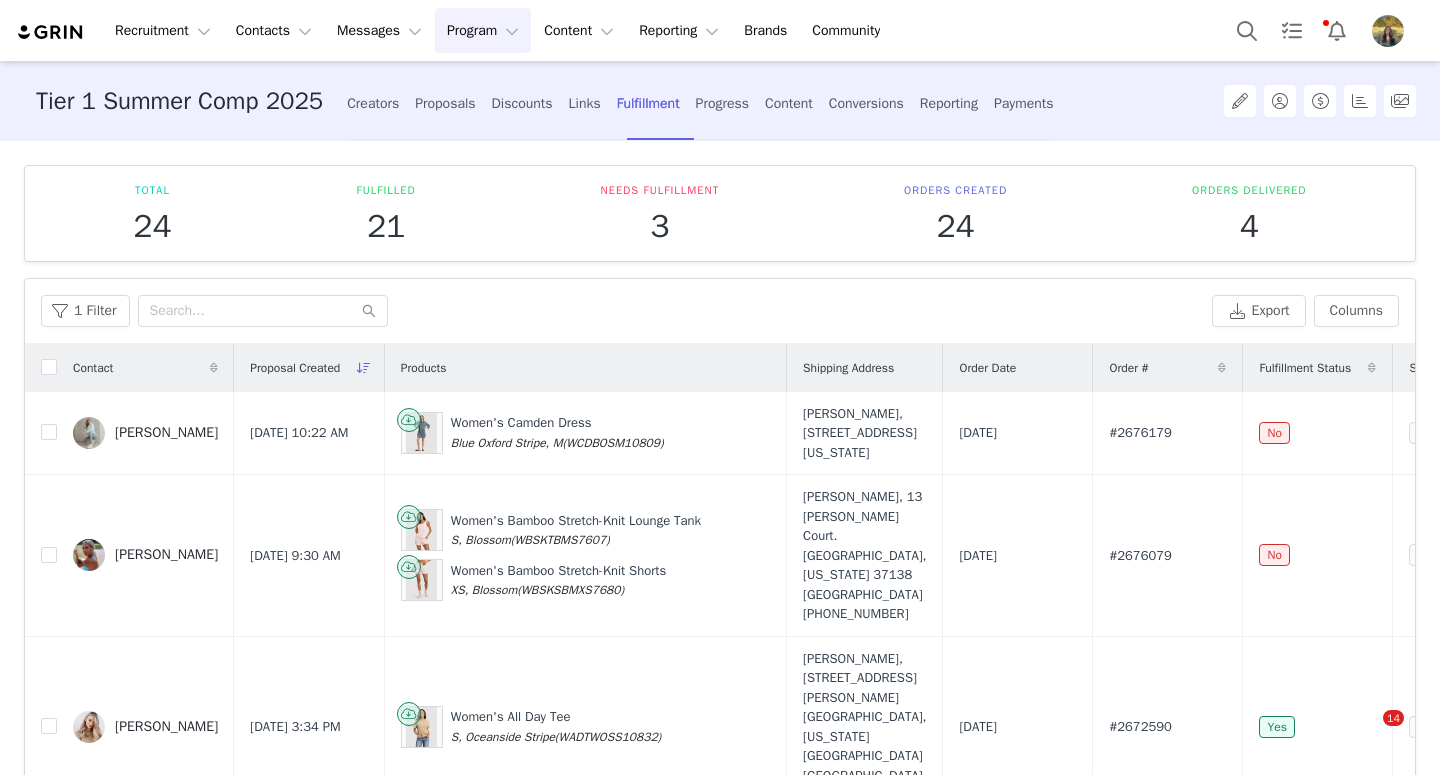 click on "Creators" at bounding box center (373, 103) 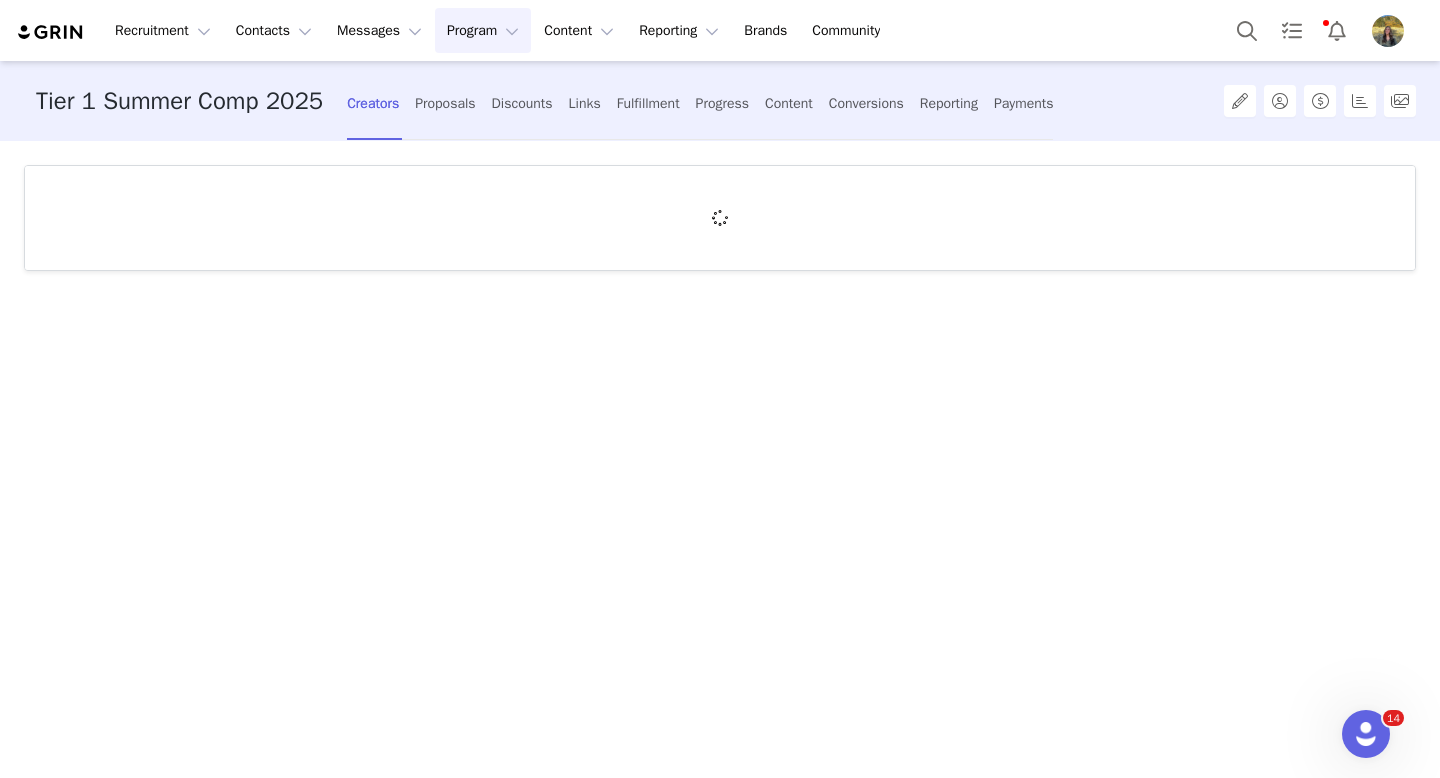 scroll, scrollTop: 0, scrollLeft: 0, axis: both 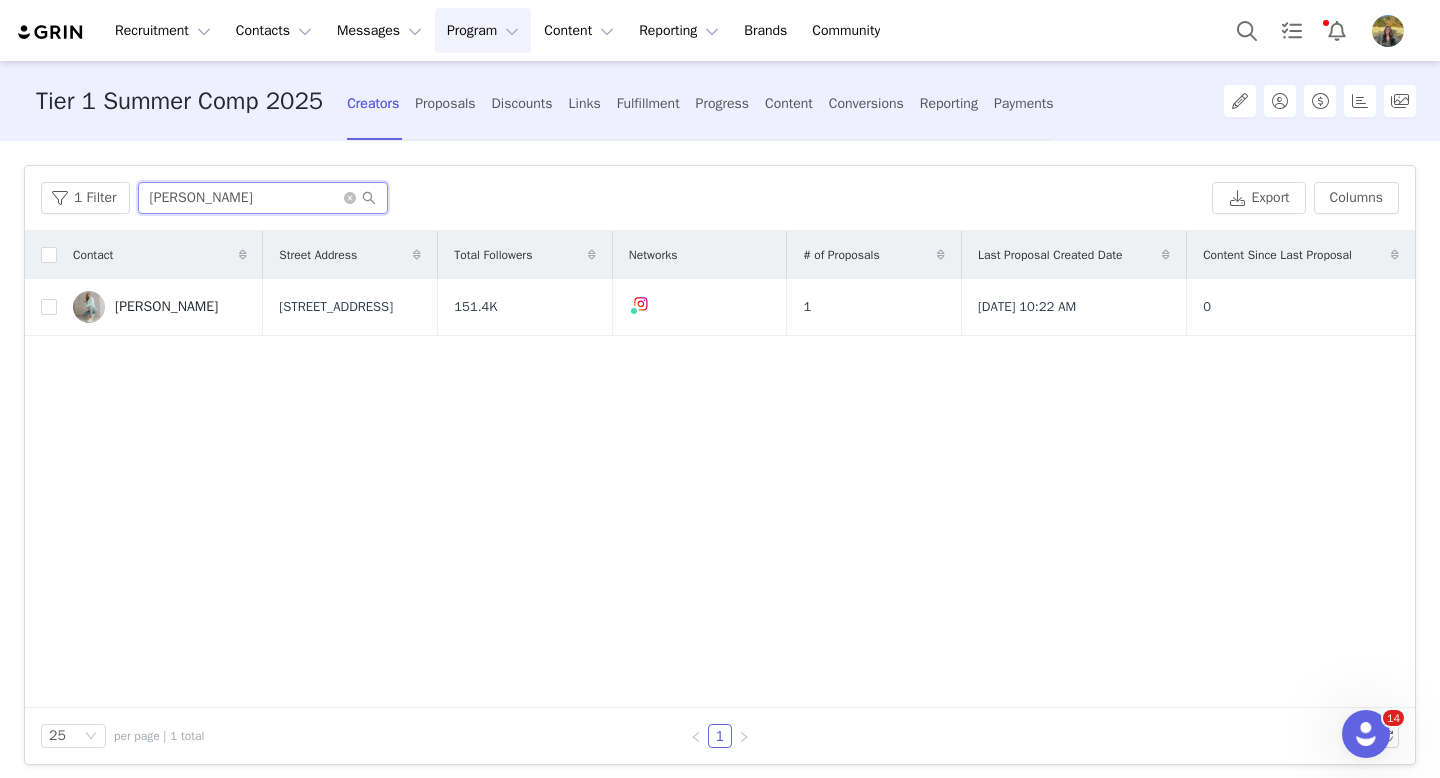click on "[PERSON_NAME]" at bounding box center [263, 198] 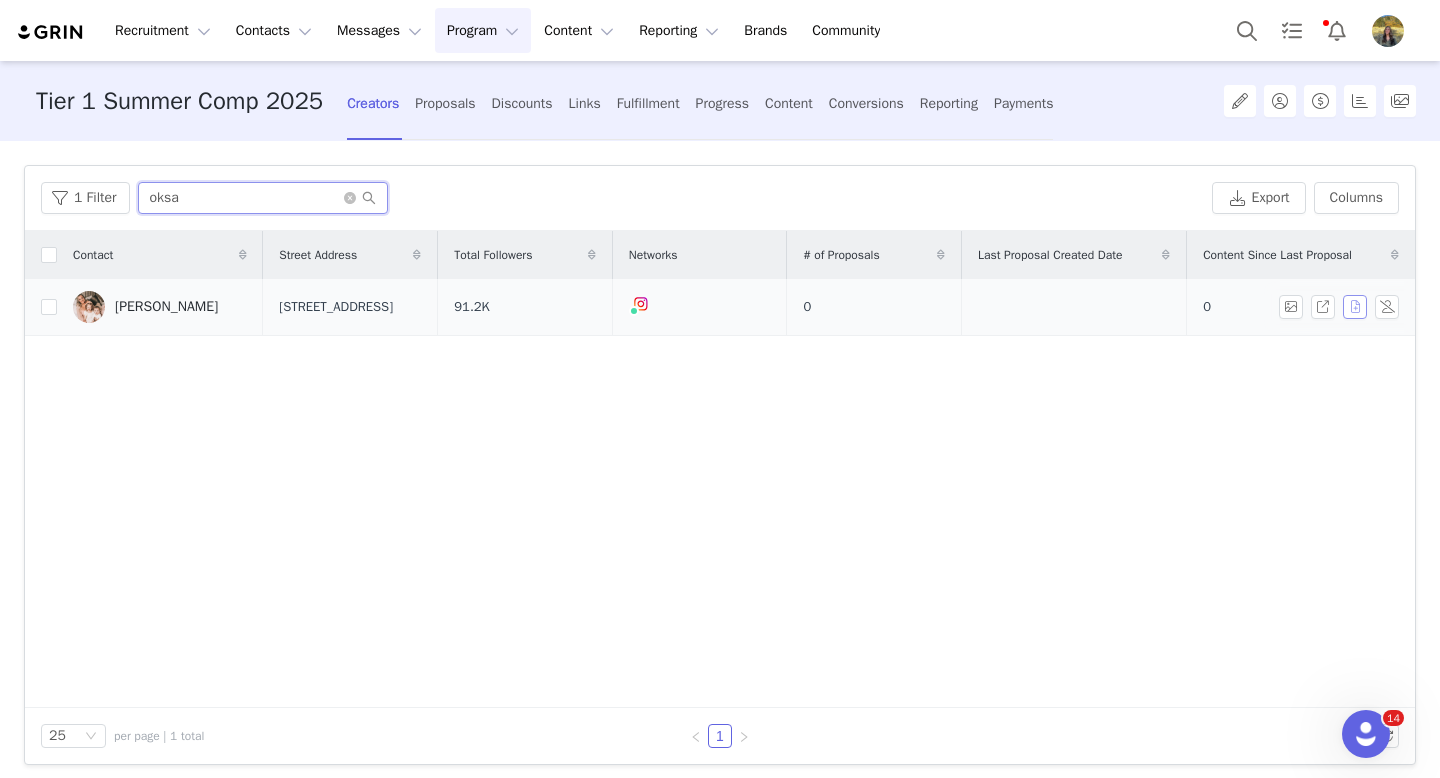 type on "oksa" 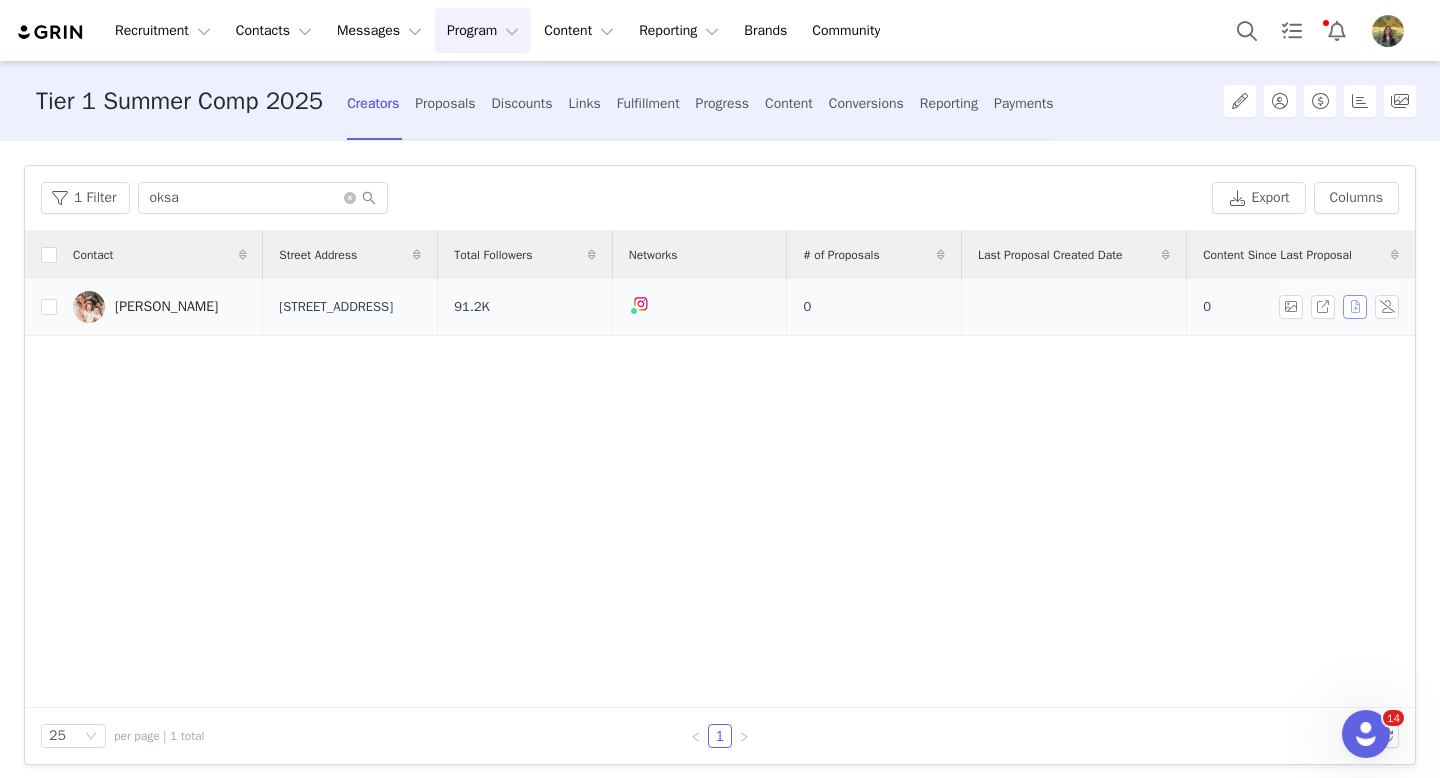 click at bounding box center [1355, 307] 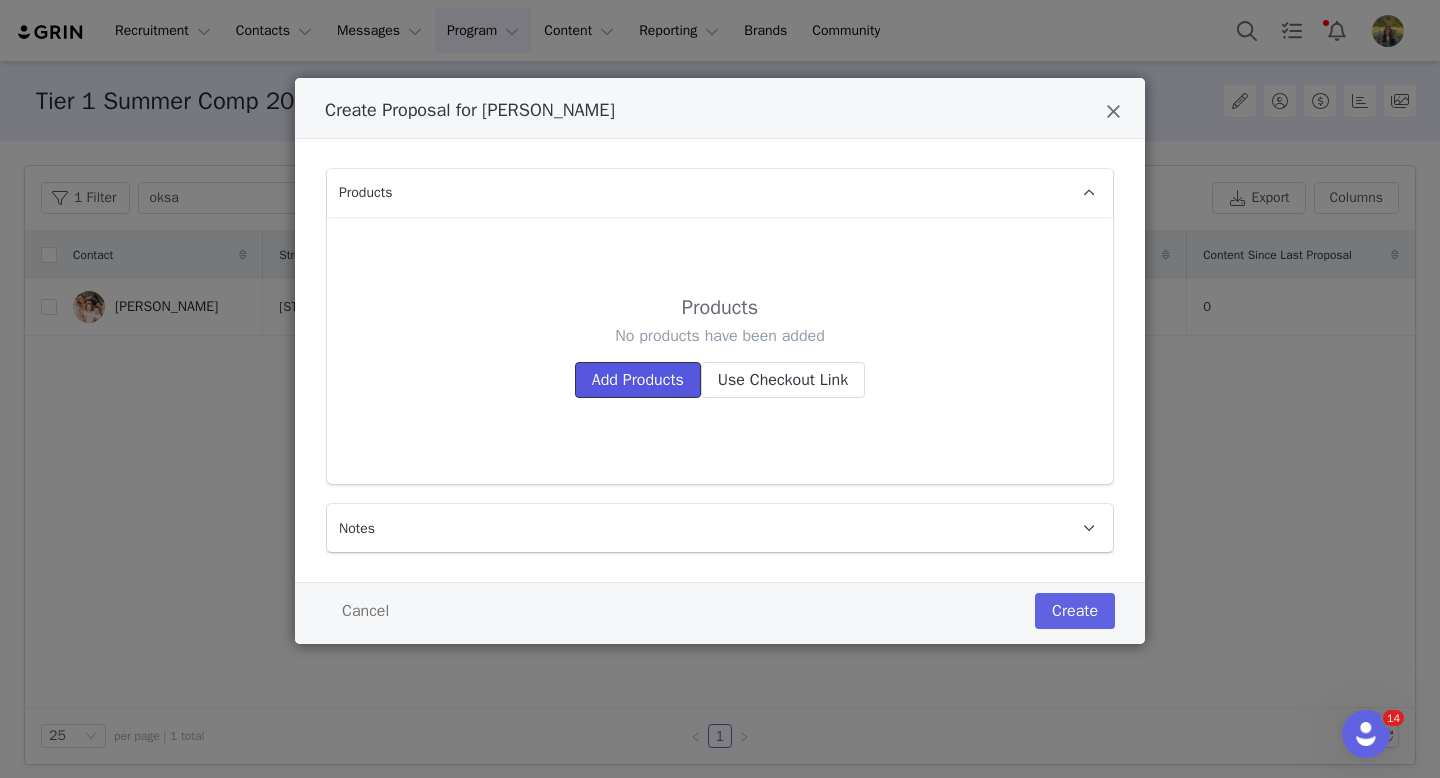 click on "Add Products" at bounding box center (638, 380) 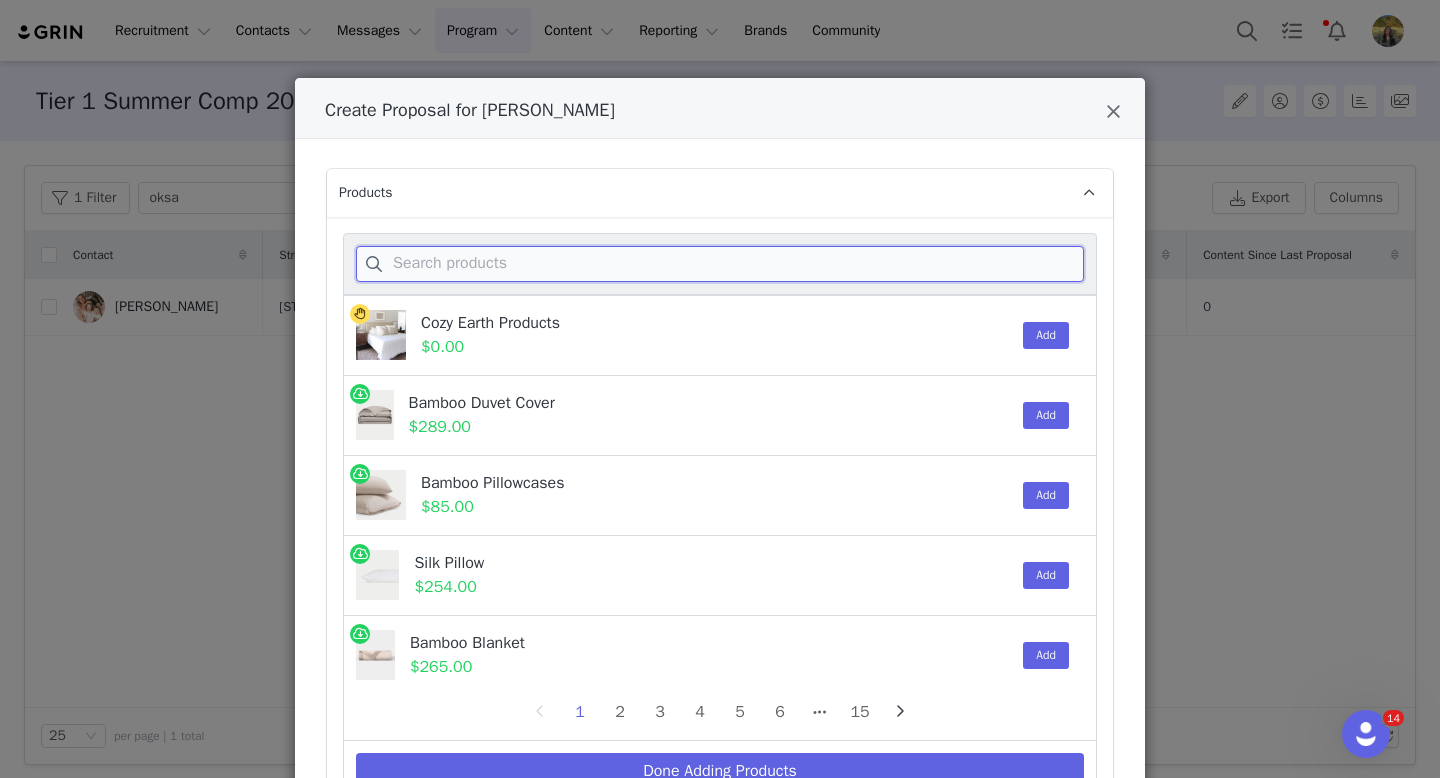 click at bounding box center [720, 264] 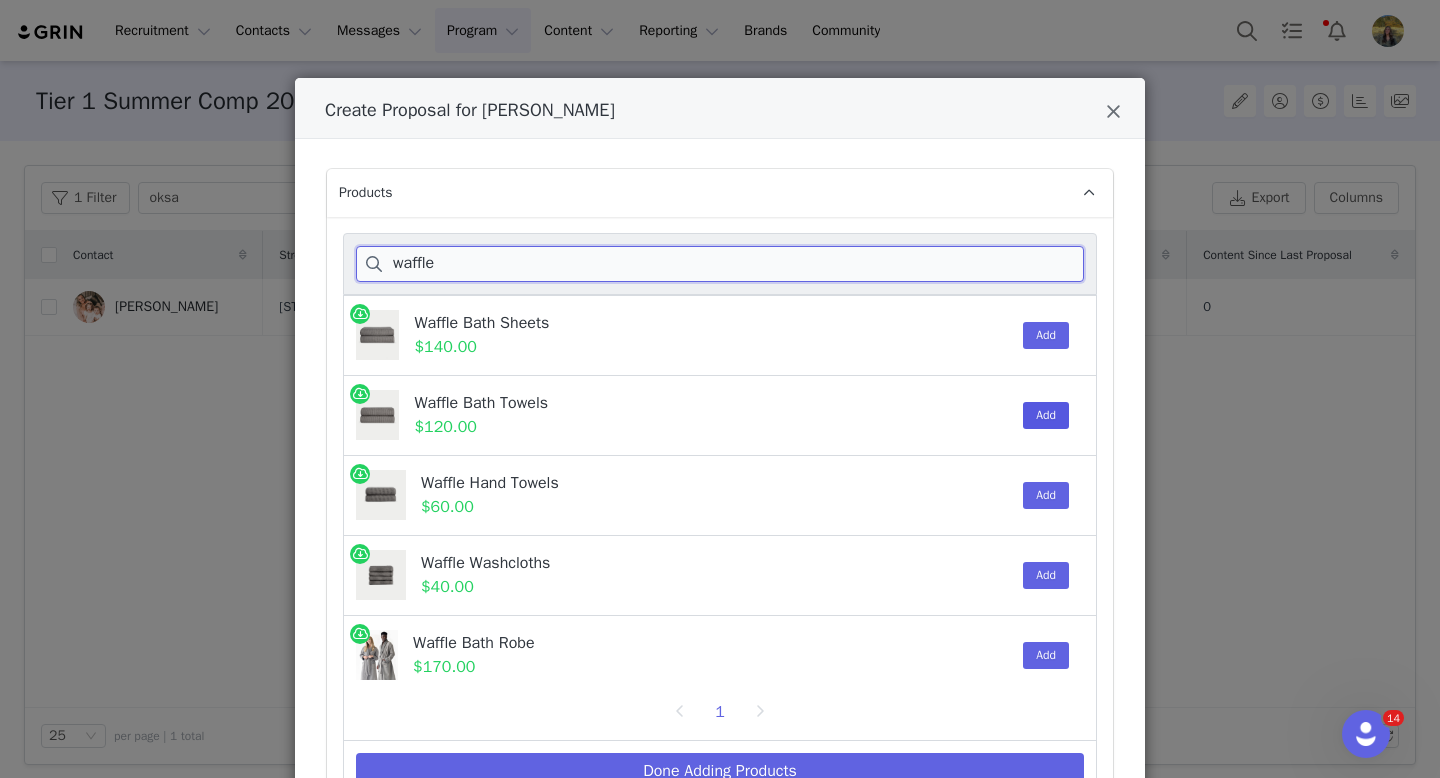 type on "waffle" 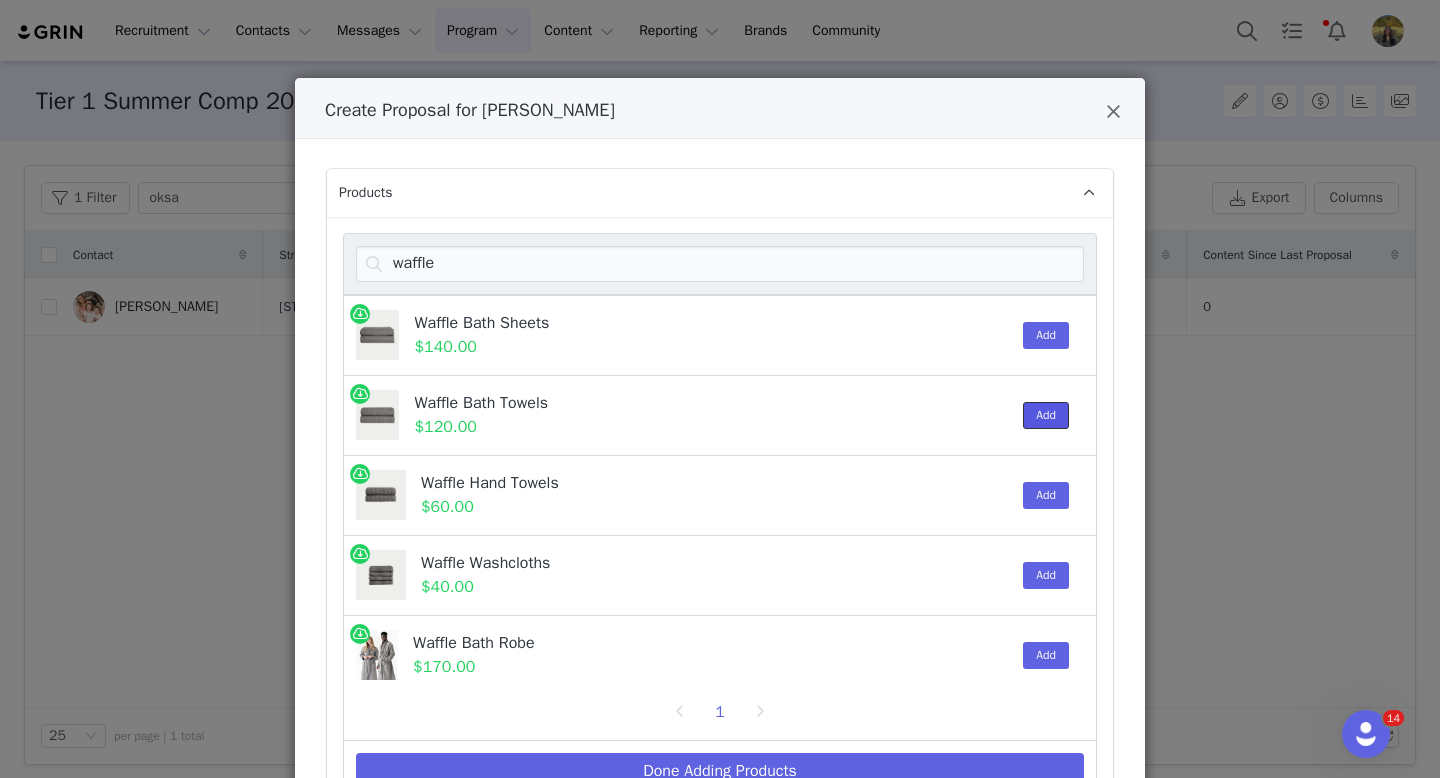 click on "Add" at bounding box center (1046, 415) 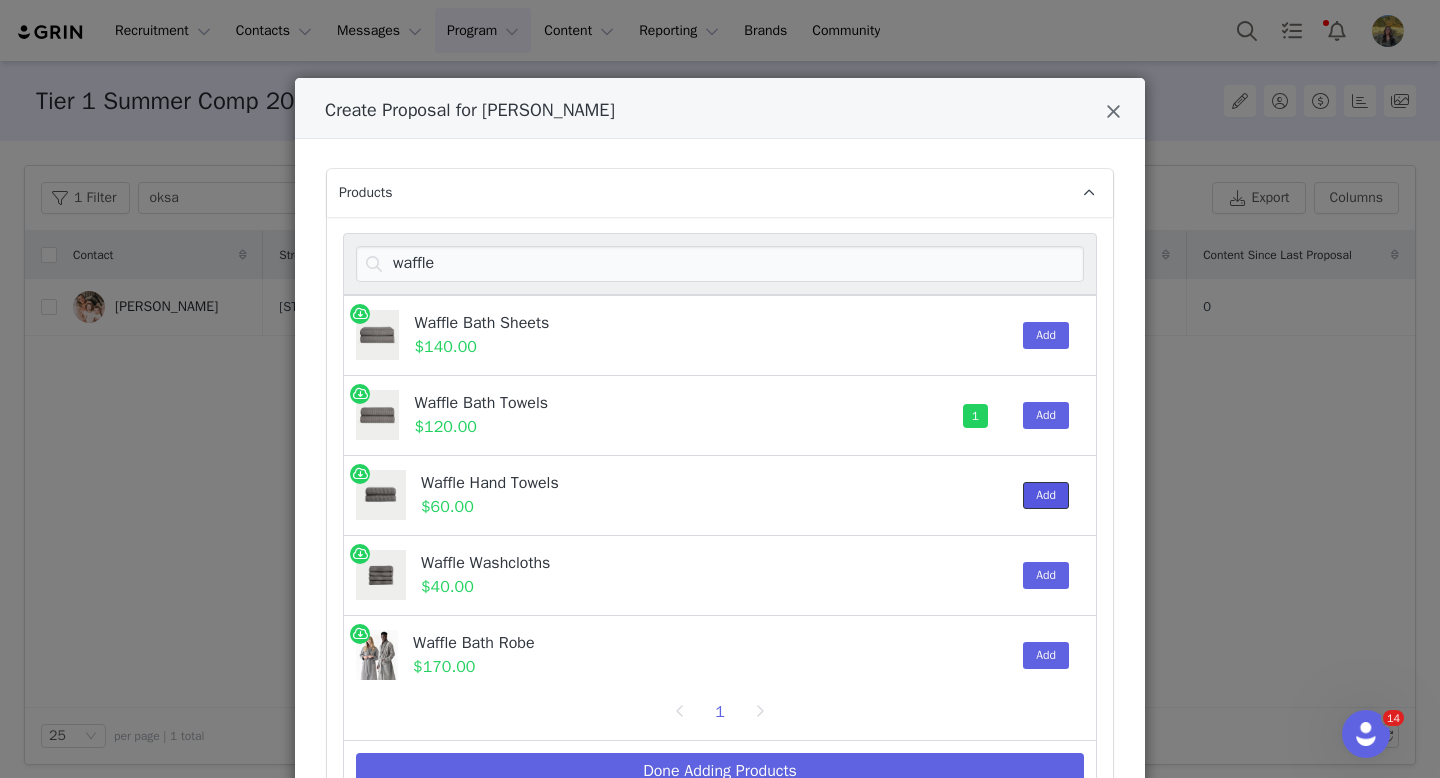 click on "Add" at bounding box center [1046, 495] 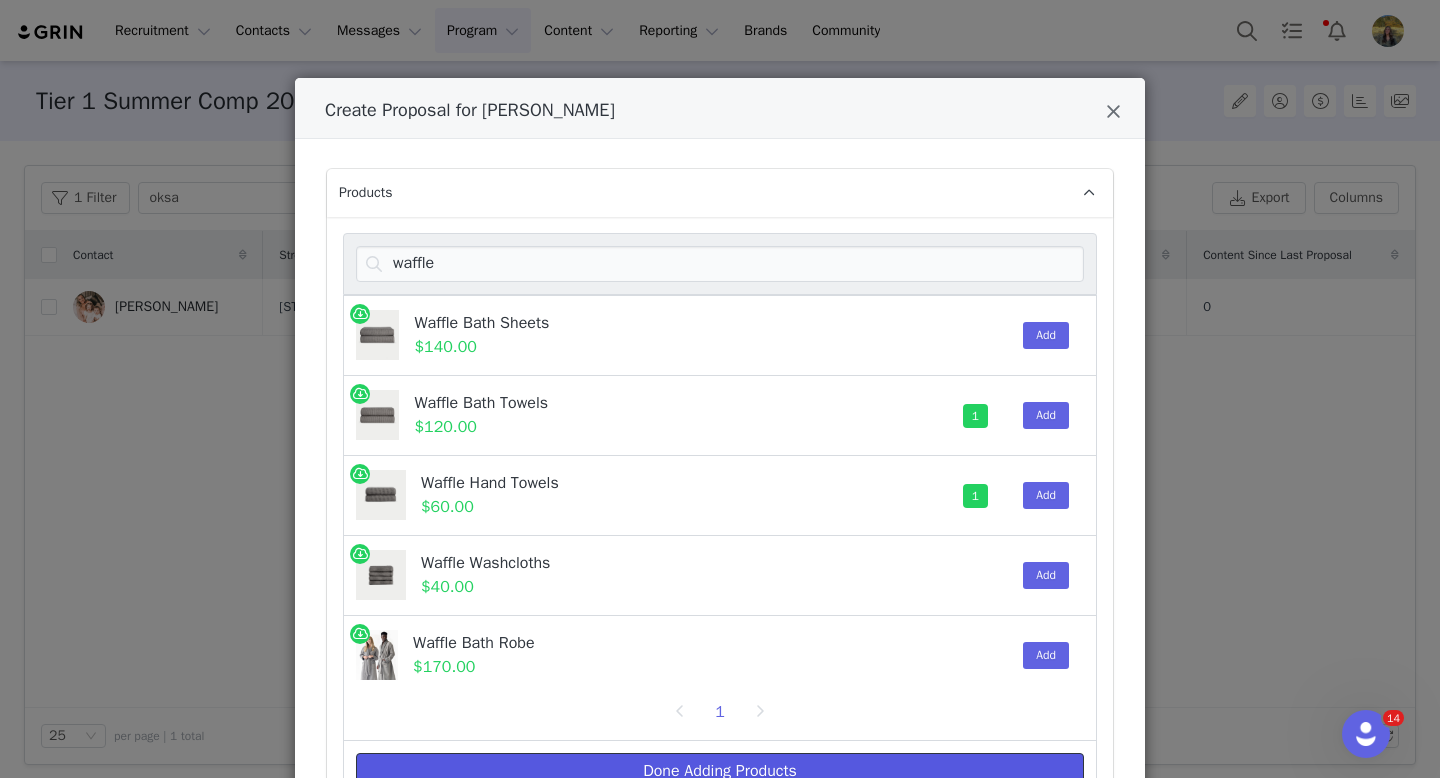 click on "Done Adding Products" at bounding box center (720, 771) 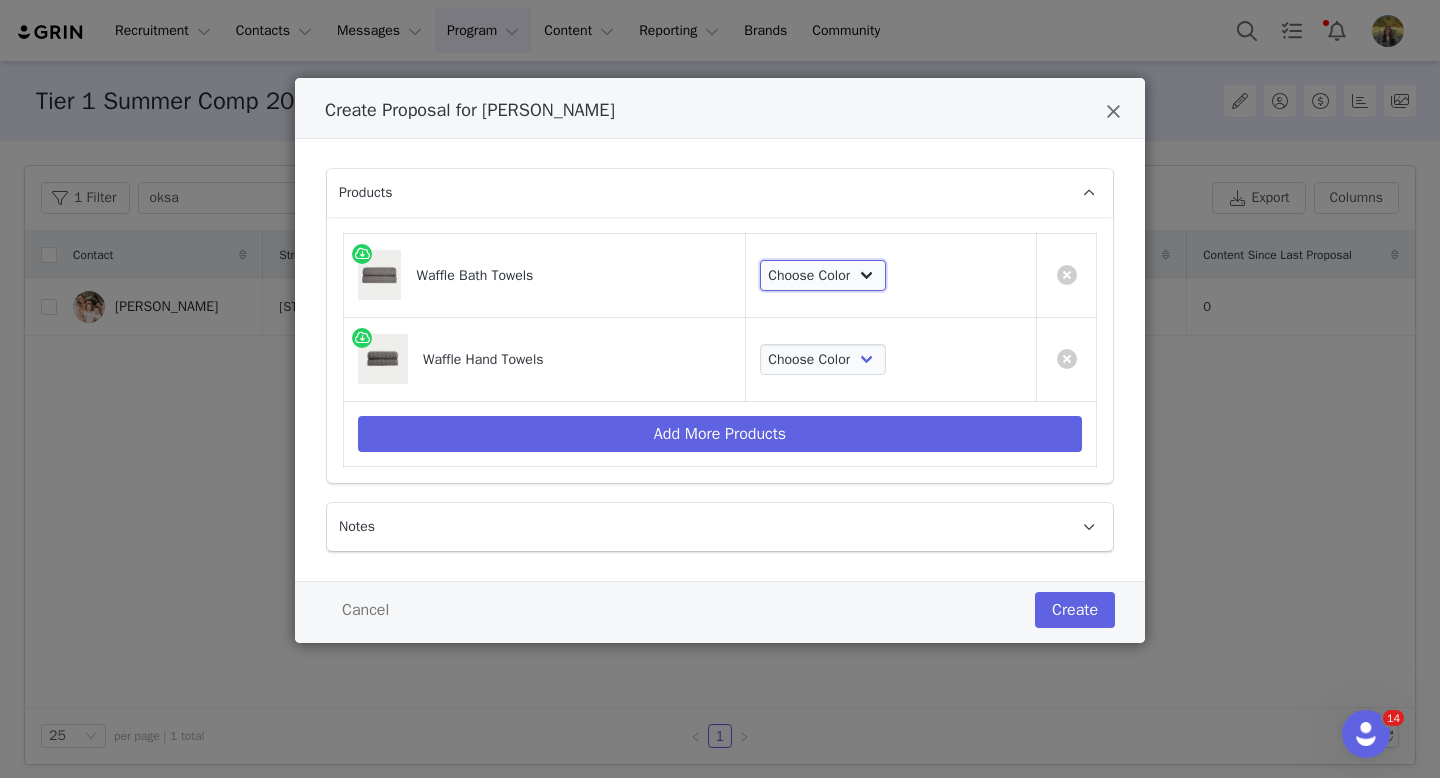 click on "Choose Color  White   Charcoal   Light Grey   Harbor Mist   Sand   [PERSON_NAME]" at bounding box center [823, 276] 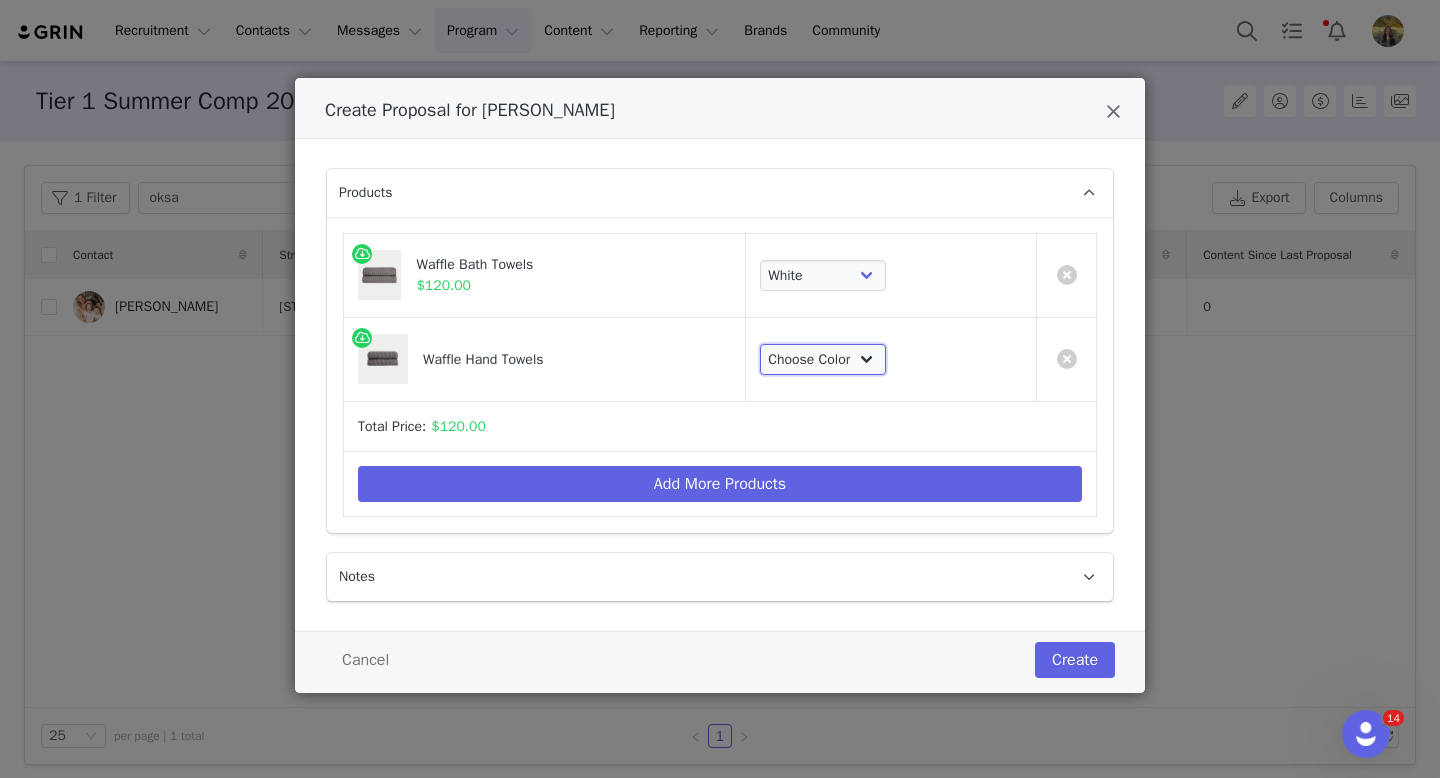 click on "Choose Color  White   Charcoal   Light Grey   Harbor Mist   [PERSON_NAME]" at bounding box center (823, 360) 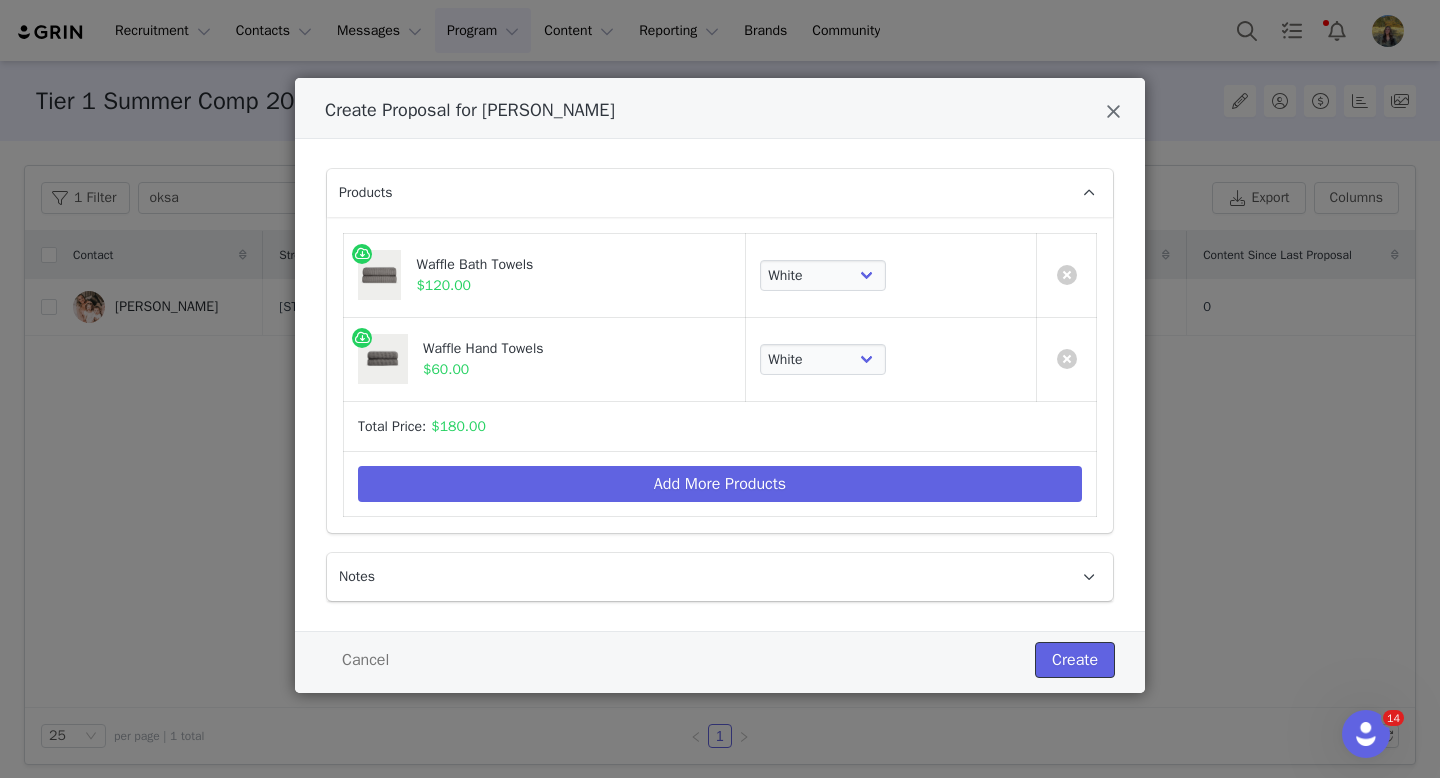 click on "Create" at bounding box center [1075, 660] 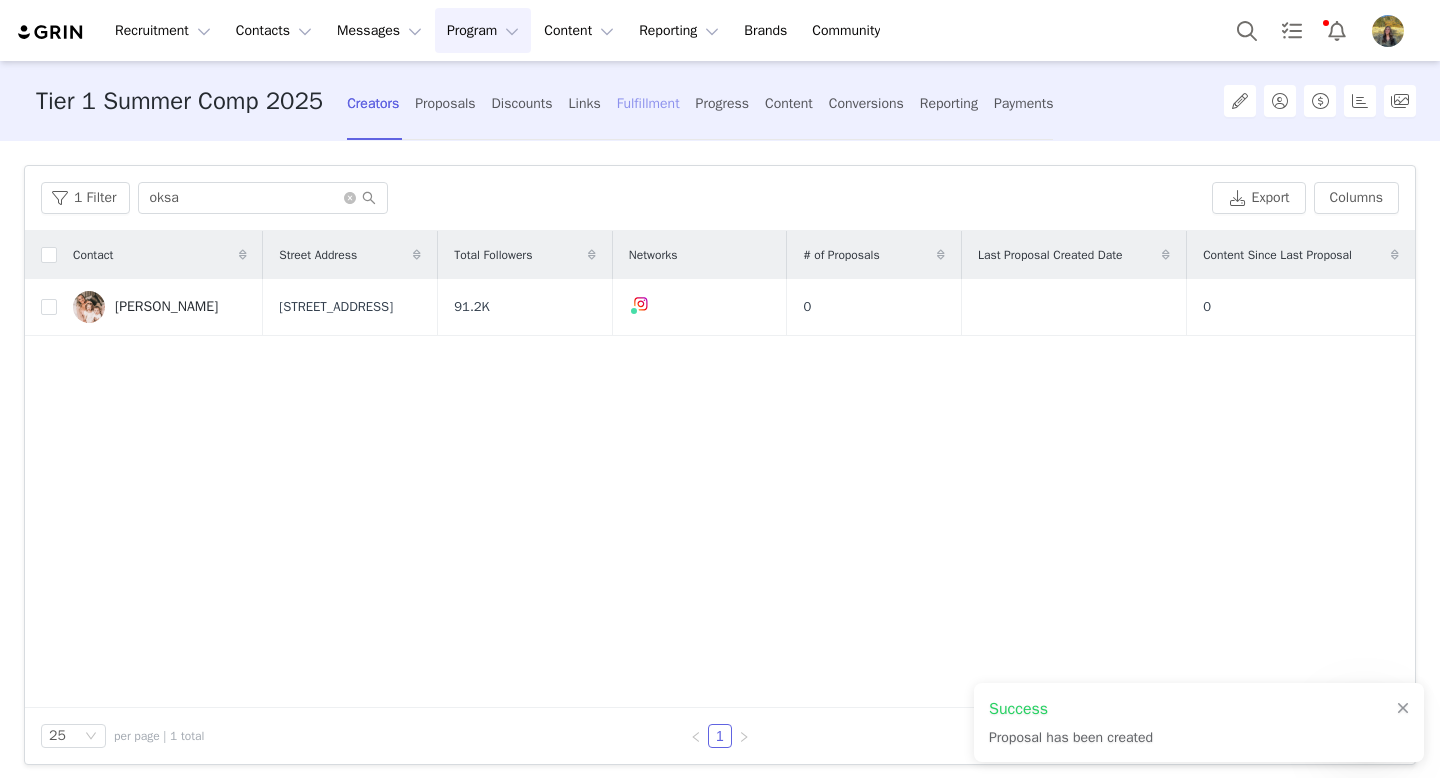 click on "Fulfillment" at bounding box center [648, 103] 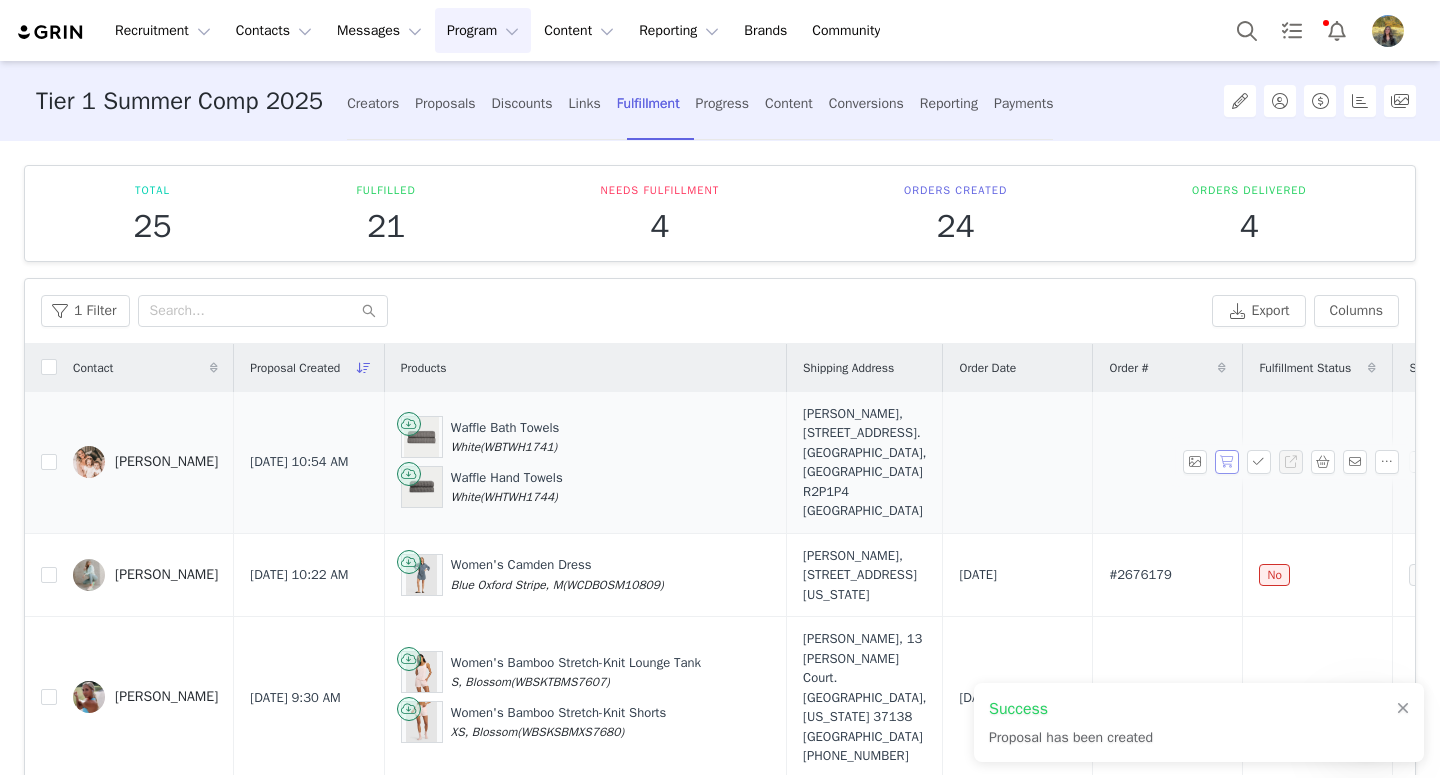 click at bounding box center (1227, 462) 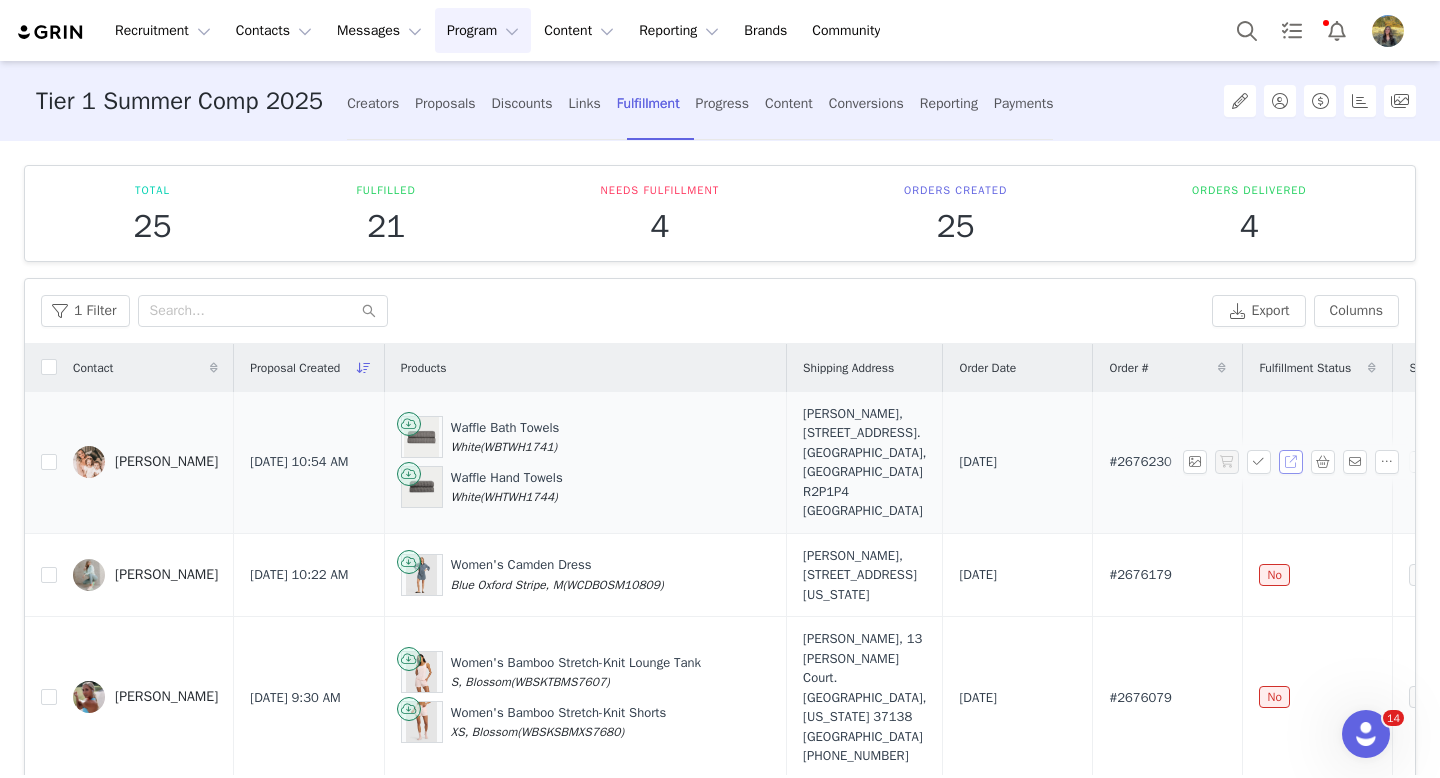 click at bounding box center [1291, 462] 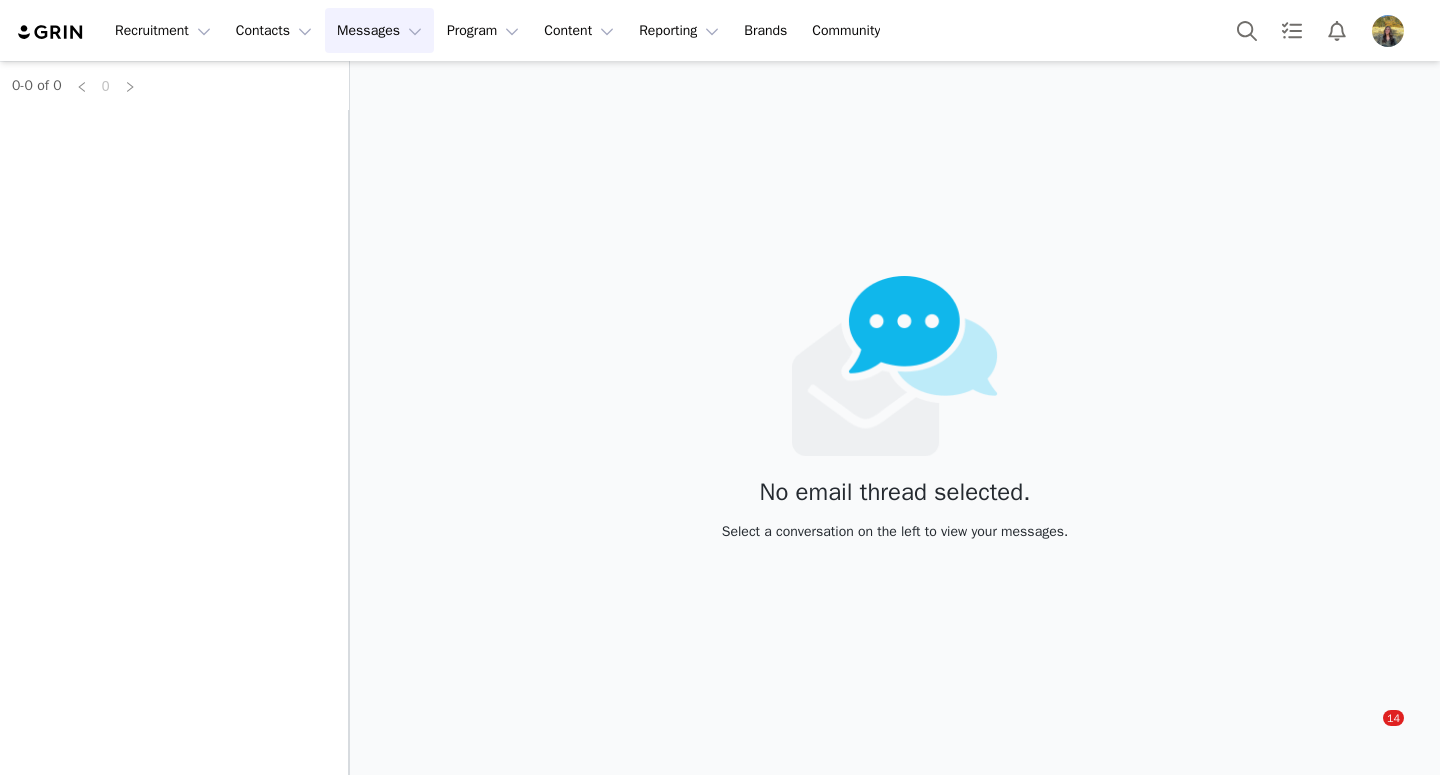 scroll, scrollTop: 0, scrollLeft: 0, axis: both 